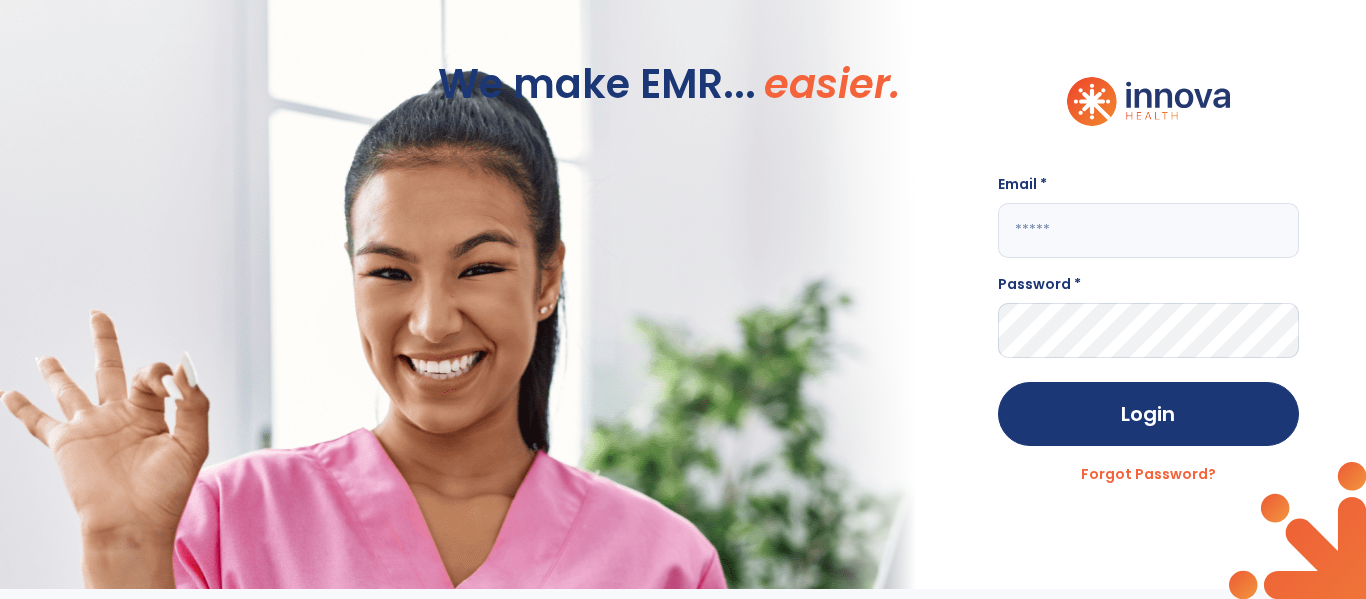 scroll, scrollTop: 0, scrollLeft: 0, axis: both 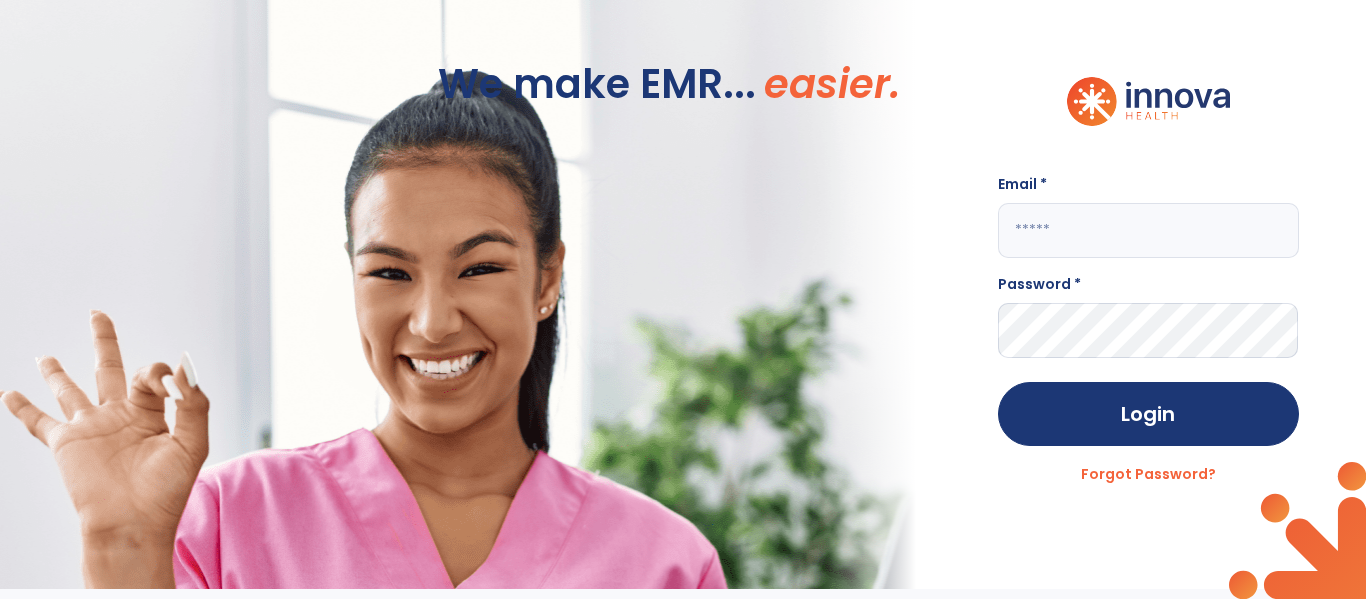 click 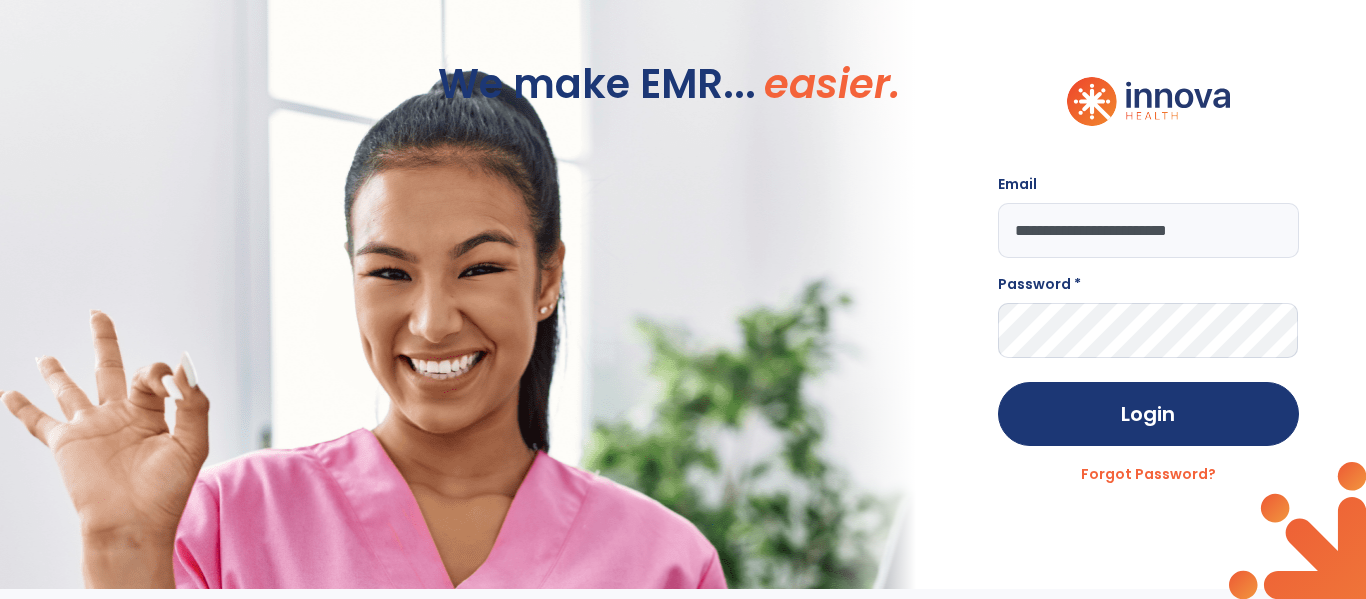type on "**********" 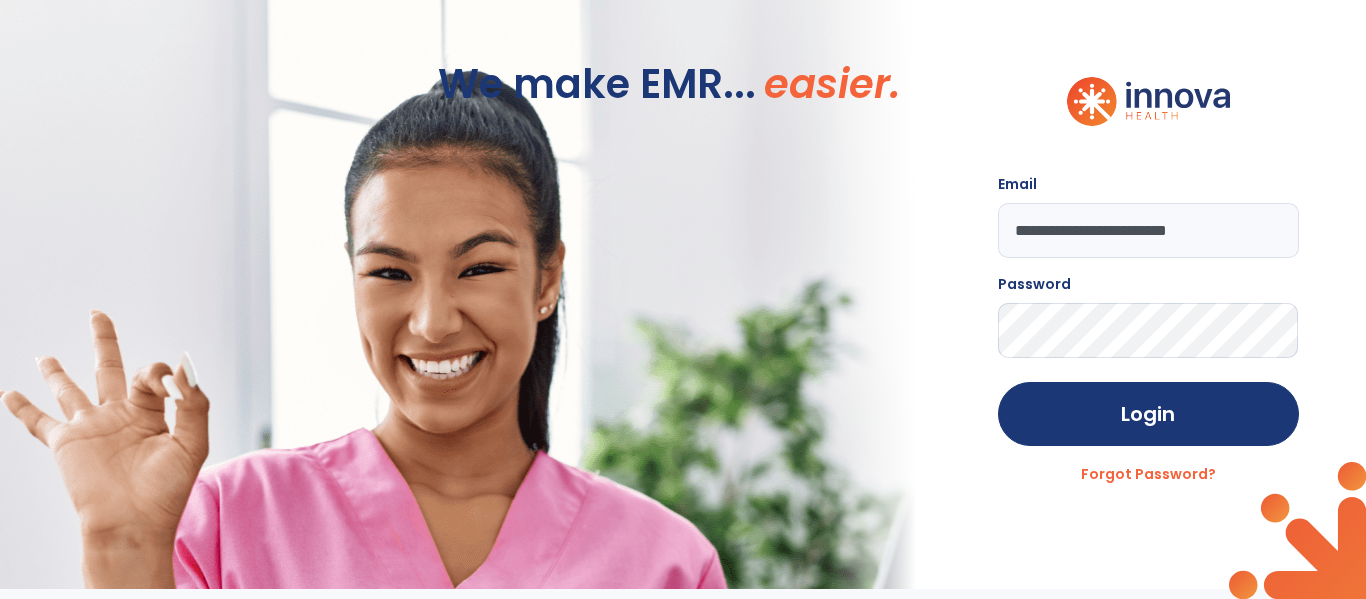 click on "Login" 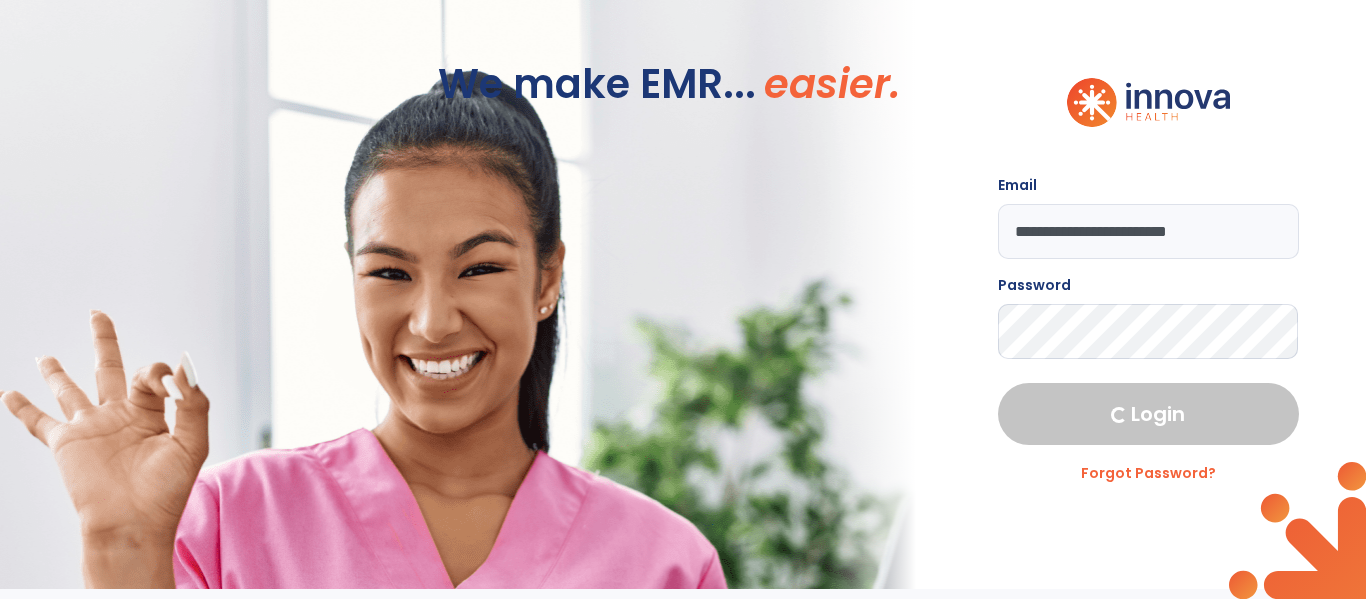 select on "****" 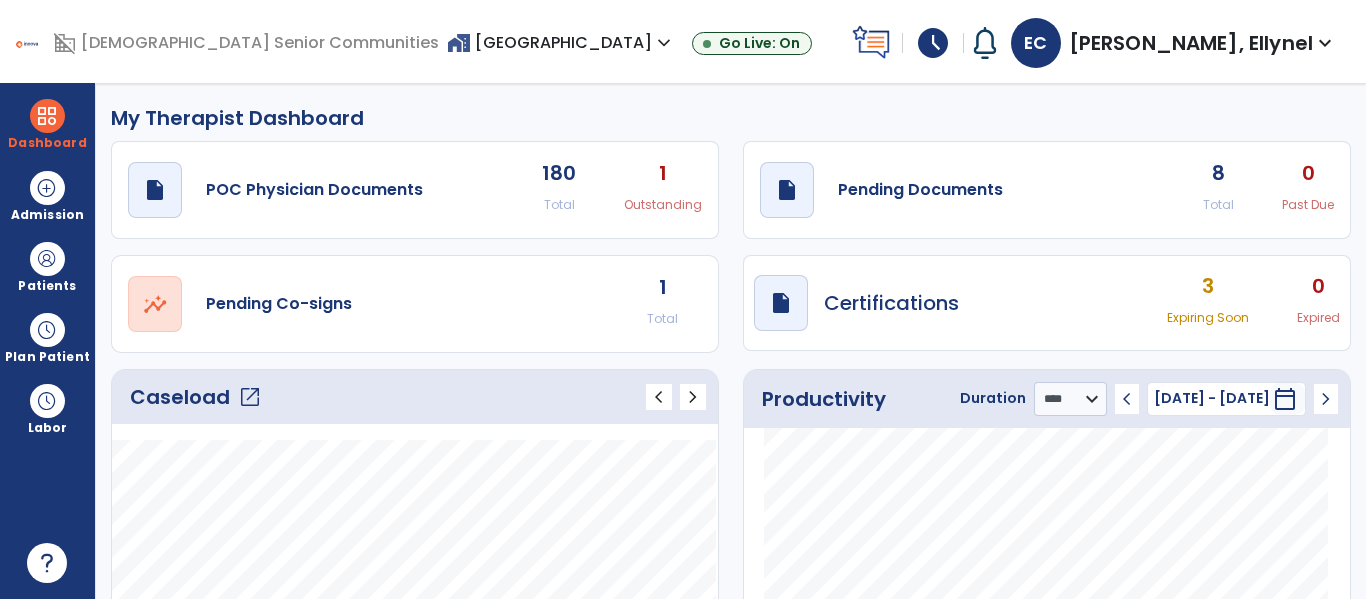 click on "Caseload   open_in_new" 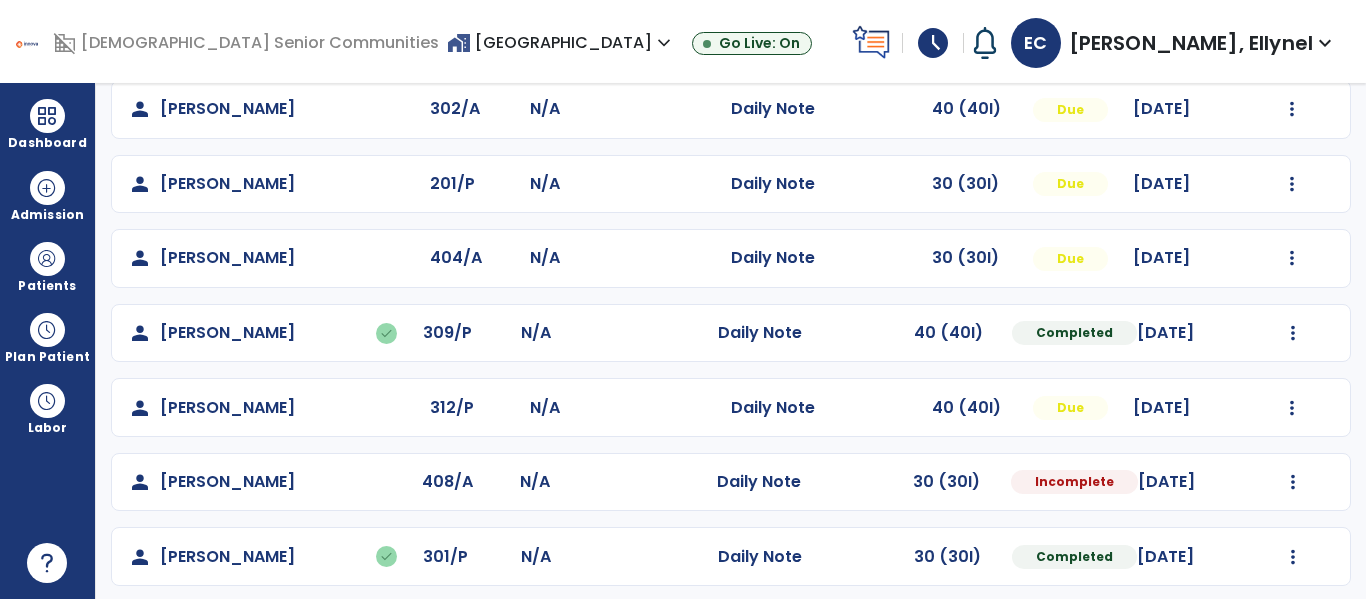 scroll, scrollTop: 562, scrollLeft: 0, axis: vertical 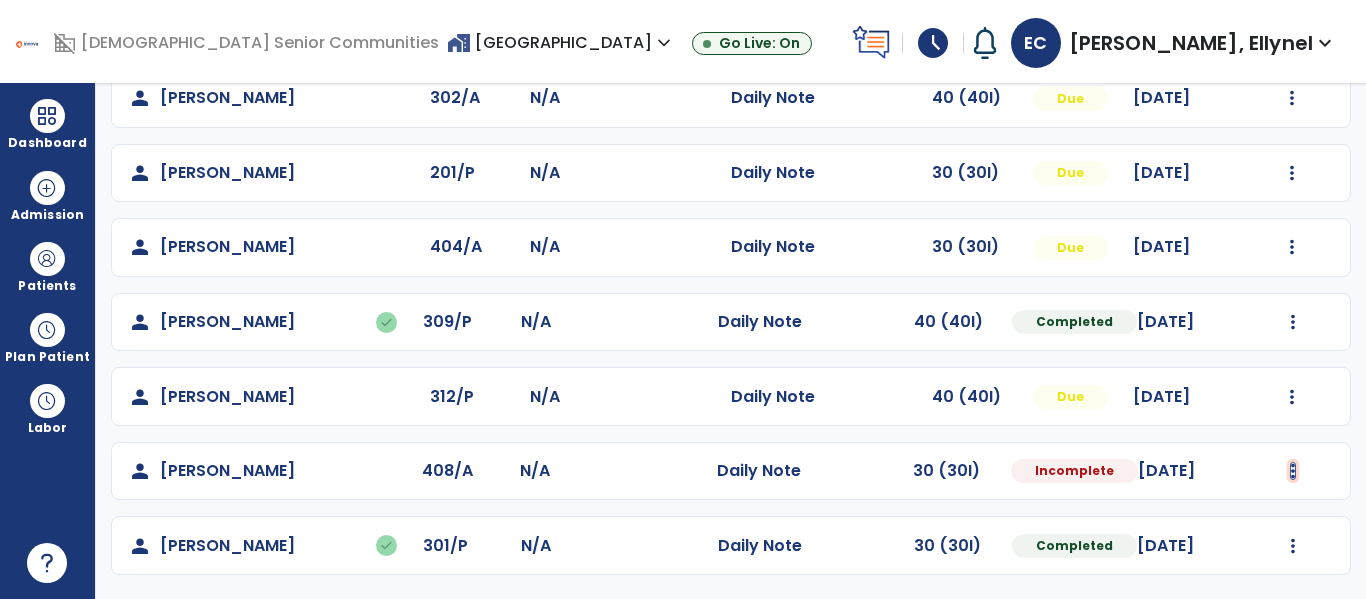 click at bounding box center (1293, -274) 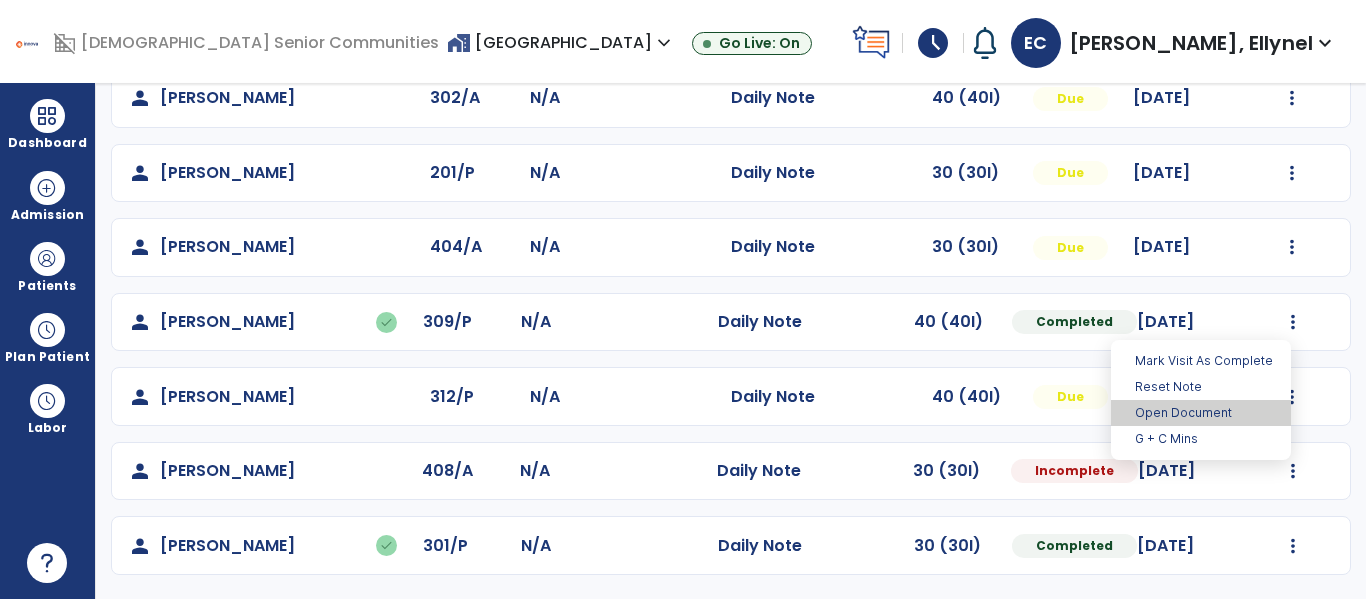 click on "Open Document" at bounding box center [1201, 413] 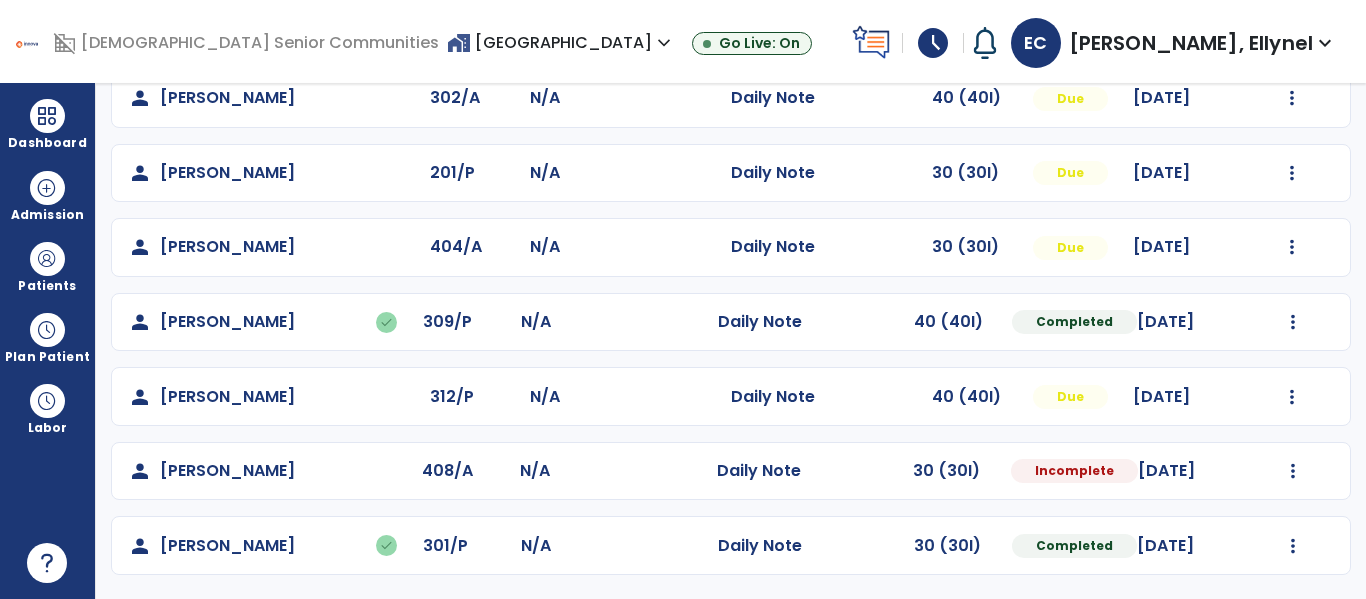 select on "*" 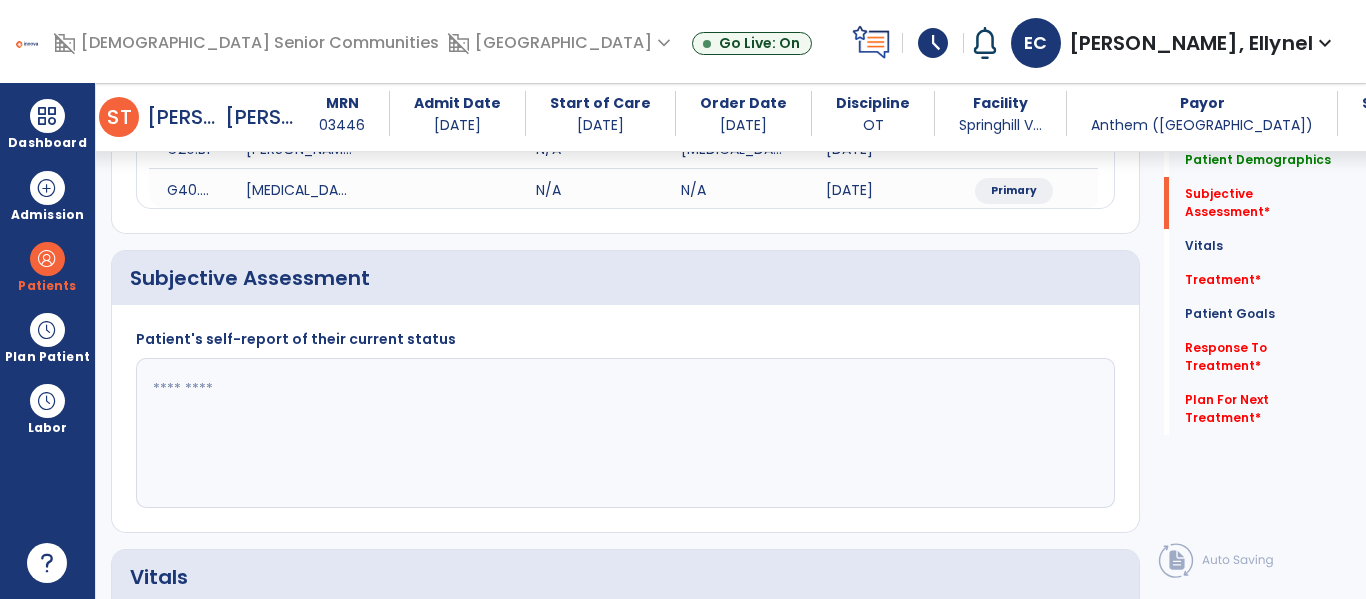 scroll, scrollTop: 323, scrollLeft: 0, axis: vertical 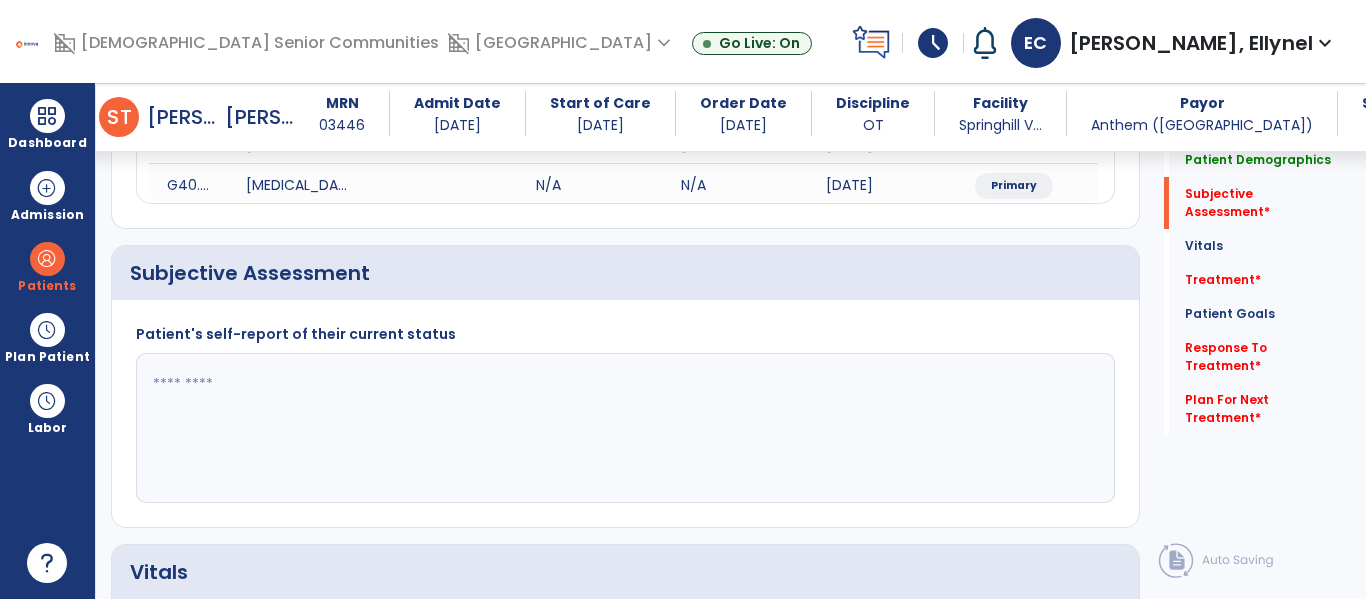 click 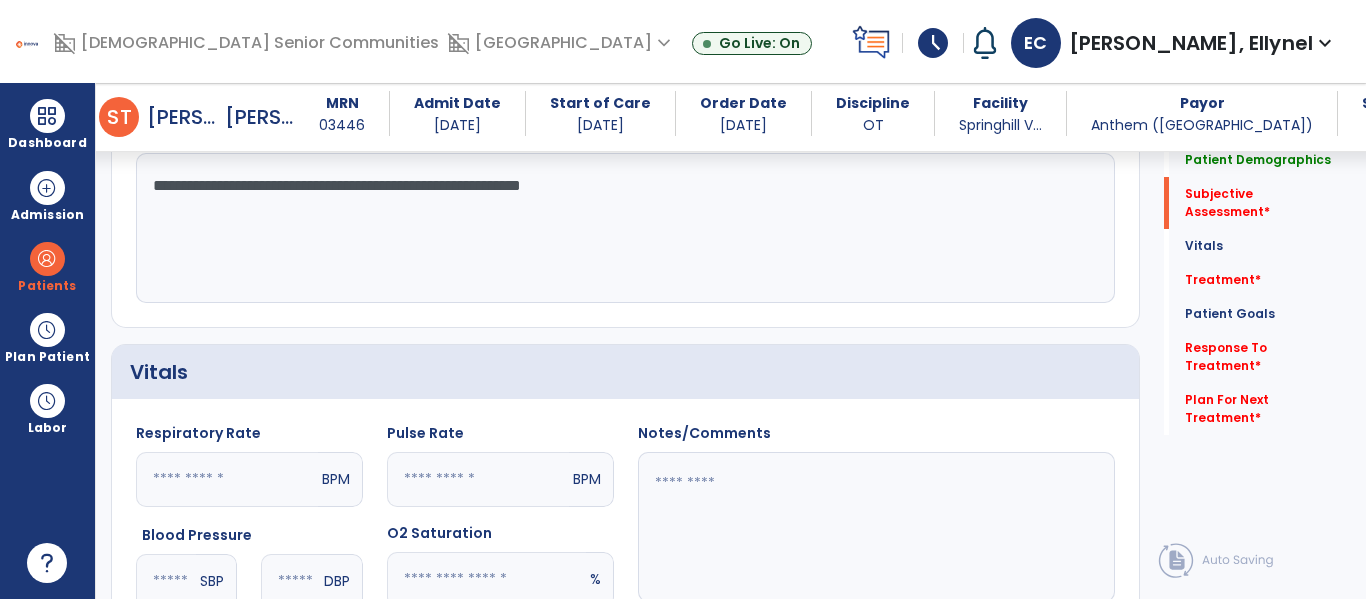 scroll, scrollTop: 526, scrollLeft: 0, axis: vertical 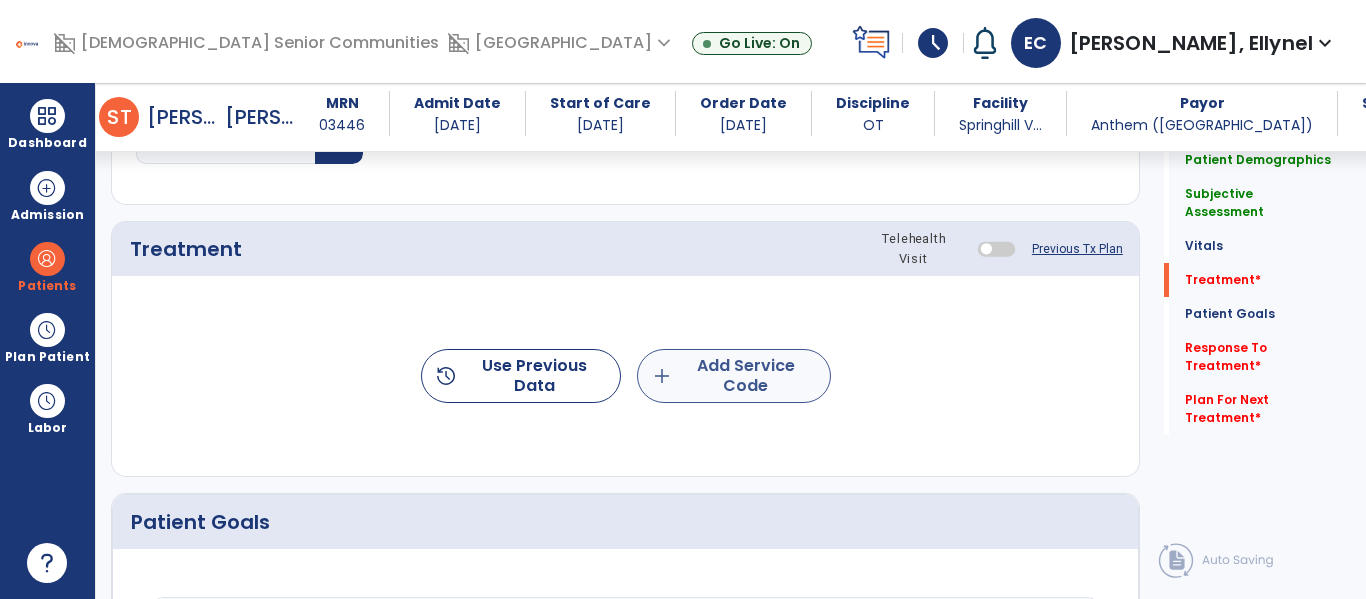 type on "**********" 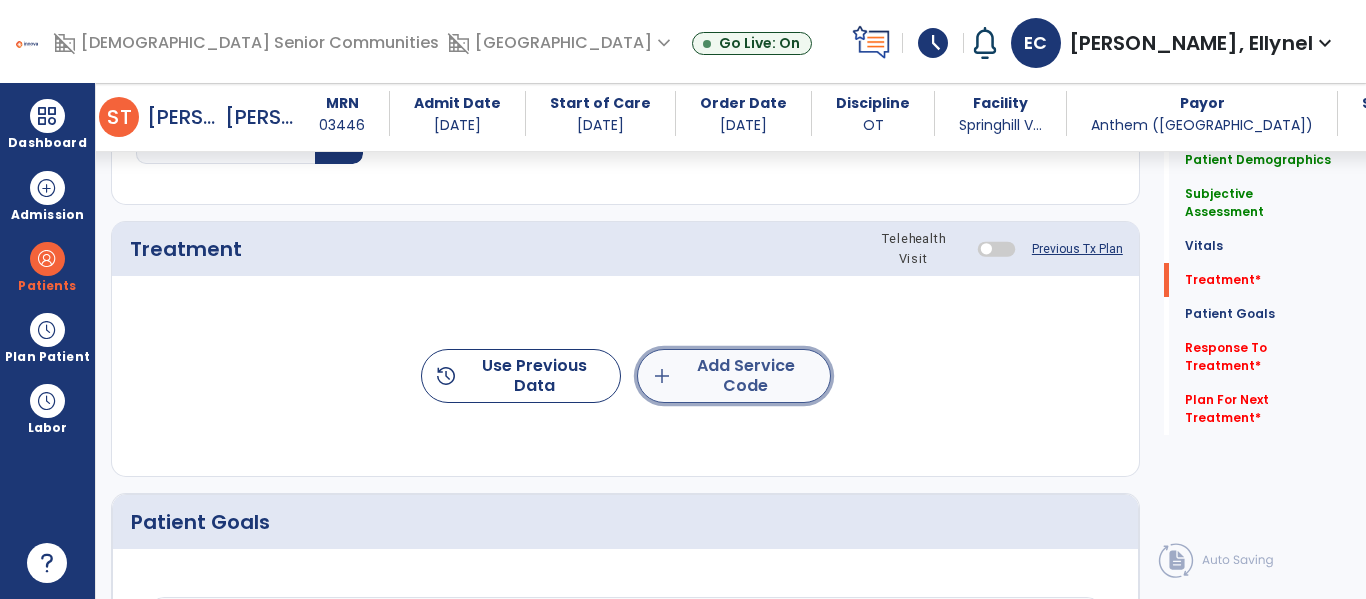 click on "add  Add Service Code" 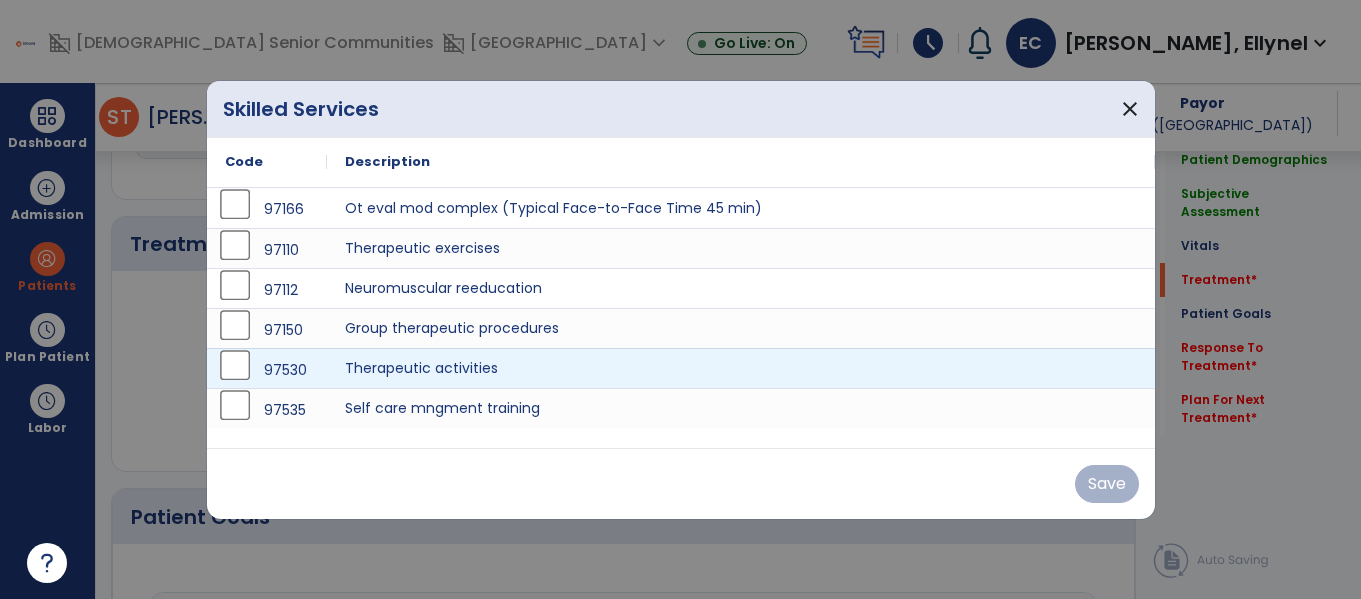 scroll, scrollTop: 1068, scrollLeft: 0, axis: vertical 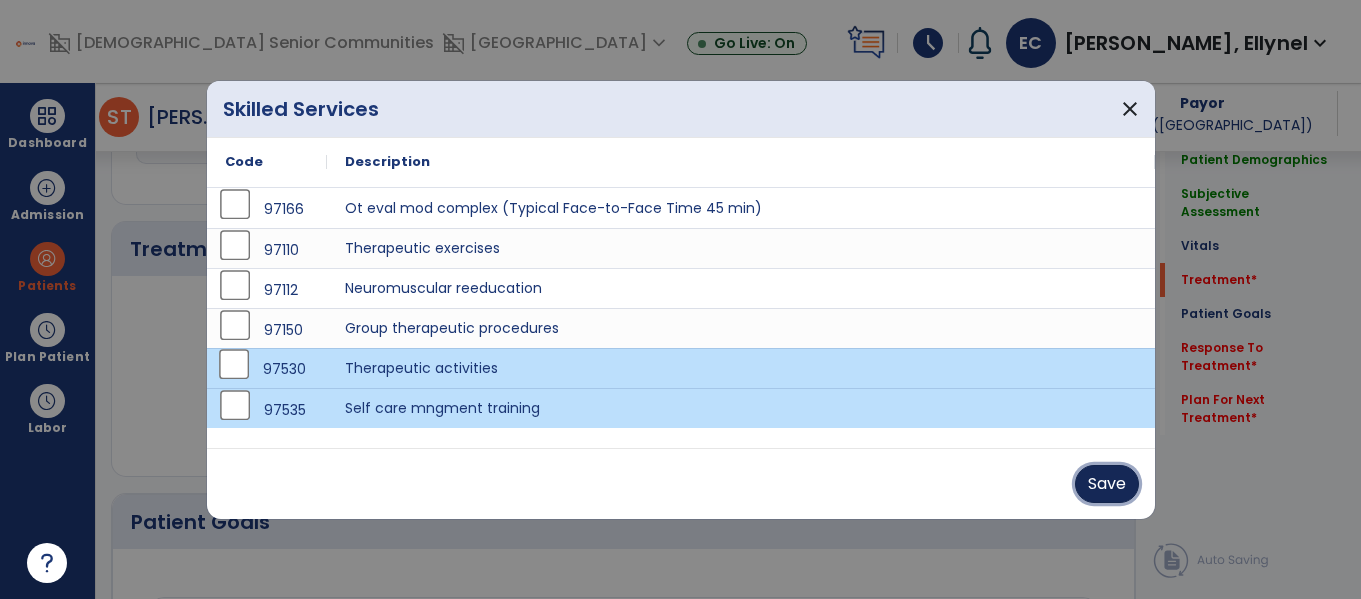 click on "Save" at bounding box center [1107, 484] 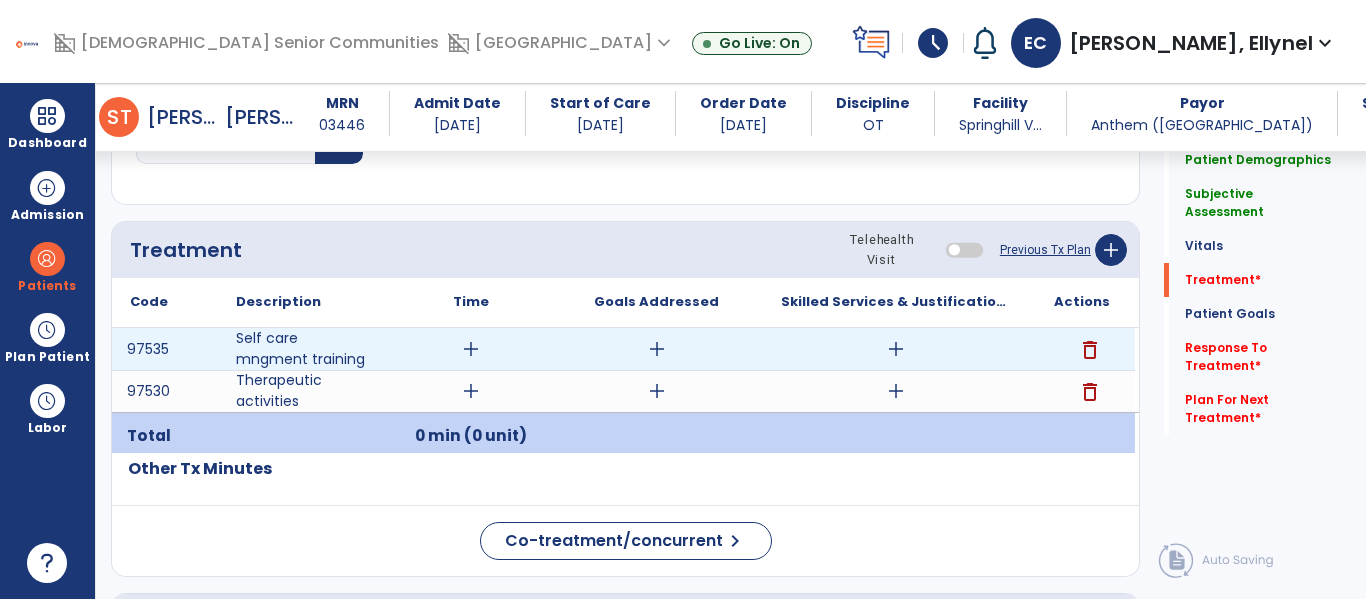 click on "add" at bounding box center (471, 349) 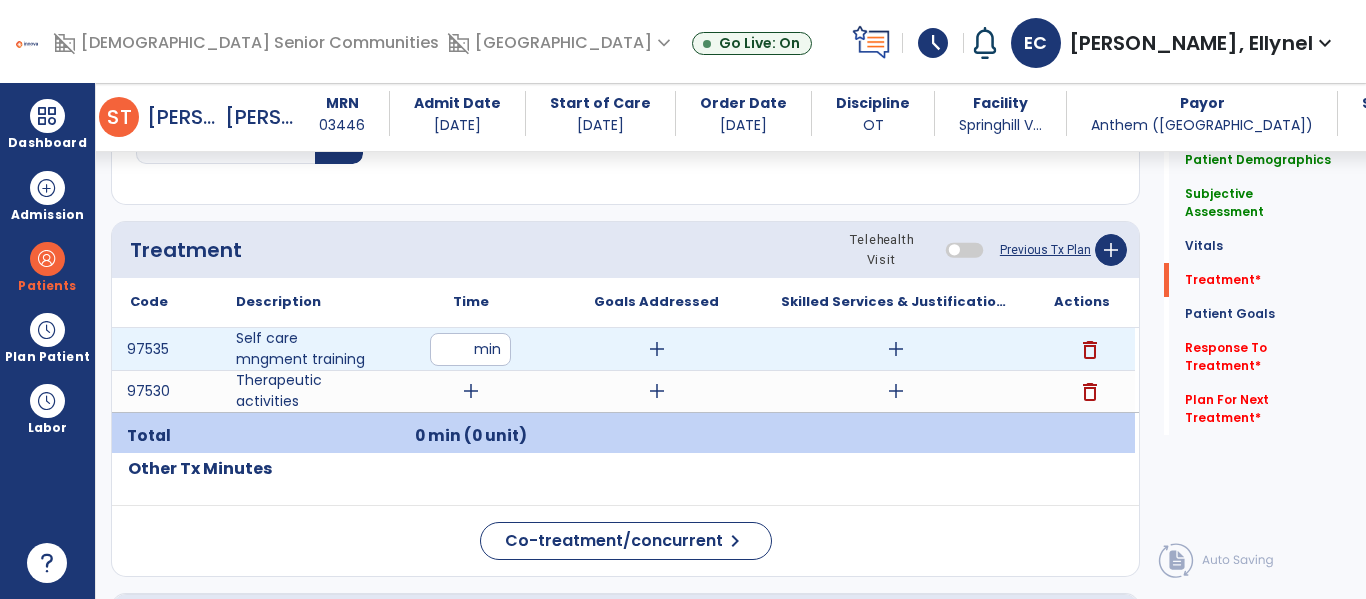 type on "**" 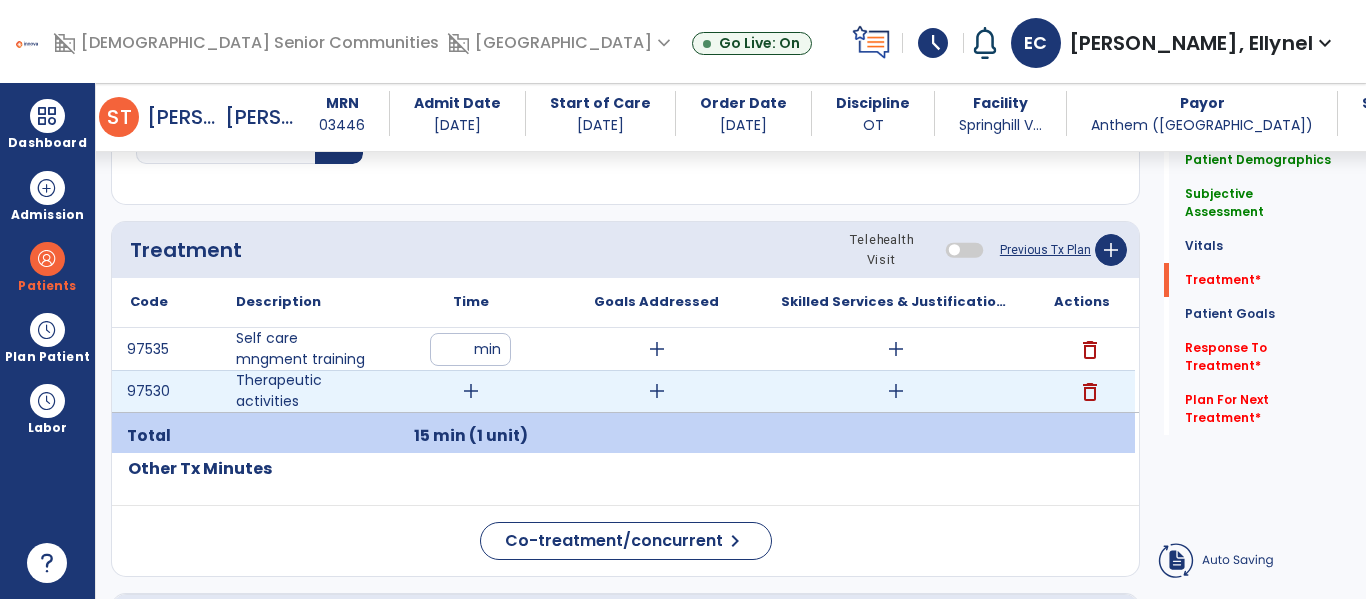 click on "add" at bounding box center (471, 391) 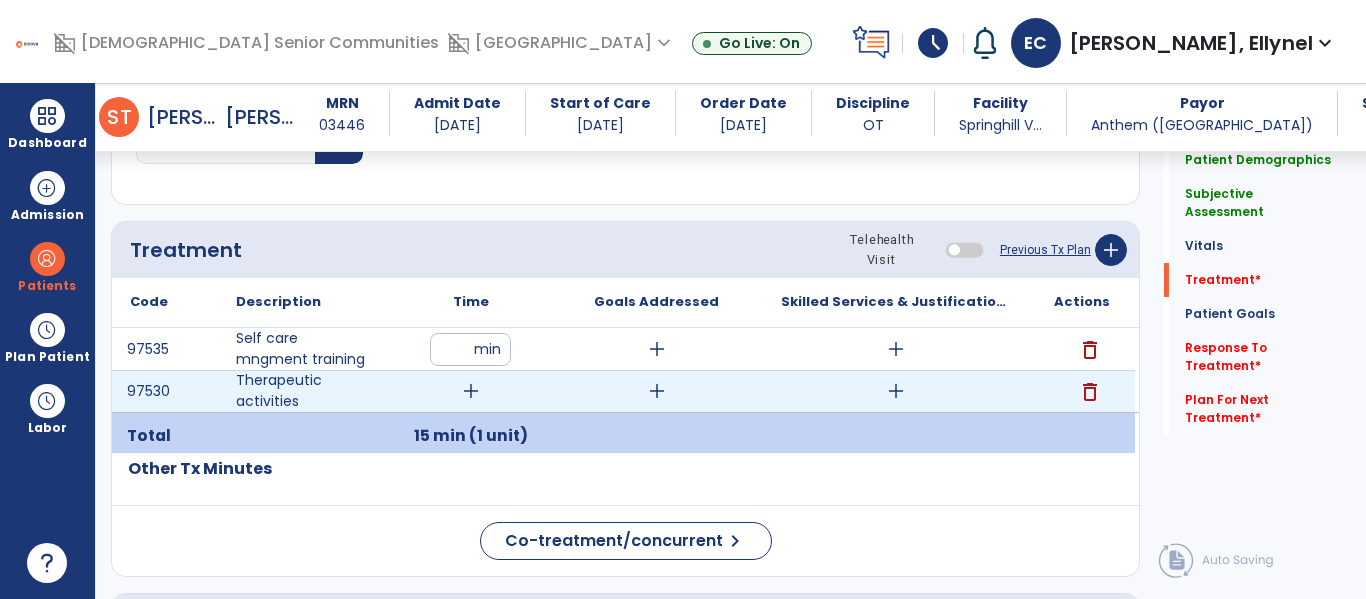 click on "add" at bounding box center [471, 391] 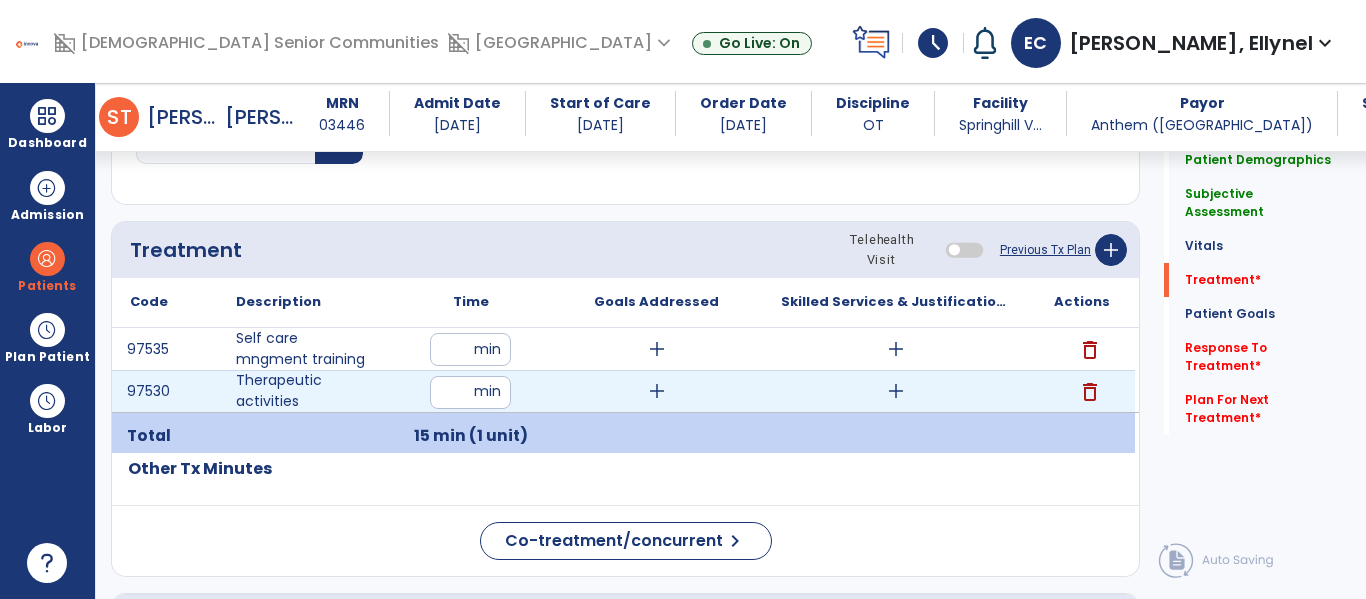 type on "**" 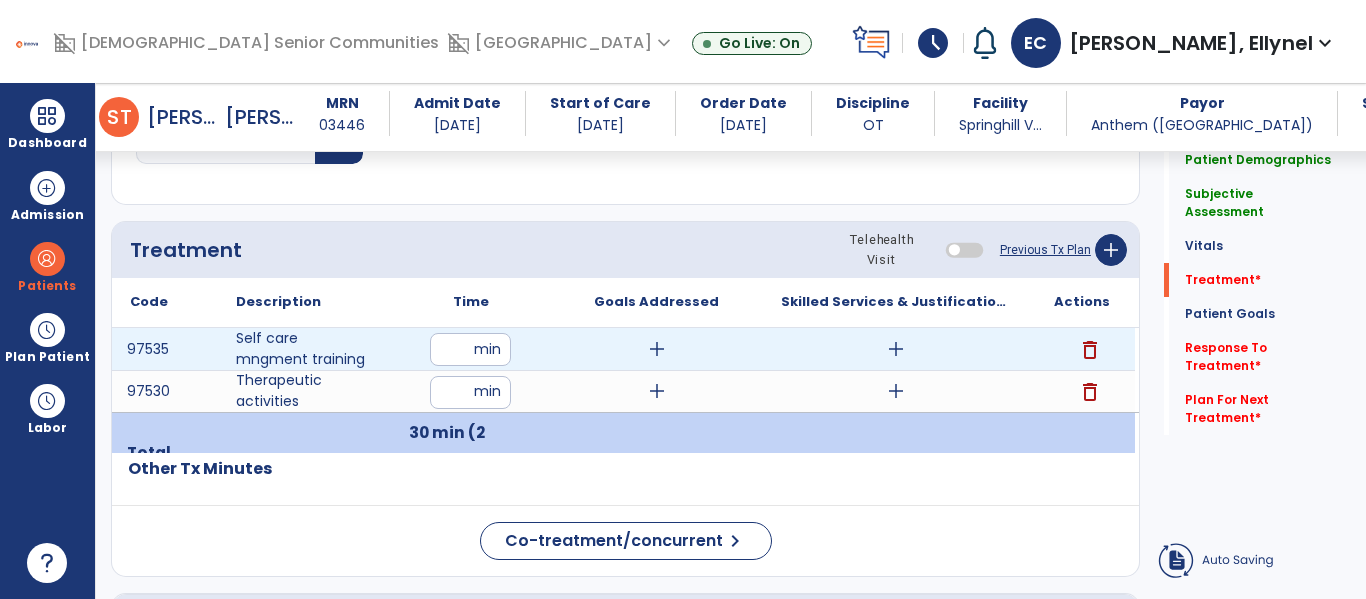 click on "add" at bounding box center [896, 349] 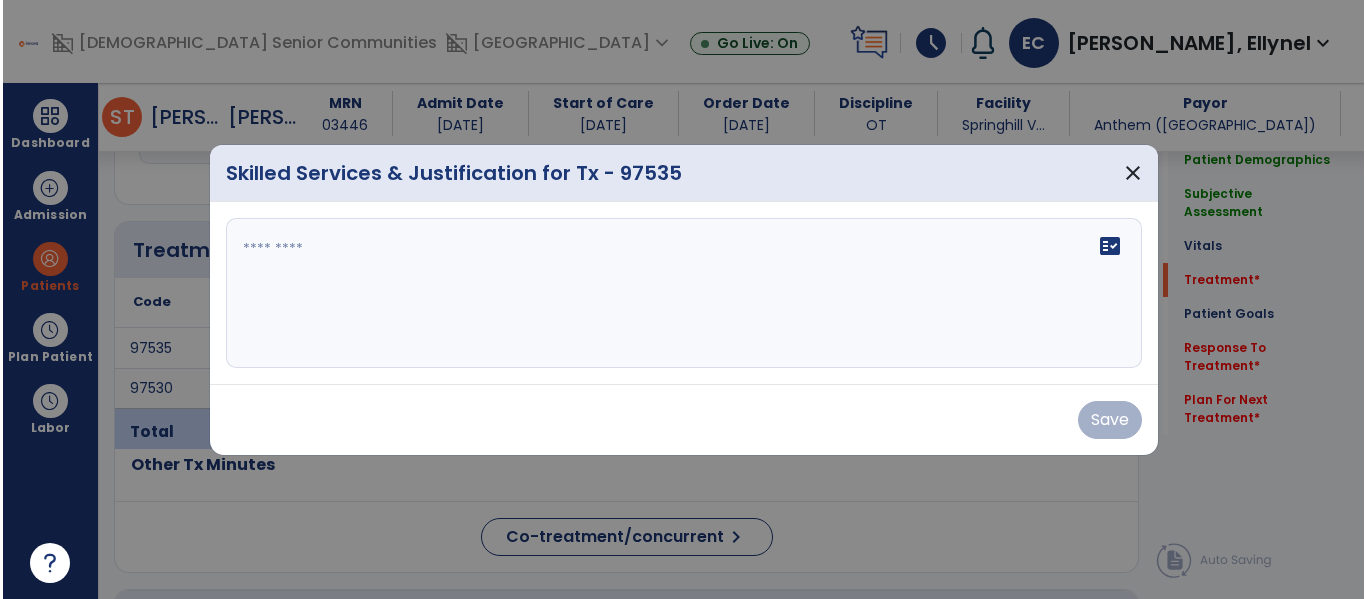 scroll, scrollTop: 1068, scrollLeft: 0, axis: vertical 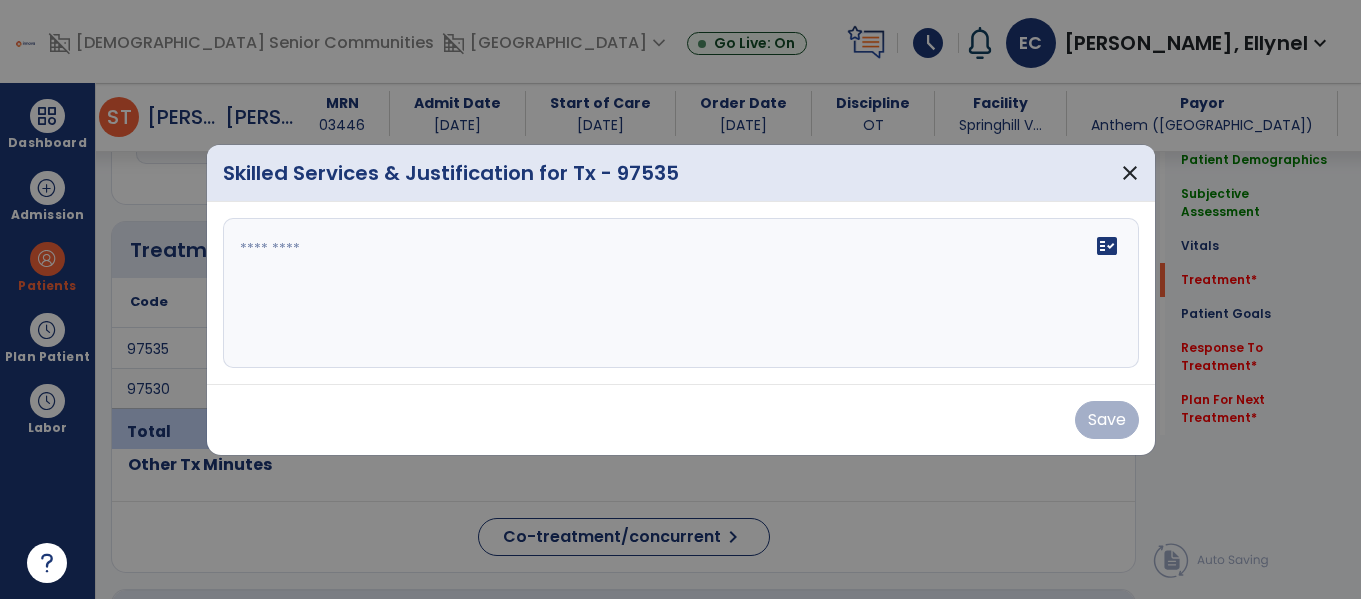 click on "fact_check" at bounding box center [681, 293] 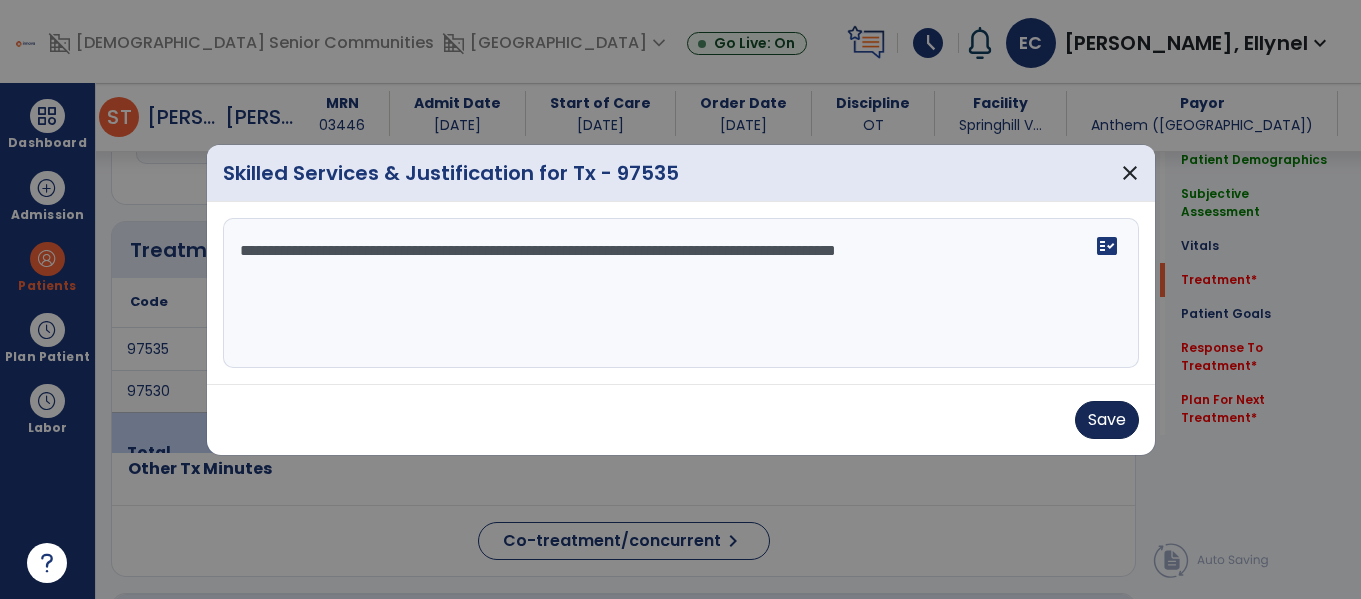 type on "**********" 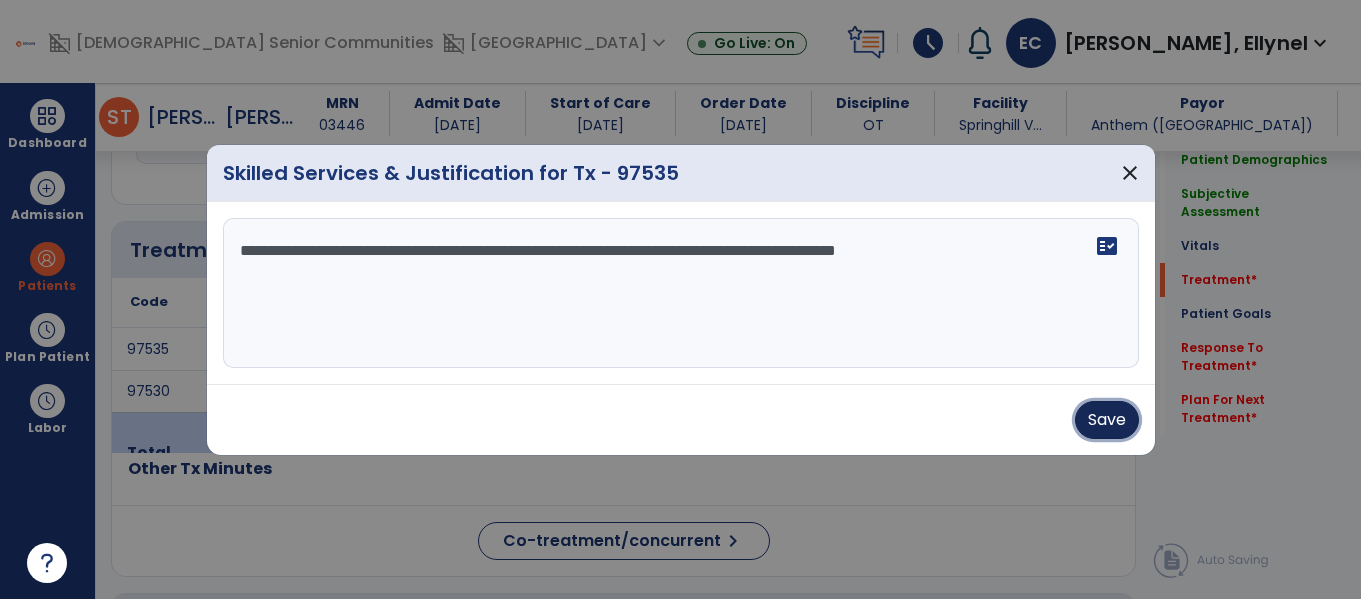 click on "Save" at bounding box center [1107, 420] 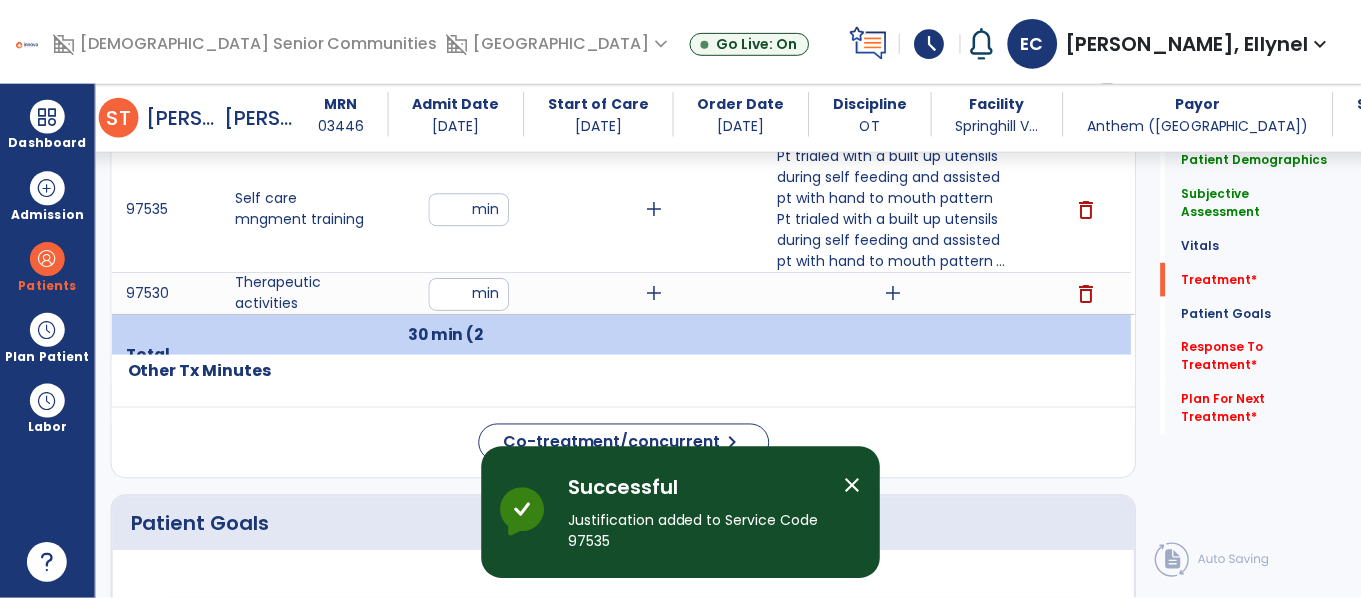 scroll, scrollTop: 1270, scrollLeft: 0, axis: vertical 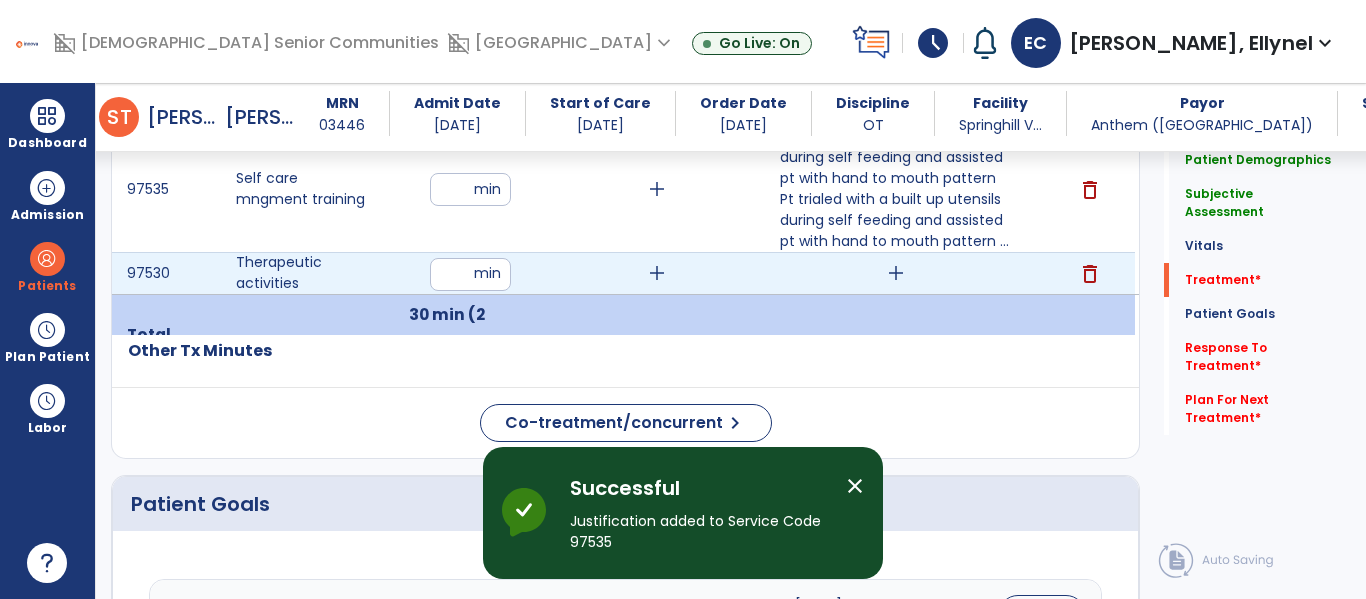 click on "add" at bounding box center (896, 273) 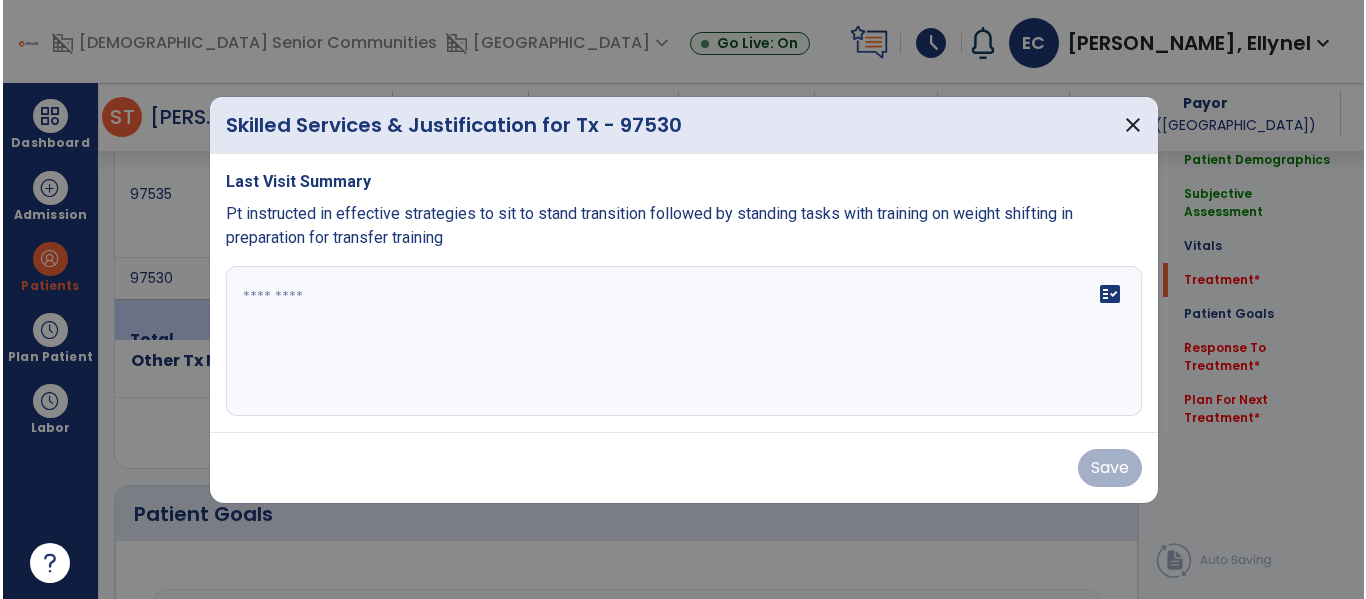 scroll, scrollTop: 1270, scrollLeft: 0, axis: vertical 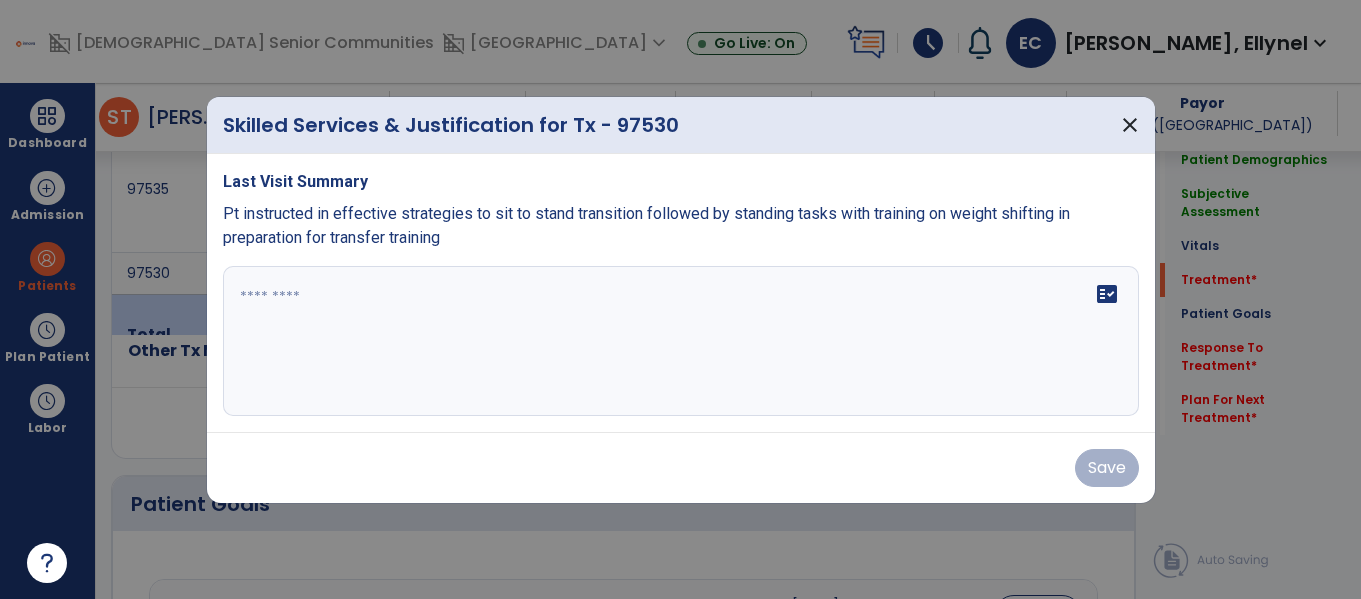 click on "Pt instructed in effective strategies to sit to stand transition followed by standing tasks with training on weight shifting in preparation for transfer training" at bounding box center (646, 225) 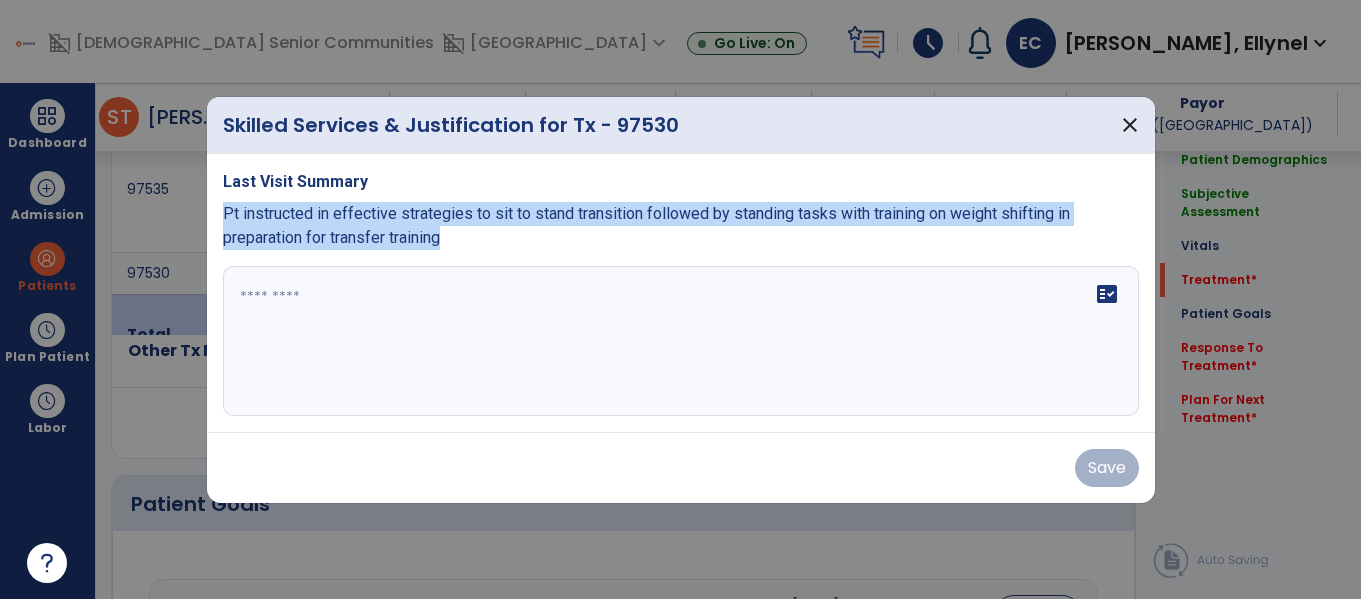 drag, startPoint x: 224, startPoint y: 209, endPoint x: 499, endPoint y: 233, distance: 276.0453 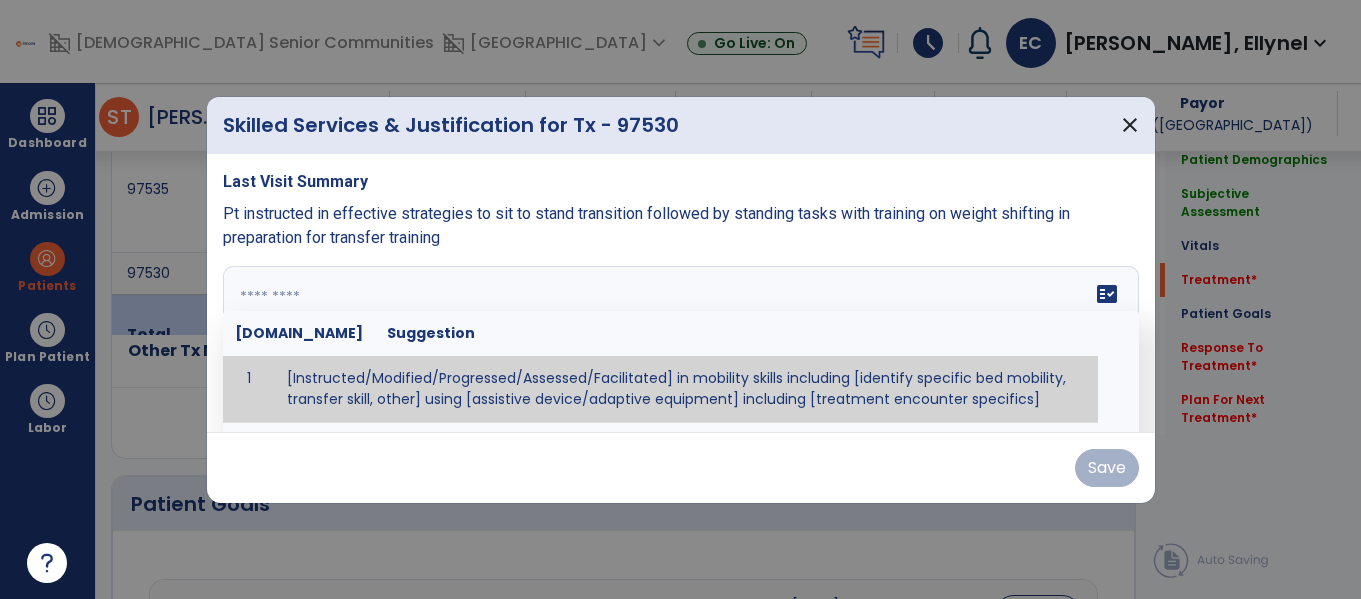 paste on "**********" 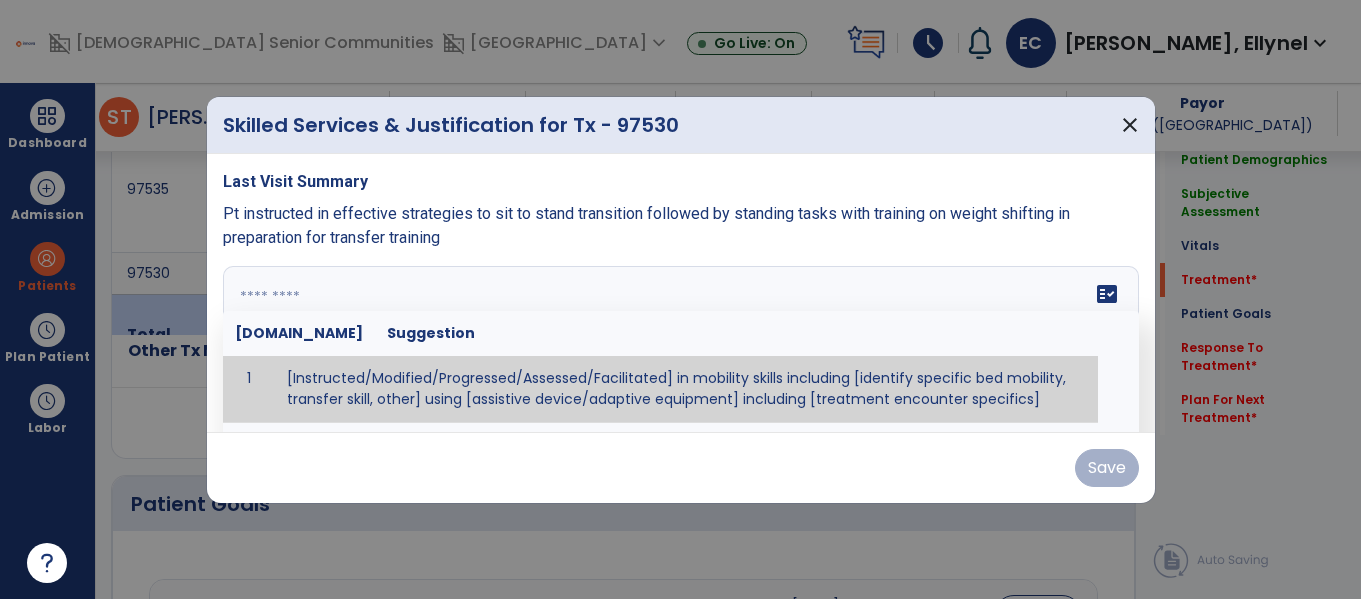 type on "**********" 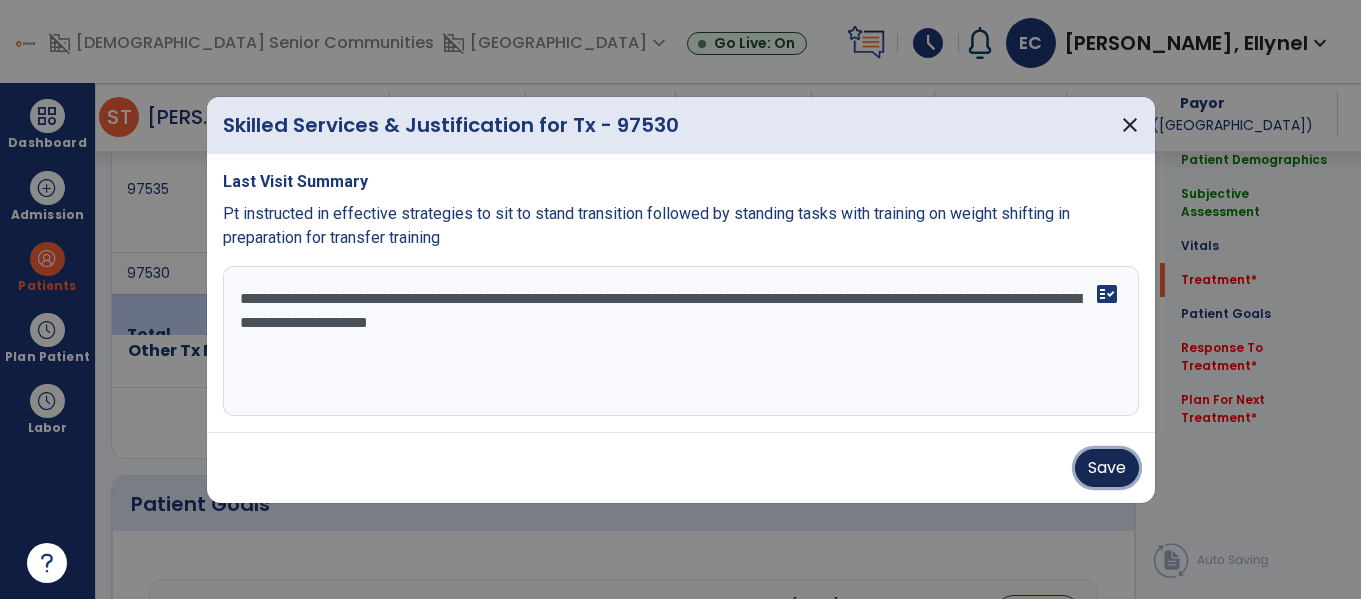 click on "Save" at bounding box center [1107, 468] 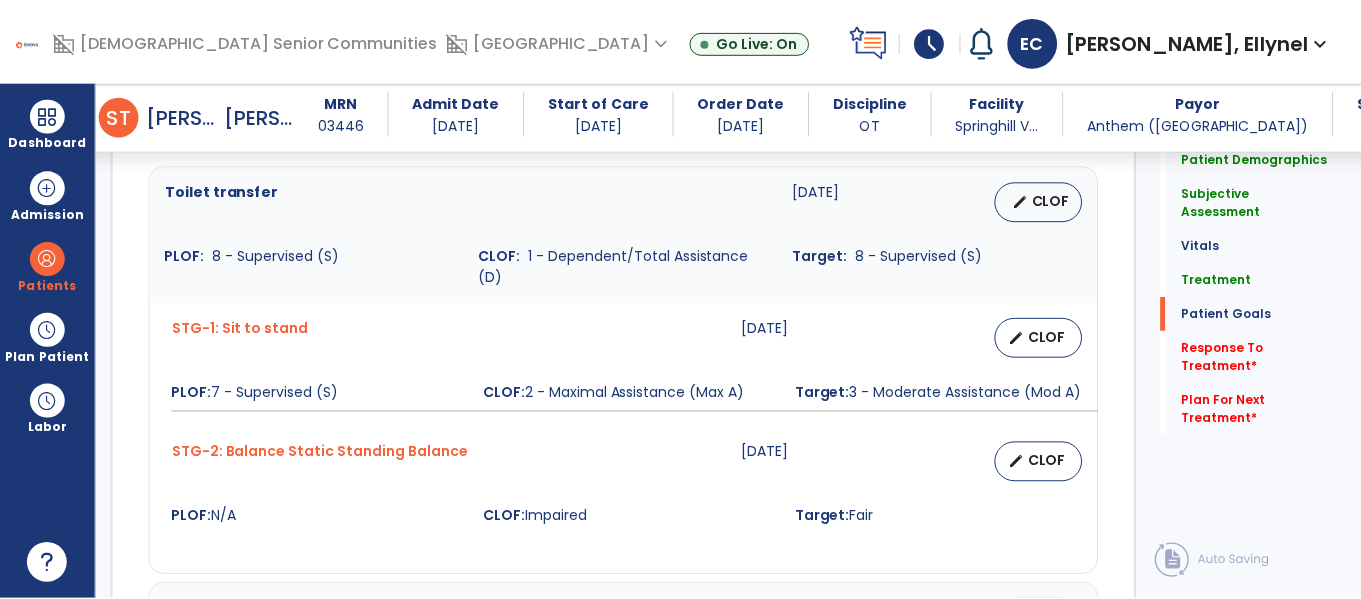 scroll, scrollTop: 1702, scrollLeft: 0, axis: vertical 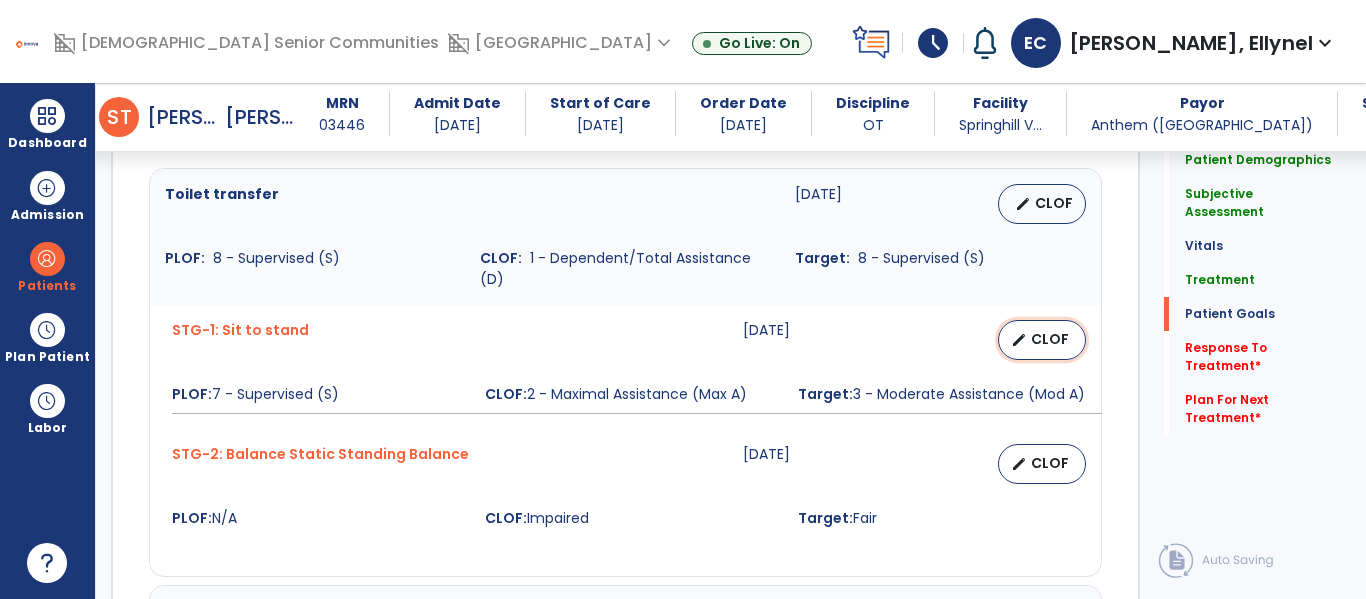 click on "CLOF" at bounding box center [1050, 339] 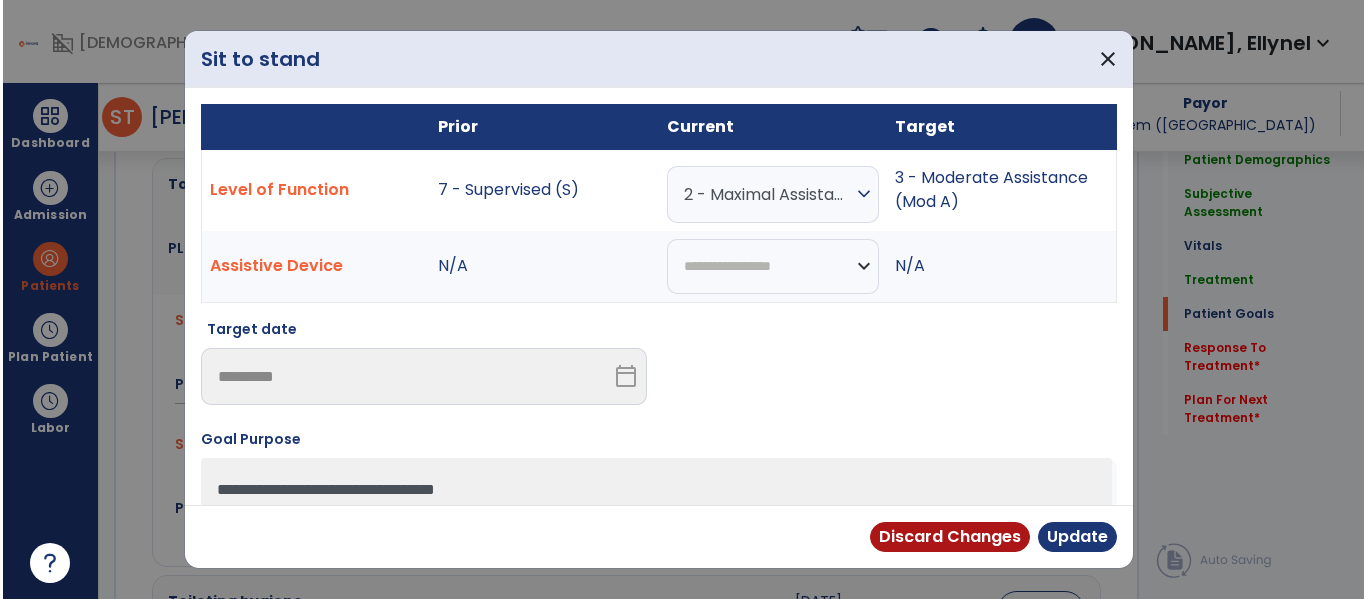 scroll, scrollTop: 1702, scrollLeft: 0, axis: vertical 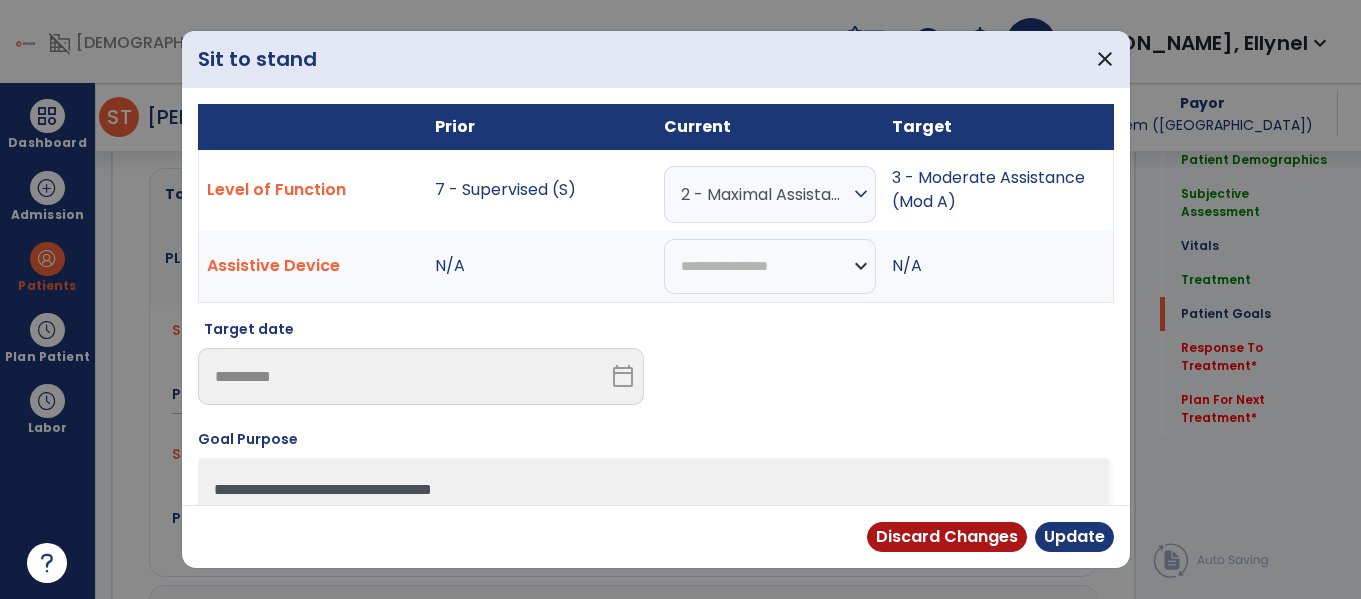 click on "expand_more" at bounding box center [861, 194] 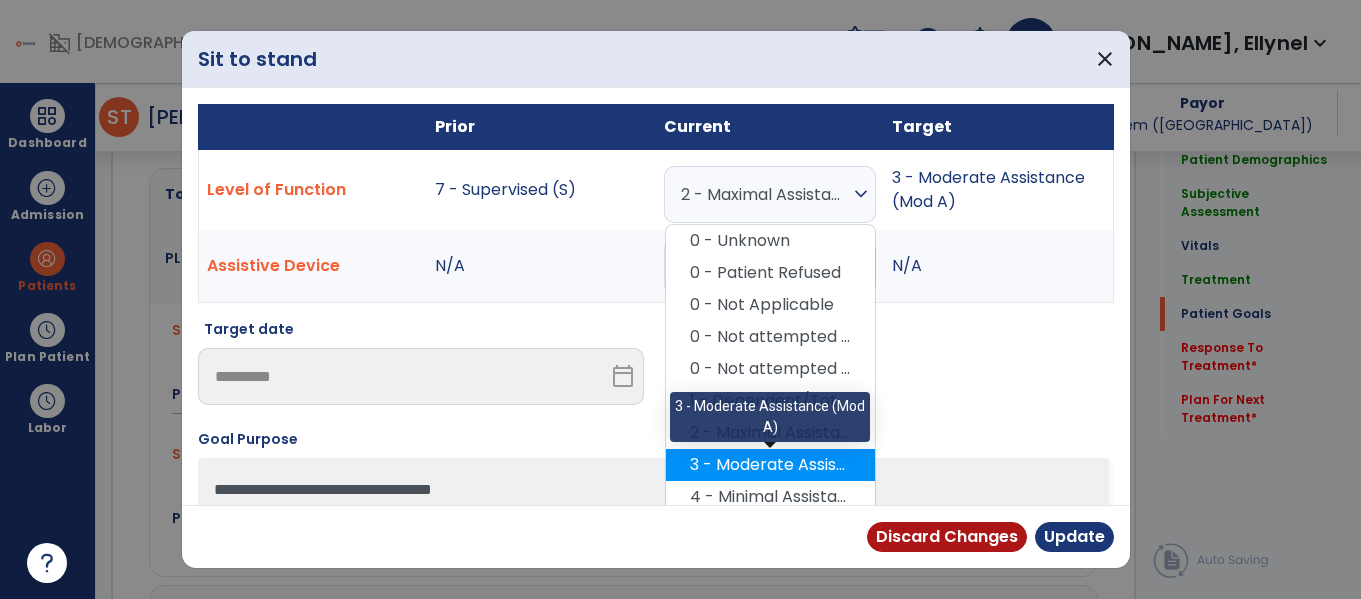 click on "3 - Moderate Assistance (Mod A)" at bounding box center [770, 465] 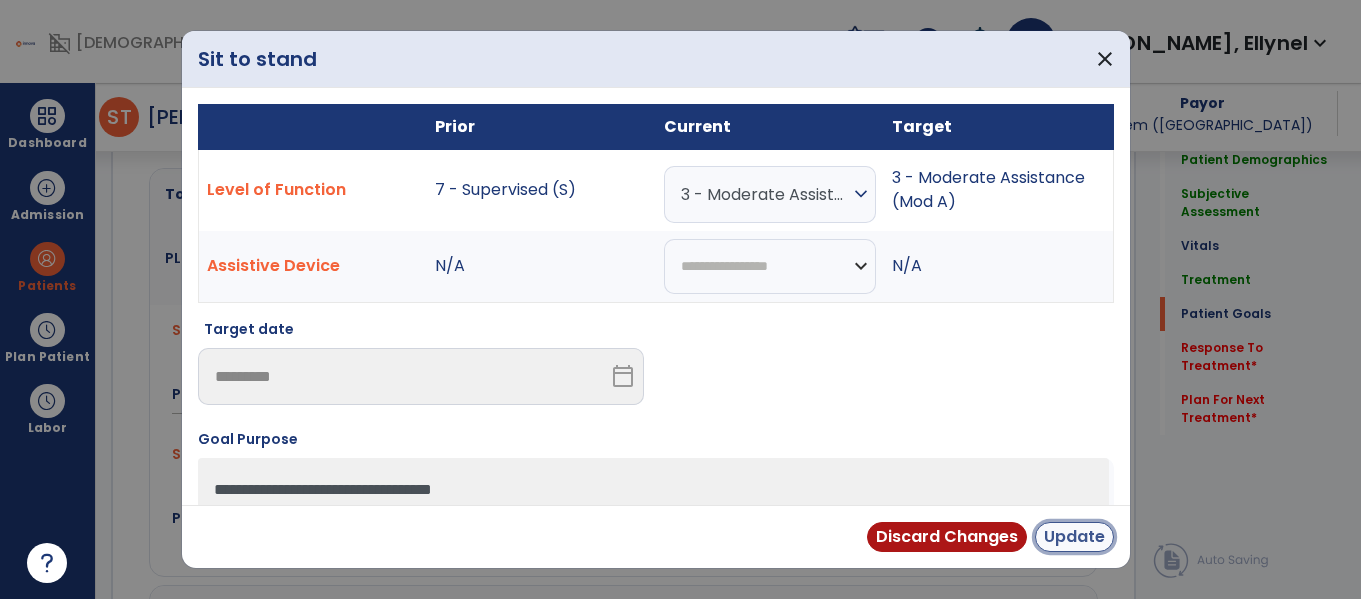 click on "Update" at bounding box center (1074, 537) 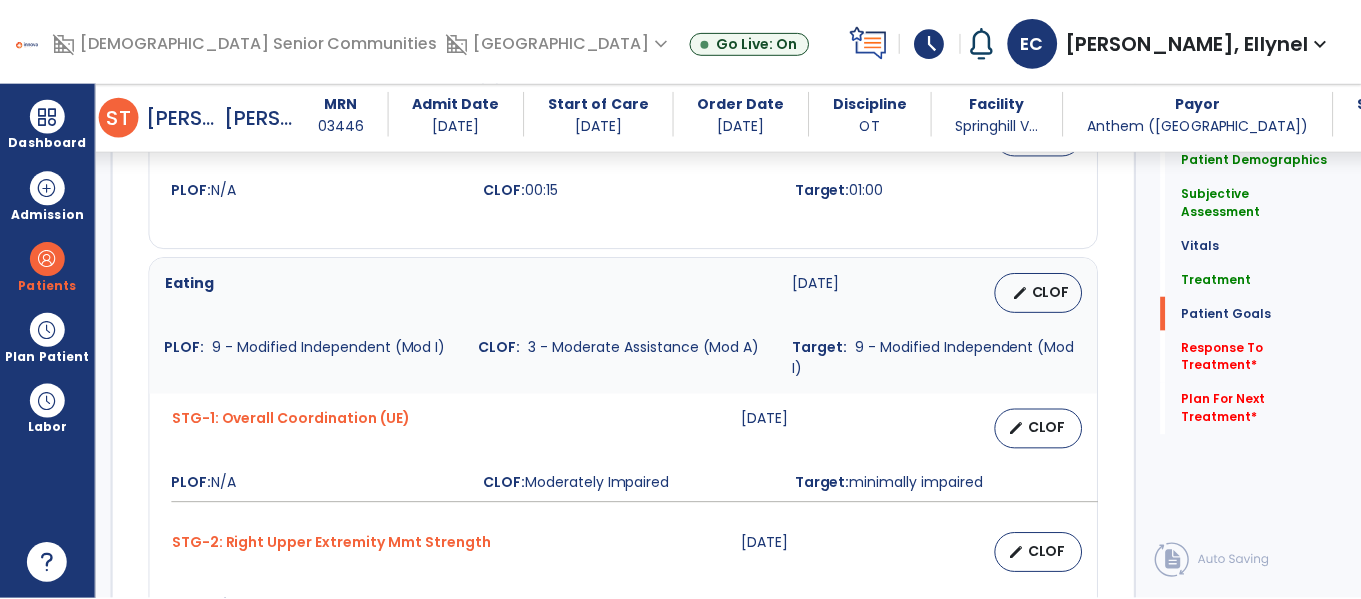 scroll, scrollTop: 2353, scrollLeft: 0, axis: vertical 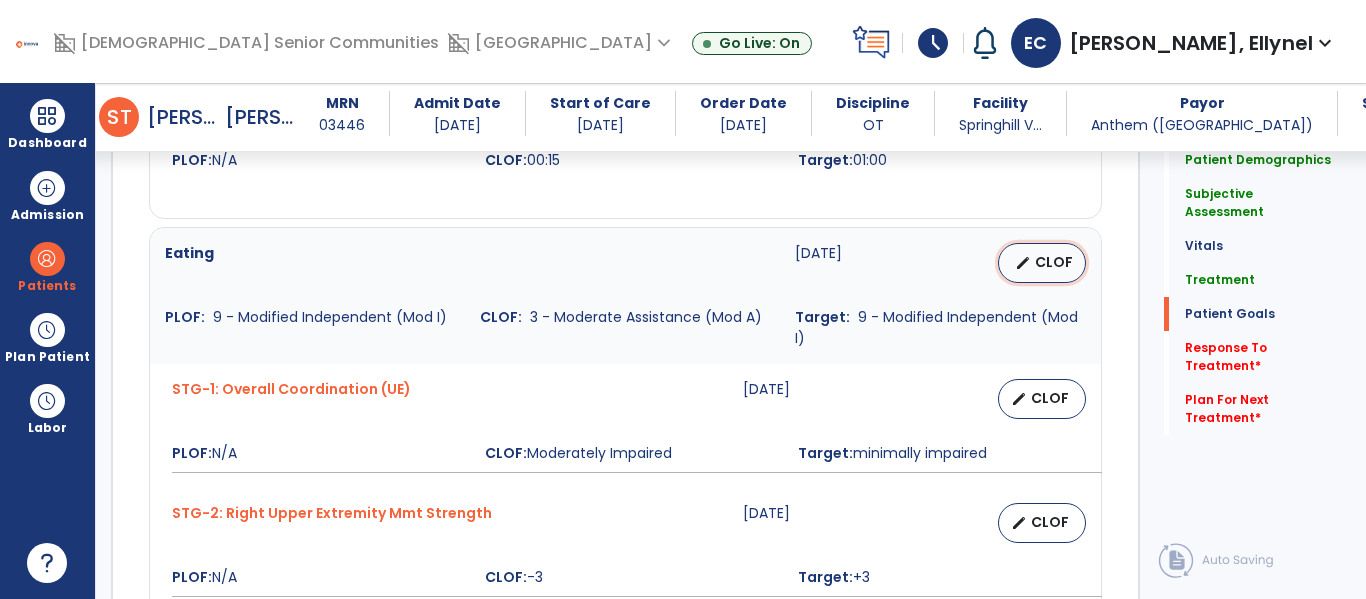 click on "CLOF" at bounding box center [1054, 262] 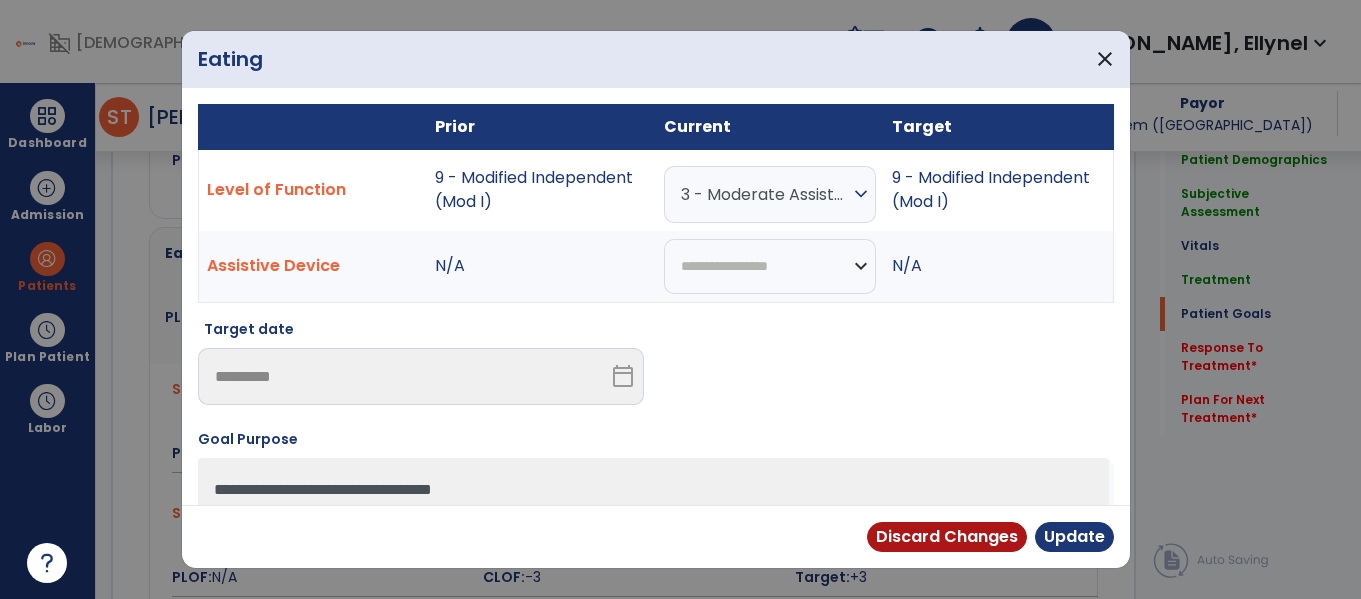 scroll, scrollTop: 2353, scrollLeft: 0, axis: vertical 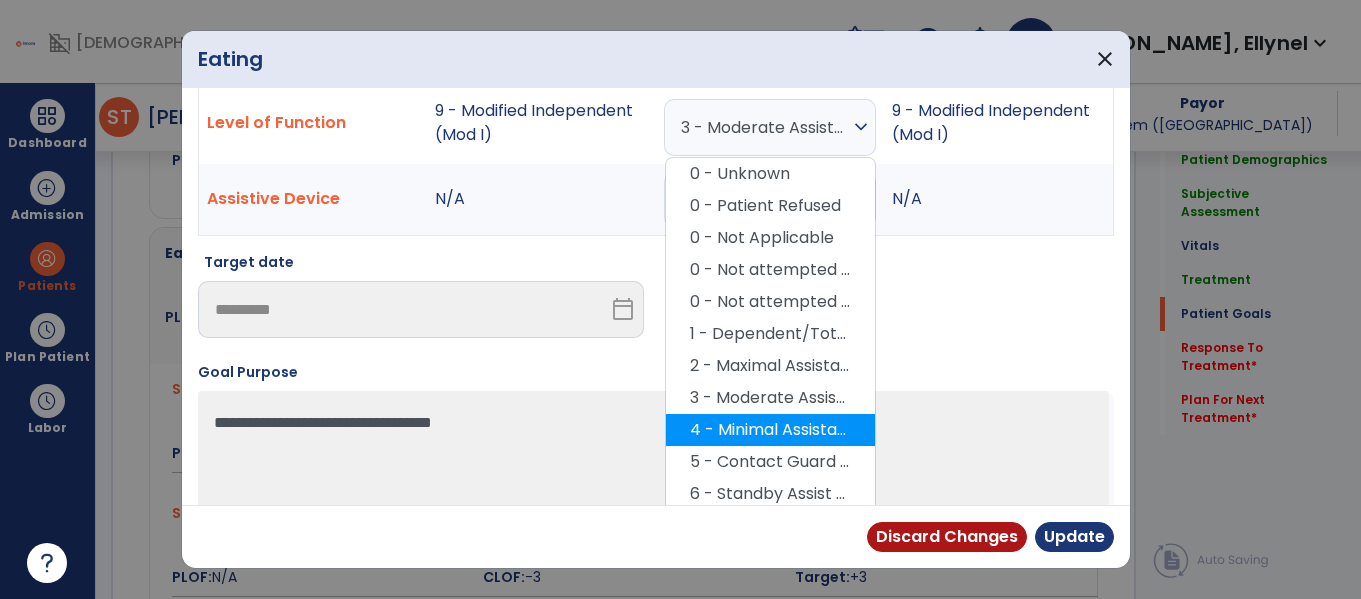click on "4 - Minimal Assistance (Min A)" at bounding box center [770, 430] 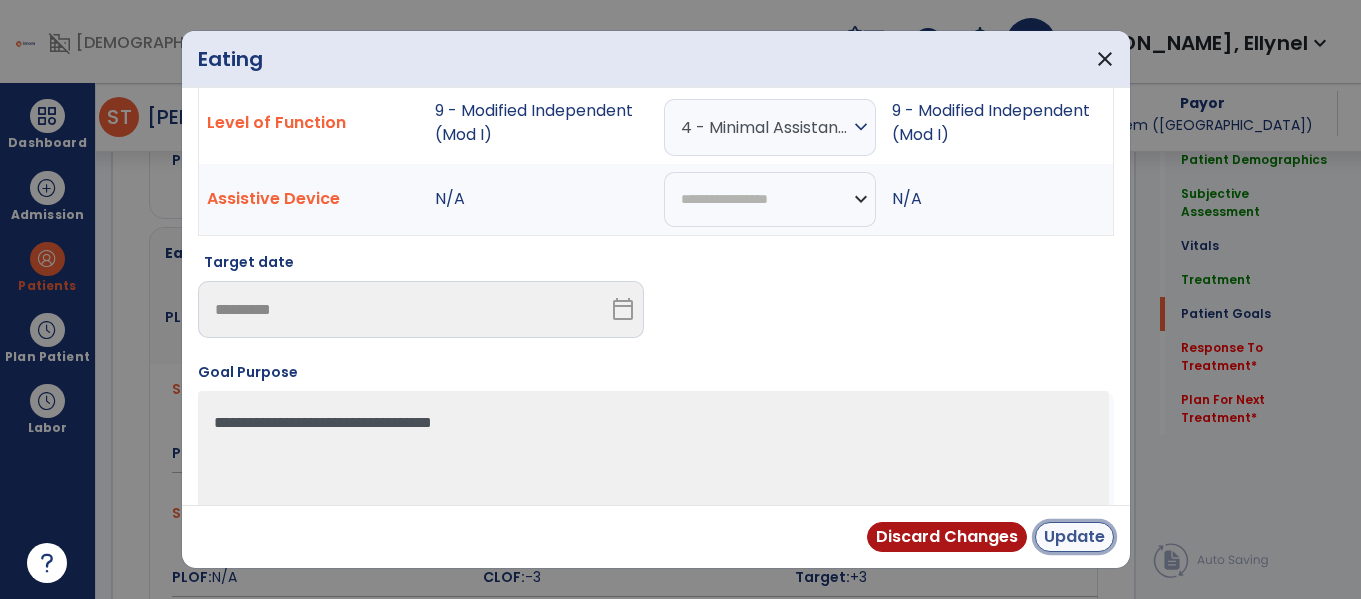 click on "Update" at bounding box center [1074, 537] 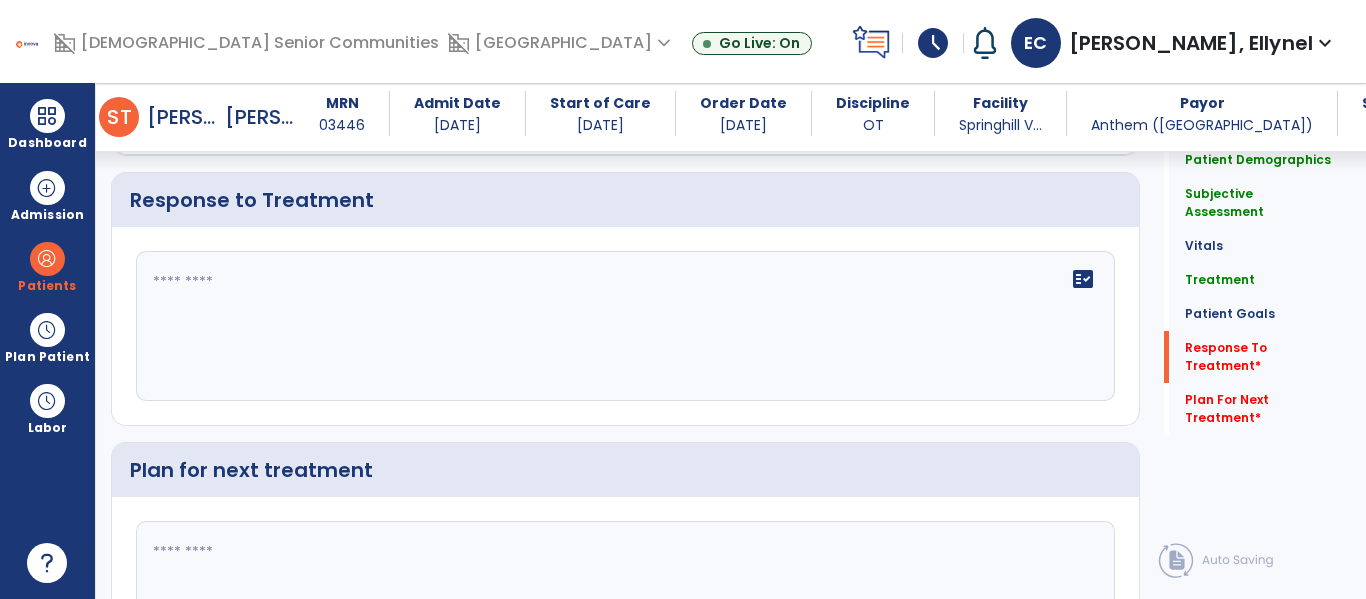 scroll, scrollTop: 3018, scrollLeft: 0, axis: vertical 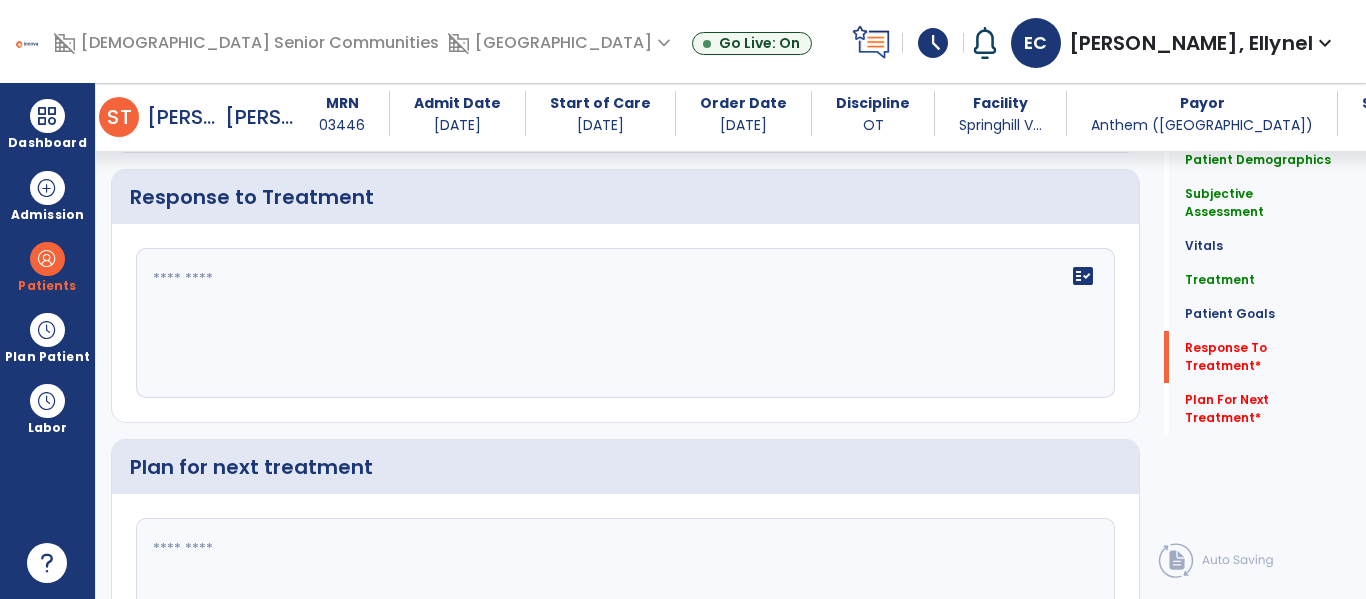 click on "fact_check" 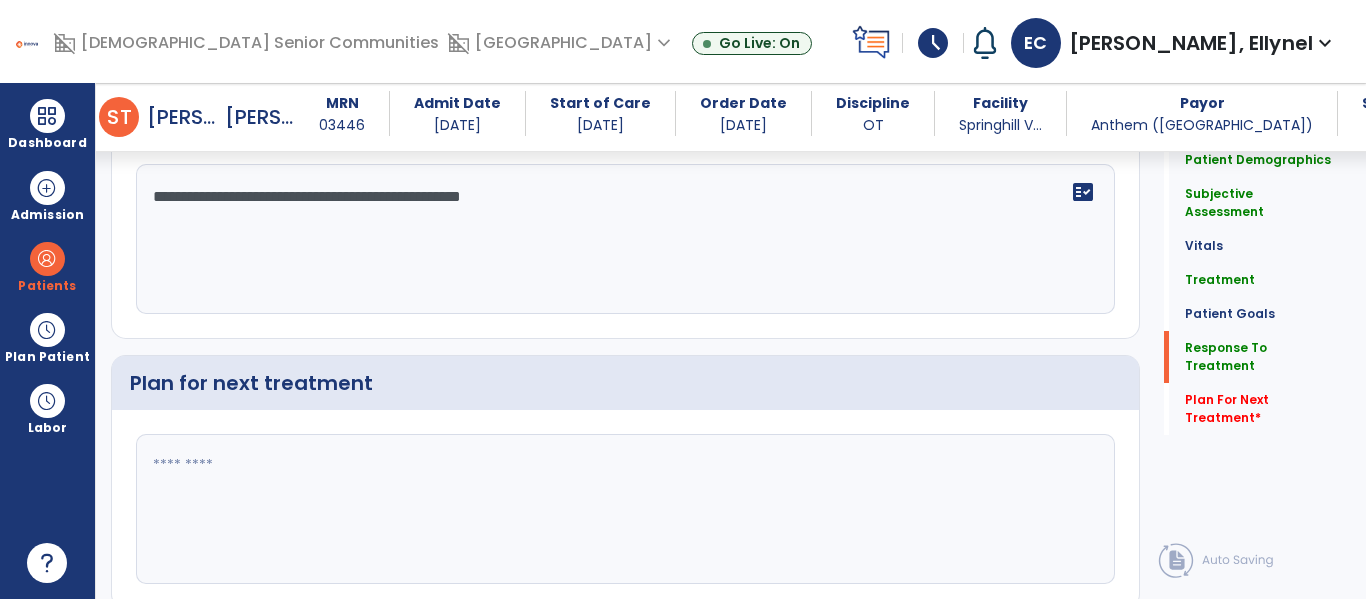 scroll, scrollTop: 3131, scrollLeft: 0, axis: vertical 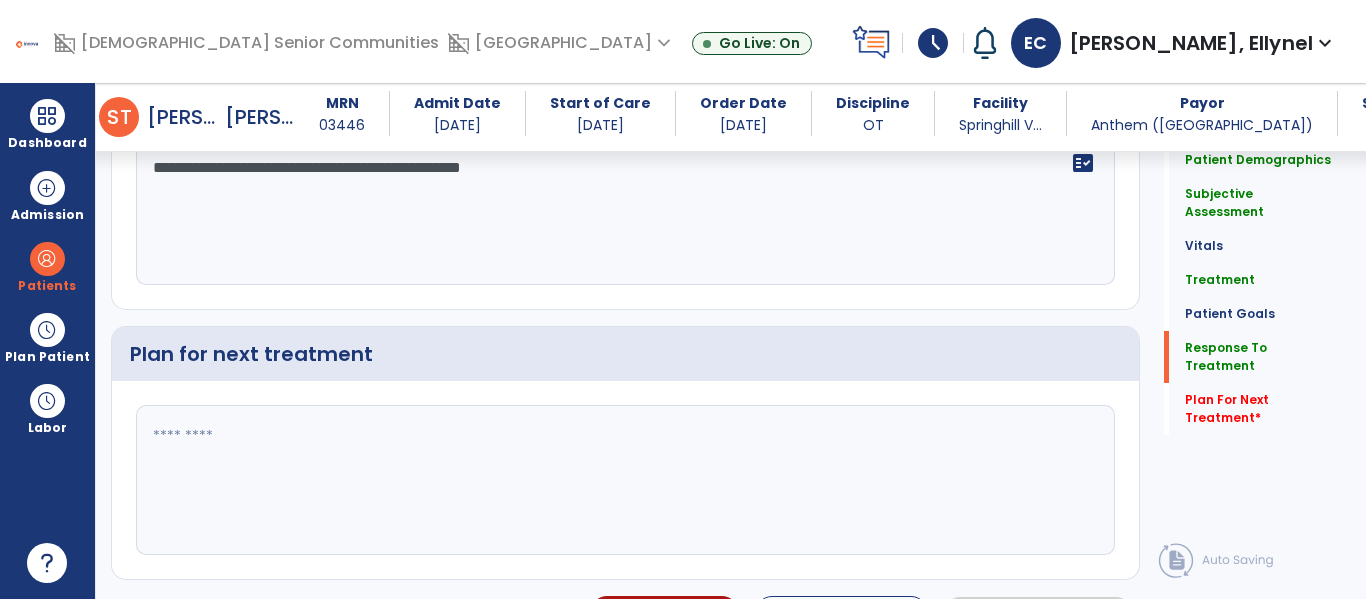 type on "**********" 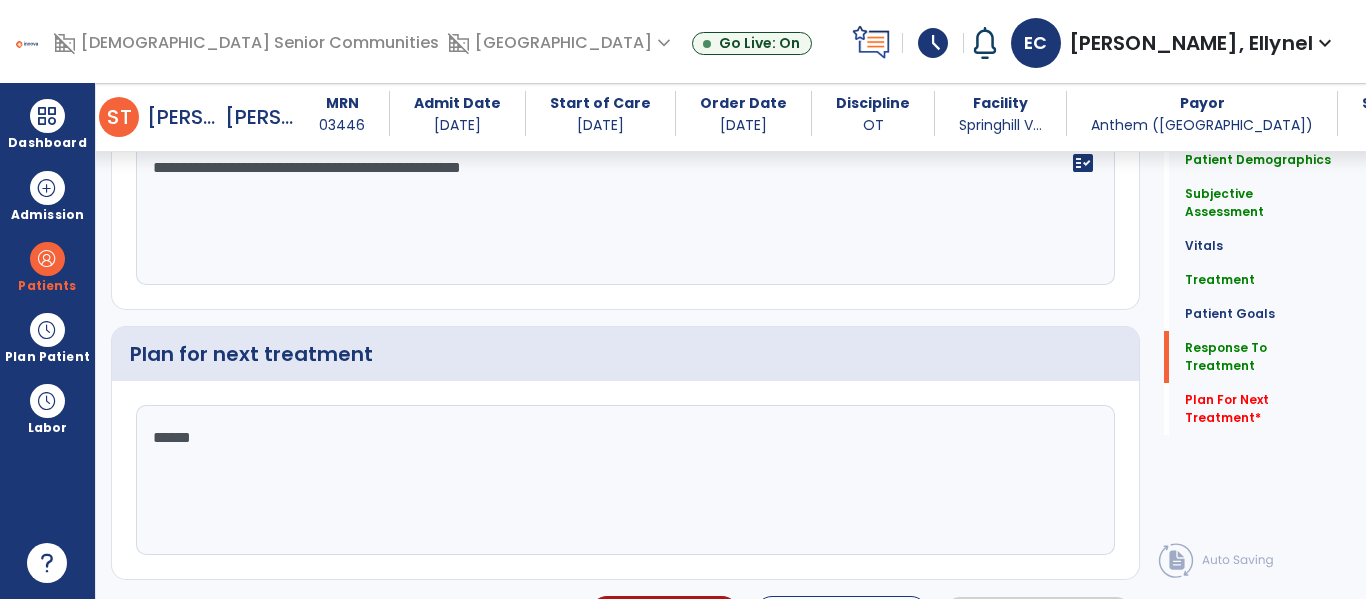type on "*******" 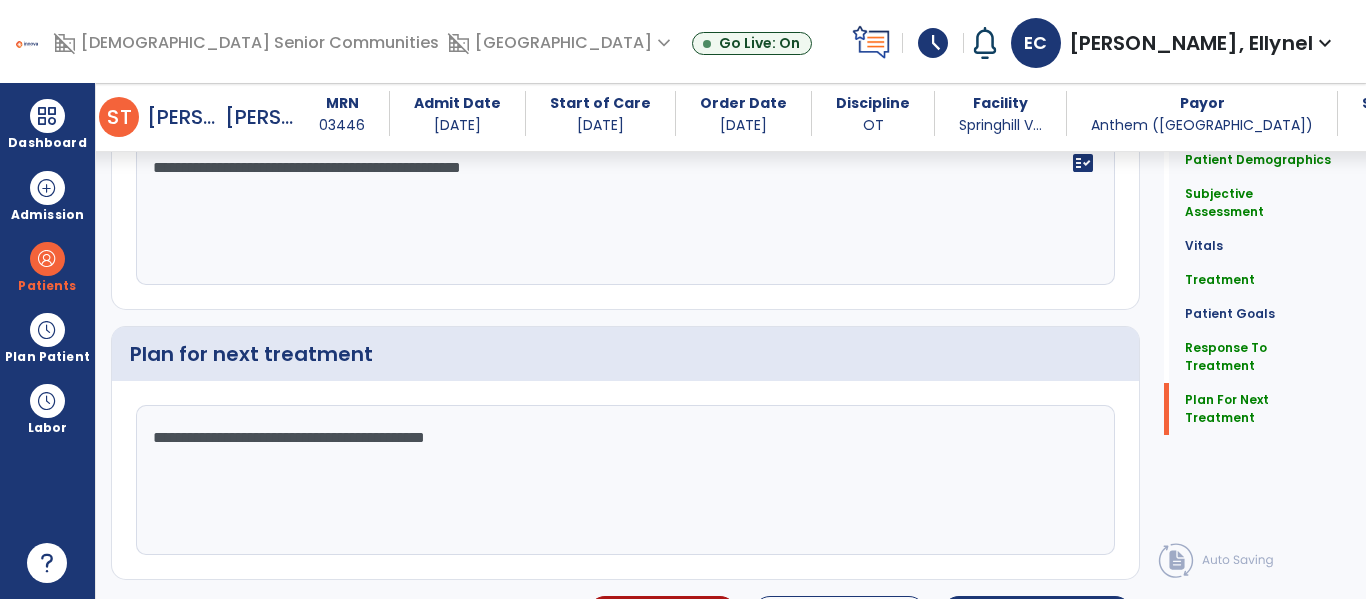 scroll, scrollTop: 3178, scrollLeft: 0, axis: vertical 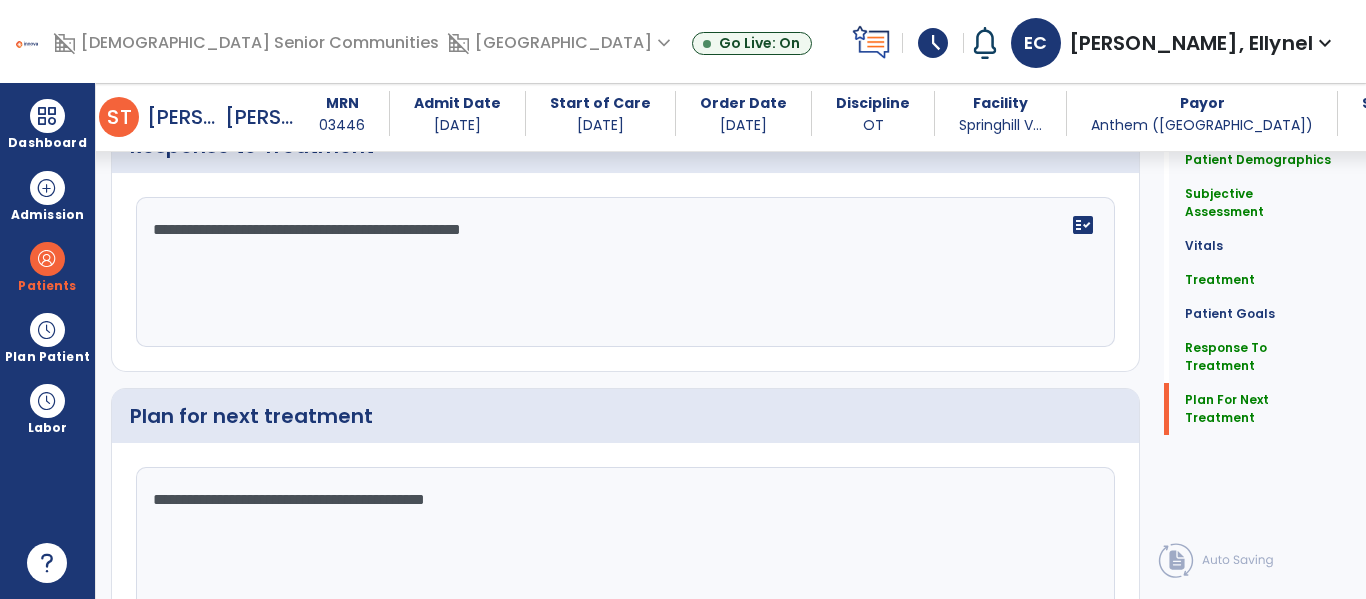 type on "**********" 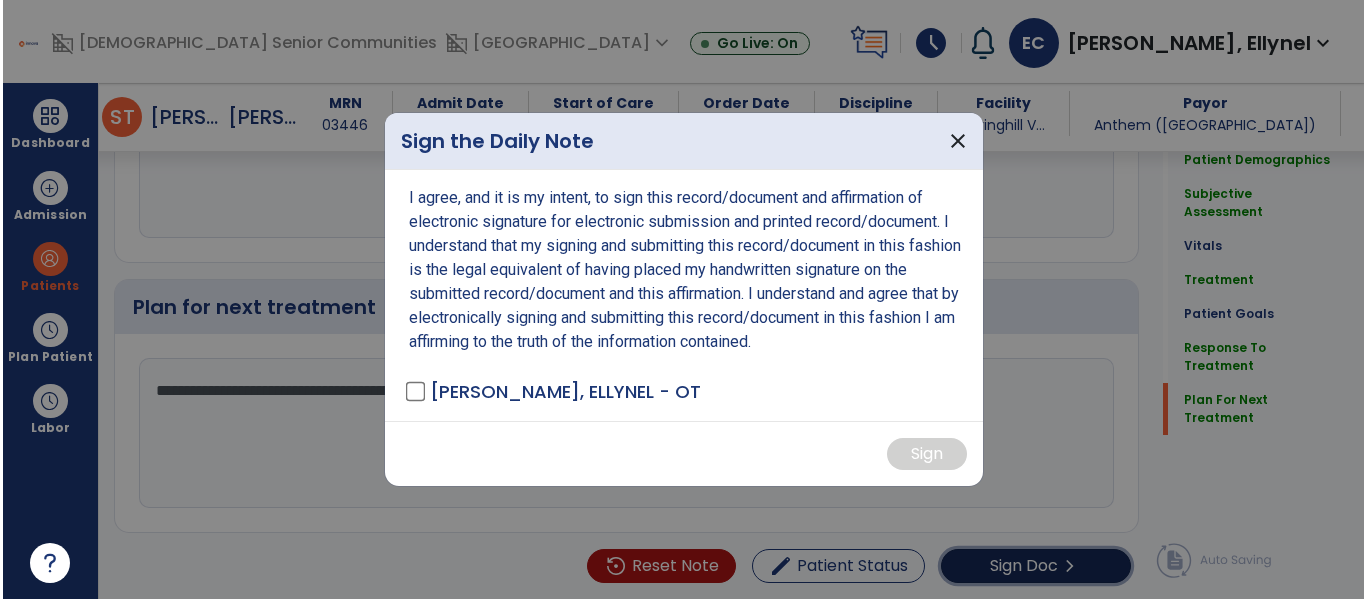 scroll, scrollTop: 3178, scrollLeft: 0, axis: vertical 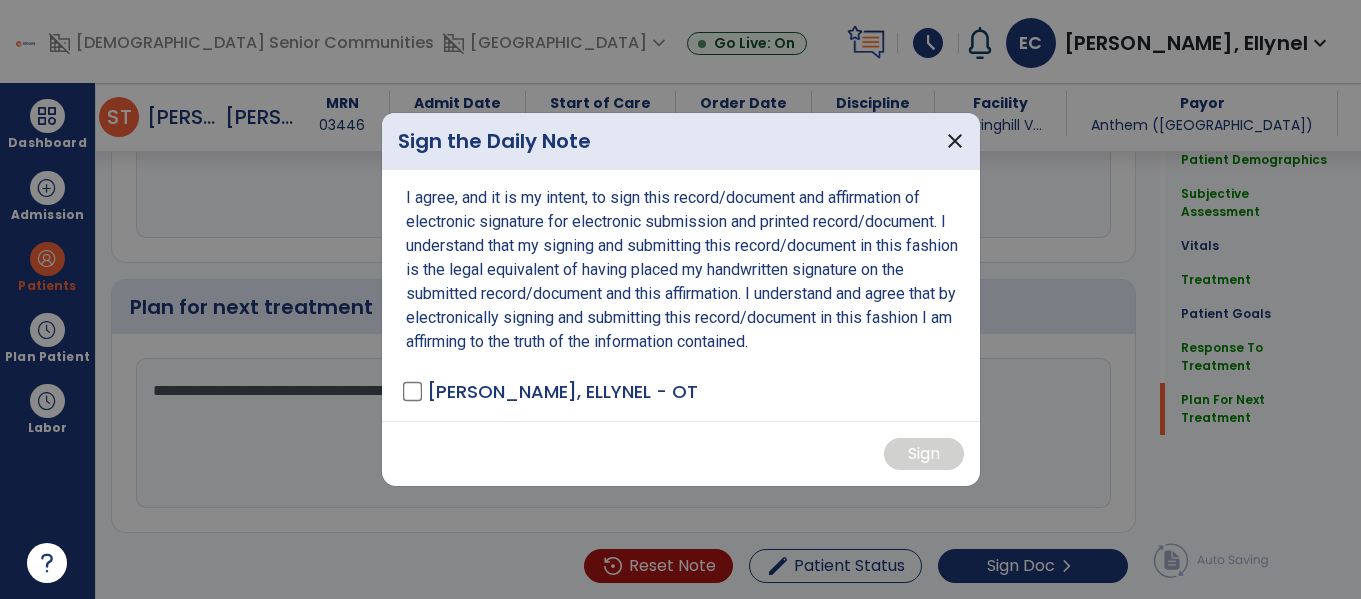 click on "I agree, and it is my intent, to sign this record/document and affirmation of electronic signature for electronic submission and printed record/document. I understand that my signing and submitting this record/document in this fashion is the legal equivalent of having placed my handwritten signature on the submitted record/document and this affirmation. I understand and agree that by electronically signing and submitting this record/document in this fashion I am affirming to the truth of the information contained.  [PERSON_NAME]" at bounding box center (681, 295) 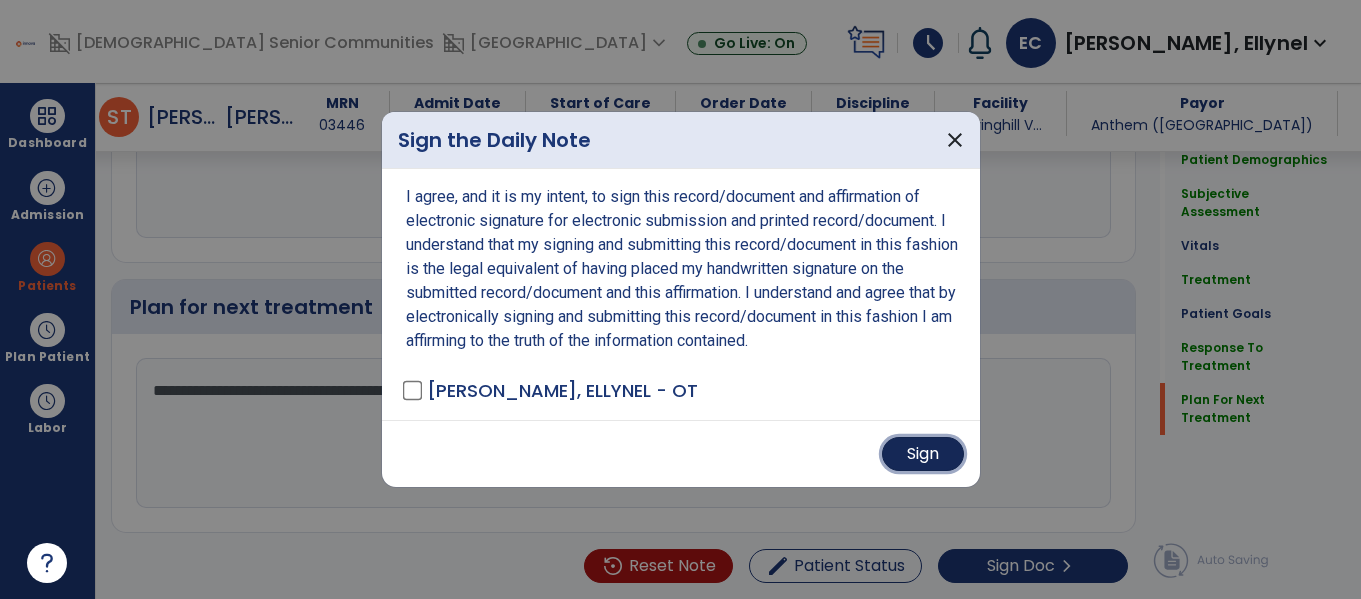 click on "Sign" at bounding box center [923, 454] 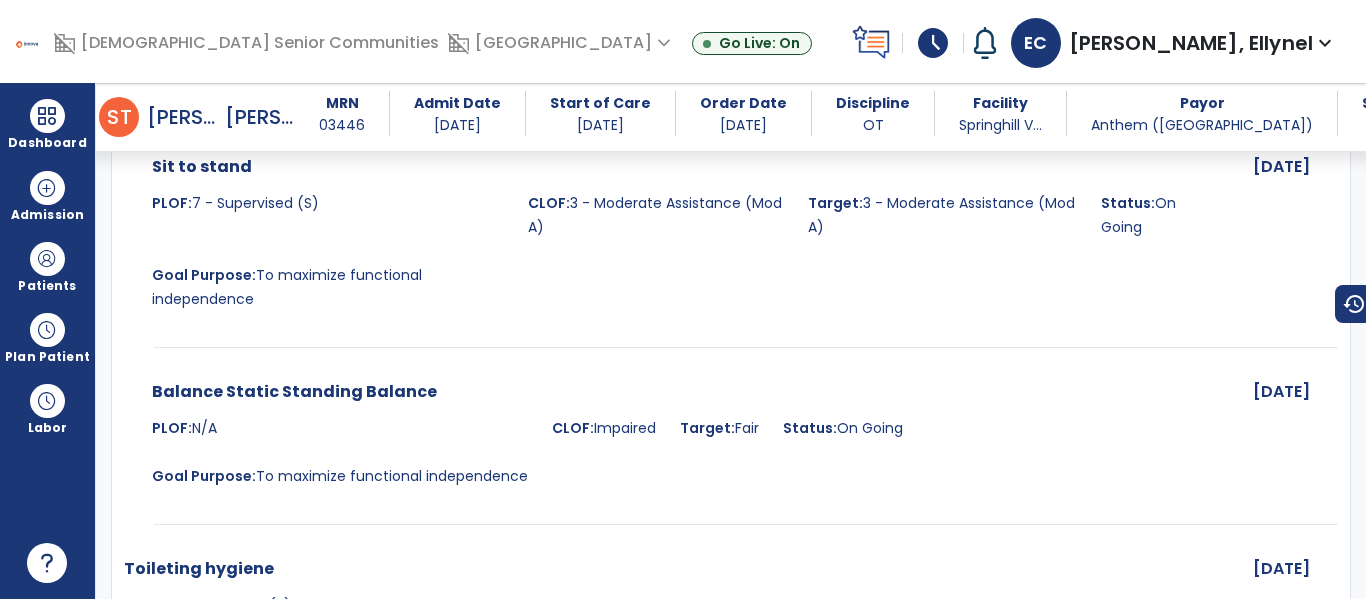 scroll, scrollTop: 0, scrollLeft: 0, axis: both 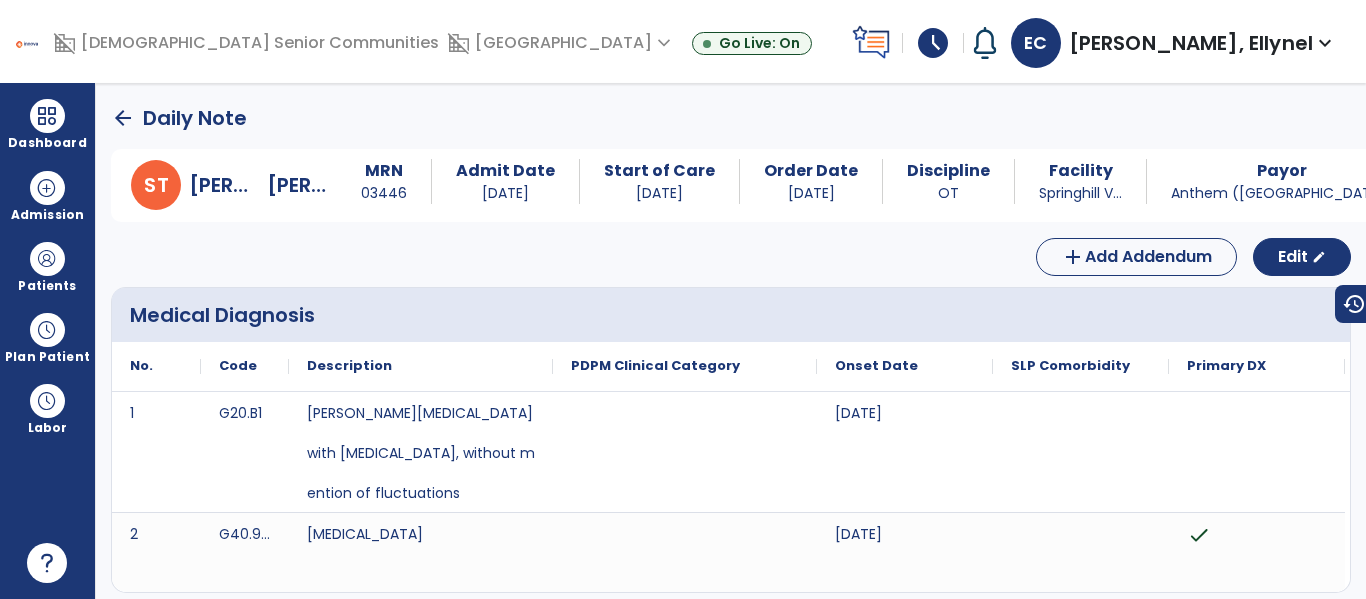 click on "arrow_back" 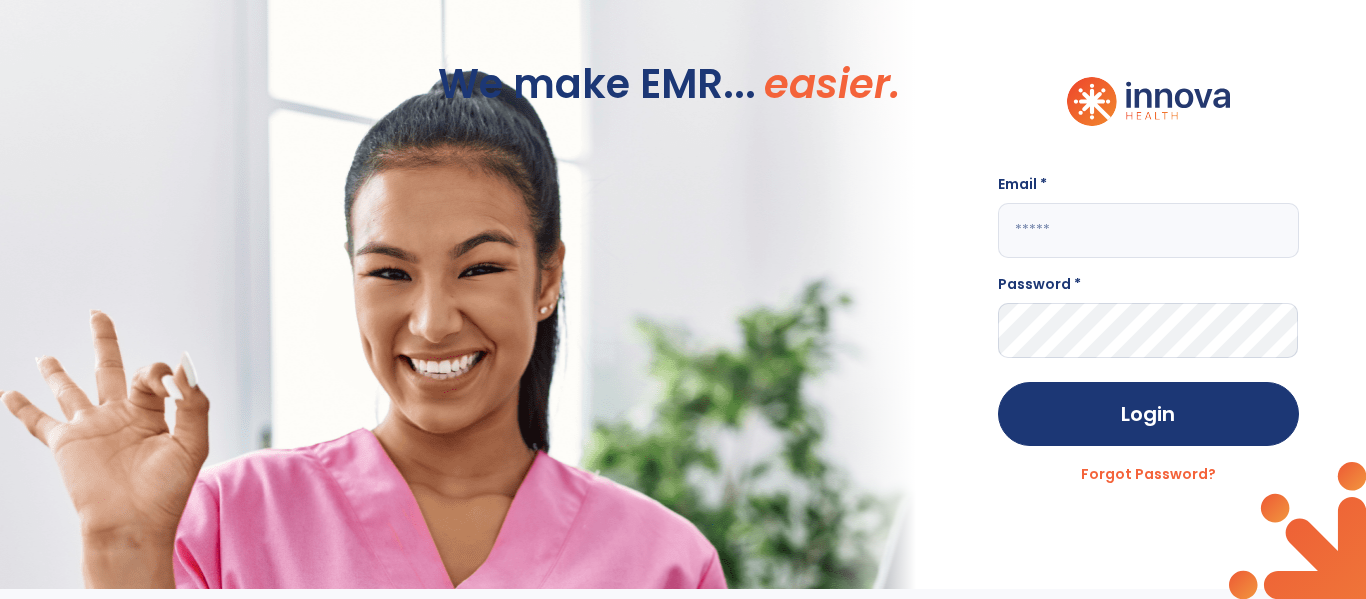 click 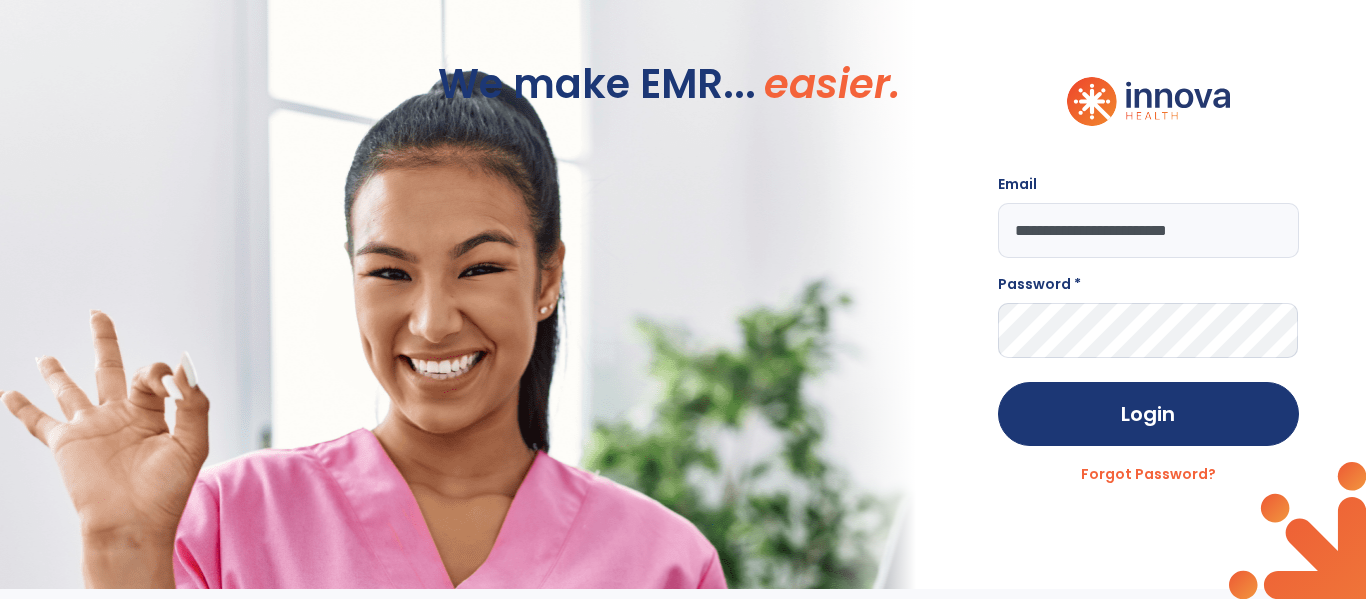 type on "**********" 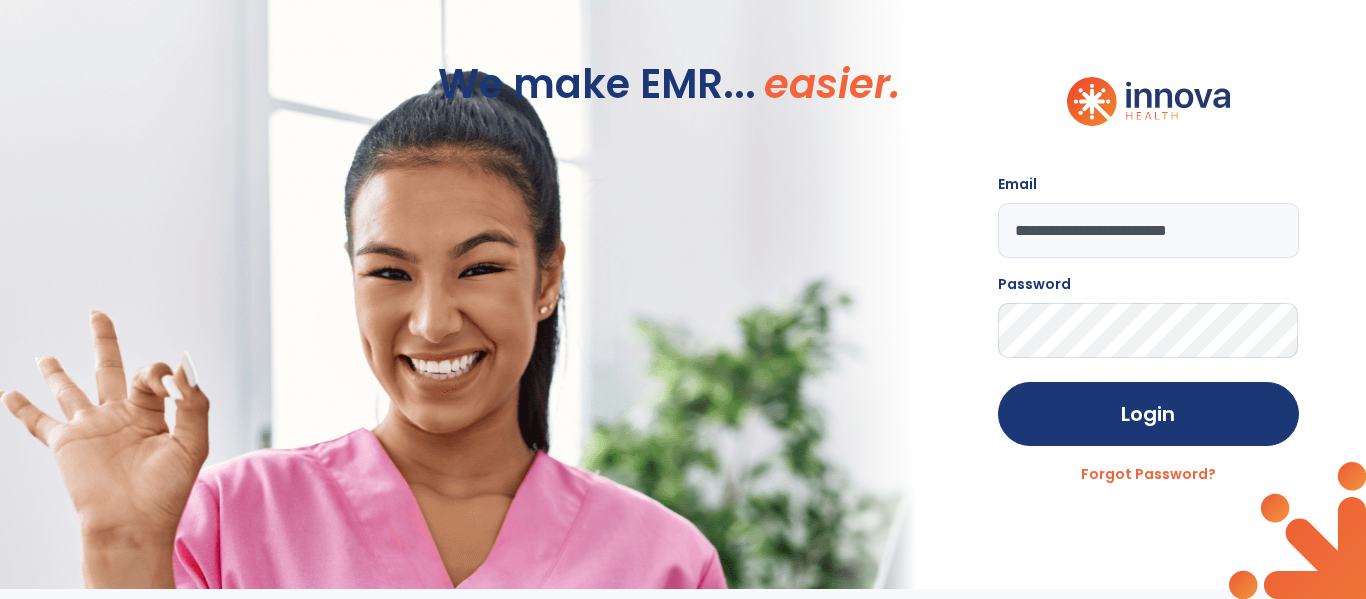 click on "Login" 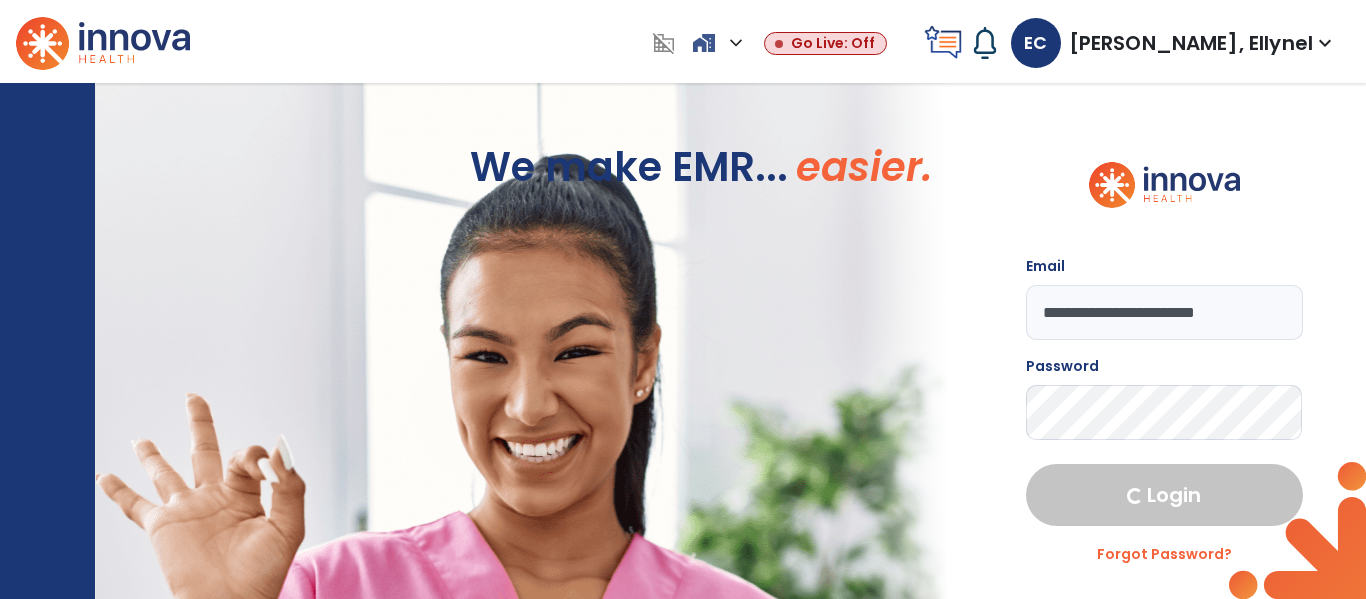 select on "****" 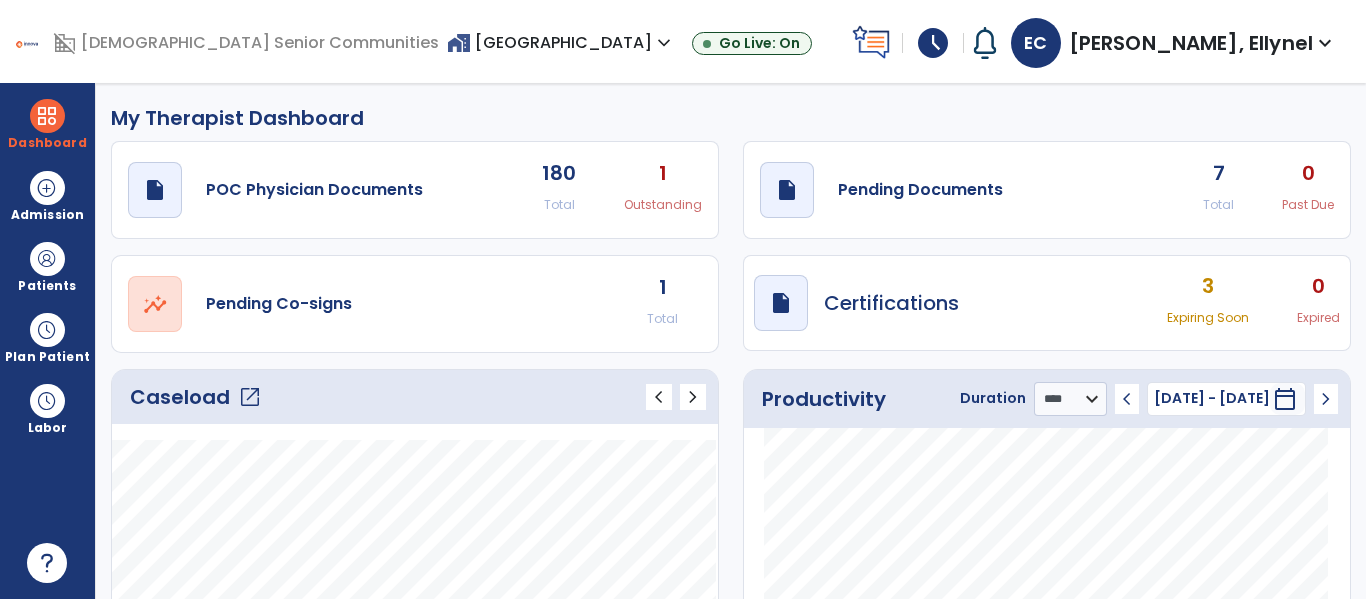 click on "Caseload   open_in_new" 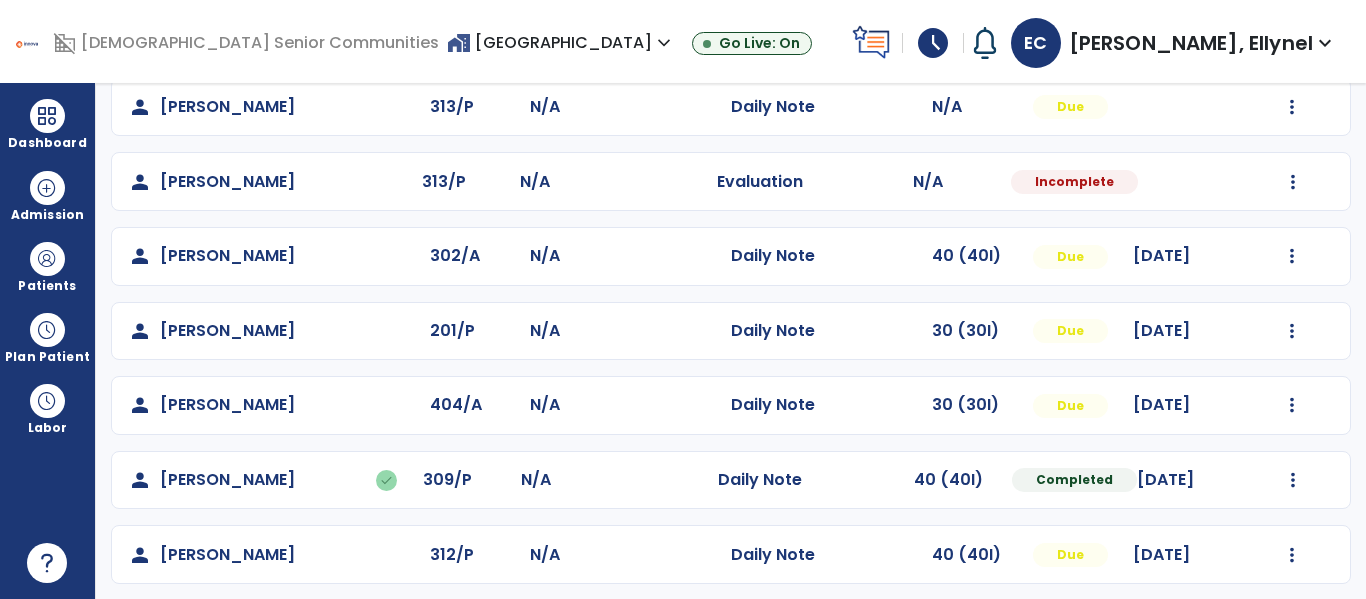 scroll, scrollTop: 408, scrollLeft: 0, axis: vertical 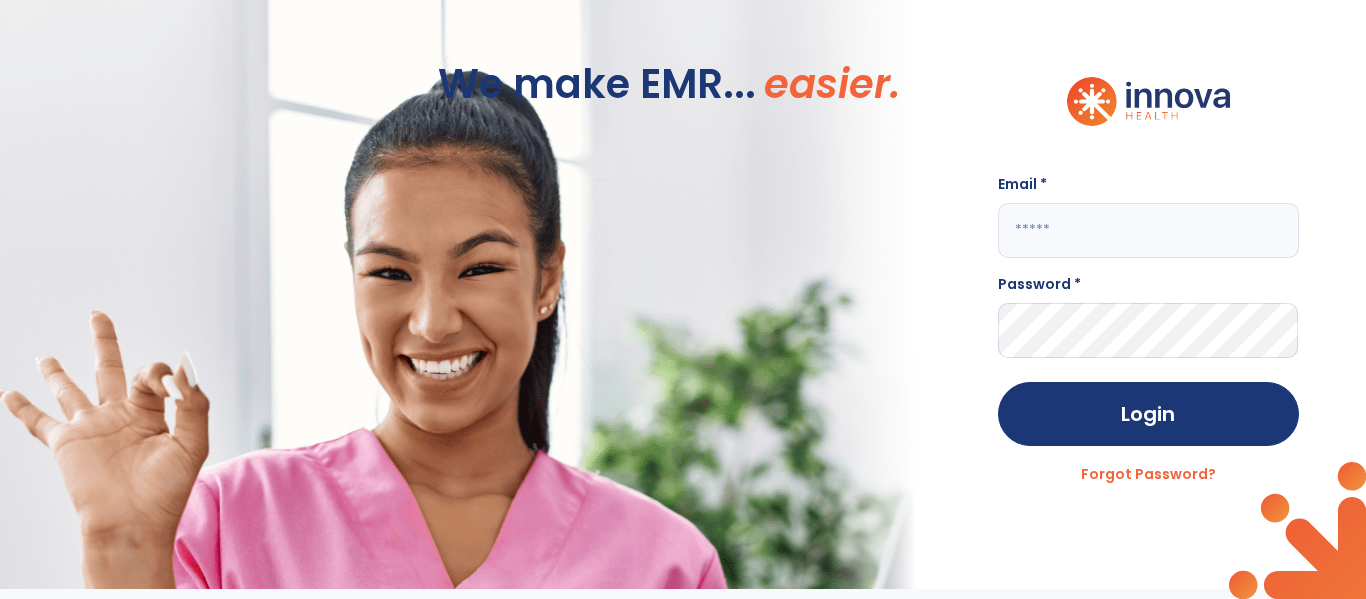click 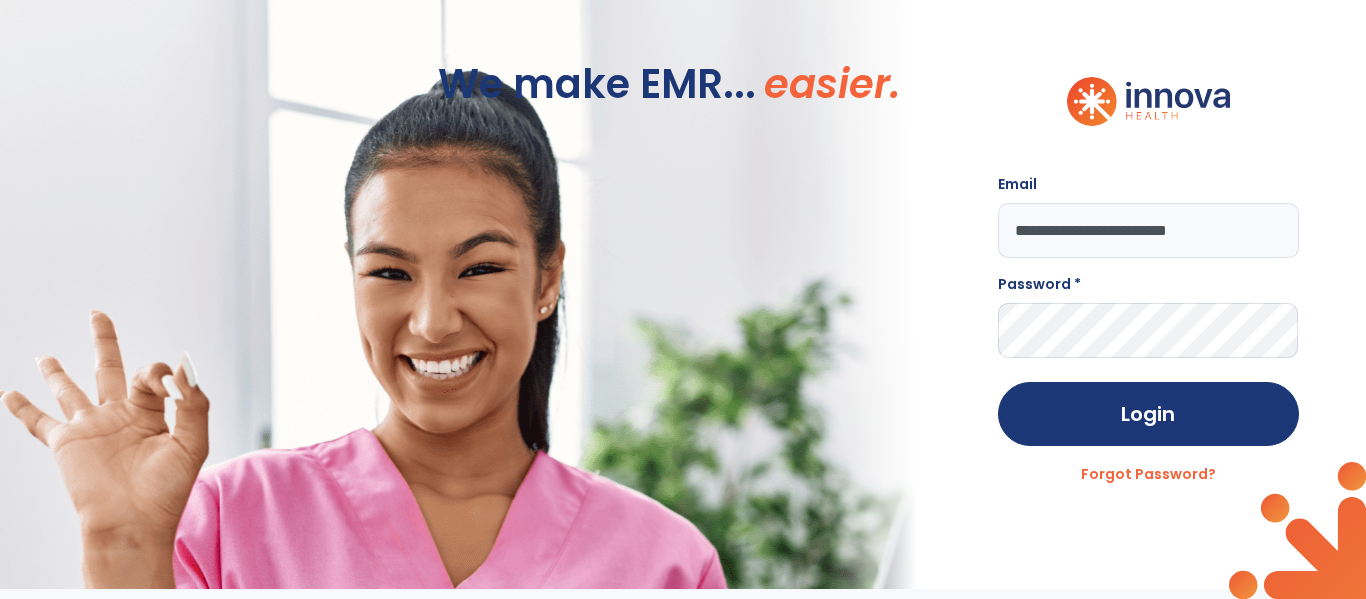 type on "**********" 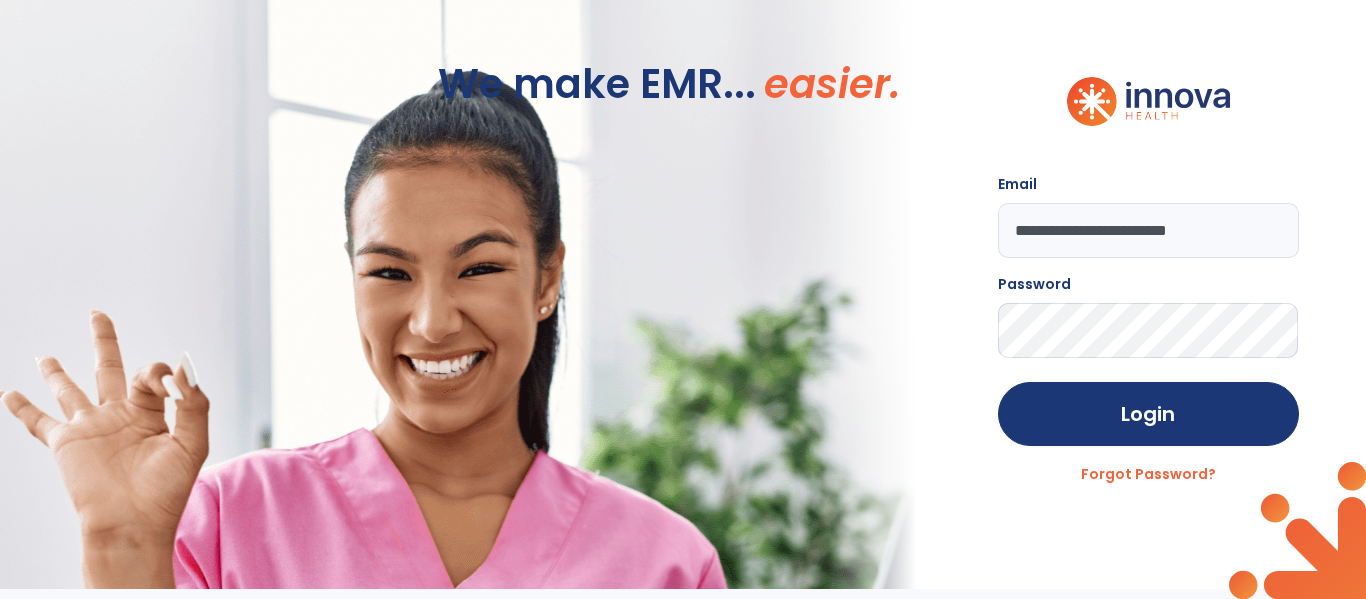 click on "Login" 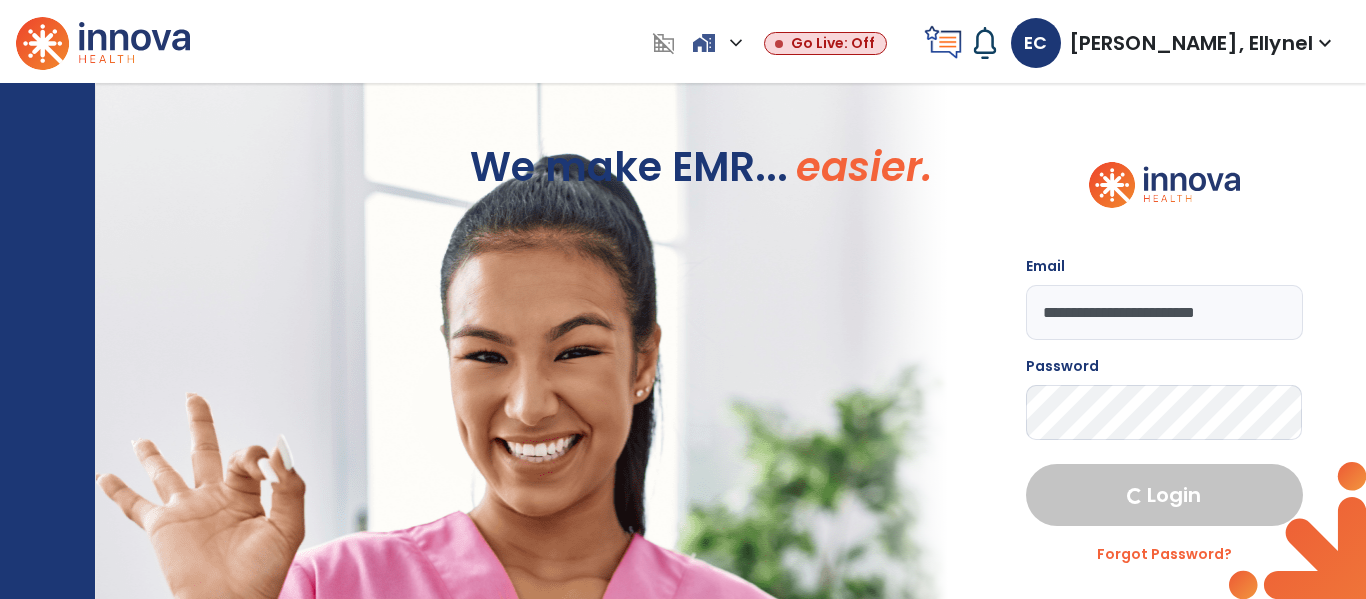 select on "****" 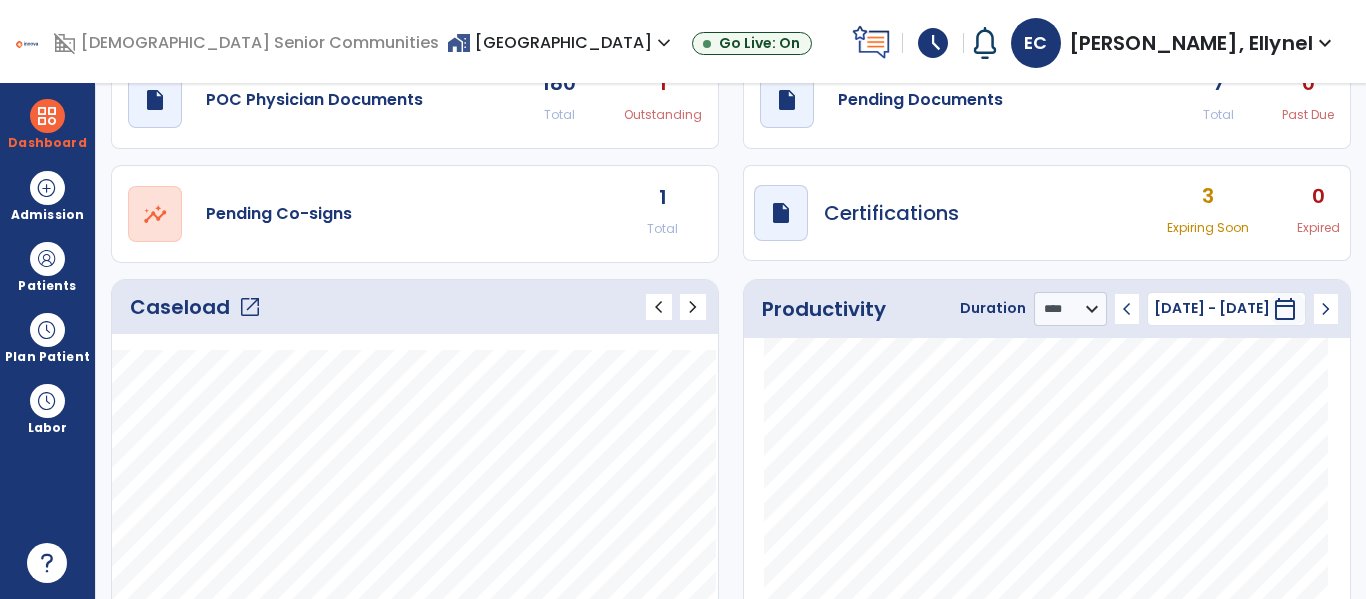scroll, scrollTop: 78, scrollLeft: 0, axis: vertical 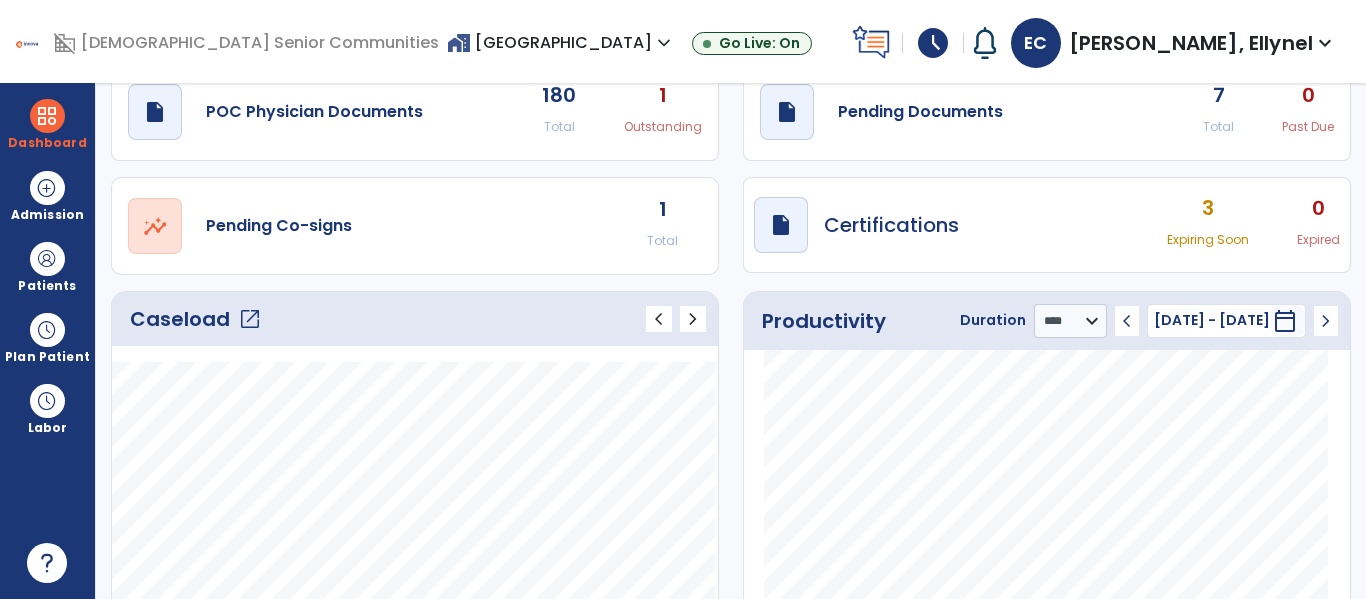 click on "Caseload   open_in_new" 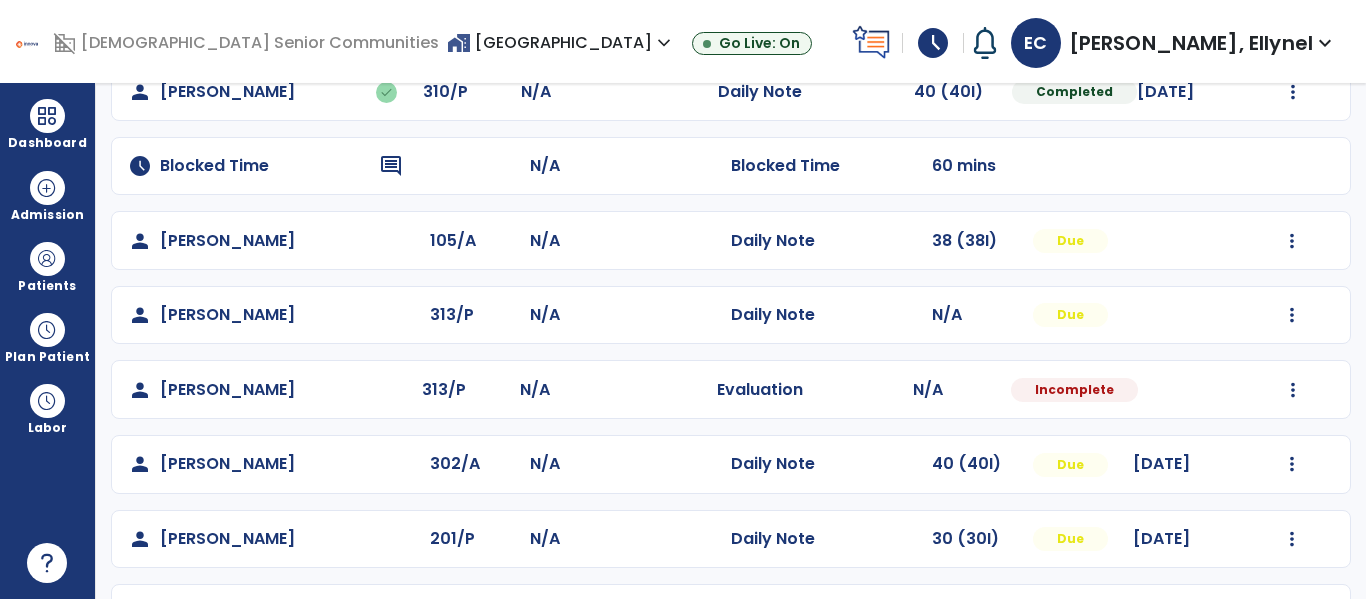 scroll, scrollTop: 217, scrollLeft: 0, axis: vertical 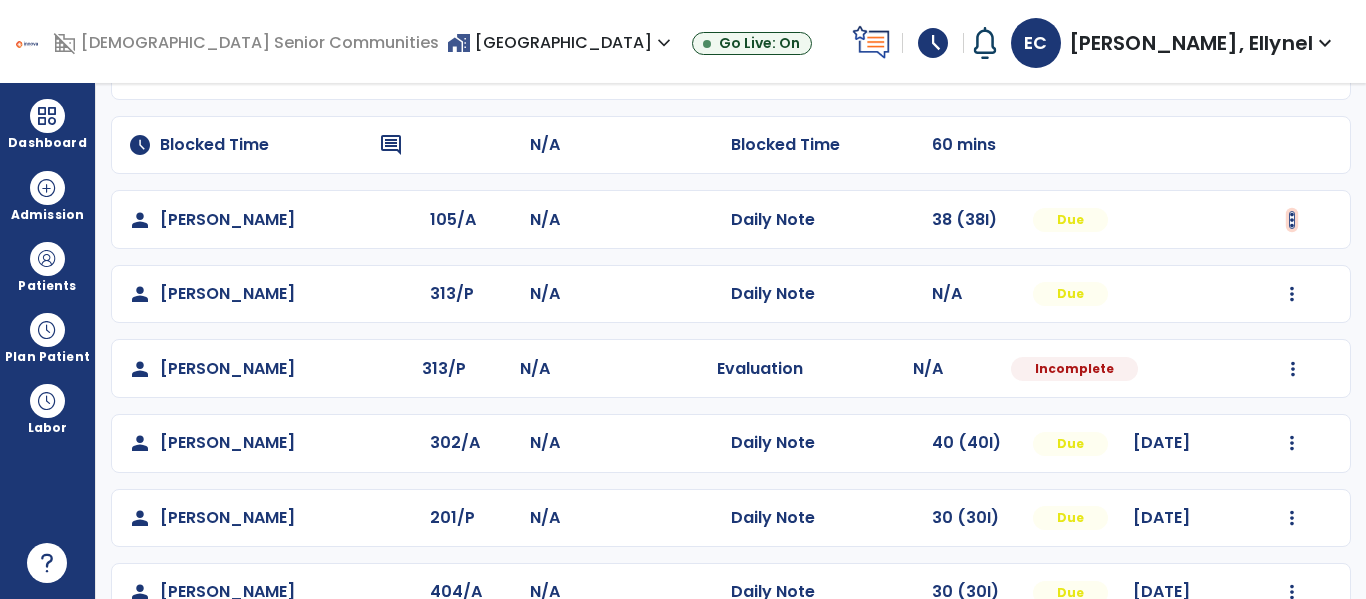 click at bounding box center [1293, 71] 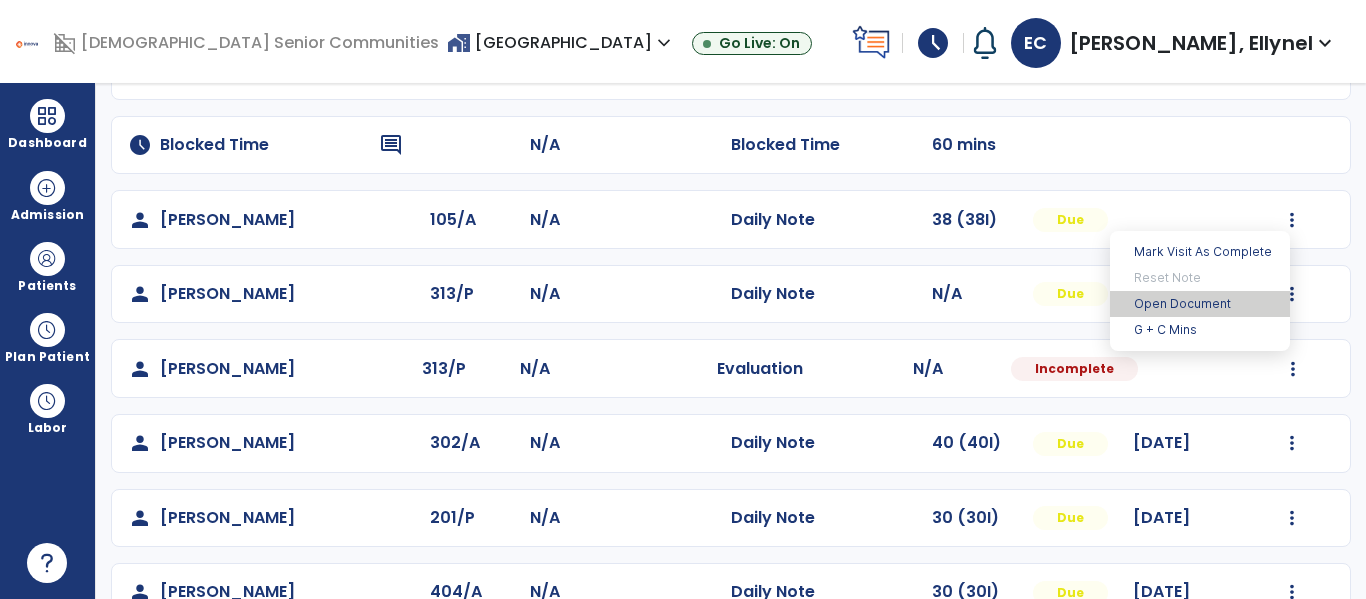 click on "Open Document" at bounding box center [1200, 304] 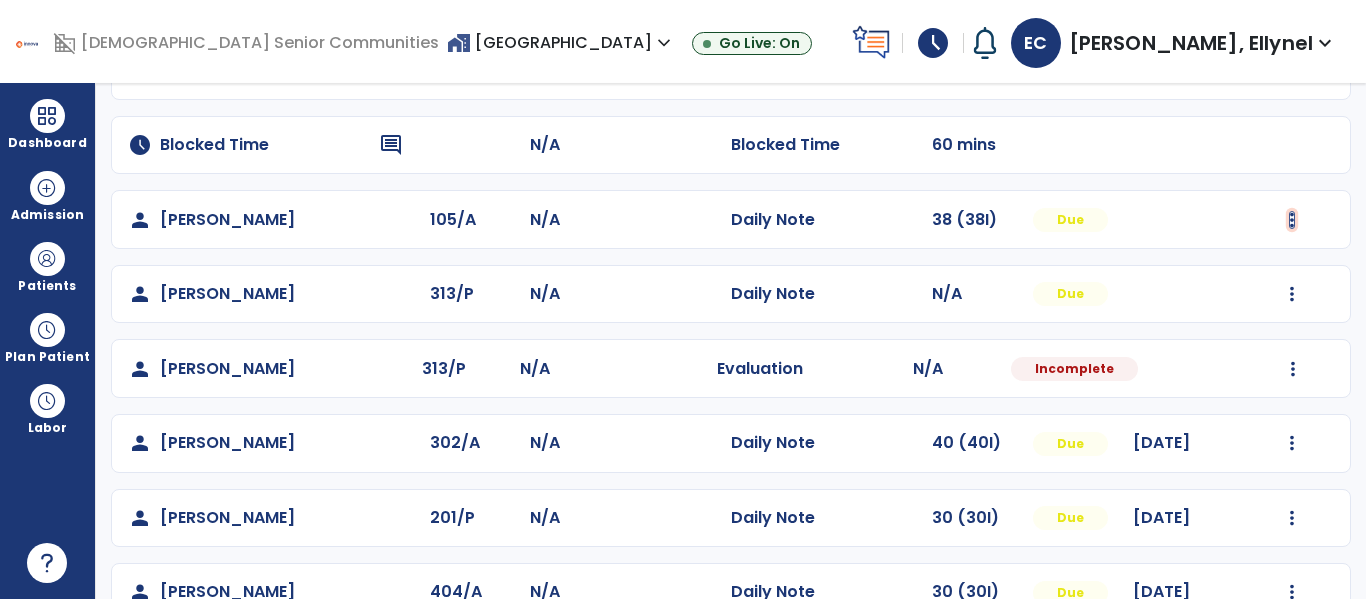 click at bounding box center (1293, 71) 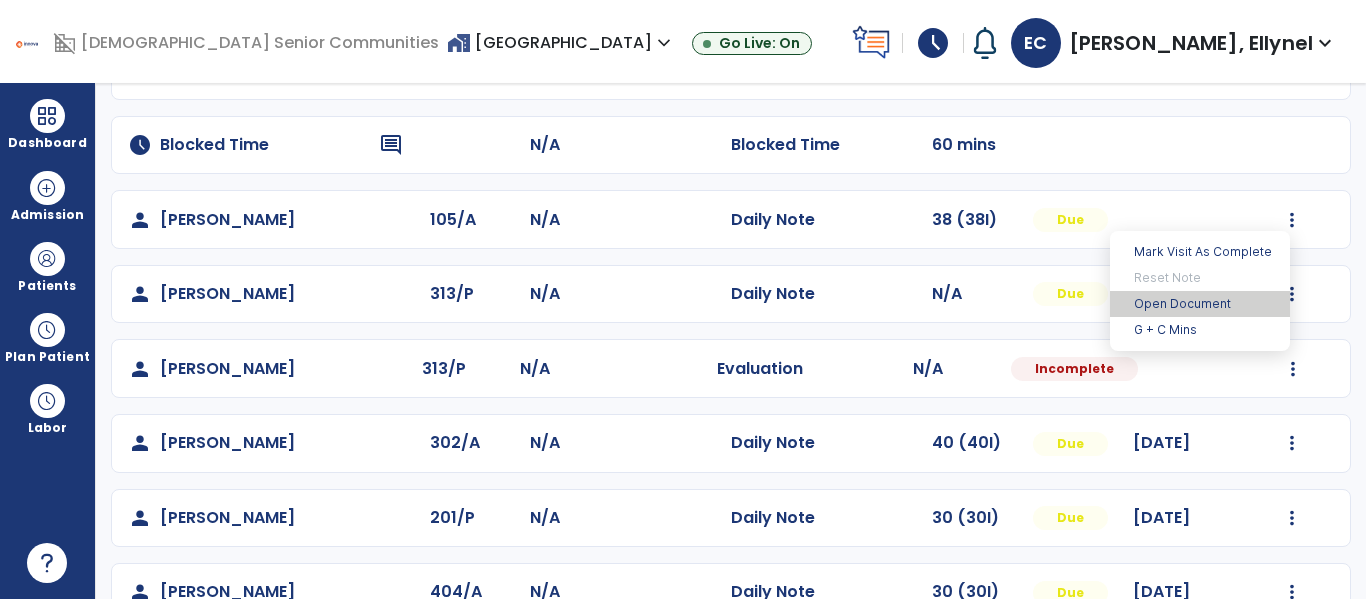 click on "Open Document" at bounding box center (1200, 304) 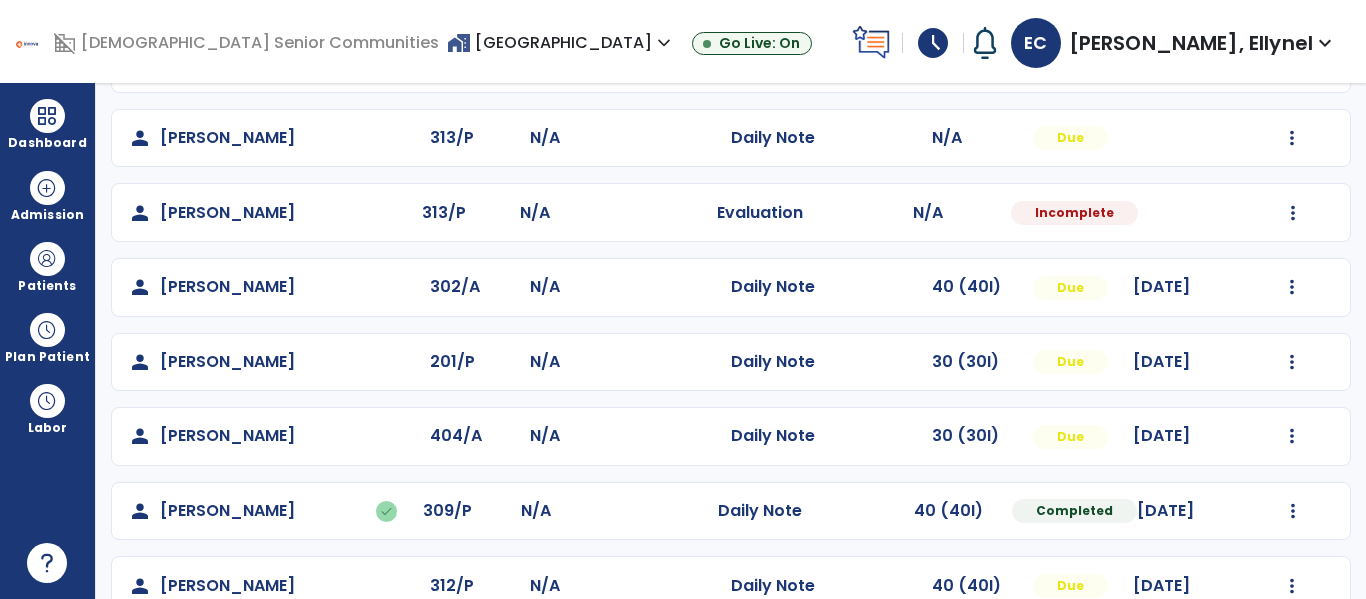 scroll, scrollTop: 562, scrollLeft: 0, axis: vertical 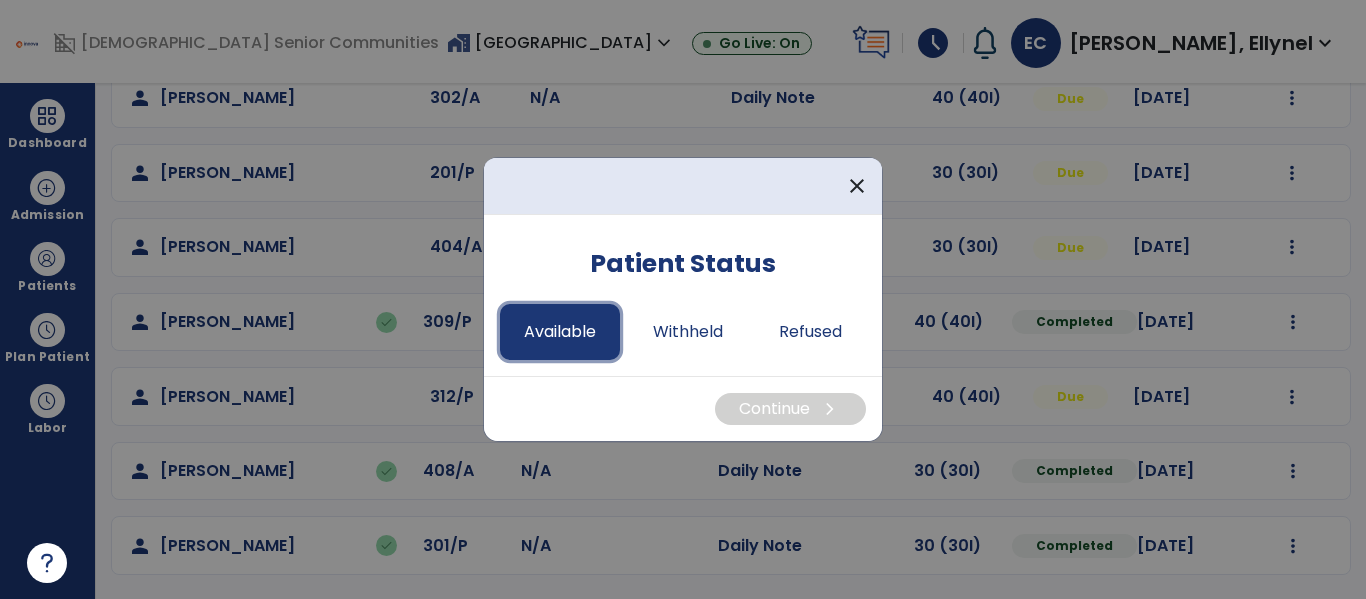 click on "Available" at bounding box center [560, 332] 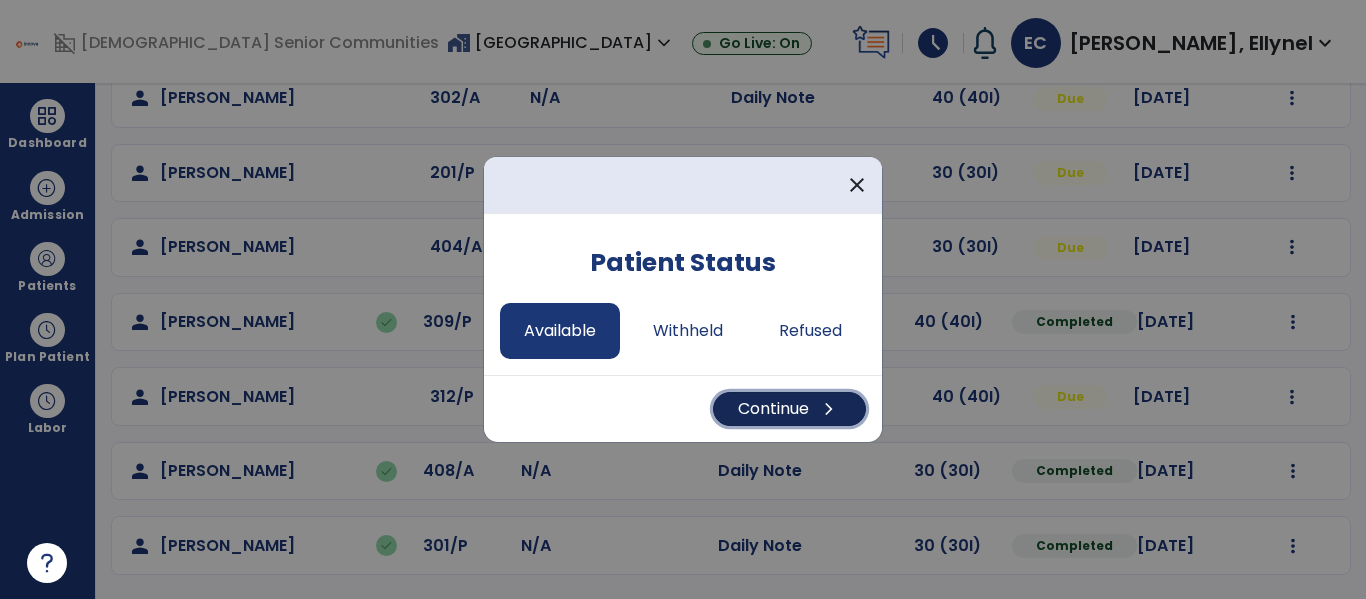 click on "Continue   chevron_right" at bounding box center (789, 409) 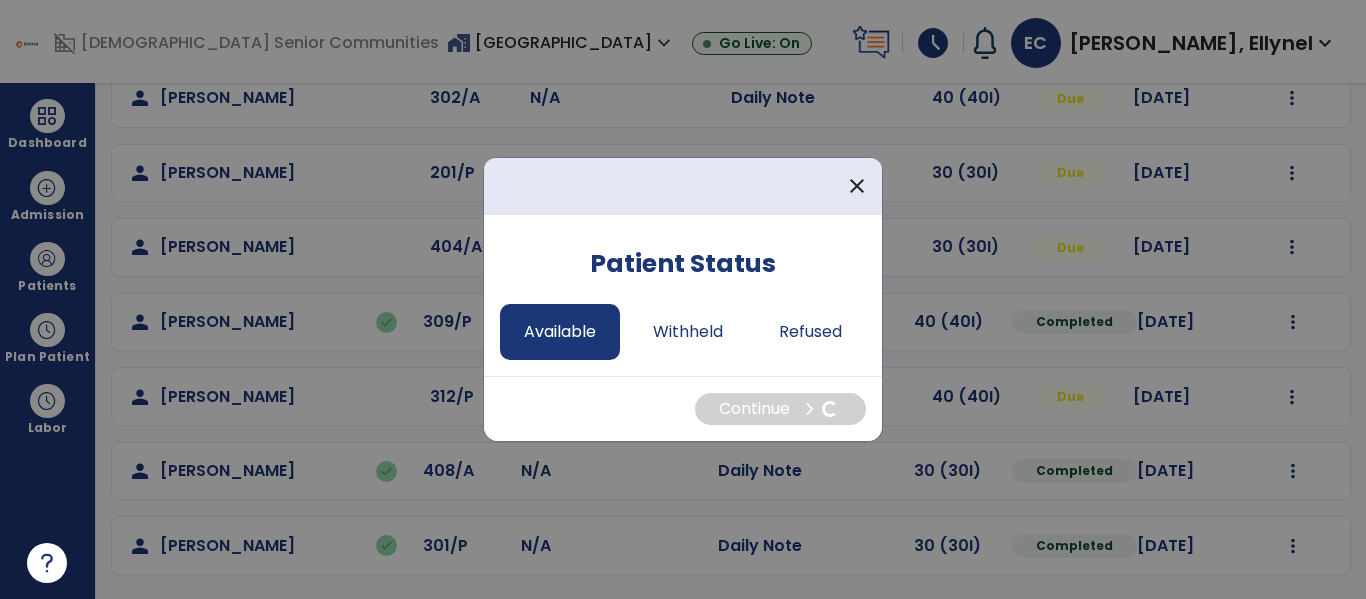 select on "*" 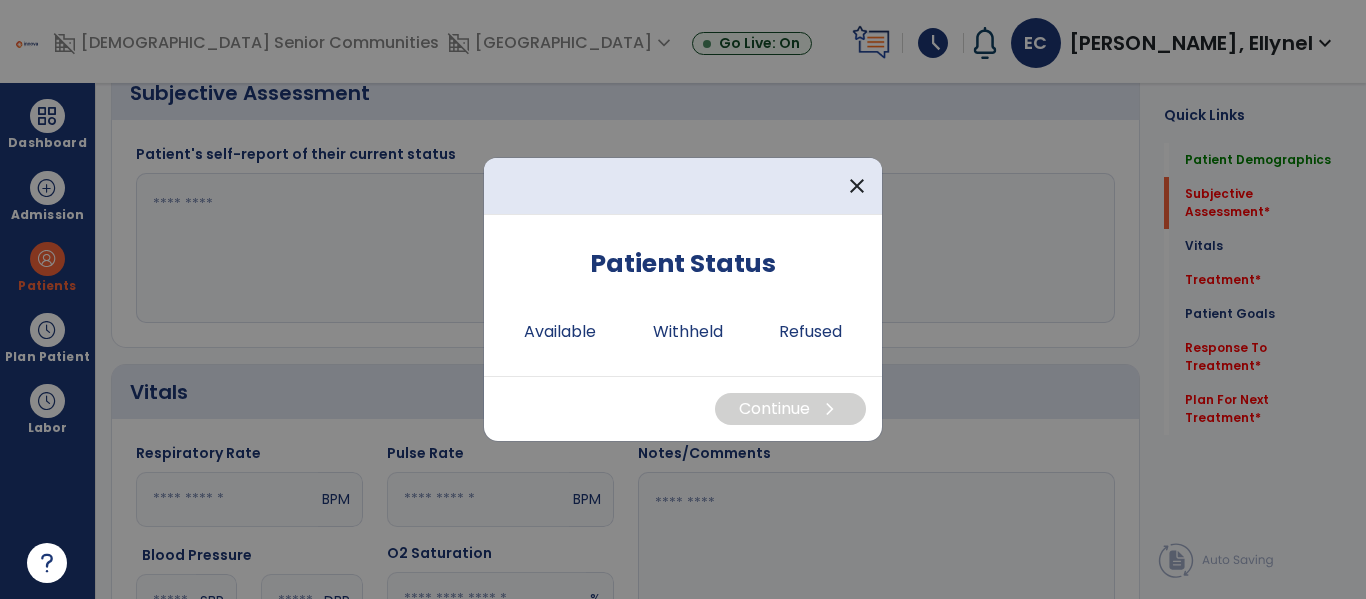 scroll, scrollTop: 557, scrollLeft: 0, axis: vertical 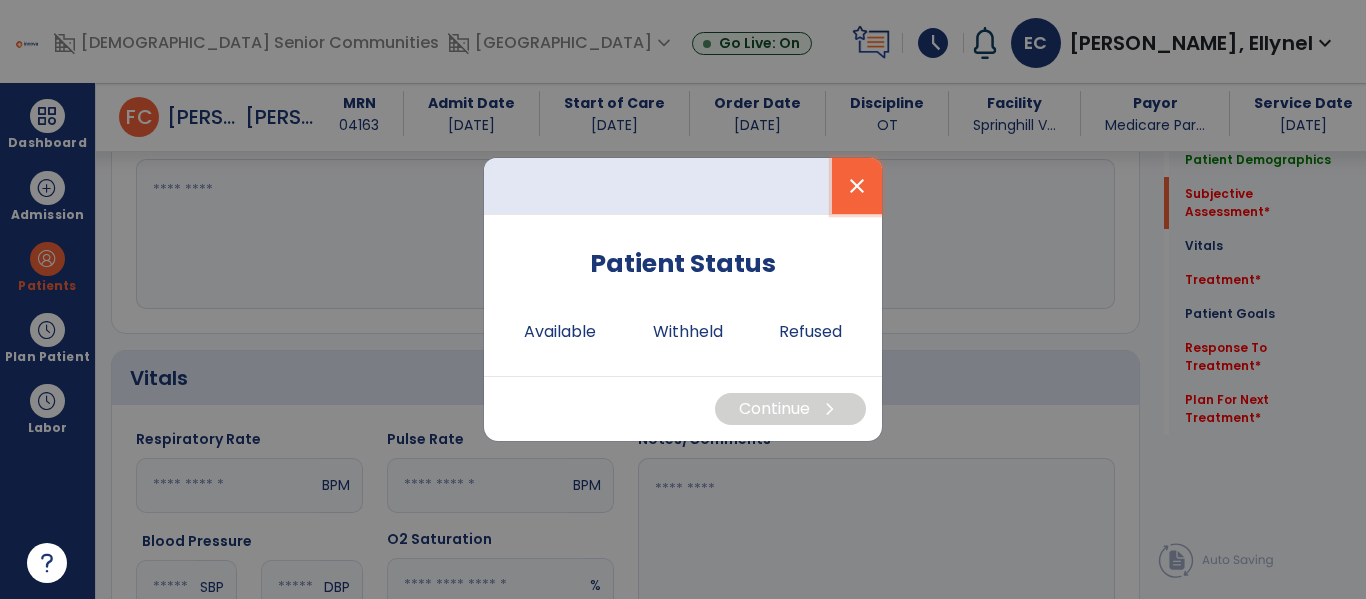 click on "close" at bounding box center (857, 186) 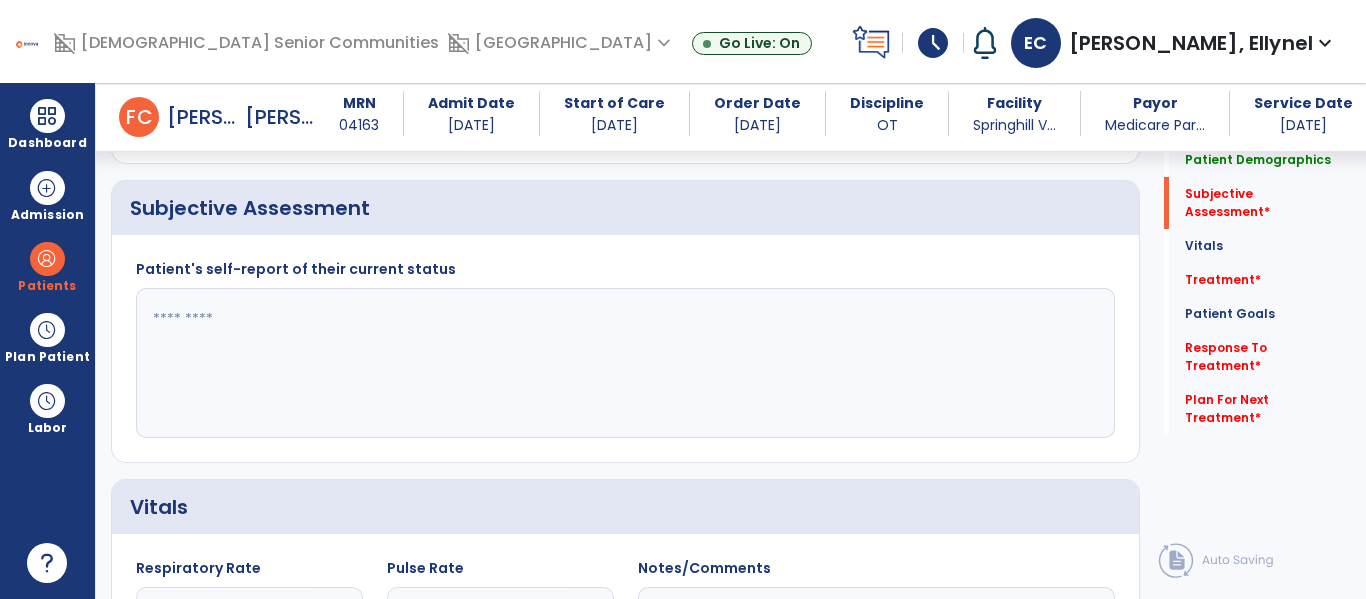 scroll, scrollTop: 431, scrollLeft: 0, axis: vertical 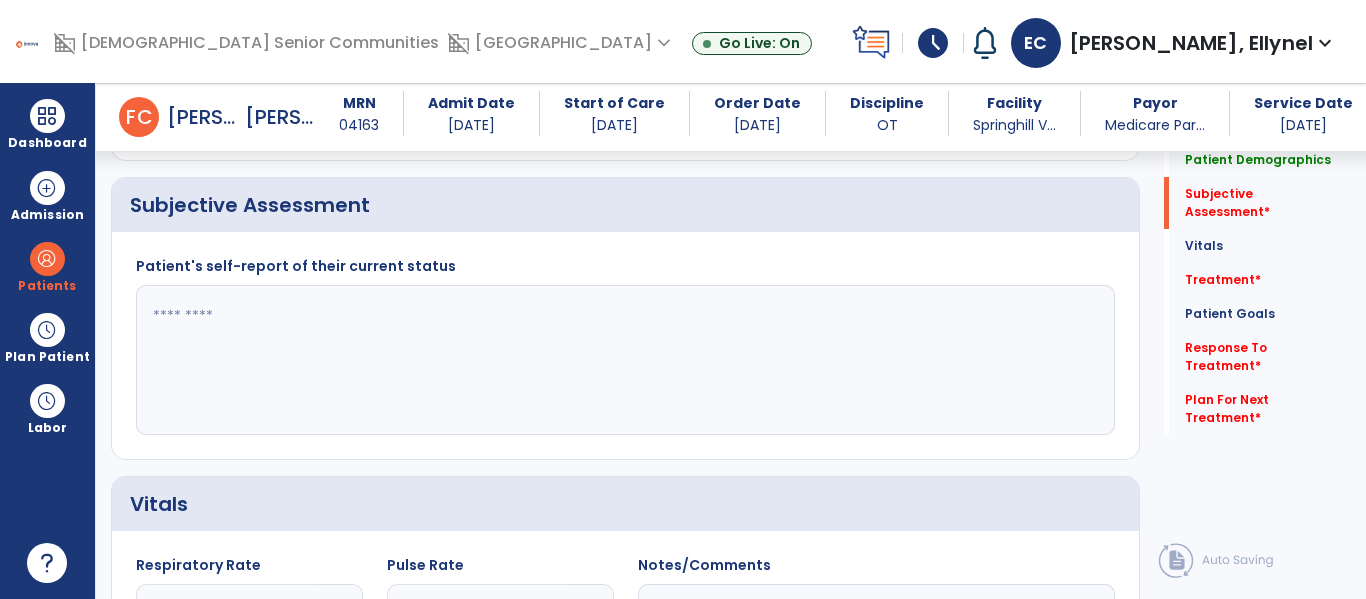 click 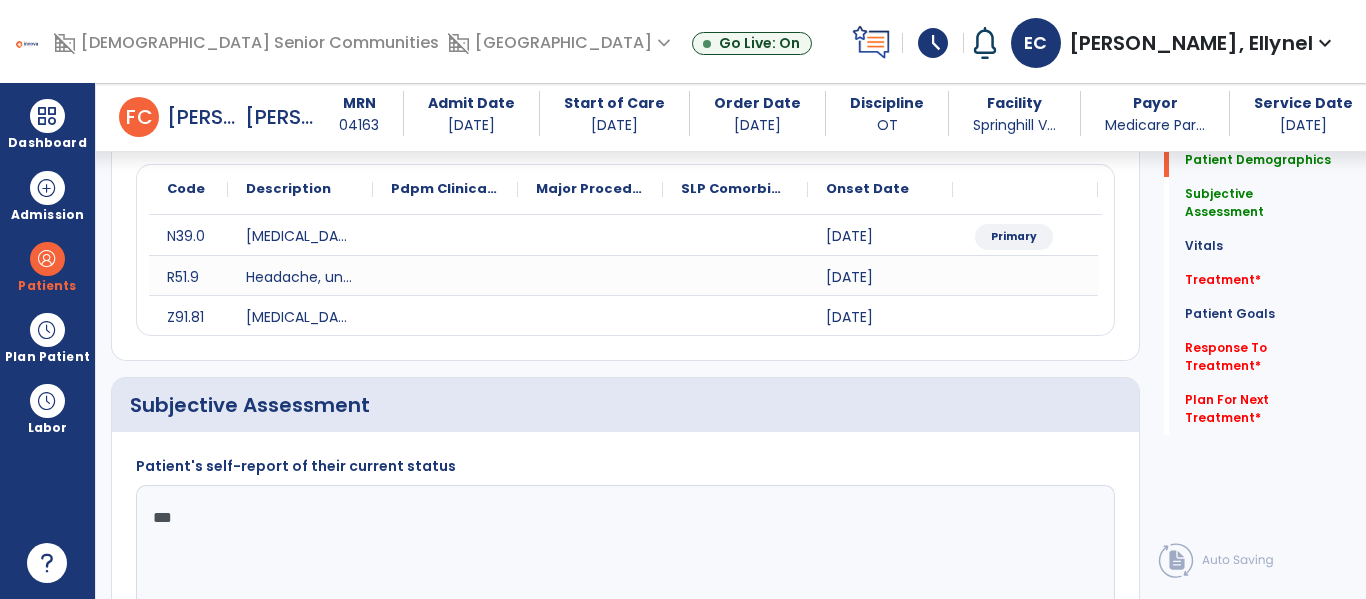 scroll, scrollTop: 238, scrollLeft: 0, axis: vertical 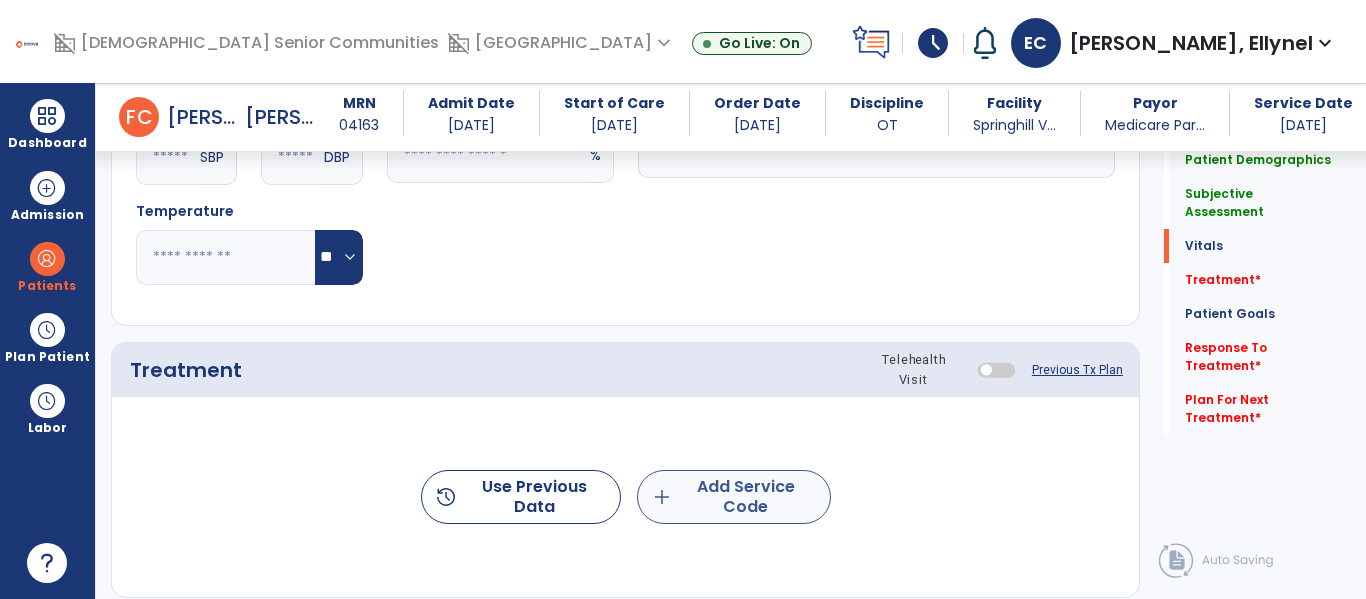type on "**********" 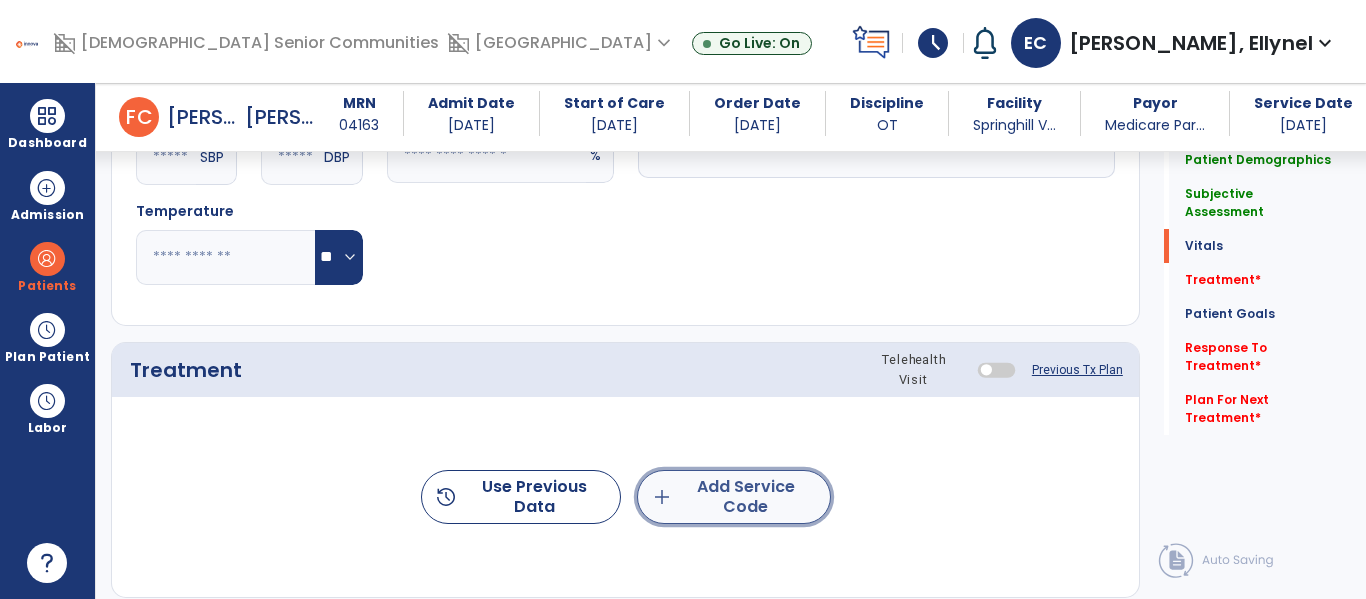 click on "add  Add Service Code" 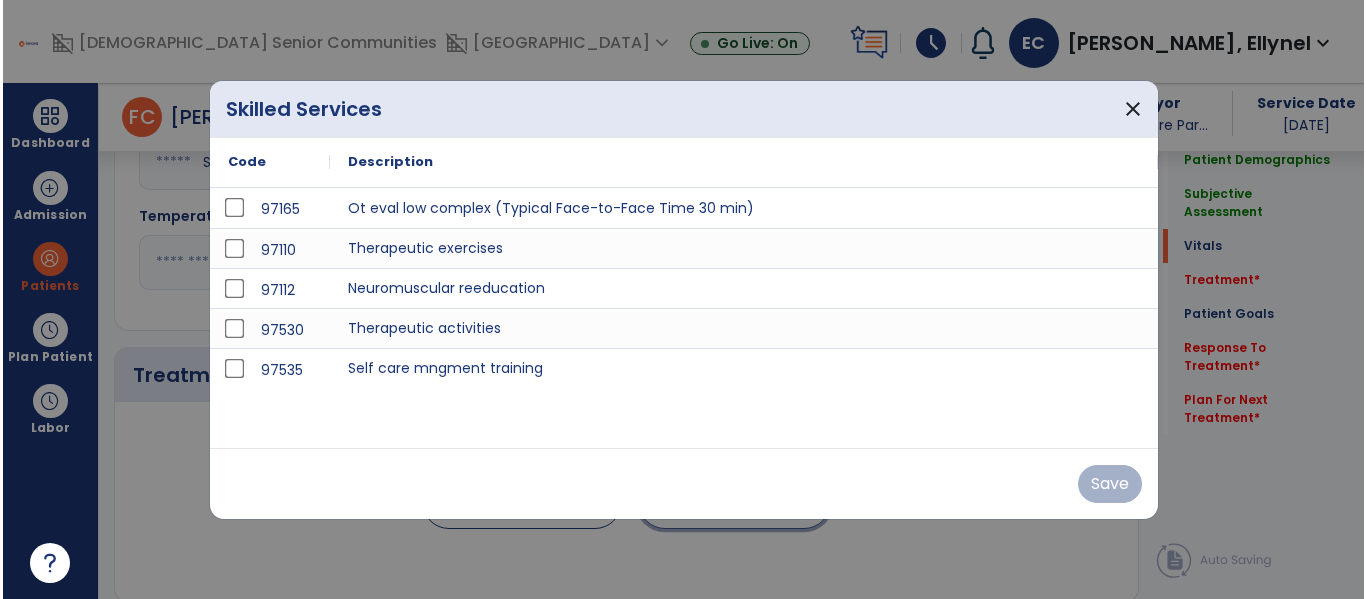 scroll, scrollTop: 987, scrollLeft: 0, axis: vertical 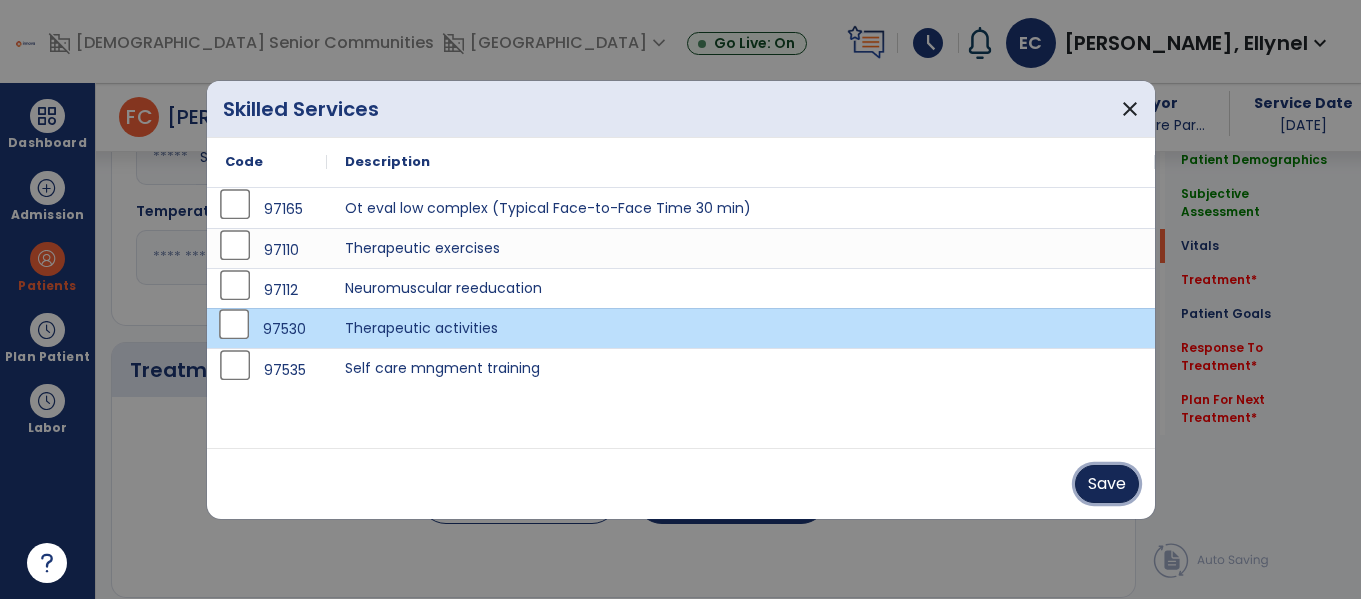 click on "Save" at bounding box center [1107, 484] 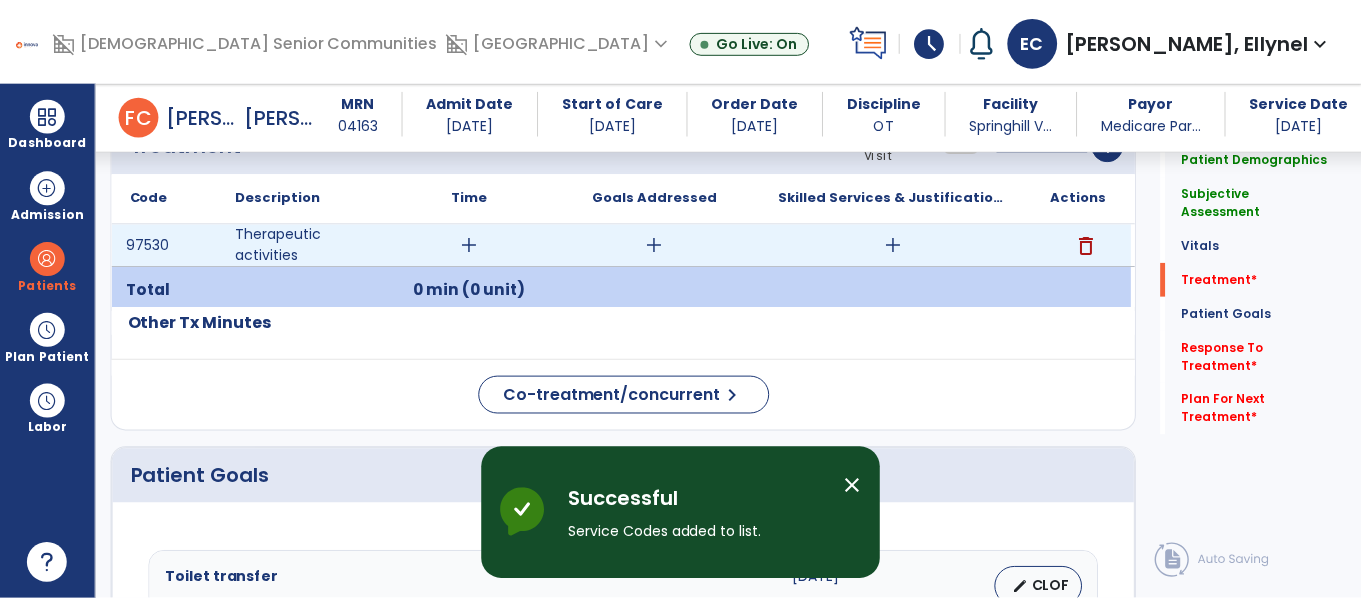 scroll, scrollTop: 1219, scrollLeft: 0, axis: vertical 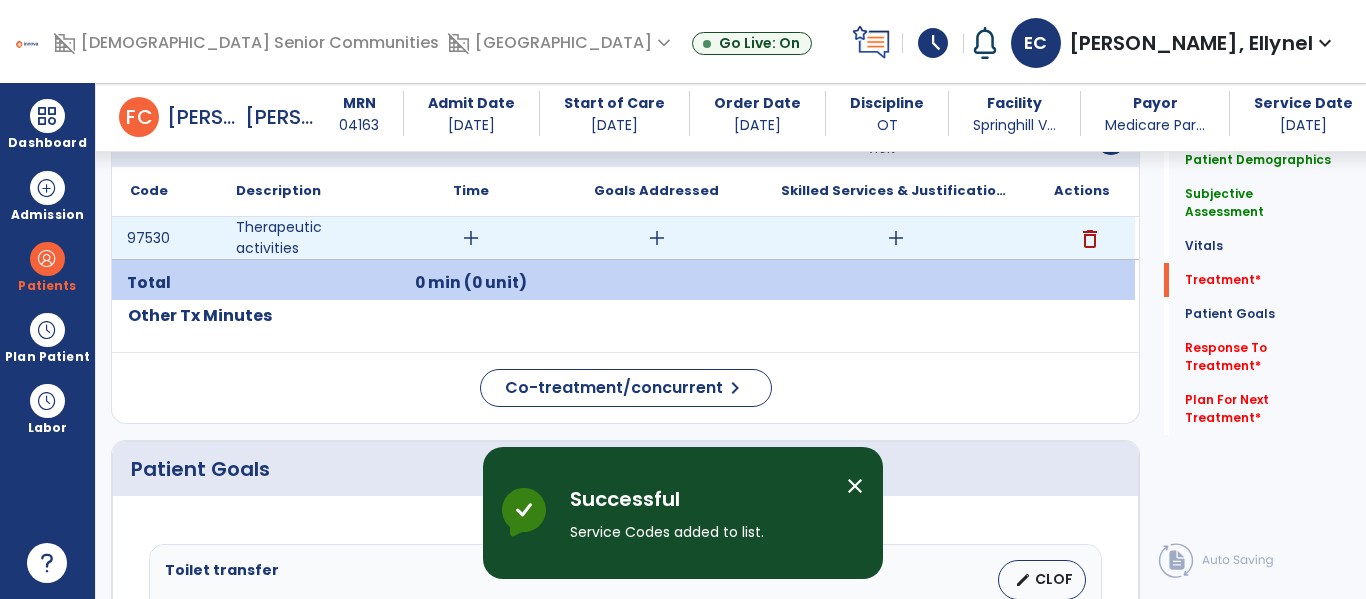 click on "add" at bounding box center (471, 238) 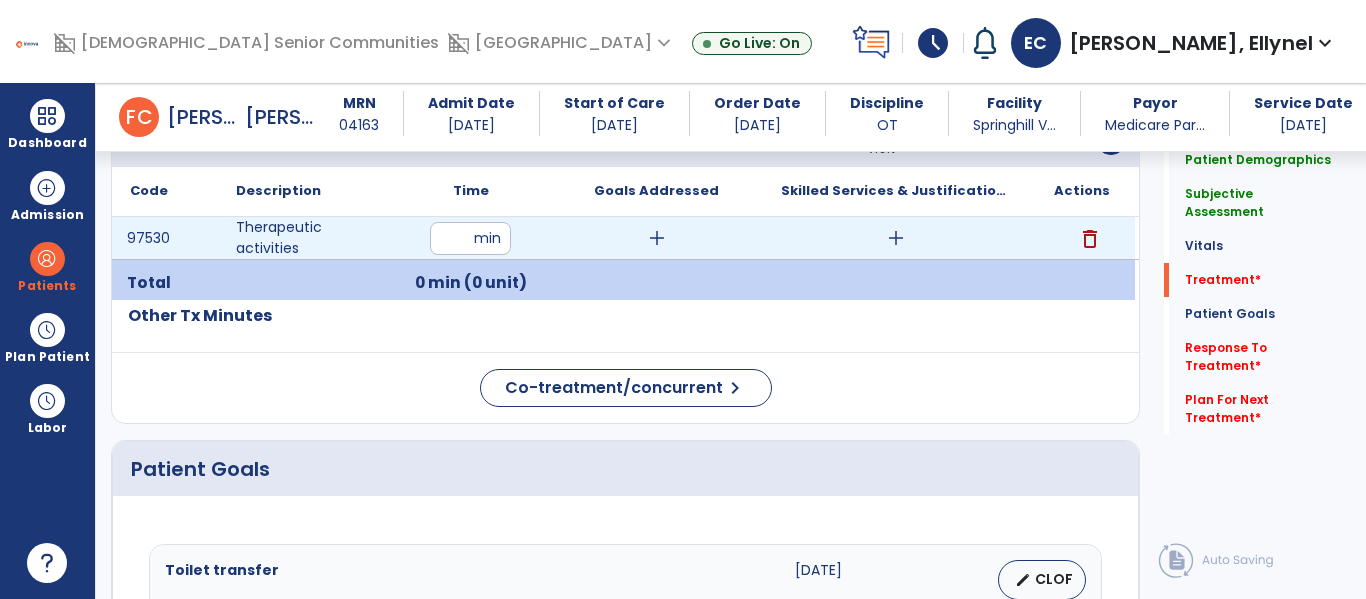 click at bounding box center [470, 238] 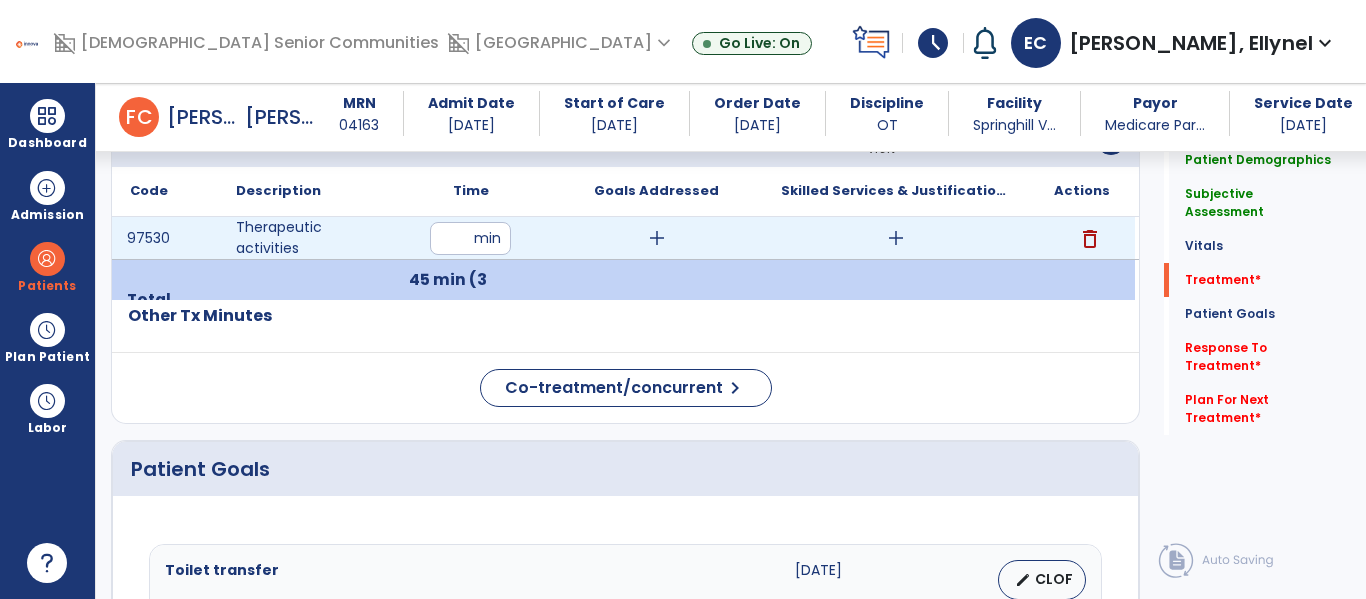 click on "add" at bounding box center (896, 238) 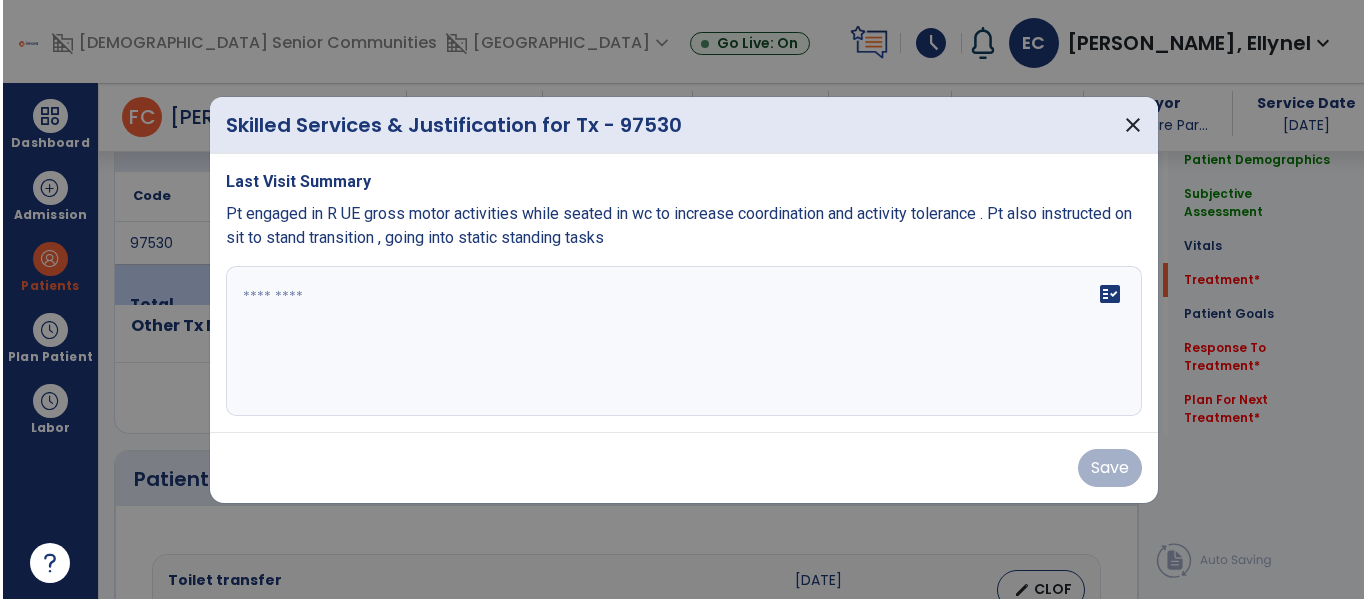 scroll, scrollTop: 1219, scrollLeft: 0, axis: vertical 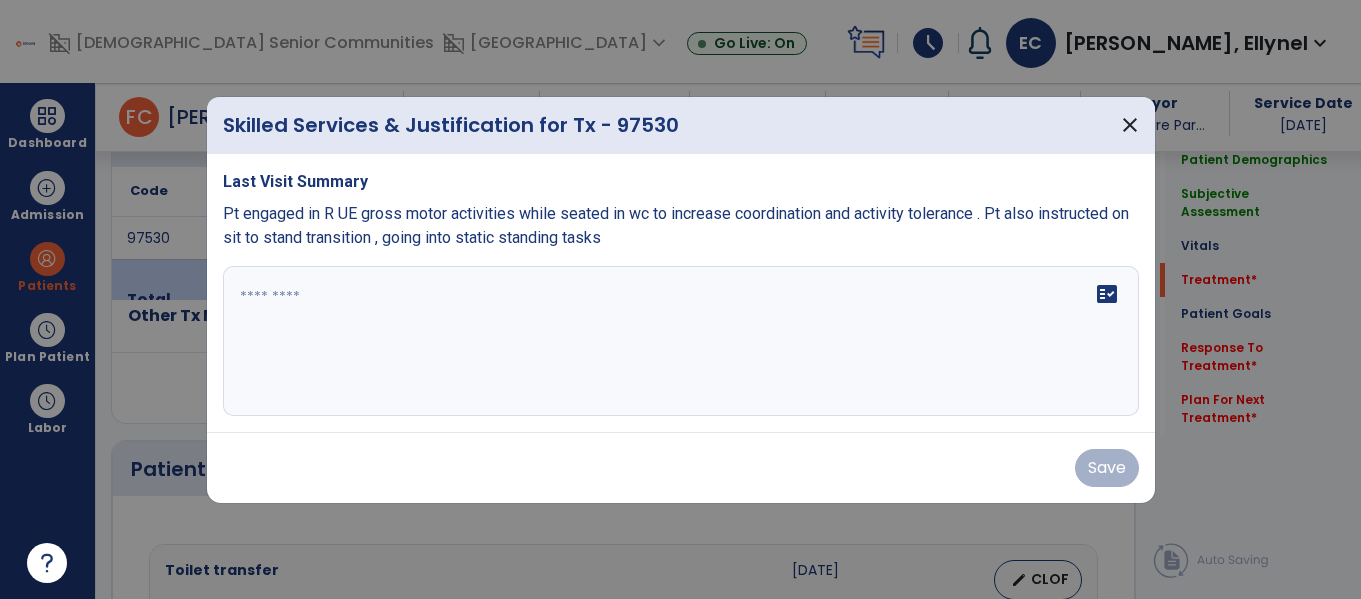 click on "fact_check" at bounding box center [681, 341] 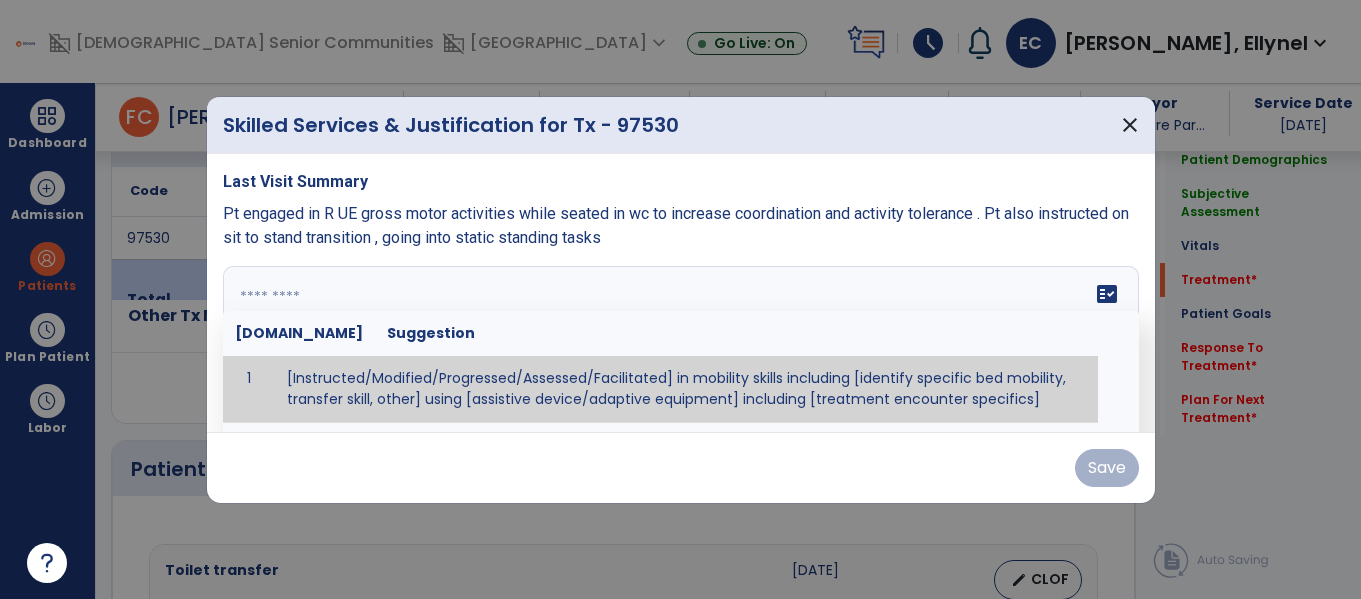 click on "Pt engaged in R UE gross motor activities while seated in wc to increase coordination and activity tolerance . Pt also instructed on sit to stand transition , going into static standing tasks" at bounding box center (676, 225) 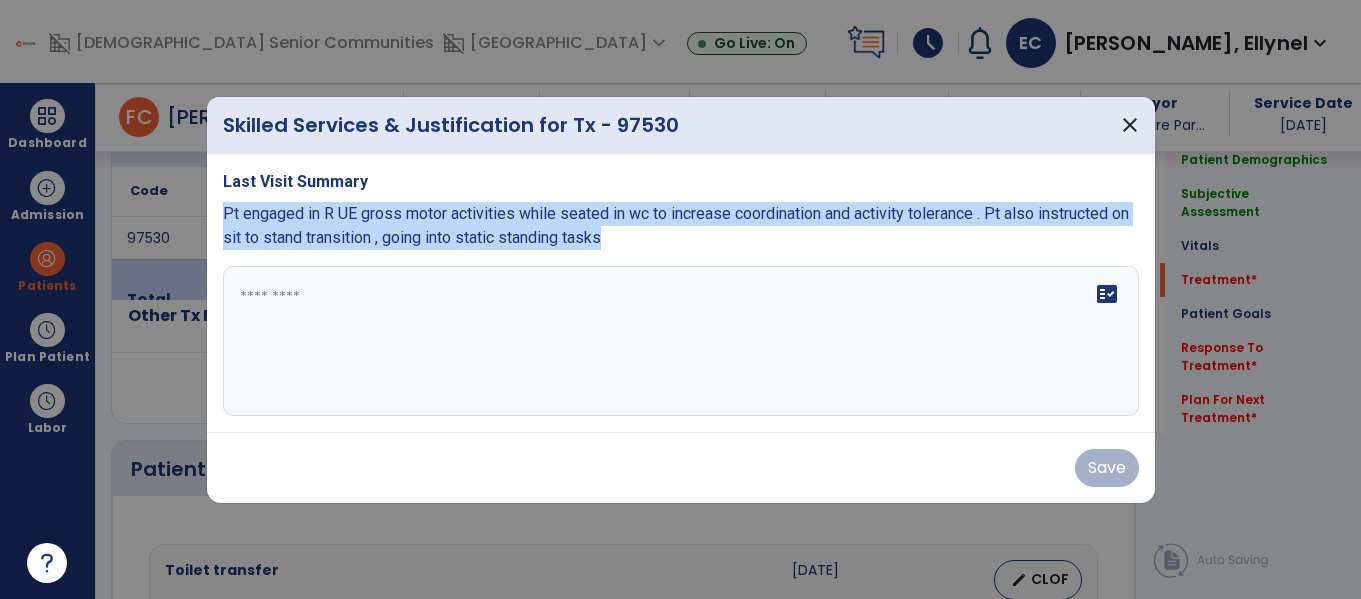 drag, startPoint x: 224, startPoint y: 213, endPoint x: 663, endPoint y: 303, distance: 448.13055 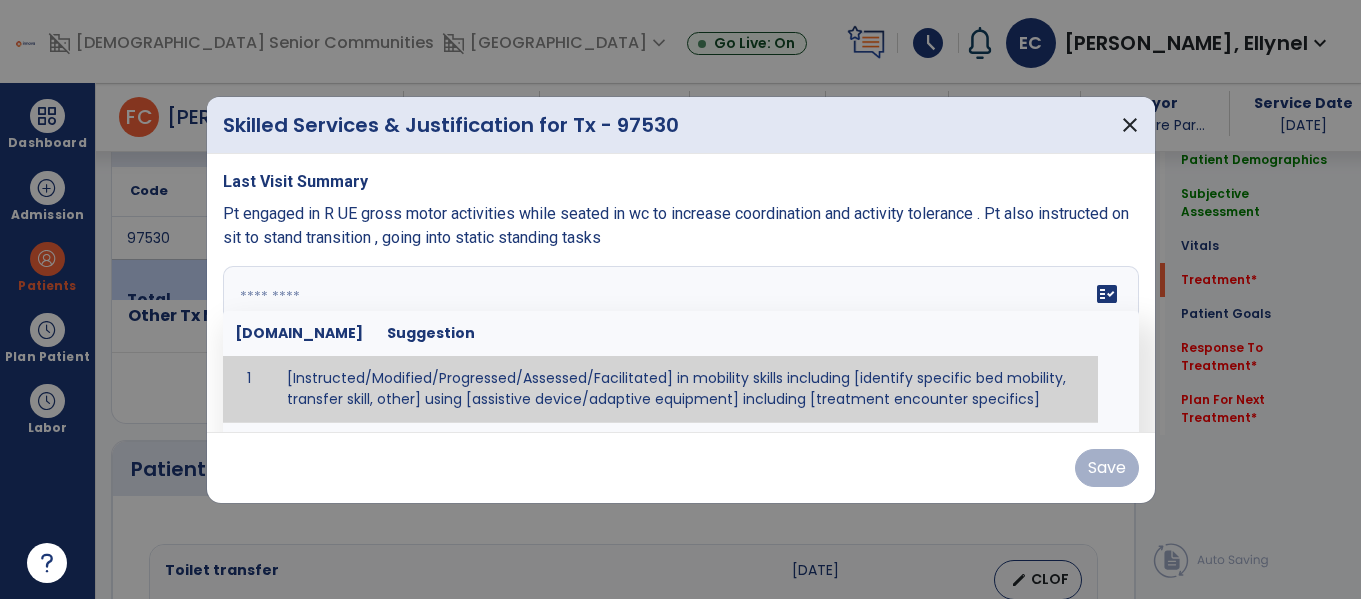 paste on "**********" 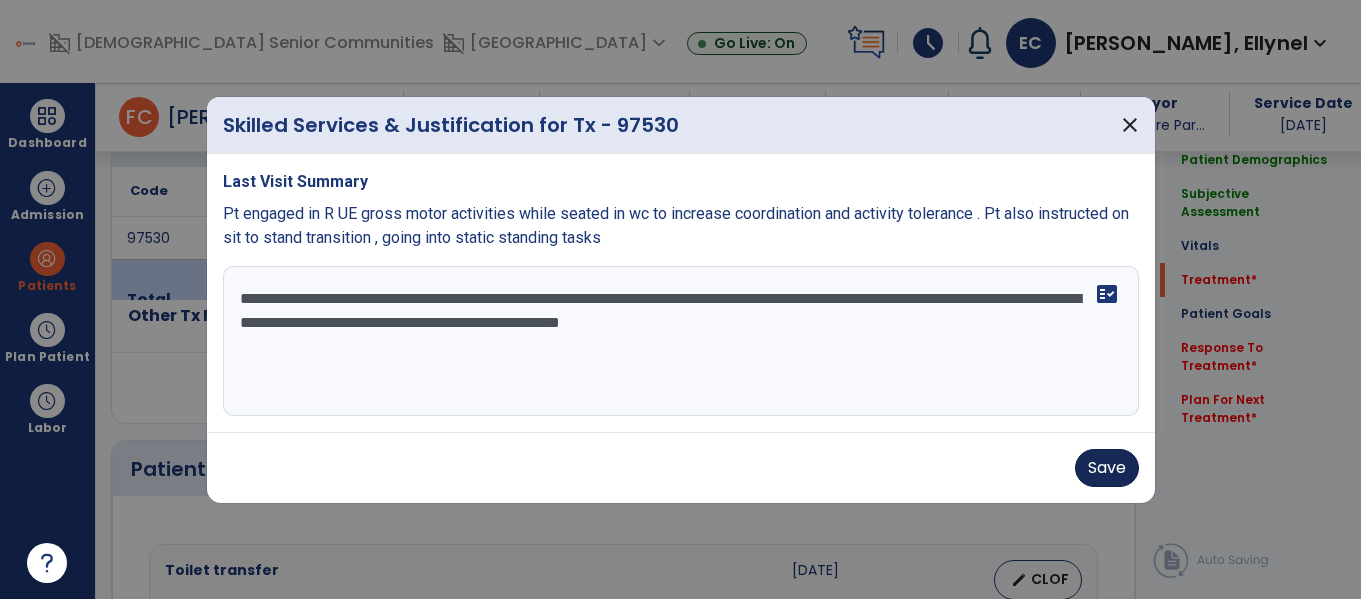 type on "**********" 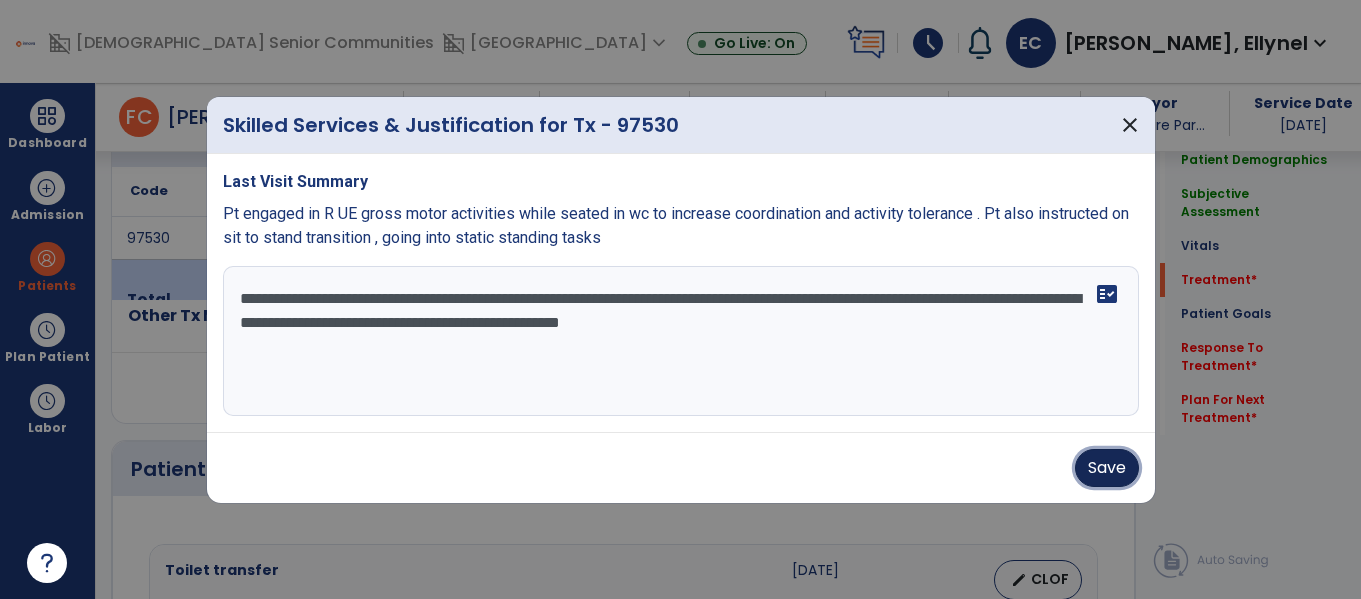 click on "Save" at bounding box center (1107, 468) 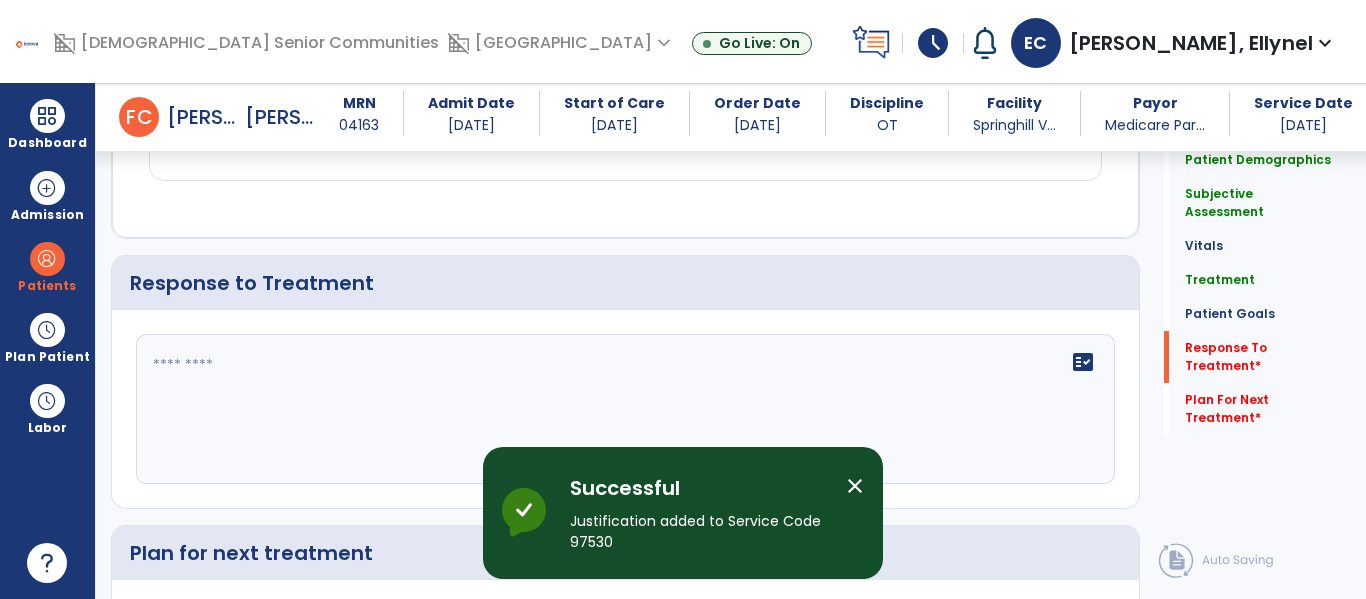 scroll, scrollTop: 2124, scrollLeft: 0, axis: vertical 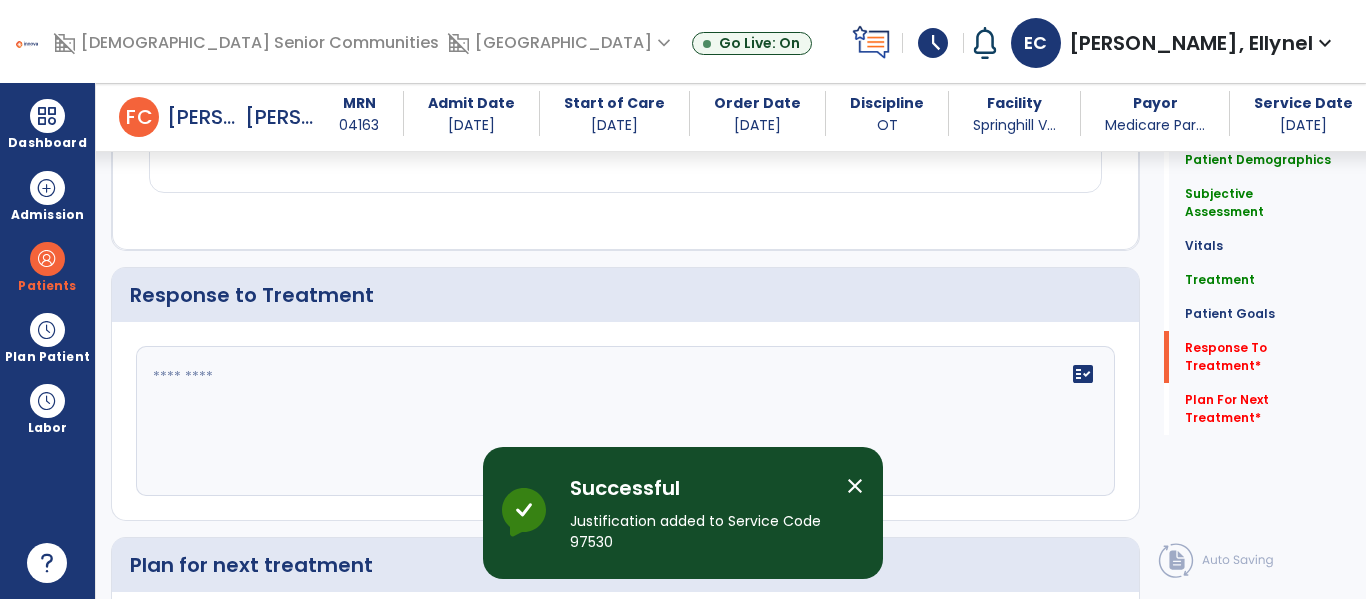click 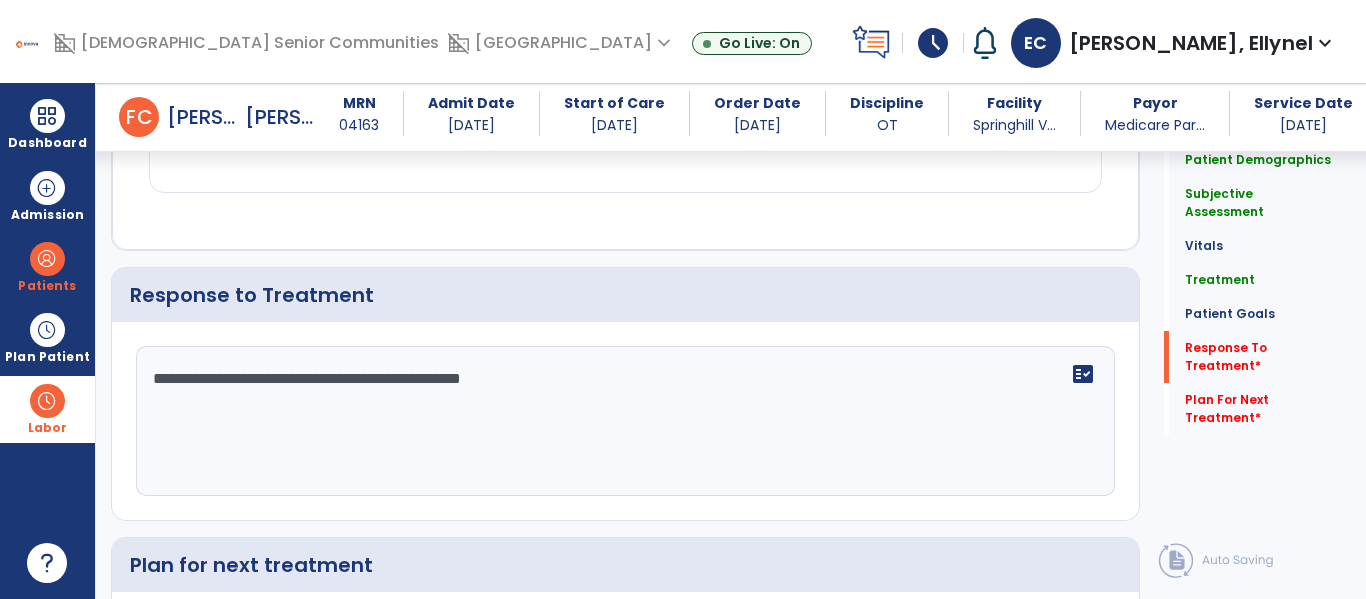 scroll, scrollTop: 2382, scrollLeft: 0, axis: vertical 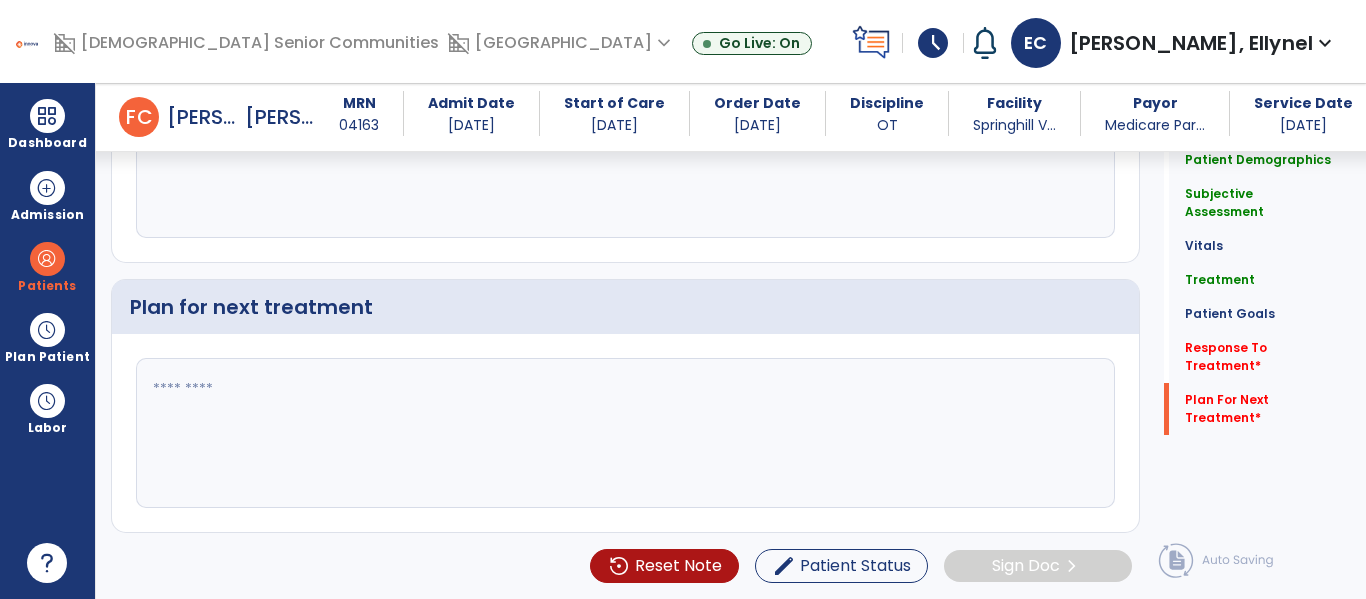 type on "**********" 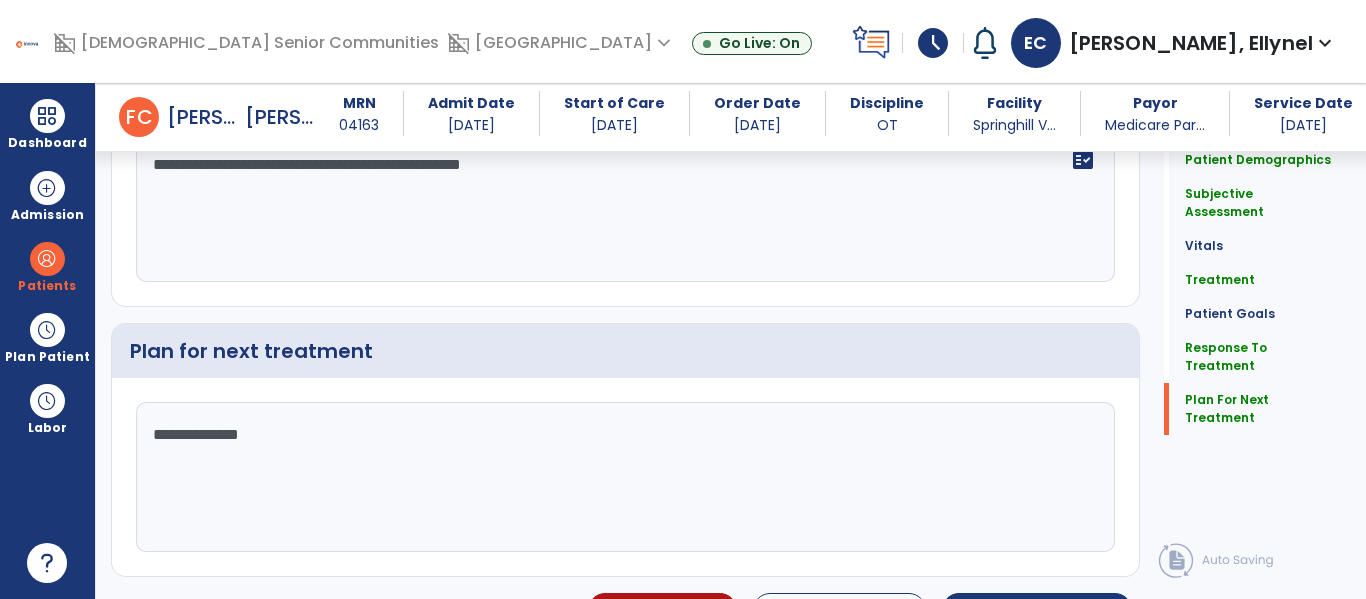 scroll, scrollTop: 2382, scrollLeft: 0, axis: vertical 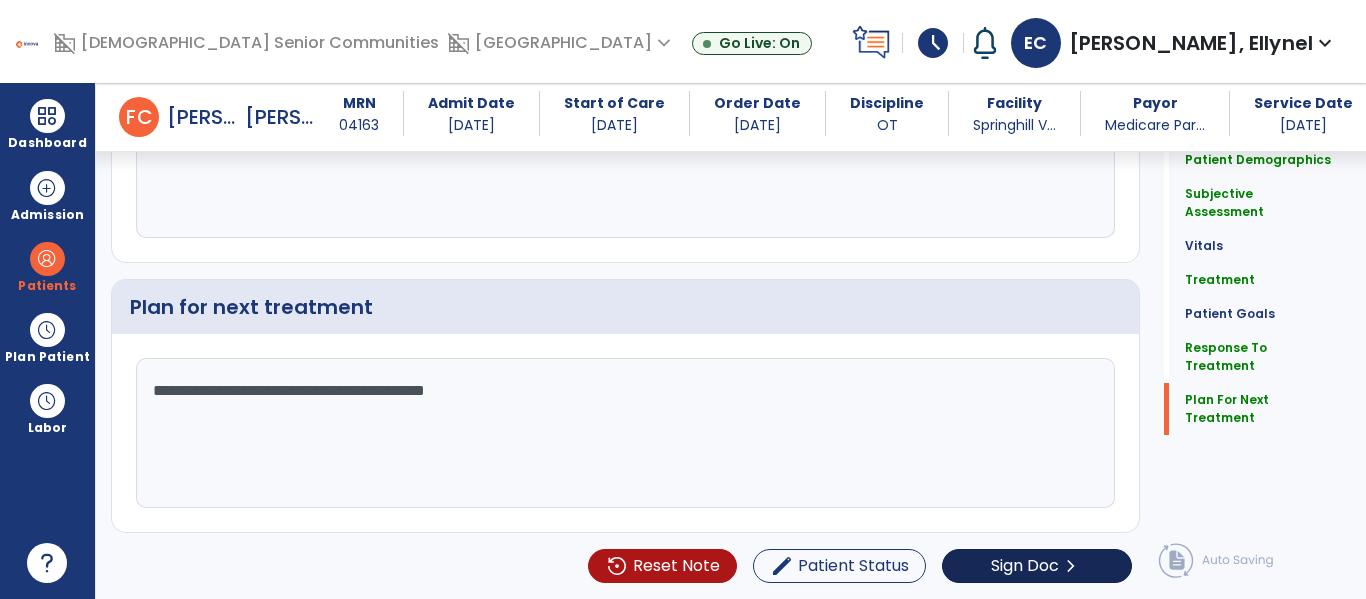 type on "**********" 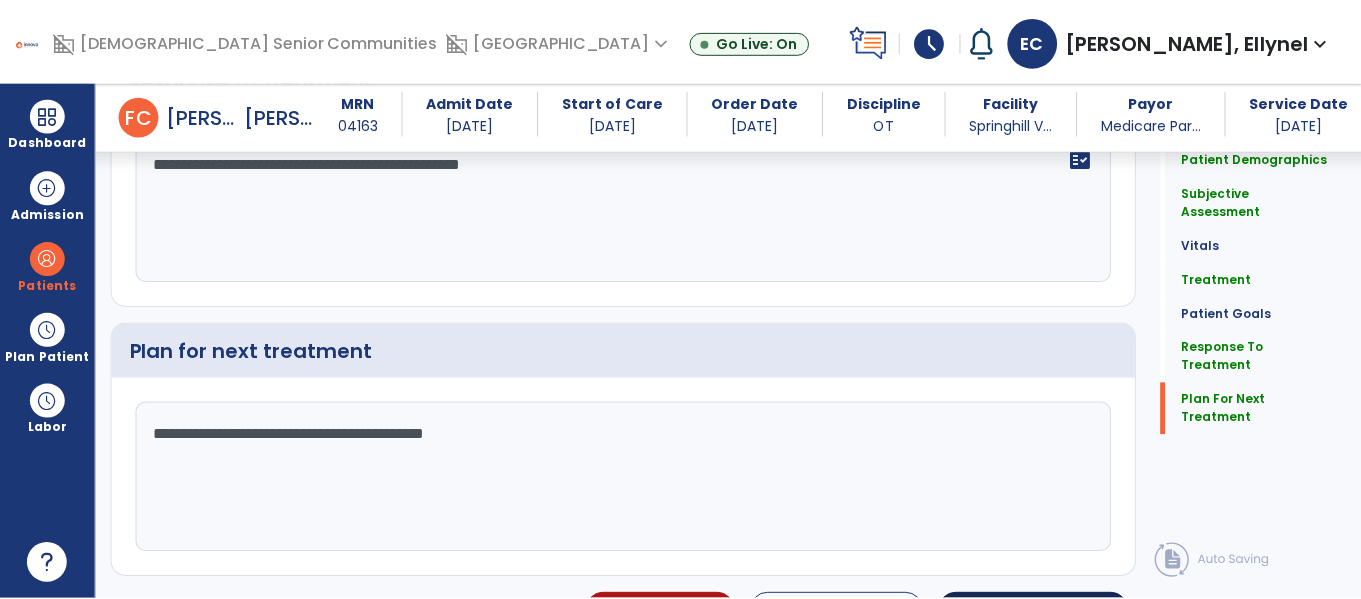 scroll, scrollTop: 2382, scrollLeft: 0, axis: vertical 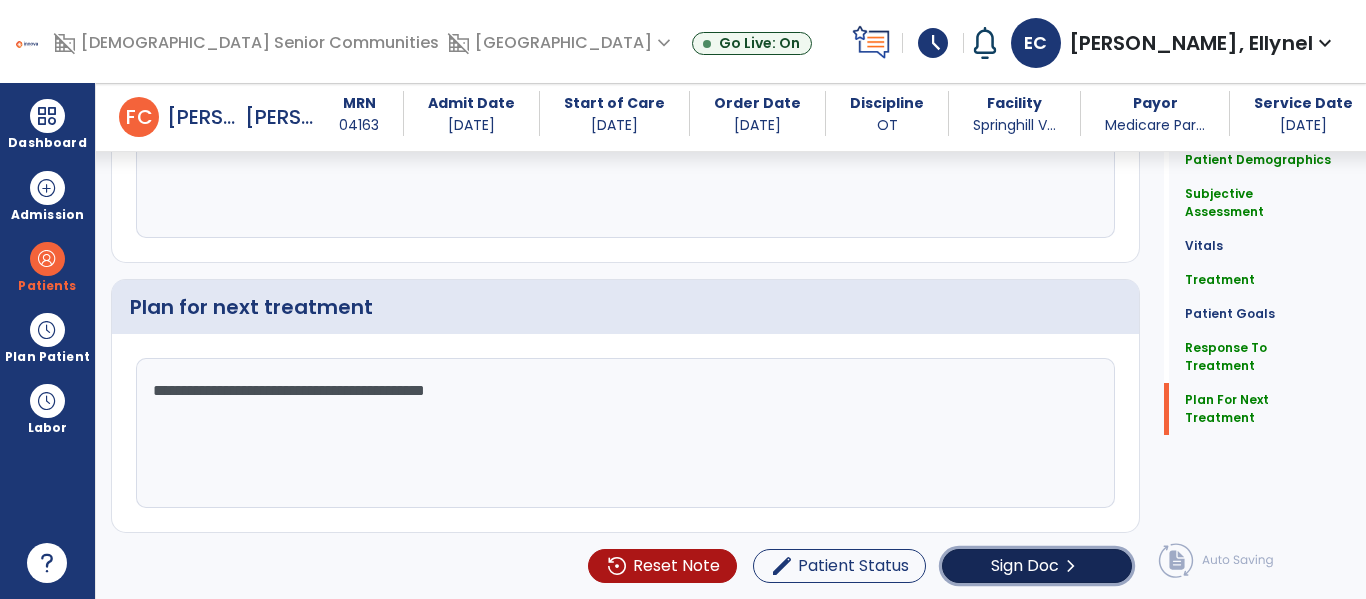 click on "Sign Doc" 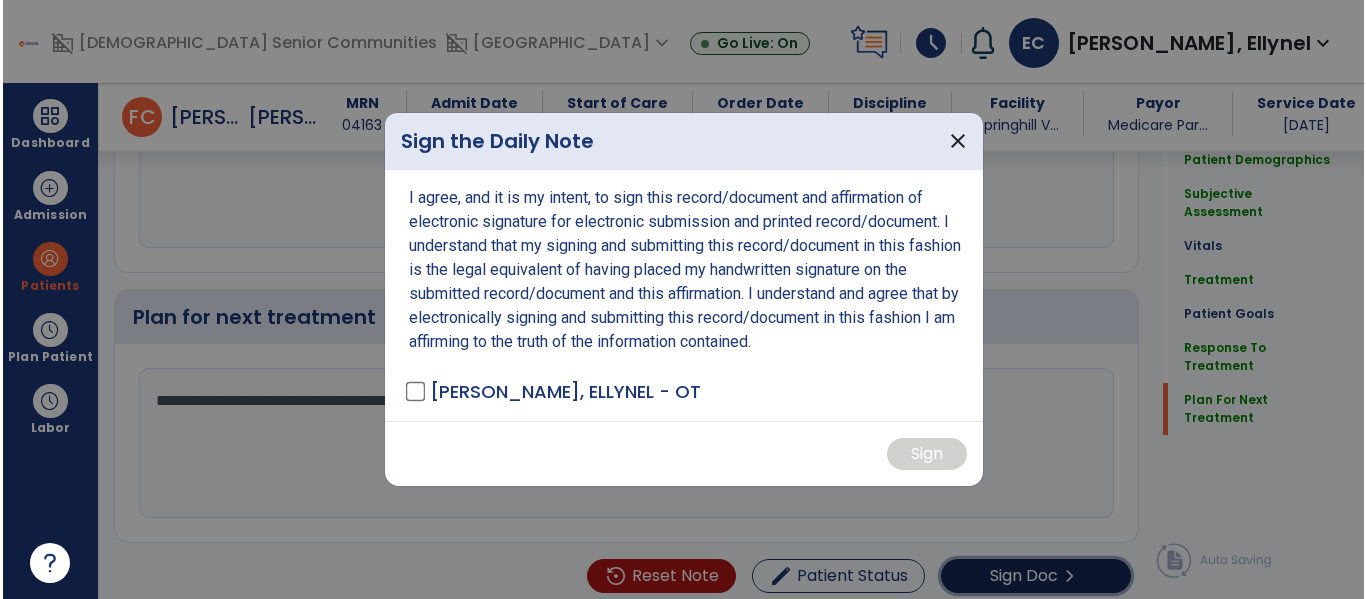 scroll, scrollTop: 2382, scrollLeft: 0, axis: vertical 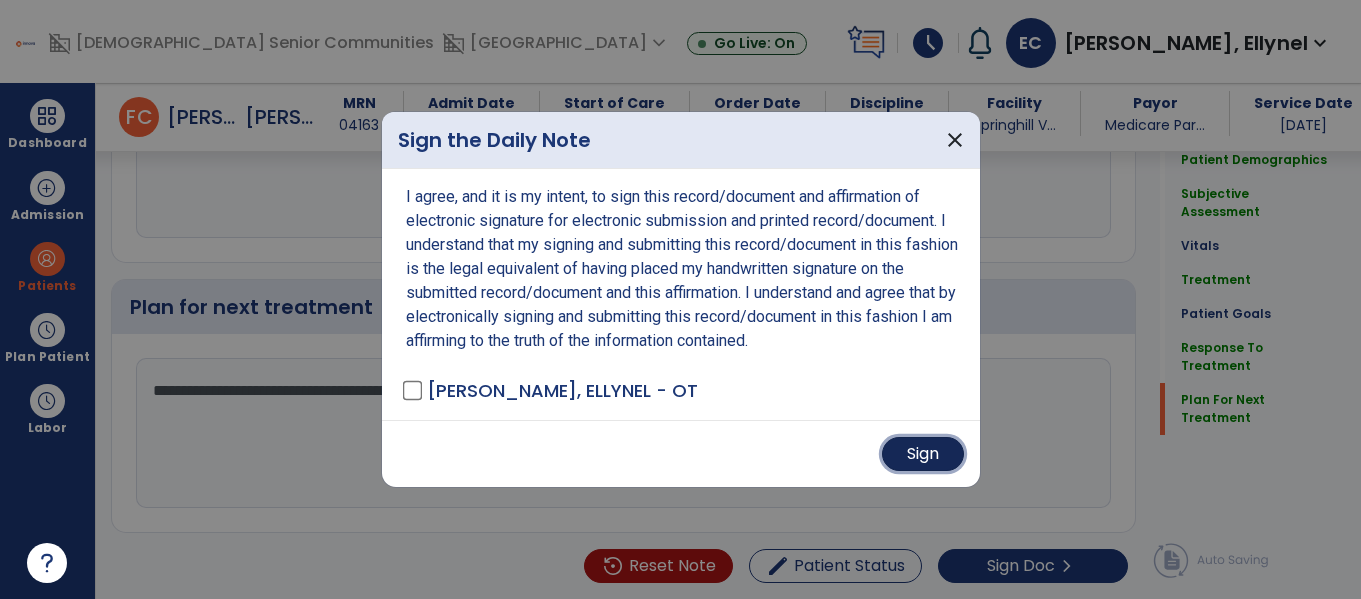 click on "Sign" at bounding box center [923, 454] 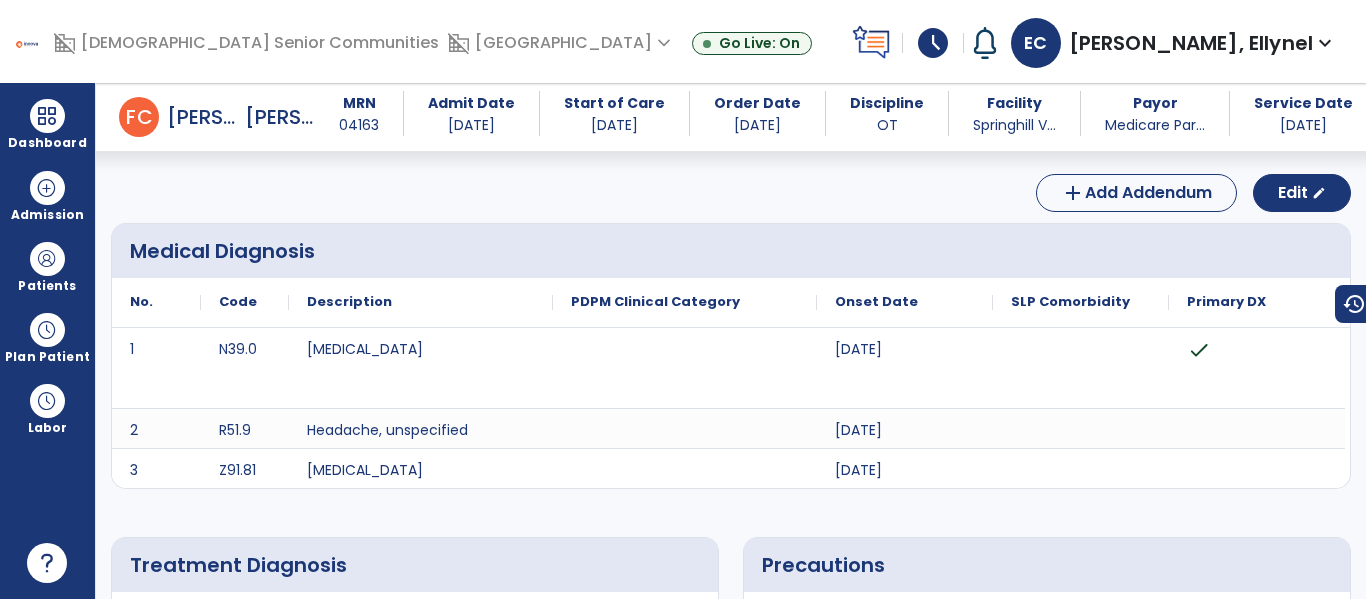 scroll, scrollTop: 0, scrollLeft: 0, axis: both 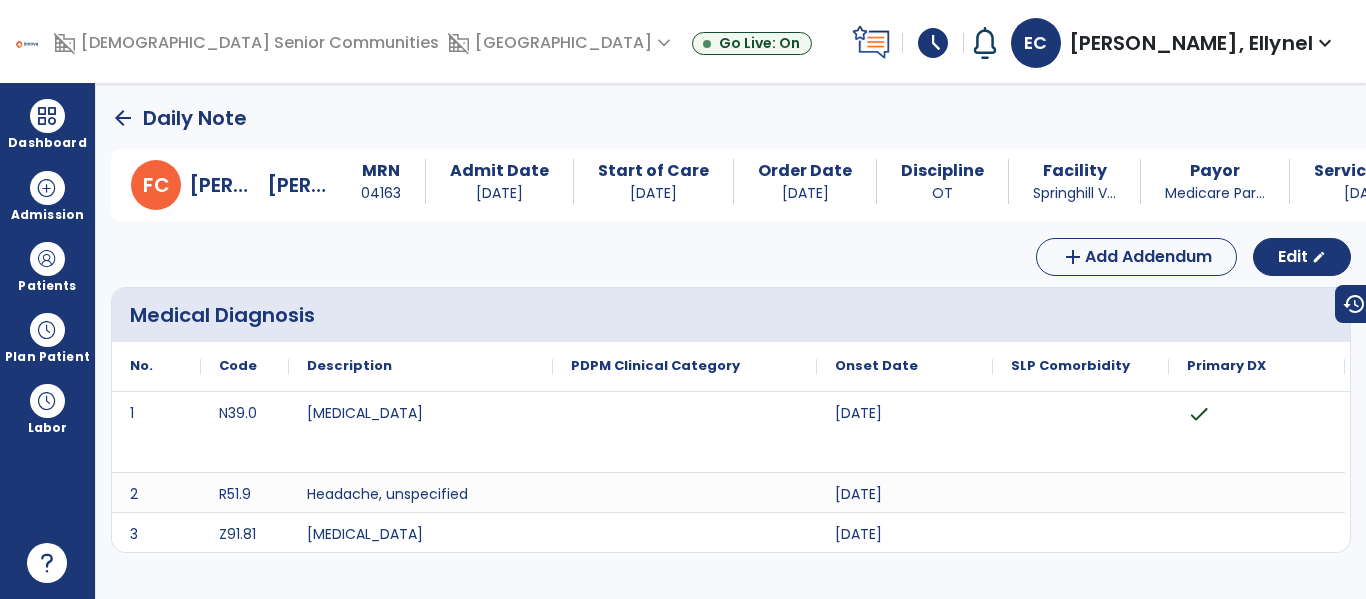 click on "arrow_back" 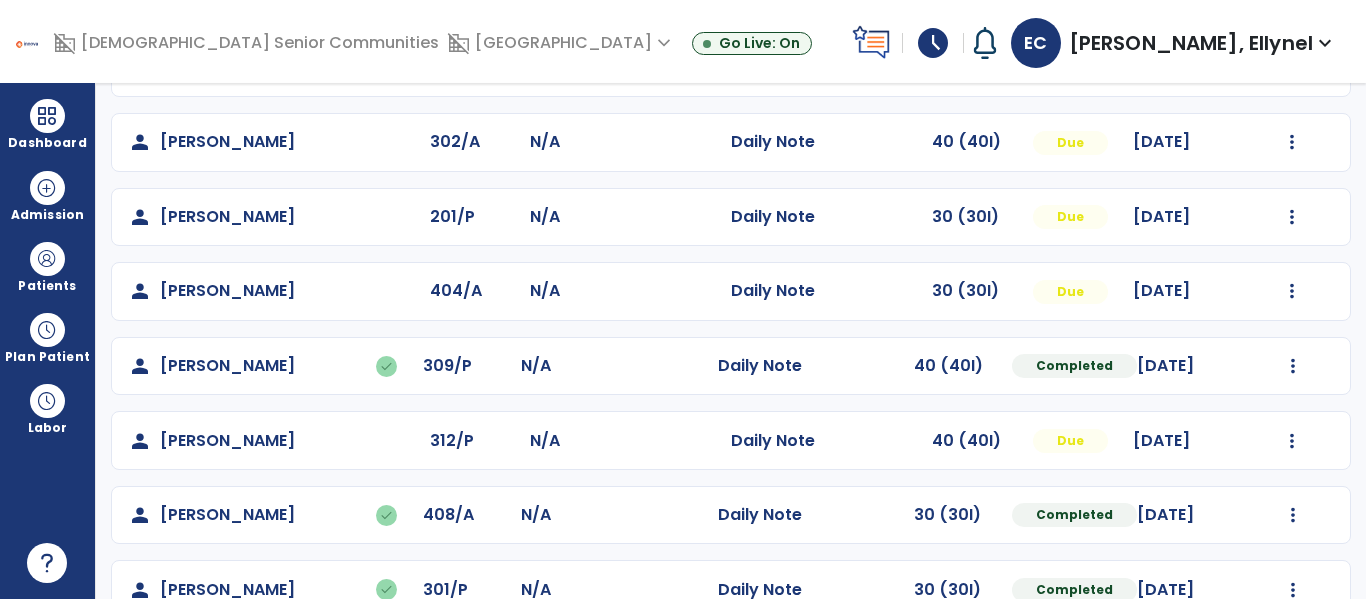 scroll, scrollTop: 522, scrollLeft: 0, axis: vertical 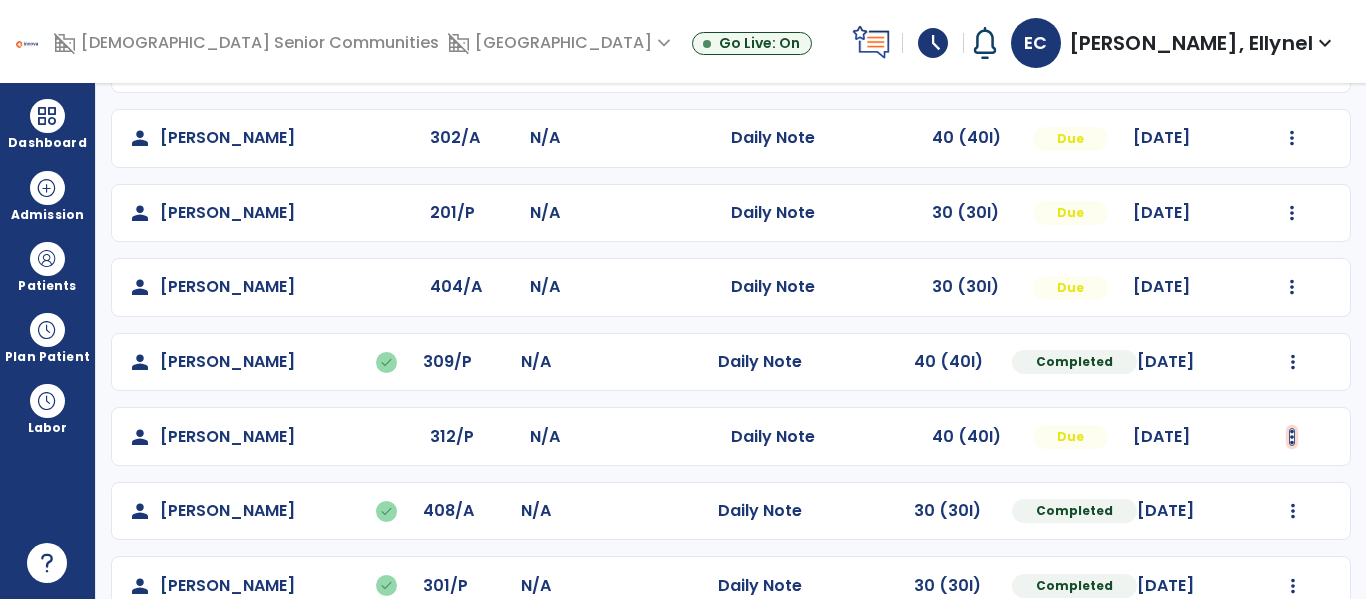 click at bounding box center (1293, -234) 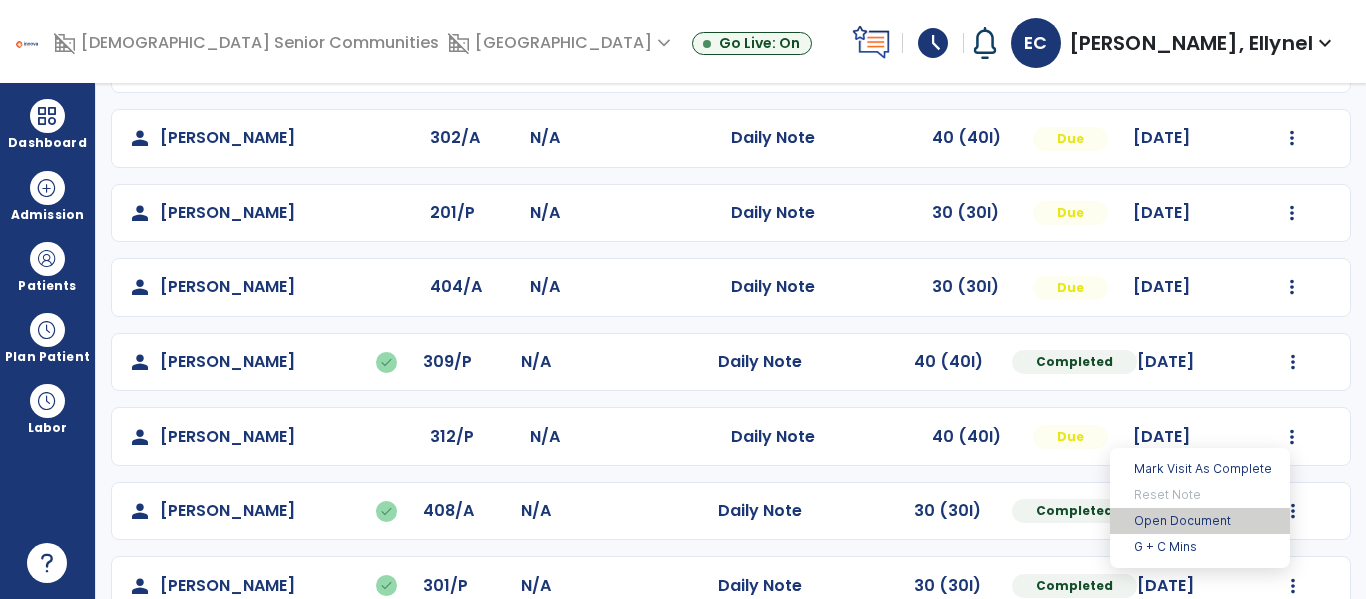 click on "Open Document" at bounding box center (1200, 521) 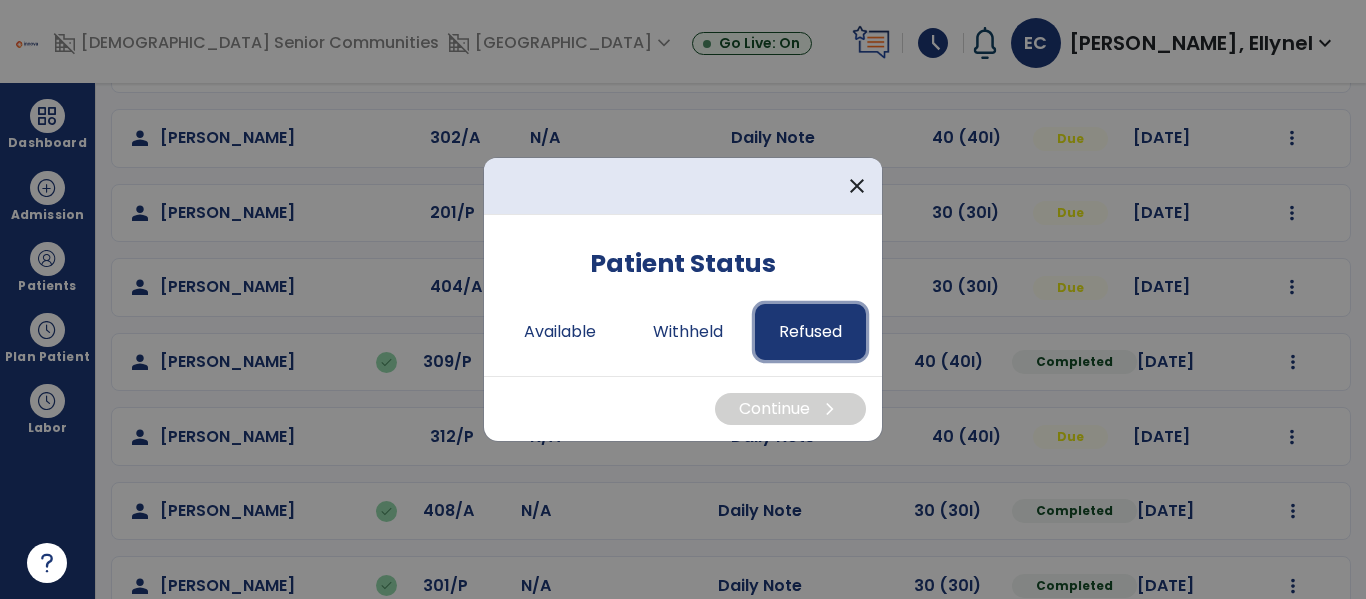 click on "Refused" at bounding box center [810, 332] 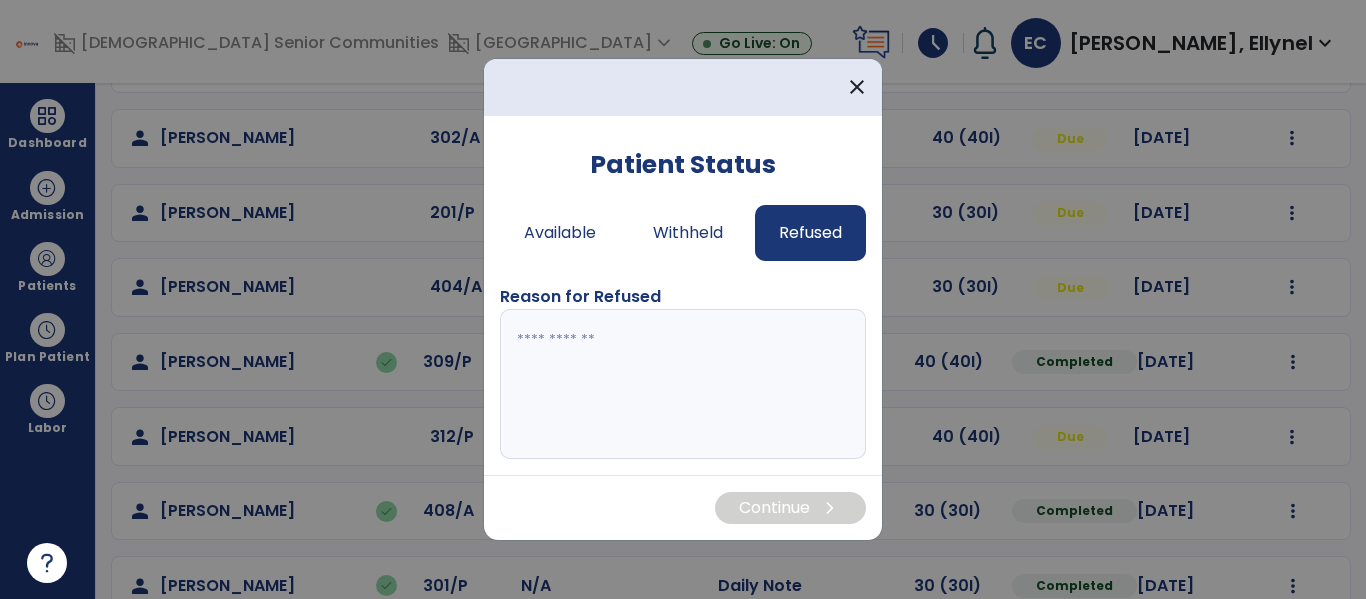 click at bounding box center (683, 384) 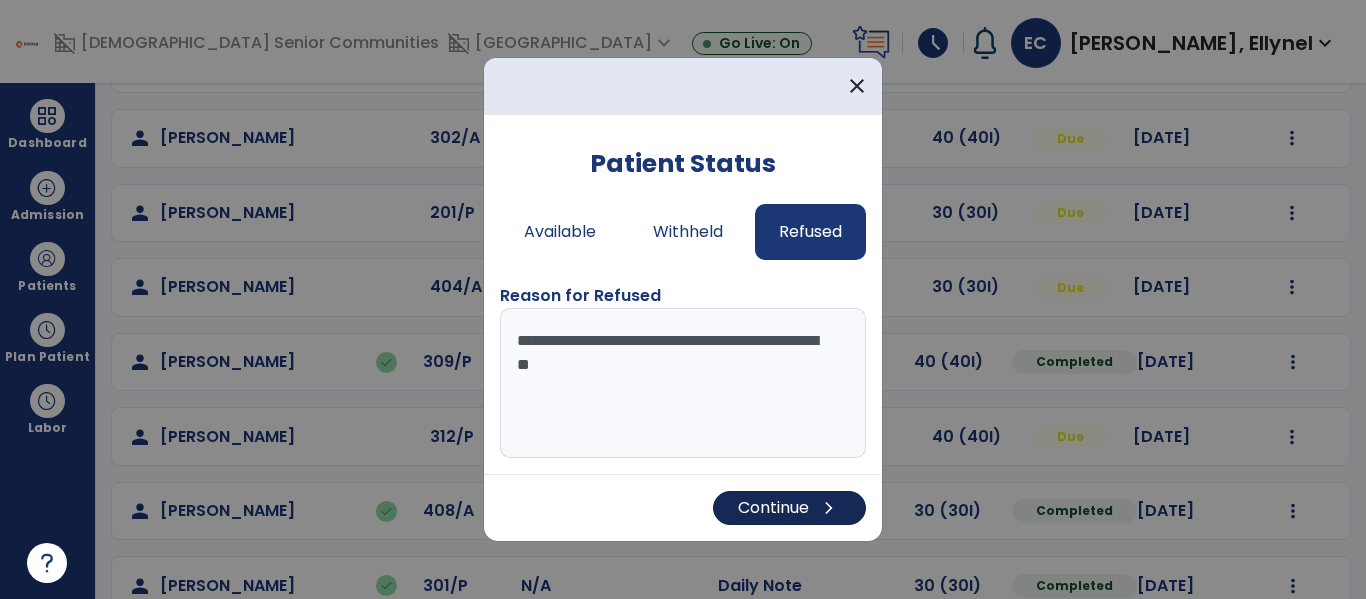 type on "**********" 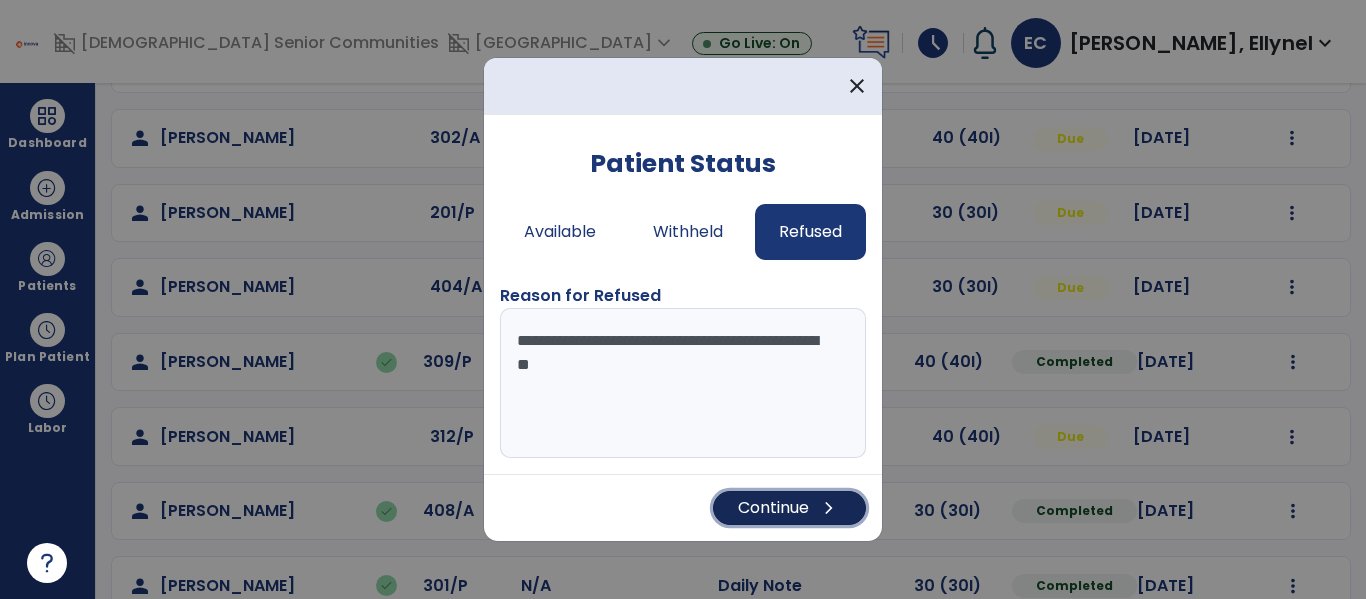 click on "Continue   chevron_right" at bounding box center [789, 508] 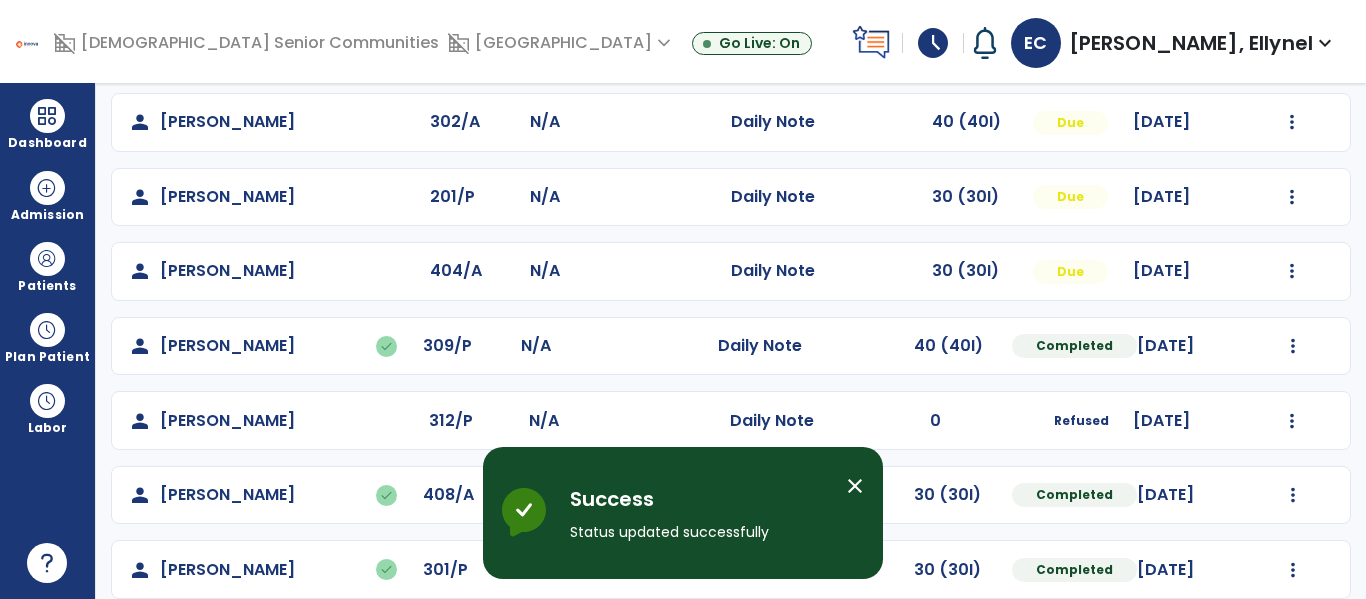 scroll, scrollTop: 542, scrollLeft: 0, axis: vertical 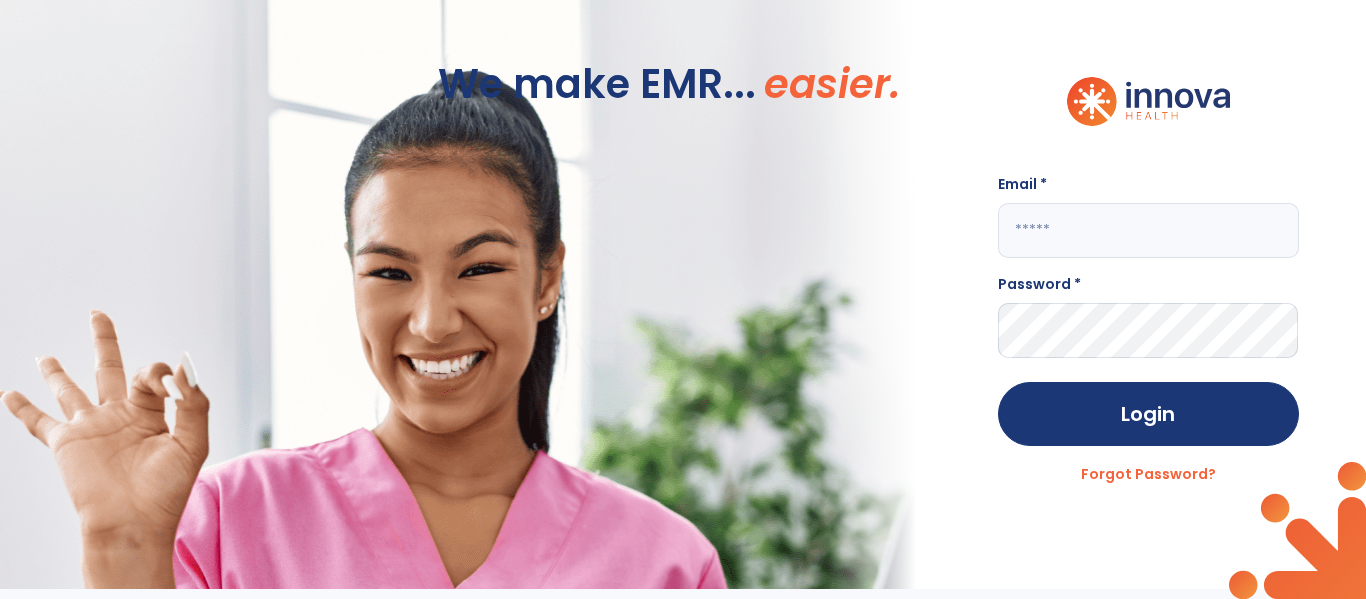 click 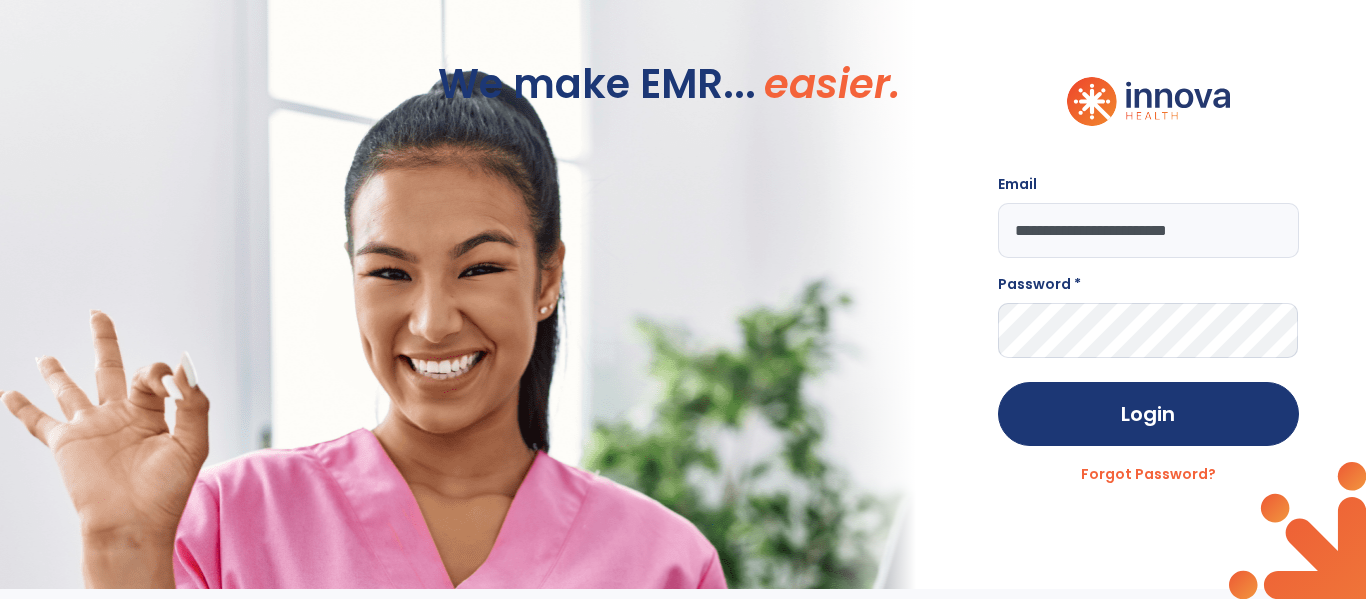 type on "**********" 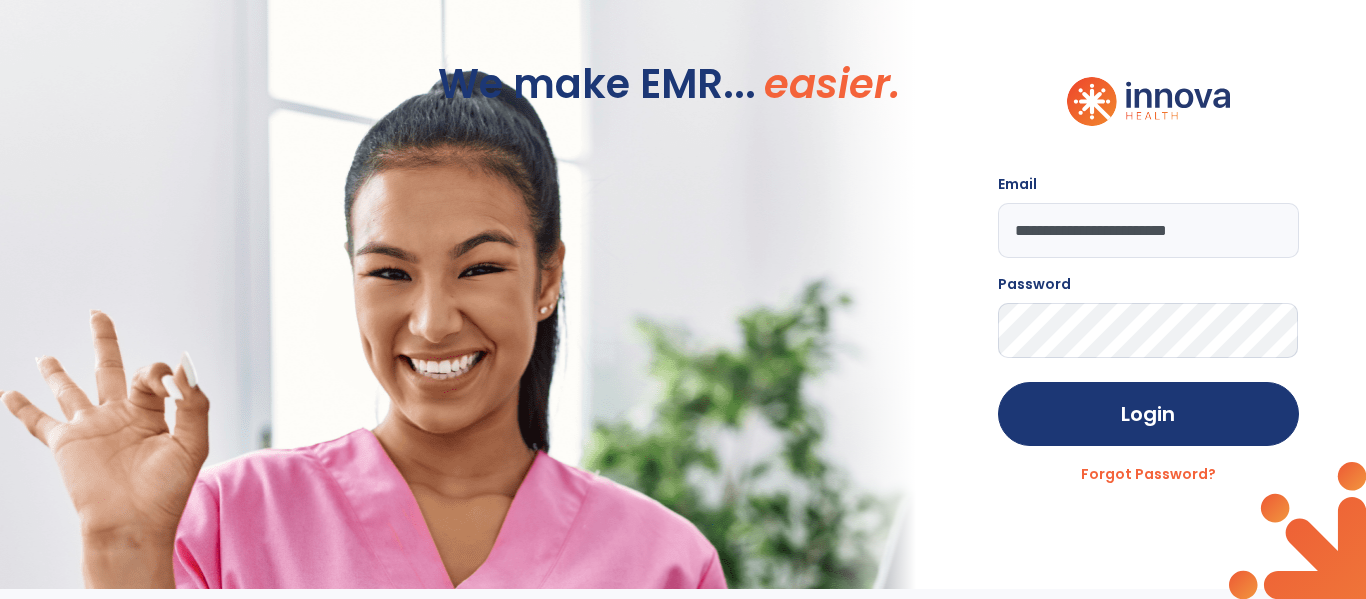 click on "Login" 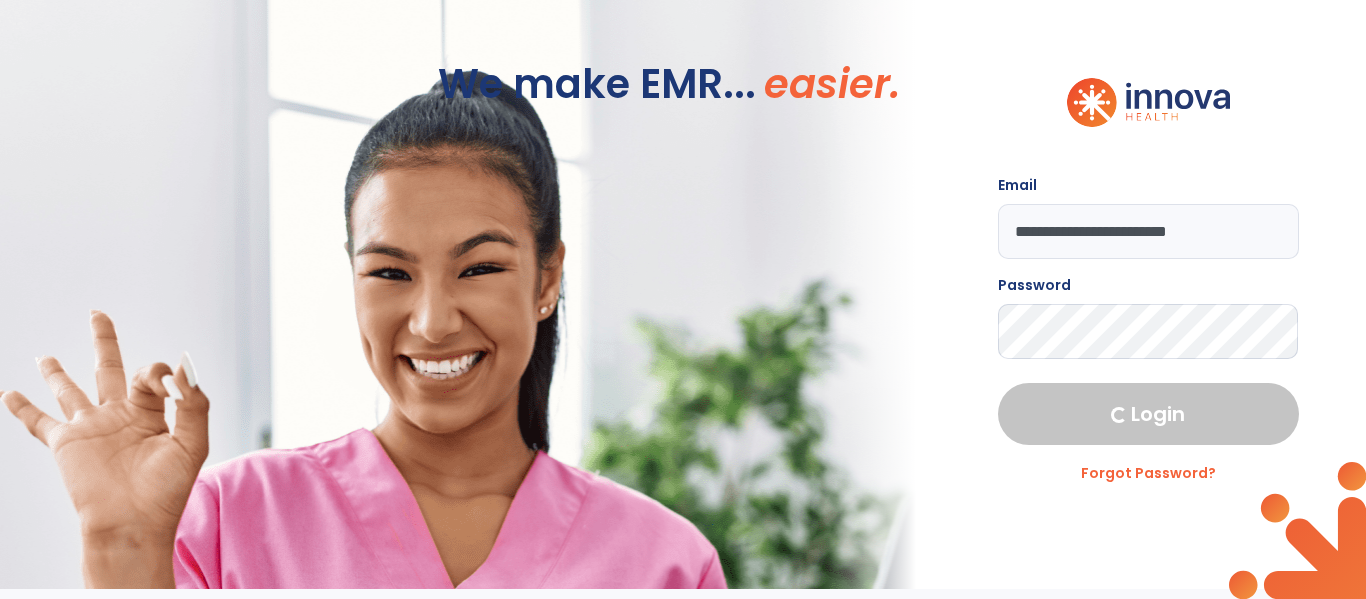 select on "****" 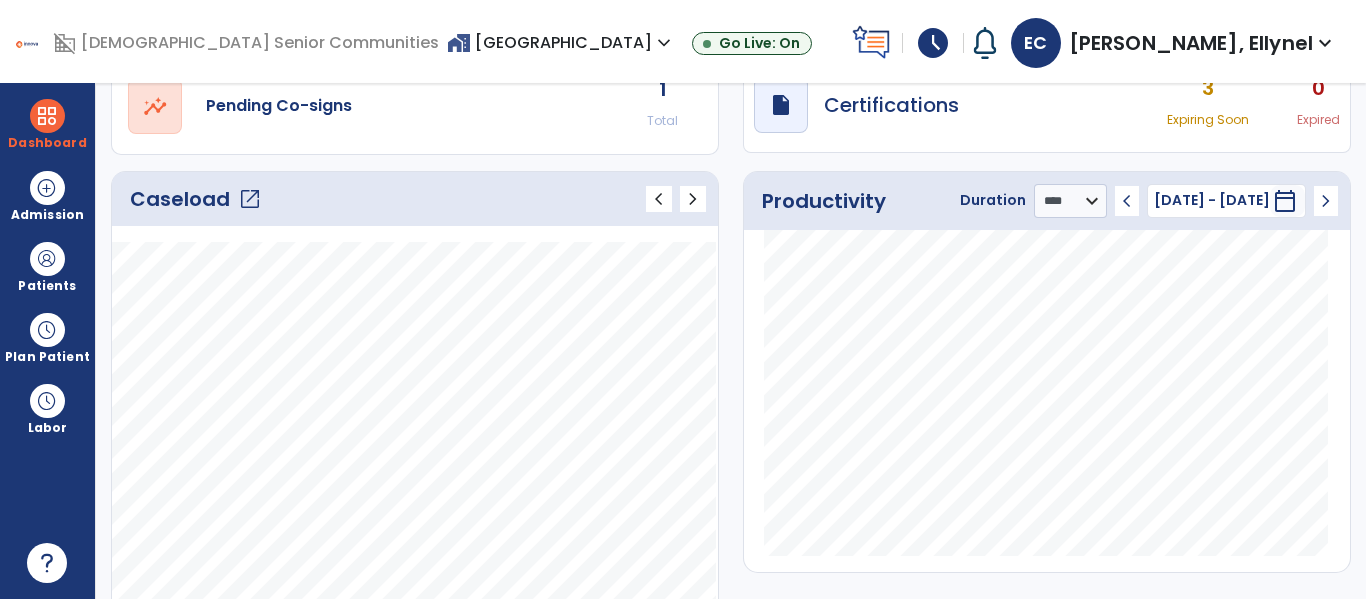 scroll, scrollTop: 211, scrollLeft: 0, axis: vertical 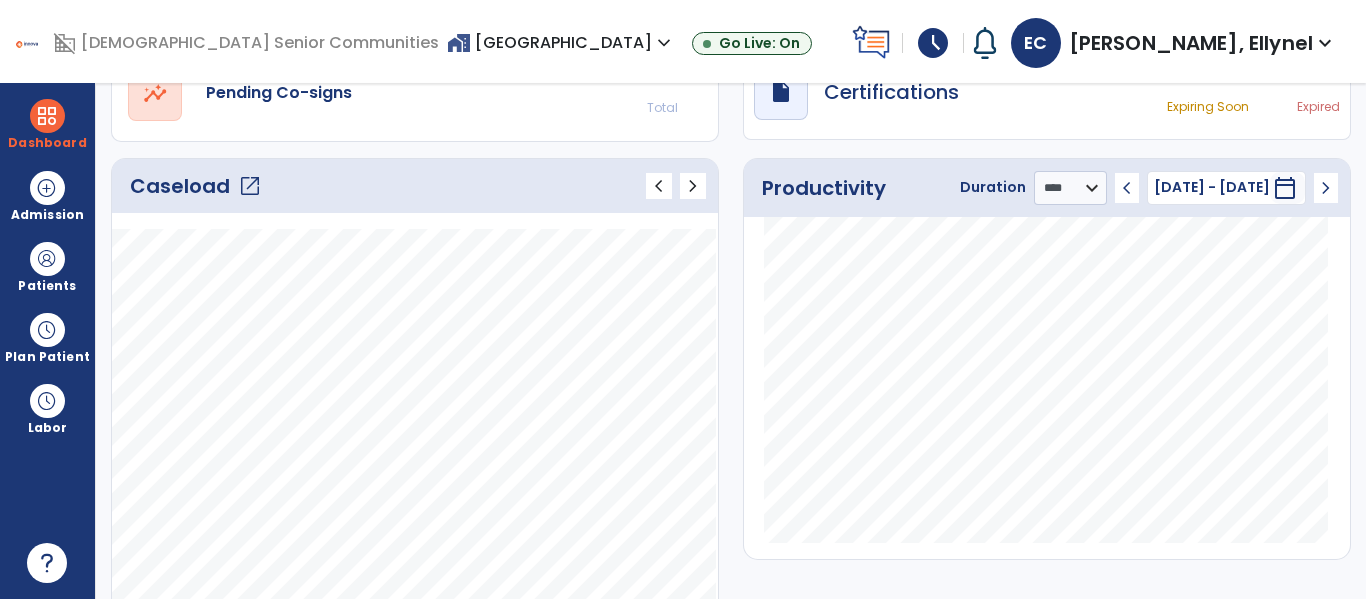click on "Caseload   open_in_new" 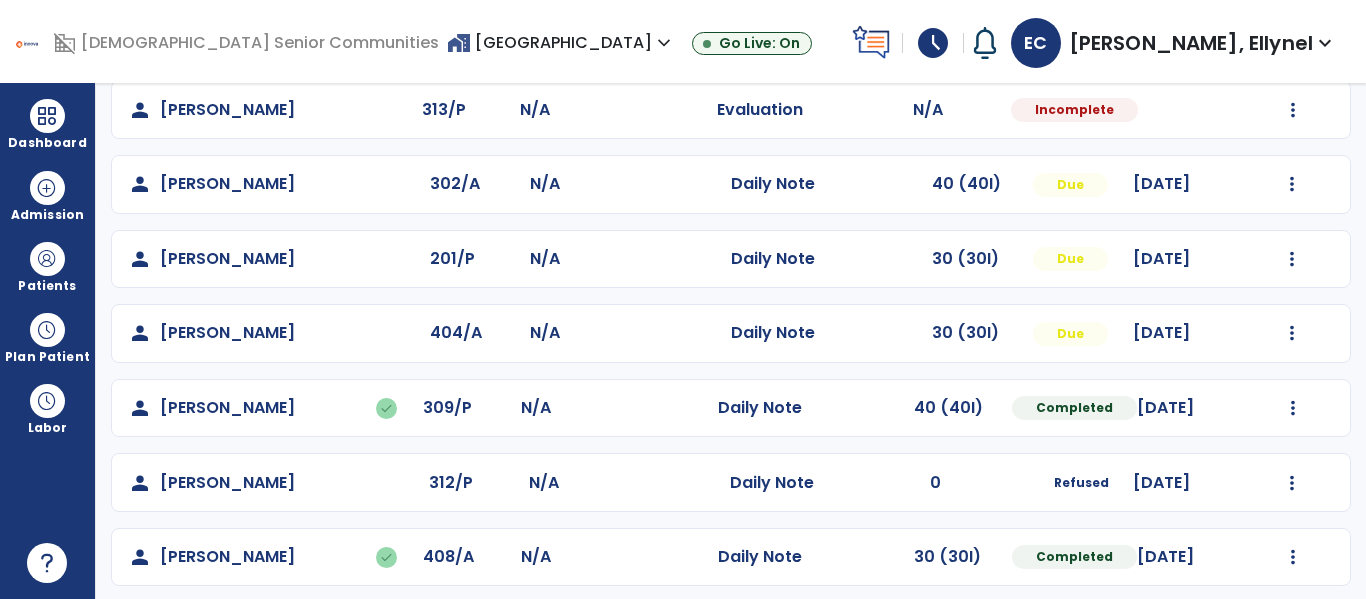 scroll, scrollTop: 483, scrollLeft: 0, axis: vertical 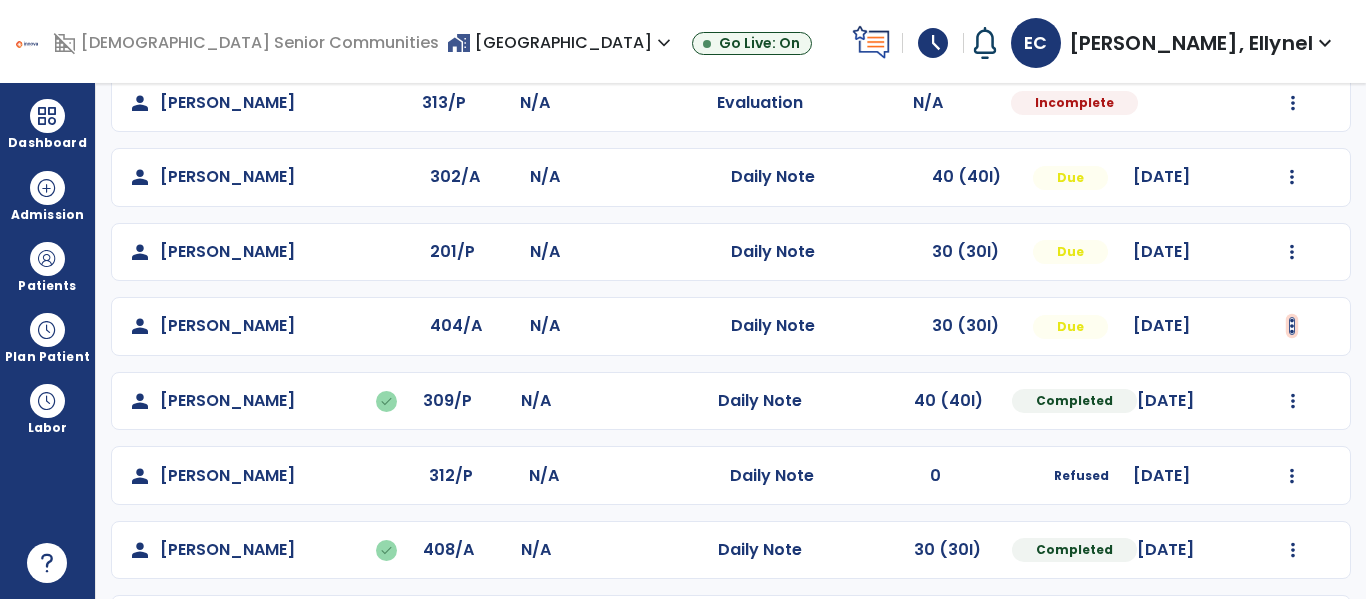 click at bounding box center [1293, -195] 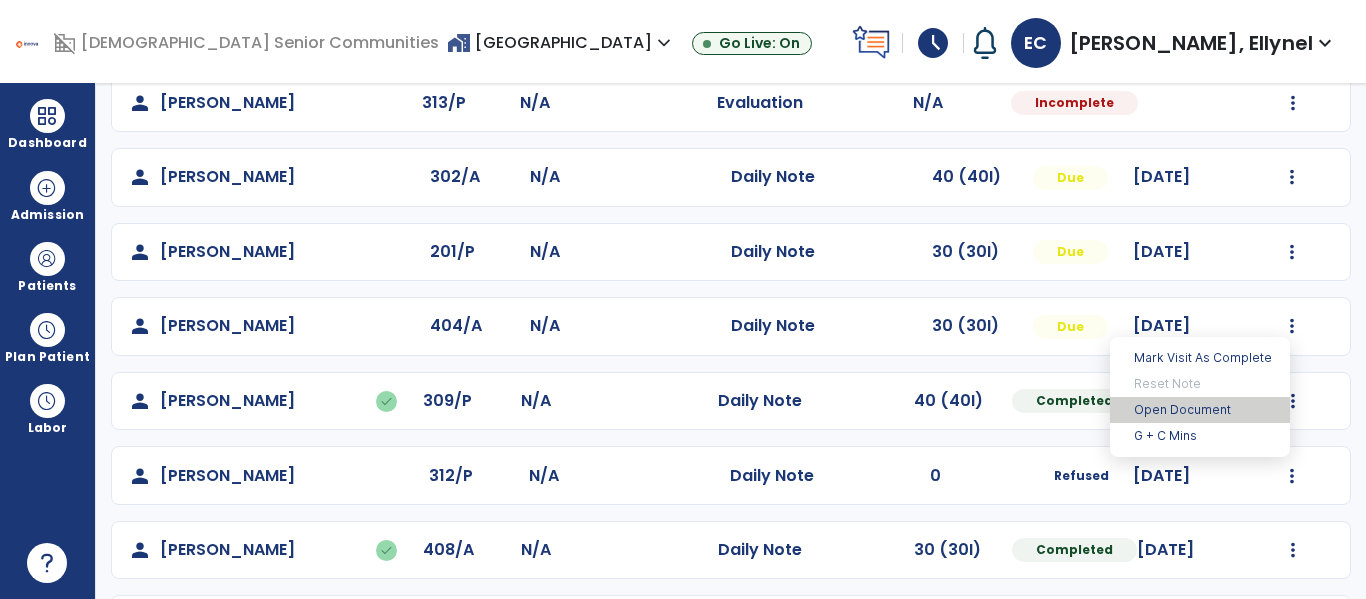 click on "Open Document" at bounding box center [1200, 410] 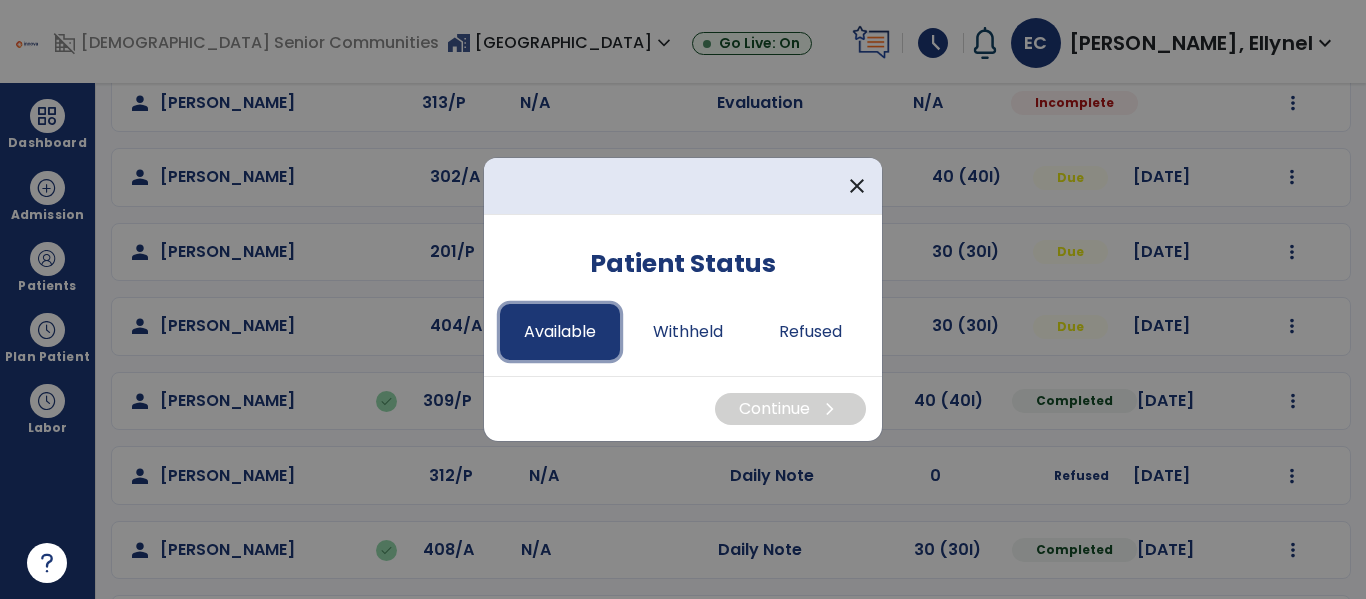 click on "Available" at bounding box center (560, 332) 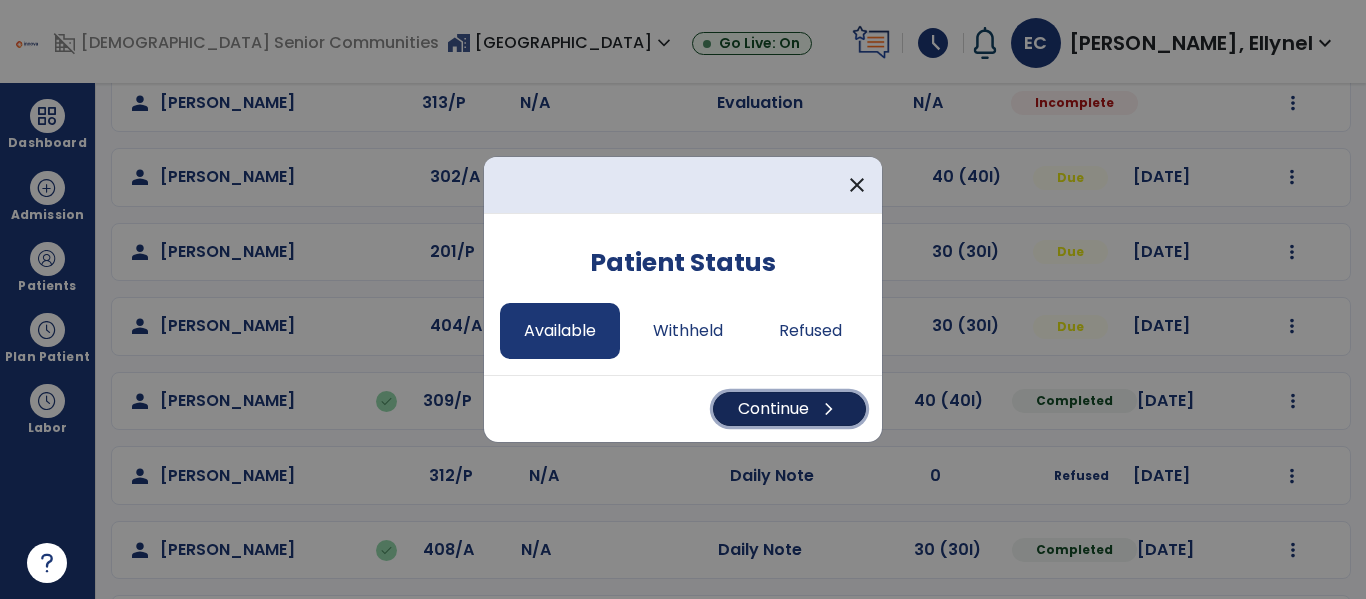 click on "Continue   chevron_right" at bounding box center (789, 409) 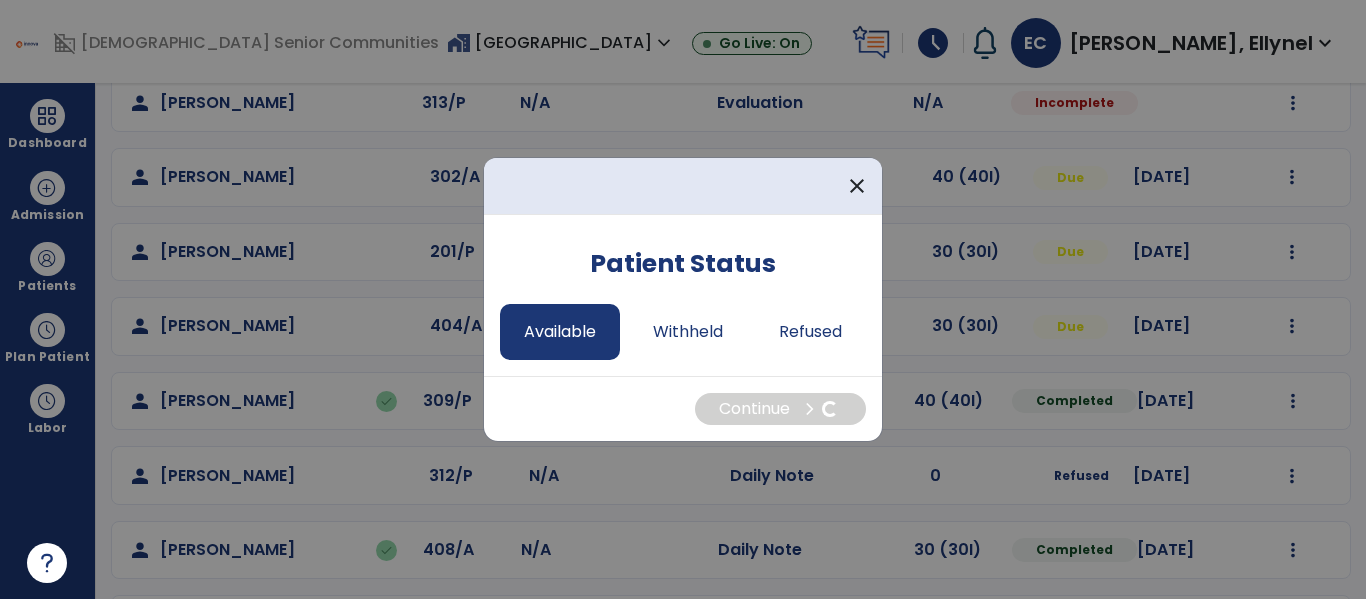 select on "*" 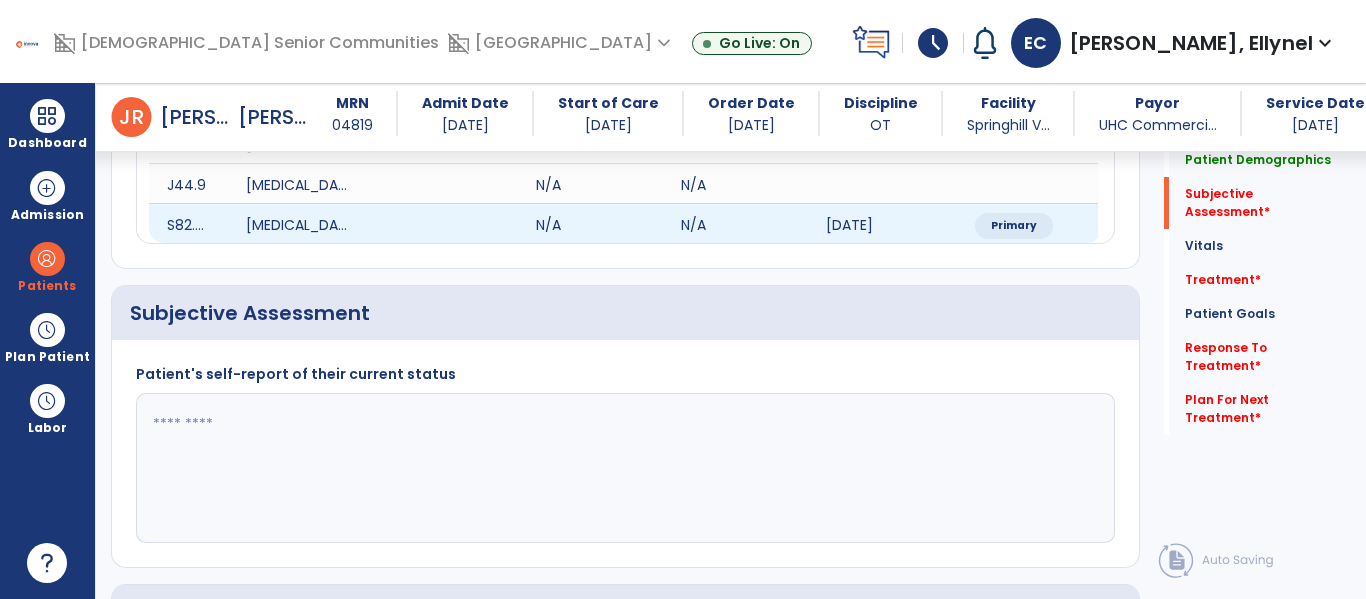 scroll, scrollTop: 398, scrollLeft: 0, axis: vertical 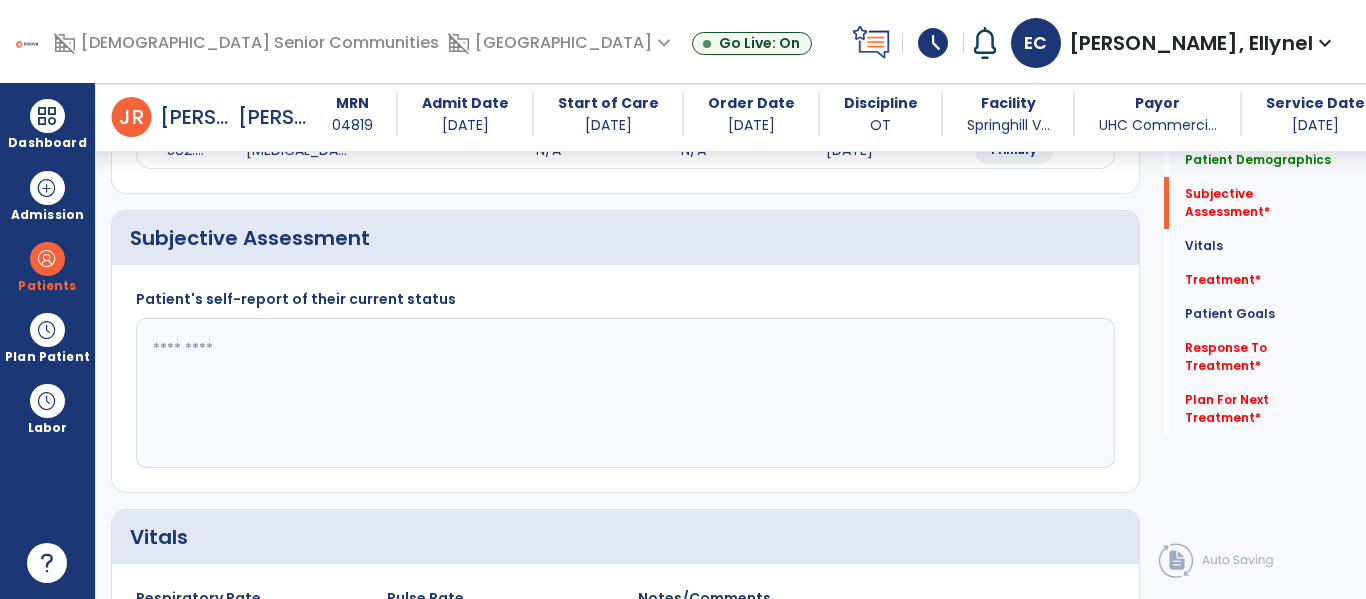 click 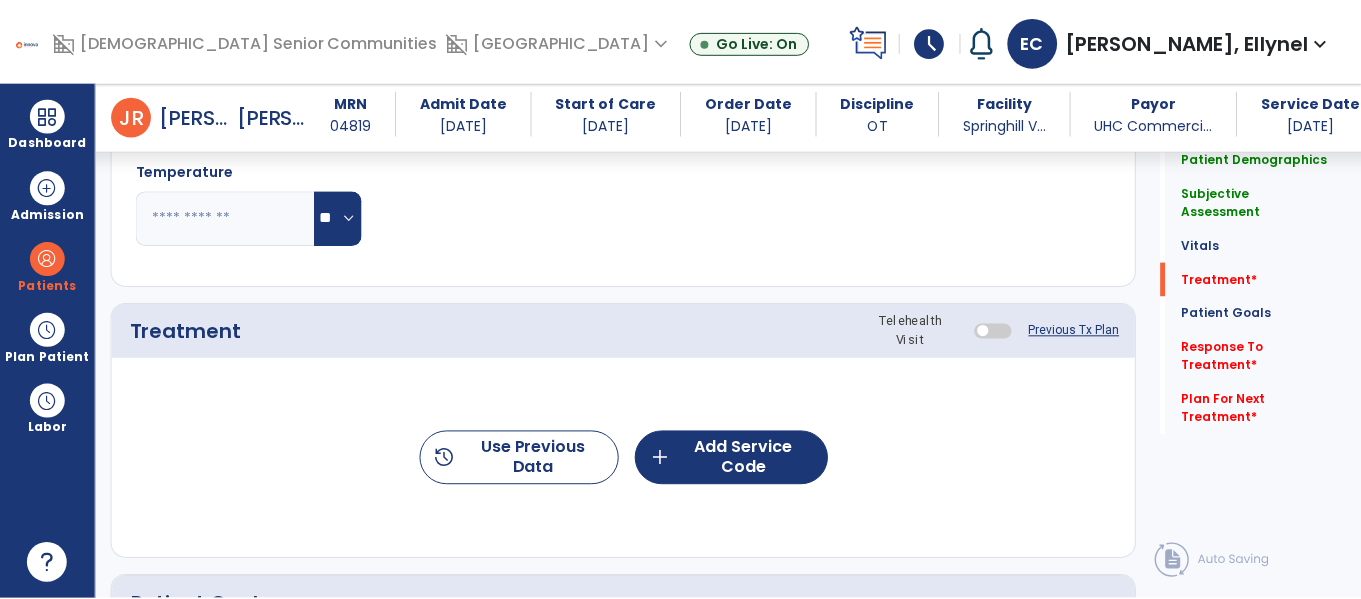 scroll, scrollTop: 1078, scrollLeft: 0, axis: vertical 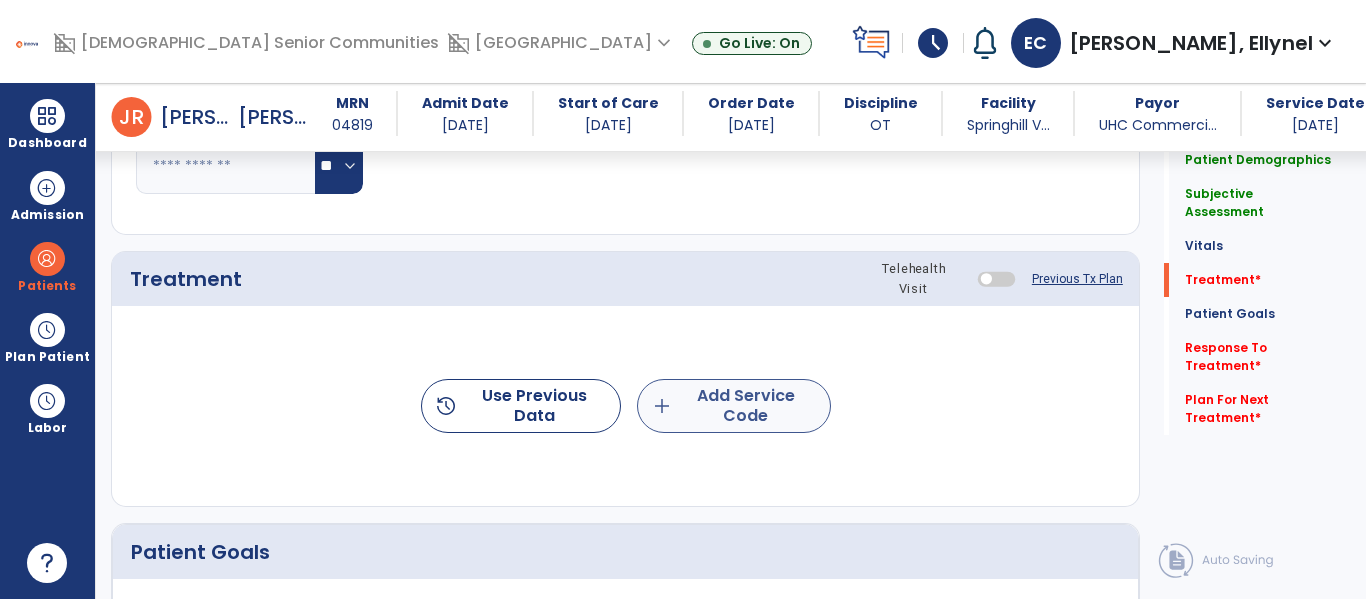 type on "**********" 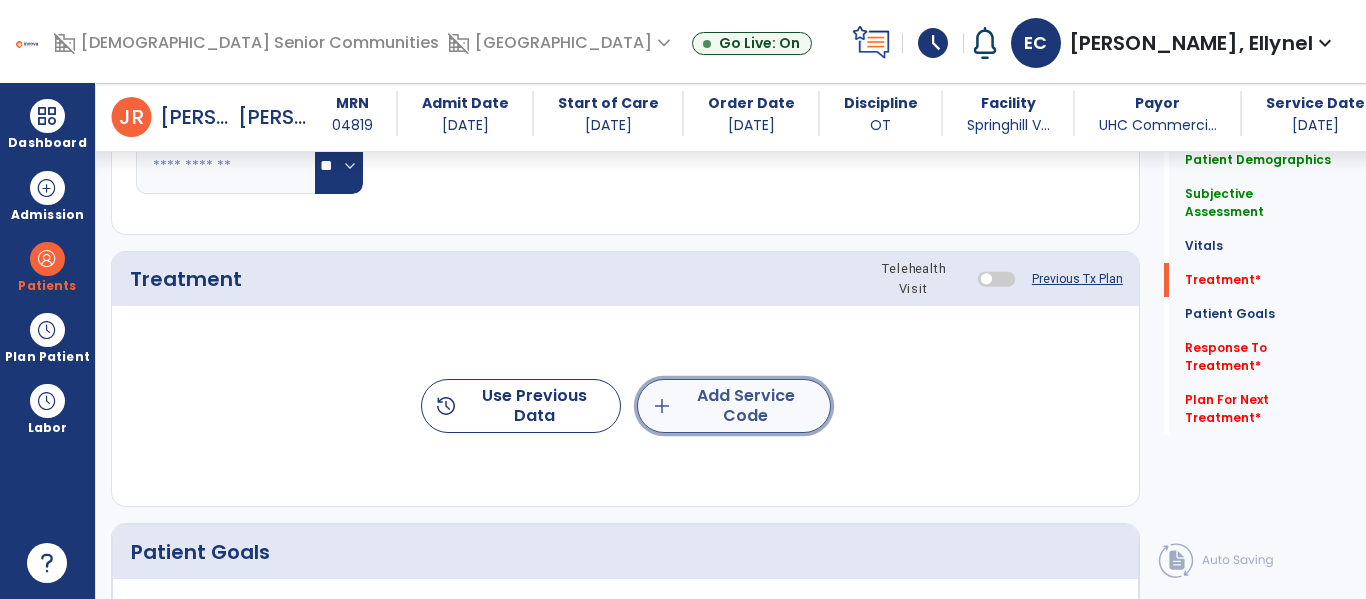 click on "add  Add Service Code" 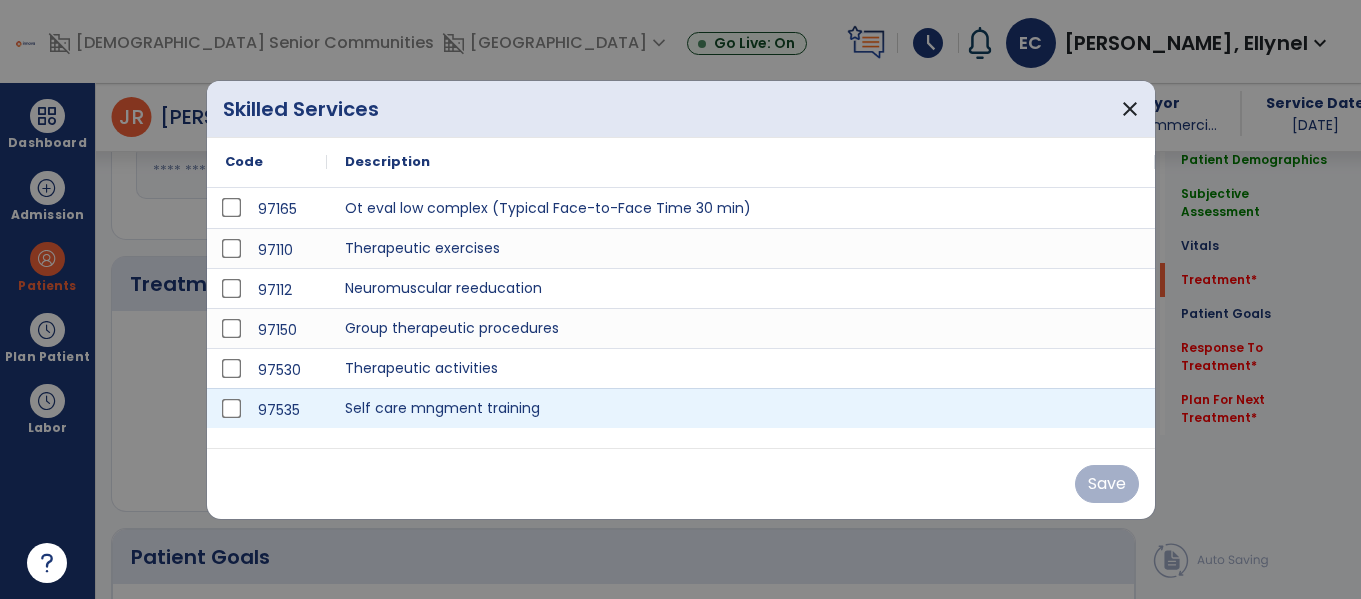 scroll, scrollTop: 1078, scrollLeft: 0, axis: vertical 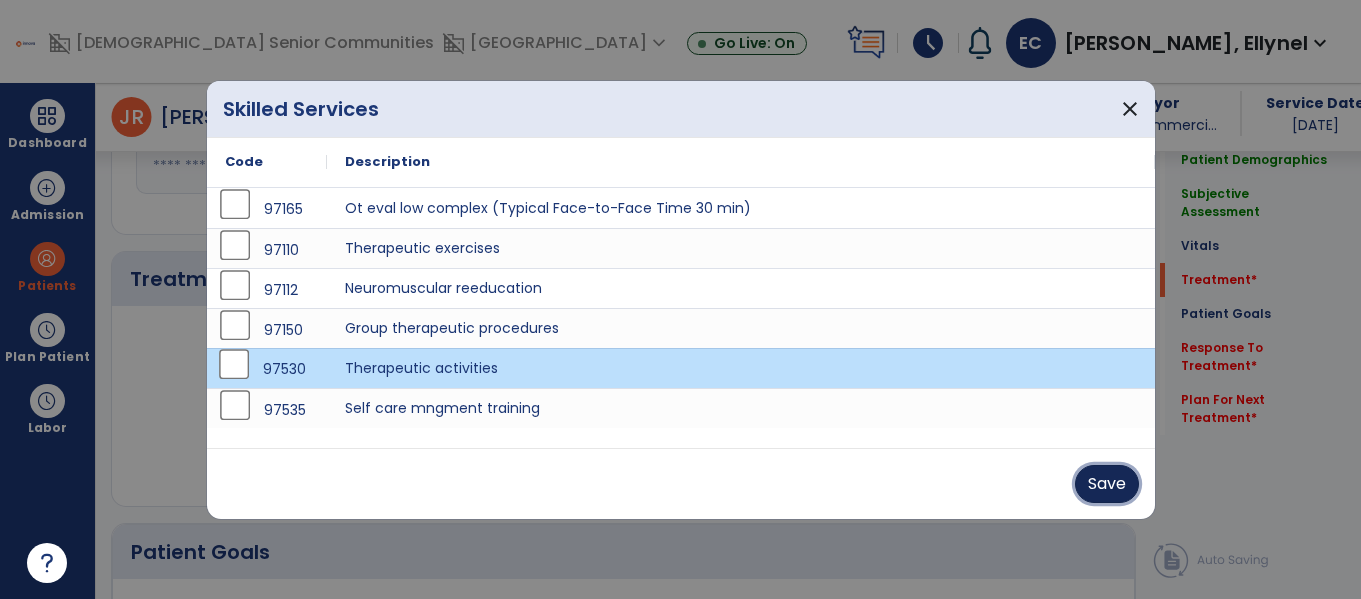 click on "Save" at bounding box center (1107, 484) 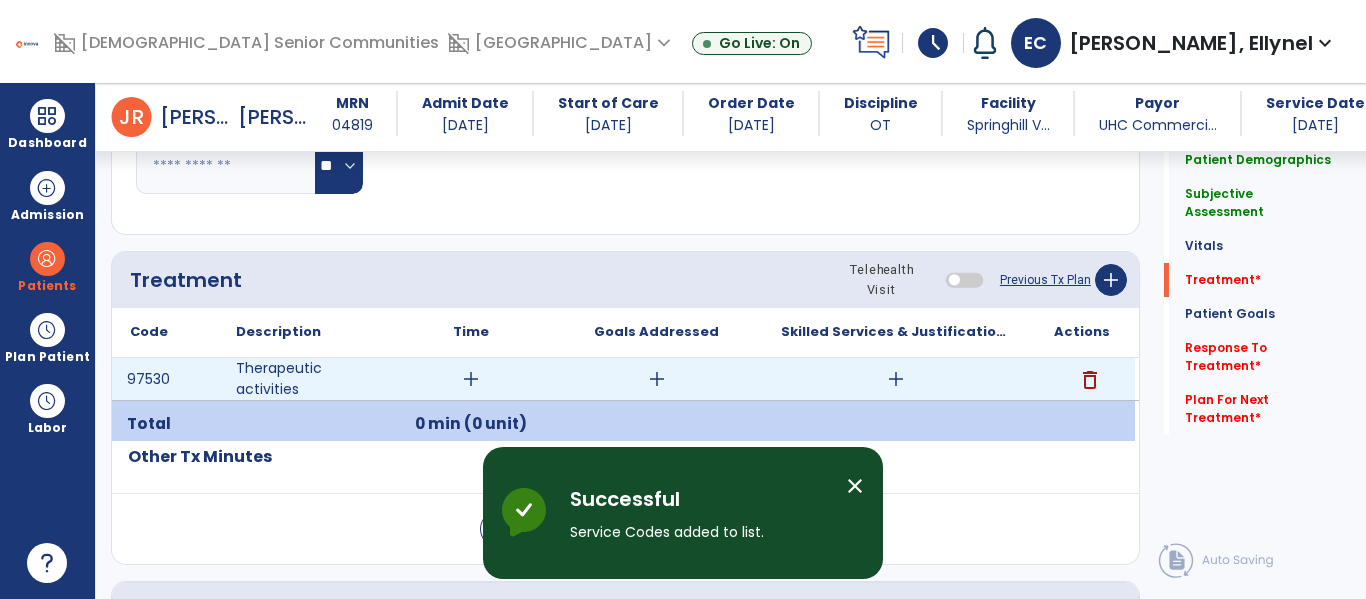 click on "add" at bounding box center [471, 379] 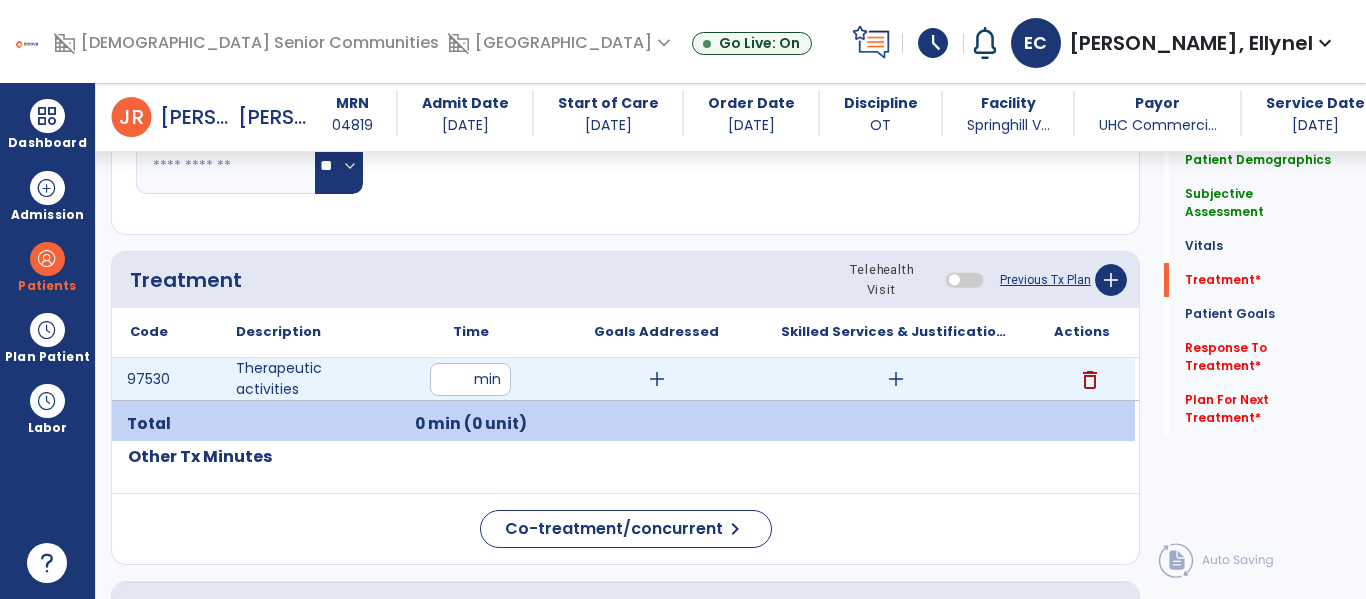type on "**" 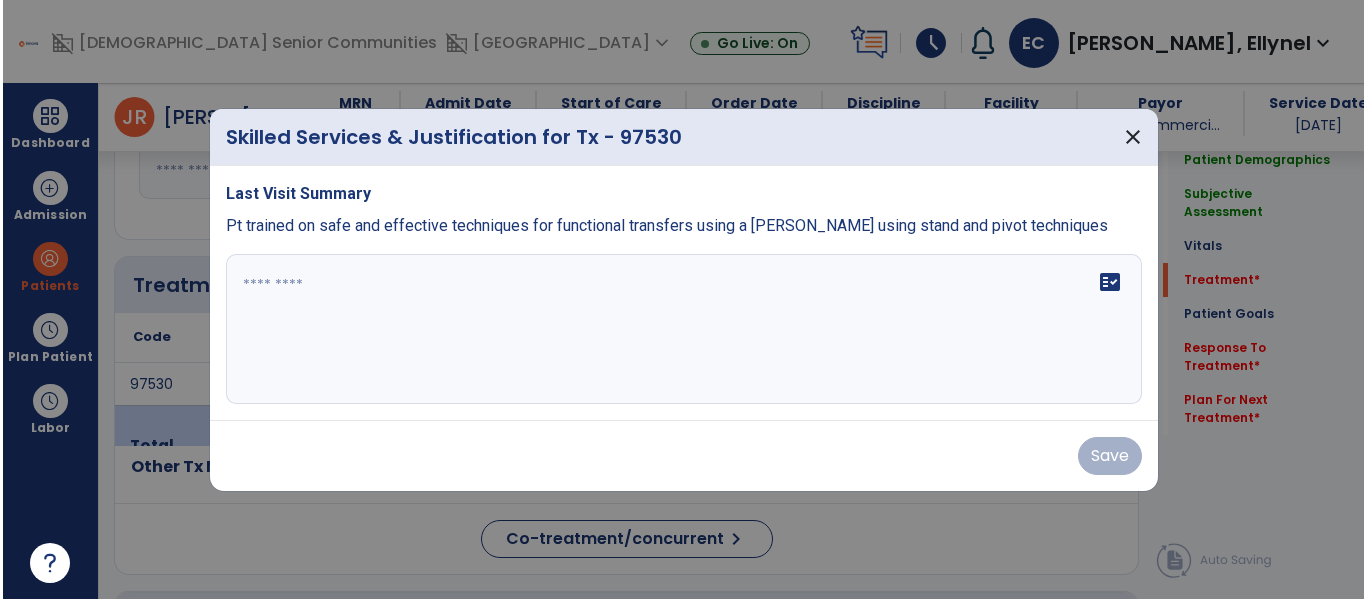scroll, scrollTop: 1078, scrollLeft: 0, axis: vertical 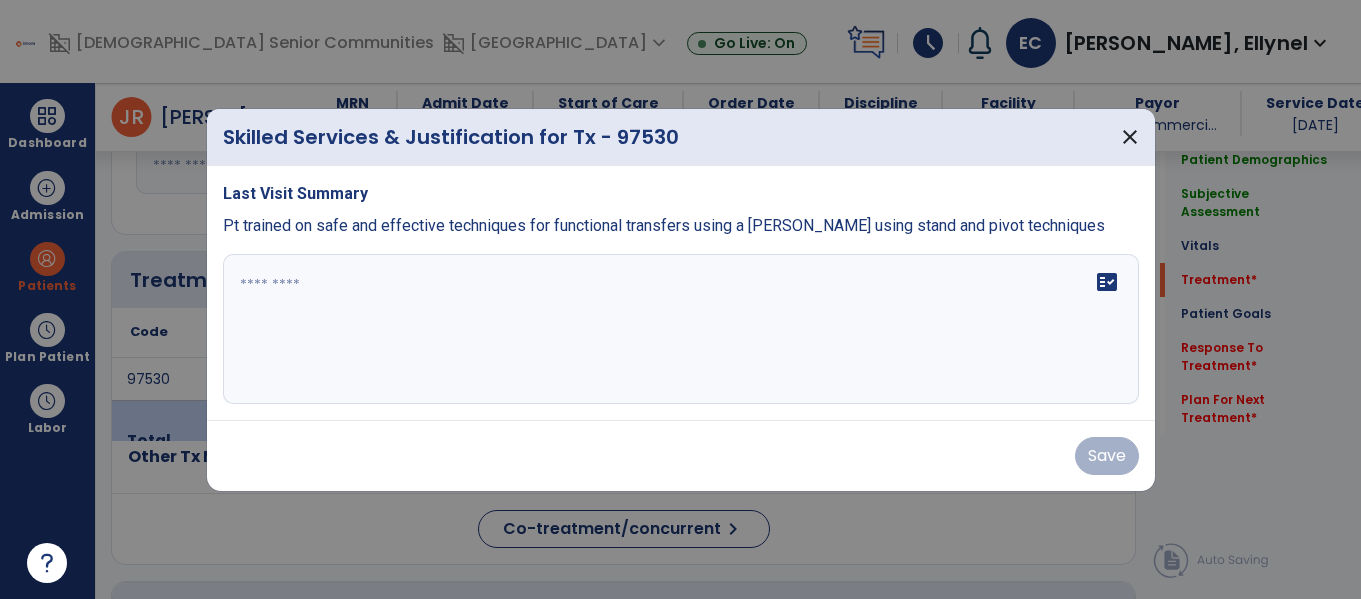 click on "Pt trained on safe and effective techniques for functional transfers using a [PERSON_NAME] using stand and pivot techniques" at bounding box center (664, 225) 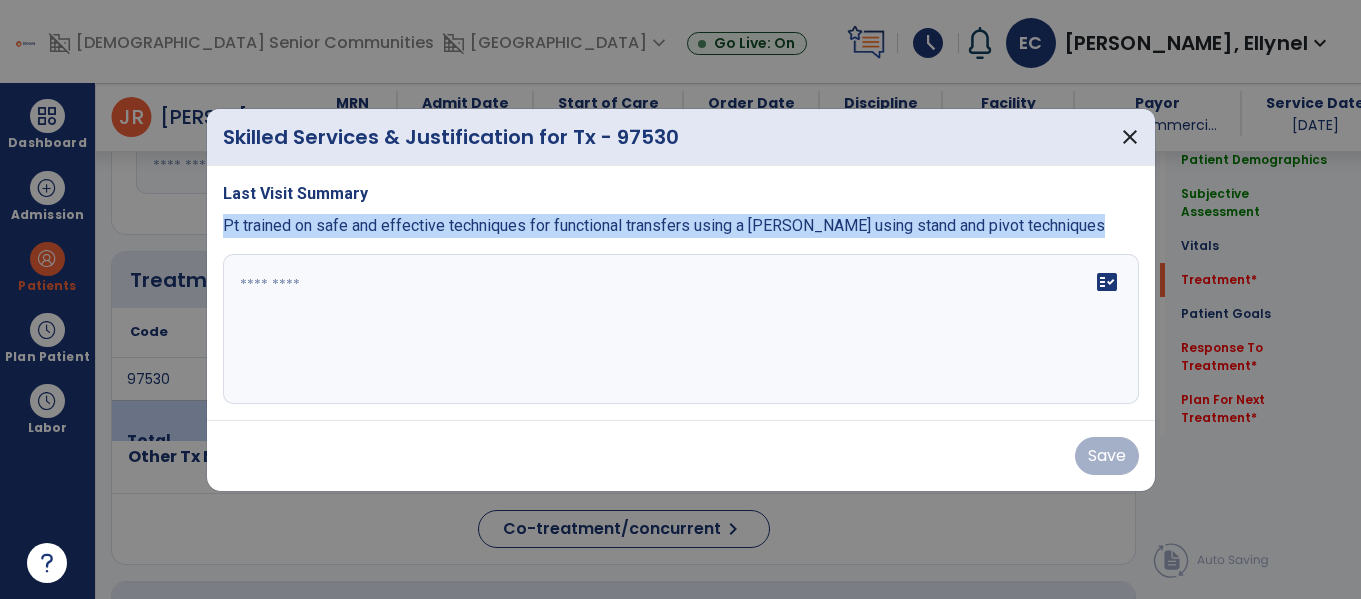 drag, startPoint x: 223, startPoint y: 223, endPoint x: 968, endPoint y: 249, distance: 745.45355 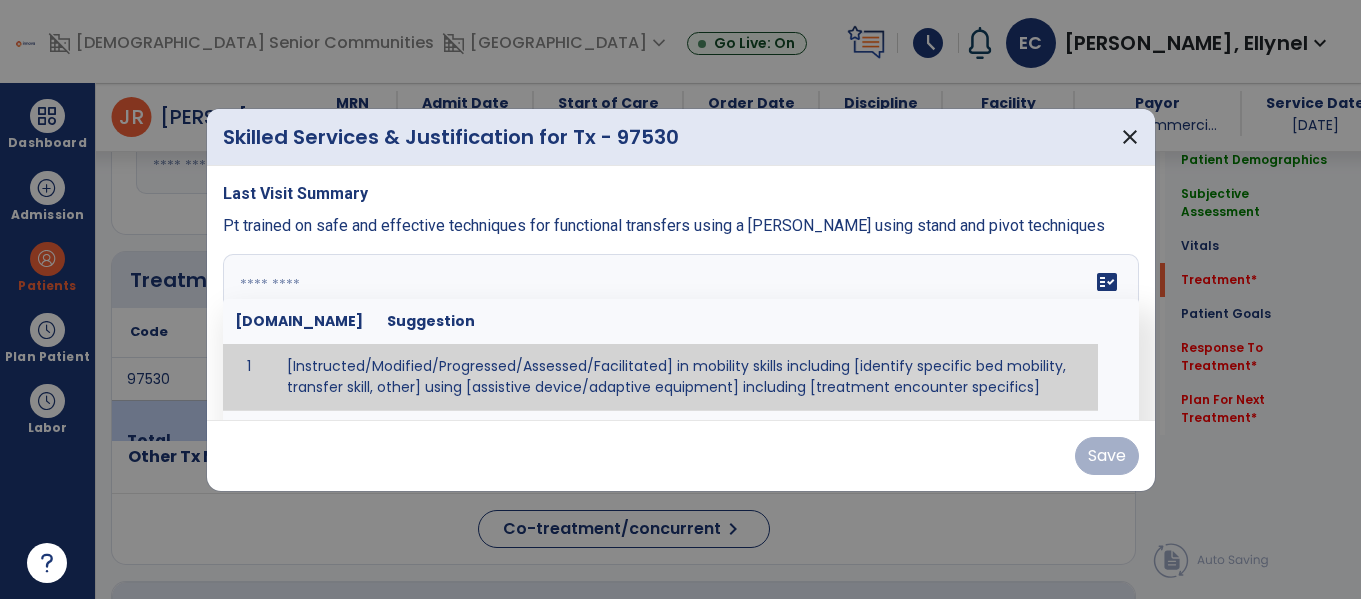 paste on "**********" 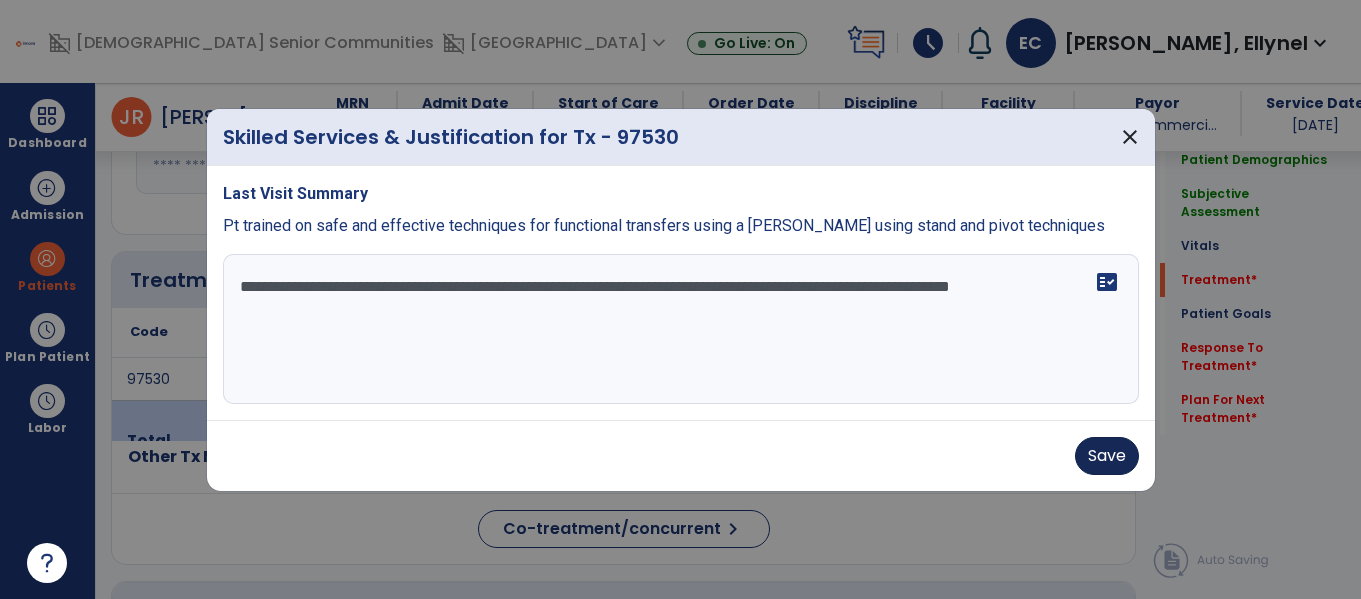 type on "**********" 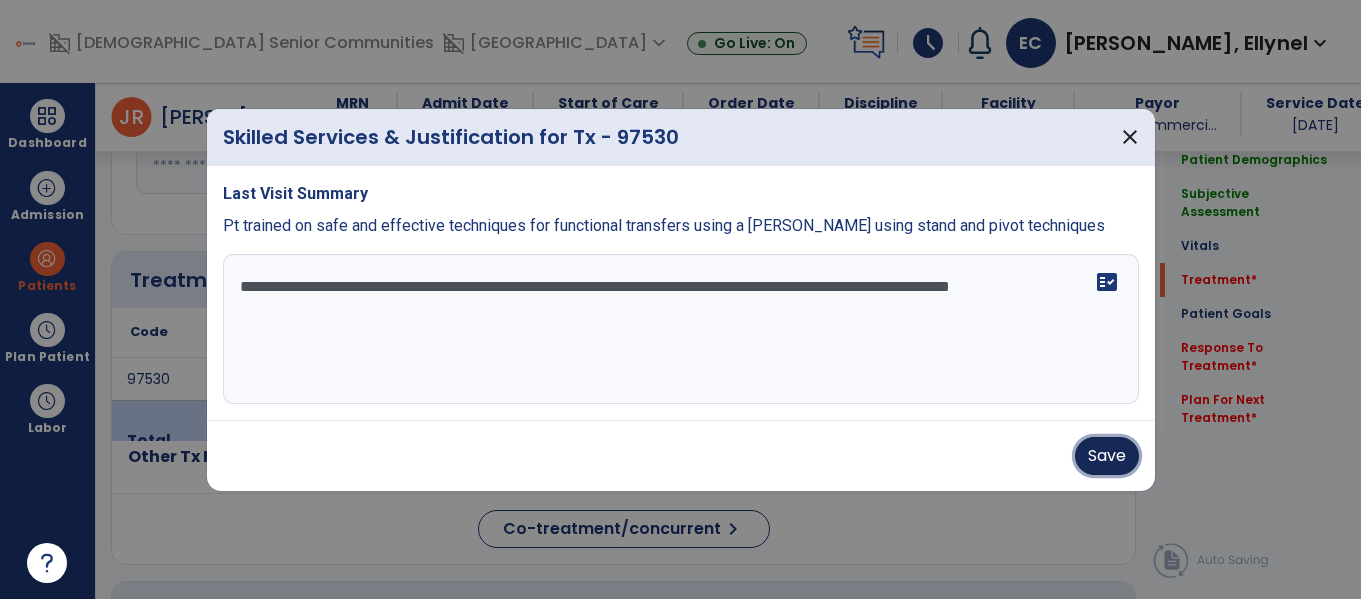 click on "Save" at bounding box center (1107, 456) 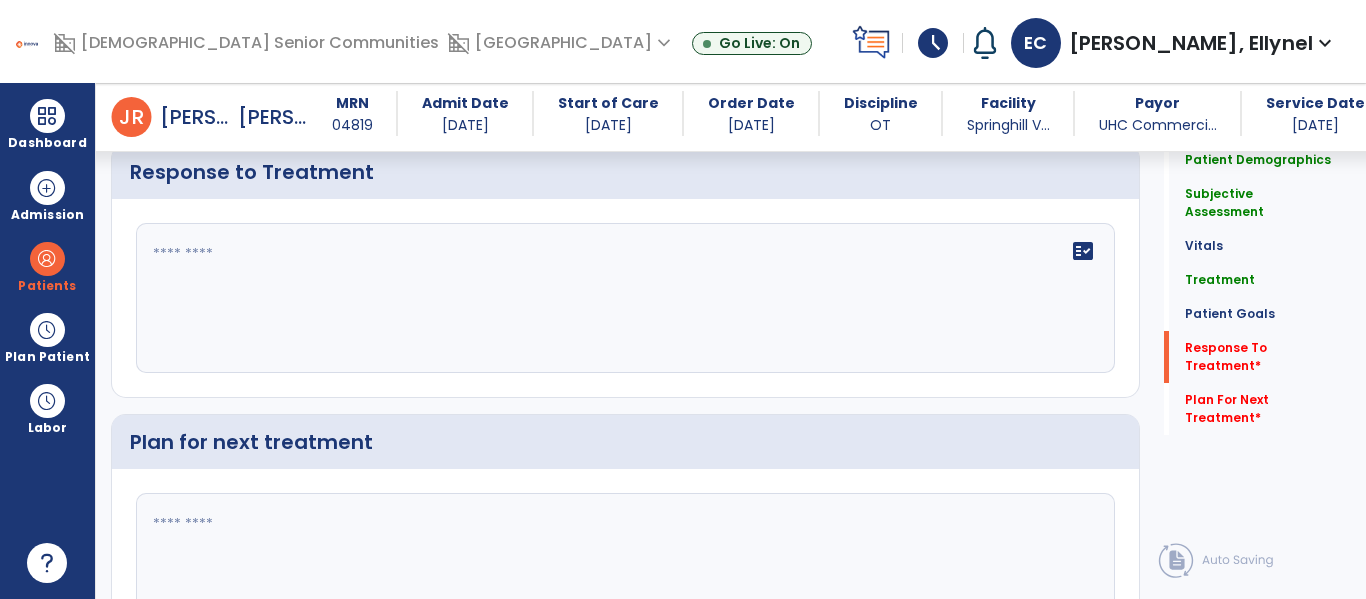 scroll, scrollTop: 2188, scrollLeft: 0, axis: vertical 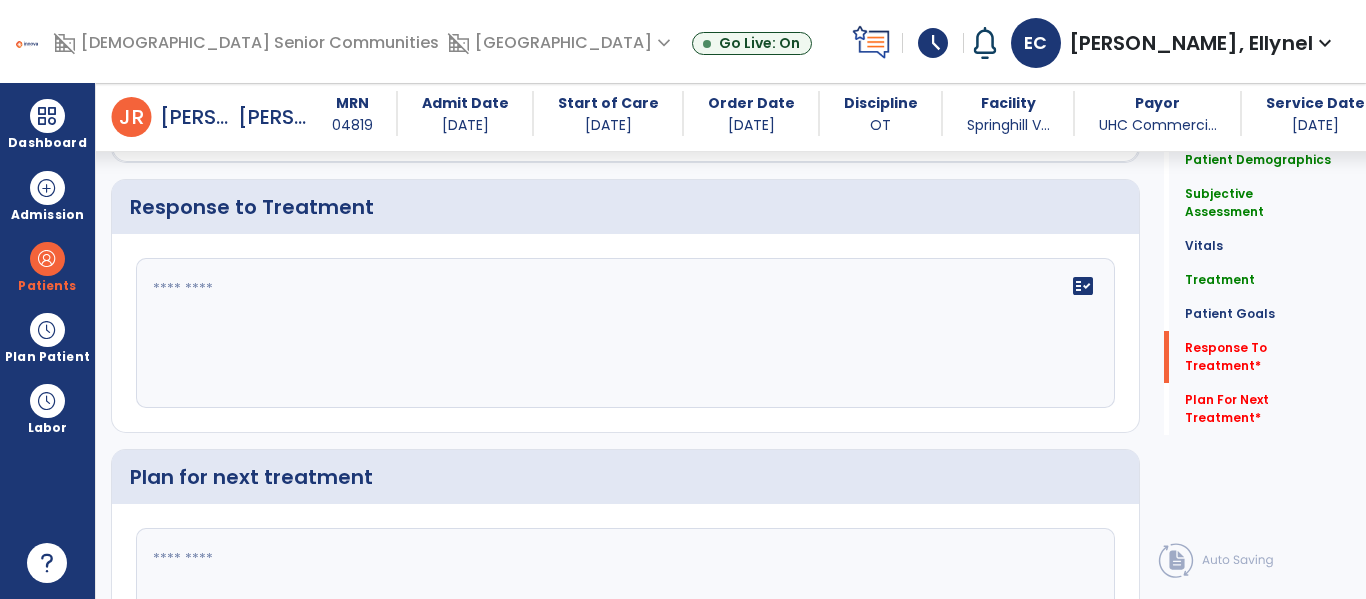 click on "fact_check" 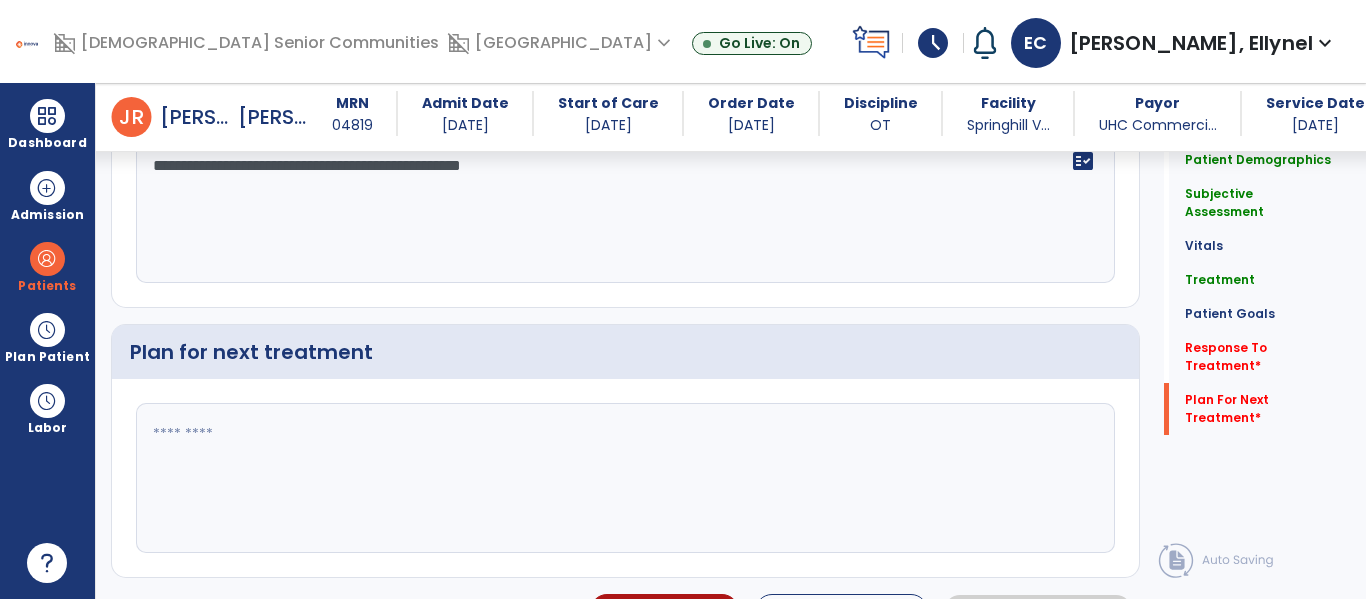 scroll, scrollTop: 2358, scrollLeft: 0, axis: vertical 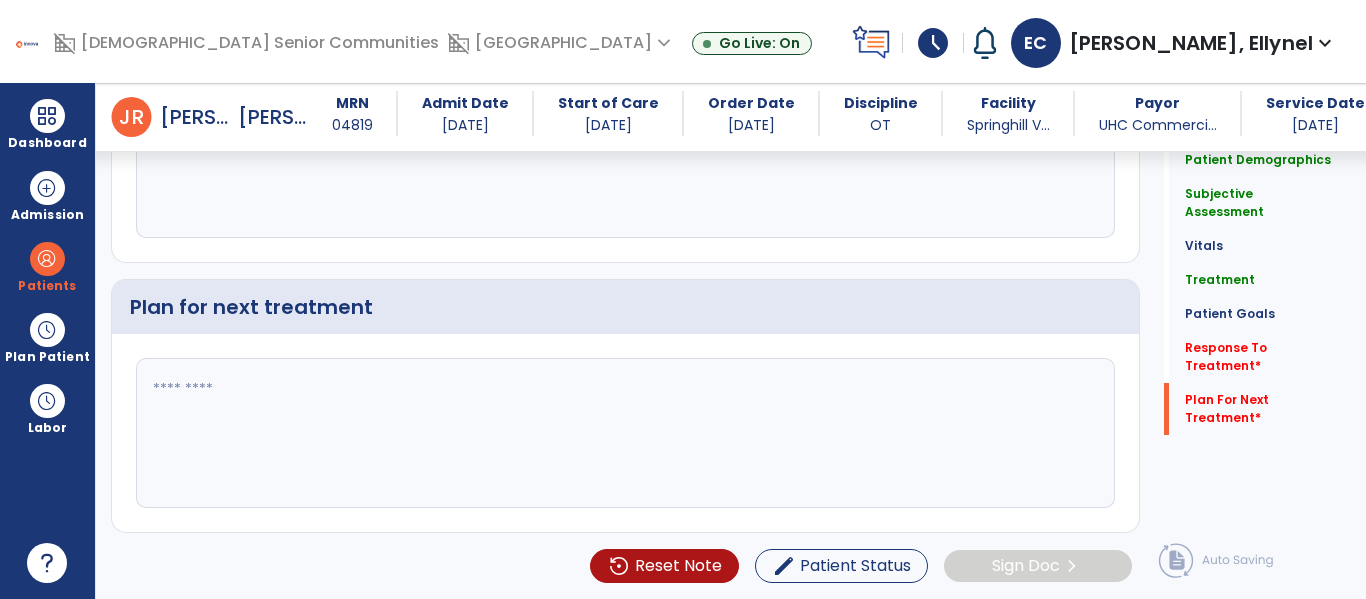 type on "**********" 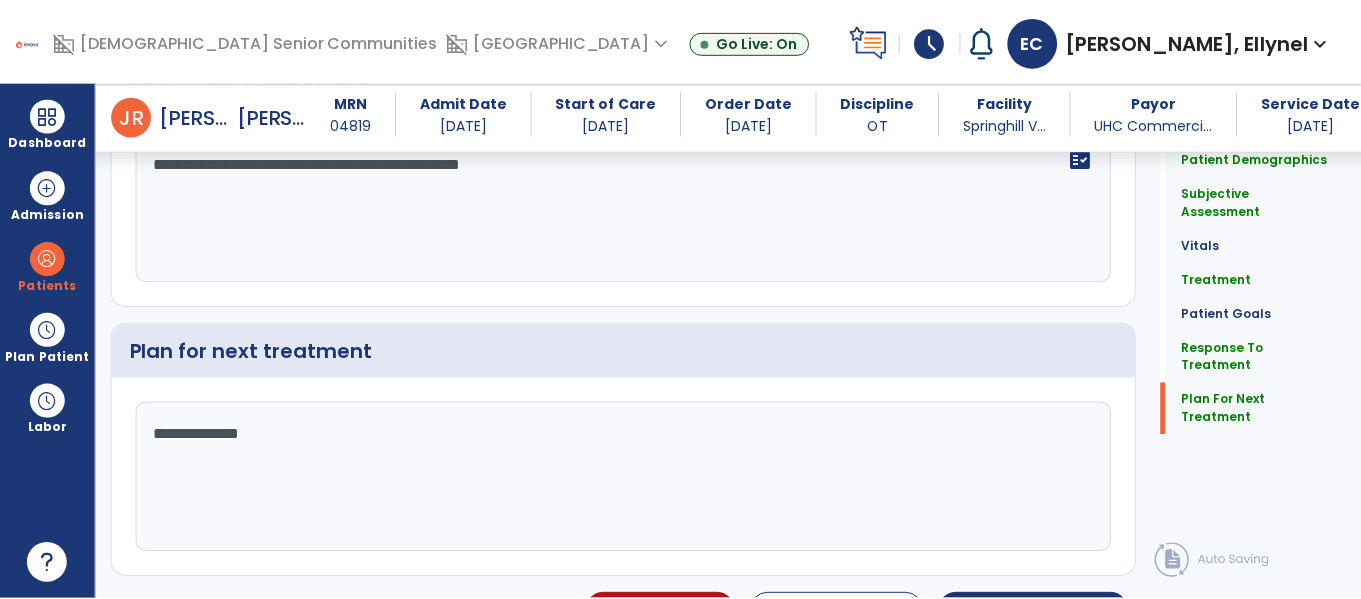 scroll, scrollTop: 2358, scrollLeft: 0, axis: vertical 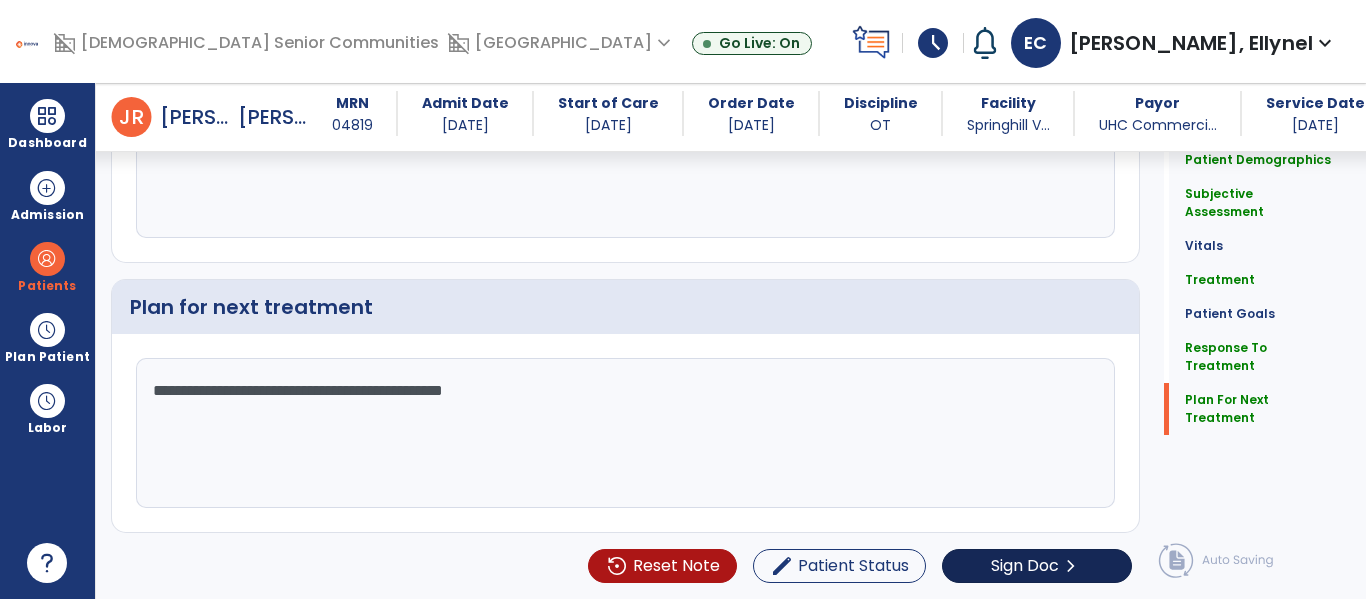 type on "**********" 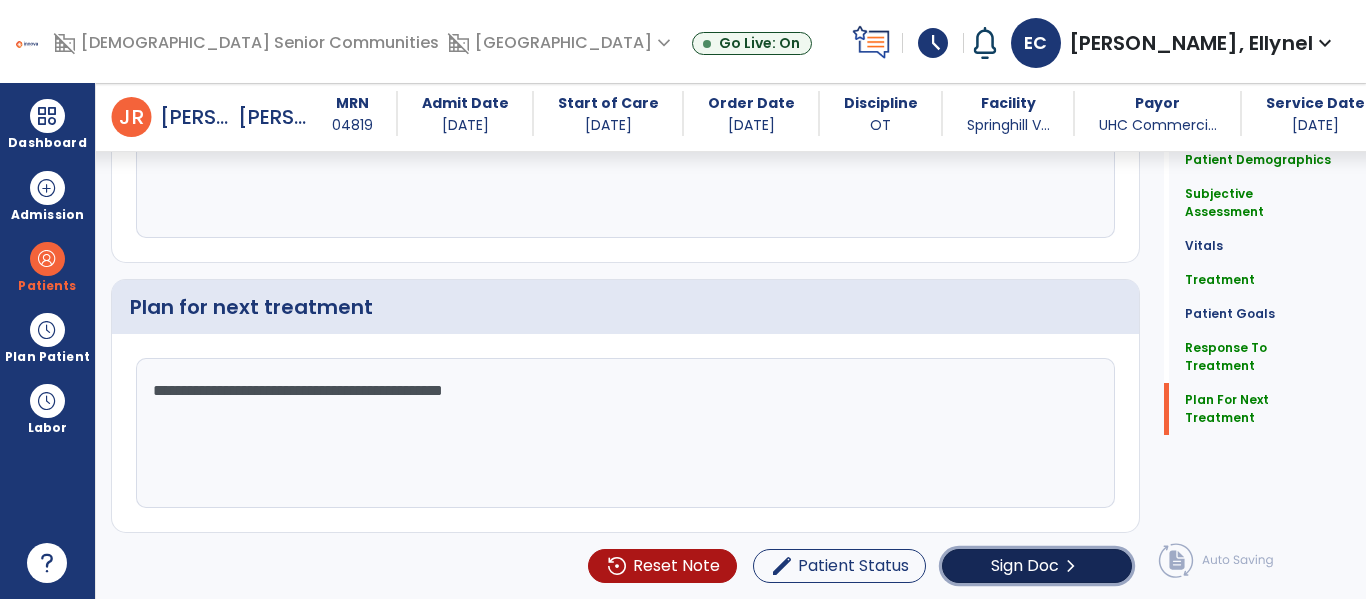click on "Sign Doc  chevron_right" 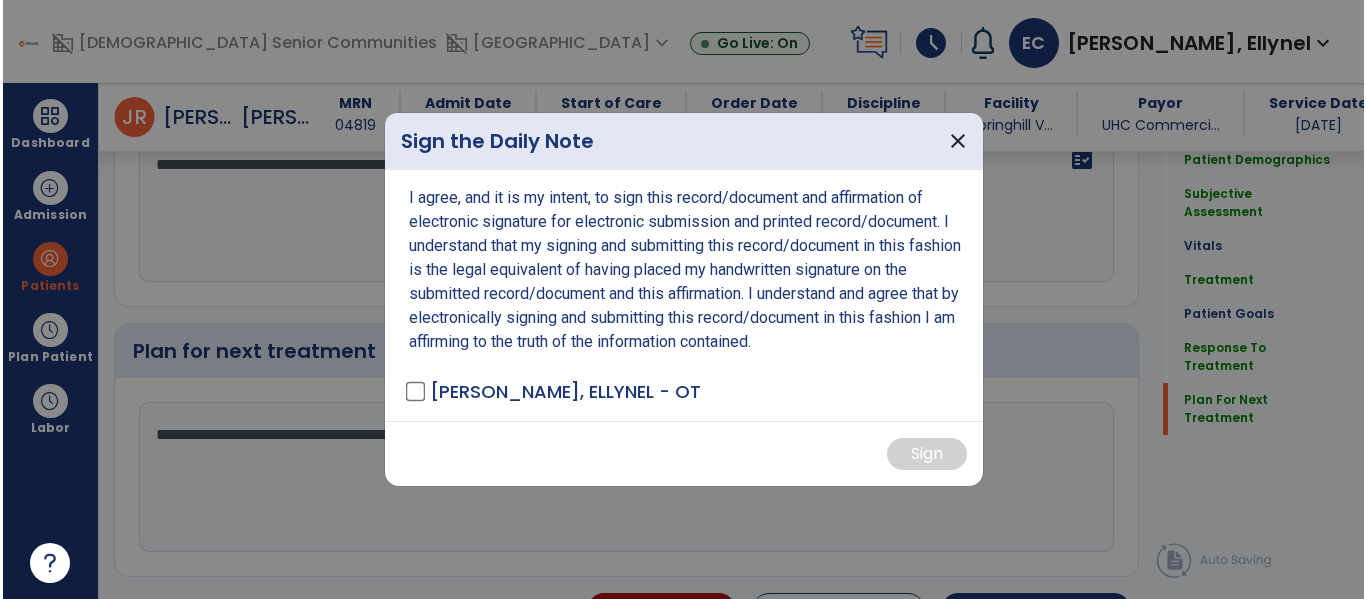 scroll, scrollTop: 2358, scrollLeft: 0, axis: vertical 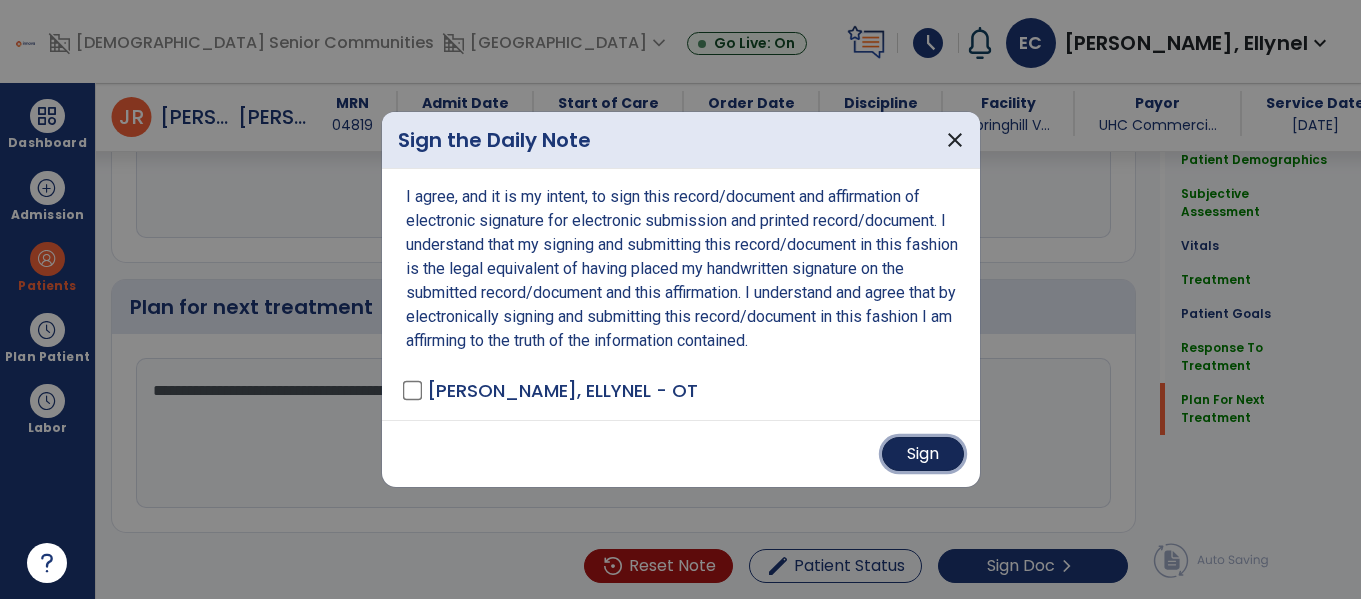 click on "Sign" at bounding box center (923, 454) 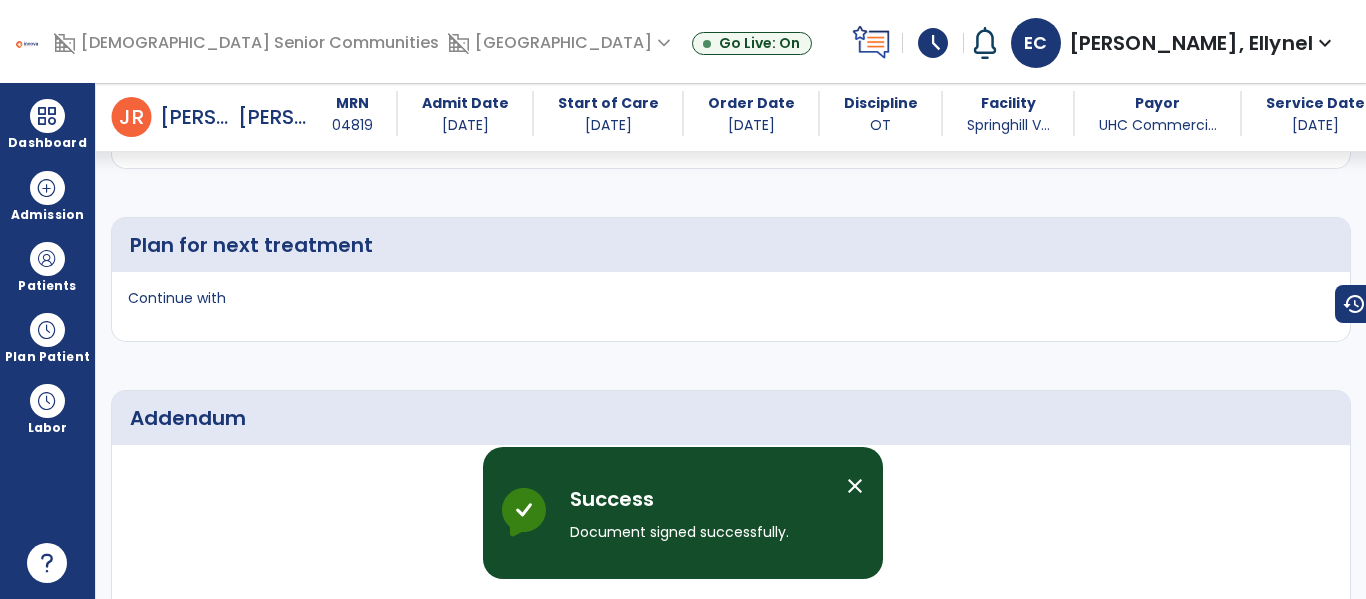 scroll, scrollTop: 3027, scrollLeft: 0, axis: vertical 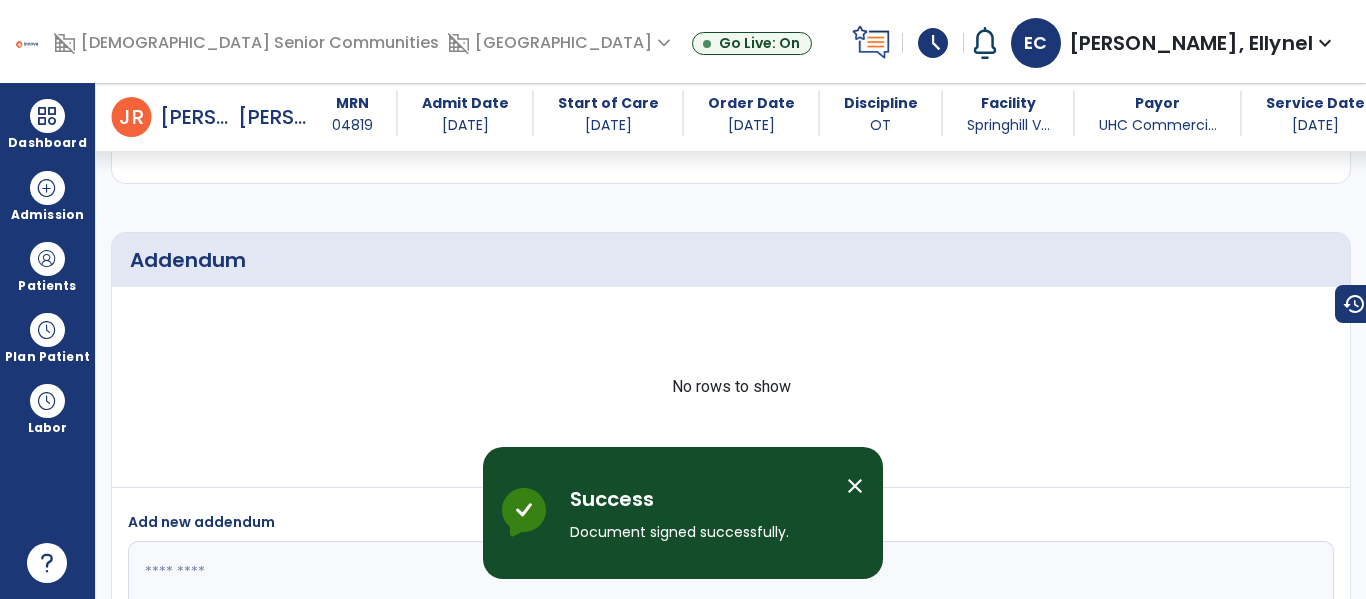 click on "schedule" at bounding box center (933, 43) 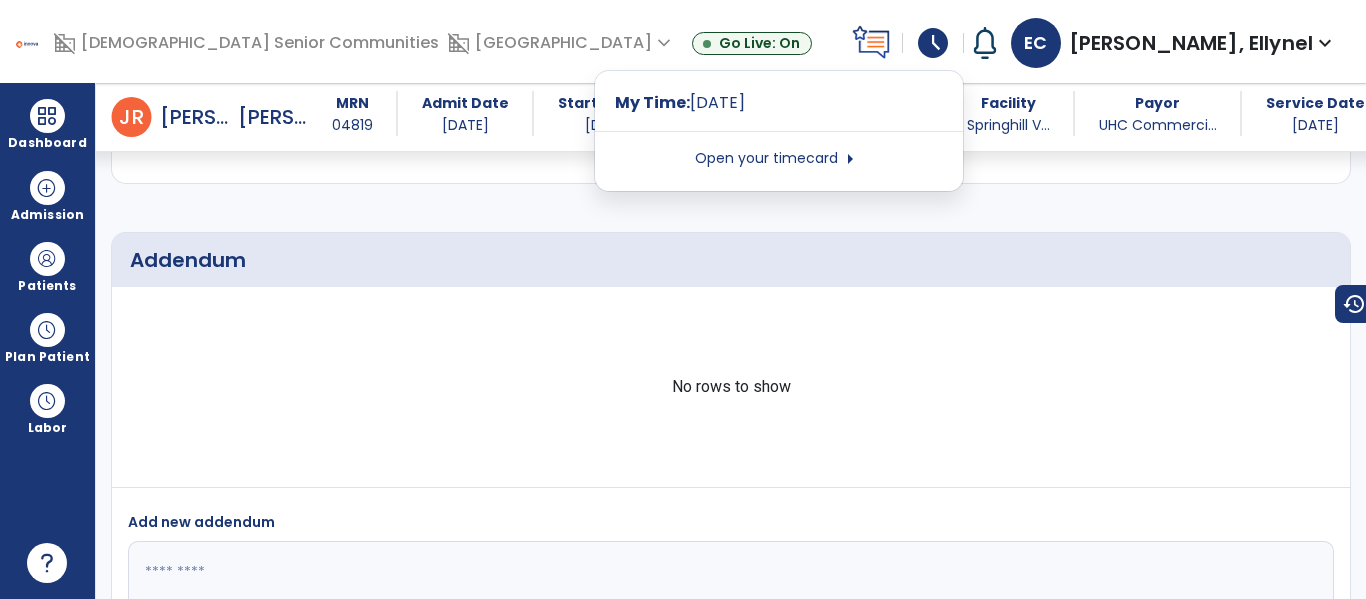 click on "Open your timecard  arrow_right" at bounding box center [779, 159] 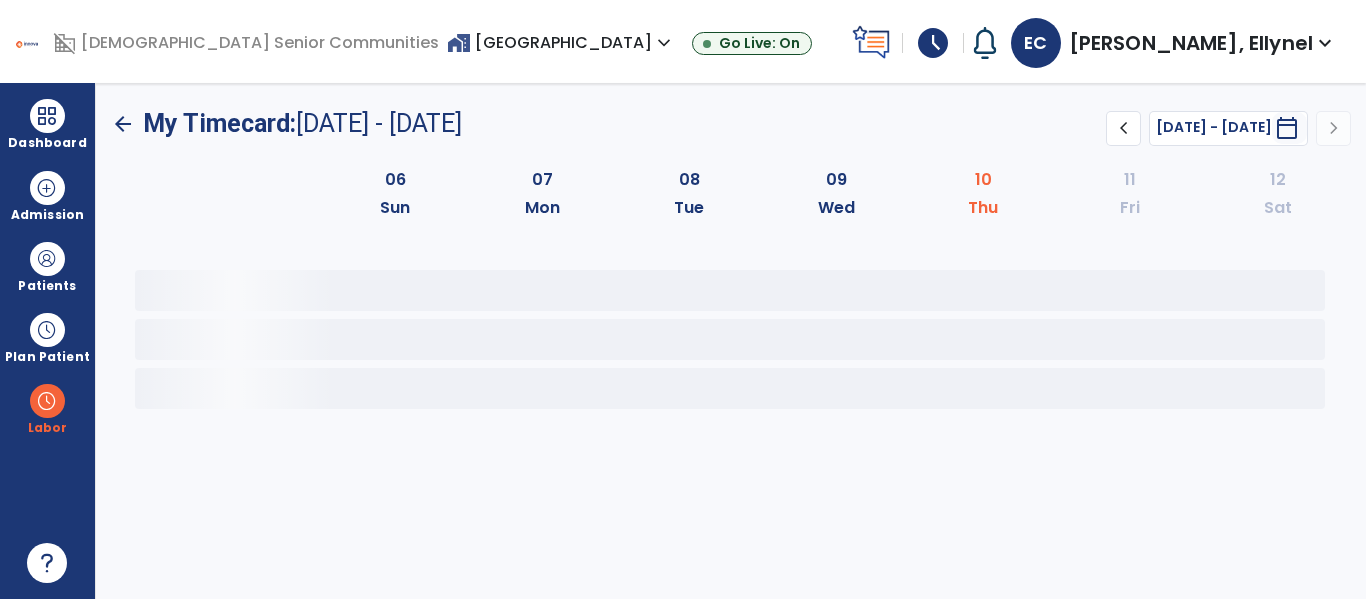 scroll, scrollTop: 0, scrollLeft: 0, axis: both 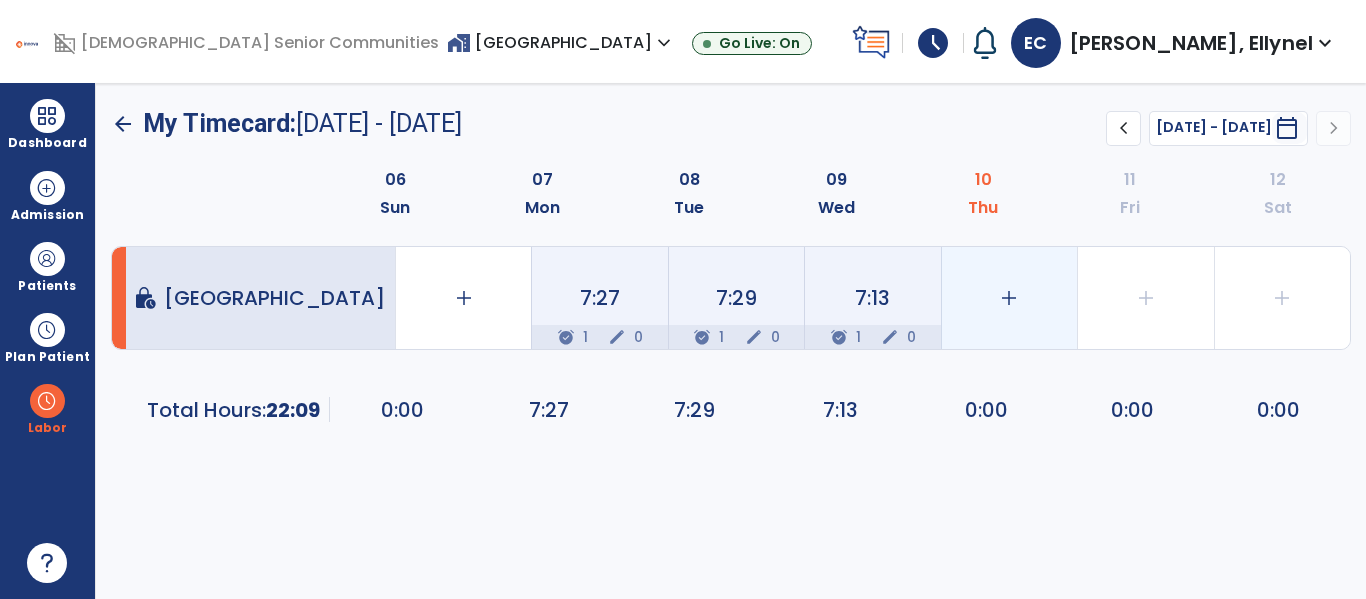 click on "add" 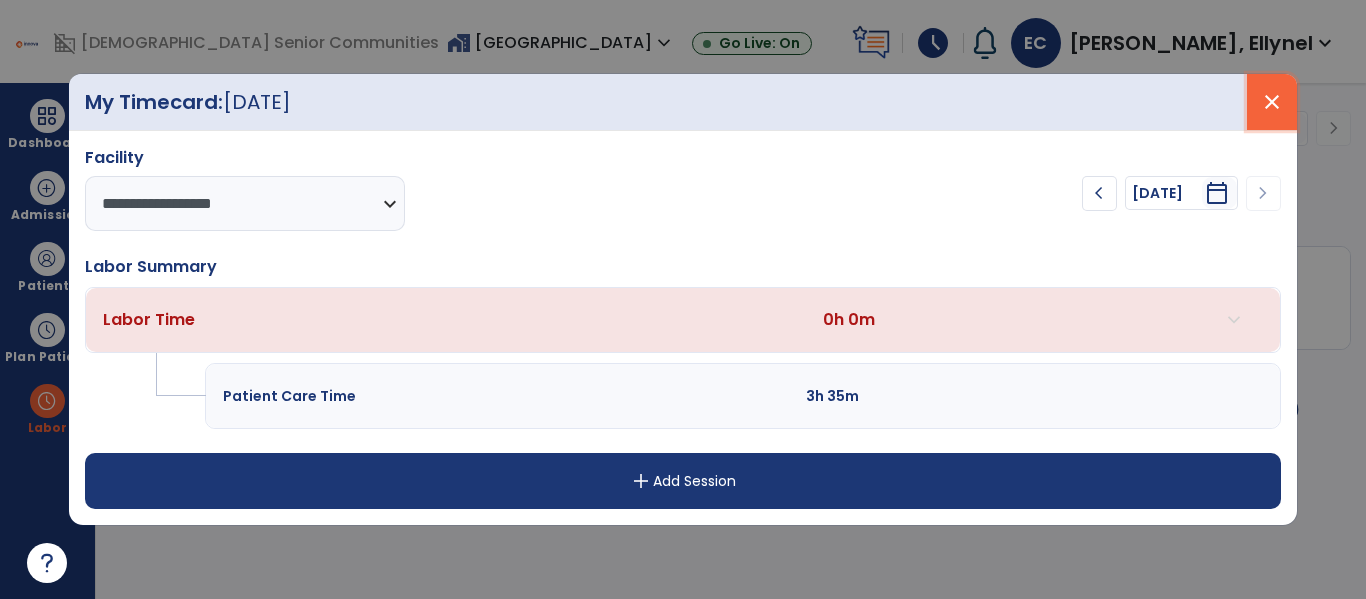 click on "close" at bounding box center (1272, 102) 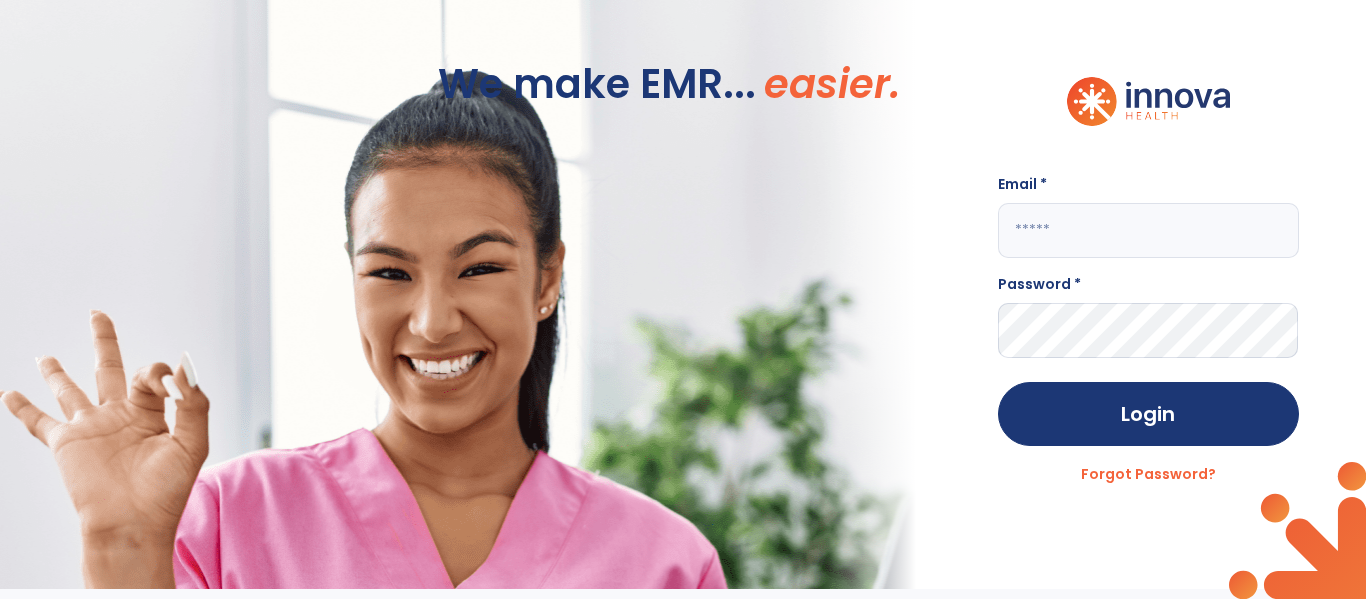 click 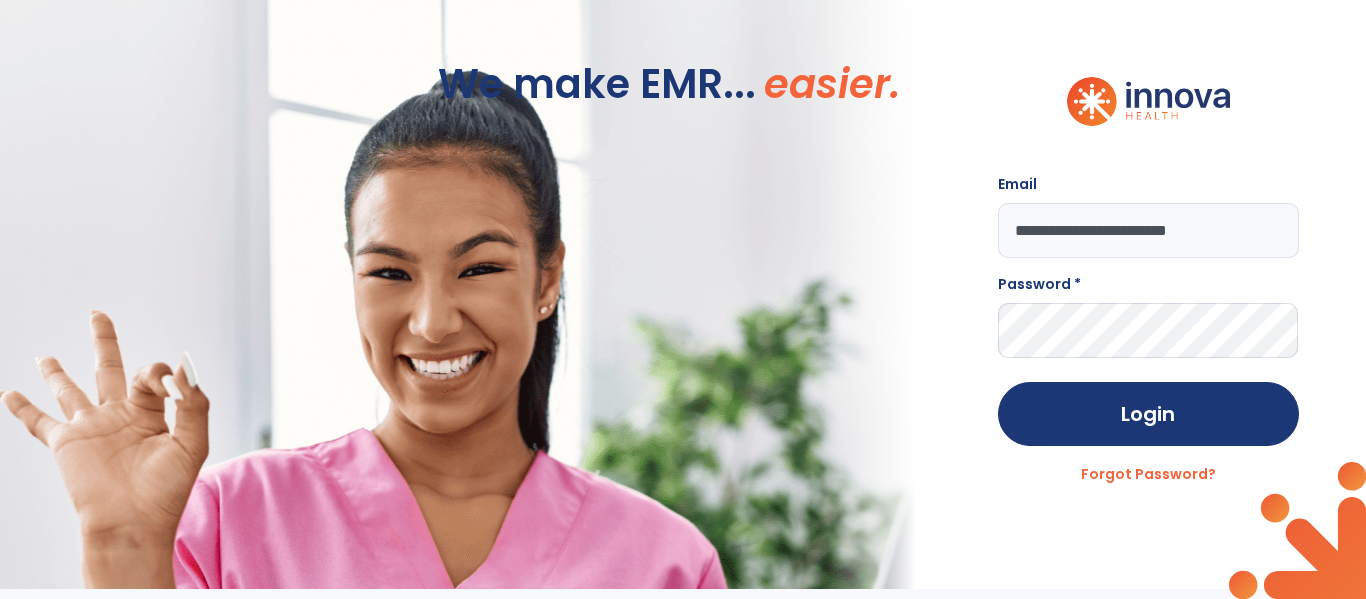type on "**********" 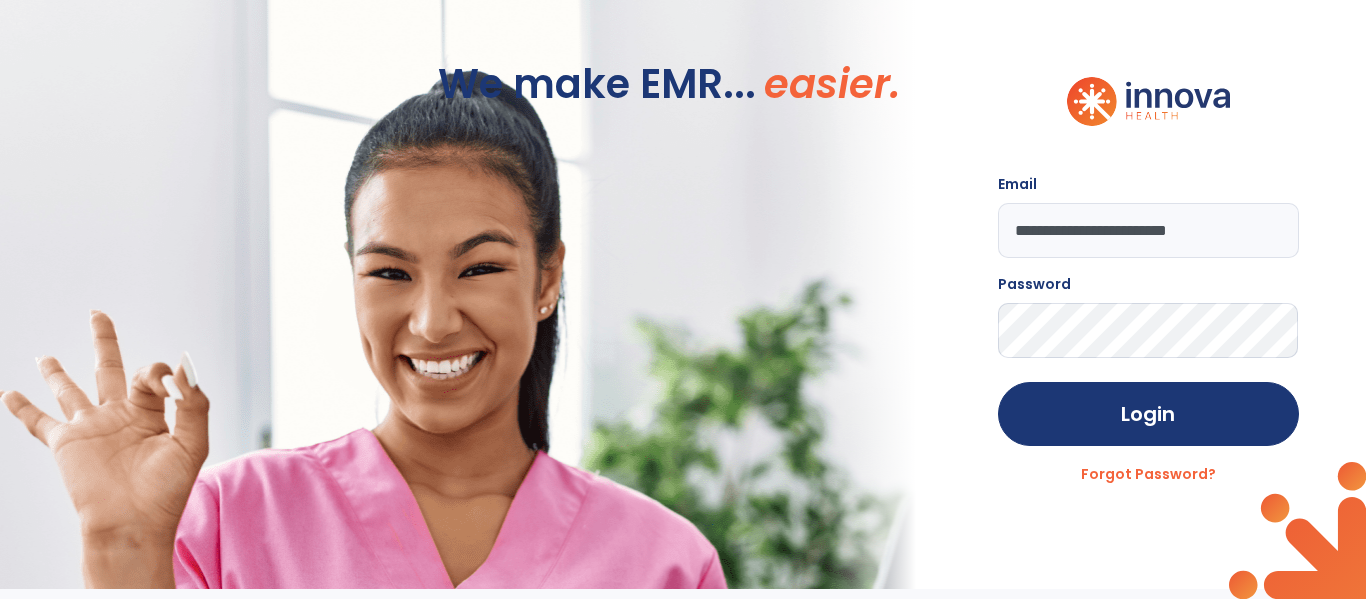 click on "Login" 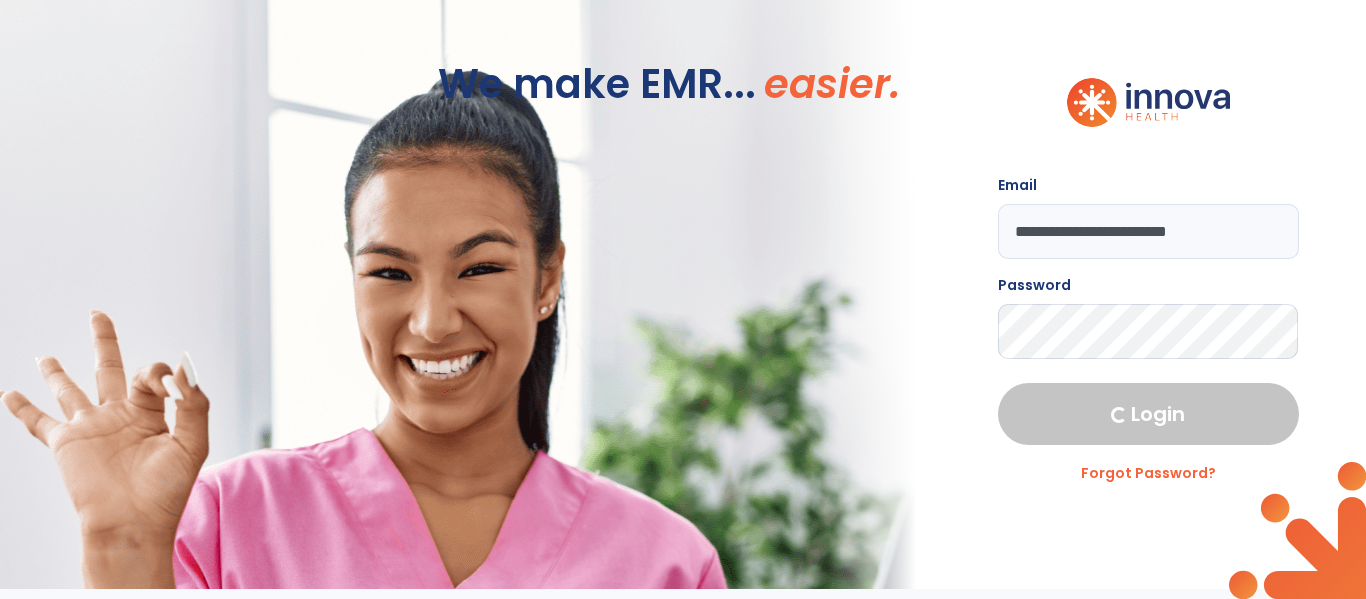 select on "****" 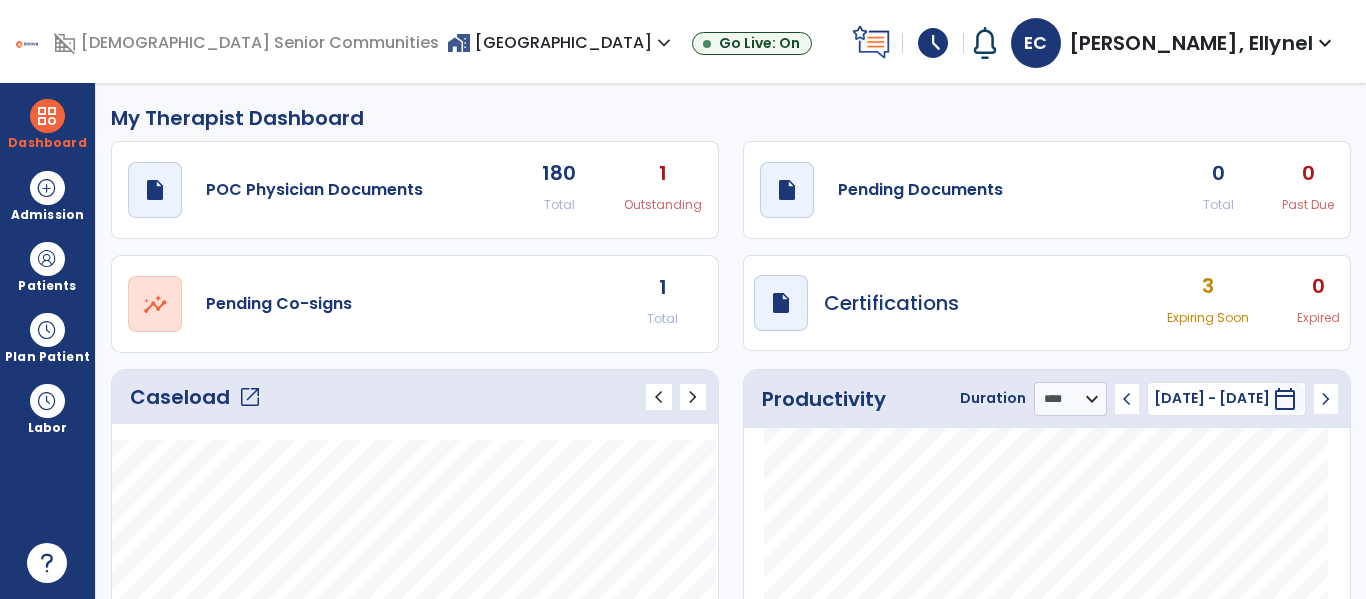 click on "Caseload   open_in_new" 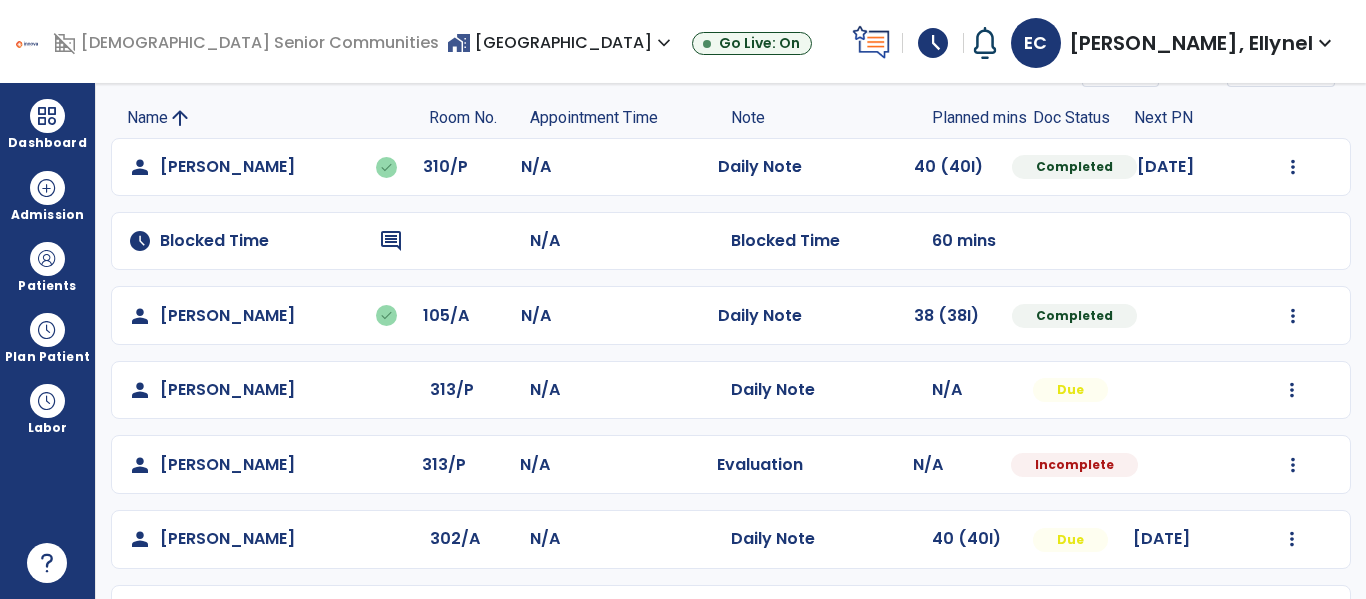 scroll, scrollTop: 159, scrollLeft: 0, axis: vertical 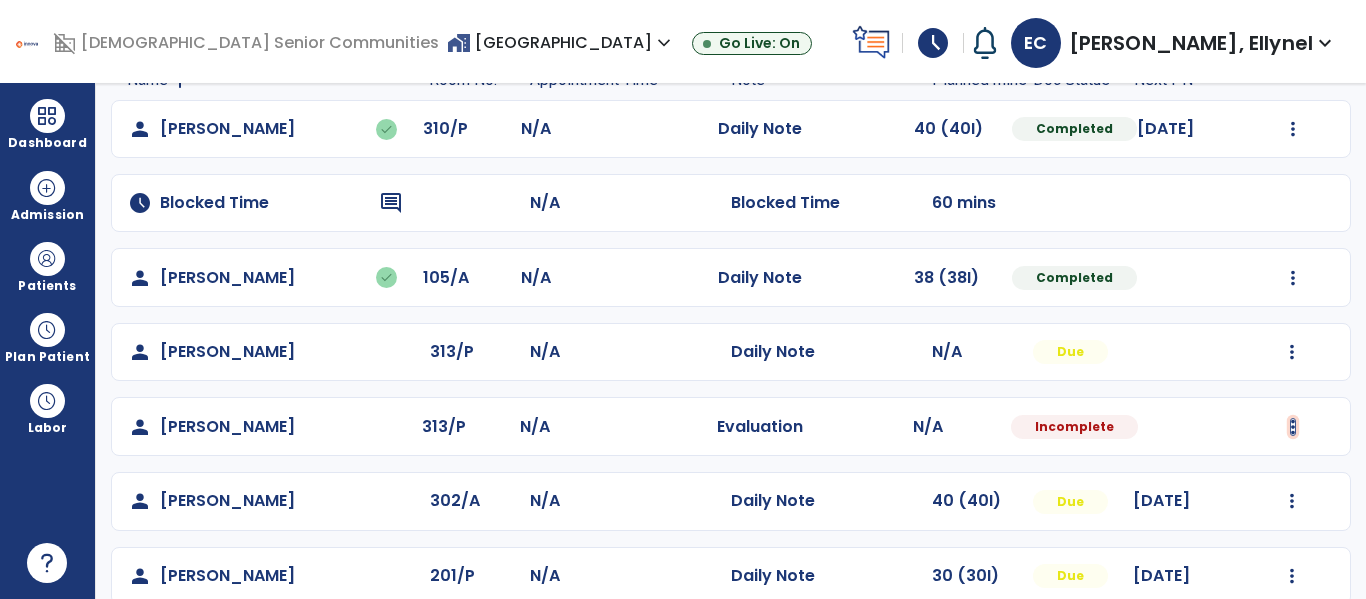 click at bounding box center (1293, 129) 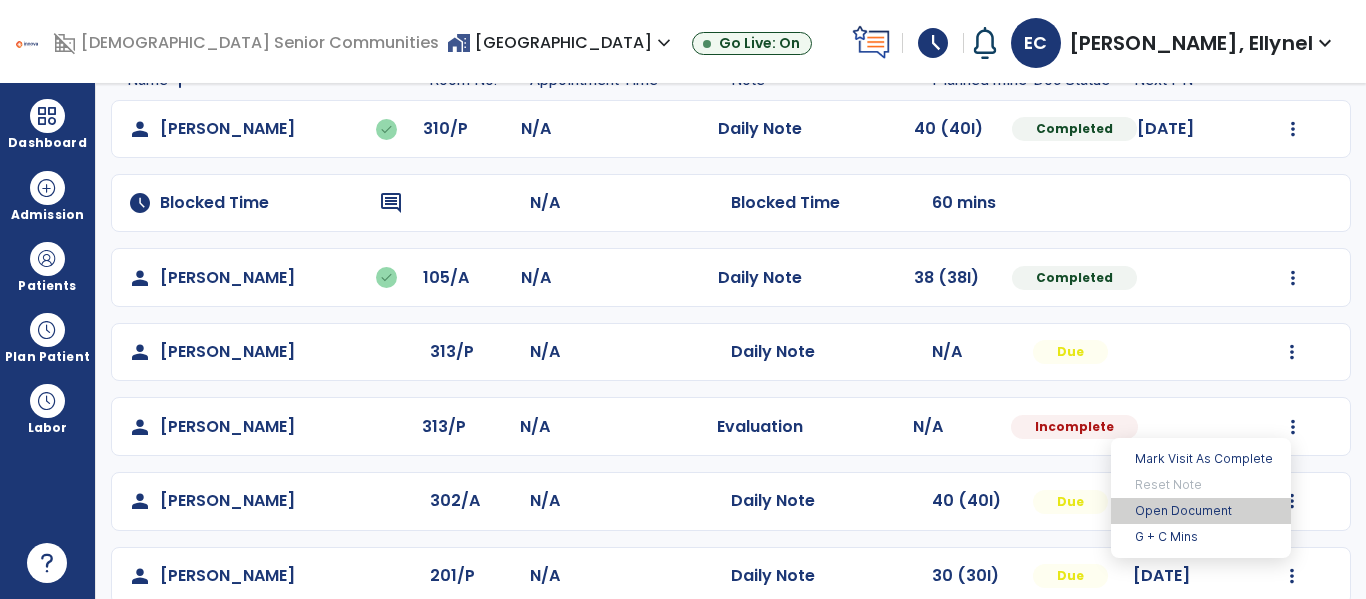 click on "Open Document" at bounding box center (1201, 511) 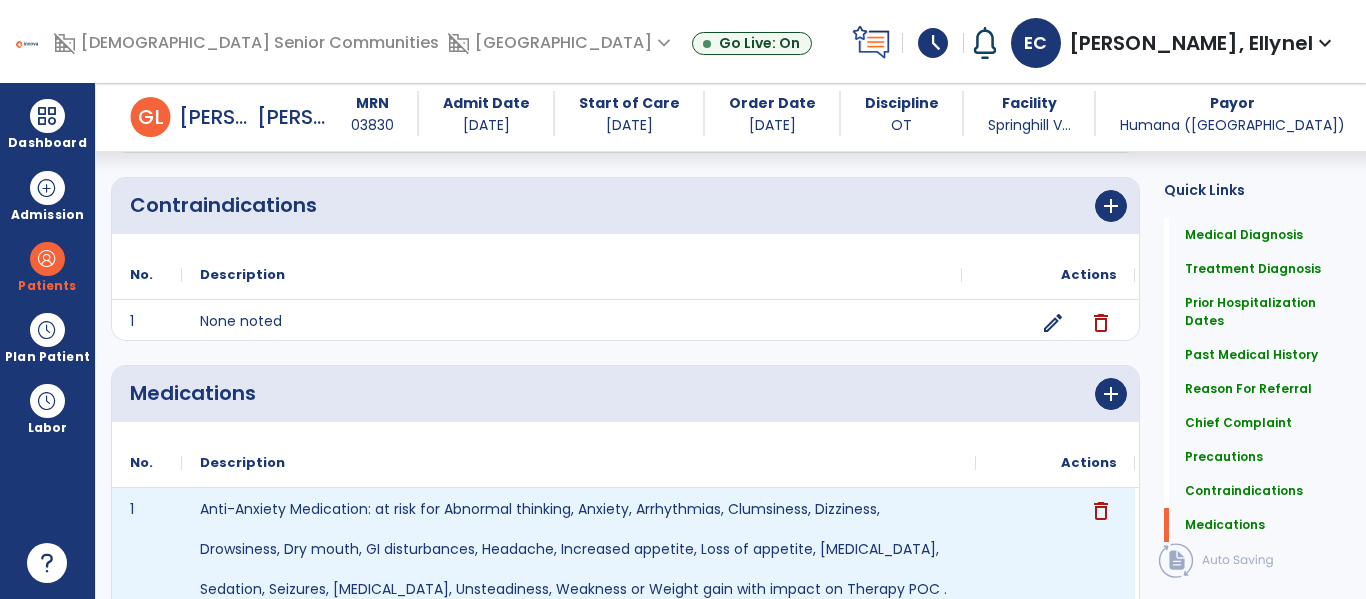 scroll, scrollTop: 1959, scrollLeft: 0, axis: vertical 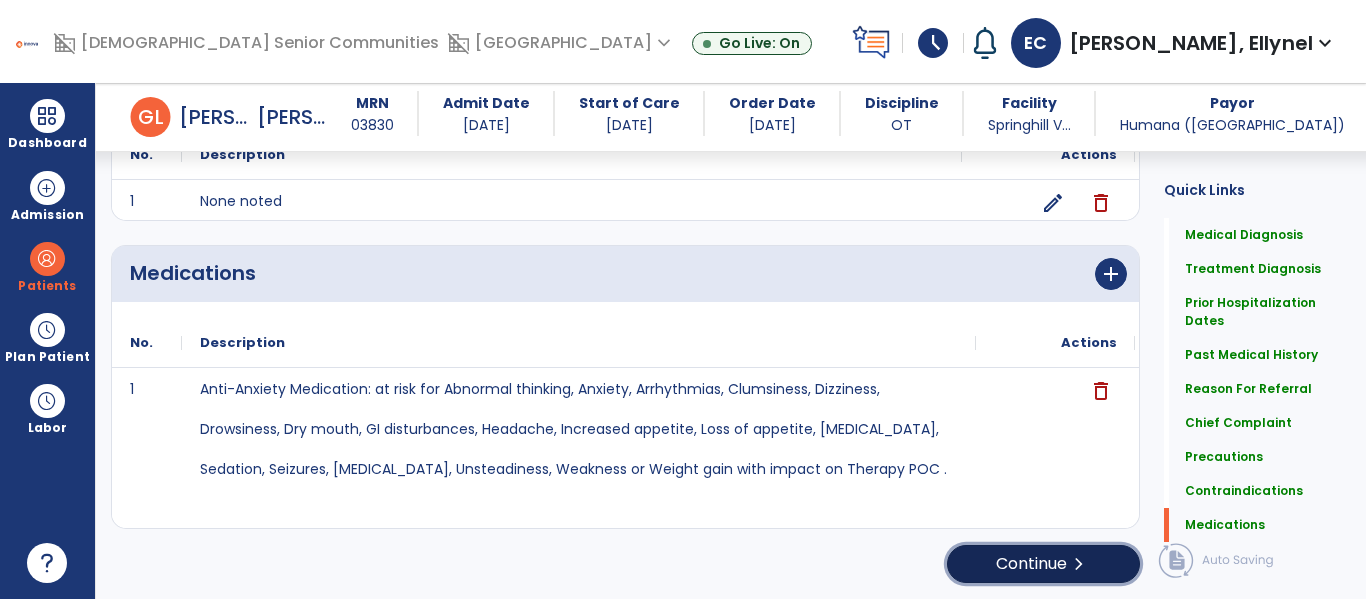 click on "Continue  chevron_right" 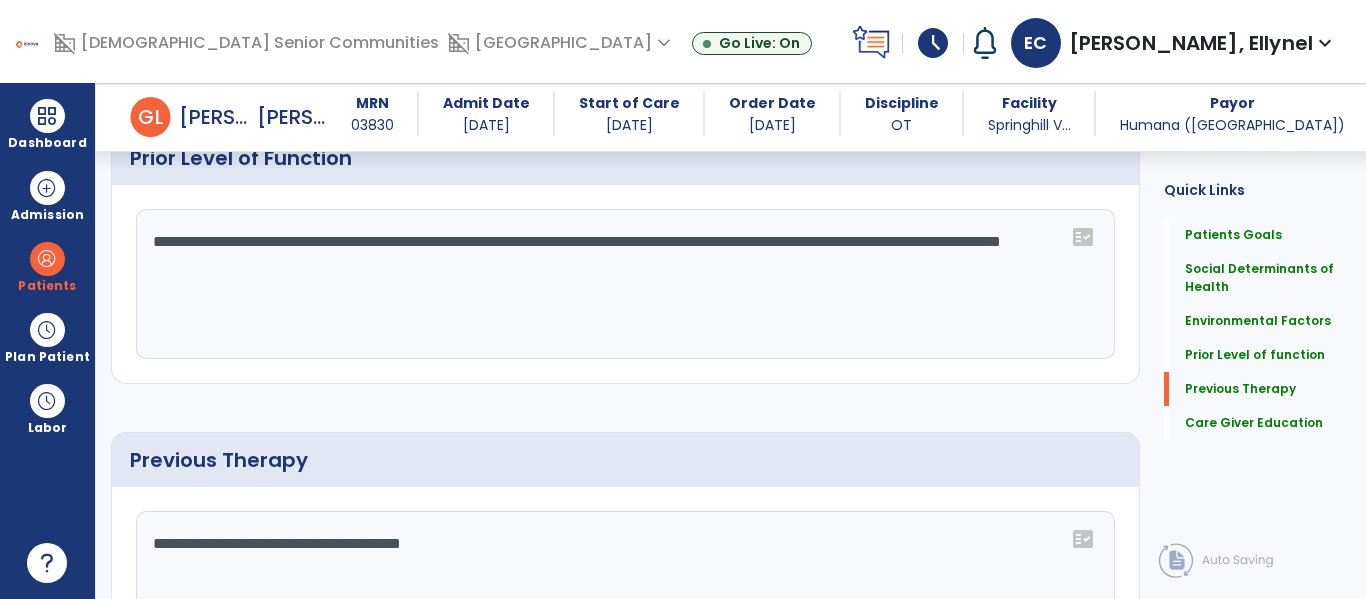 scroll, scrollTop: 1293, scrollLeft: 0, axis: vertical 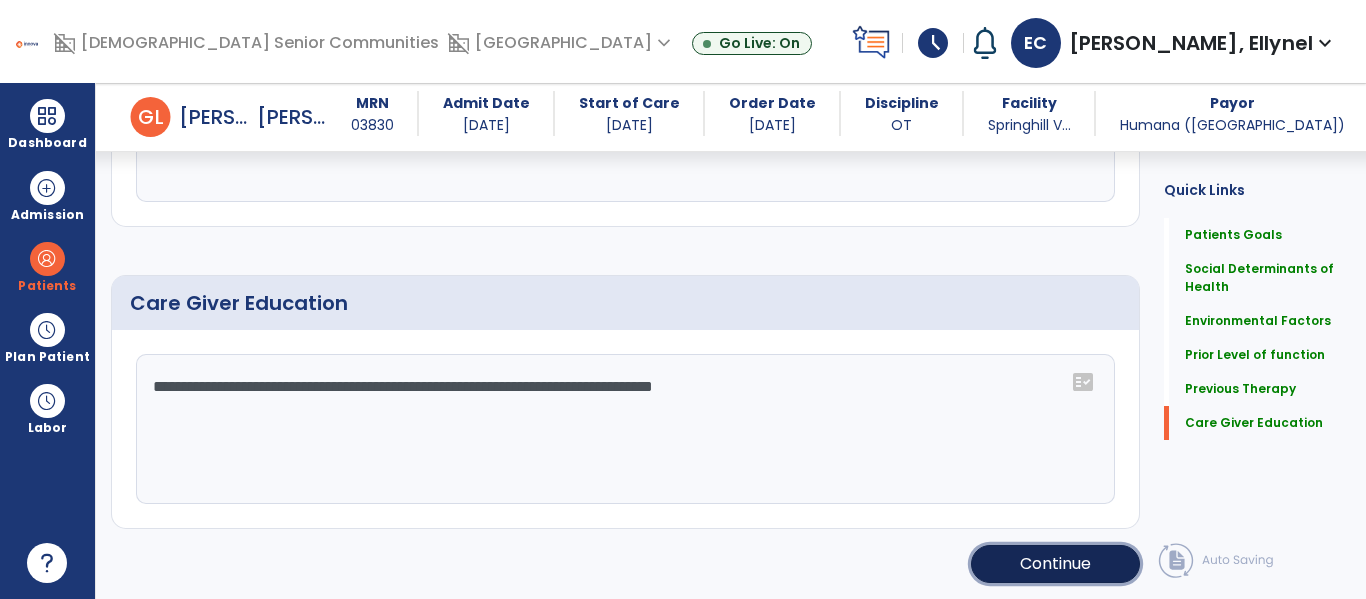 click on "Continue" 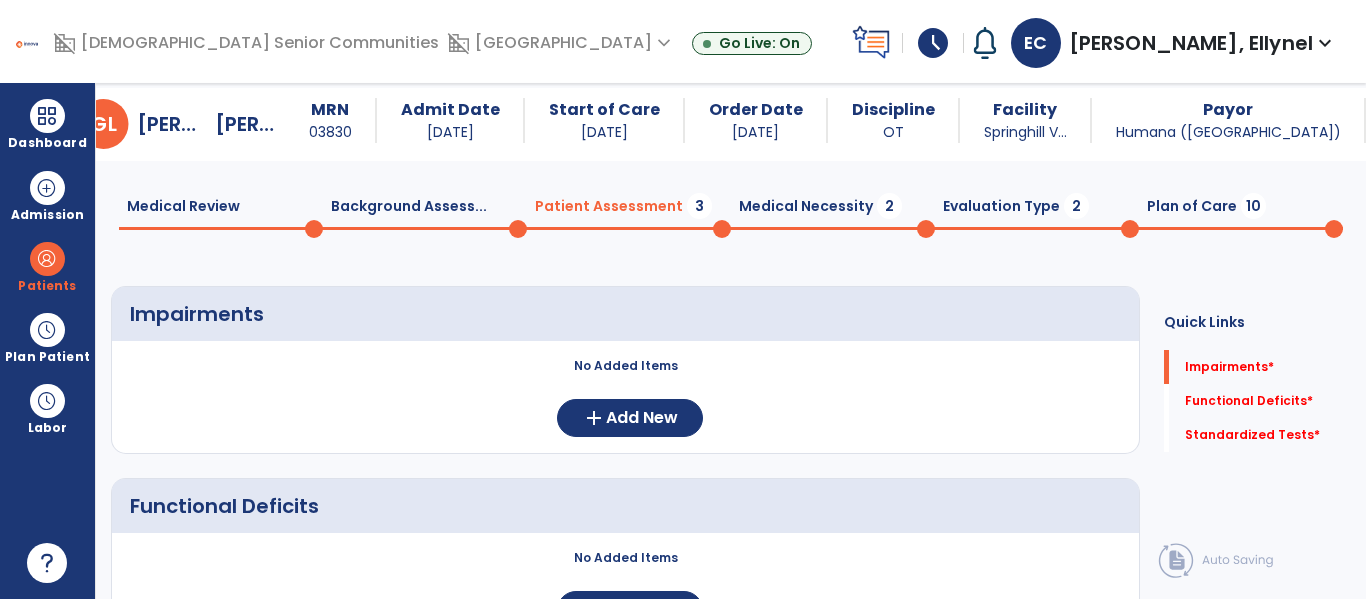 scroll, scrollTop: 47, scrollLeft: 0, axis: vertical 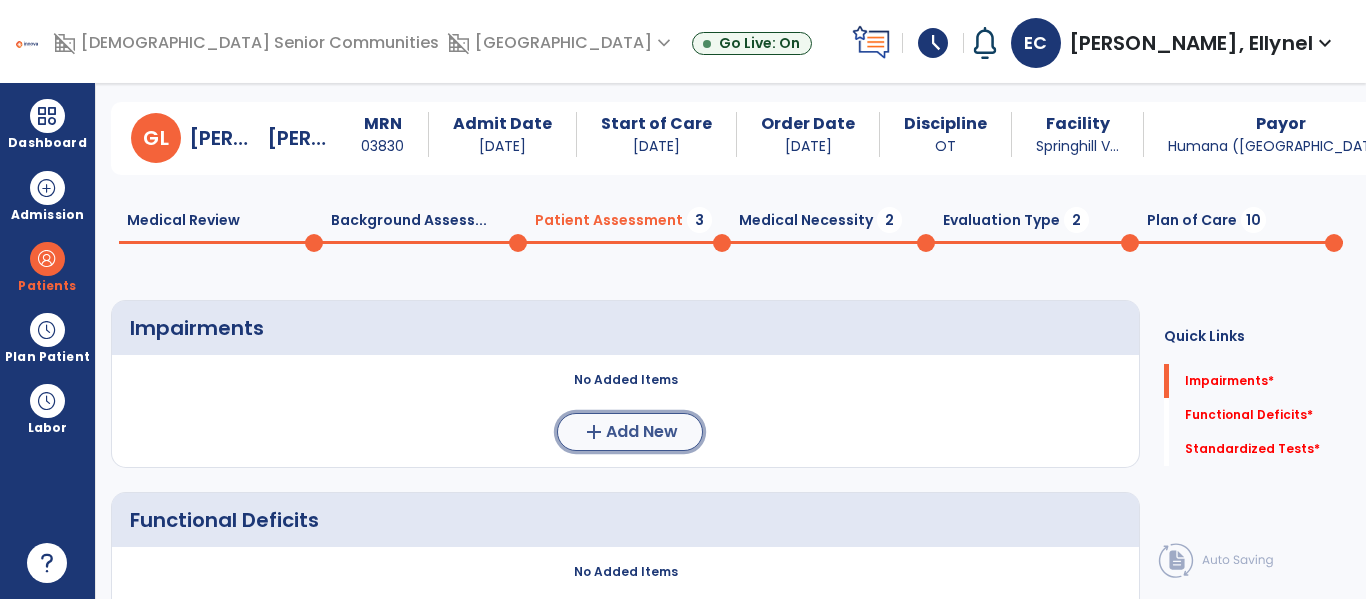 click on "add  Add New" 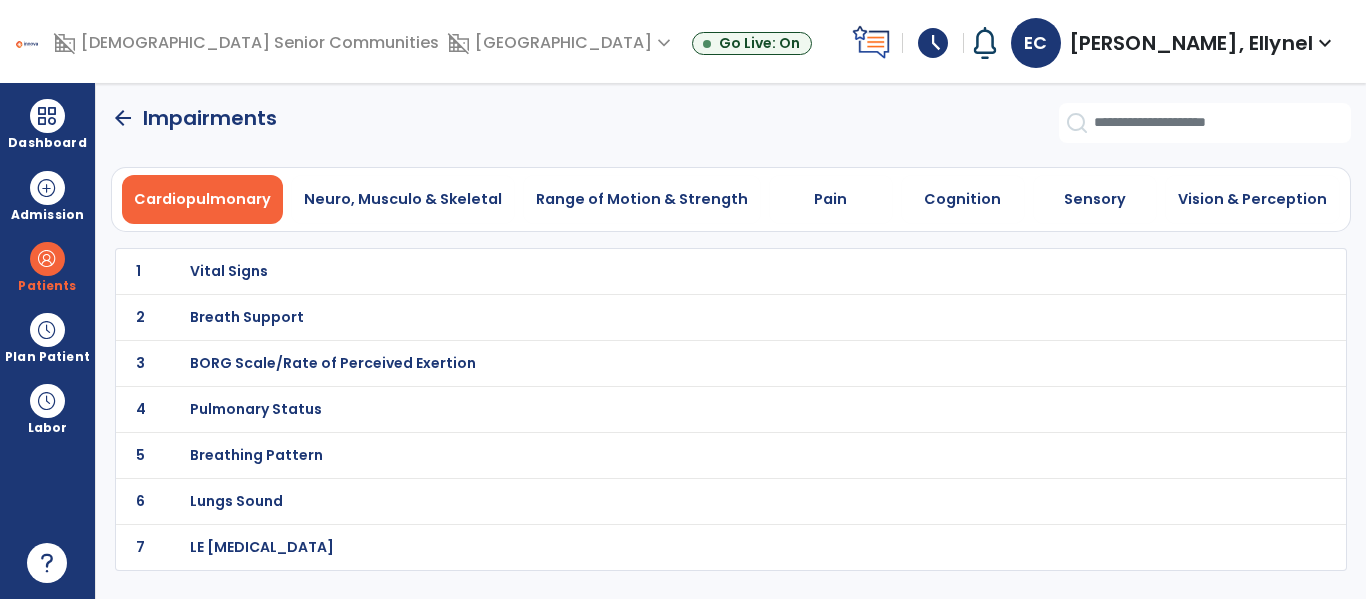 scroll, scrollTop: 0, scrollLeft: 0, axis: both 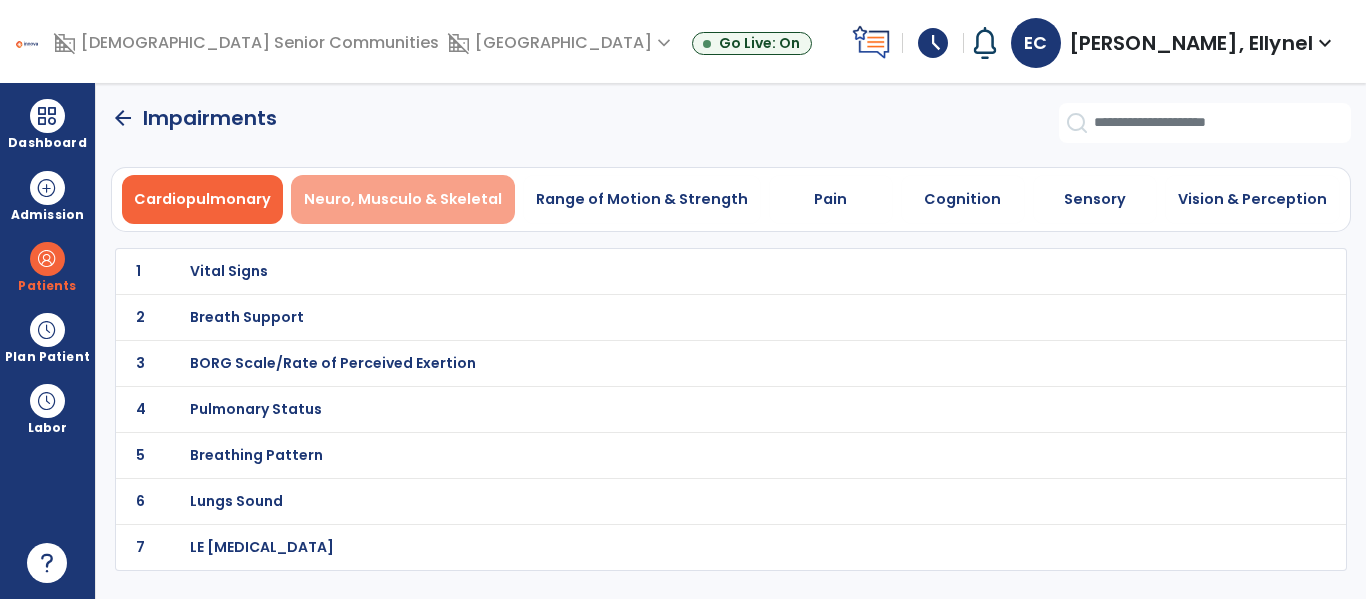 click on "Neuro, Musculo & Skeletal" at bounding box center (403, 199) 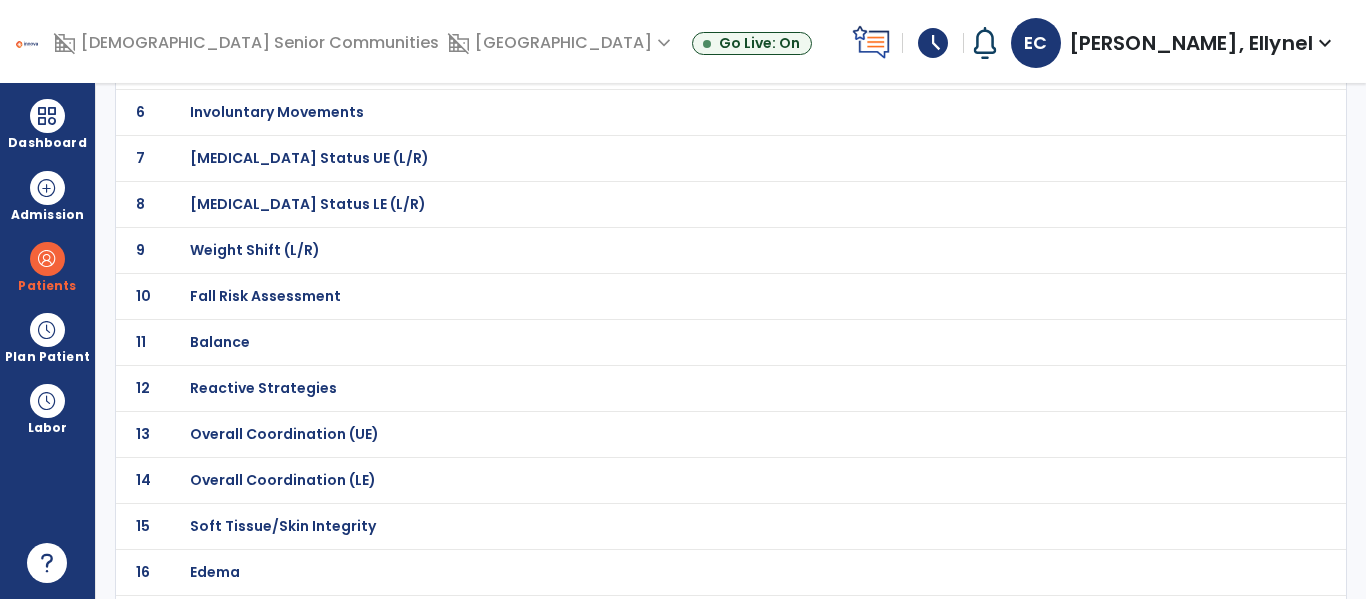 scroll, scrollTop: 397, scrollLeft: 0, axis: vertical 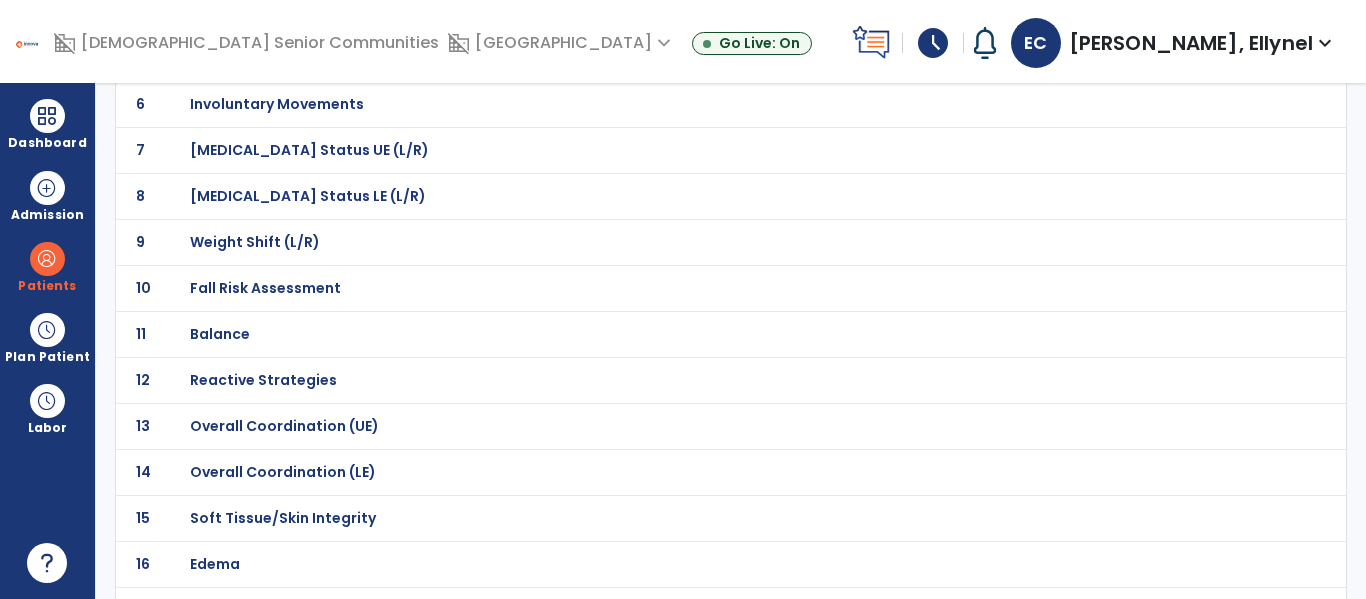 click on "Overall Coordination (UE)" at bounding box center [261, -126] 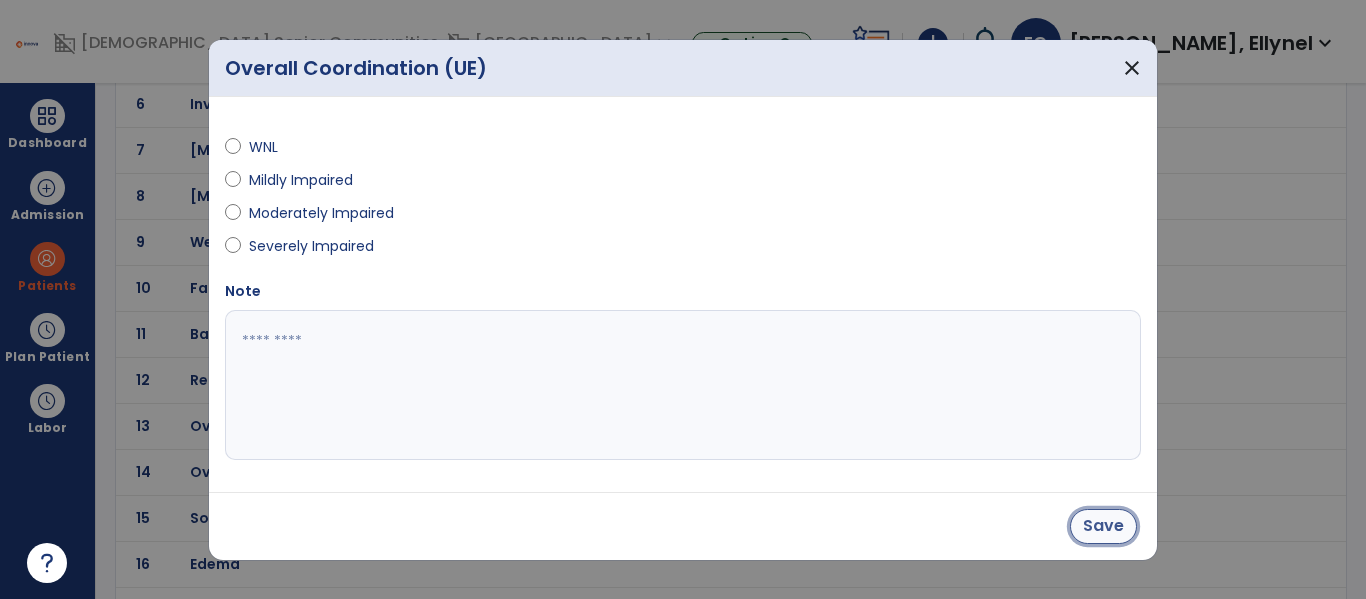 click on "Save" at bounding box center [1103, 526] 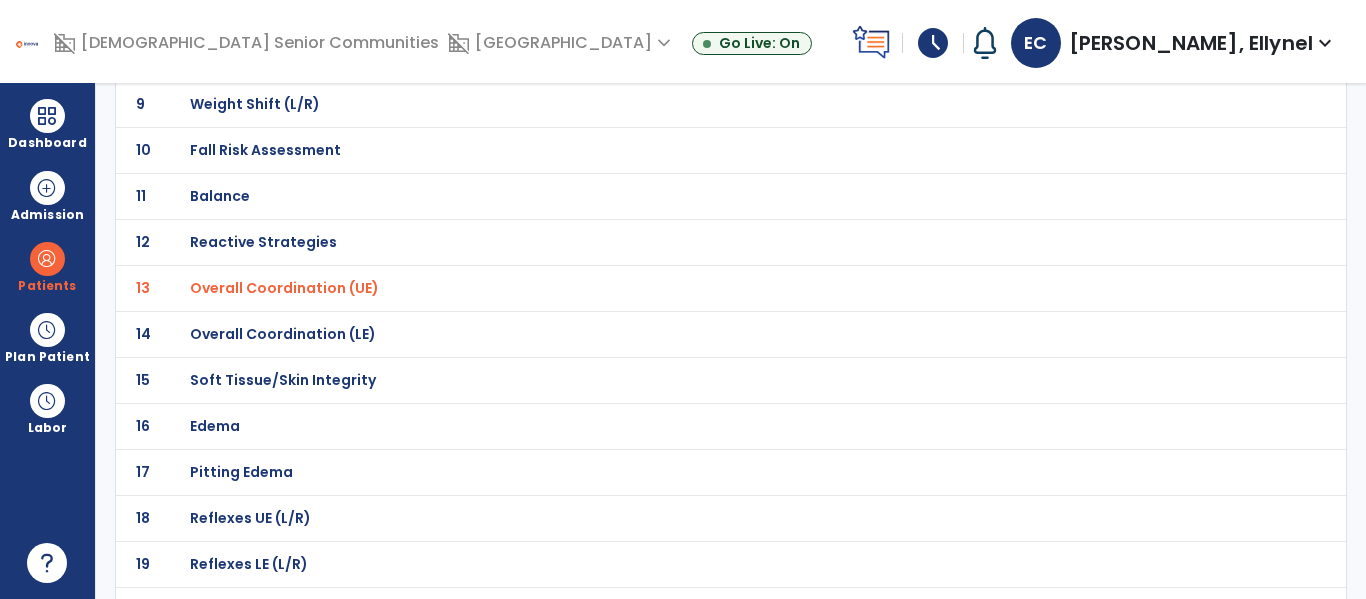 scroll, scrollTop: 533, scrollLeft: 0, axis: vertical 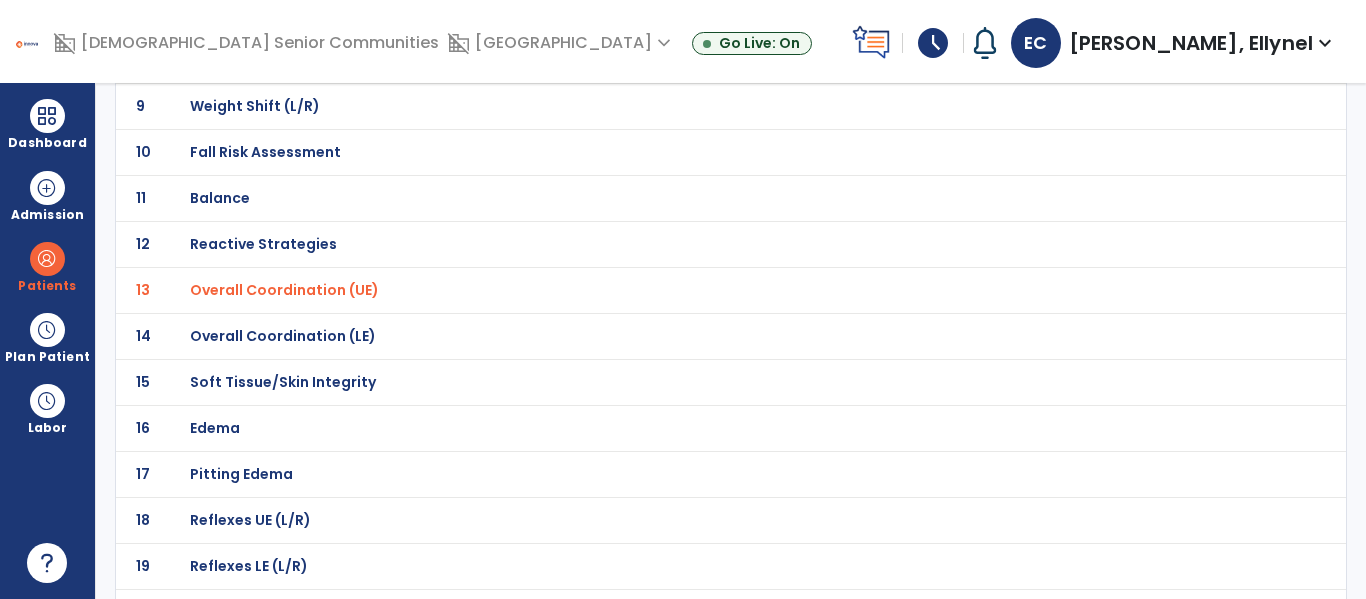 click on "Balance" at bounding box center (687, -262) 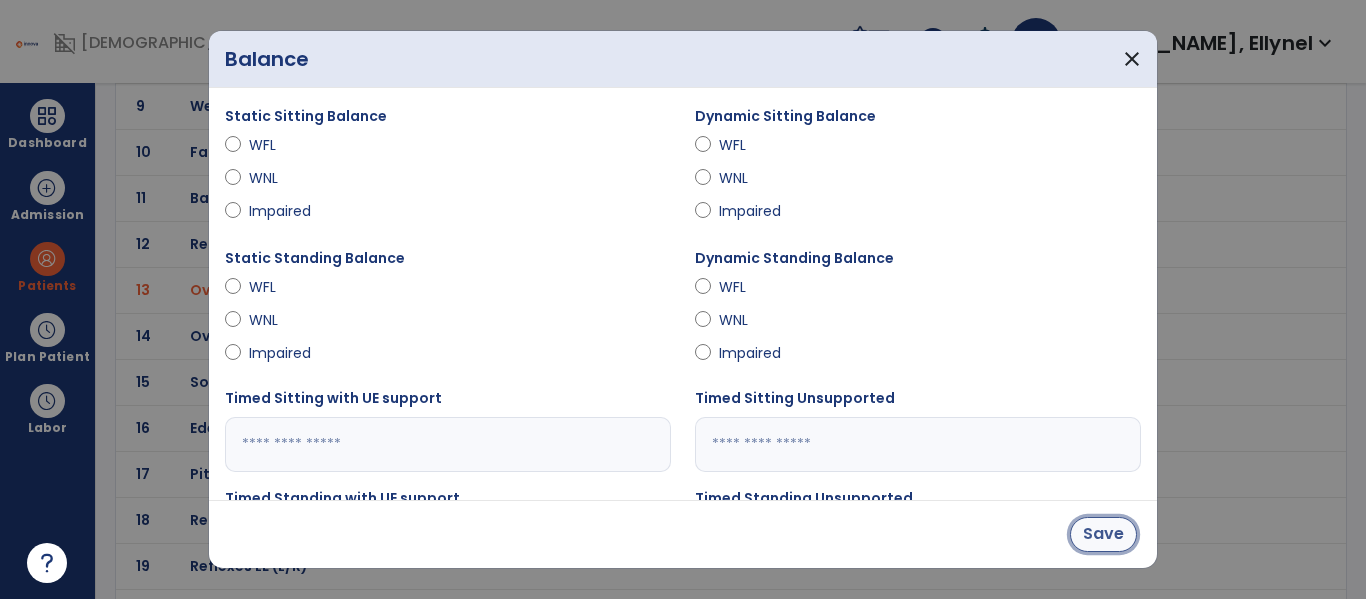 click on "Save" at bounding box center (1103, 534) 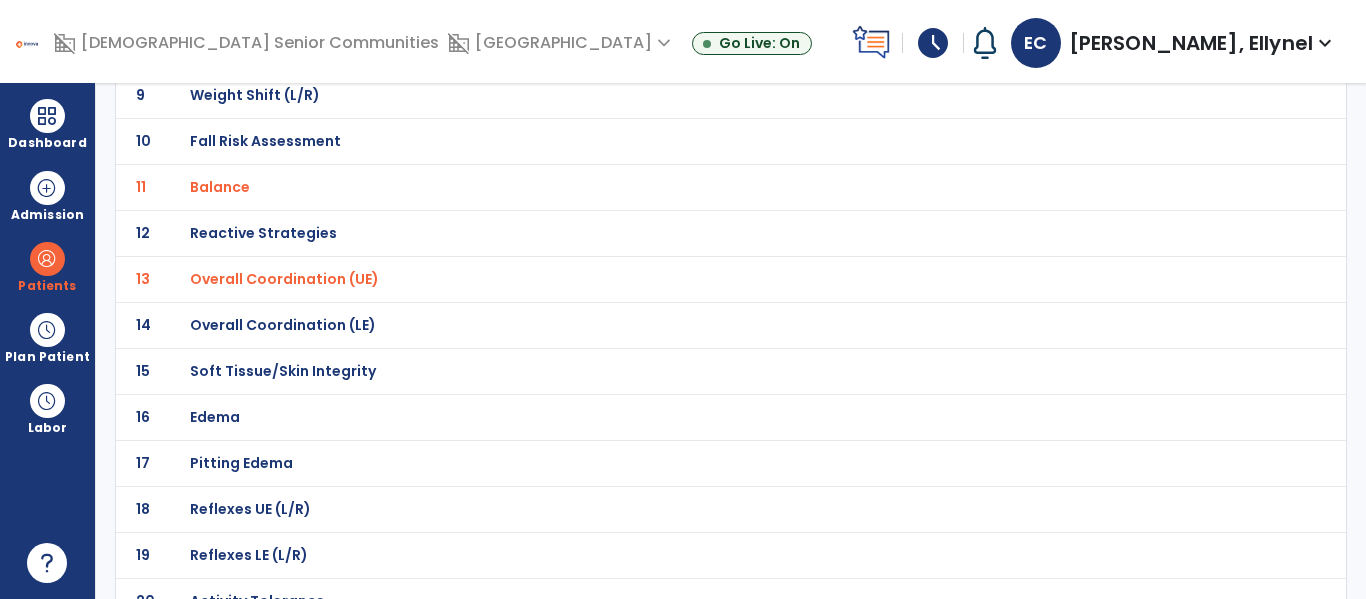 scroll, scrollTop: 708, scrollLeft: 0, axis: vertical 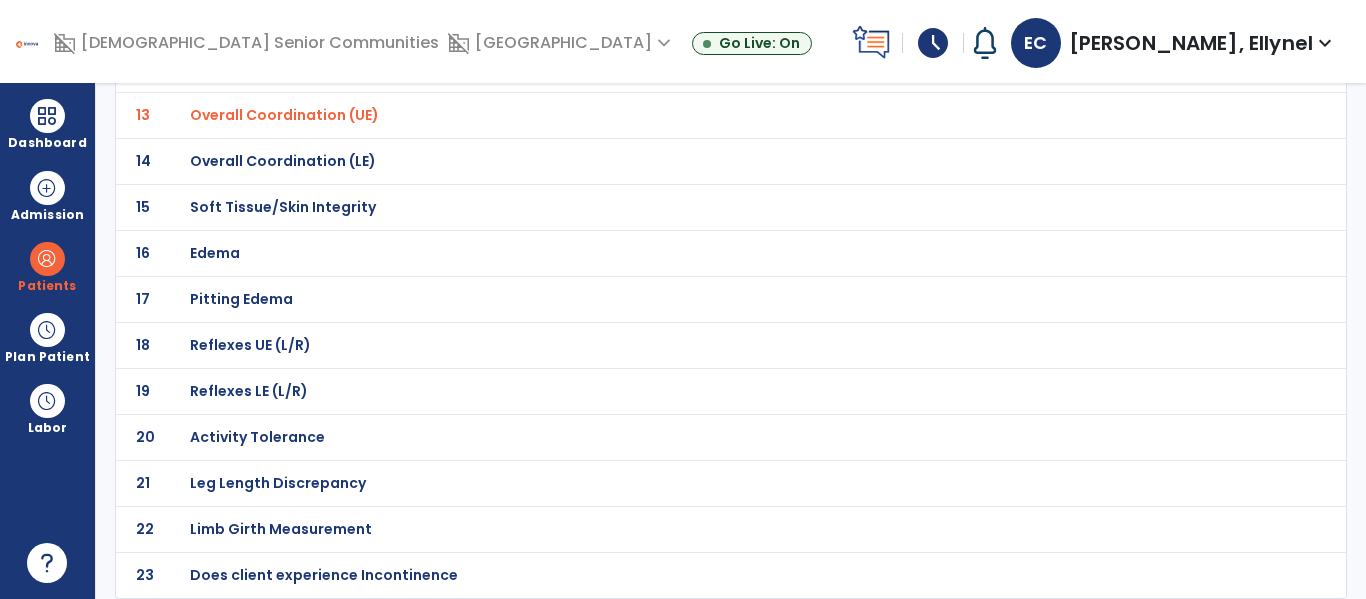 click on "Activity Tolerance" at bounding box center [261, -437] 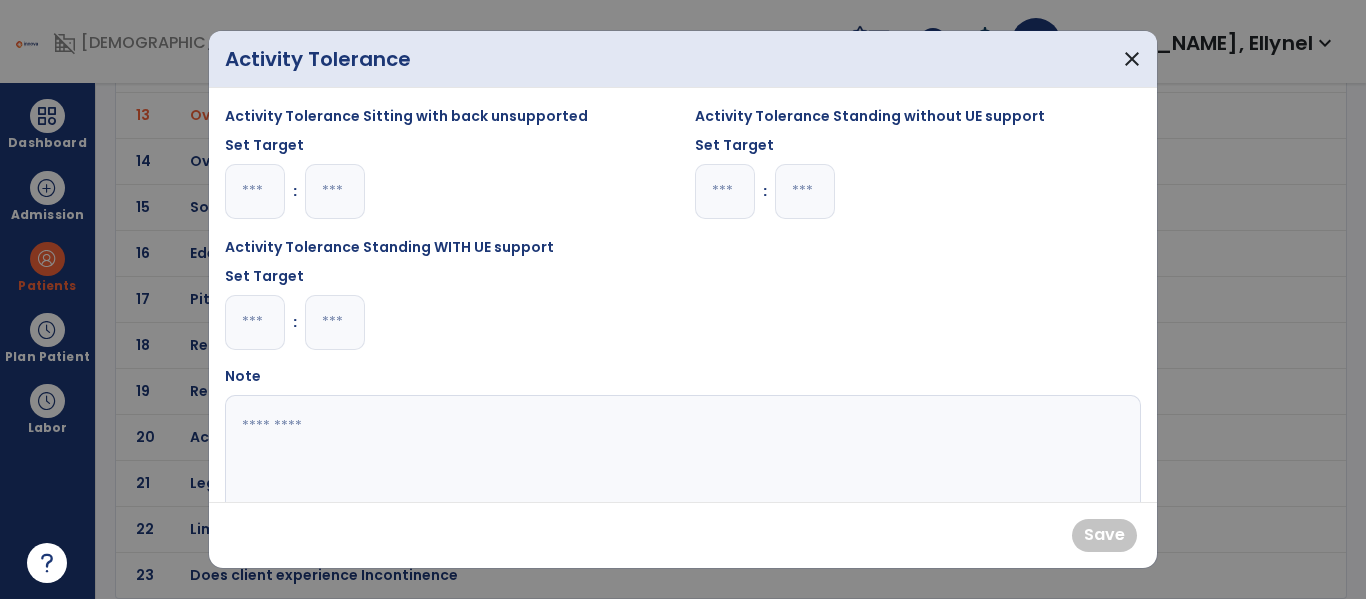 click at bounding box center (335, 322) 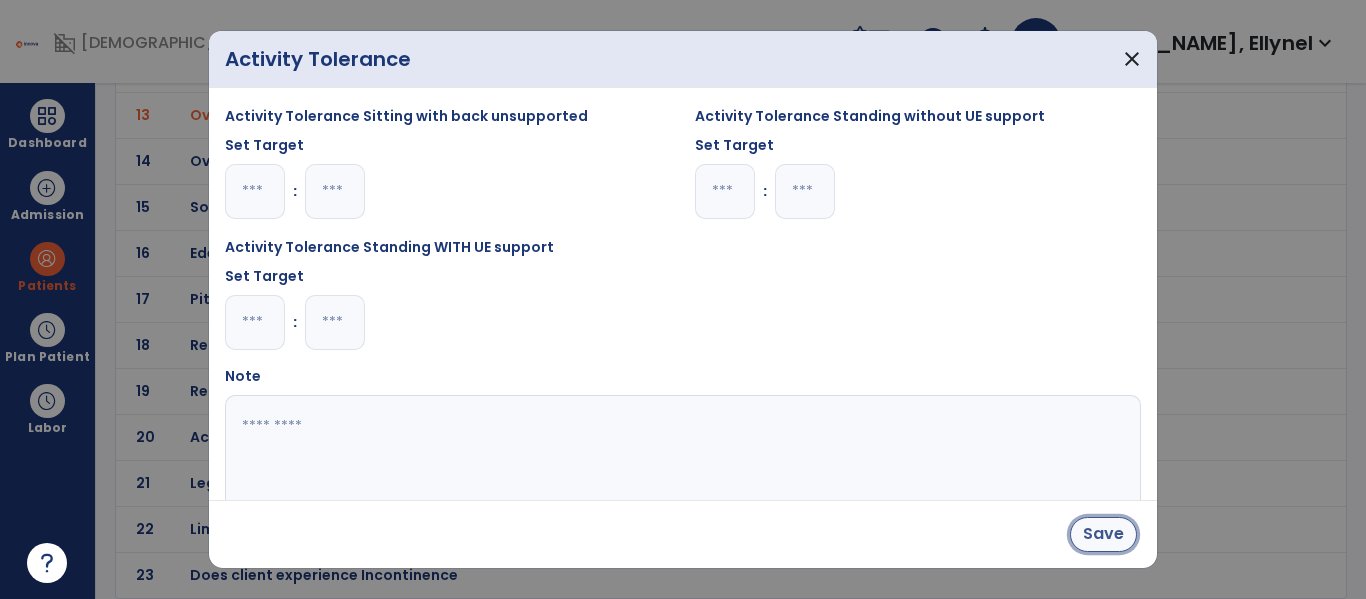 click on "Save" at bounding box center (1103, 534) 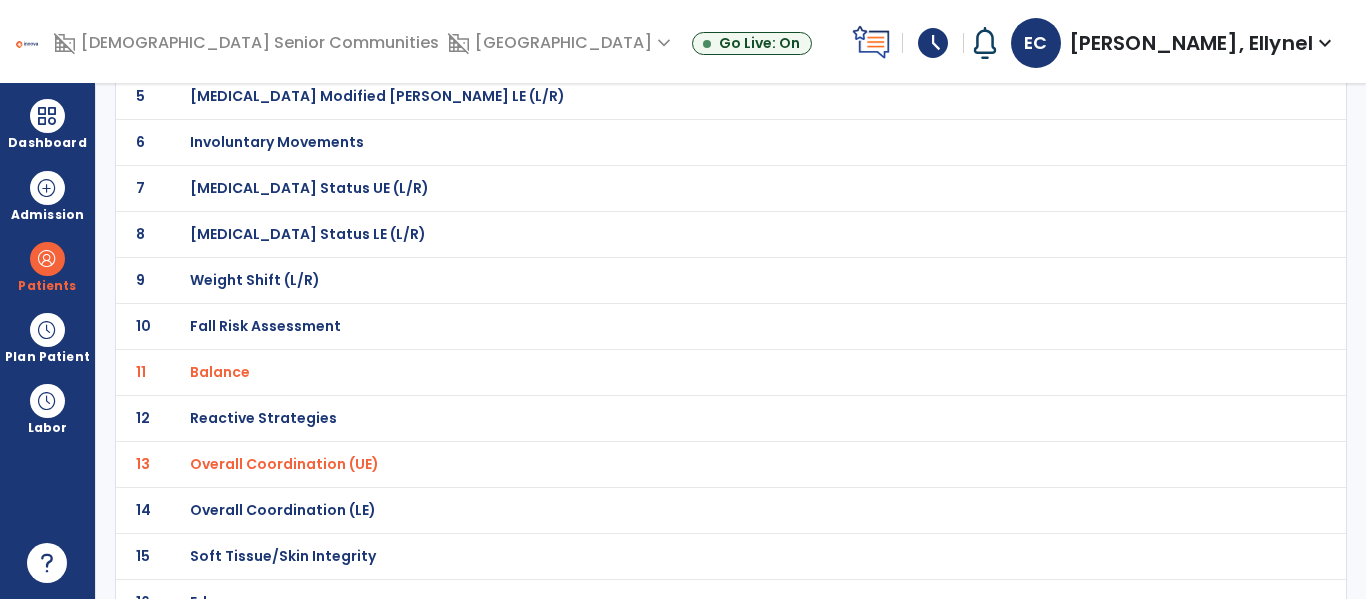scroll, scrollTop: 0, scrollLeft: 0, axis: both 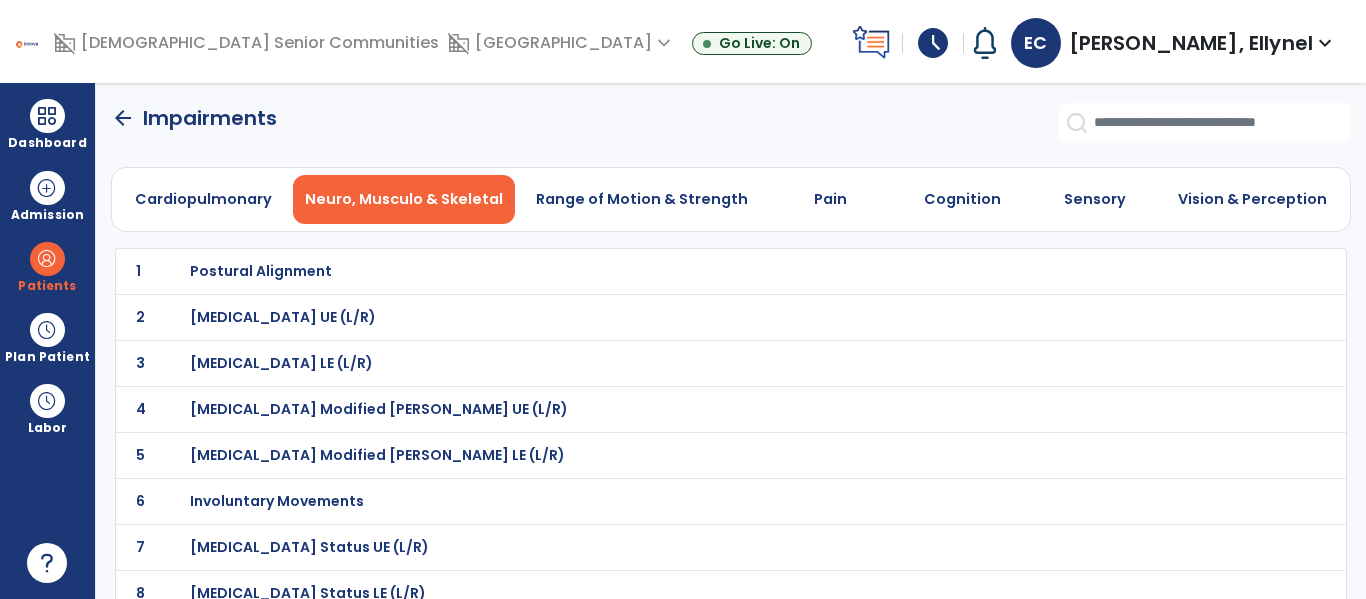 click on "arrow_back" 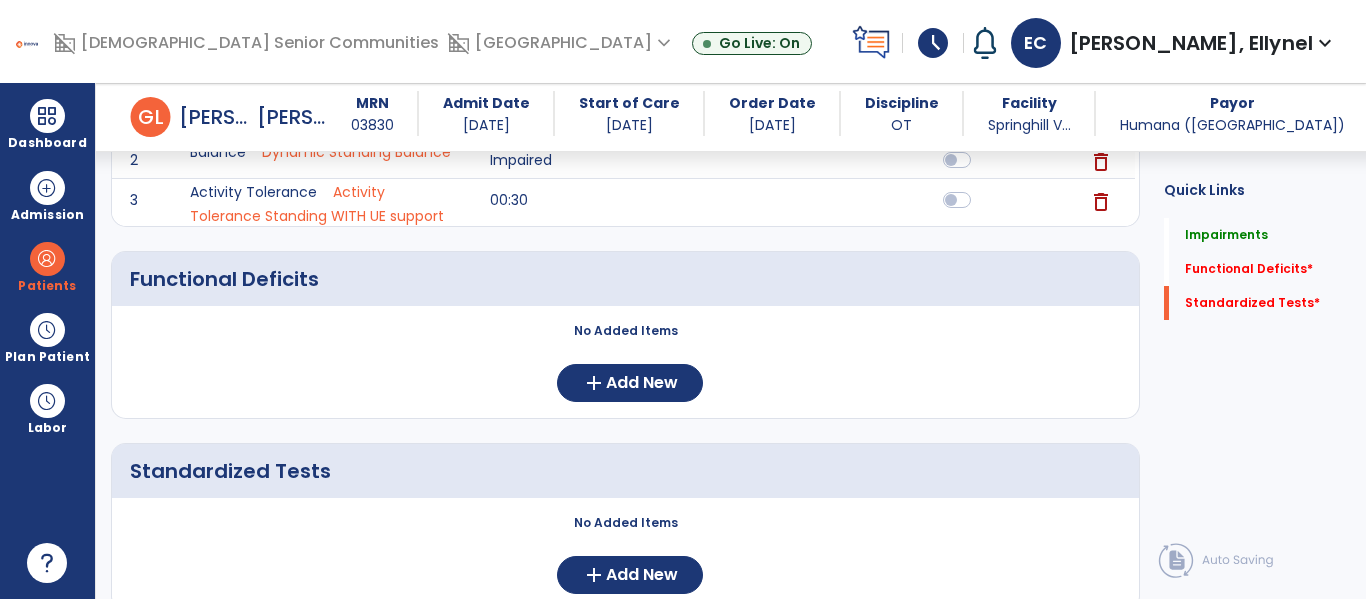 scroll, scrollTop: 346, scrollLeft: 0, axis: vertical 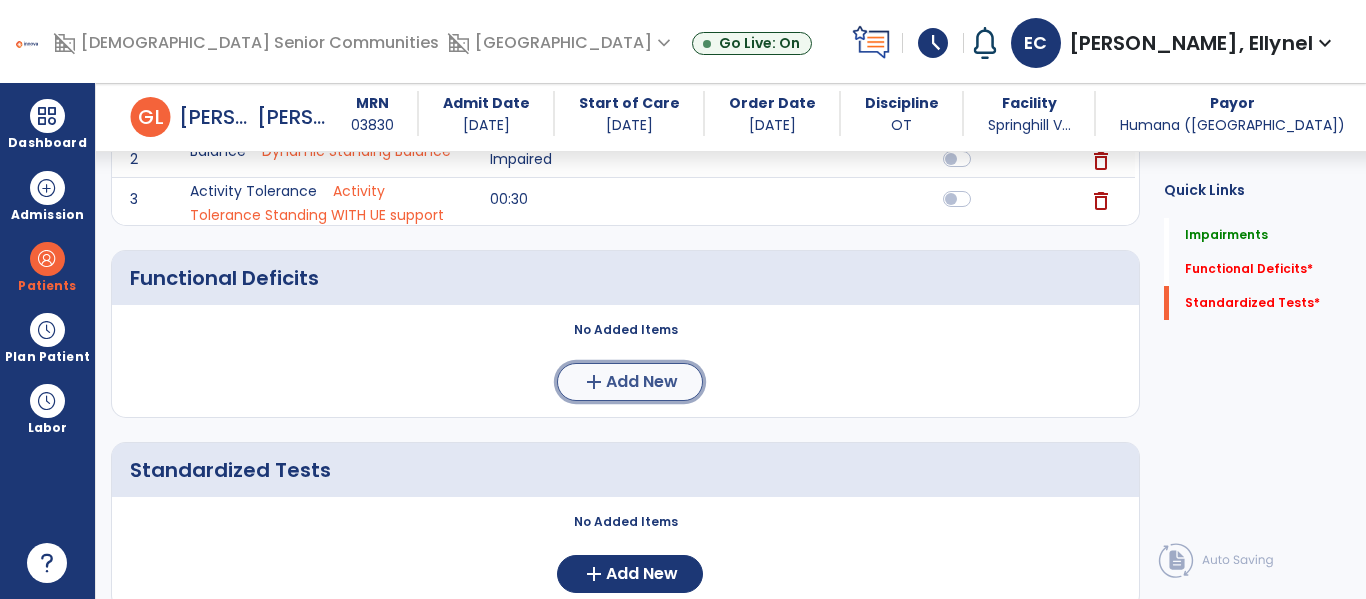 click on "Add New" 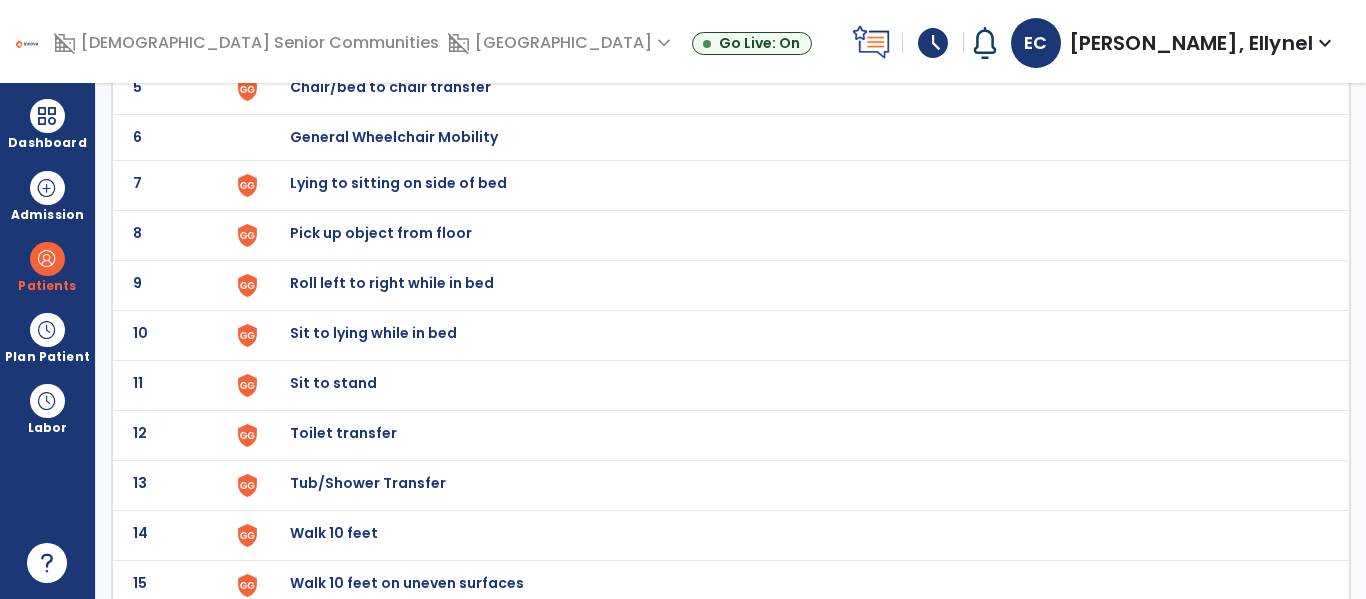 scroll, scrollTop: 377, scrollLeft: 0, axis: vertical 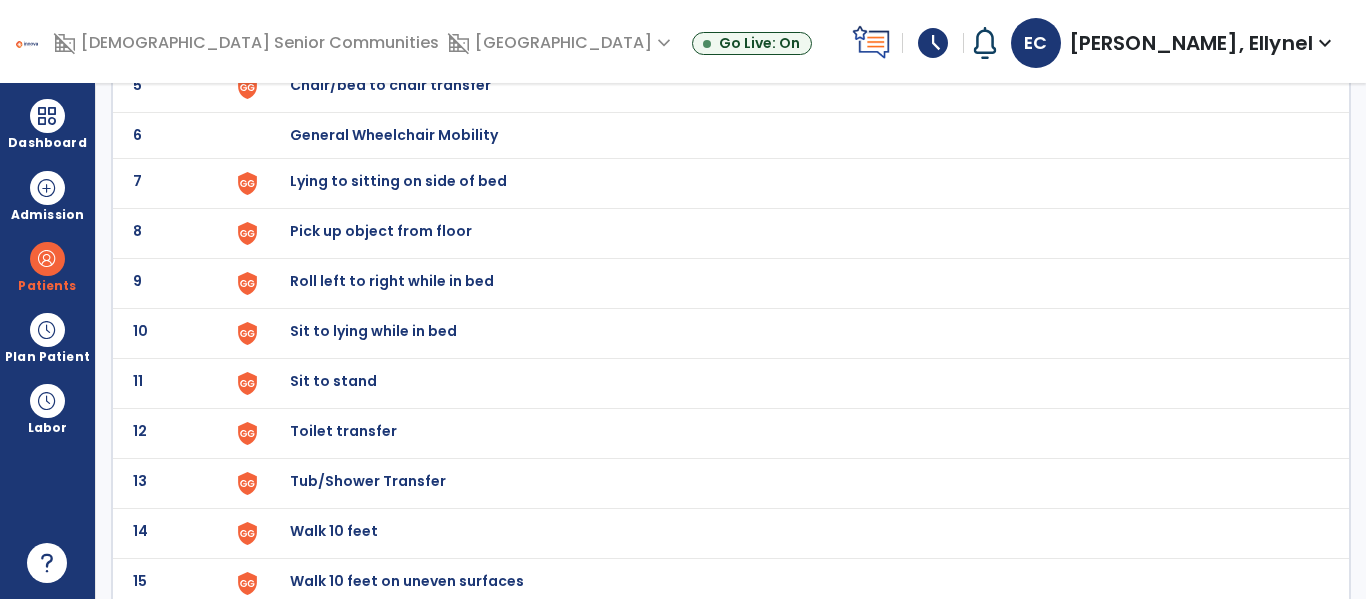 click on "Sit to stand" at bounding box center (789, -113) 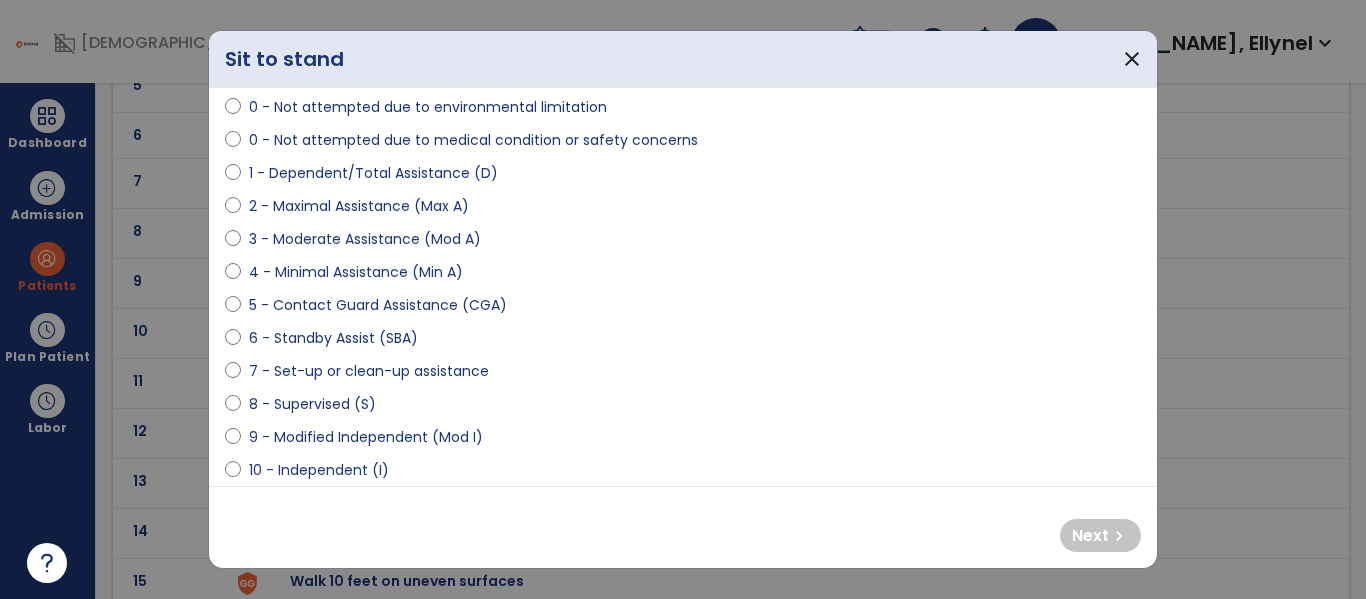 scroll, scrollTop: 169, scrollLeft: 0, axis: vertical 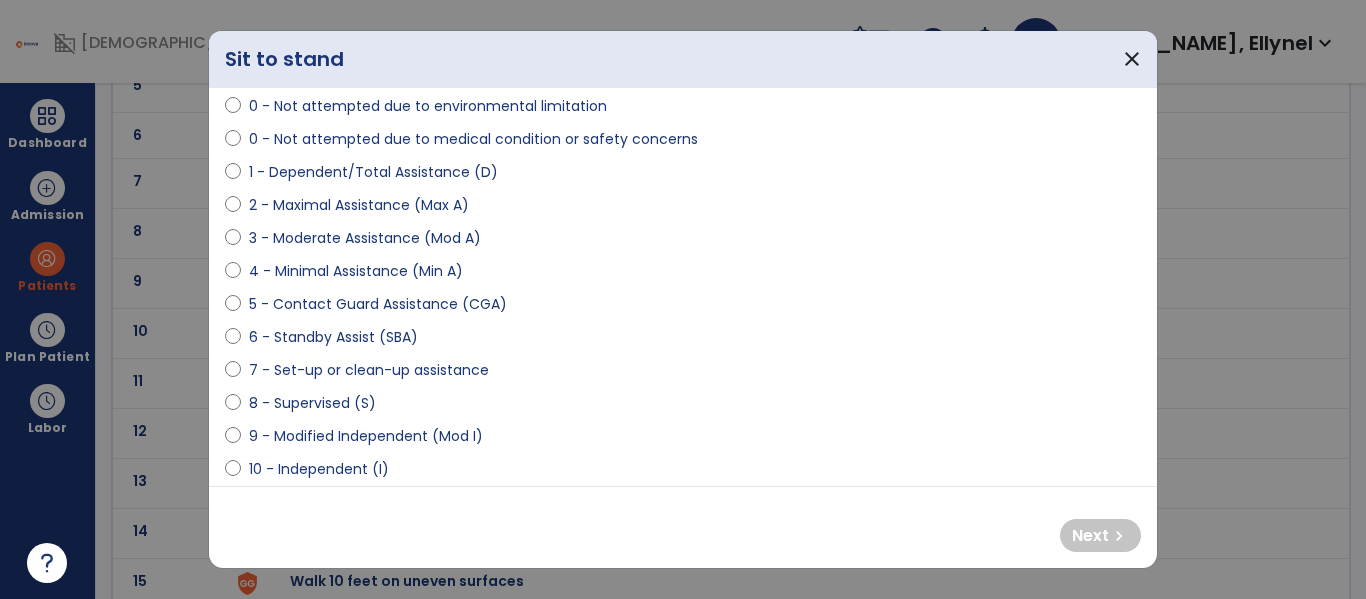 select on "**********" 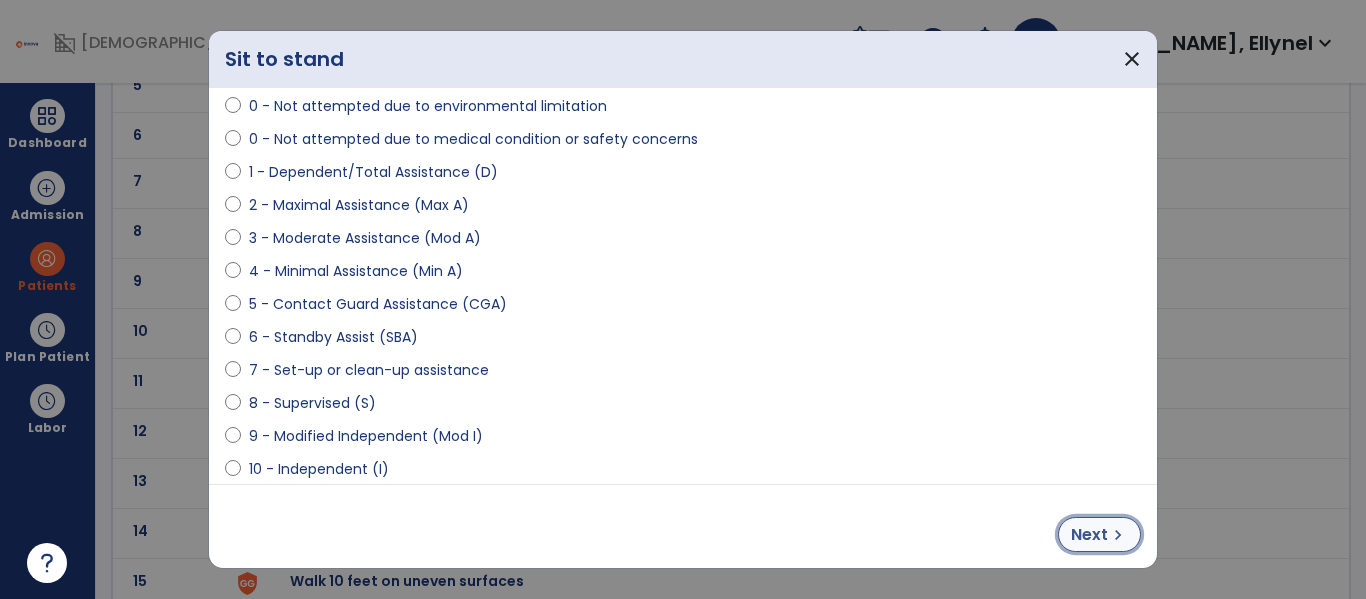 click on "Next" at bounding box center [1089, 535] 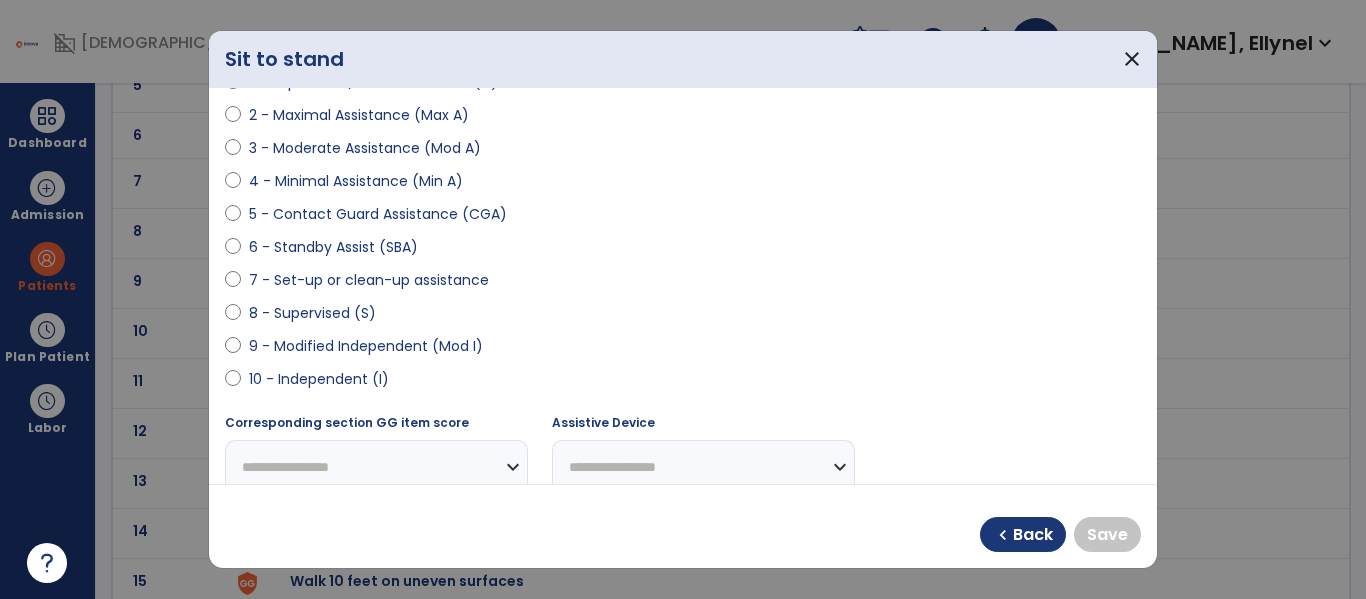 scroll, scrollTop: 316, scrollLeft: 0, axis: vertical 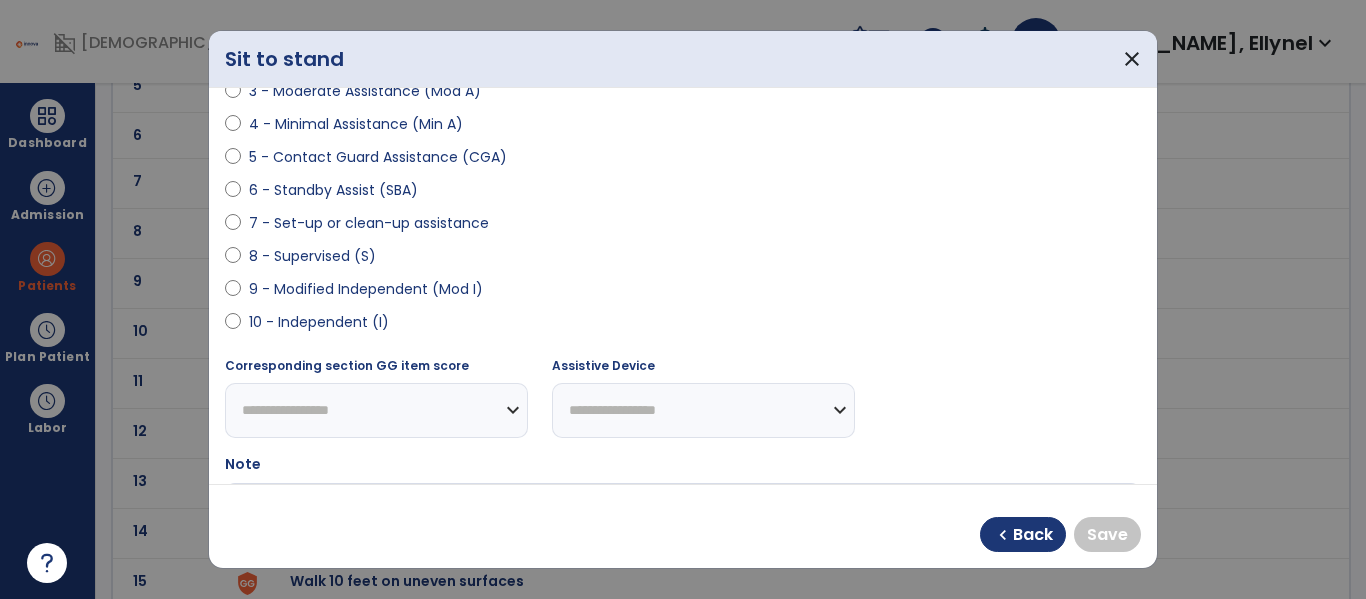 select on "**********" 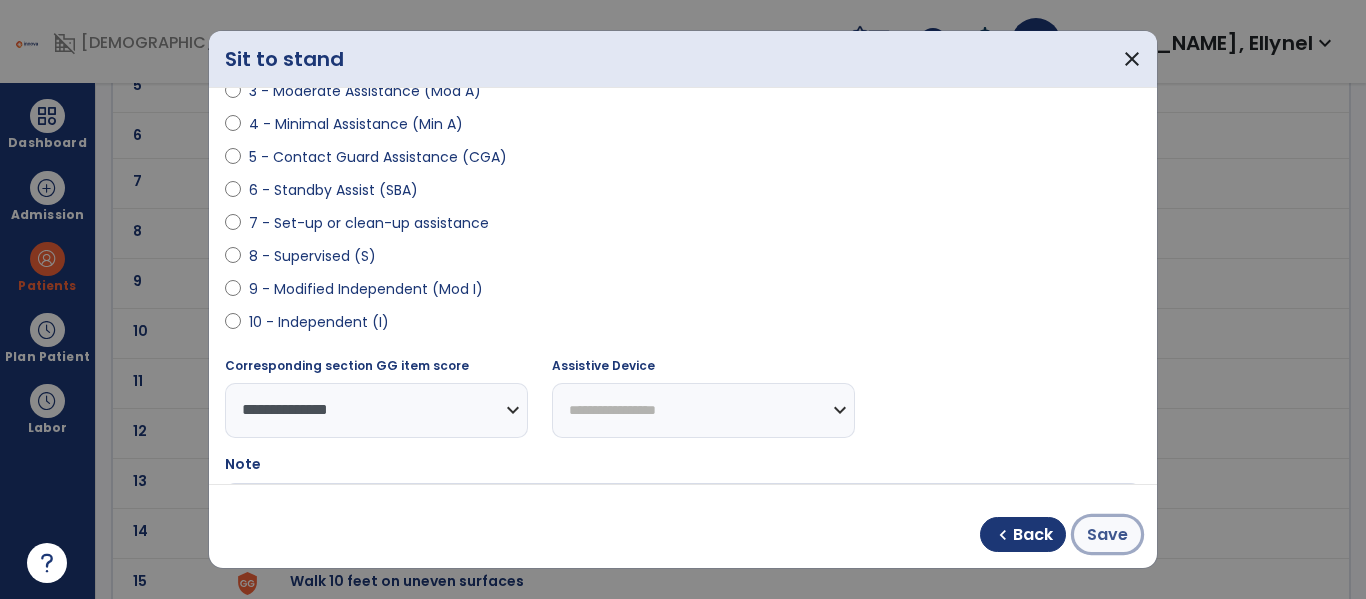 click on "Save" at bounding box center [1107, 535] 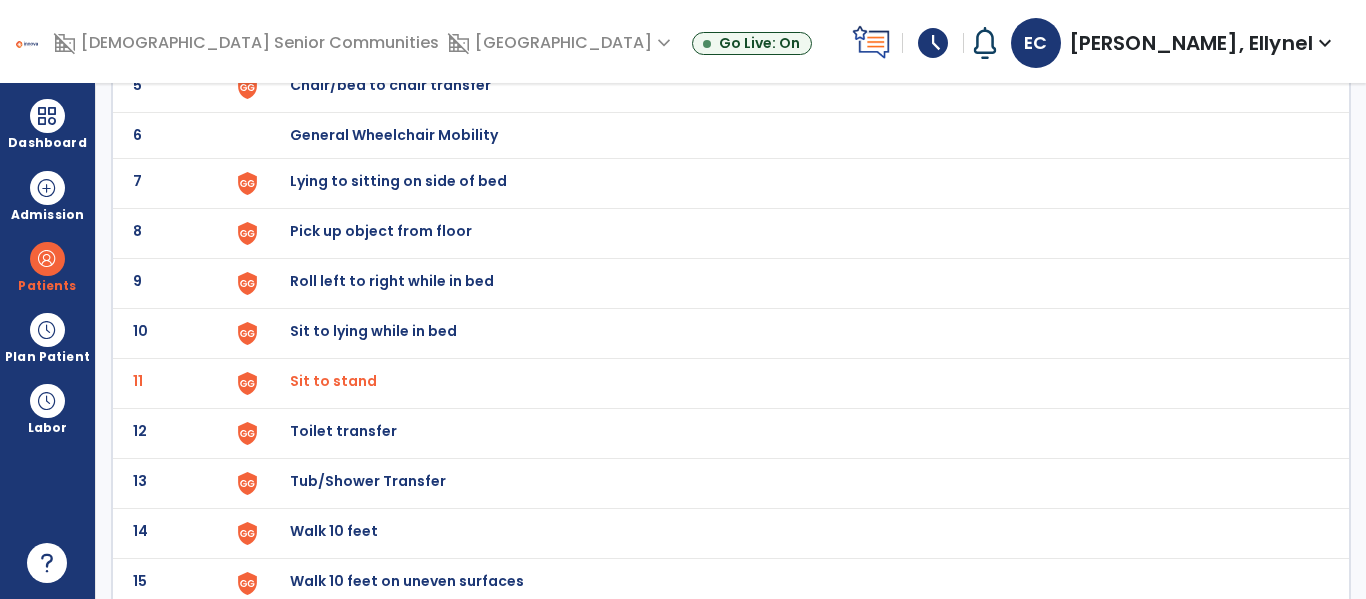 click on "Toilet transfer" at bounding box center (789, -113) 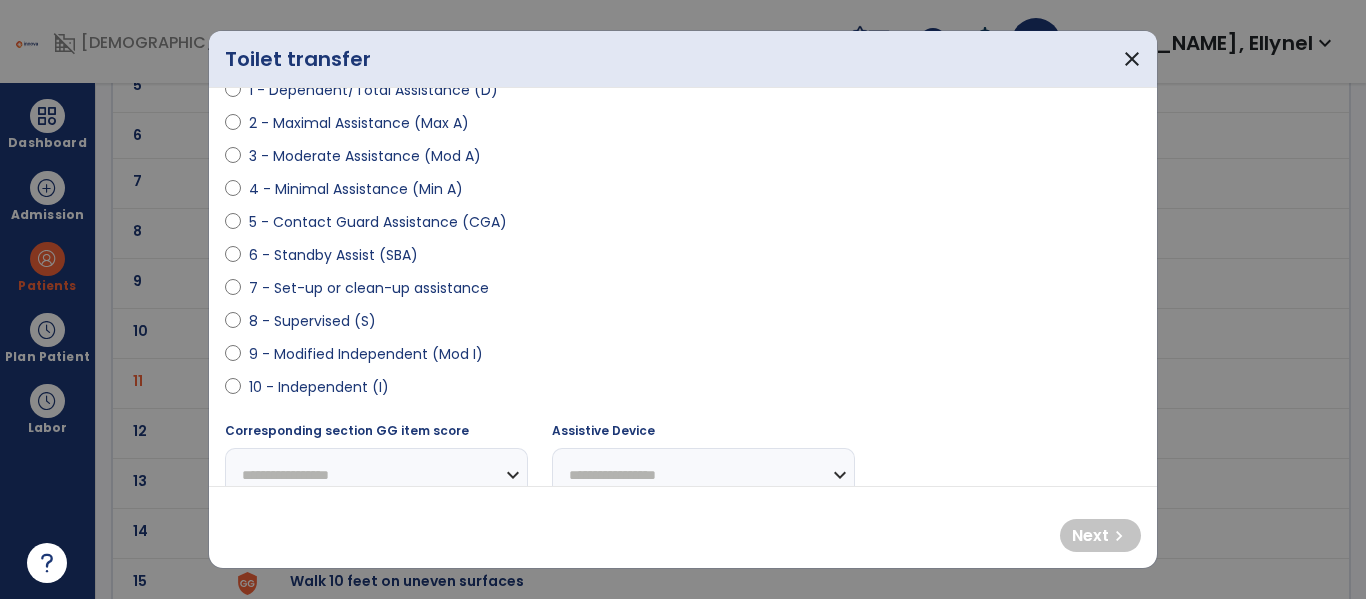 scroll, scrollTop: 254, scrollLeft: 0, axis: vertical 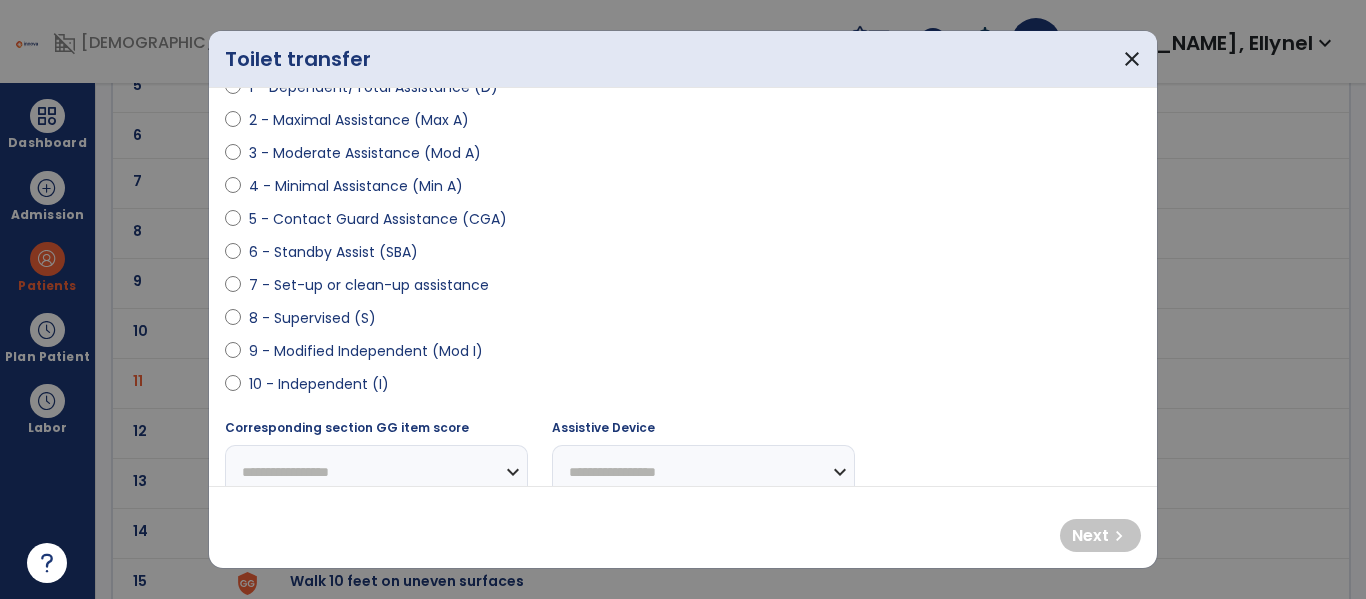 select on "**********" 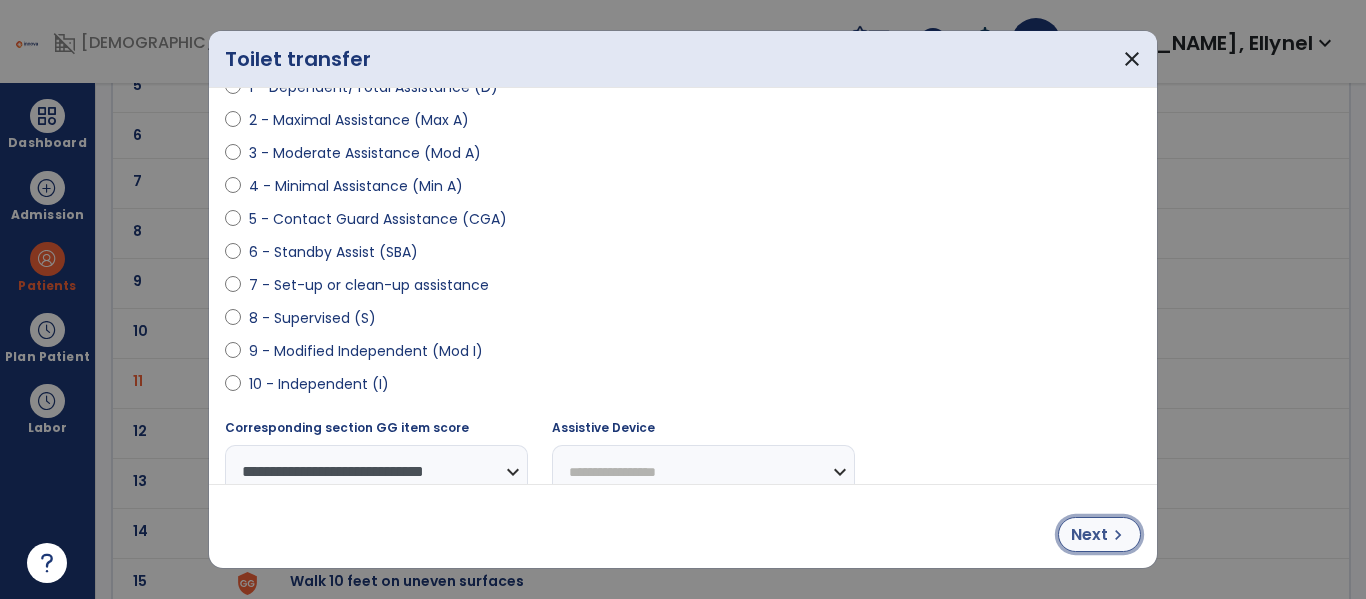click on "Next" at bounding box center [1089, 535] 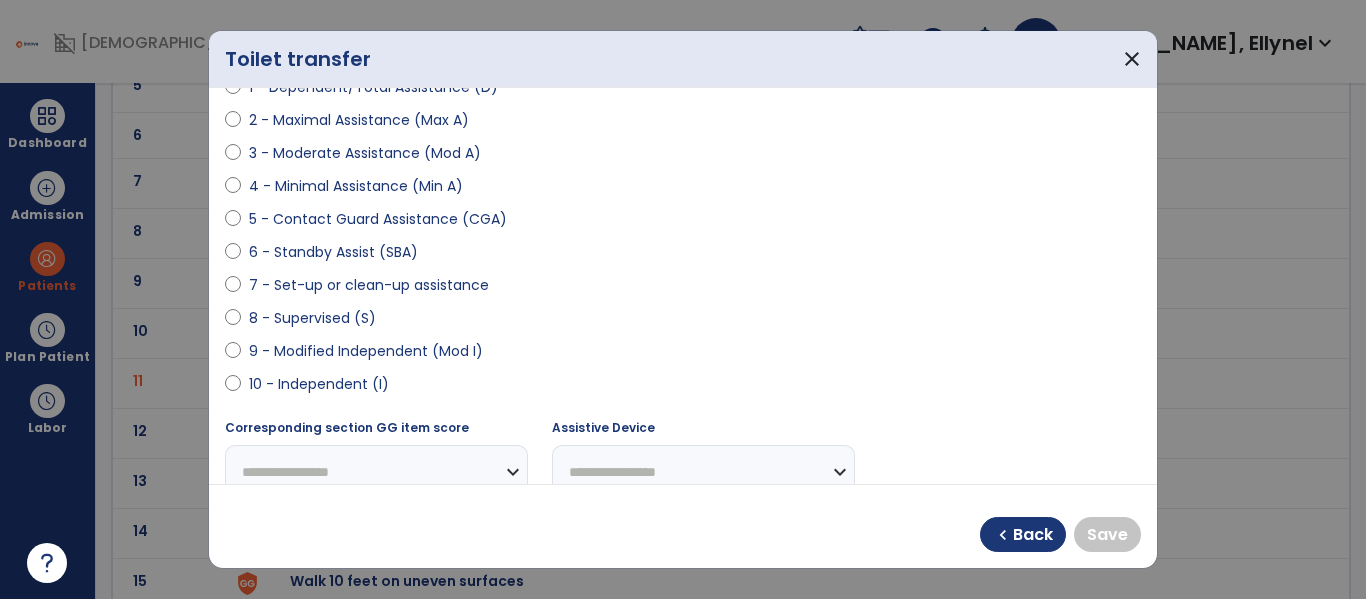 select on "**********" 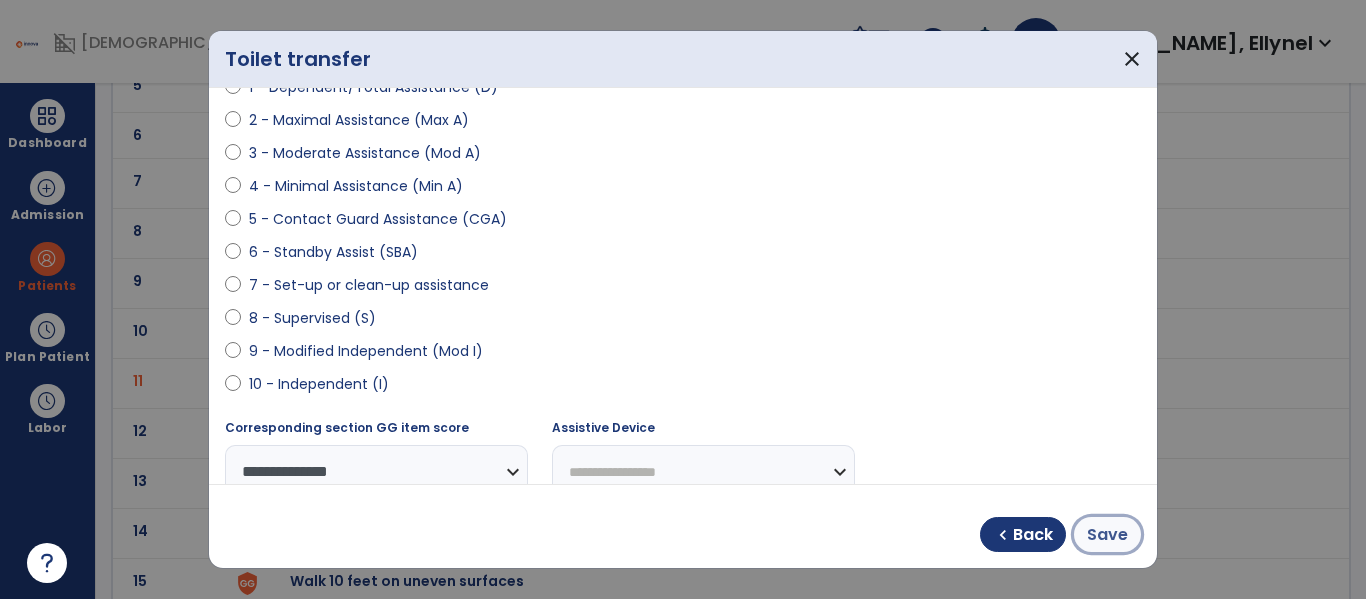 click on "Save" at bounding box center (1107, 535) 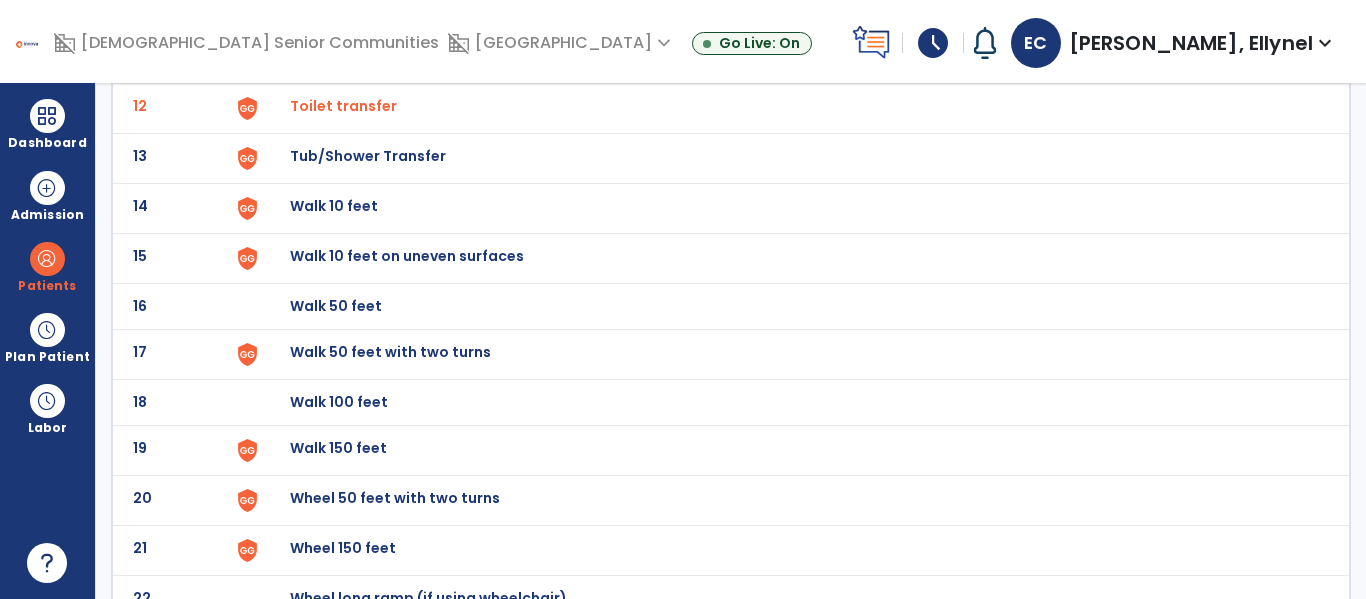 scroll, scrollTop: 0, scrollLeft: 0, axis: both 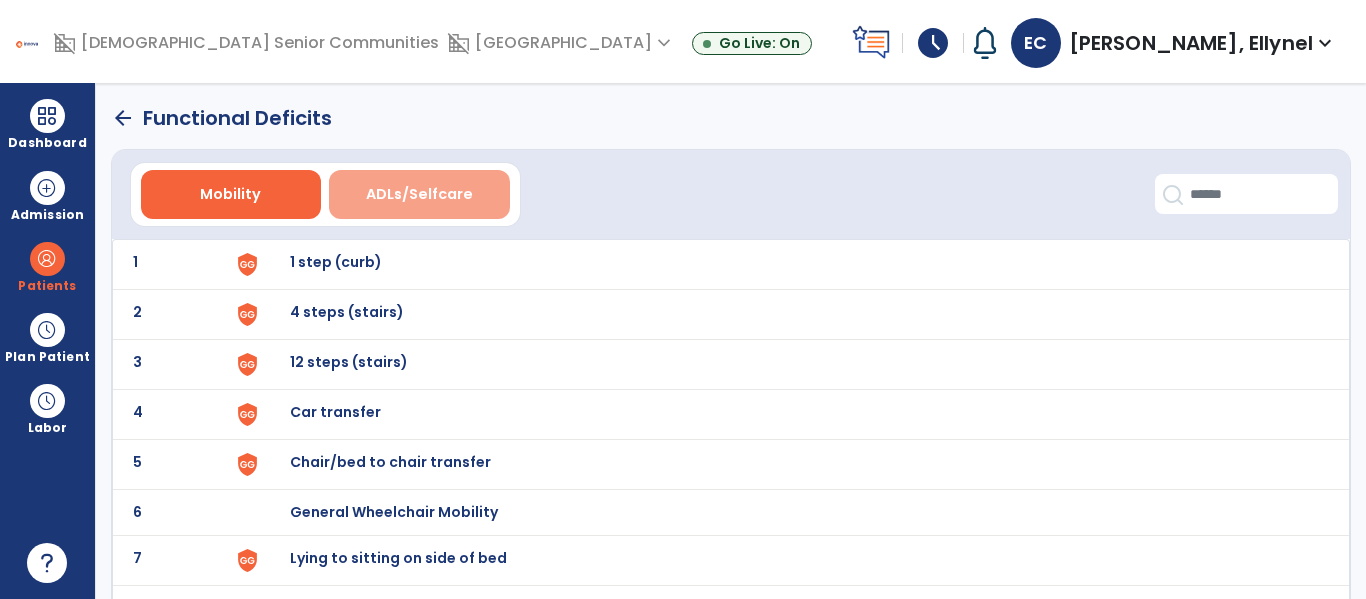 click on "ADLs/Selfcare" at bounding box center [419, 194] 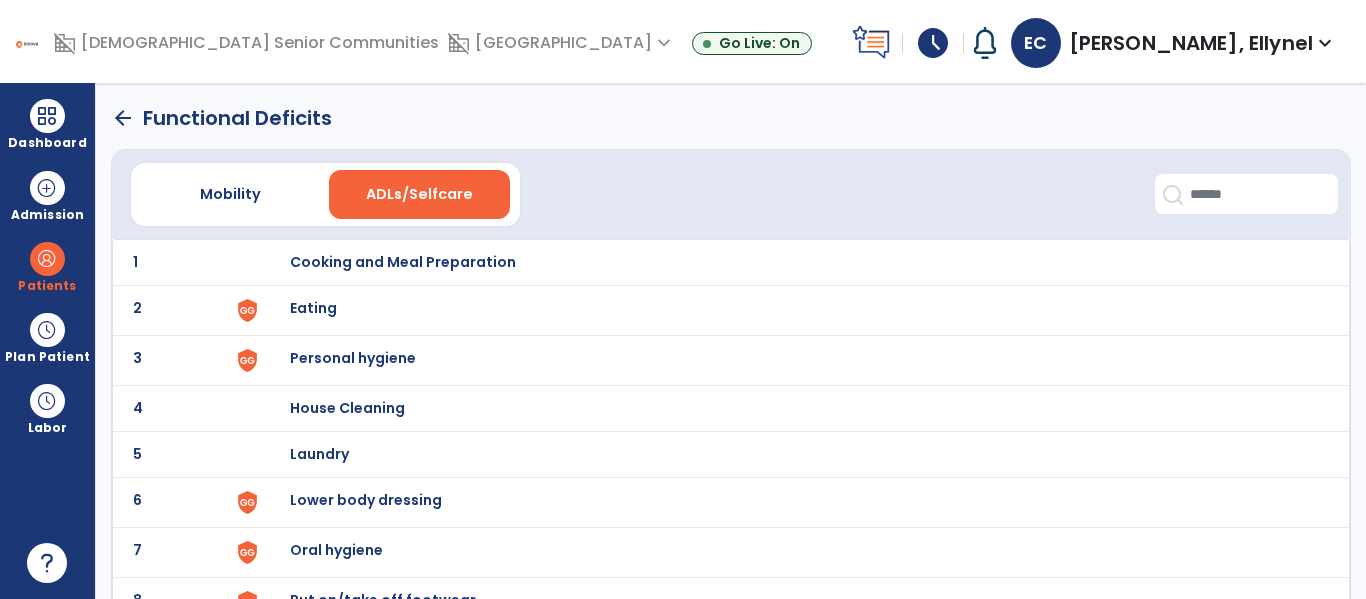click on "Eating" at bounding box center [789, 262] 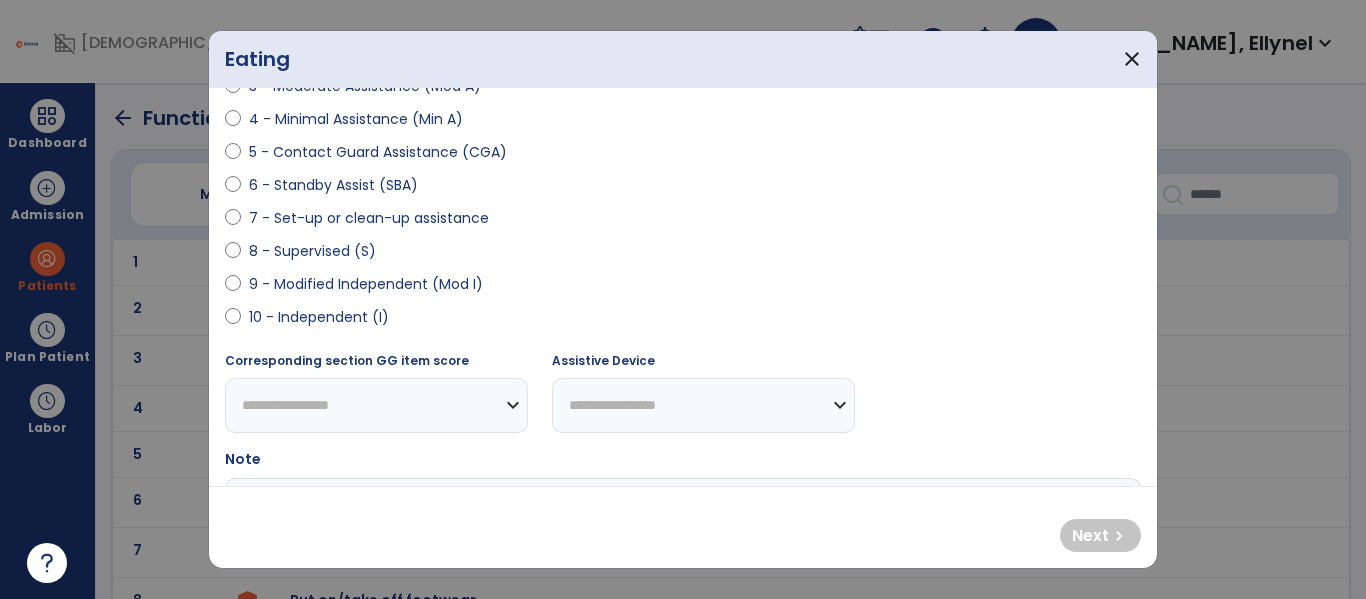 scroll, scrollTop: 322, scrollLeft: 0, axis: vertical 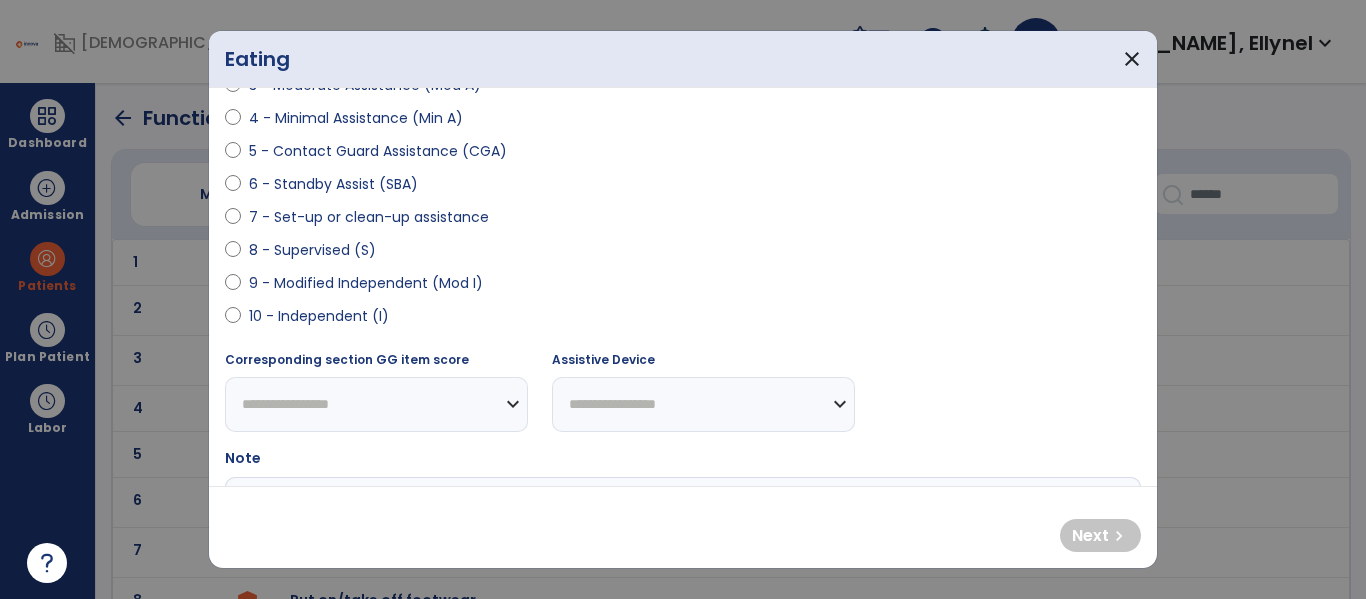select on "**********" 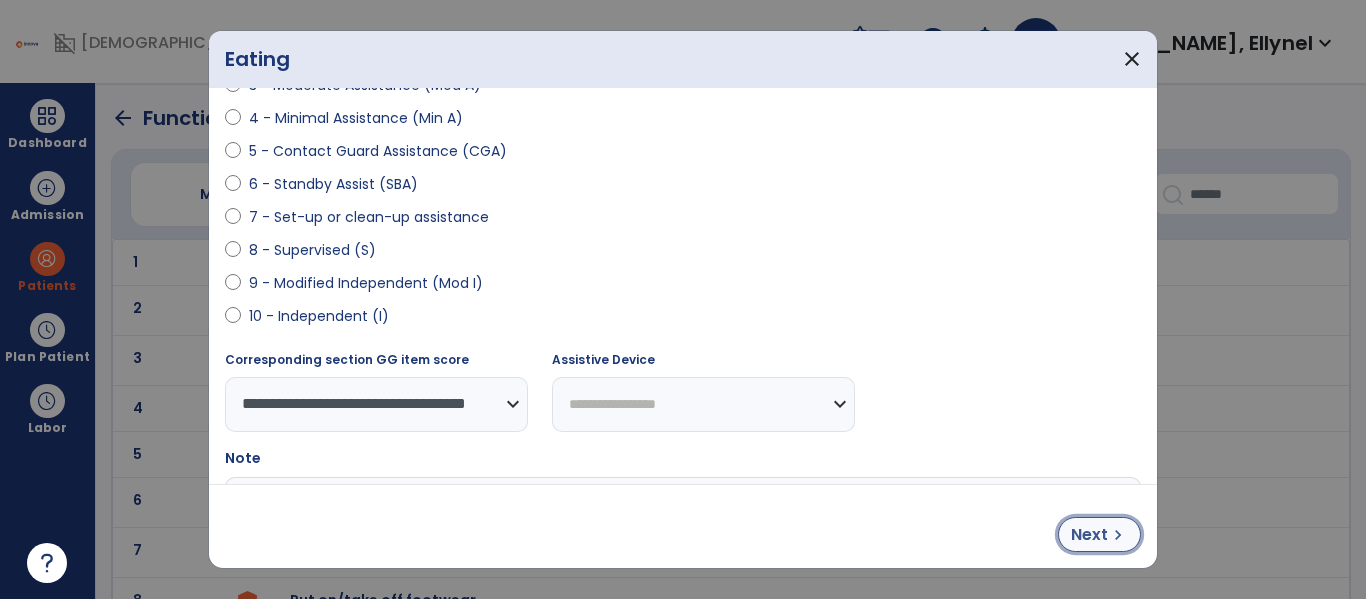 click on "Next" at bounding box center (1089, 535) 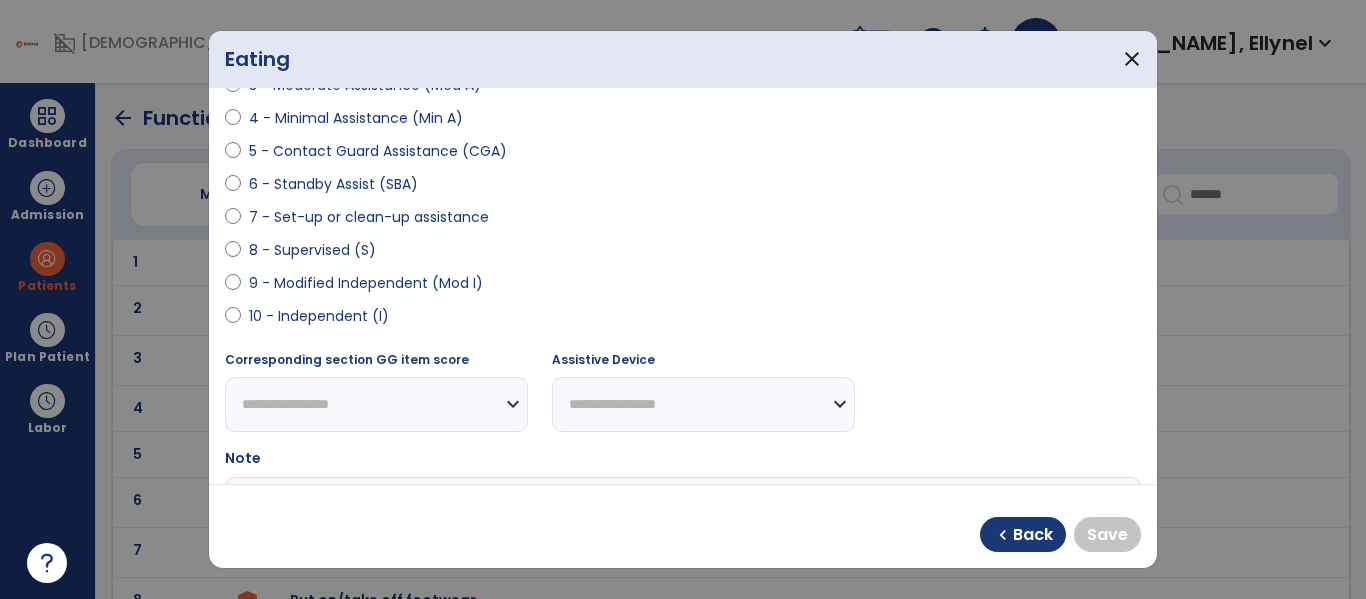 select on "**********" 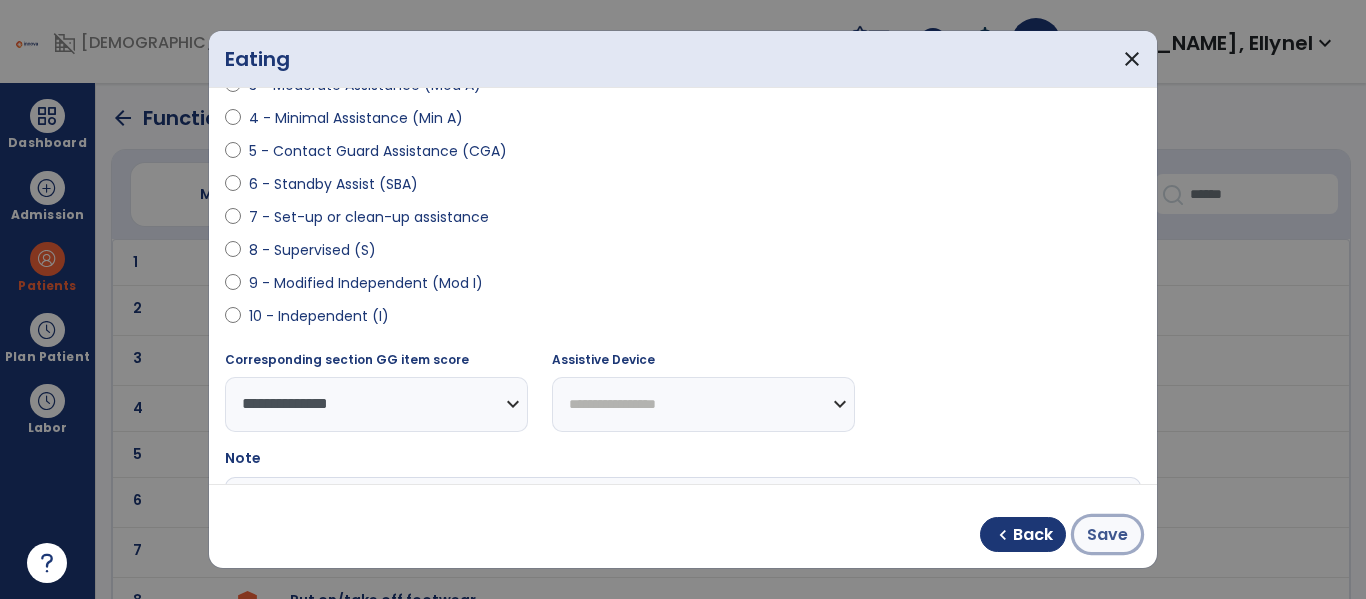 click on "Save" at bounding box center (1107, 535) 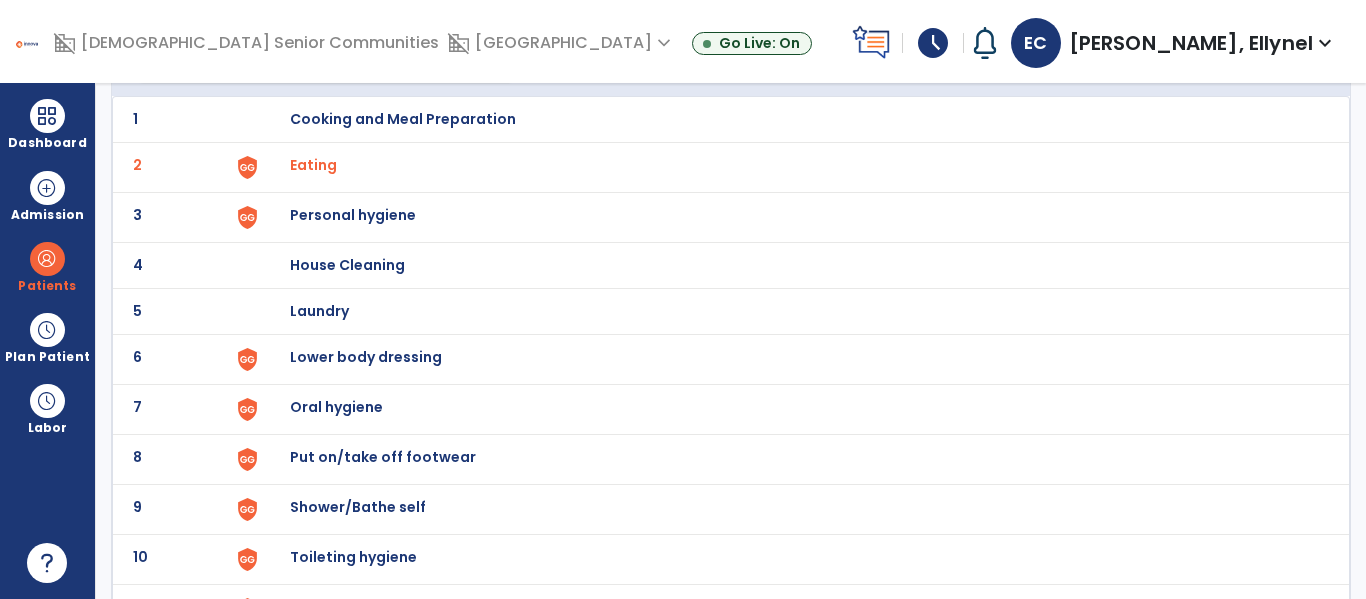 scroll, scrollTop: 144, scrollLeft: 0, axis: vertical 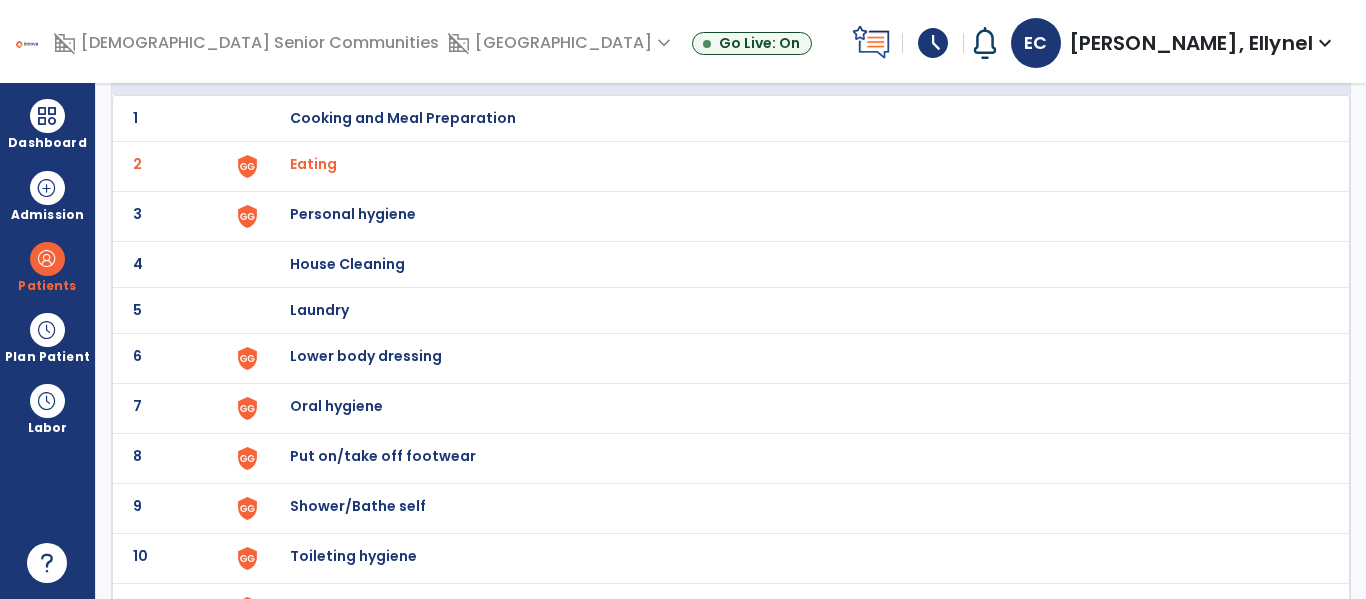 click on "Personal hygiene" at bounding box center (789, 118) 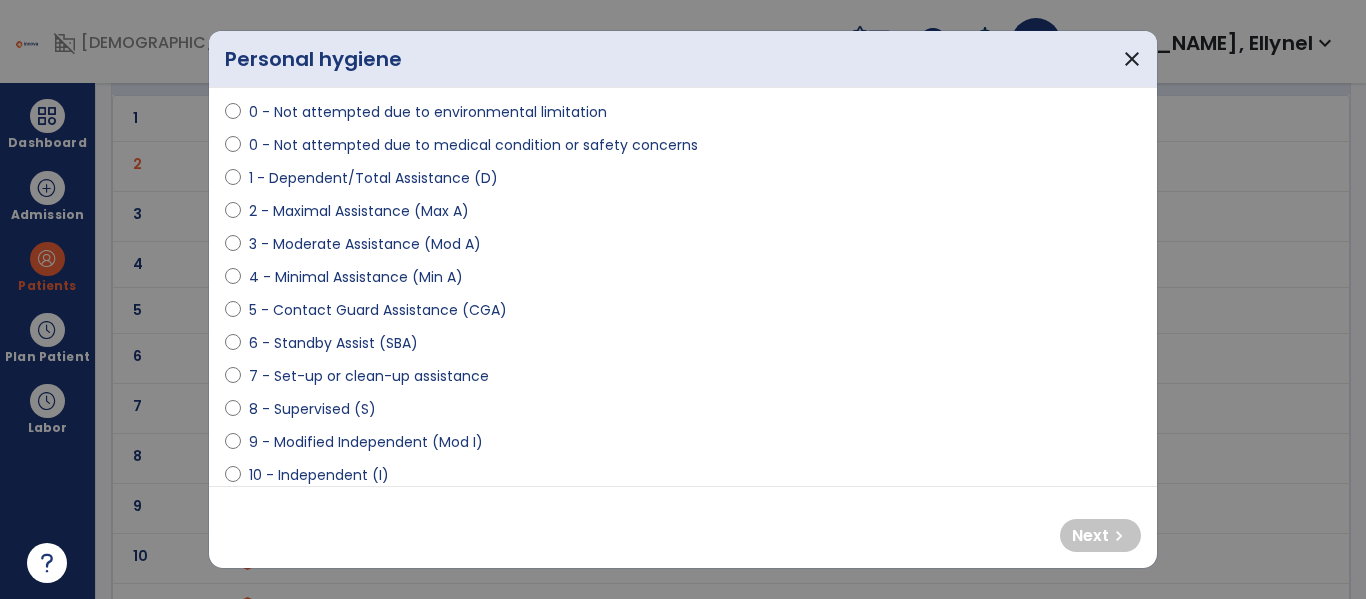 scroll, scrollTop: 181, scrollLeft: 0, axis: vertical 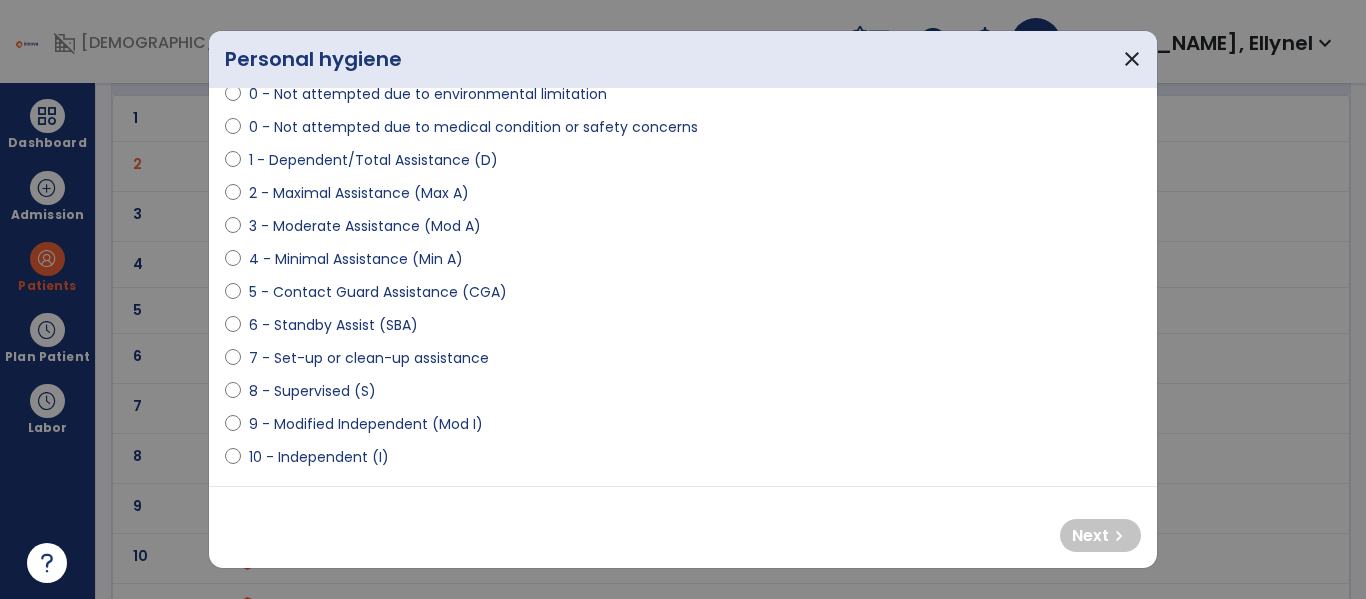 select on "**********" 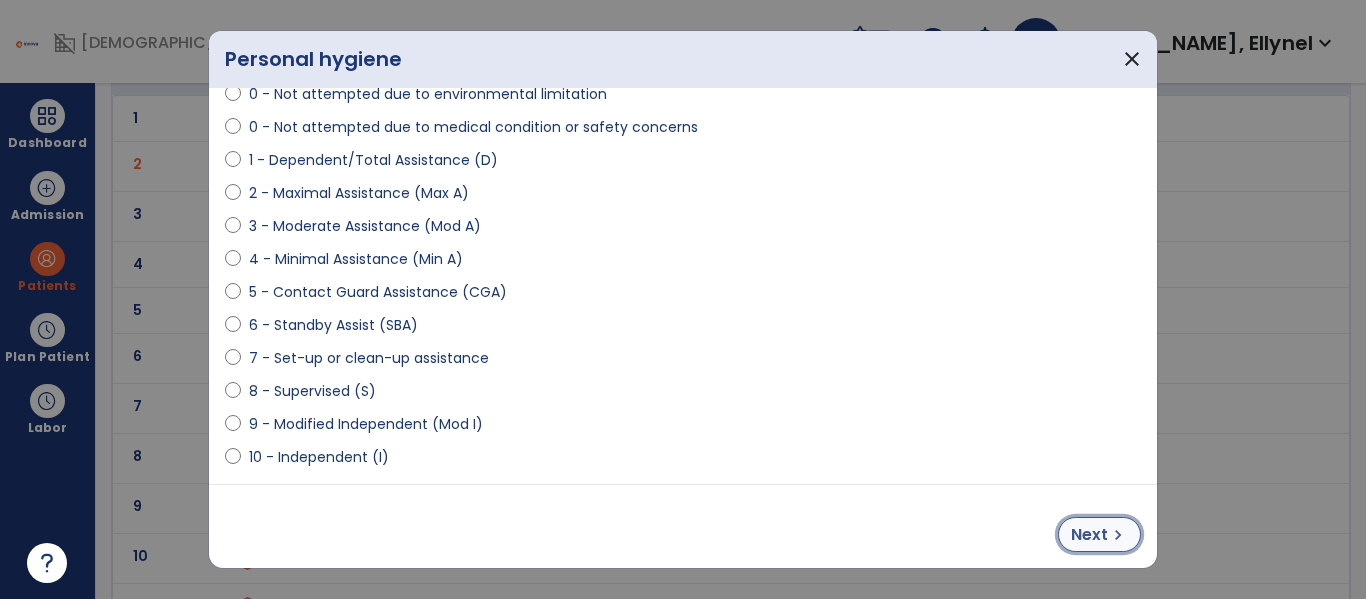 click on "Next" at bounding box center [1089, 535] 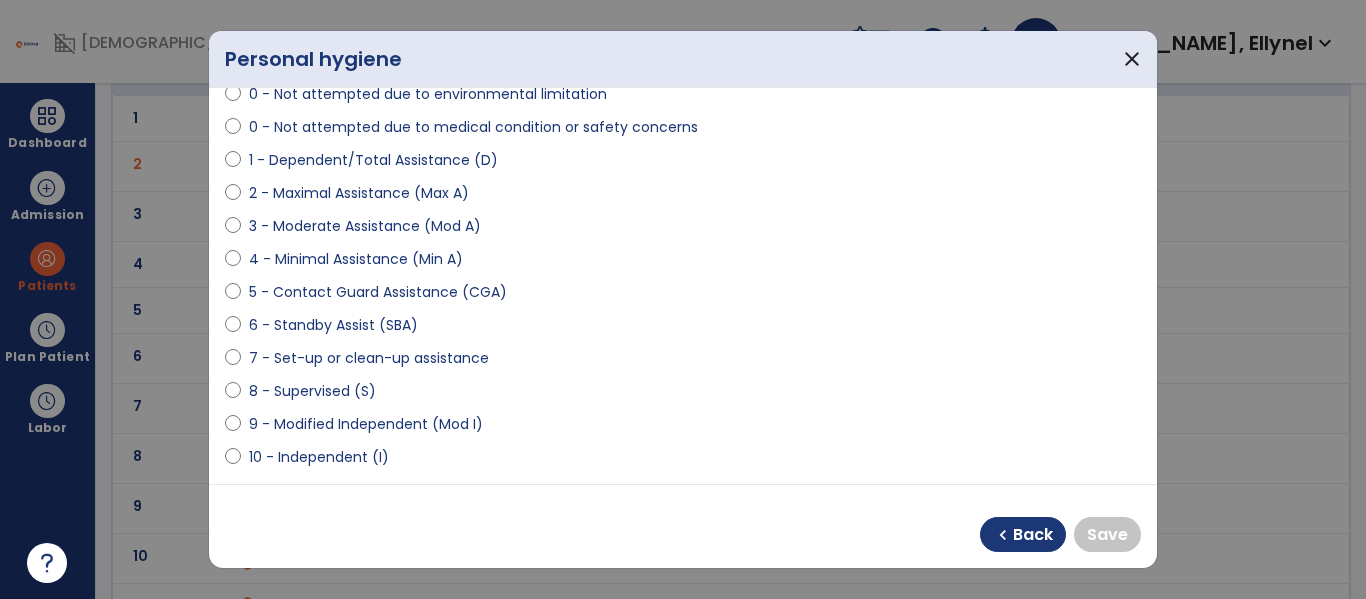 select on "**********" 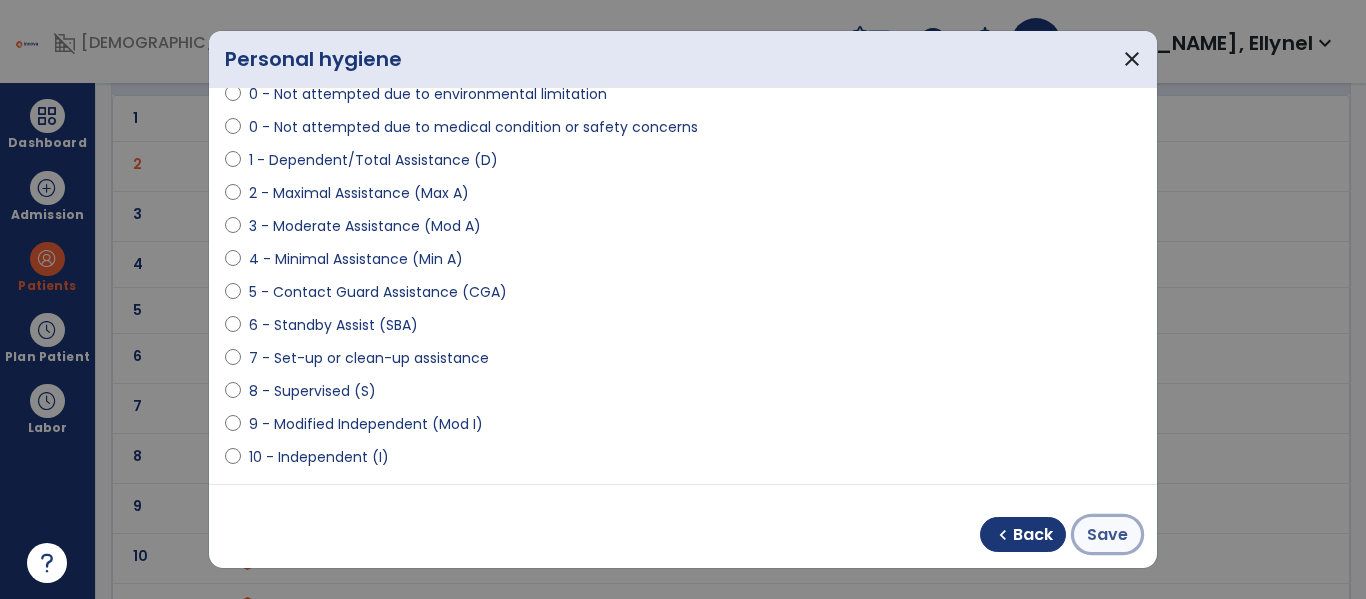 click on "Save" at bounding box center [1107, 535] 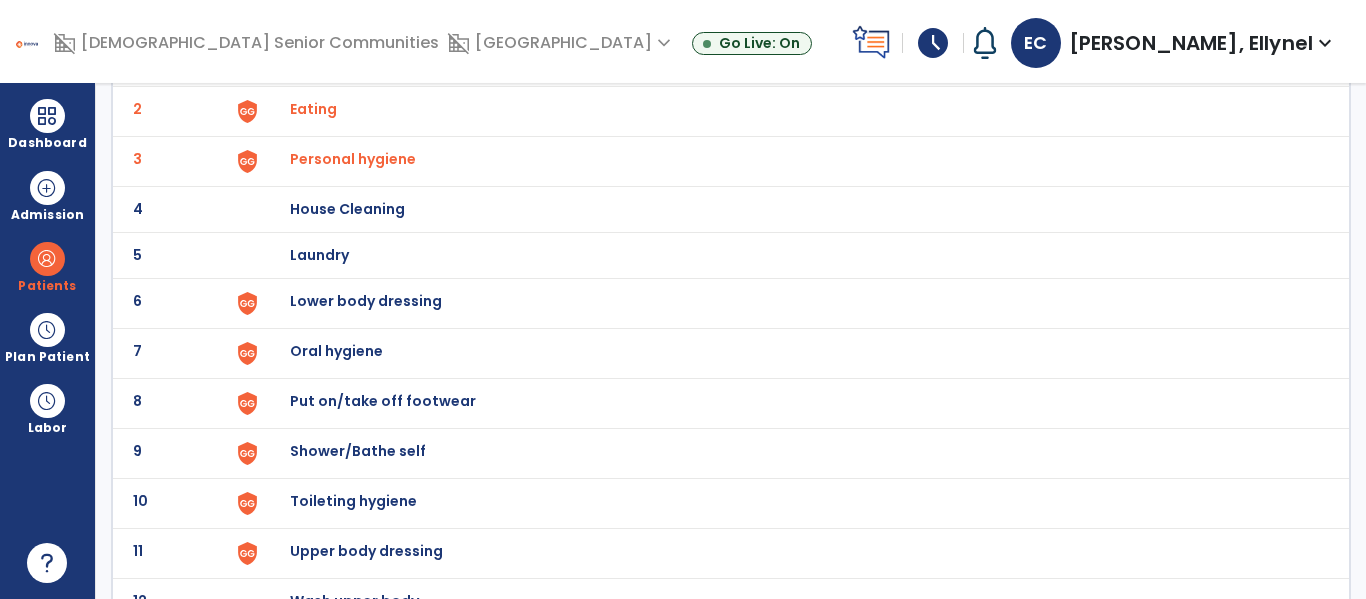 scroll, scrollTop: 231, scrollLeft: 0, axis: vertical 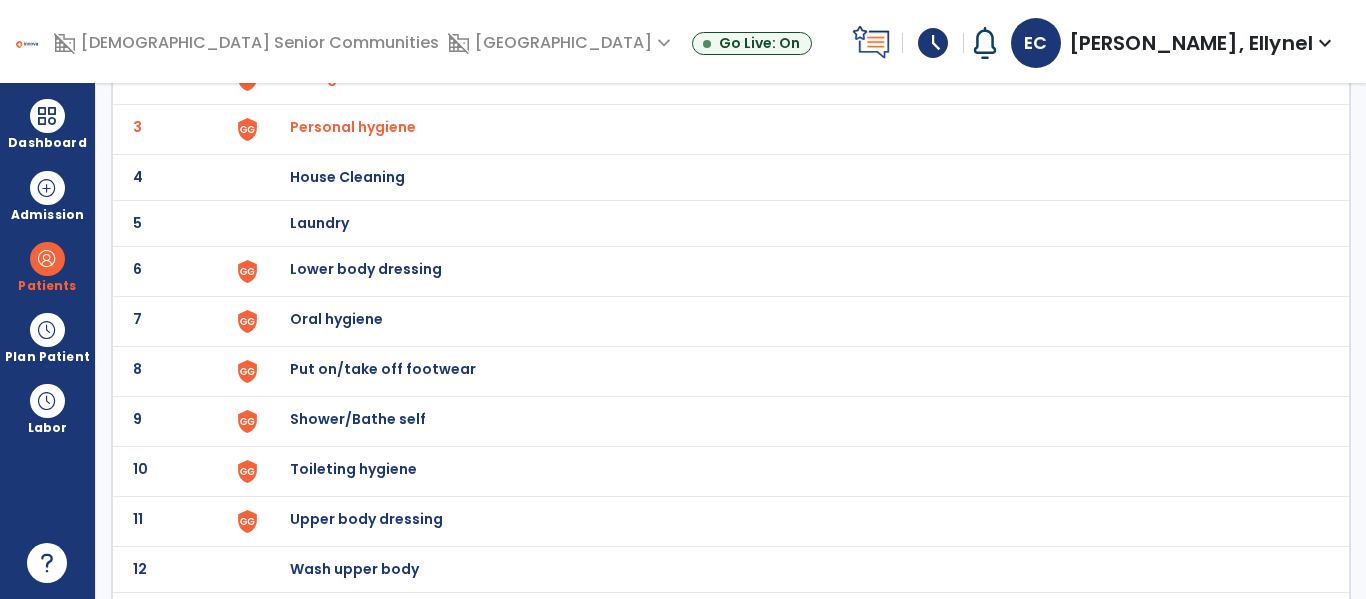 click on "Lower body dressing" at bounding box center [789, 31] 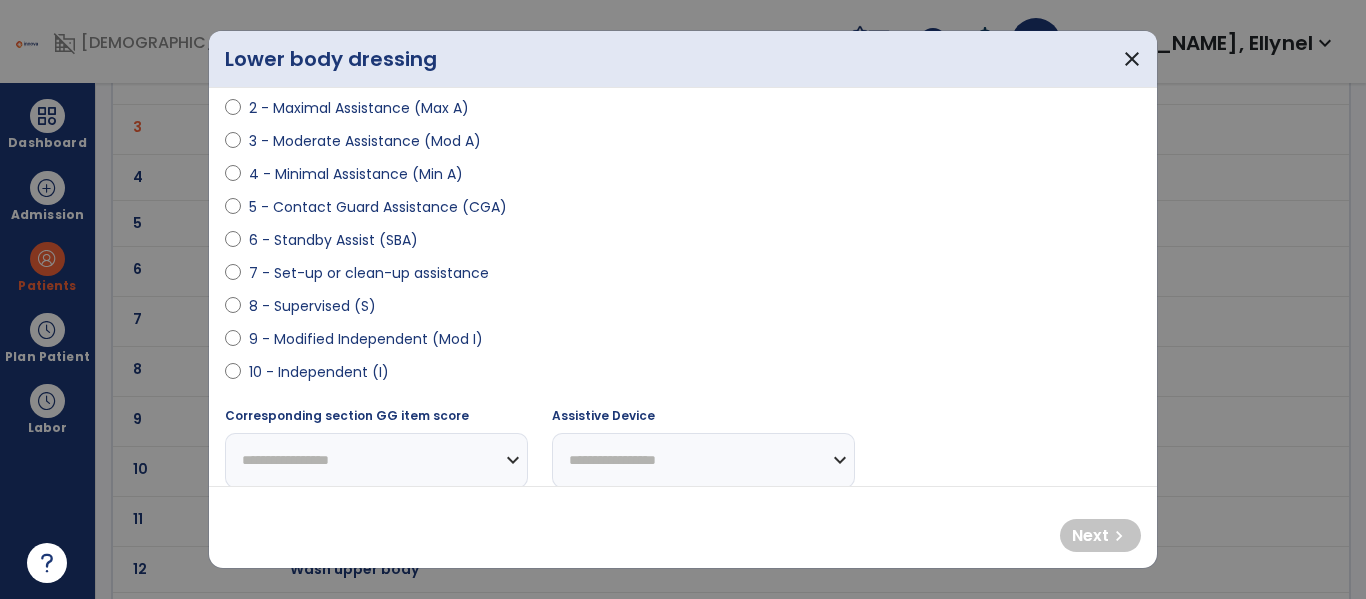 scroll, scrollTop: 269, scrollLeft: 0, axis: vertical 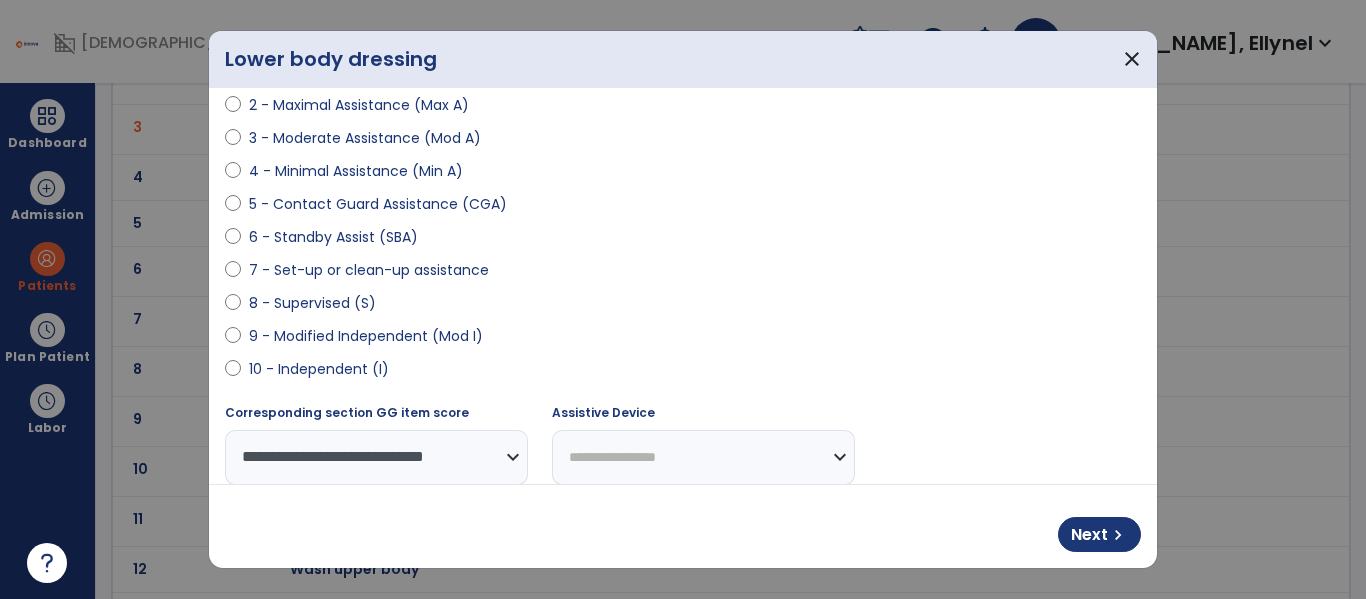select on "**********" 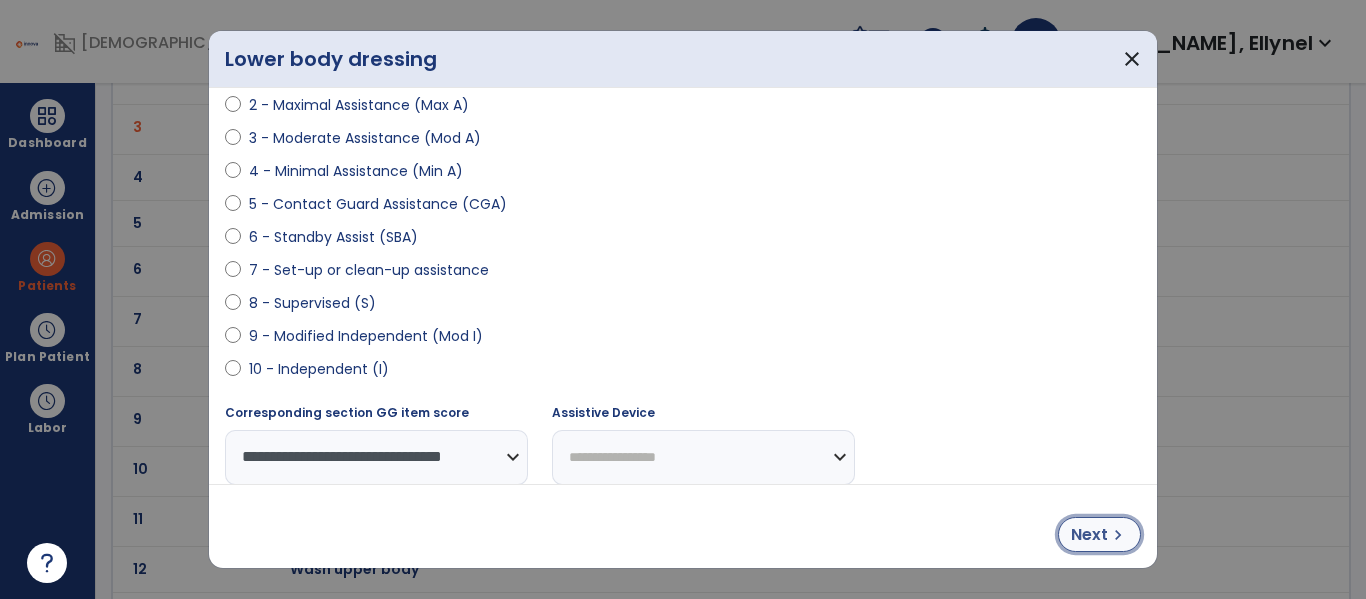 click on "Next" at bounding box center (1089, 535) 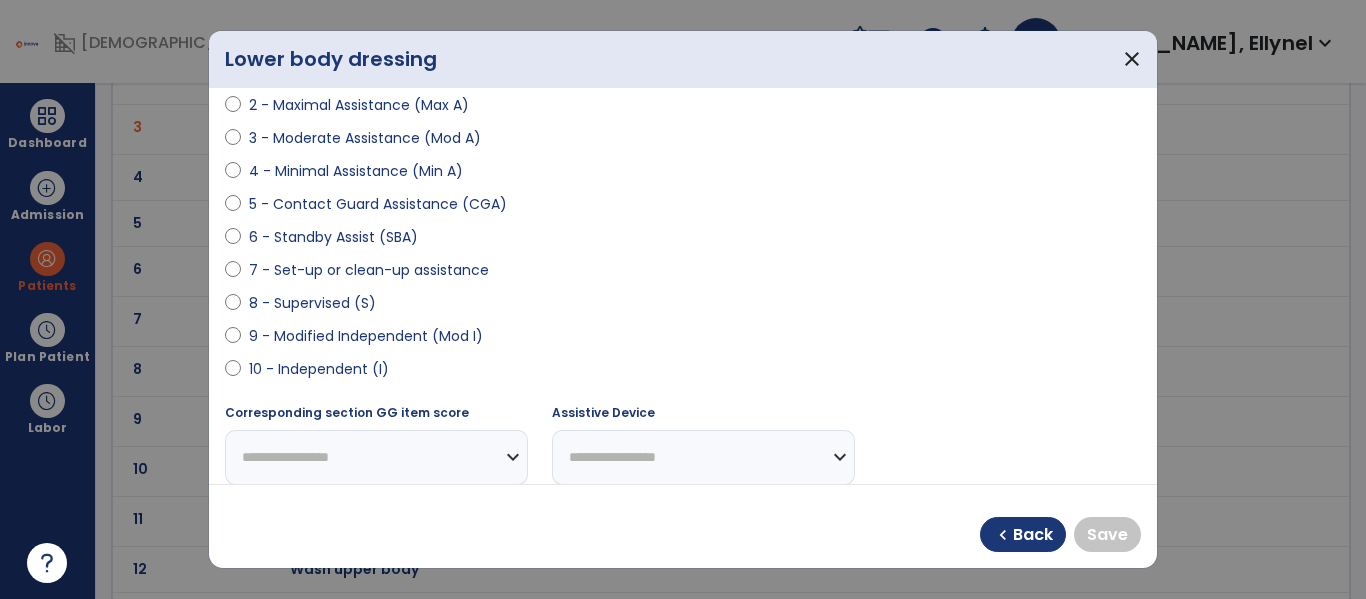 select on "**********" 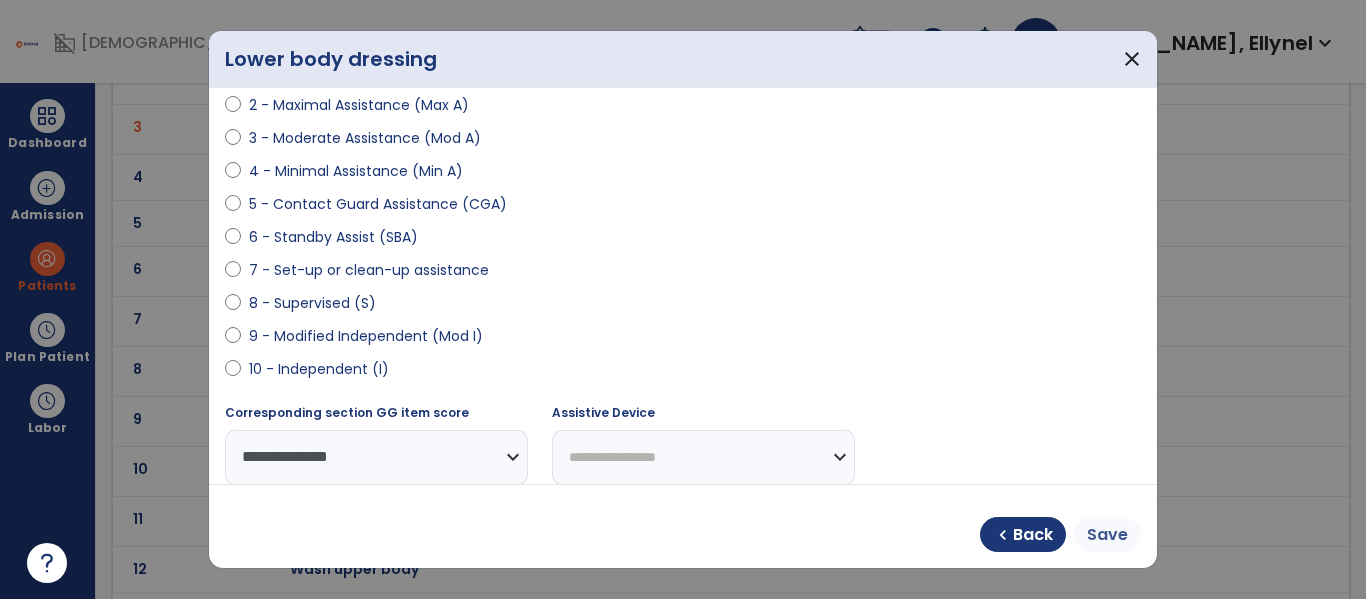 click on "Save" at bounding box center (1107, 535) 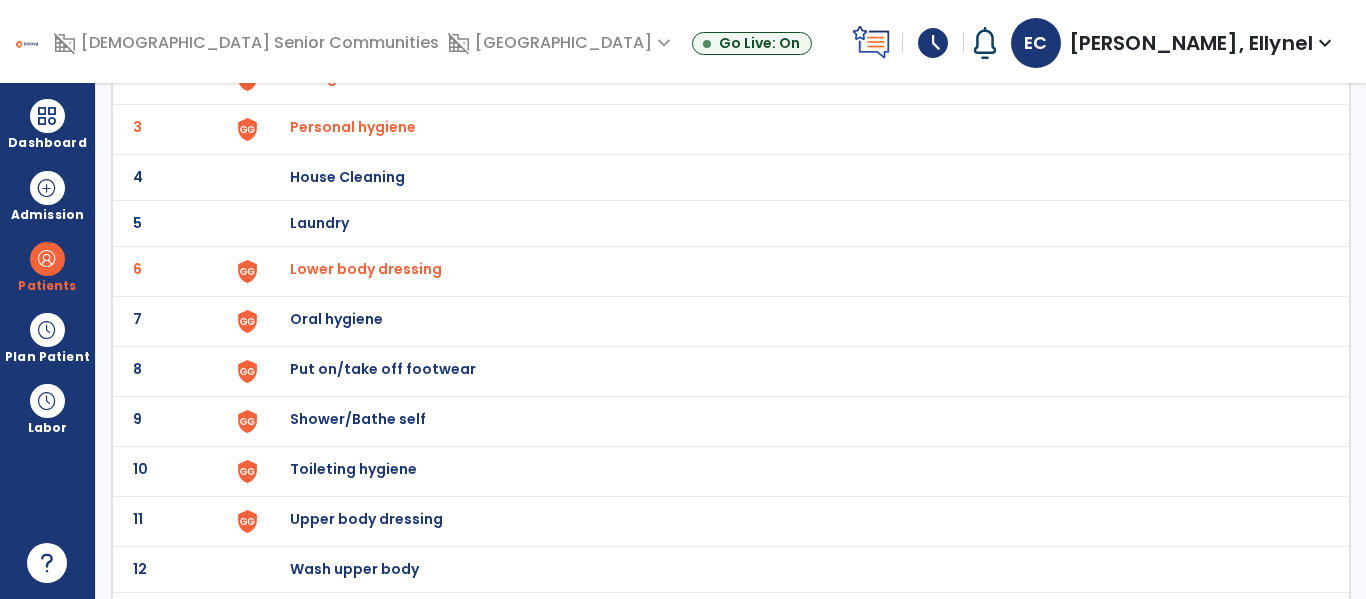 click on "Oral hygiene" at bounding box center (789, 31) 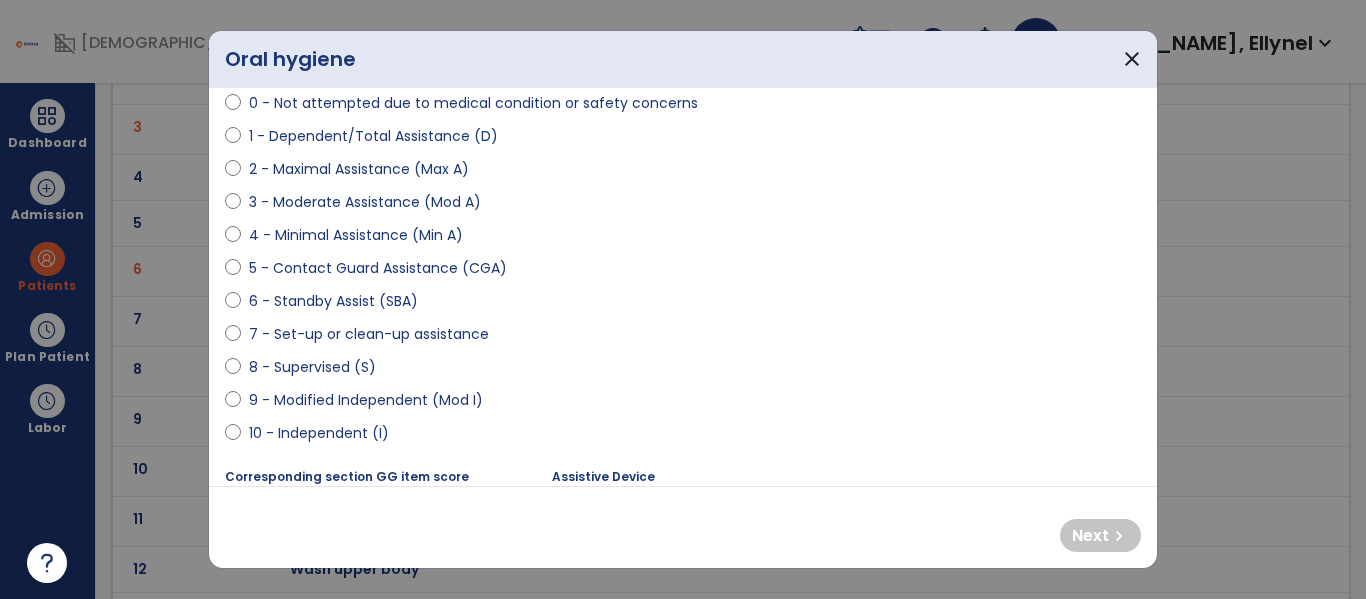scroll, scrollTop: 209, scrollLeft: 0, axis: vertical 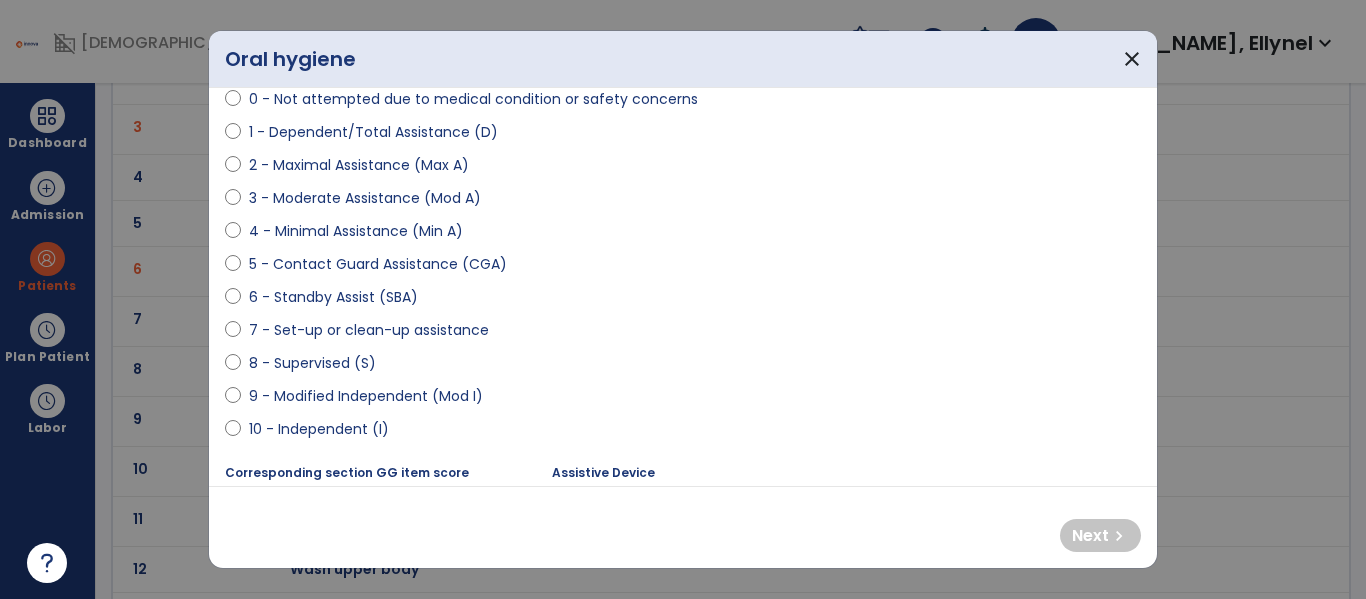 select on "**********" 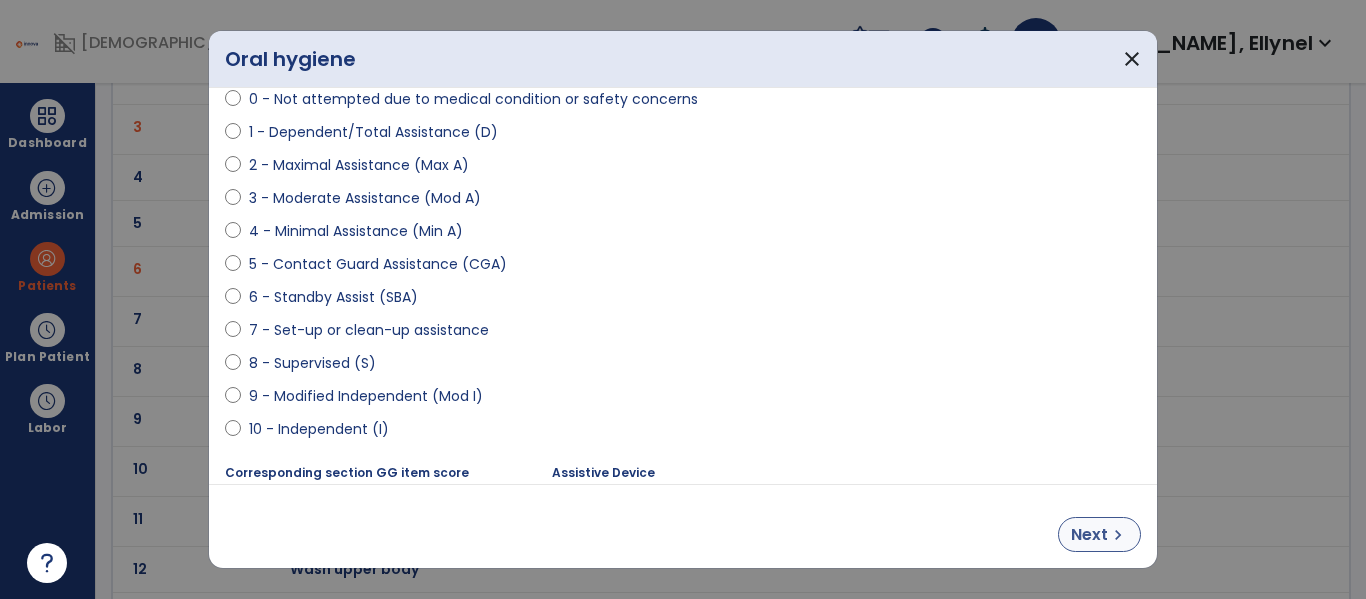 click on "Next" at bounding box center [1089, 535] 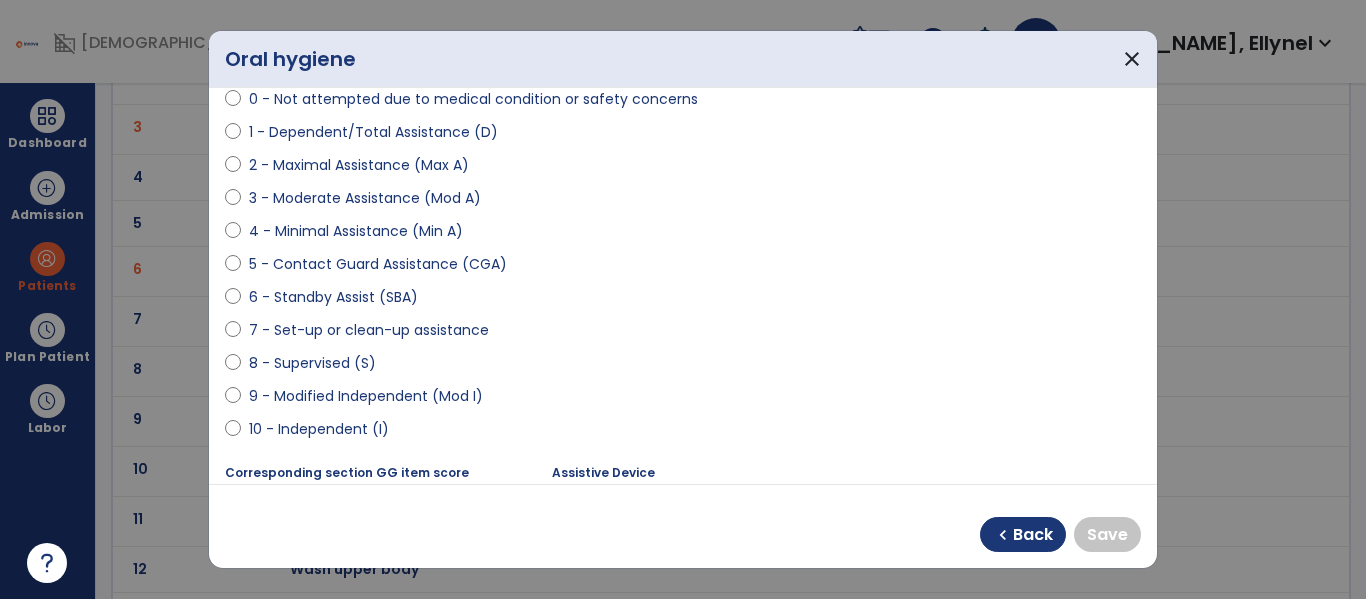 select on "**********" 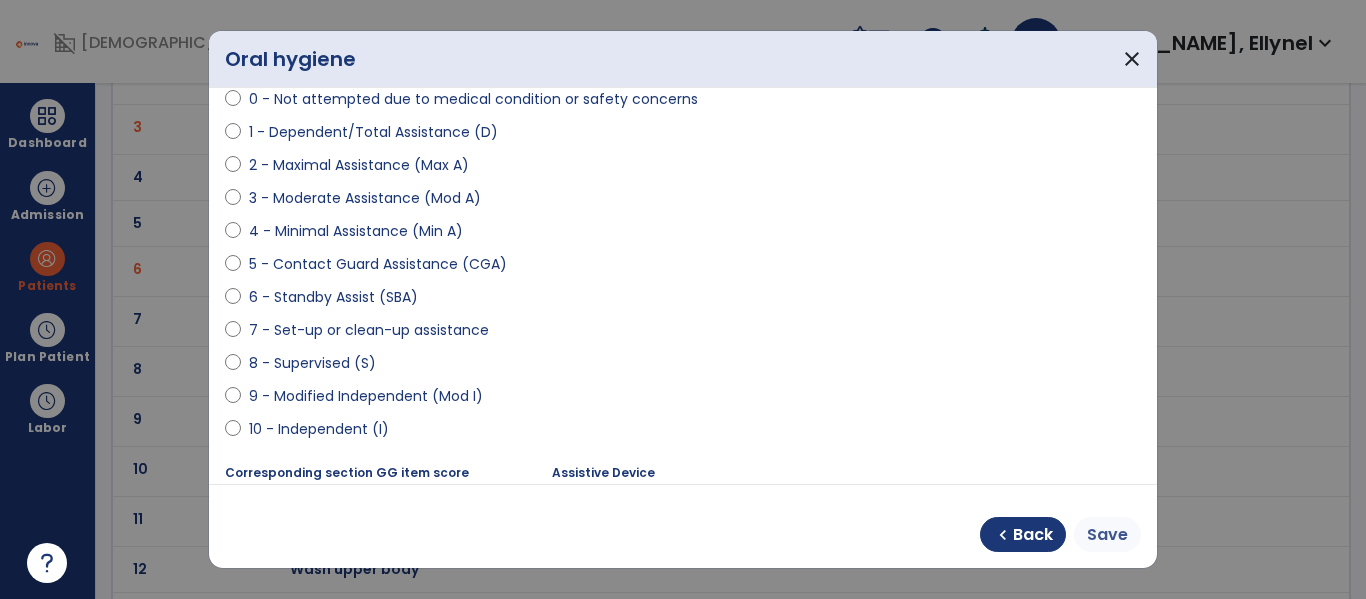click on "Save" at bounding box center [1107, 535] 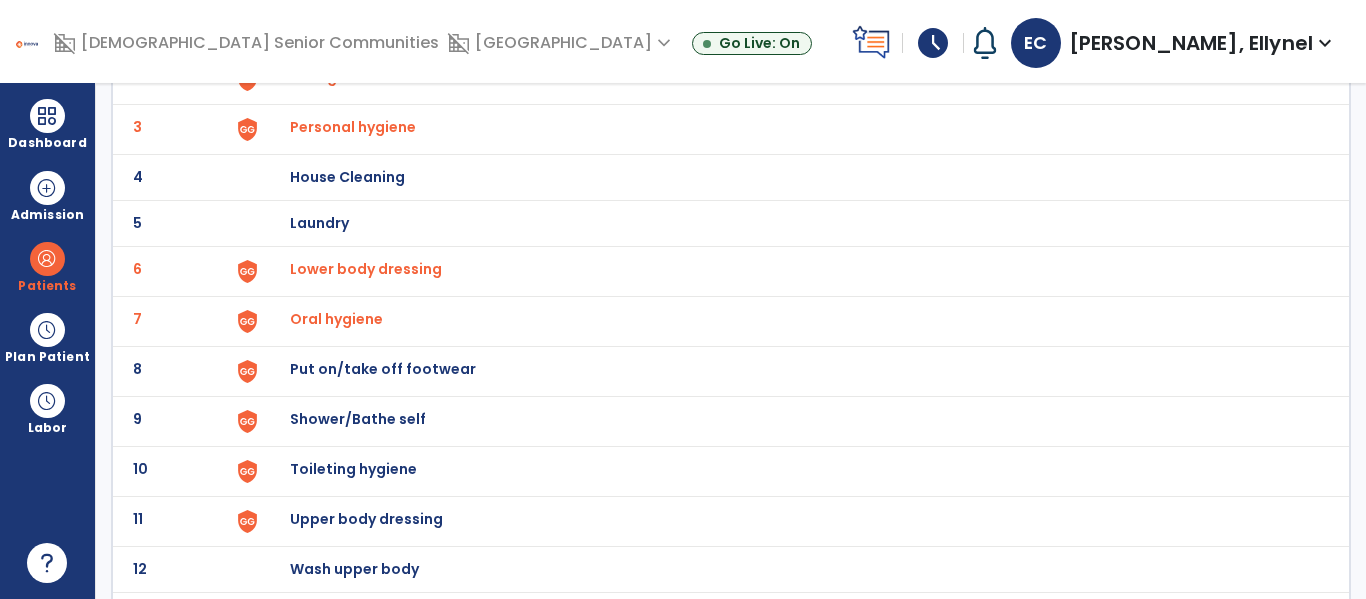 click on "Put on/take off footwear" at bounding box center [403, 31] 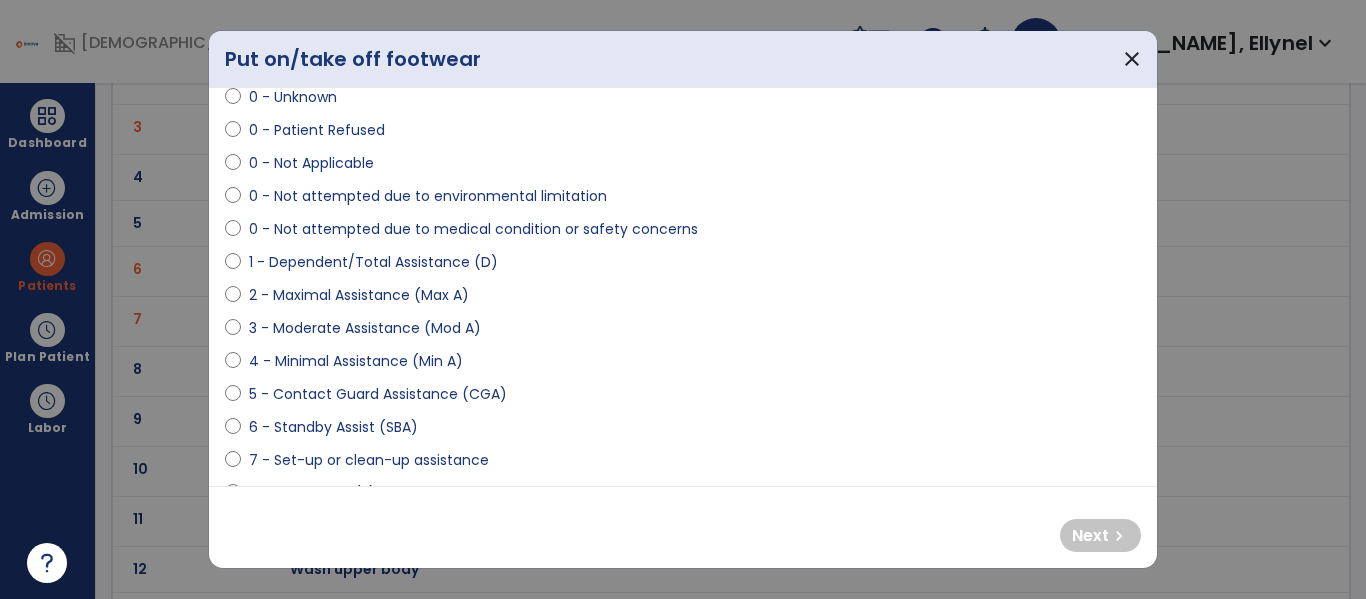 scroll, scrollTop: 80, scrollLeft: 0, axis: vertical 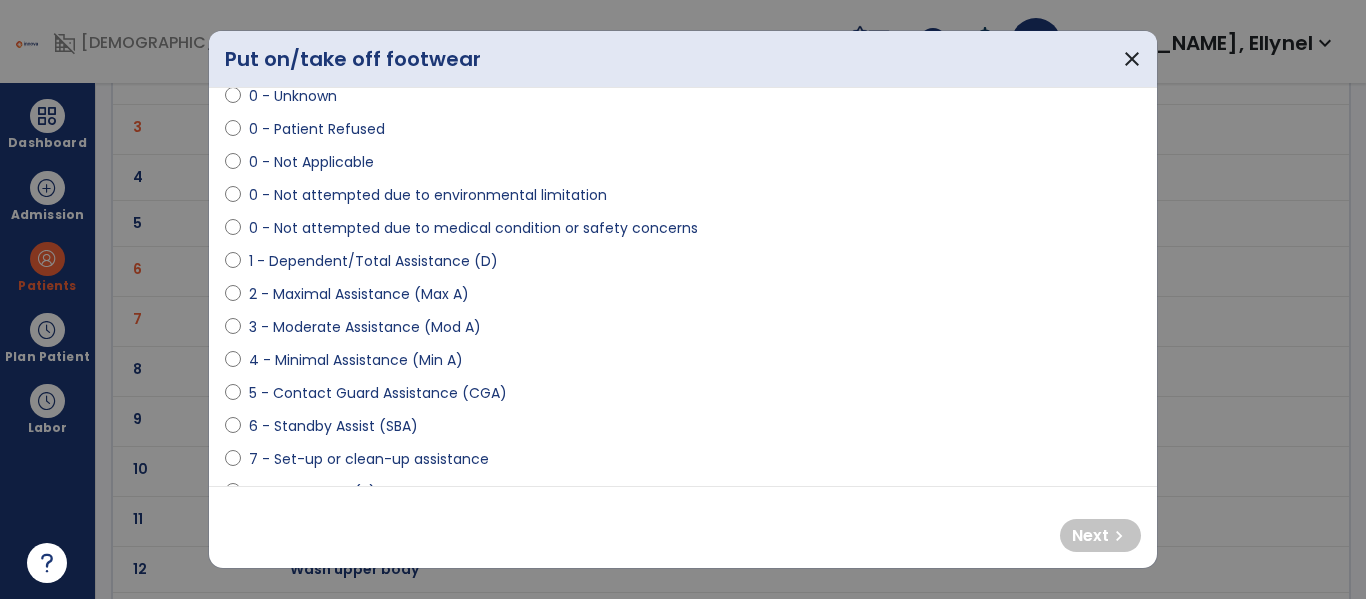 select on "**********" 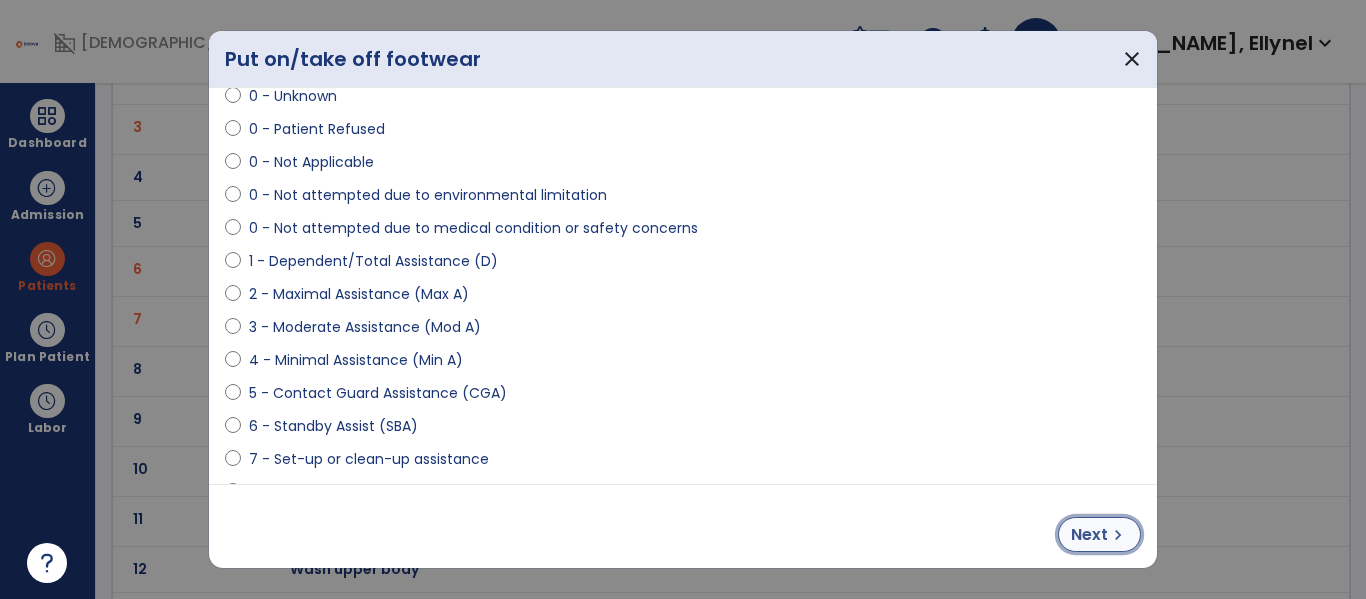 click on "Next" at bounding box center [1089, 535] 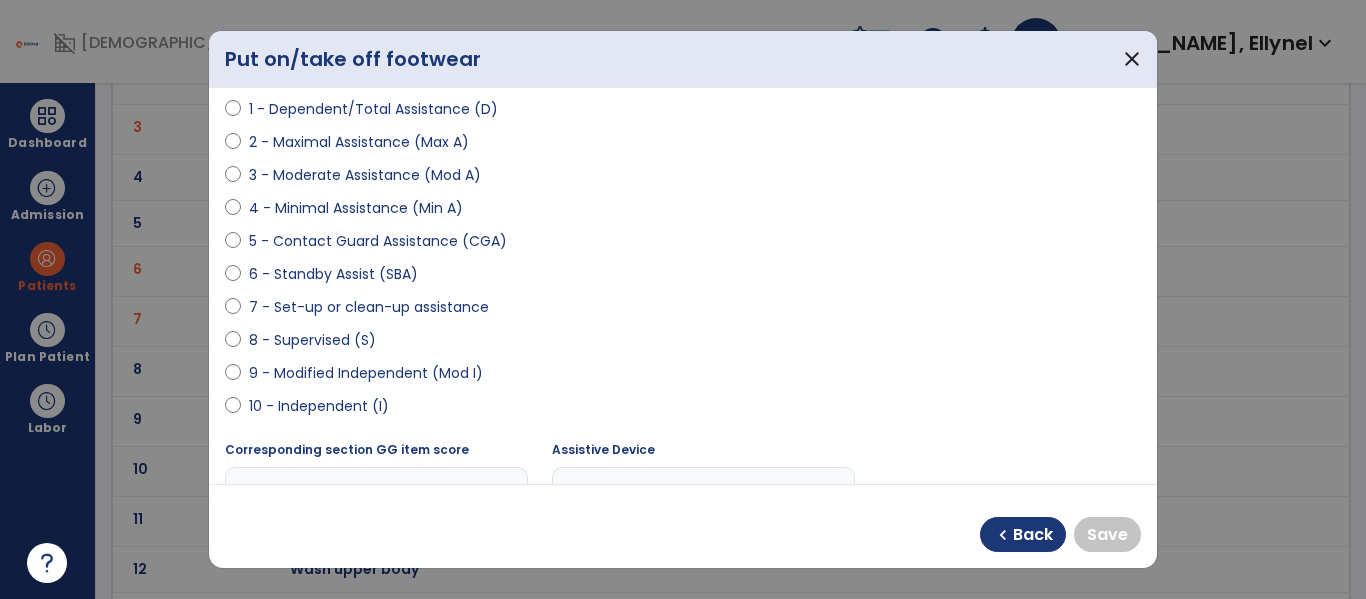 scroll, scrollTop: 284, scrollLeft: 0, axis: vertical 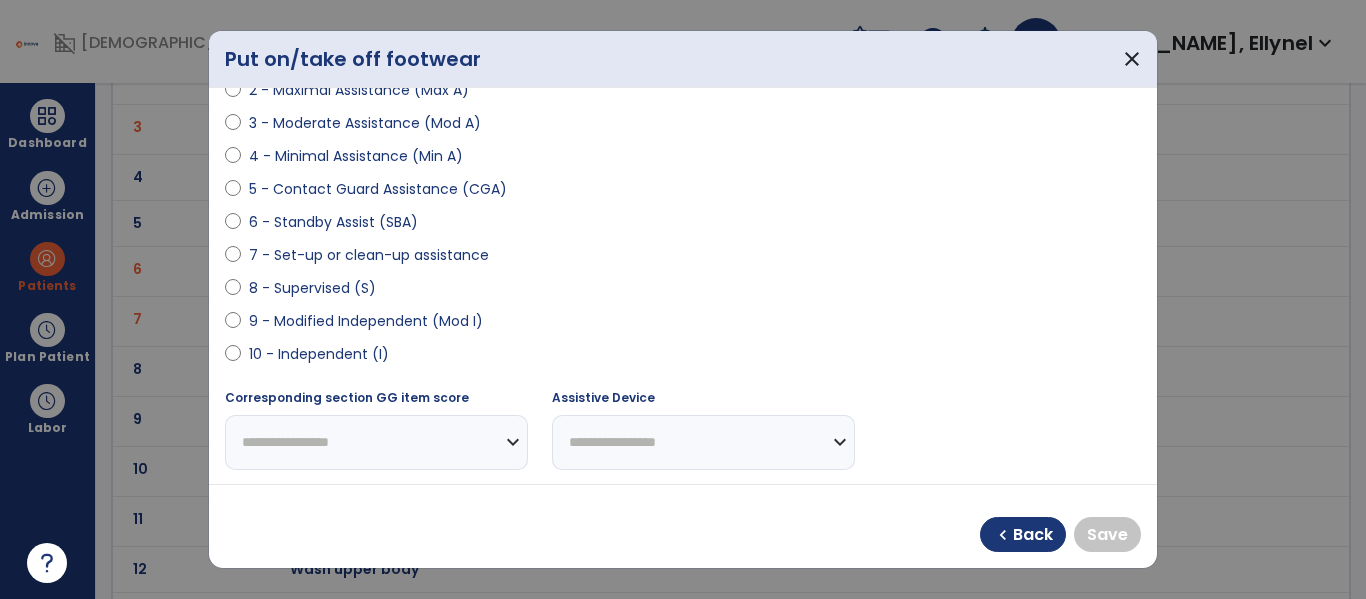 select on "**********" 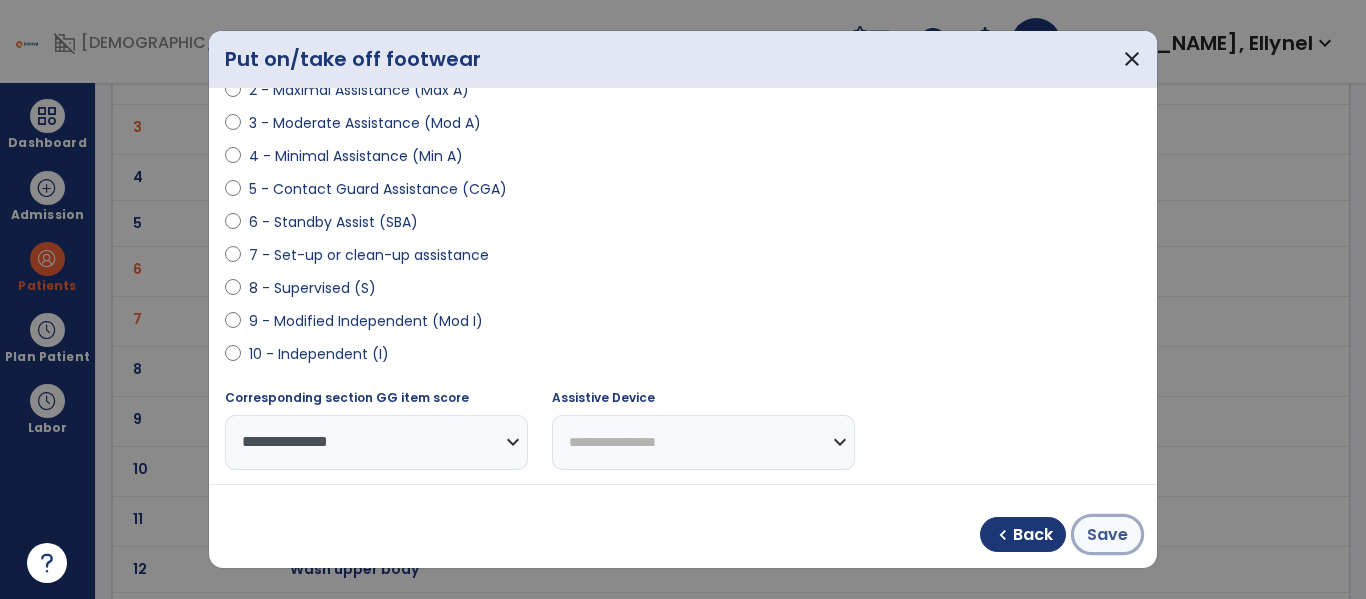 click on "Save" at bounding box center [1107, 535] 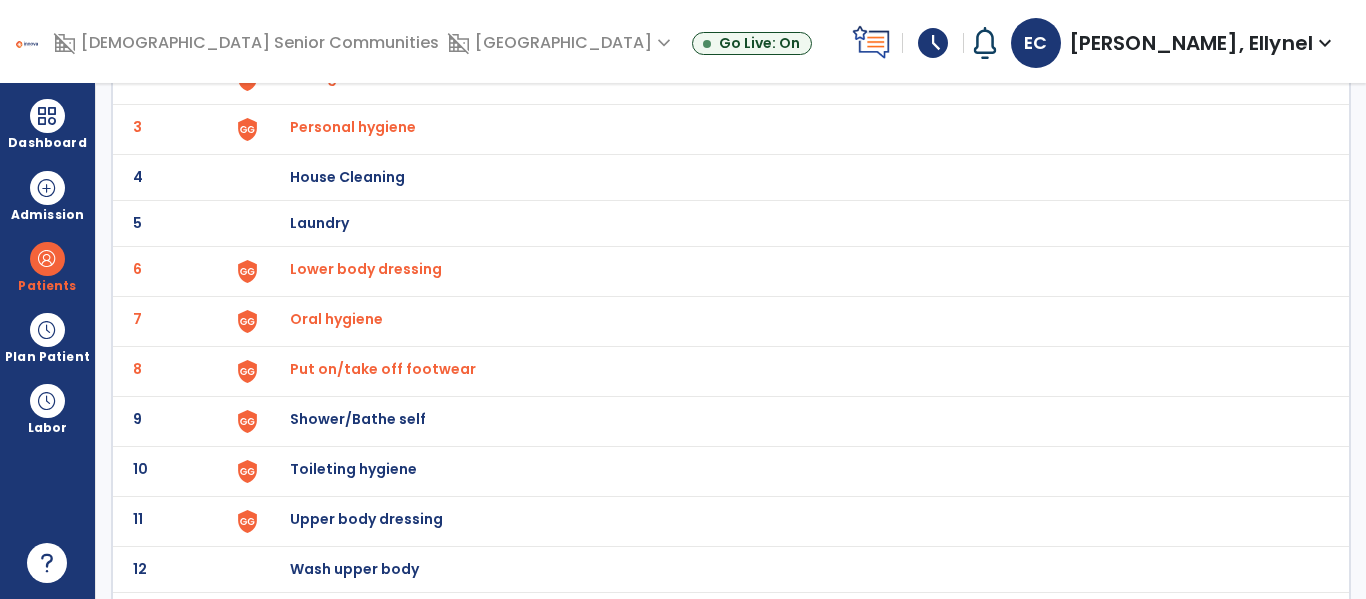 scroll, scrollTop: 272, scrollLeft: 0, axis: vertical 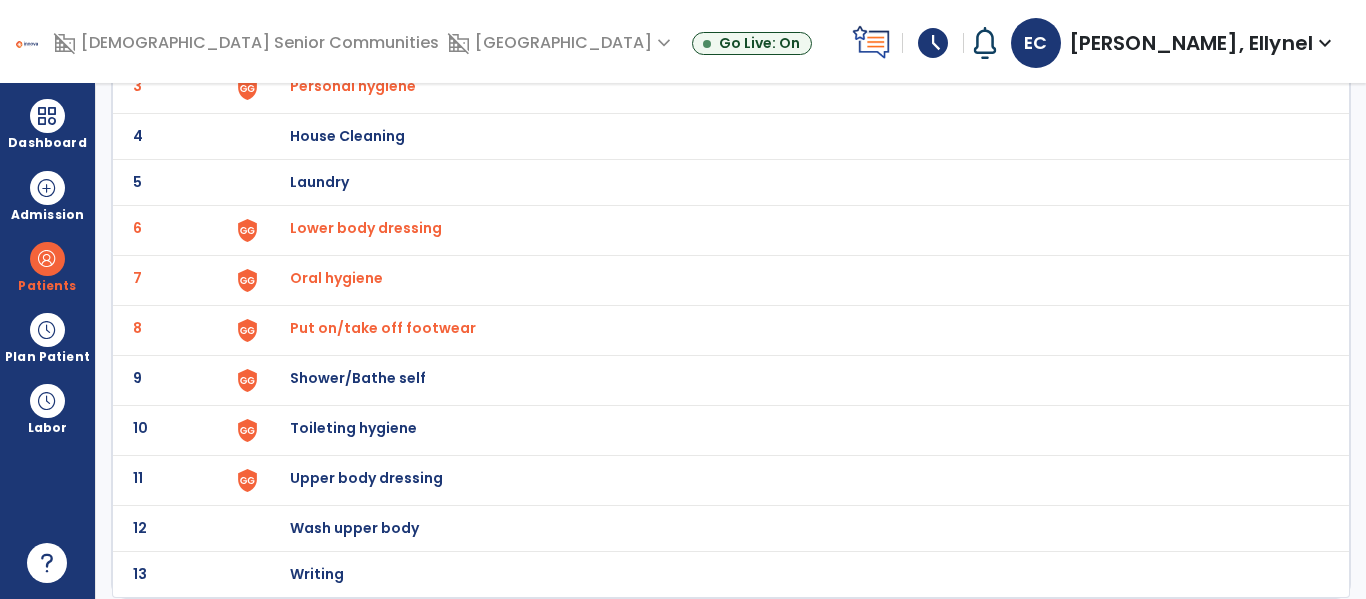 click on "Shower/Bathe self" at bounding box center (789, -10) 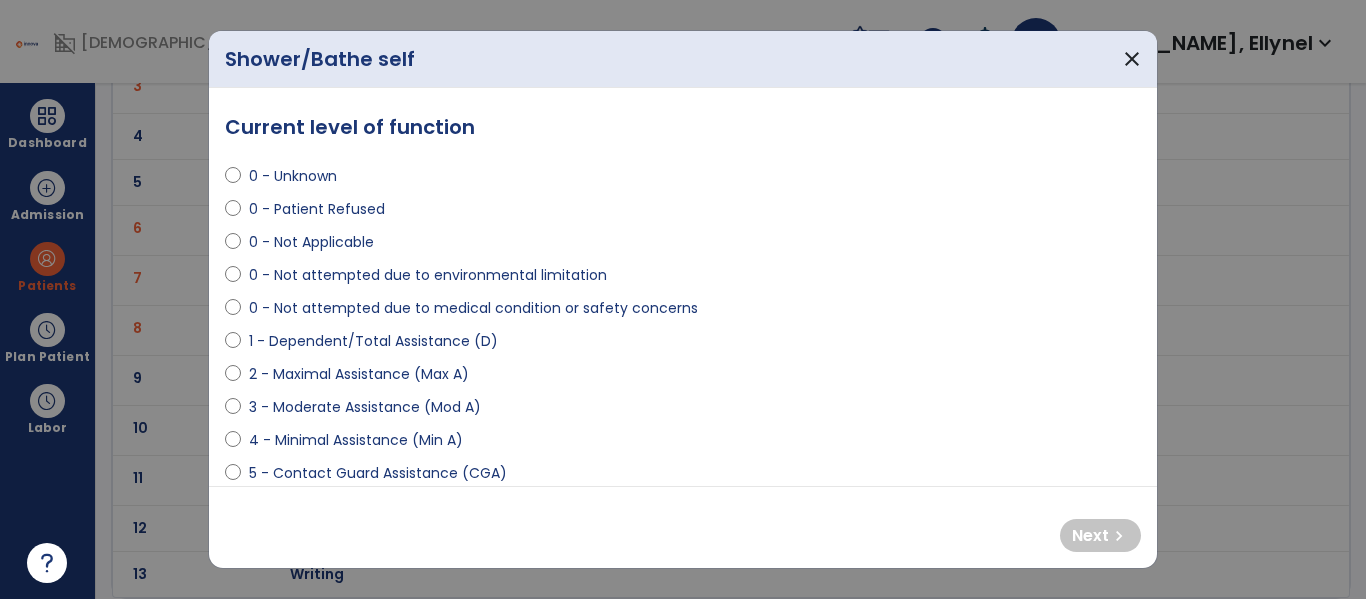 click on "3 - Moderate Assistance (Mod A)" at bounding box center [365, 407] 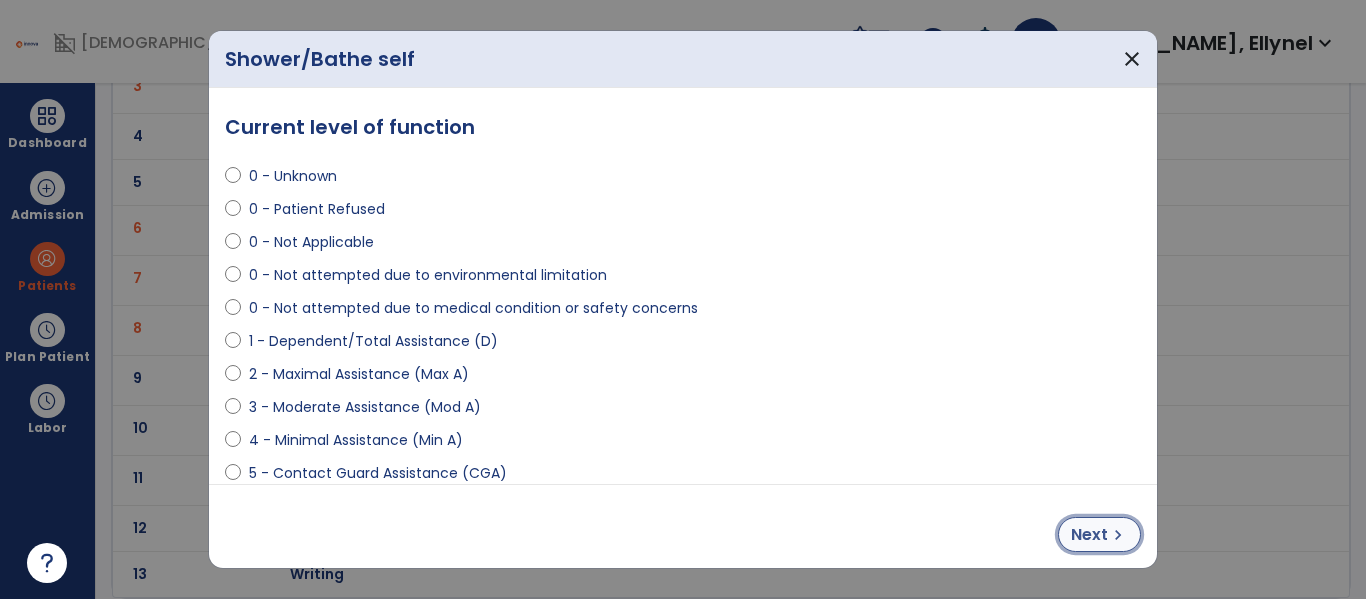 click on "Next" at bounding box center [1089, 535] 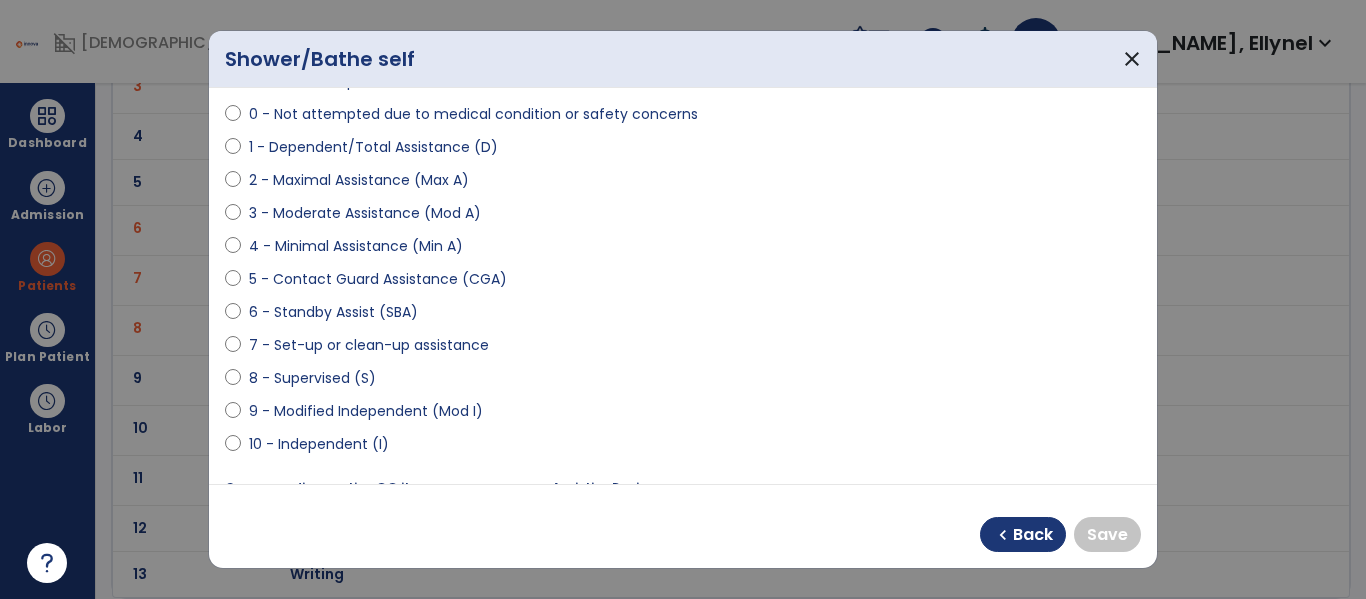 scroll, scrollTop: 195, scrollLeft: 0, axis: vertical 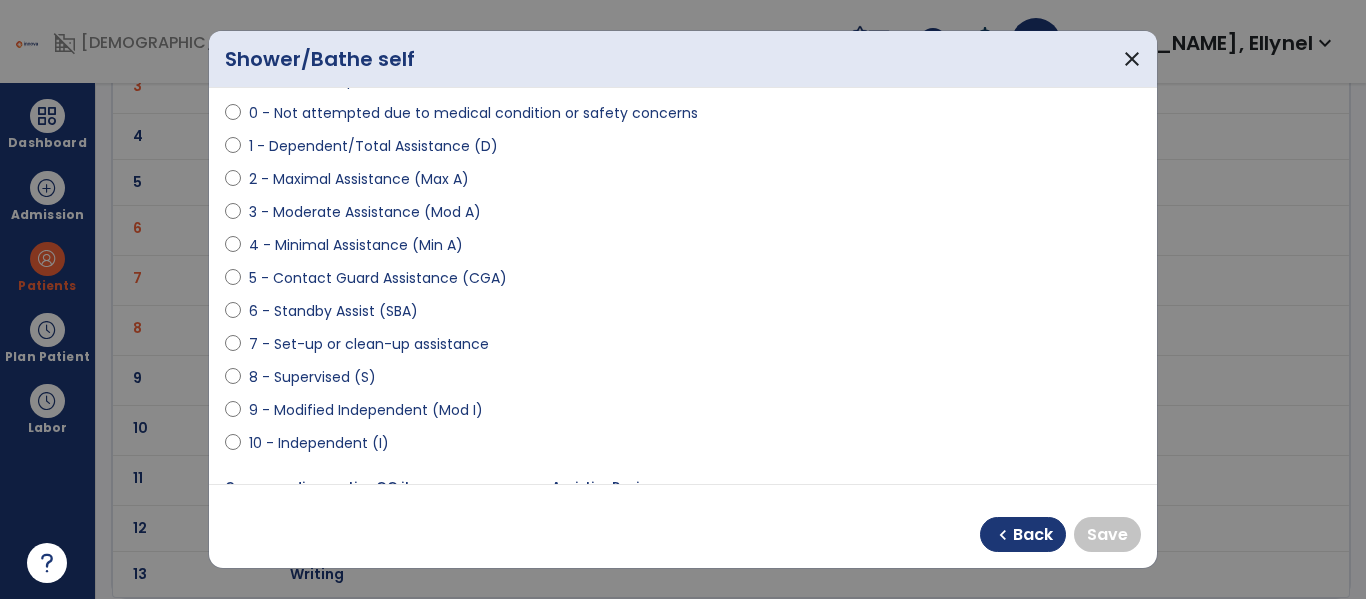 select on "**********" 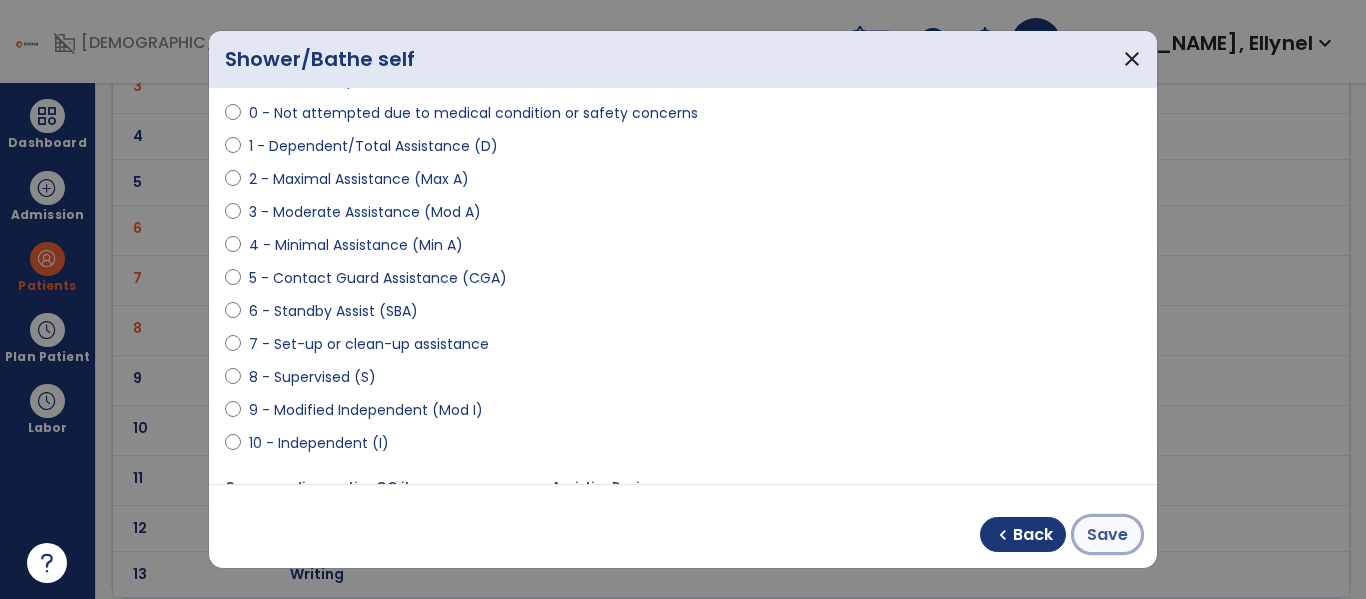 click on "Save" at bounding box center (1107, 534) 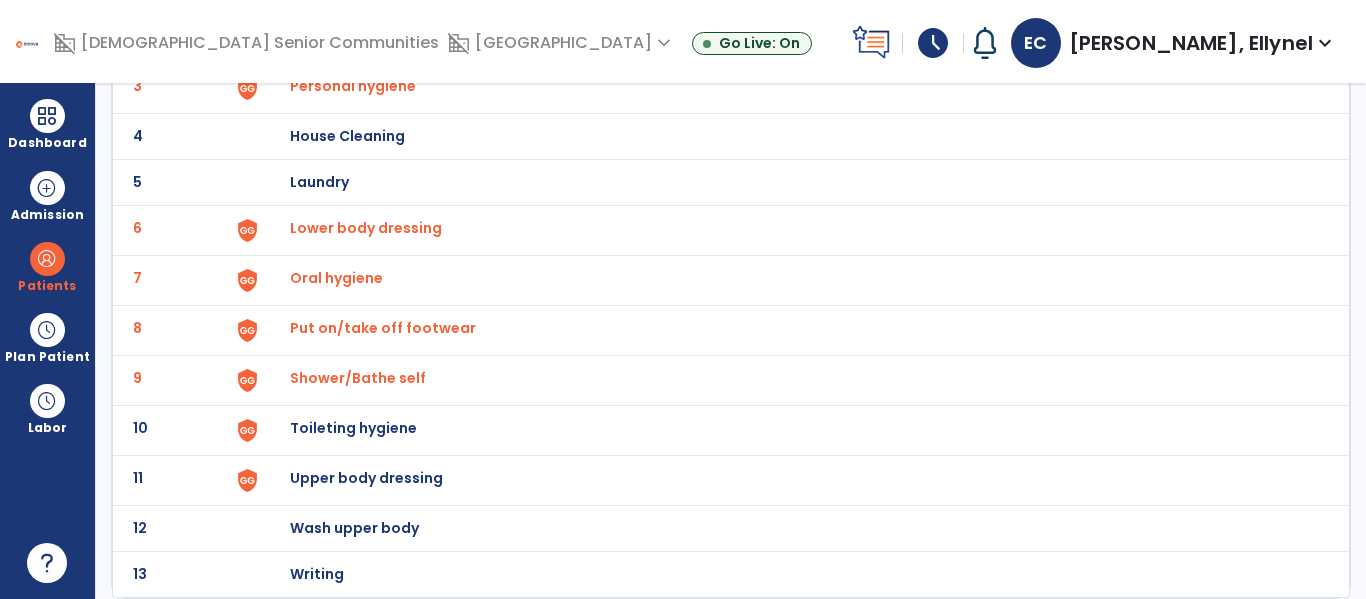 click on "Toileting hygiene" at bounding box center [789, -10] 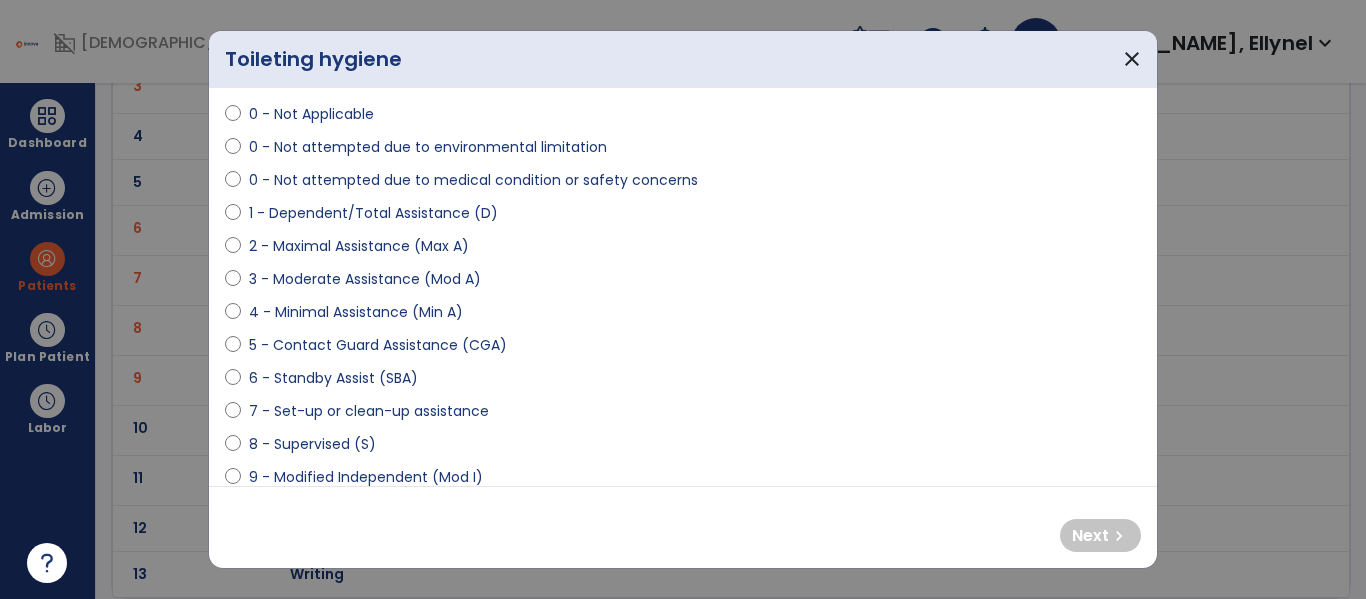 scroll, scrollTop: 165, scrollLeft: 0, axis: vertical 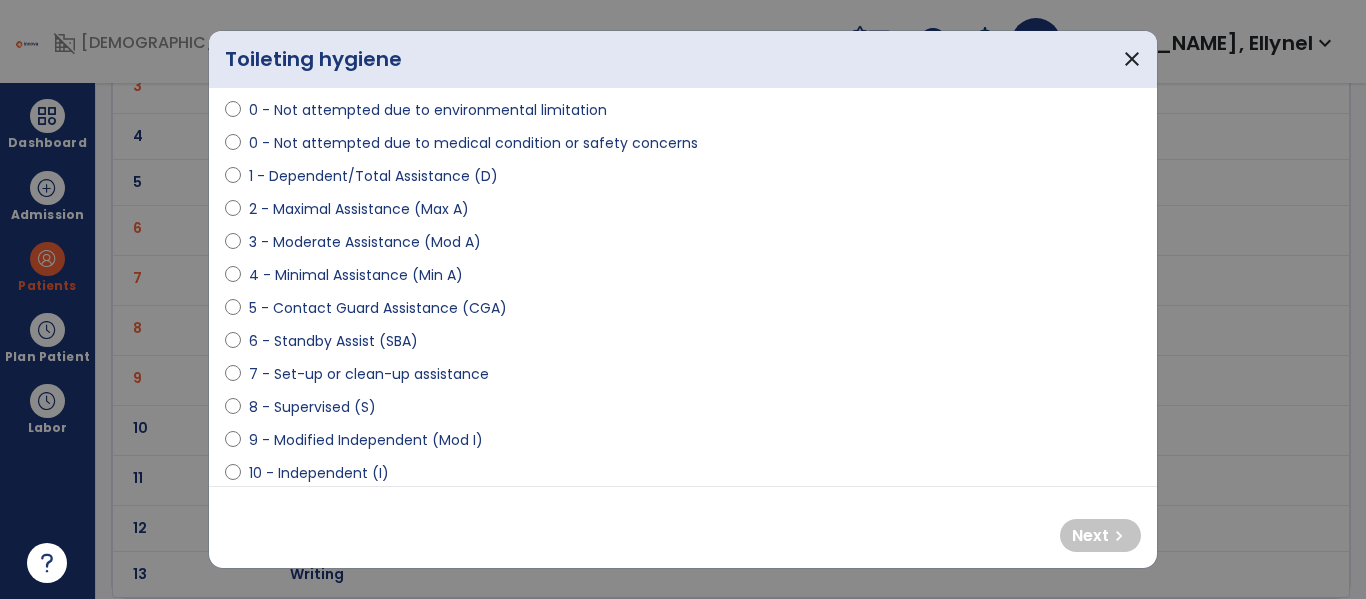 select on "**********" 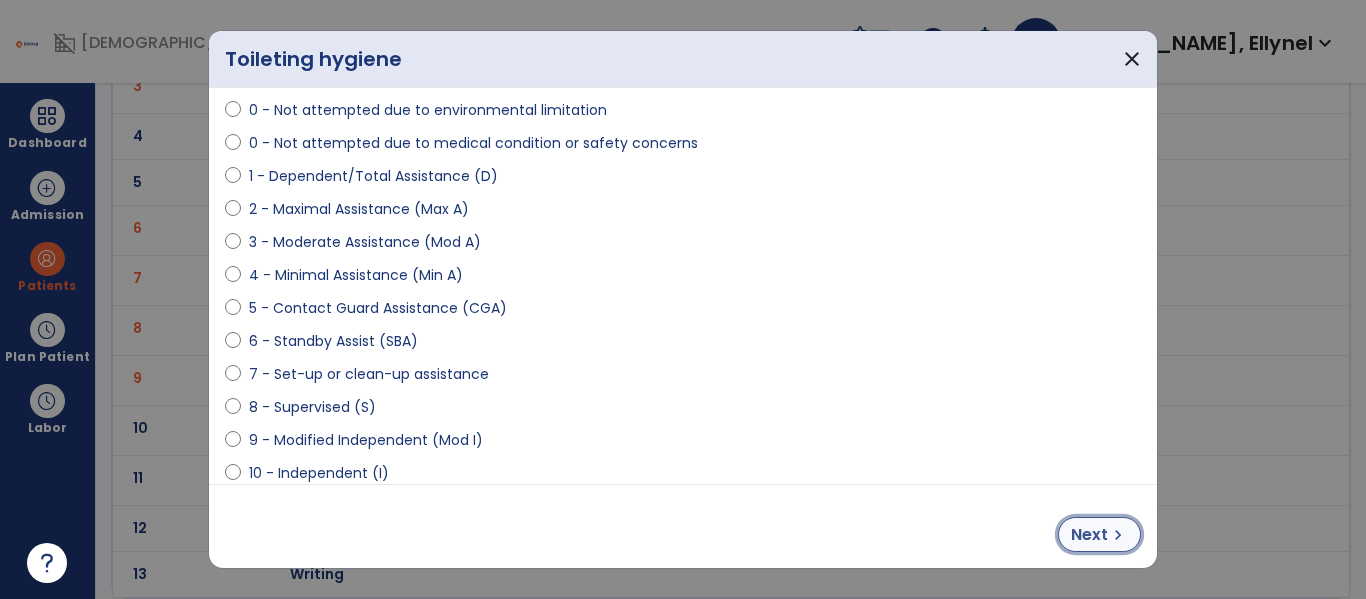 click on "chevron_right" at bounding box center [1118, 535] 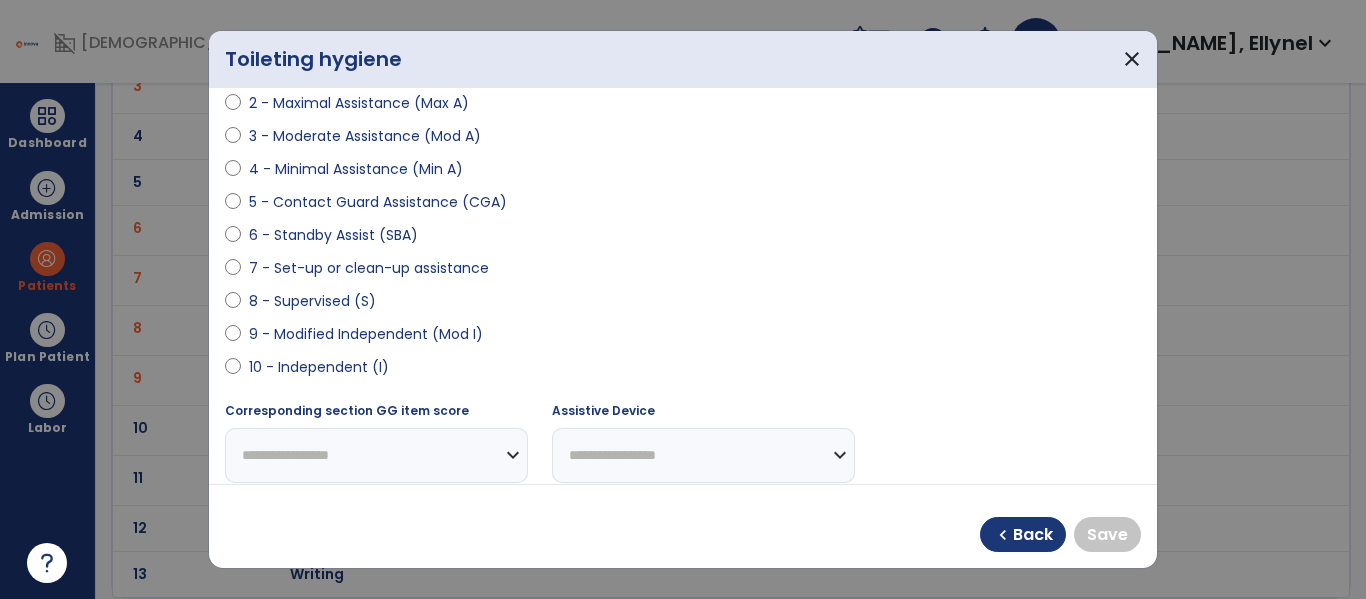 scroll, scrollTop: 278, scrollLeft: 0, axis: vertical 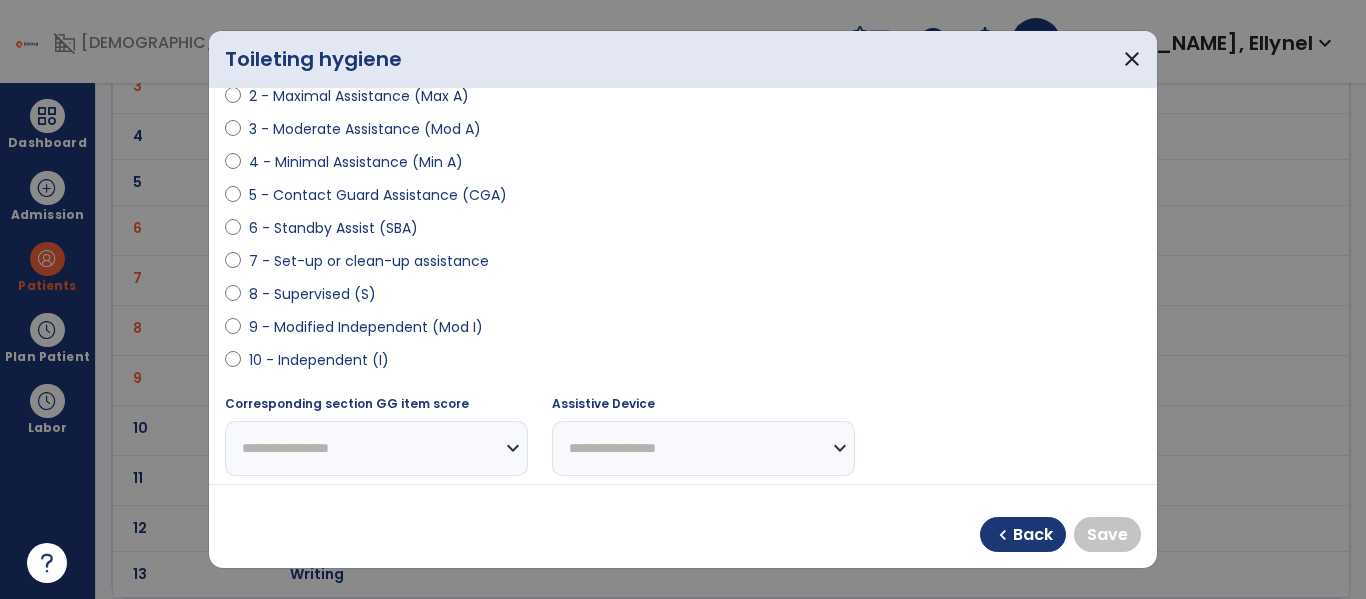 click on "**********" at bounding box center [683, 286] 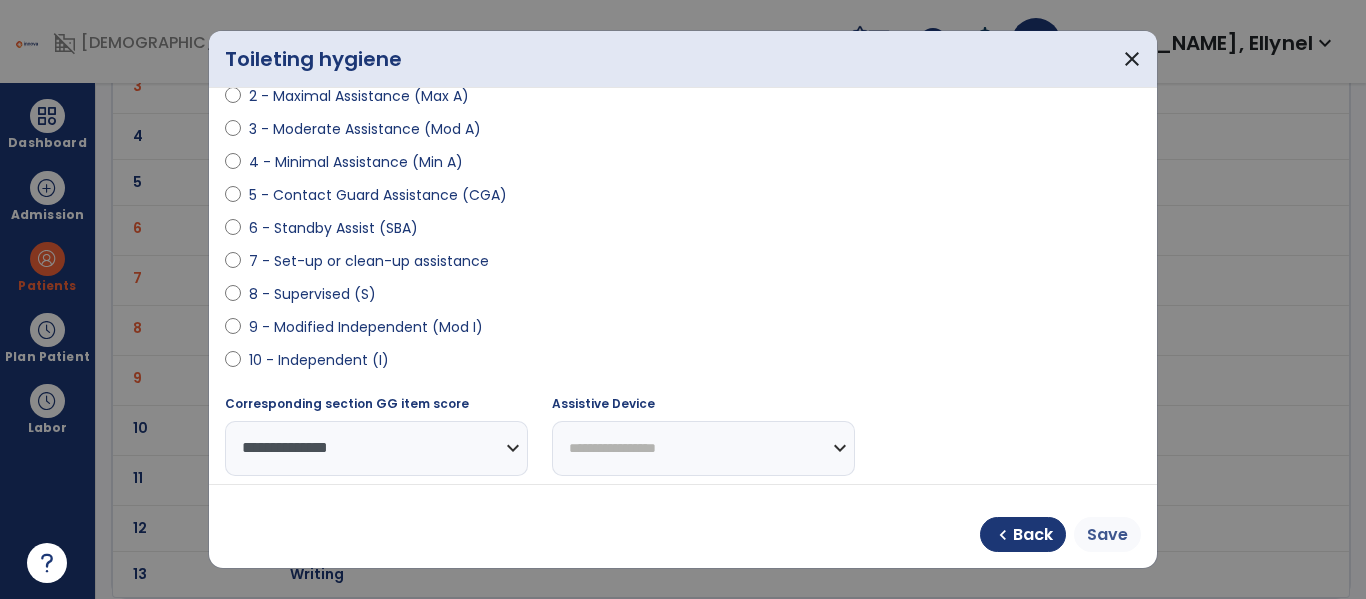 click on "Save" at bounding box center (1107, 535) 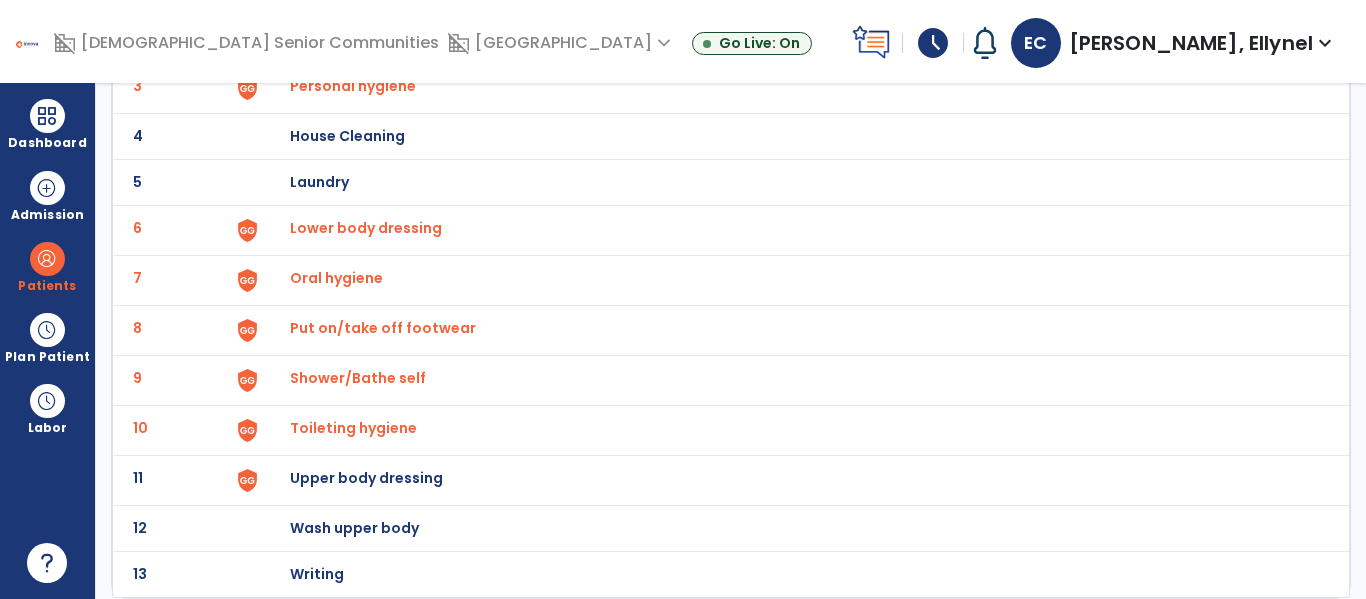 click on "Upper body dressing" at bounding box center (789, -10) 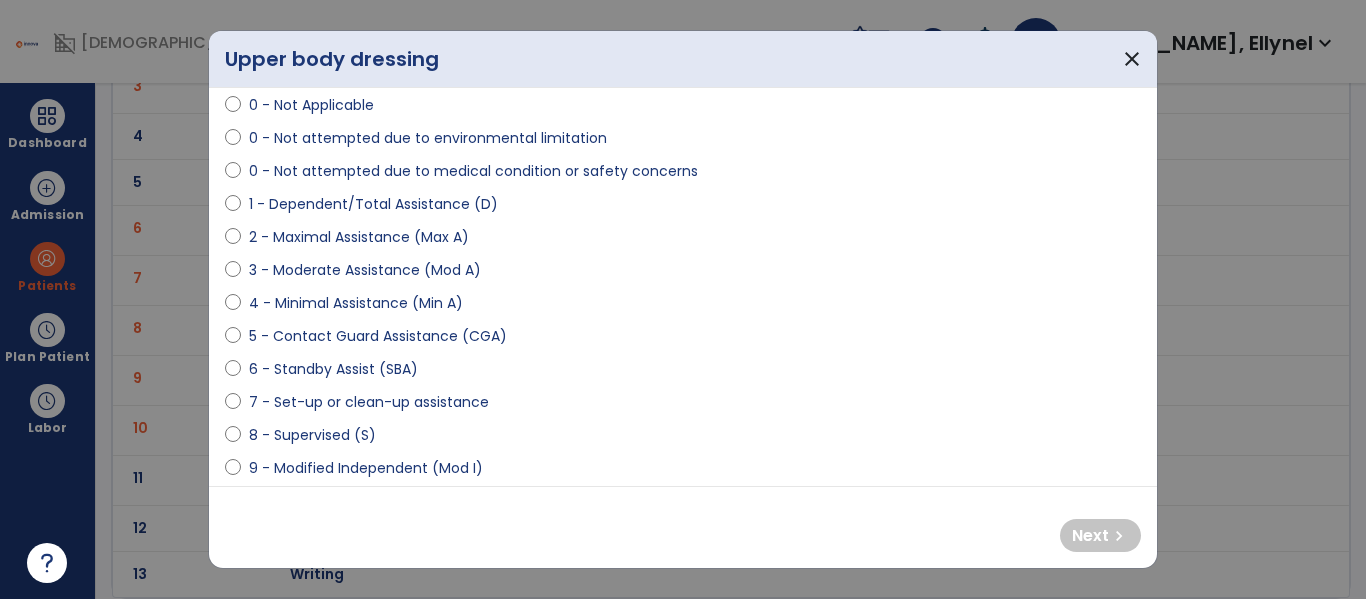 scroll, scrollTop: 139, scrollLeft: 0, axis: vertical 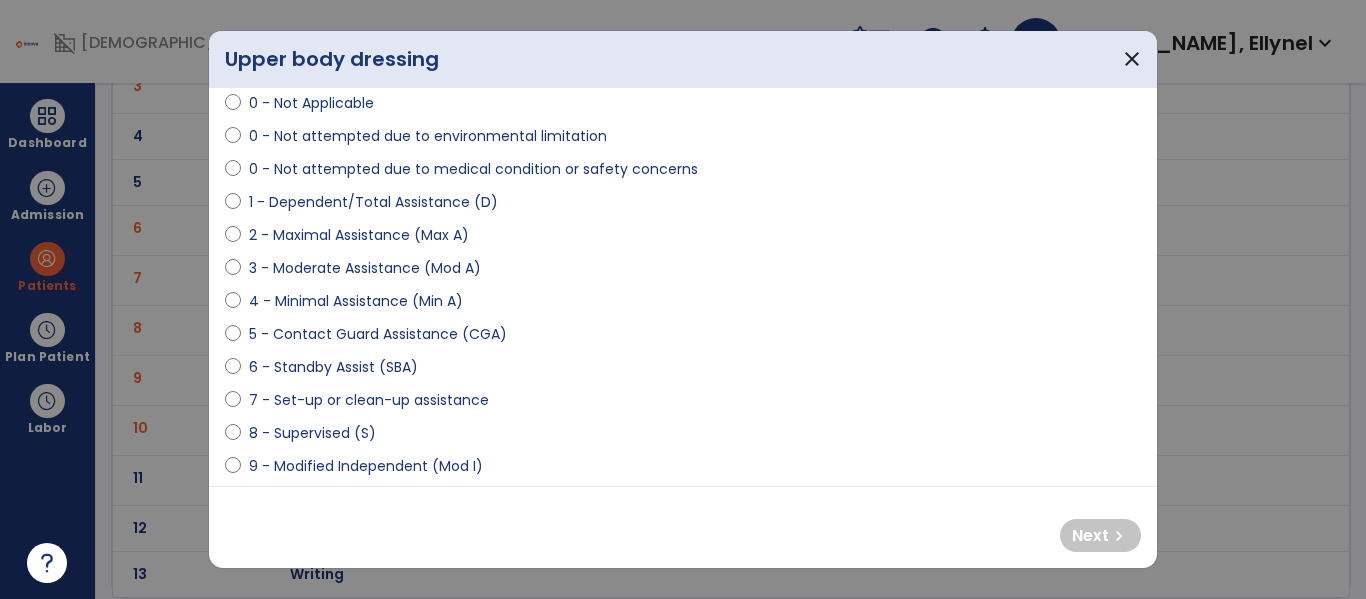 select on "**********" 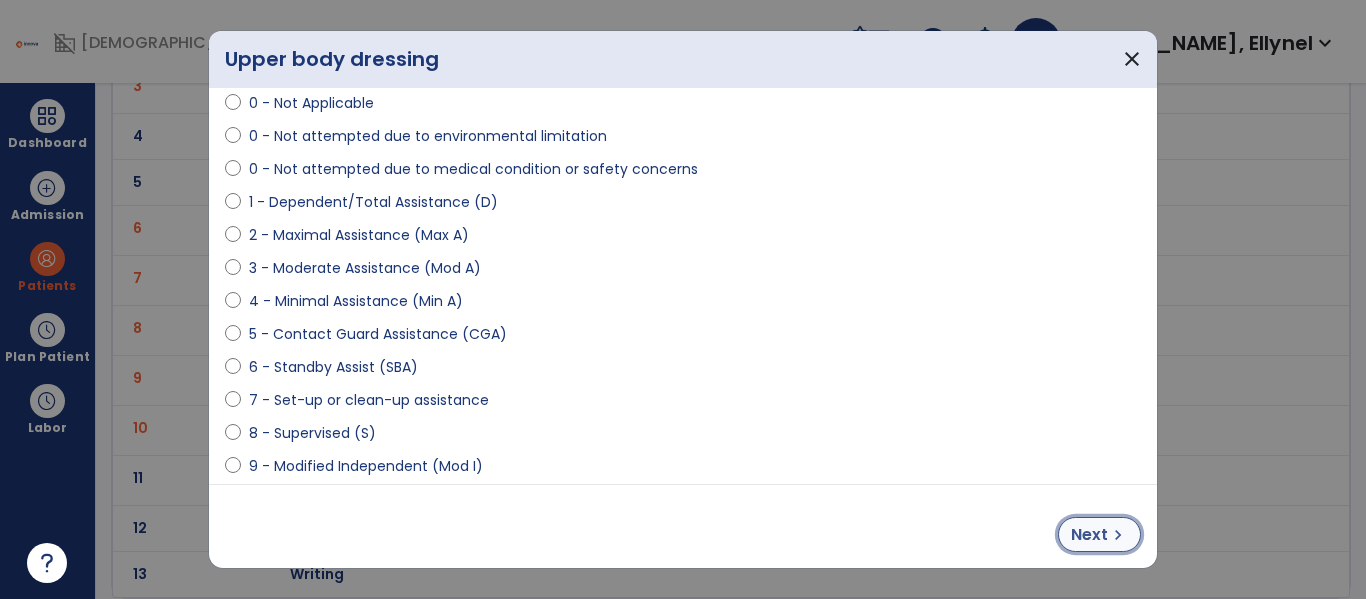 click on "chevron_right" at bounding box center [1118, 535] 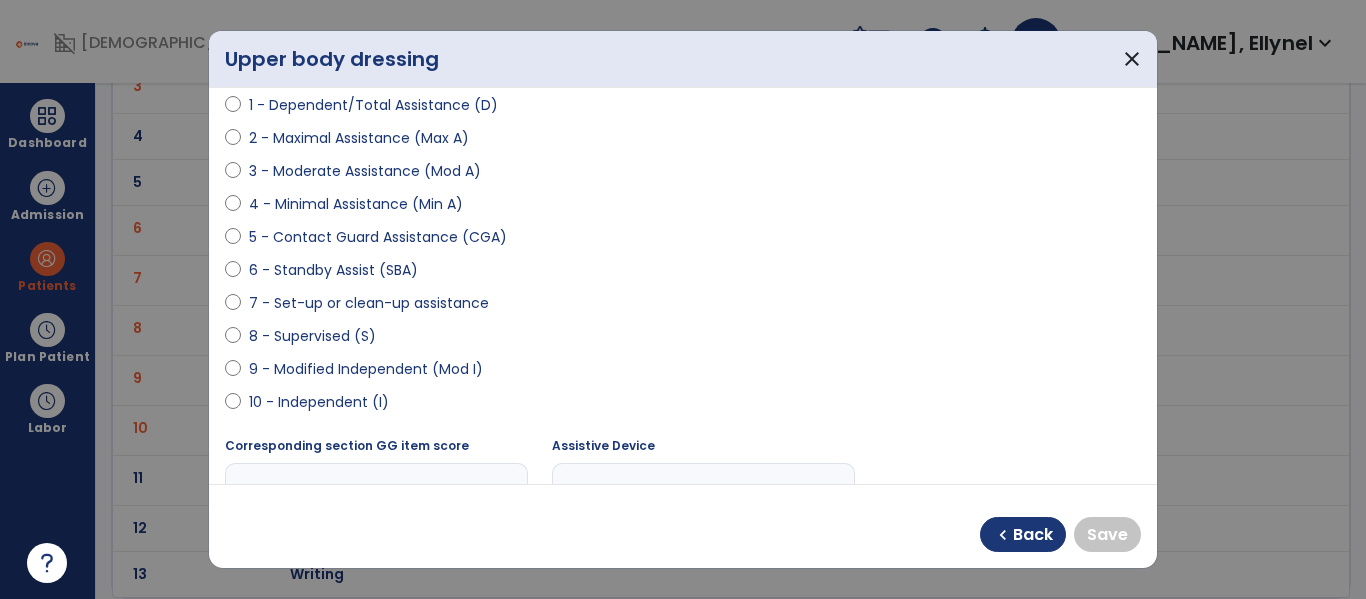 scroll, scrollTop: 263, scrollLeft: 0, axis: vertical 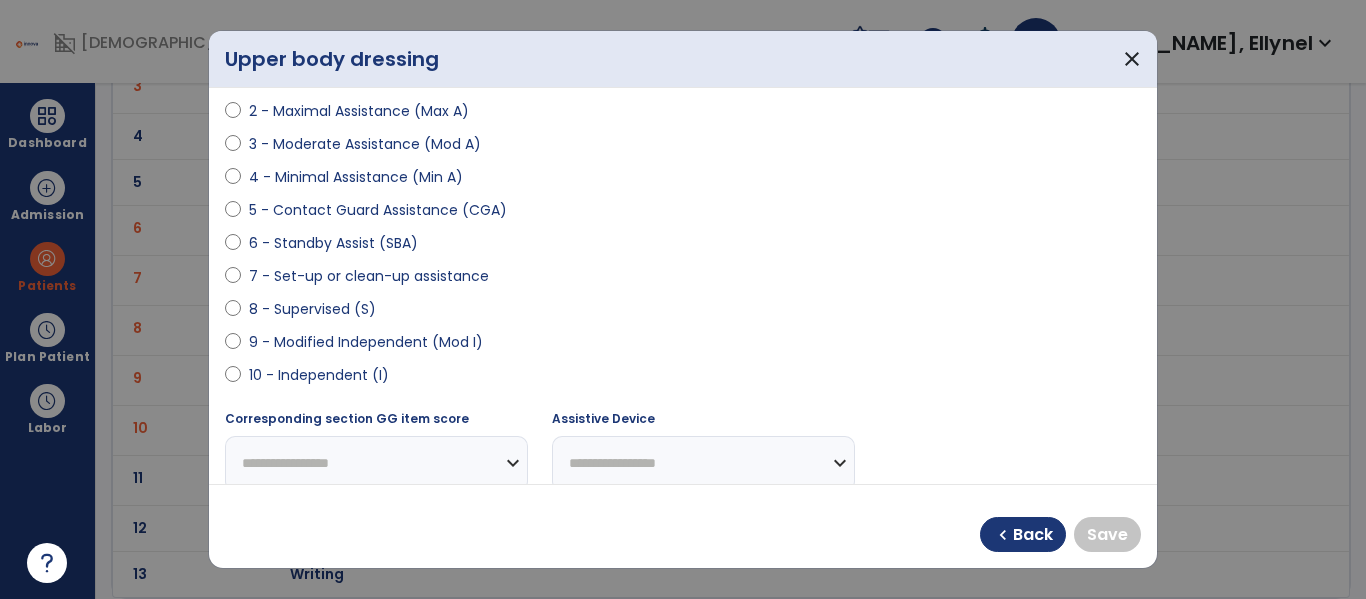 select on "**********" 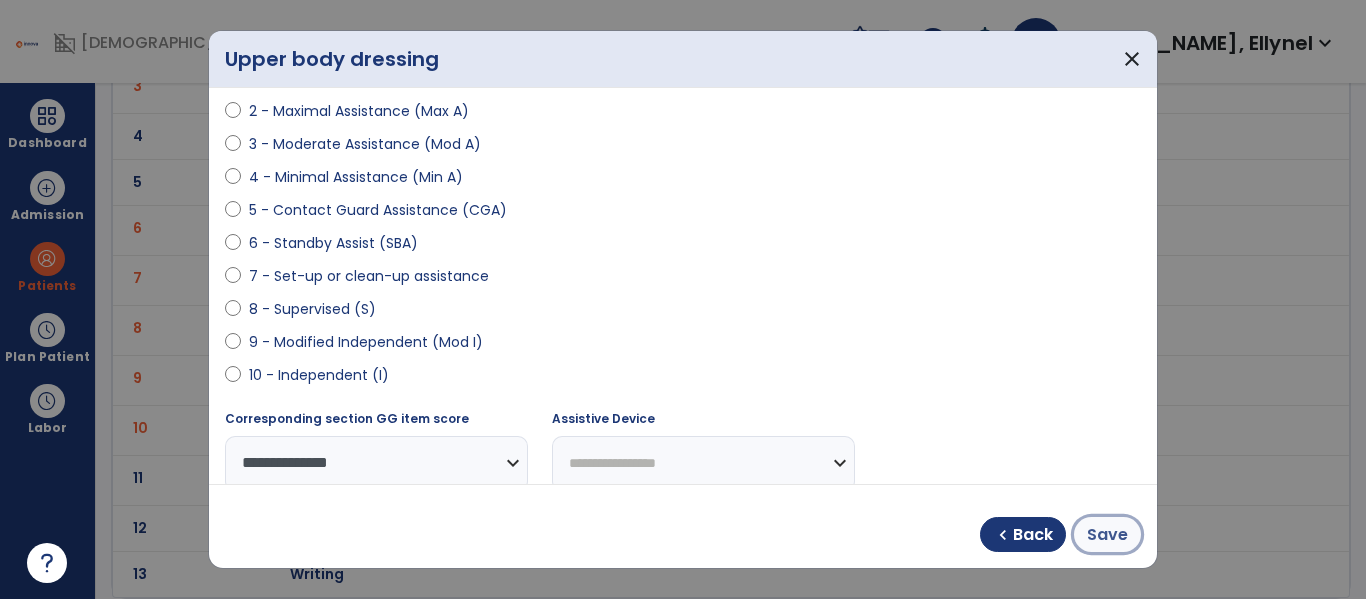 click on "Save" at bounding box center [1107, 535] 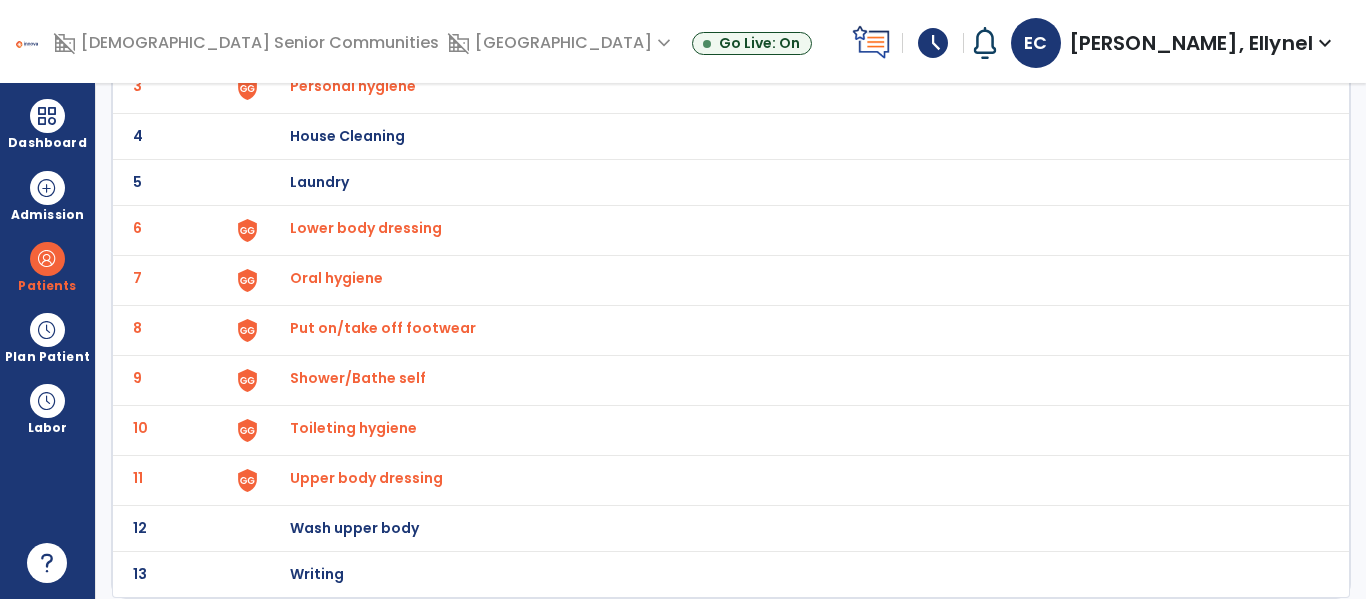 scroll, scrollTop: 0, scrollLeft: 0, axis: both 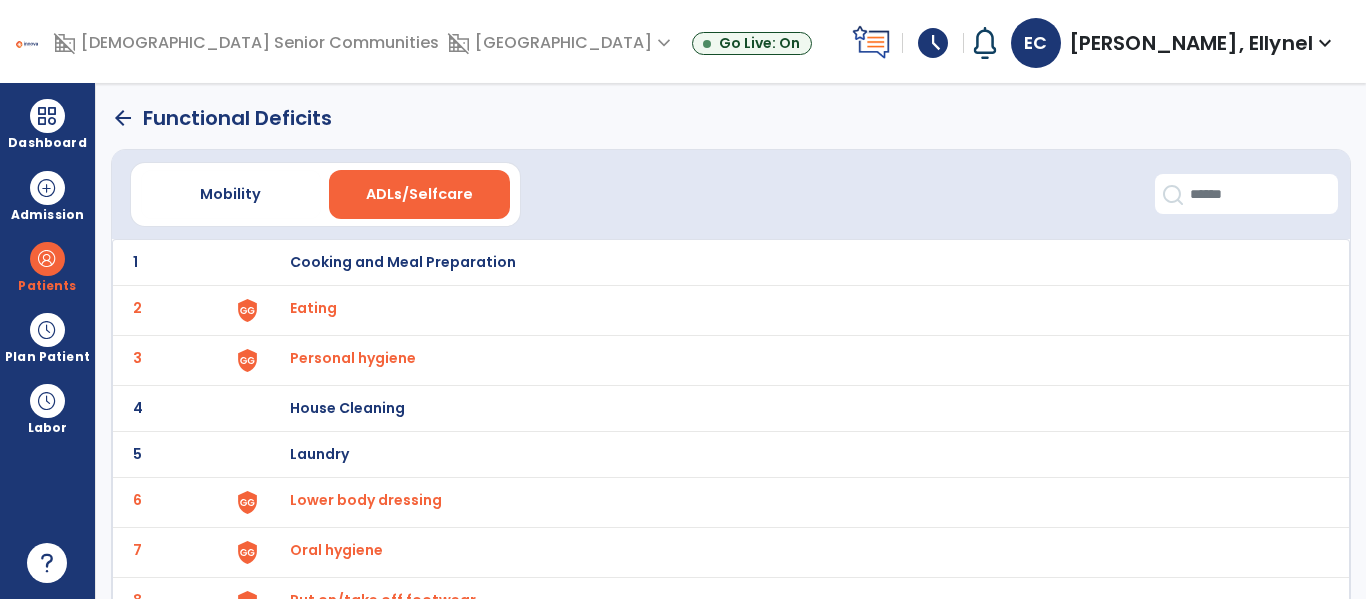 click on "arrow_back" 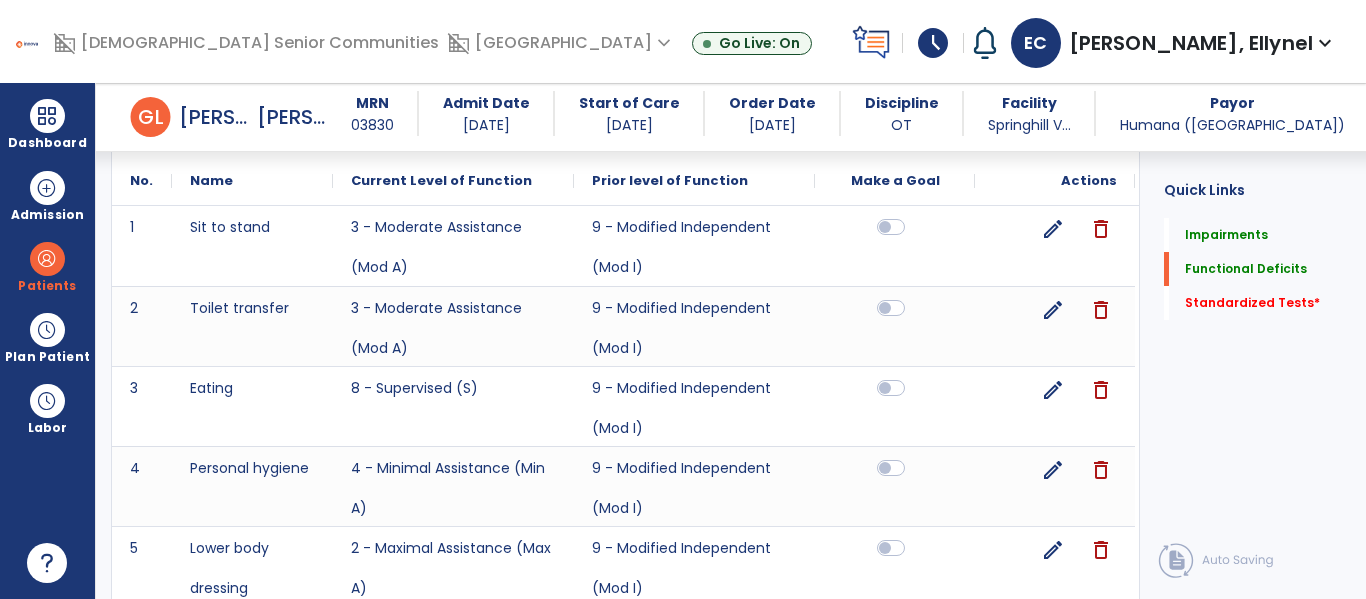 scroll, scrollTop: 499, scrollLeft: 0, axis: vertical 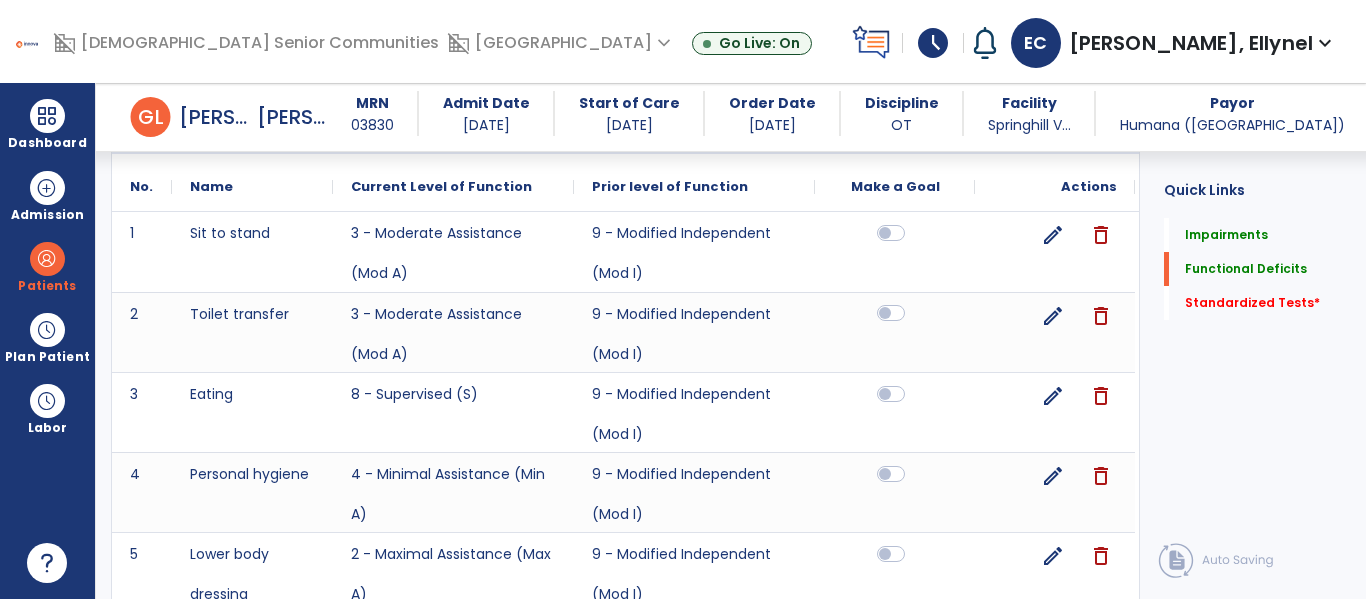 click 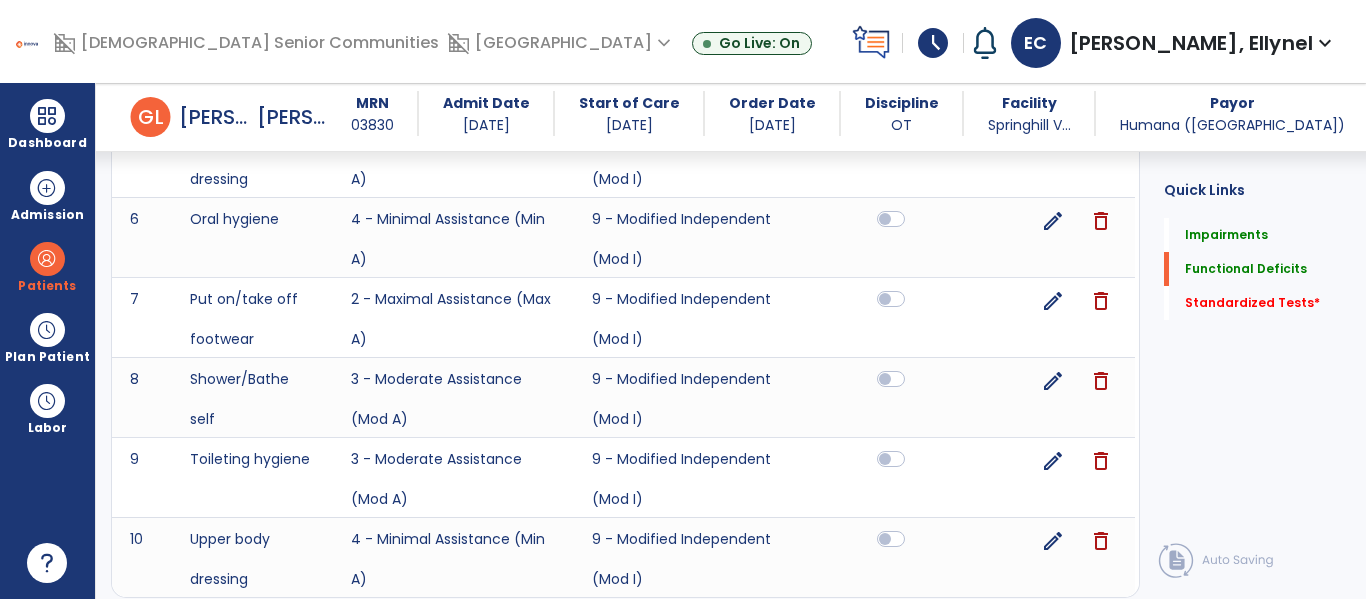 scroll, scrollTop: 919, scrollLeft: 0, axis: vertical 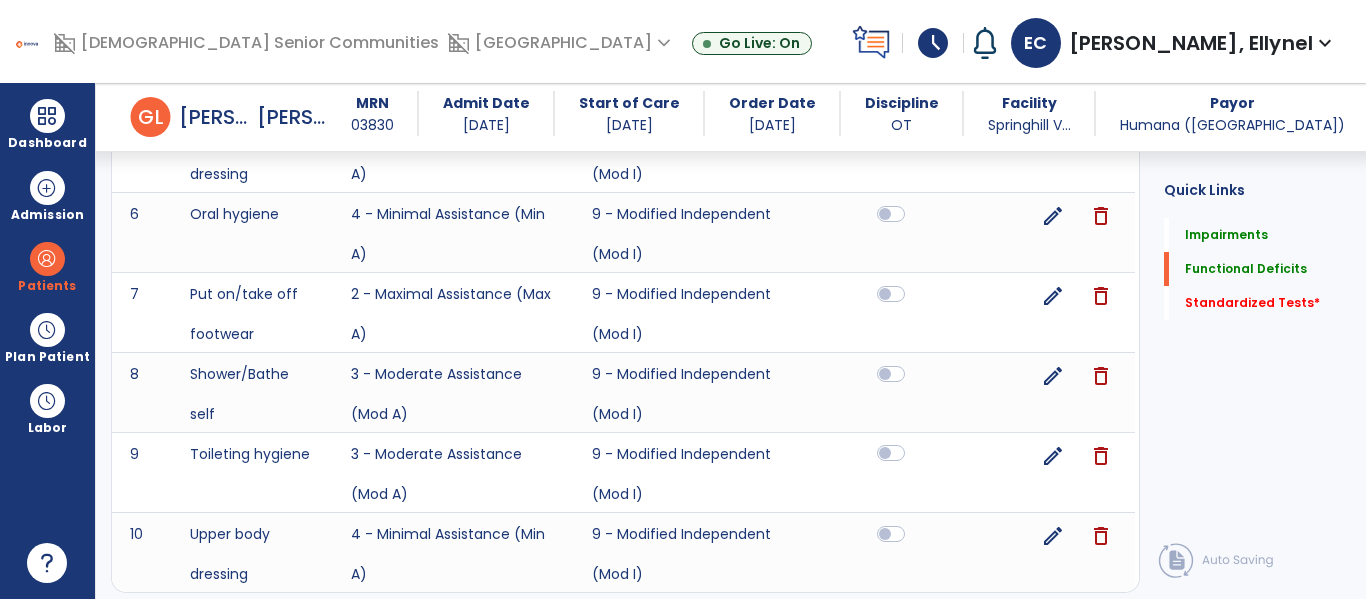 click 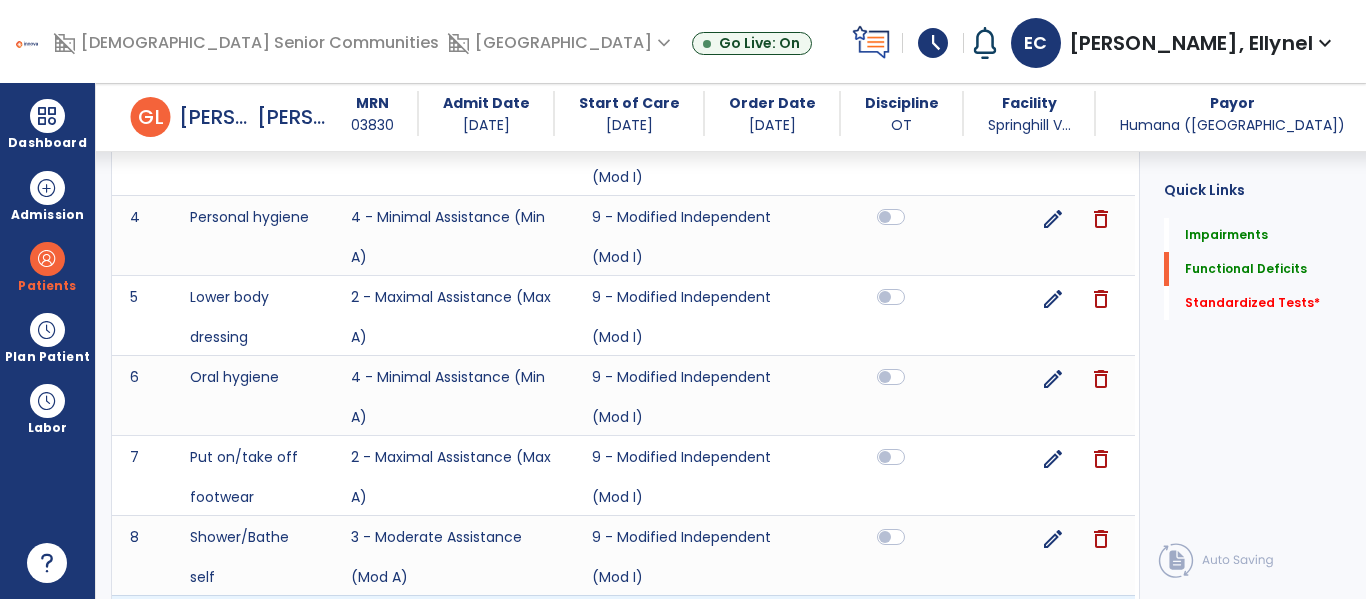 scroll, scrollTop: 753, scrollLeft: 0, axis: vertical 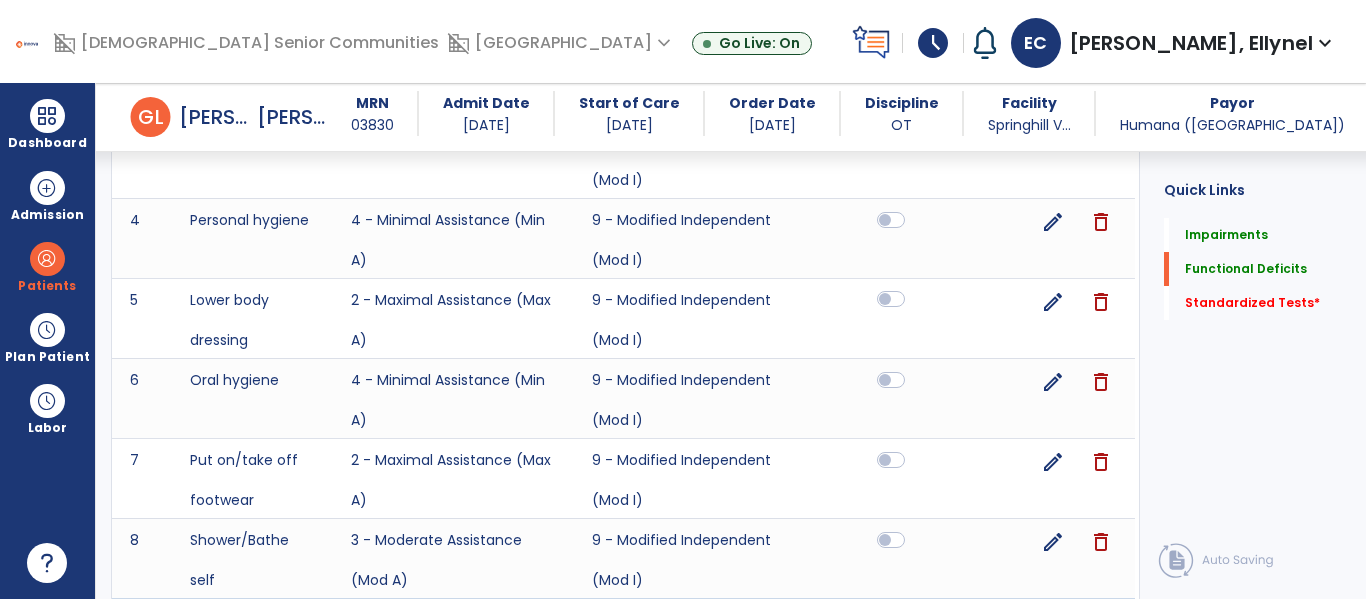 click 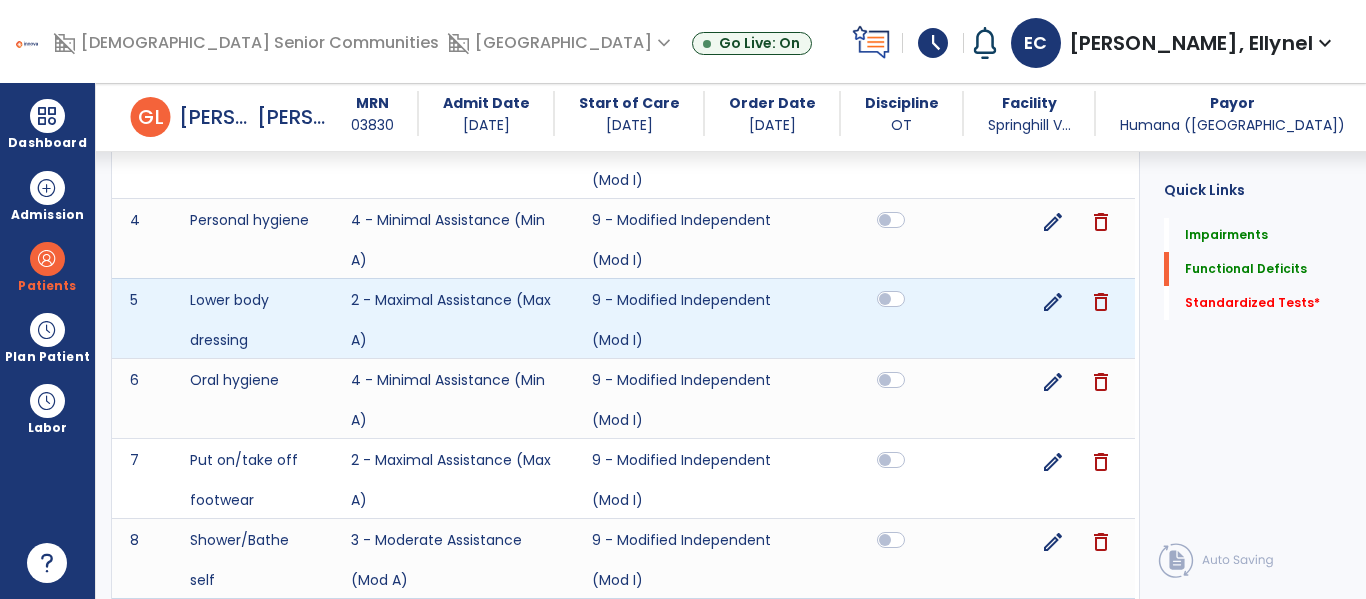 click 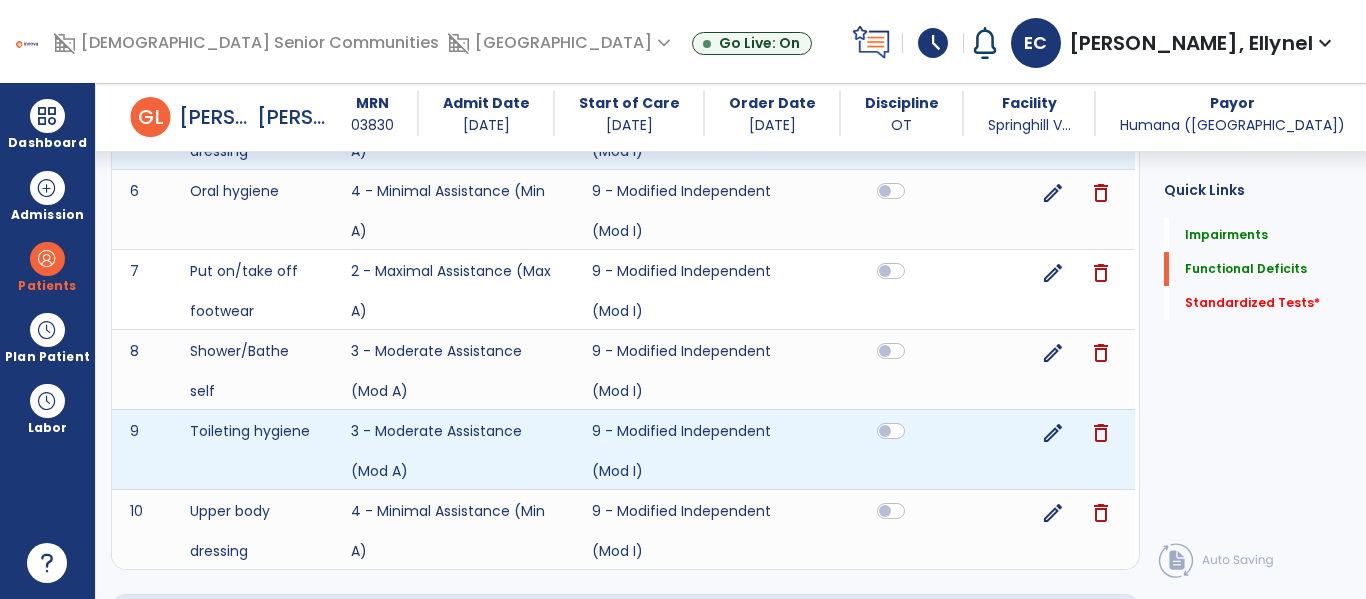 scroll, scrollTop: 1175, scrollLeft: 0, axis: vertical 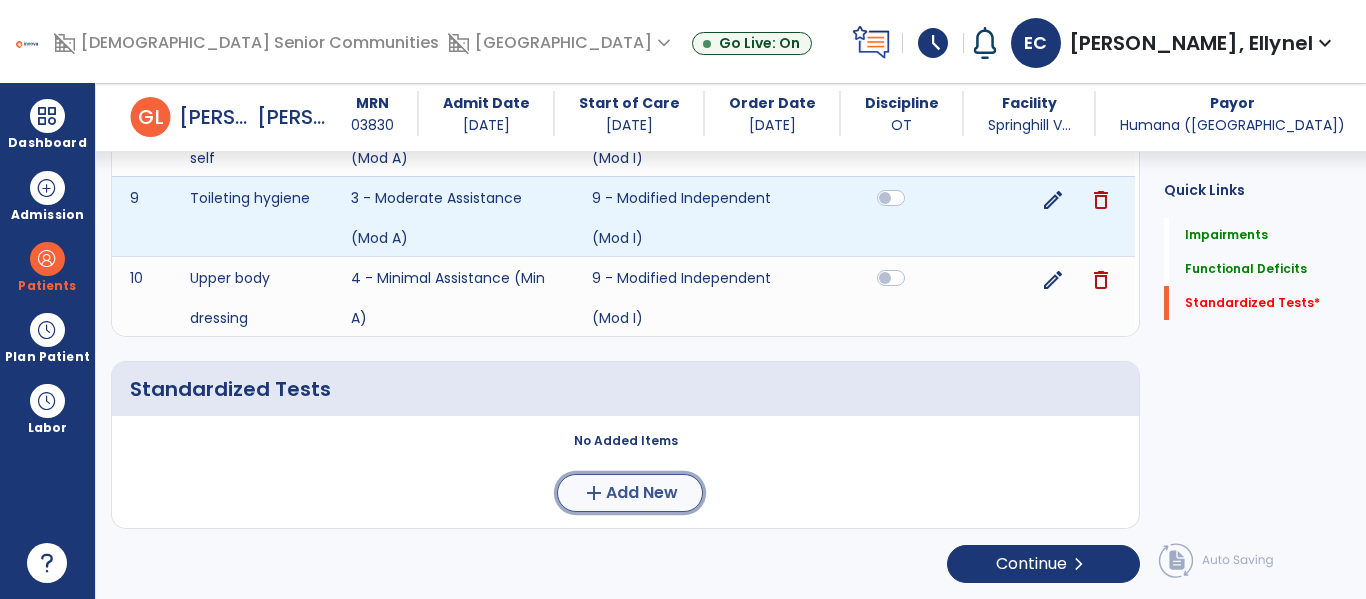 click on "Add New" 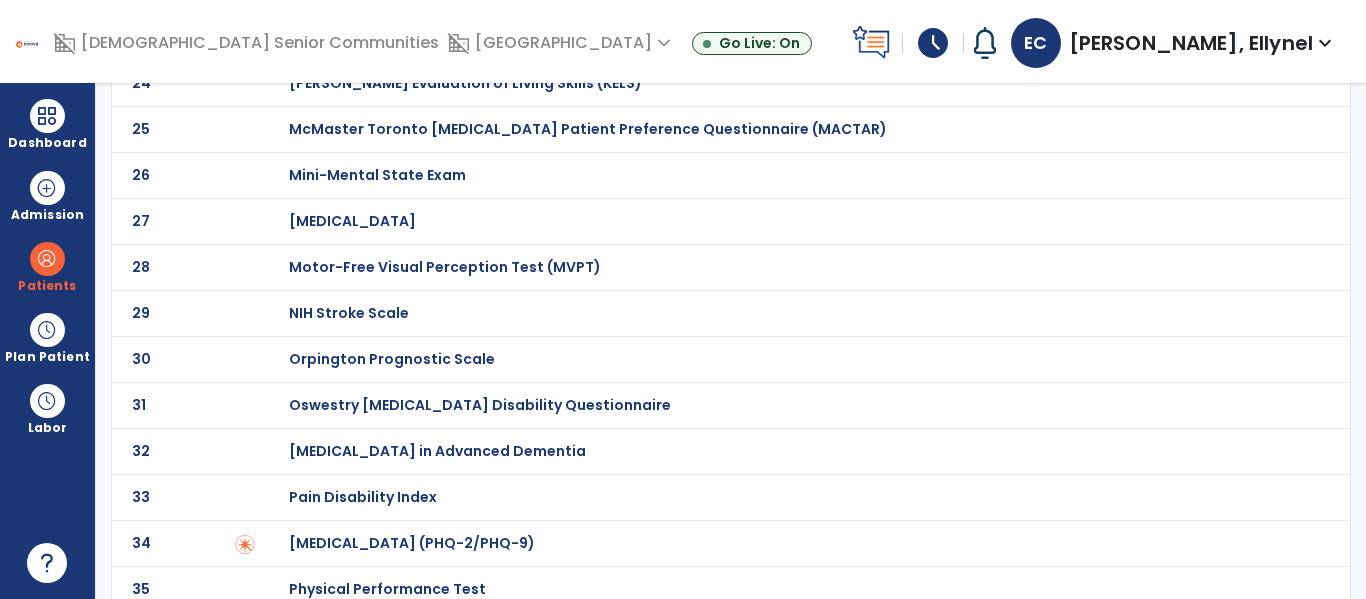 scroll, scrollTop: 0, scrollLeft: 0, axis: both 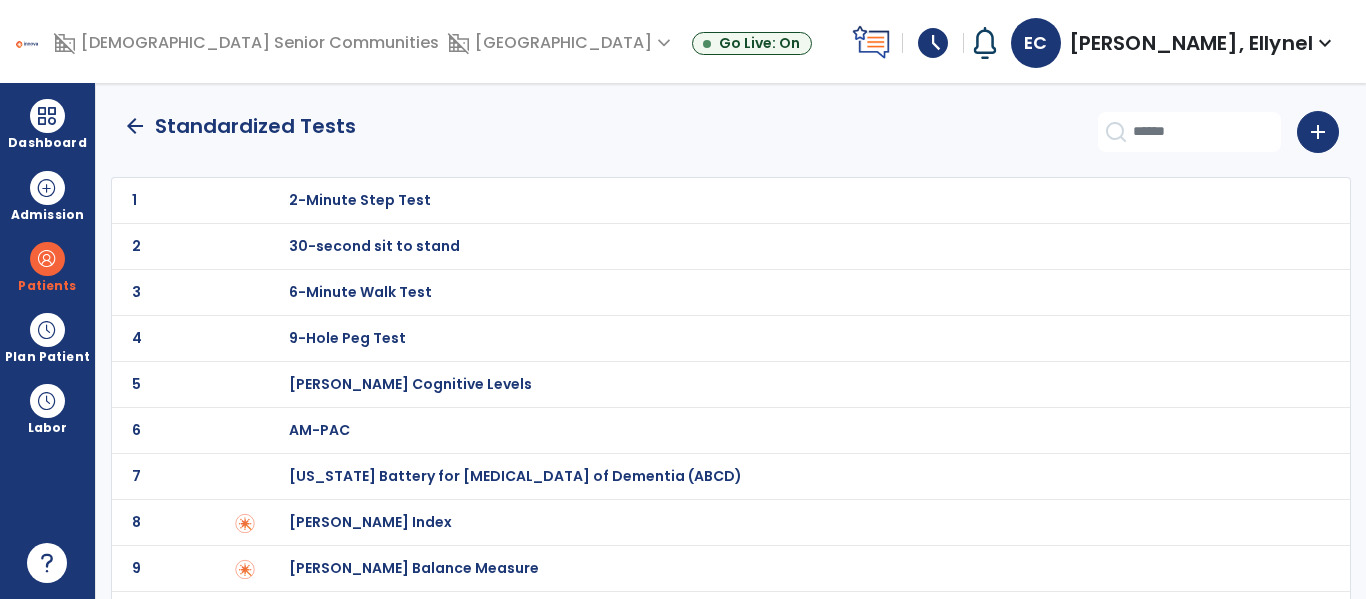 click on "AM-PAC" at bounding box center (789, 200) 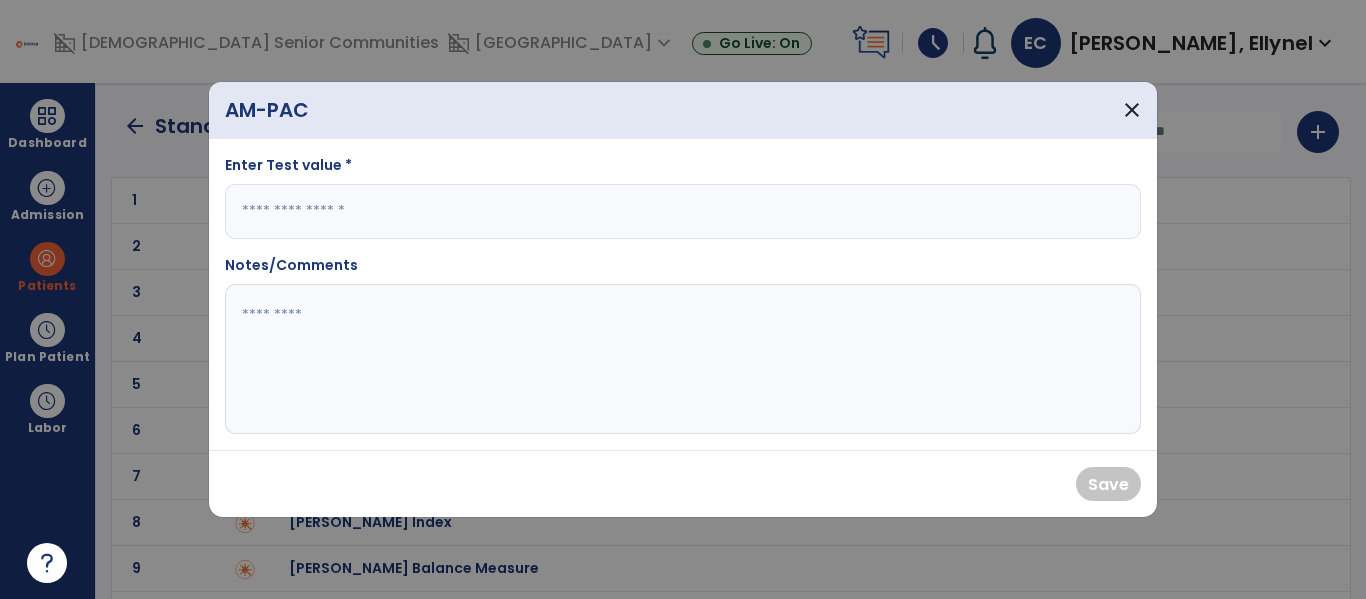click at bounding box center [683, 211] 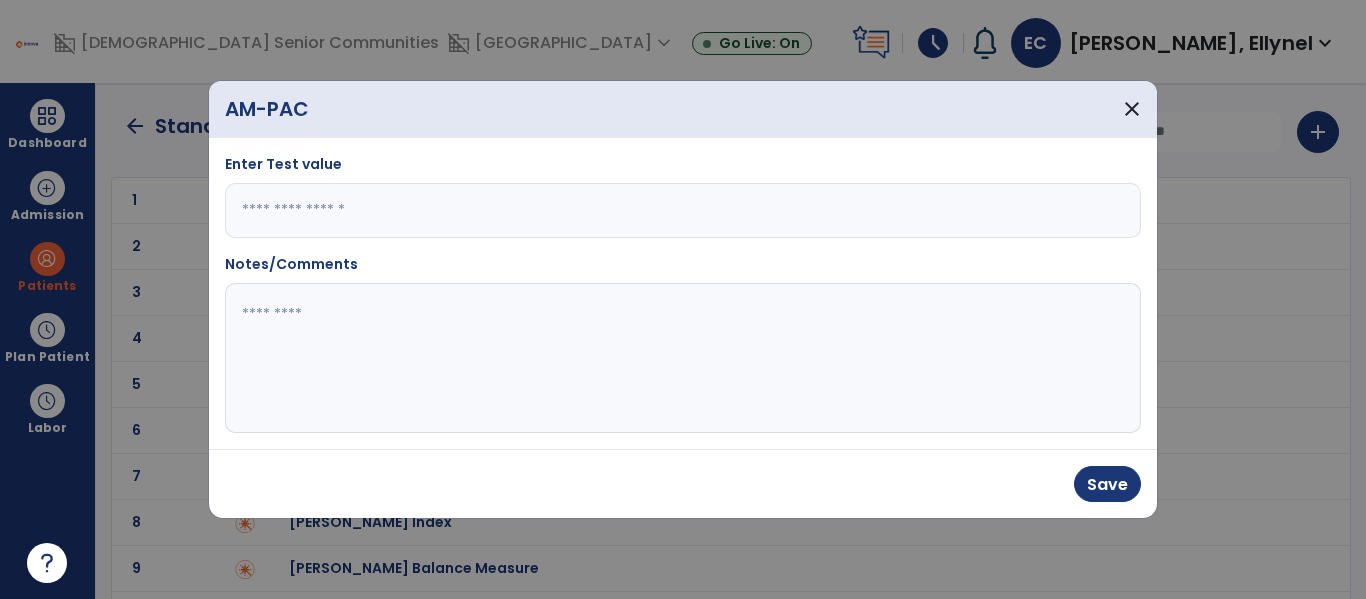 type on "**" 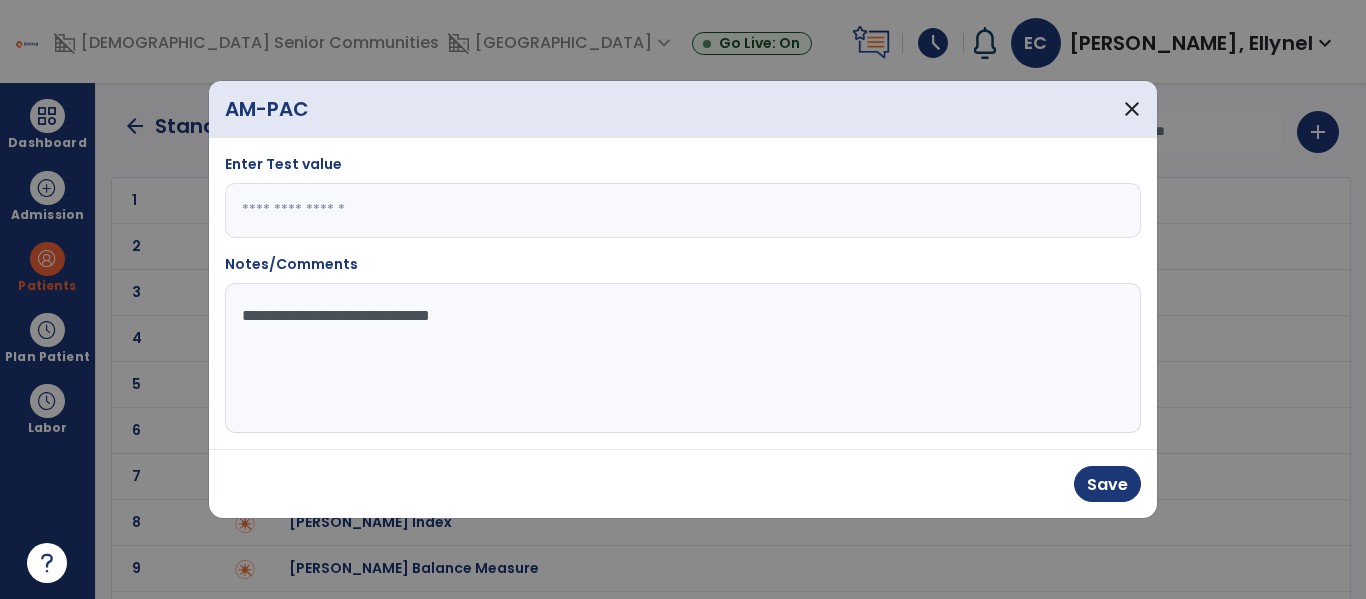 type on "**********" 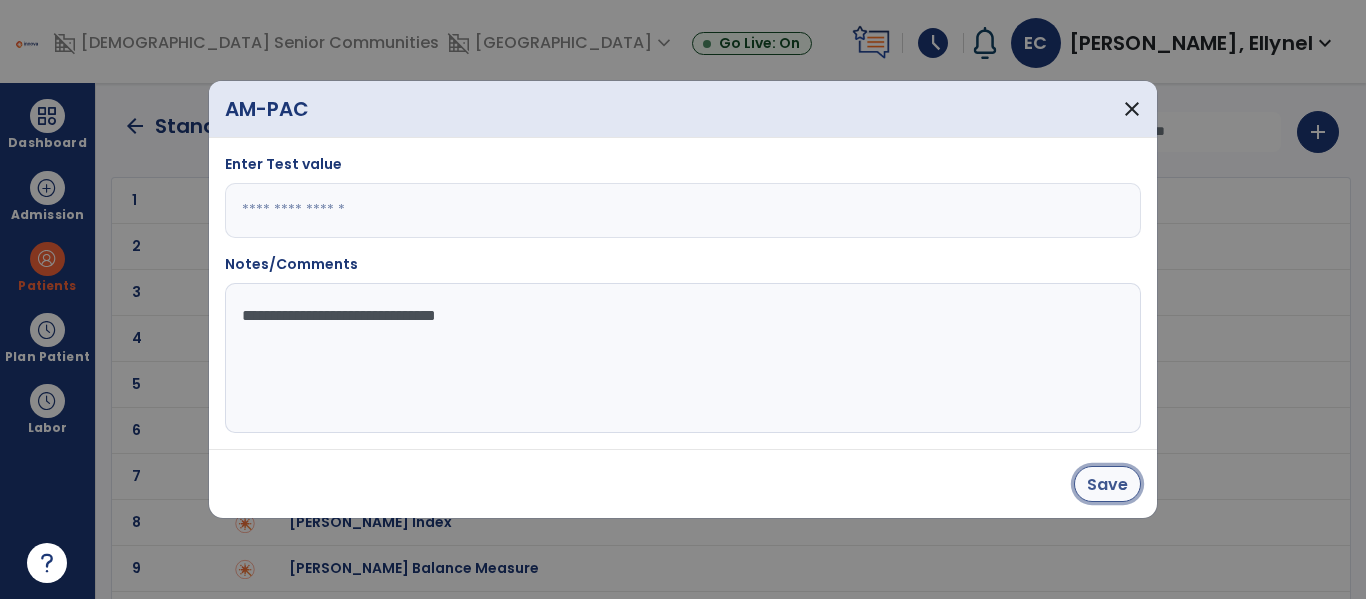 click on "Save" at bounding box center [1107, 484] 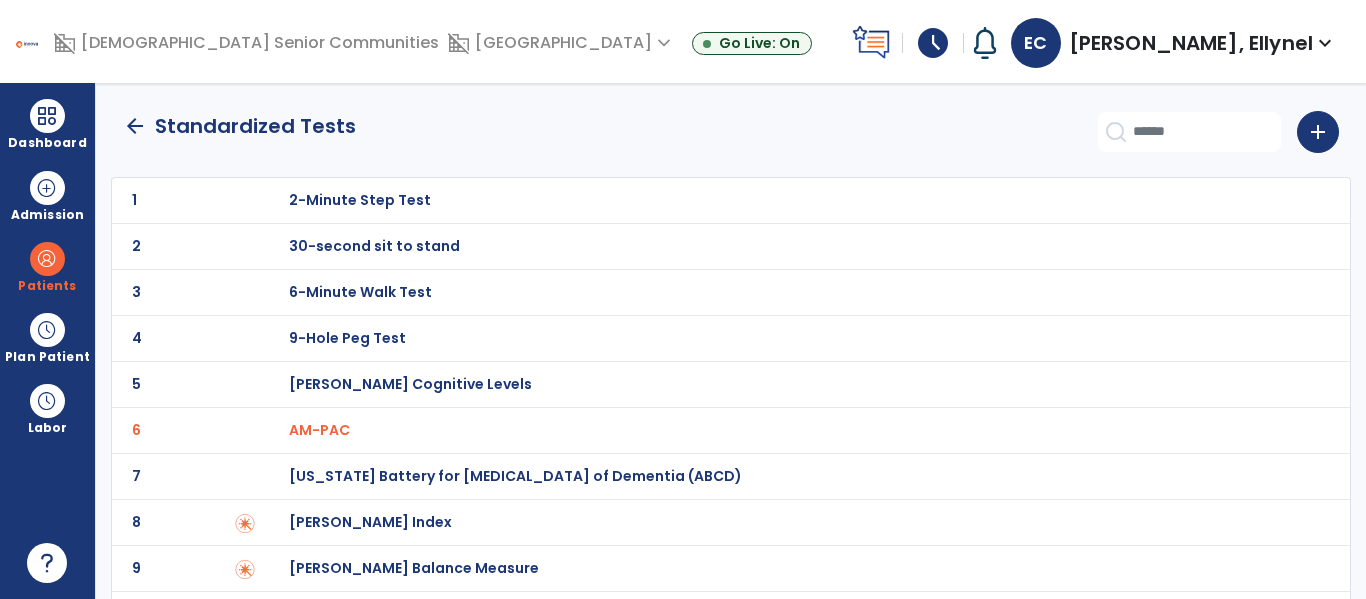 click on "arrow_back" 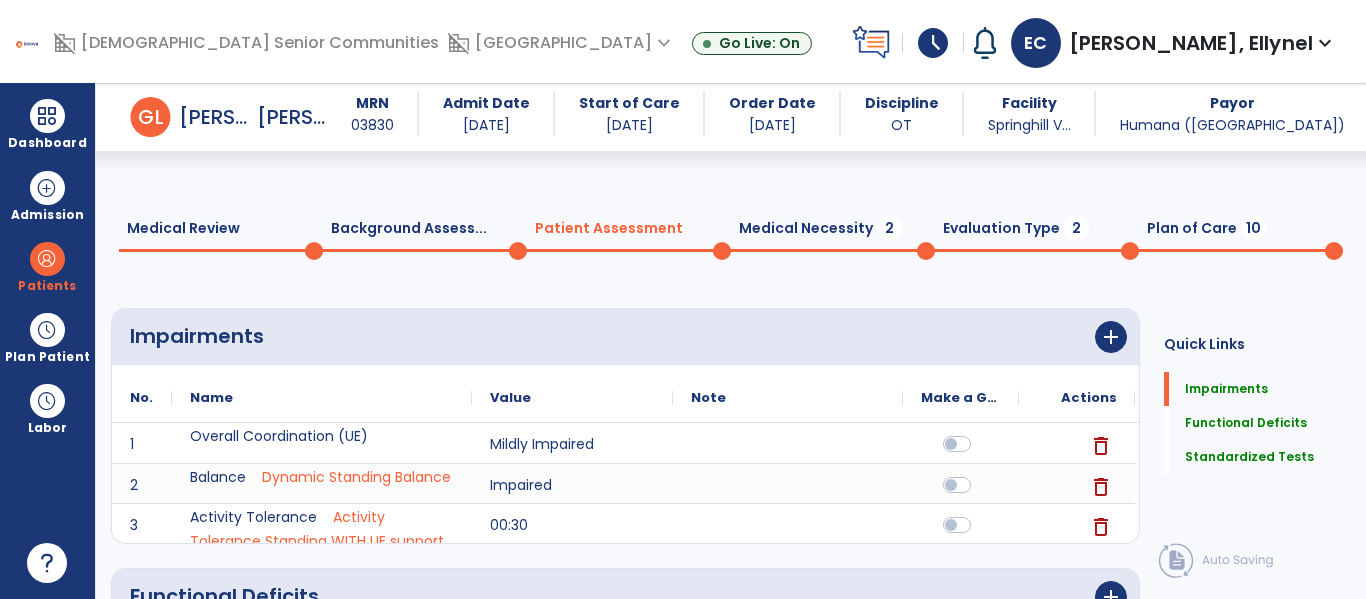 scroll, scrollTop: 1115, scrollLeft: 0, axis: vertical 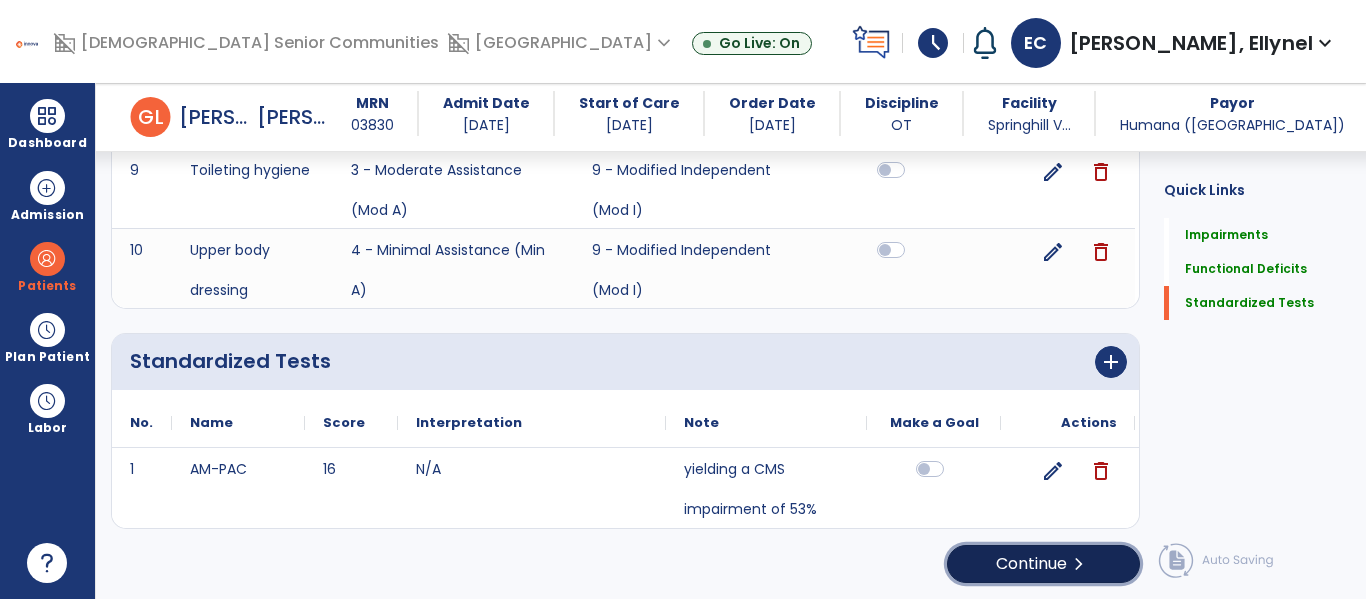 click on "Continue  chevron_right" 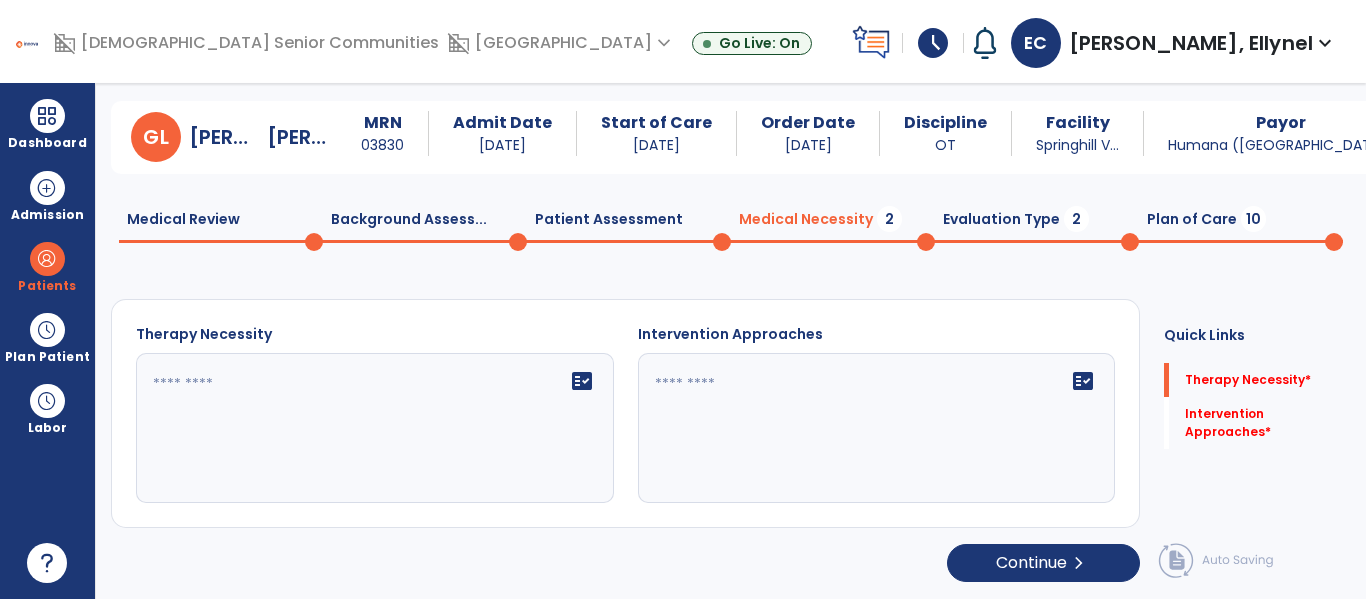 scroll, scrollTop: 29, scrollLeft: 0, axis: vertical 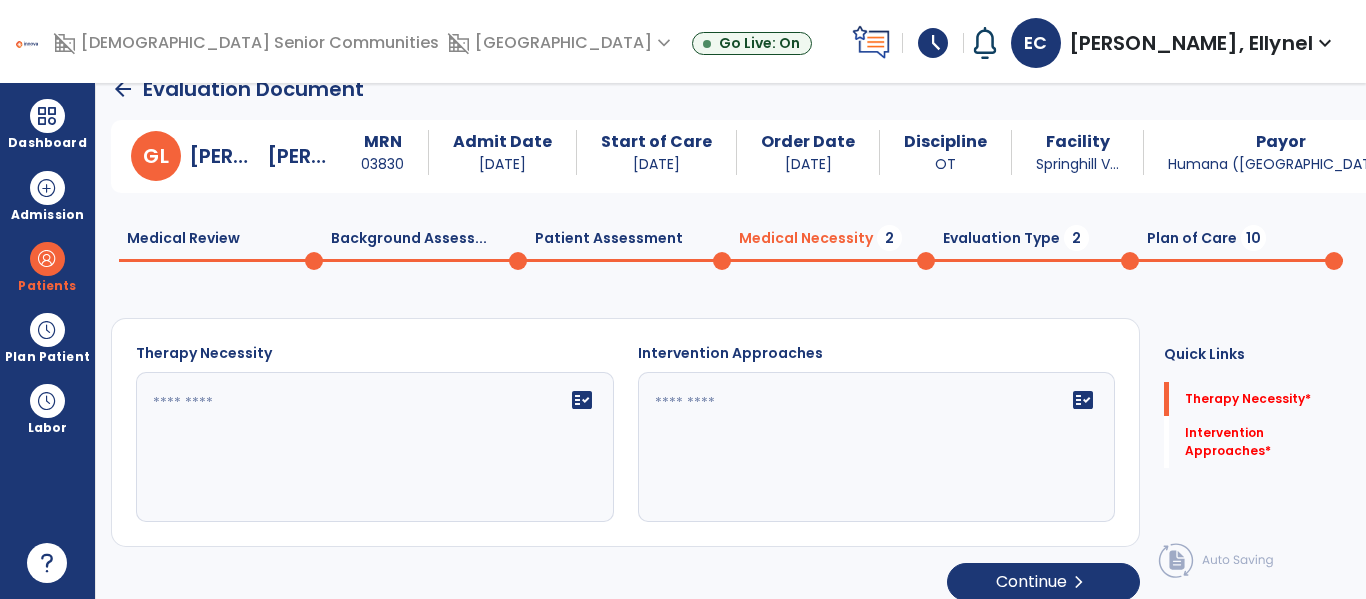 click on "fact_check" 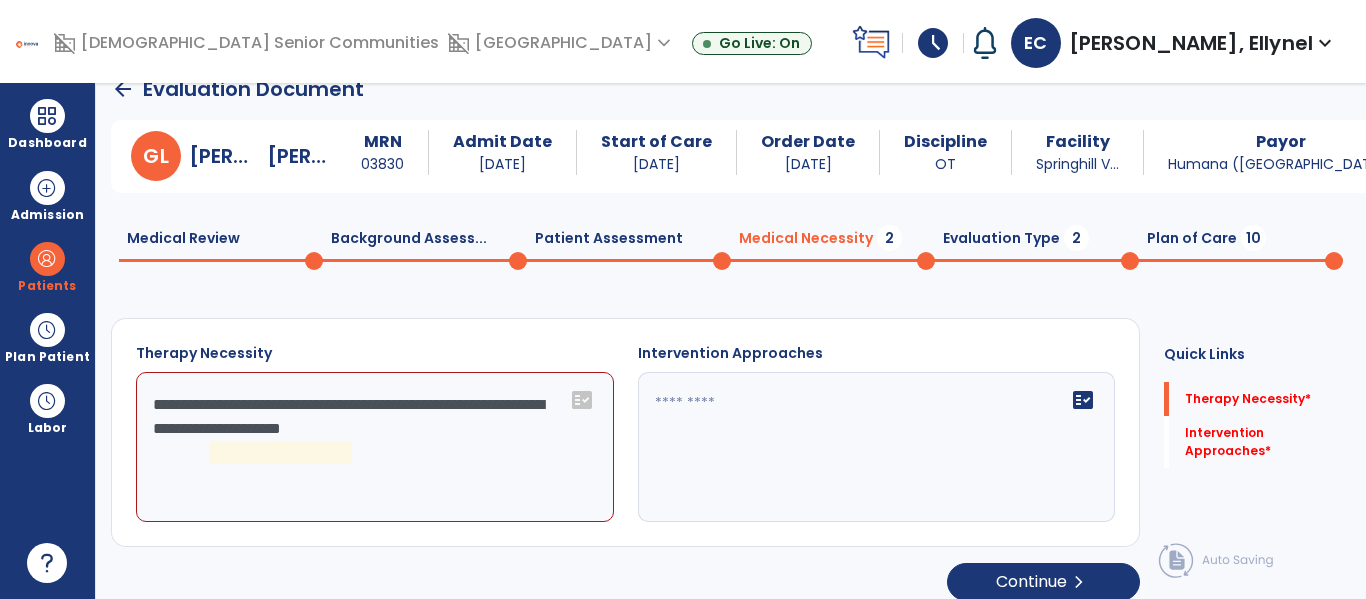 click on "**********" 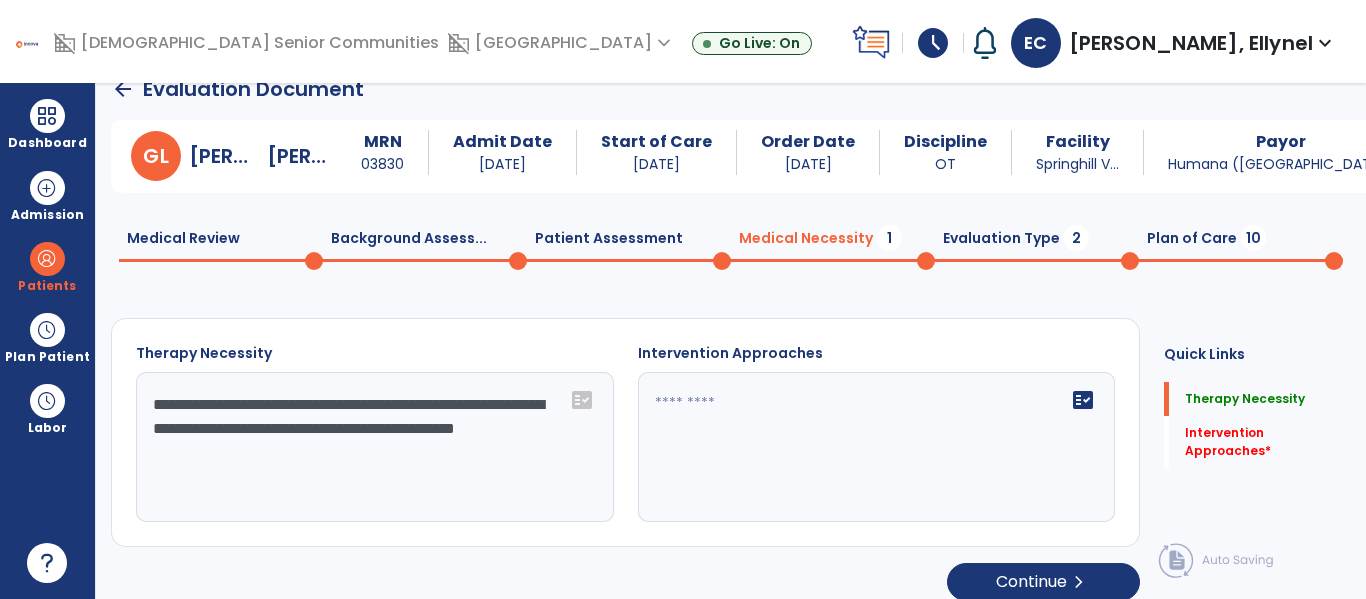type on "**********" 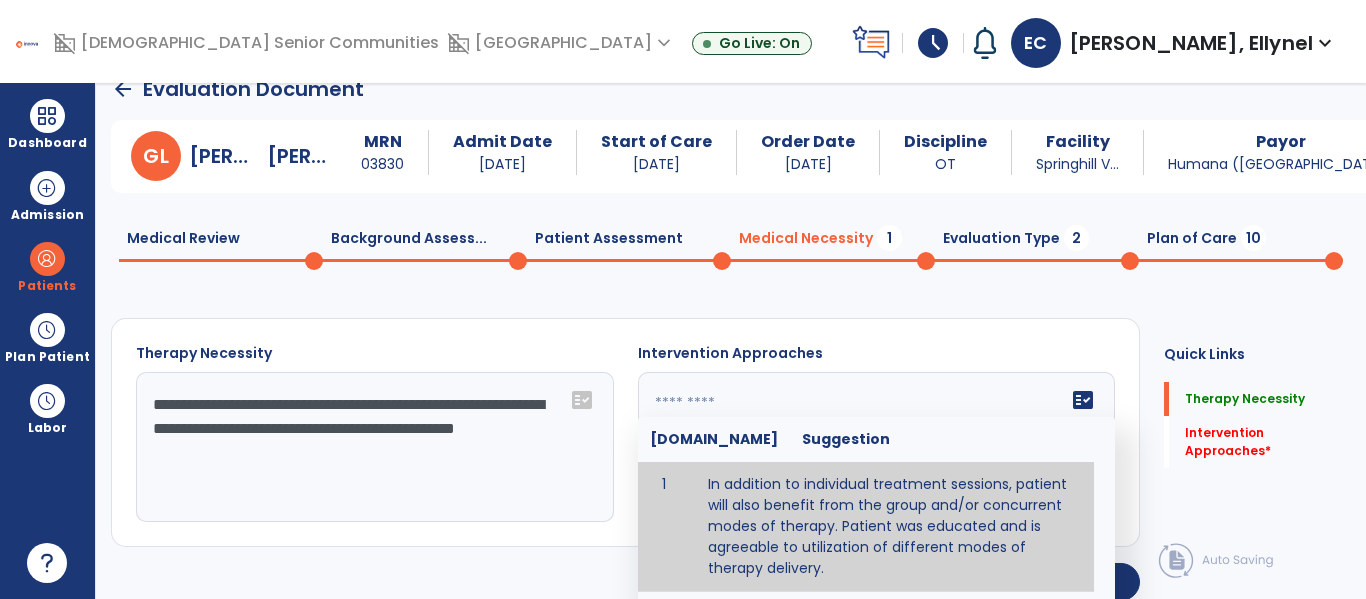 type on "**********" 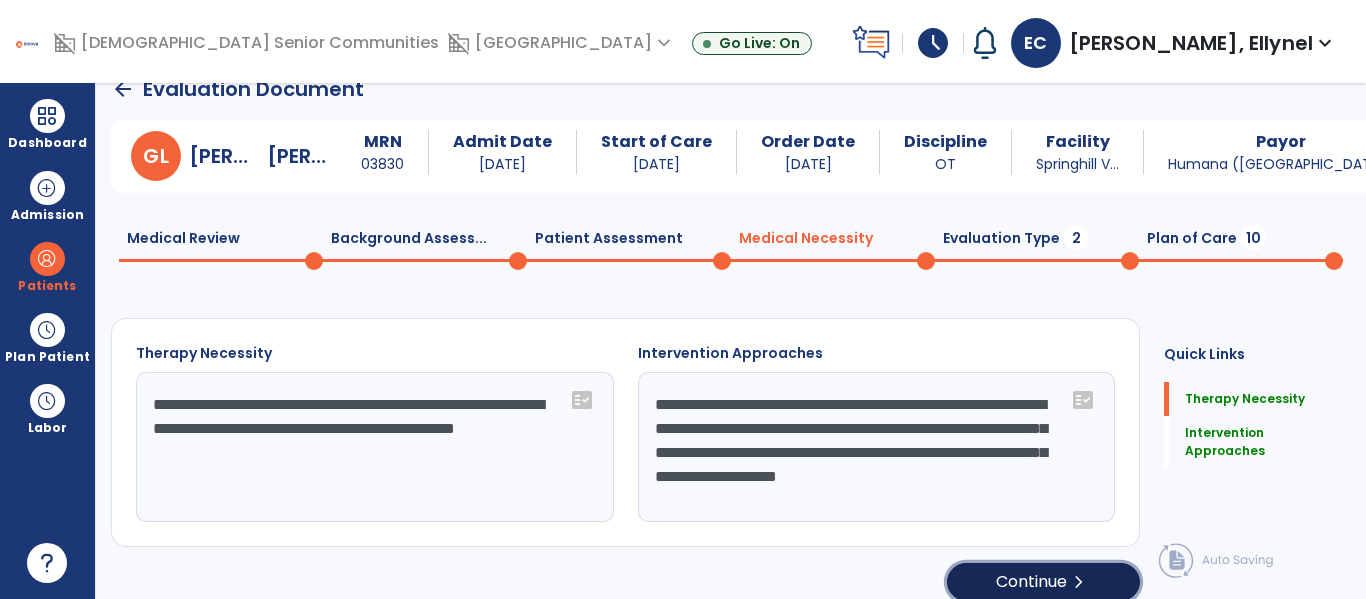 click on "Continue  chevron_right" 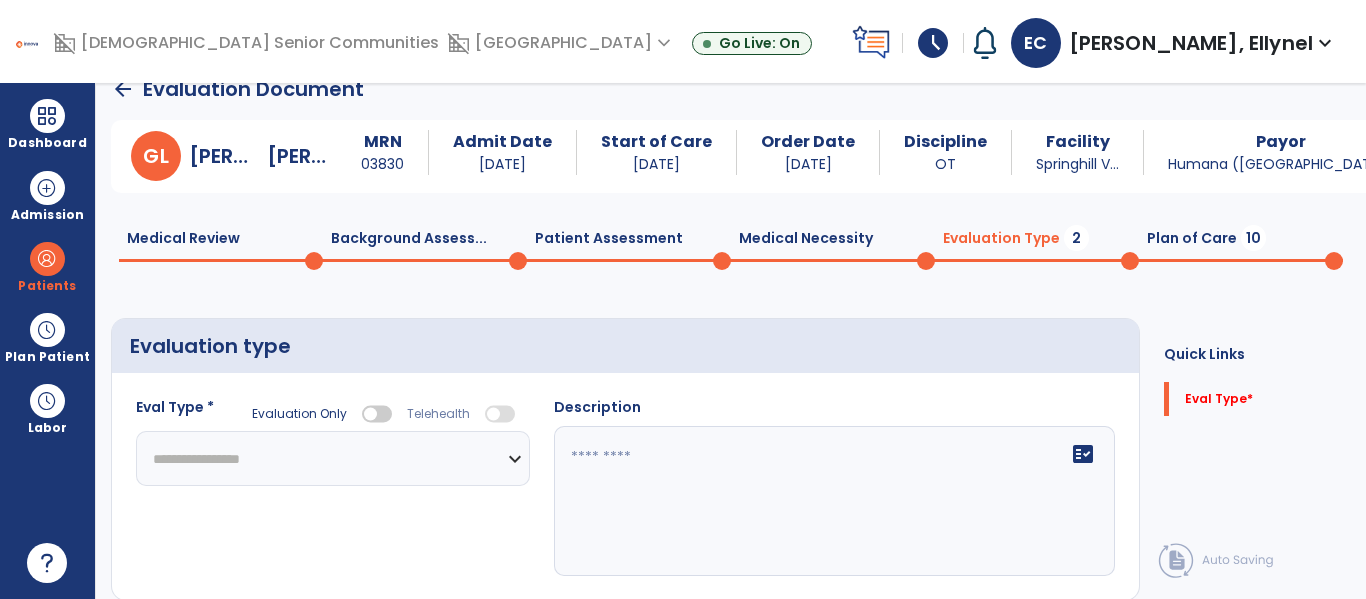 select 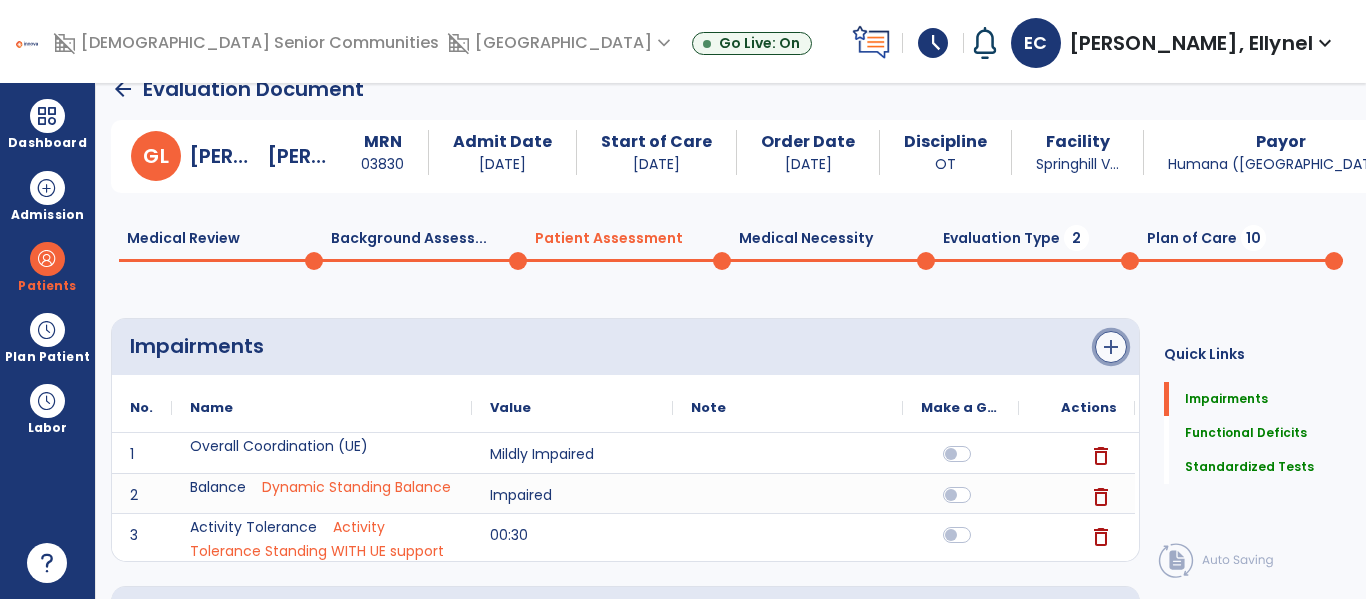 click on "add" 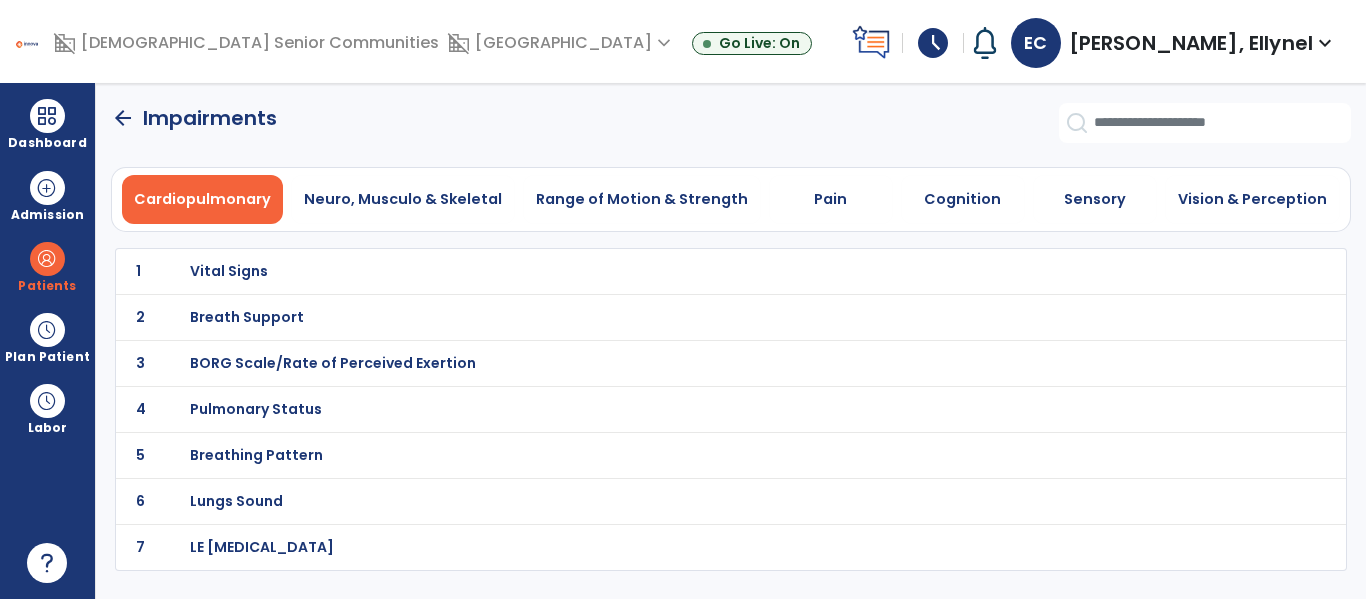 scroll, scrollTop: 0, scrollLeft: 0, axis: both 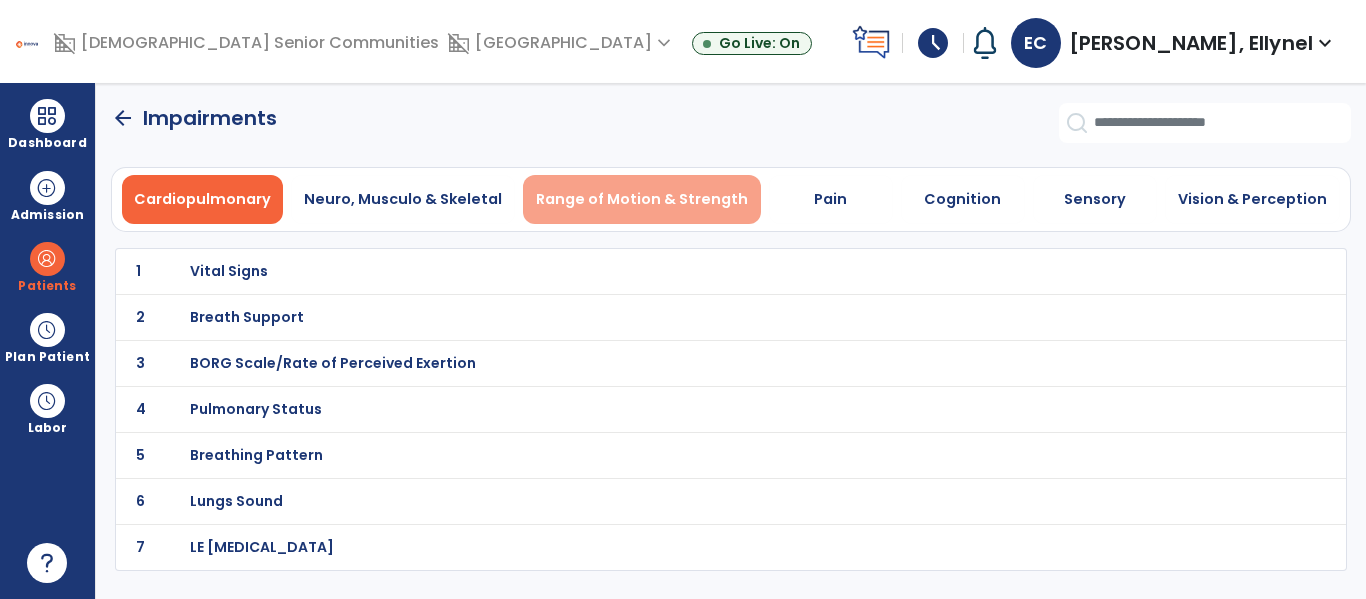 click on "Range of Motion & Strength" at bounding box center [642, 199] 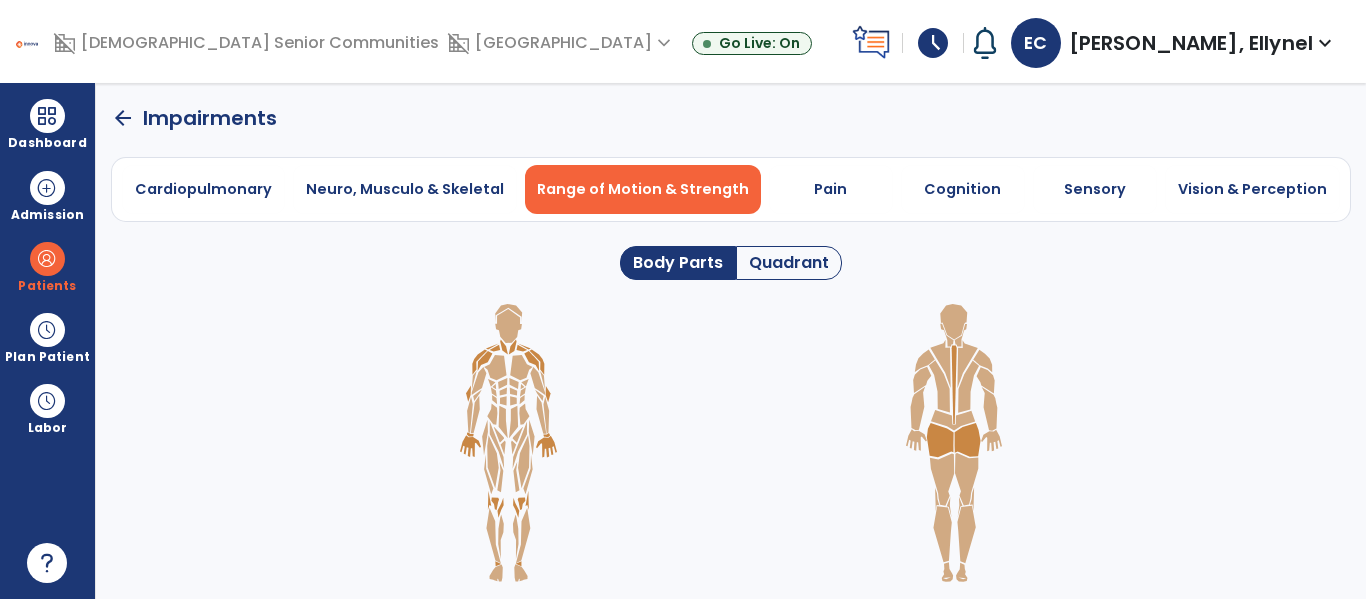 click on "Quadrant" 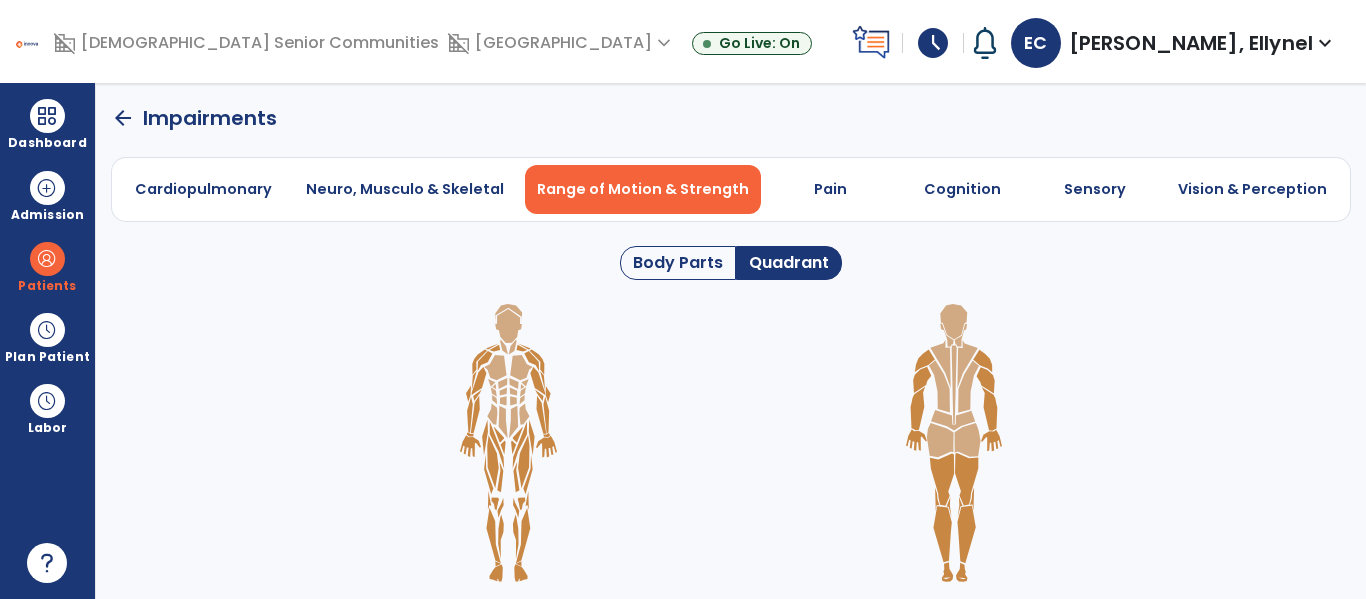 click 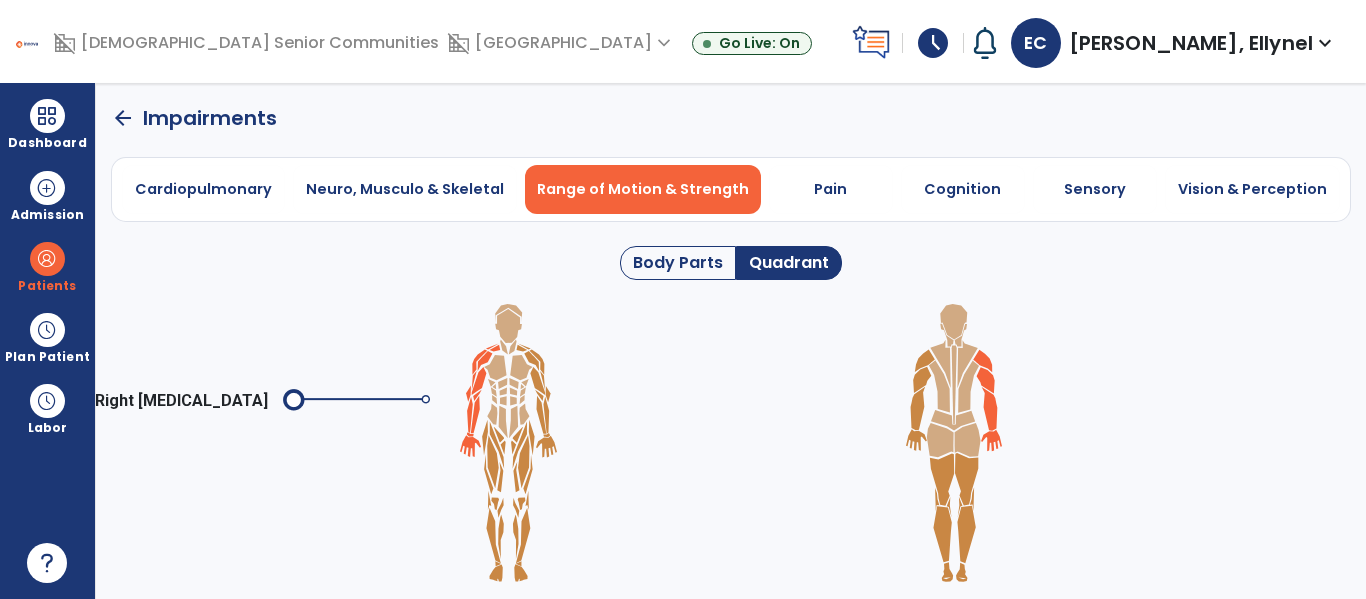 click 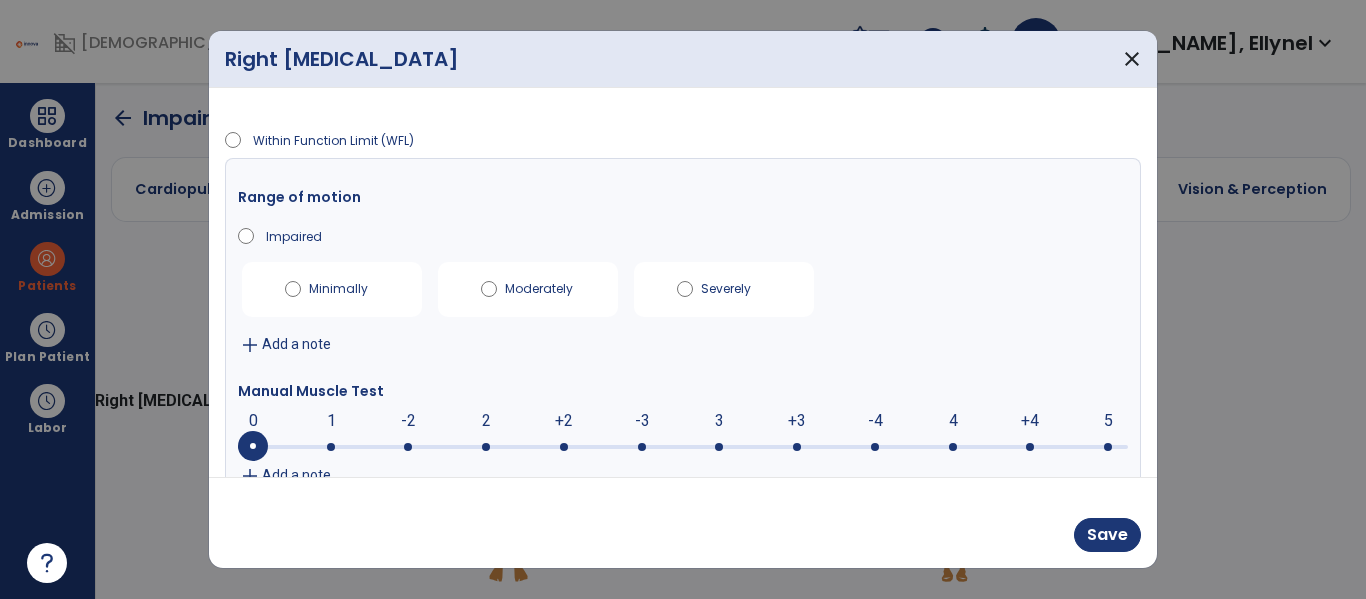 click at bounding box center (564, 447) 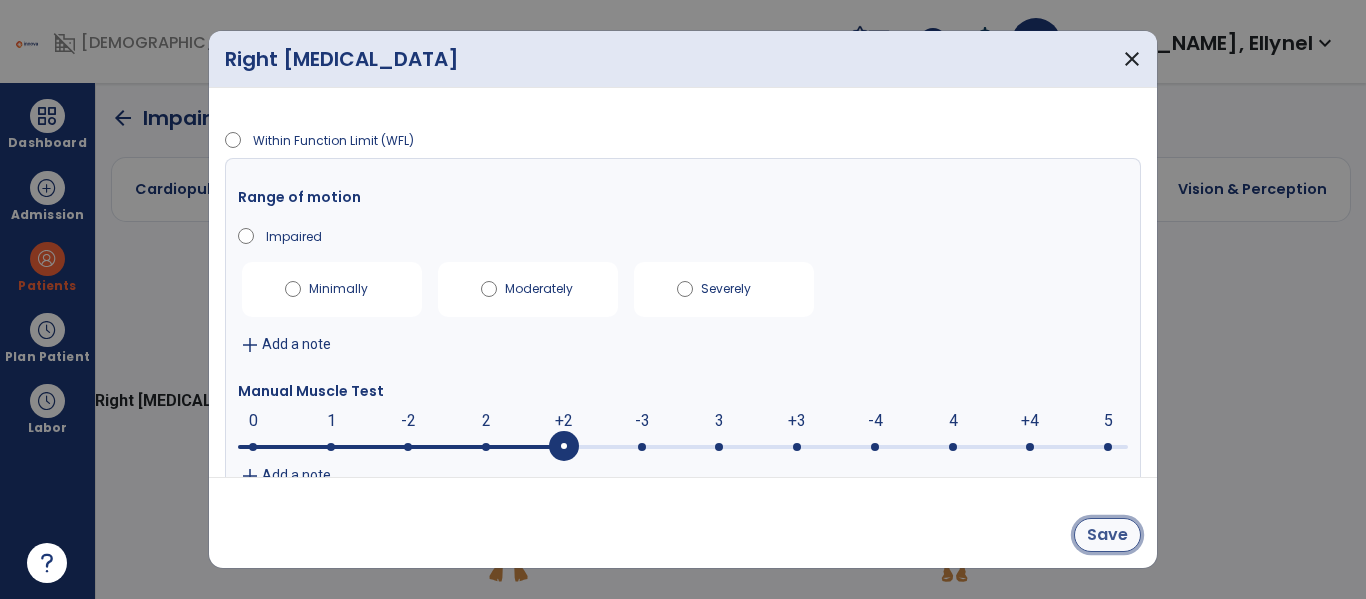 click on "Save" at bounding box center (1107, 535) 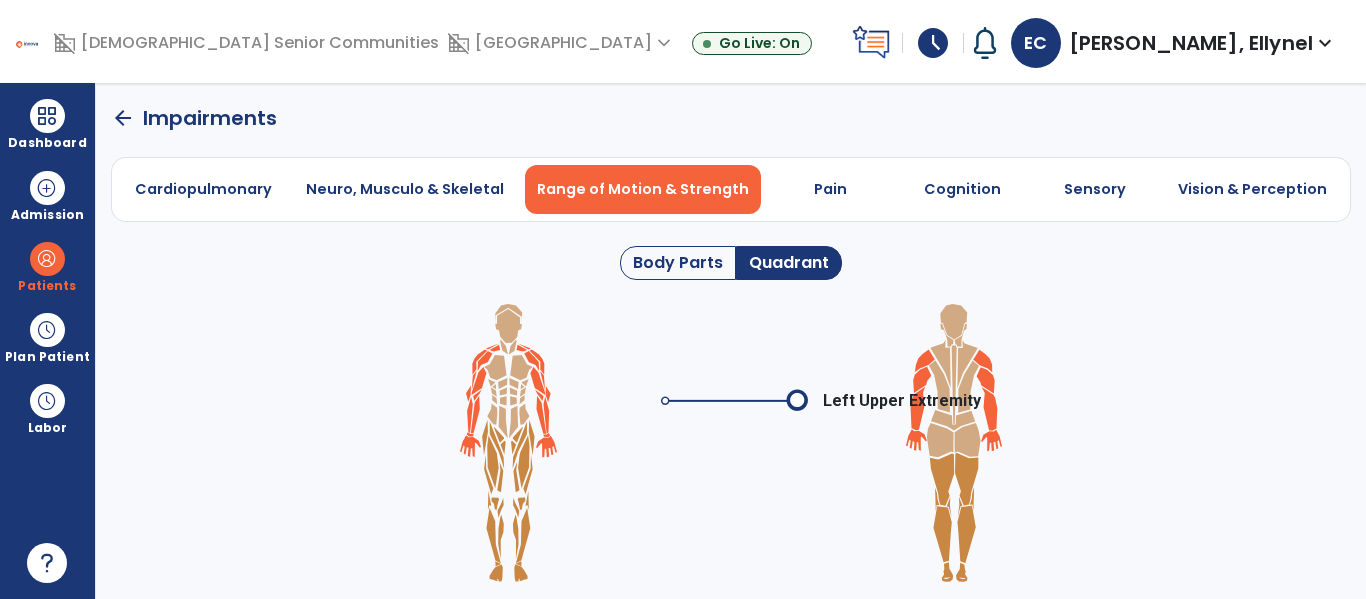 click 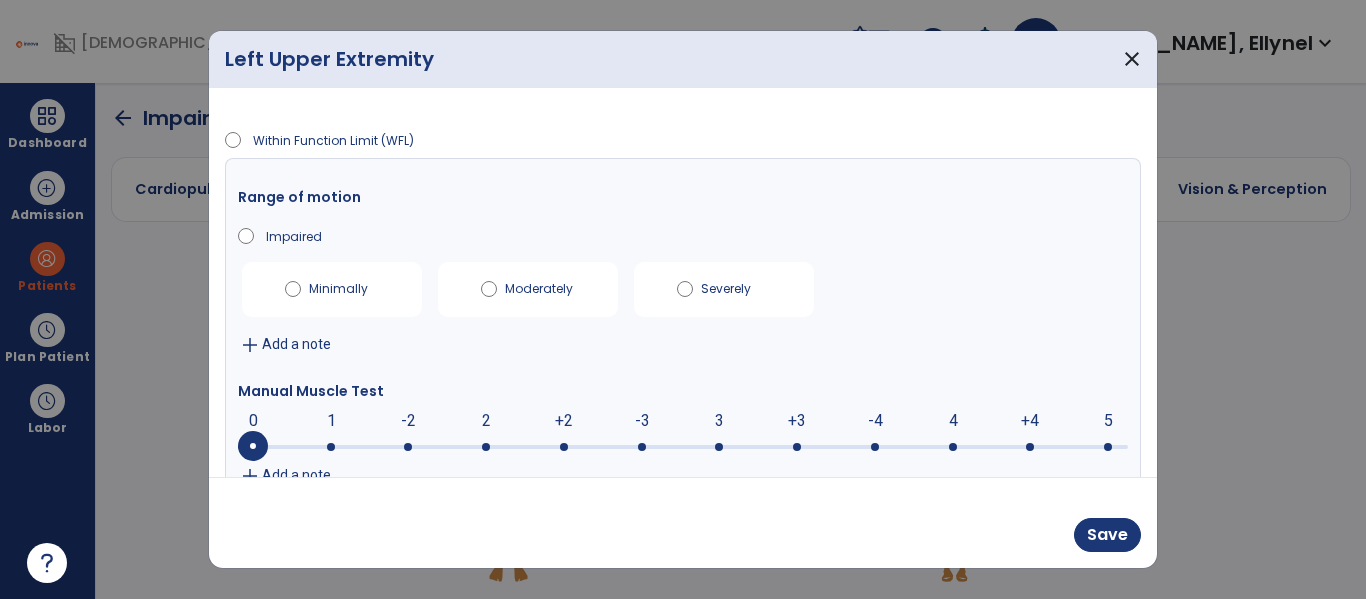 click at bounding box center [564, 447] 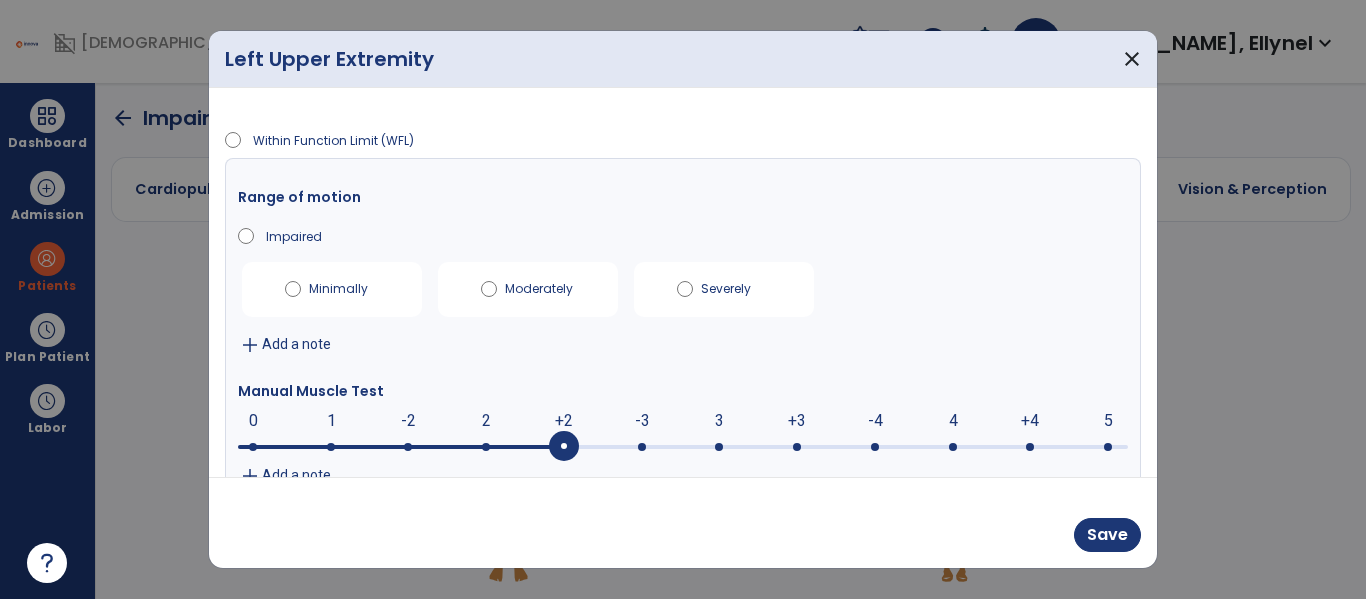 click at bounding box center [642, 447] 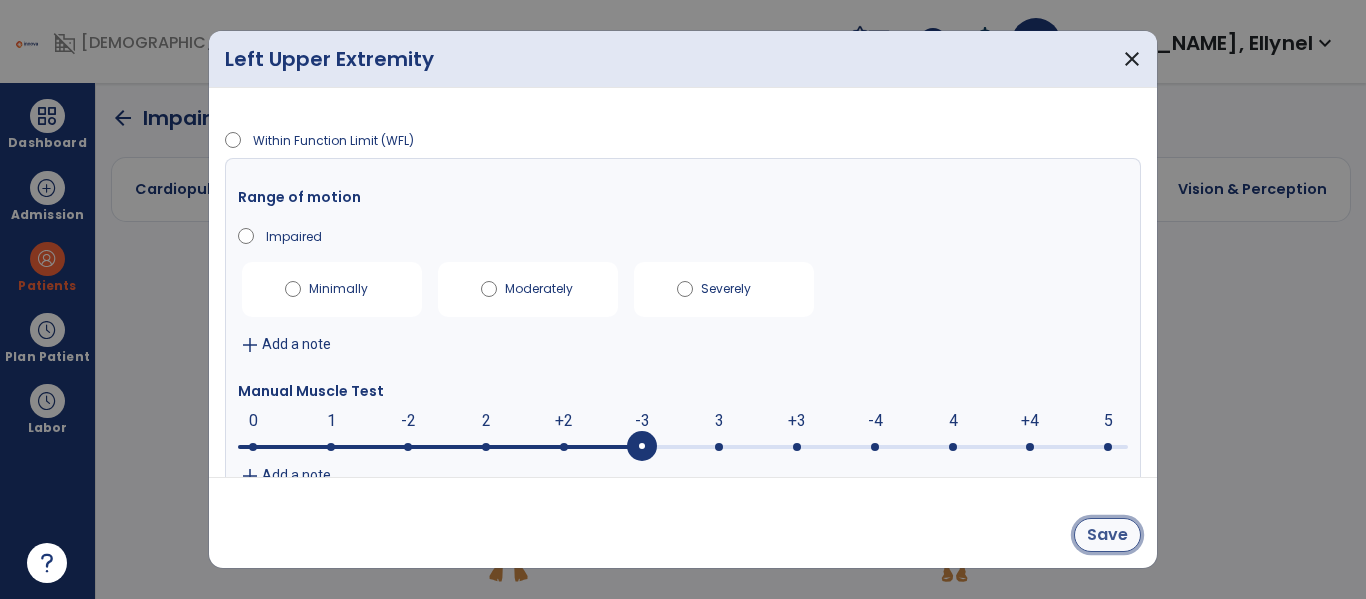 click on "Save" at bounding box center [1107, 535] 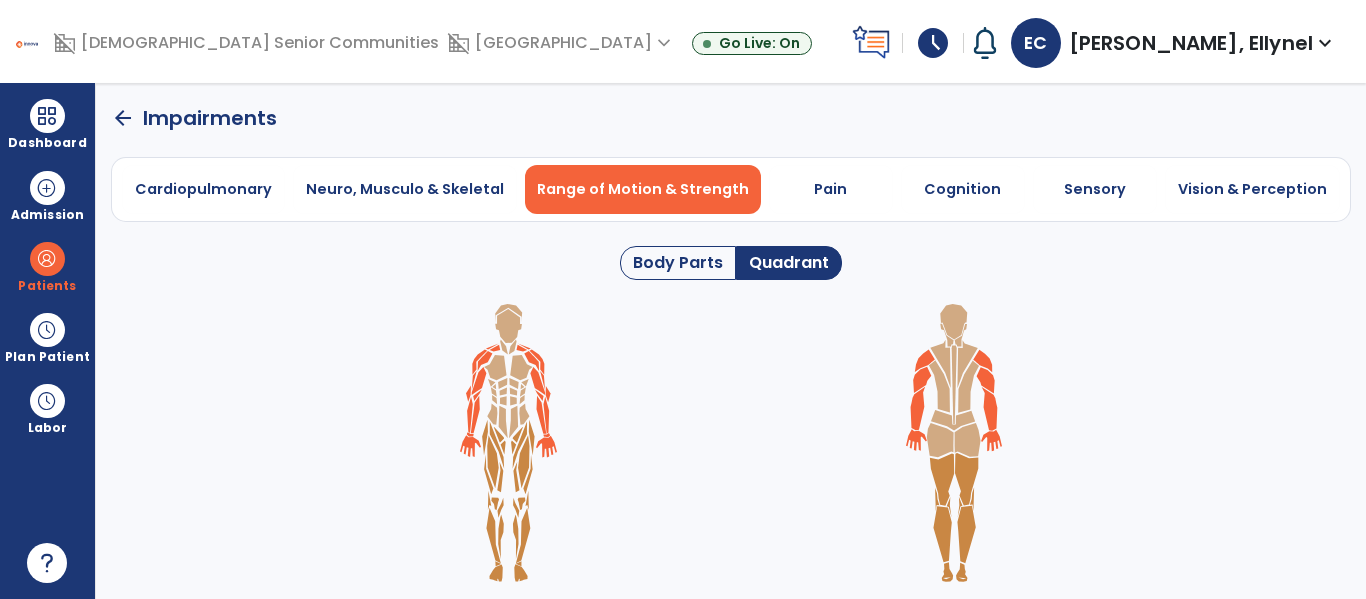 click on "arrow_back" 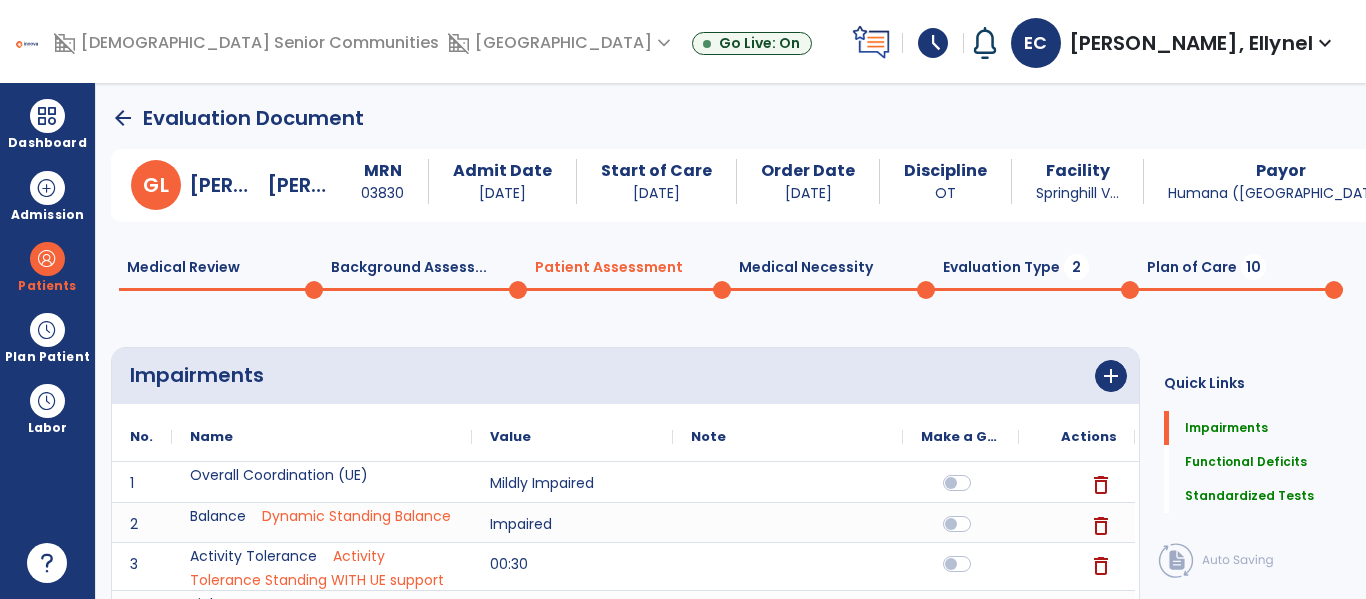 click 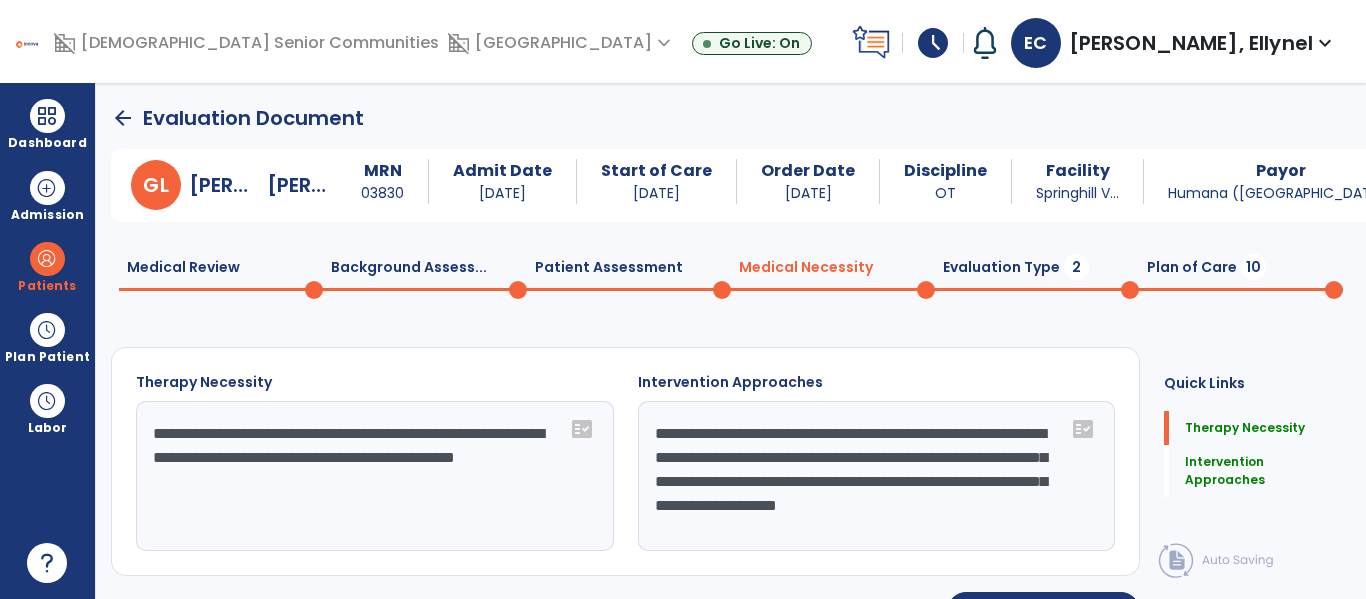 scroll, scrollTop: 47, scrollLeft: 0, axis: vertical 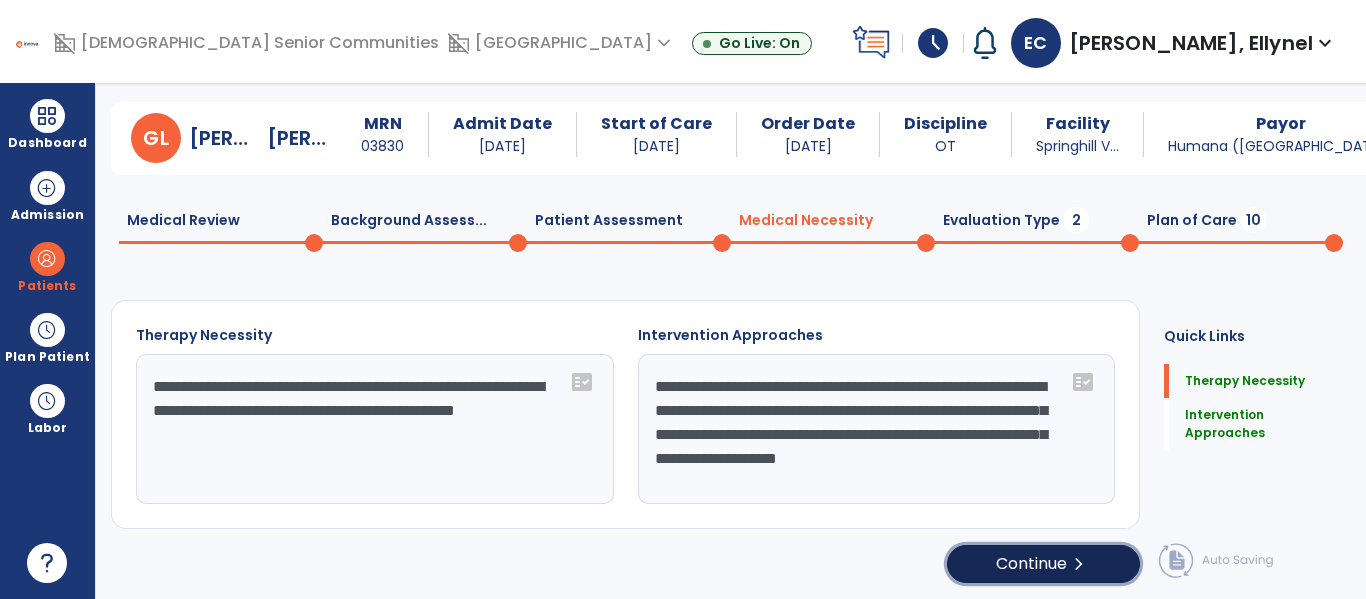 click on "Continue  chevron_right" 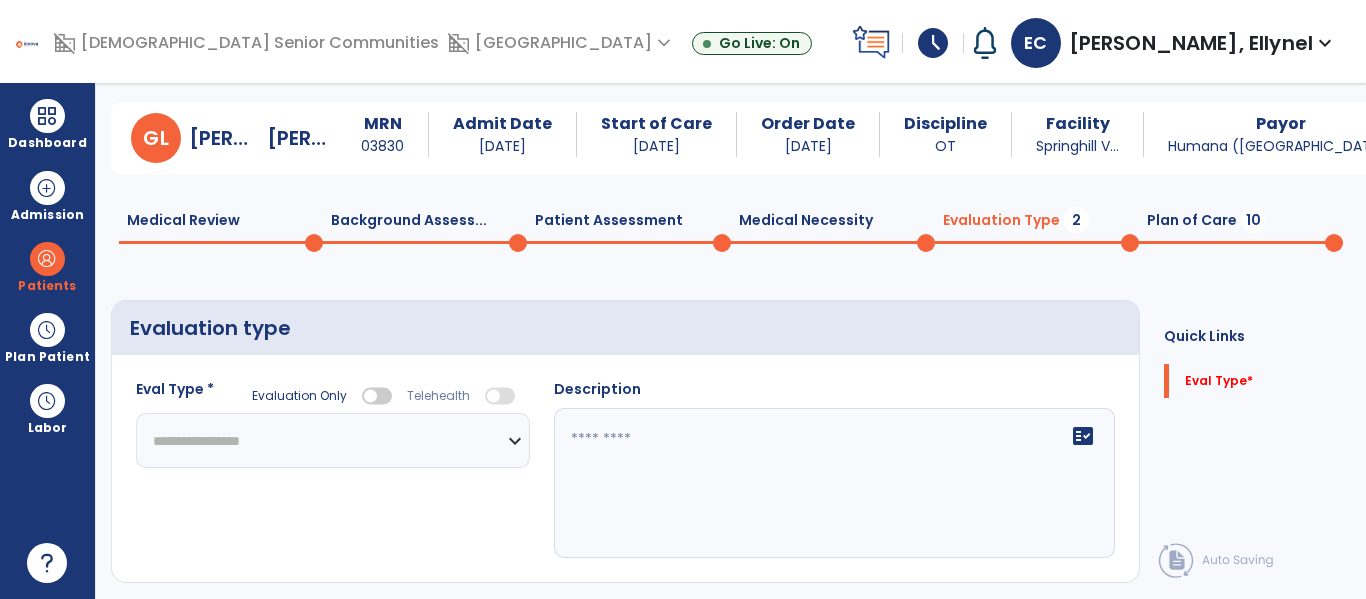click on "**********" 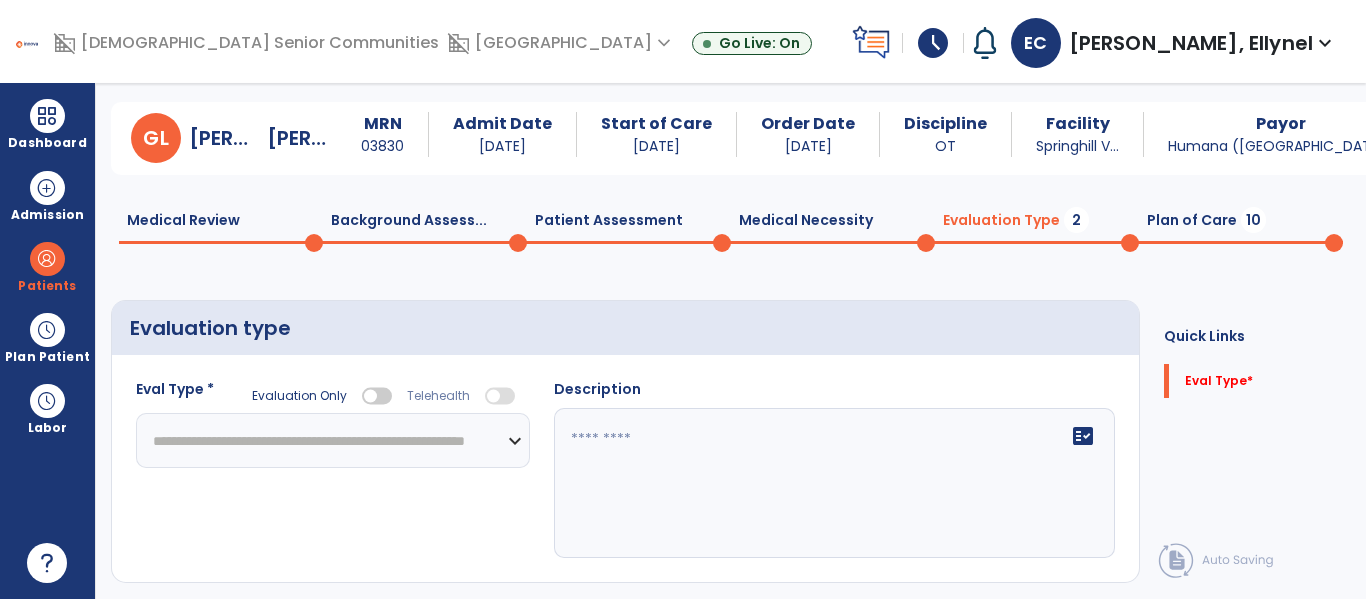 click on "**********" 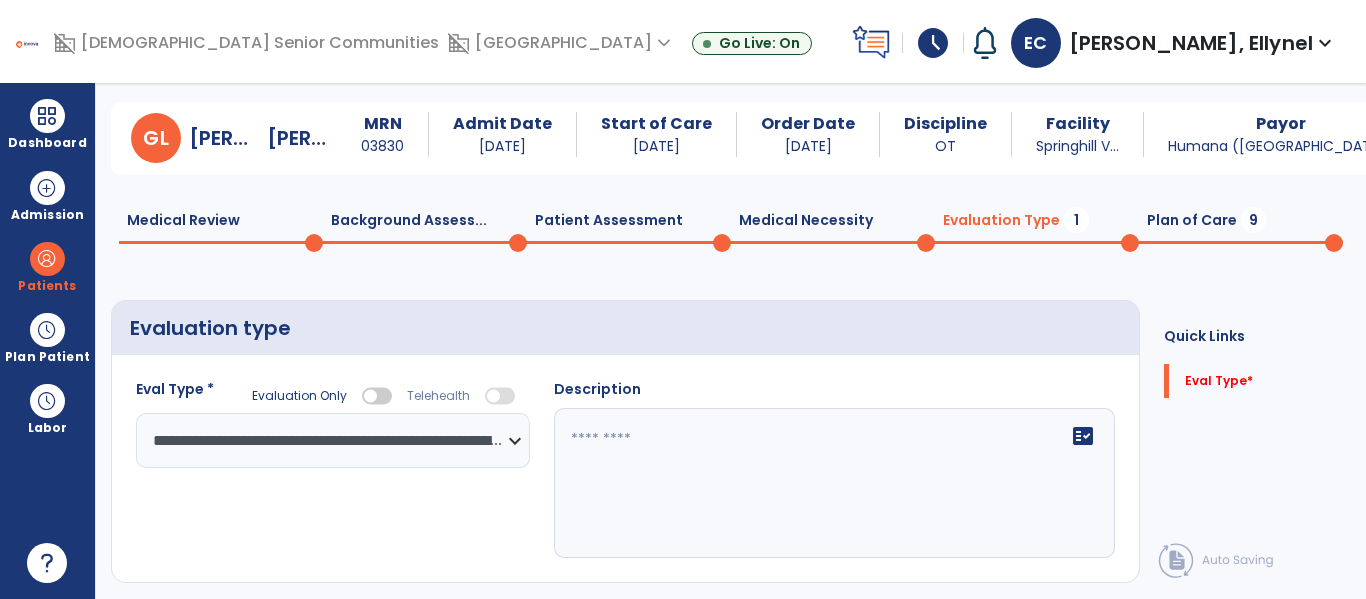 click 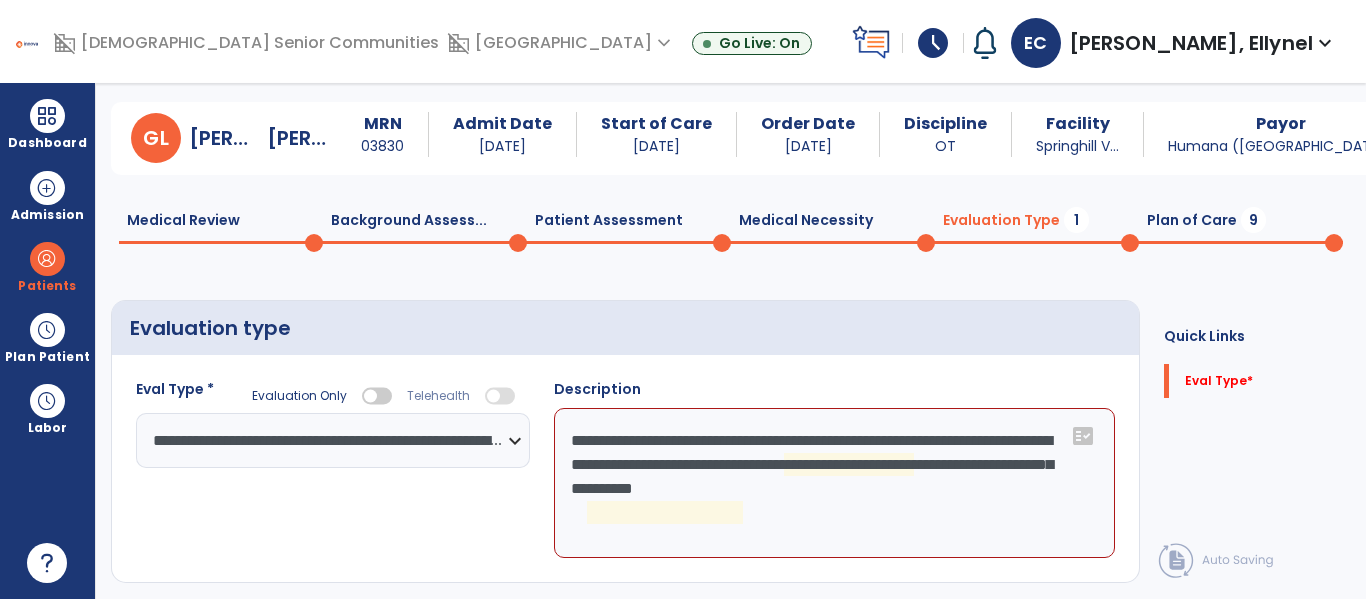 click on "**********" 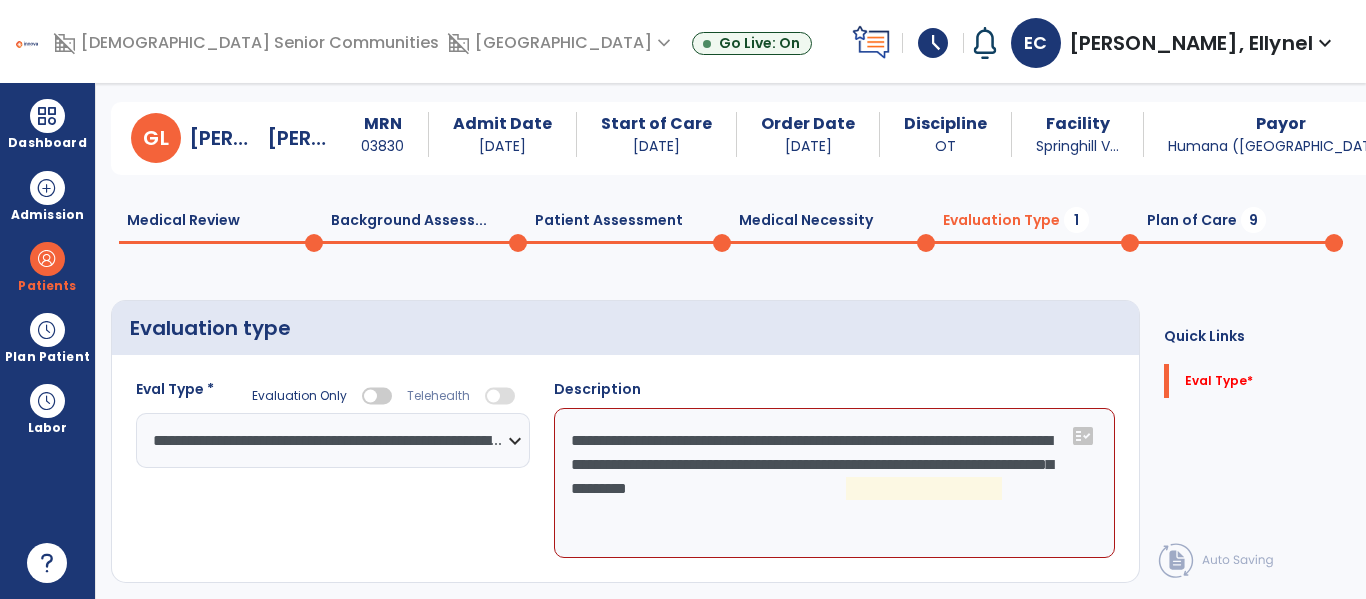 click on "**********" 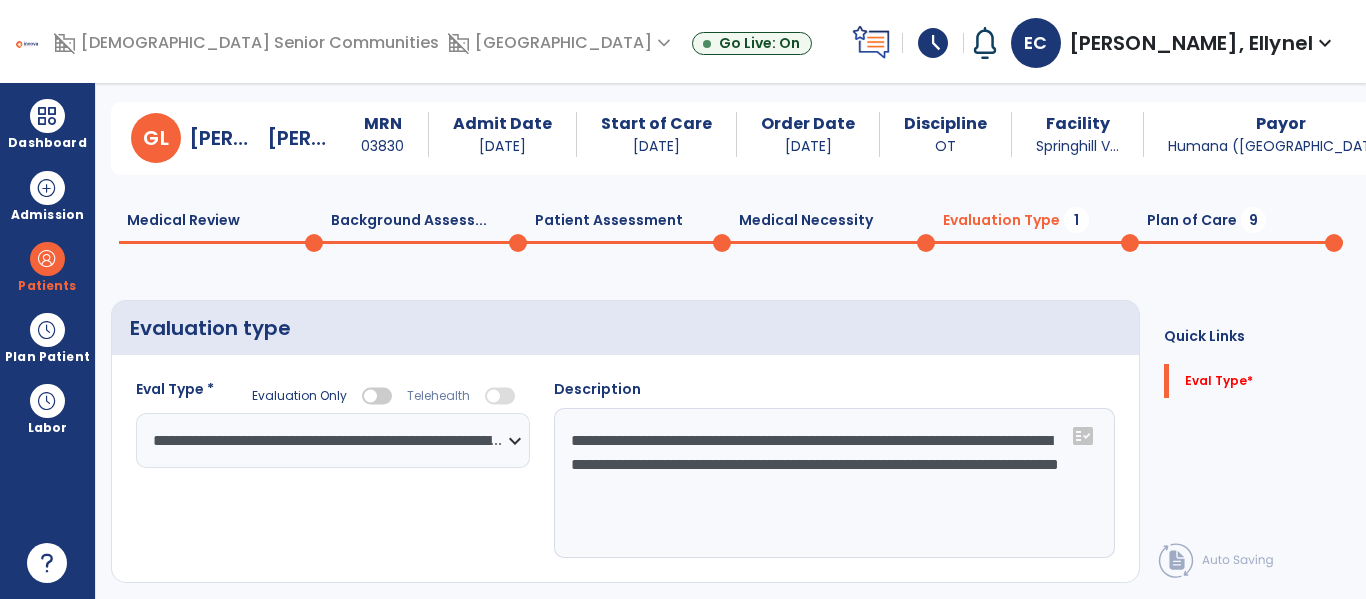type on "**********" 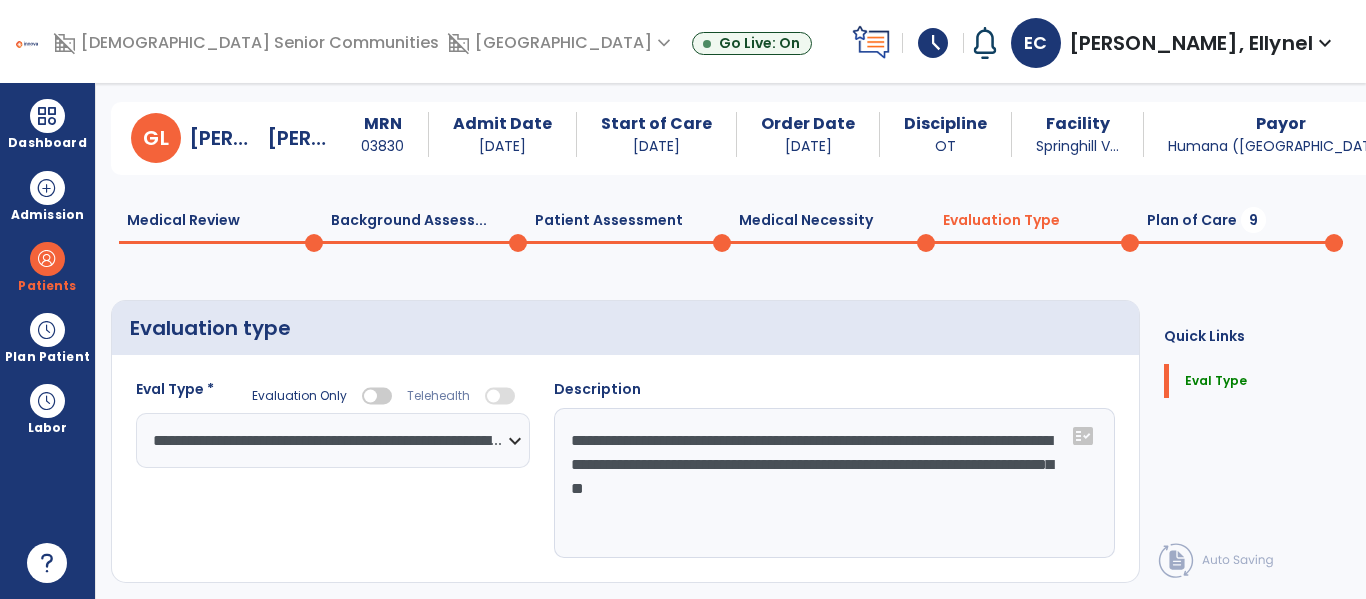 scroll, scrollTop: 82, scrollLeft: 0, axis: vertical 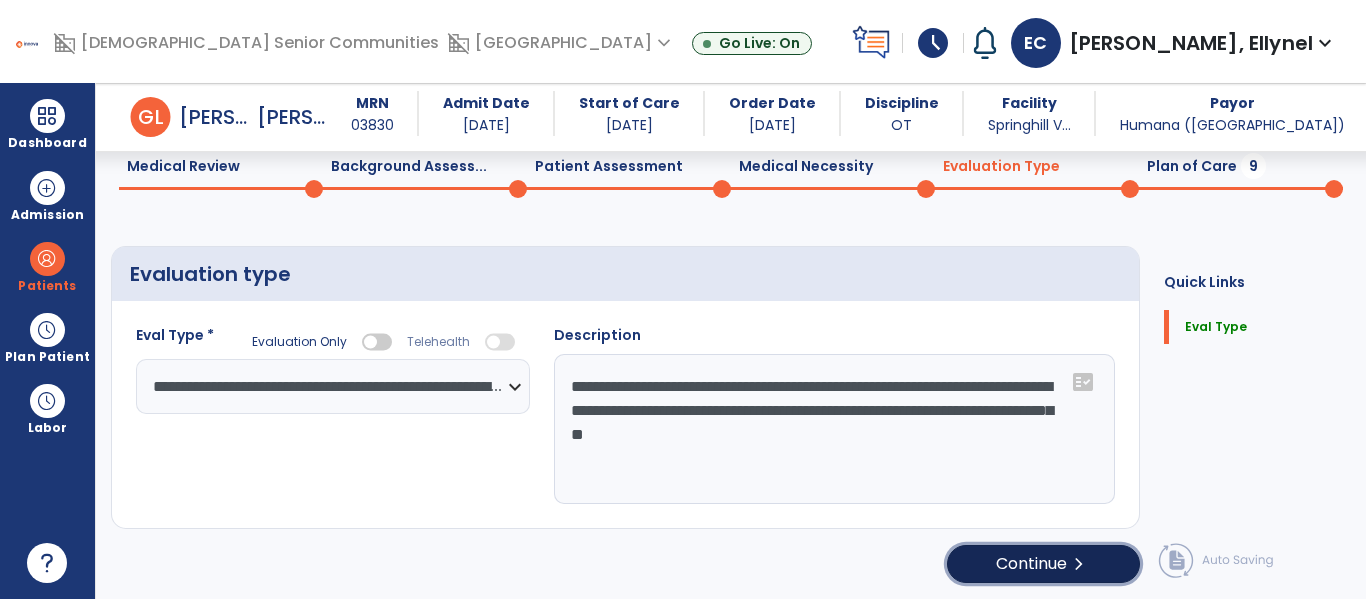 click on "Continue  chevron_right" 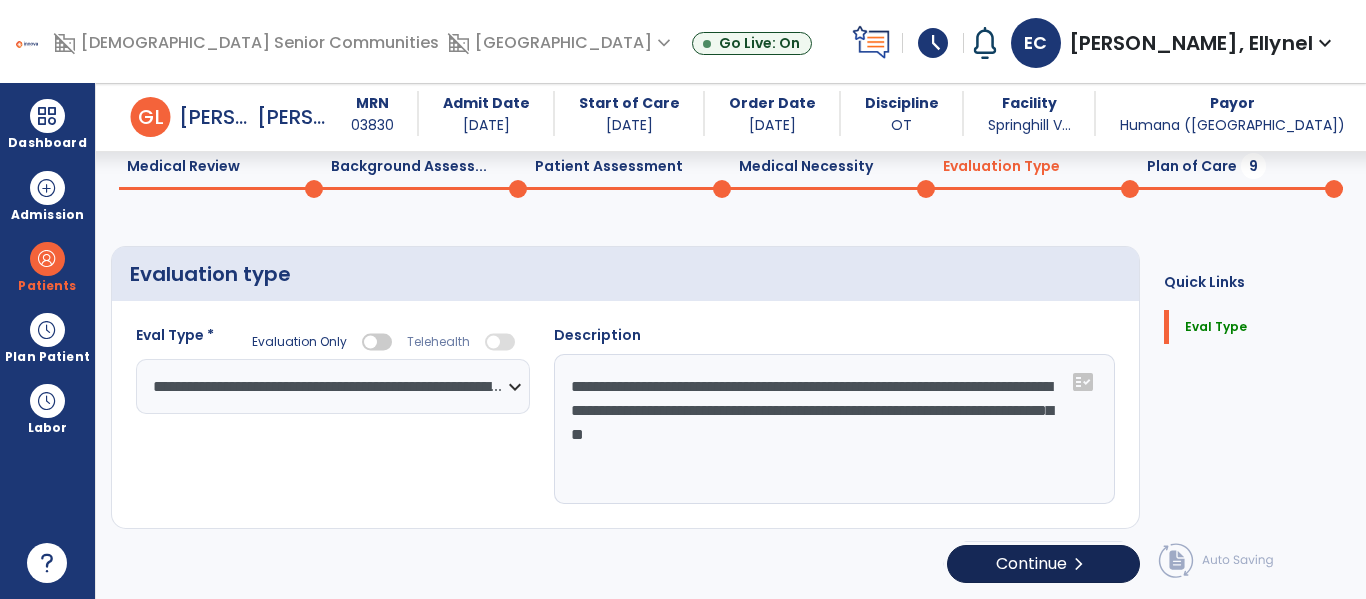 select on "*****" 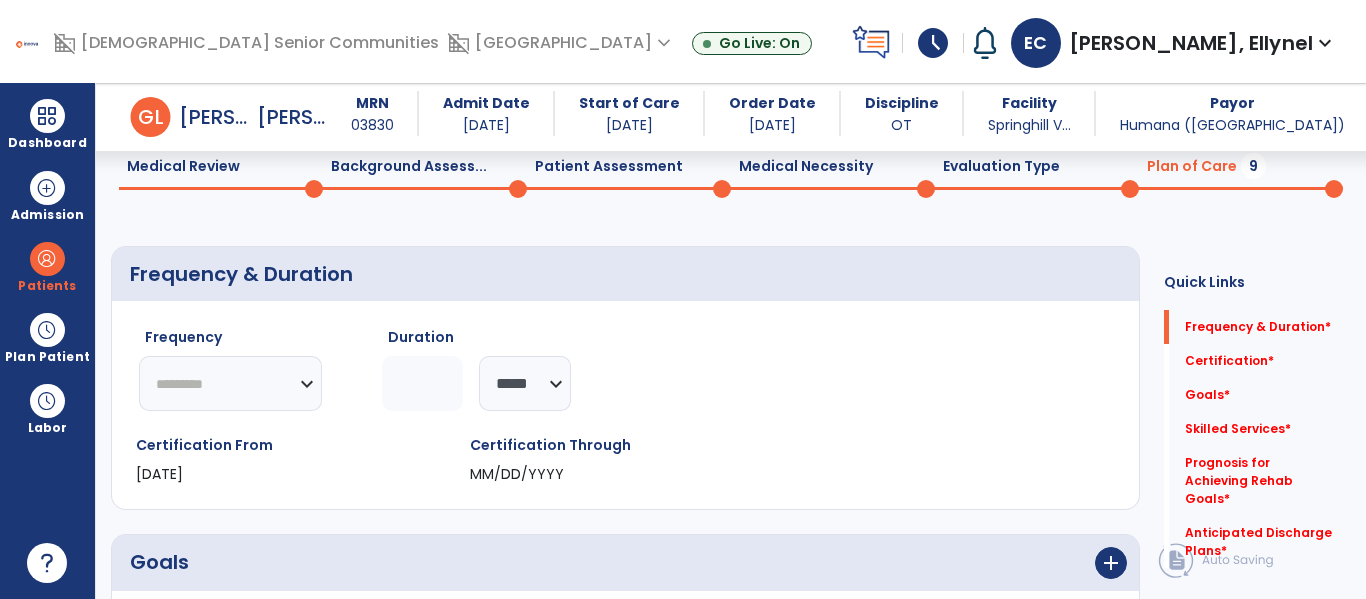 click on "********* ** ** ** ** ** ** **" 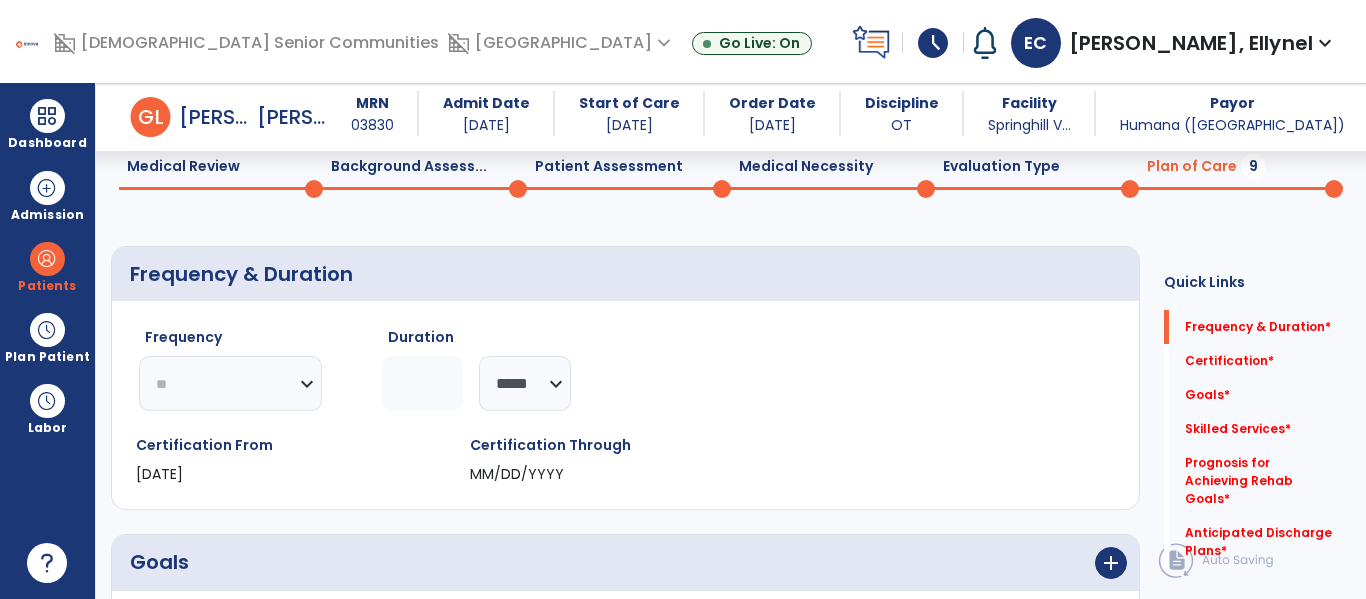 click on "********* ** ** ** ** ** ** **" 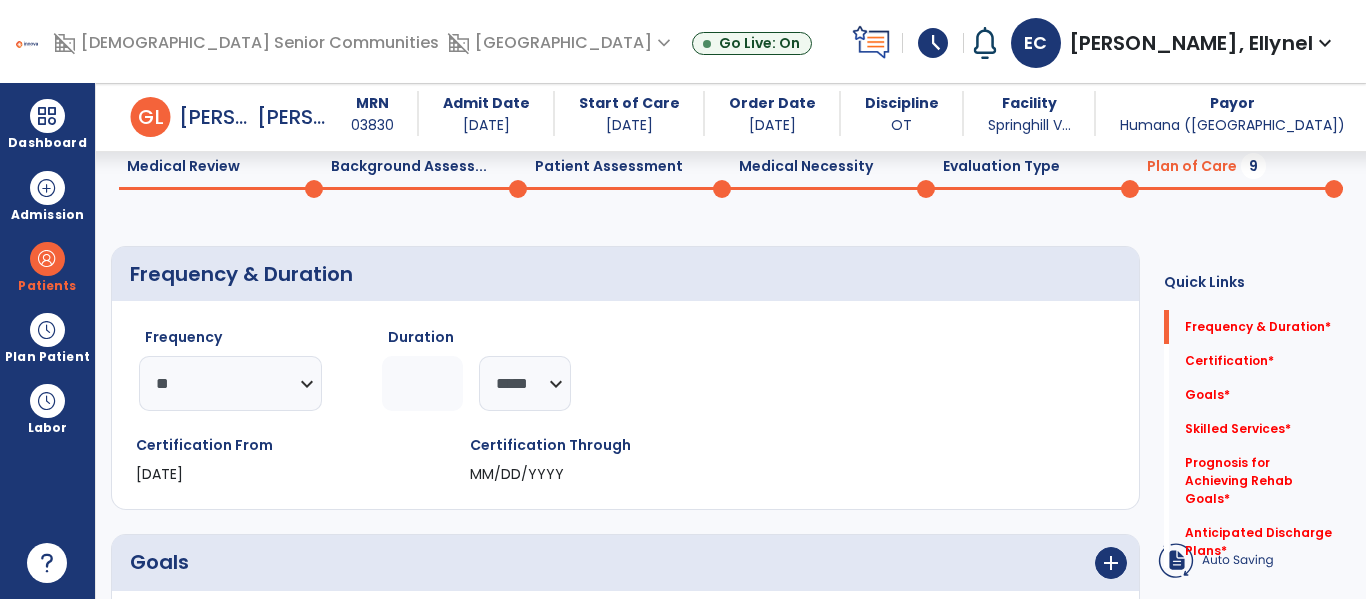 click 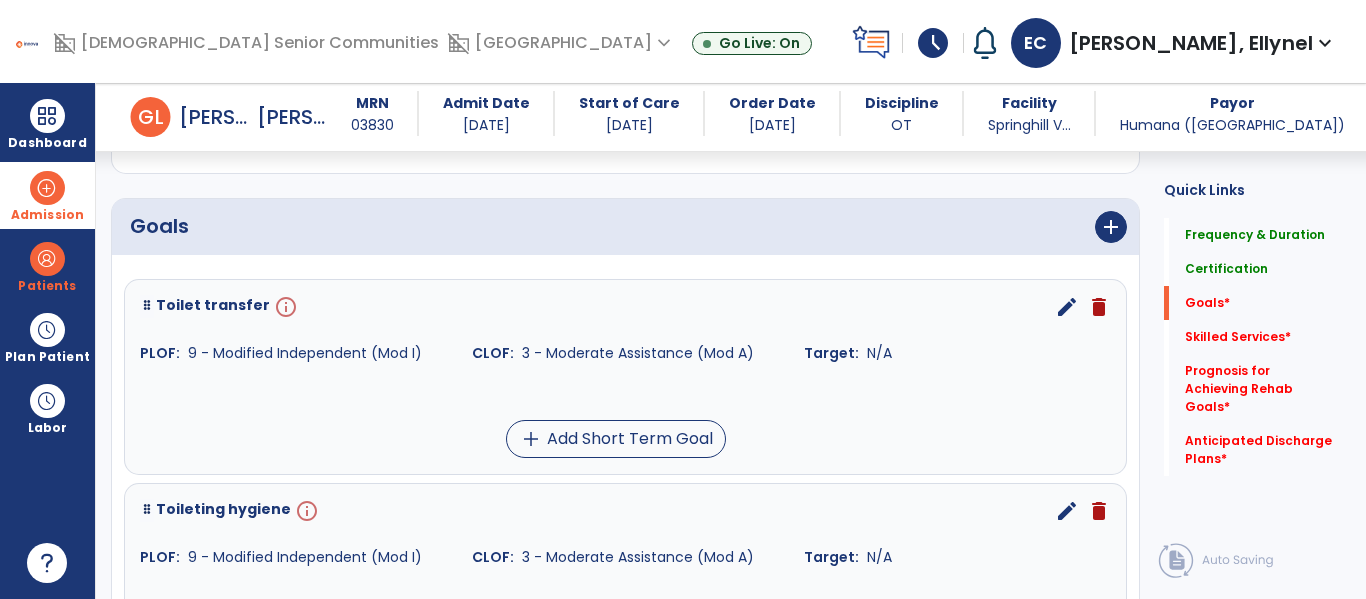 scroll, scrollTop: 419, scrollLeft: 0, axis: vertical 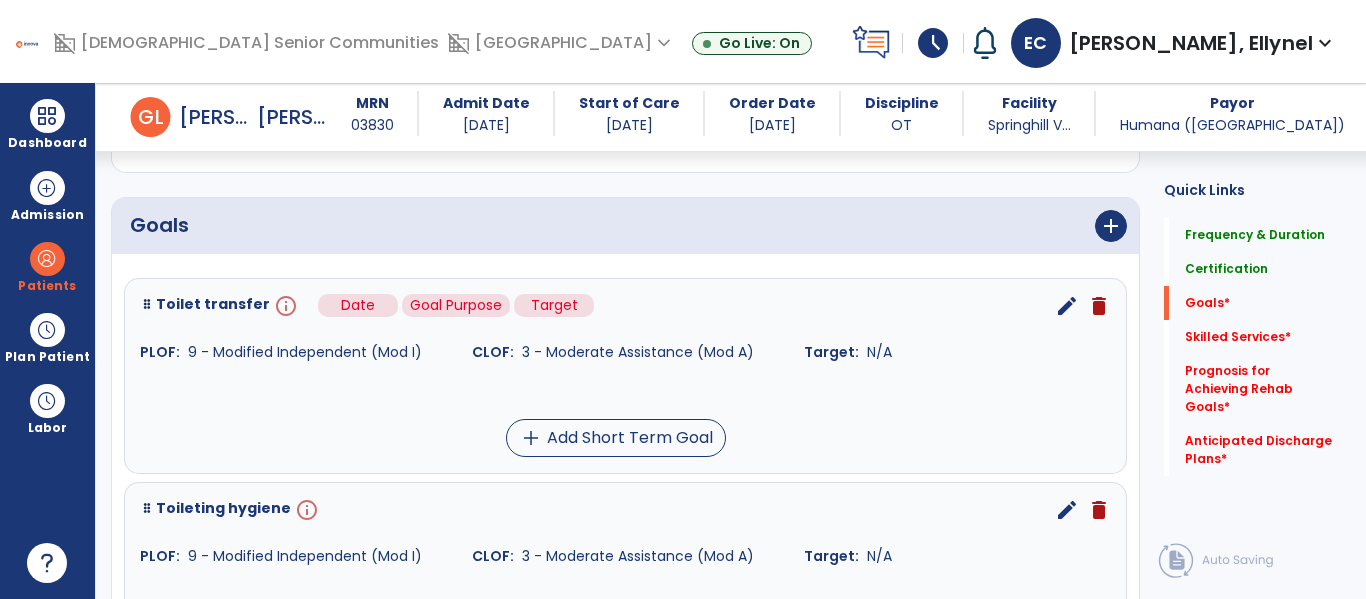 type on "*" 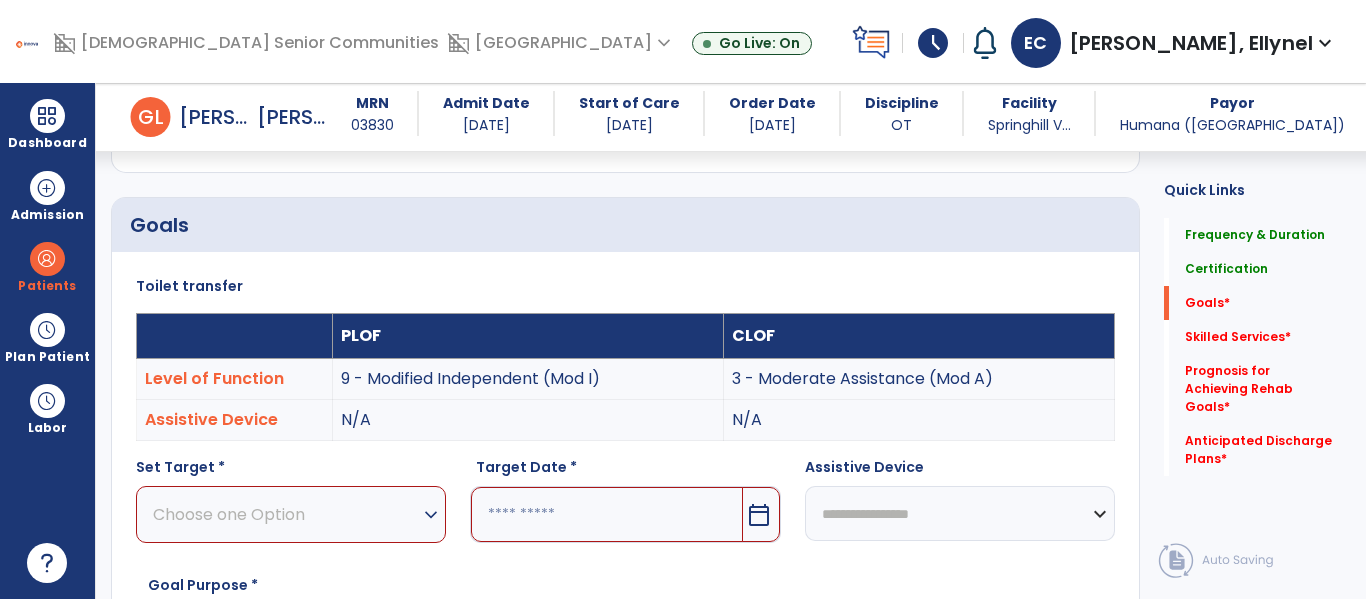 scroll, scrollTop: 534, scrollLeft: 0, axis: vertical 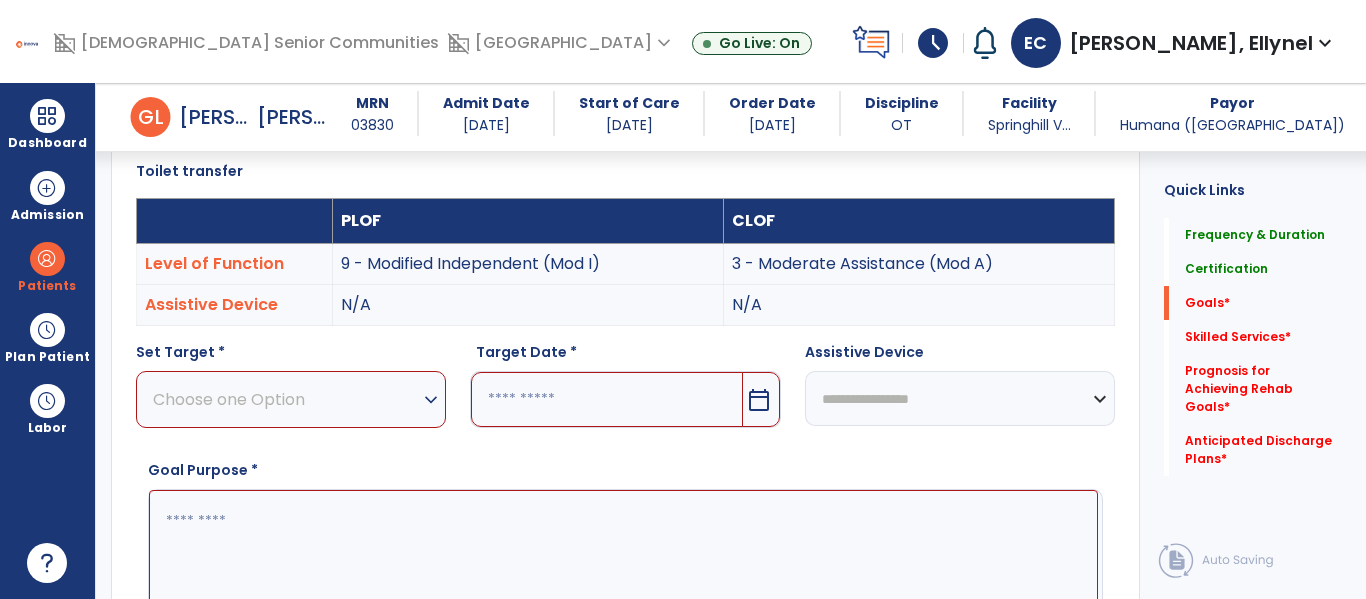 click on "Choose one Option" at bounding box center (286, 399) 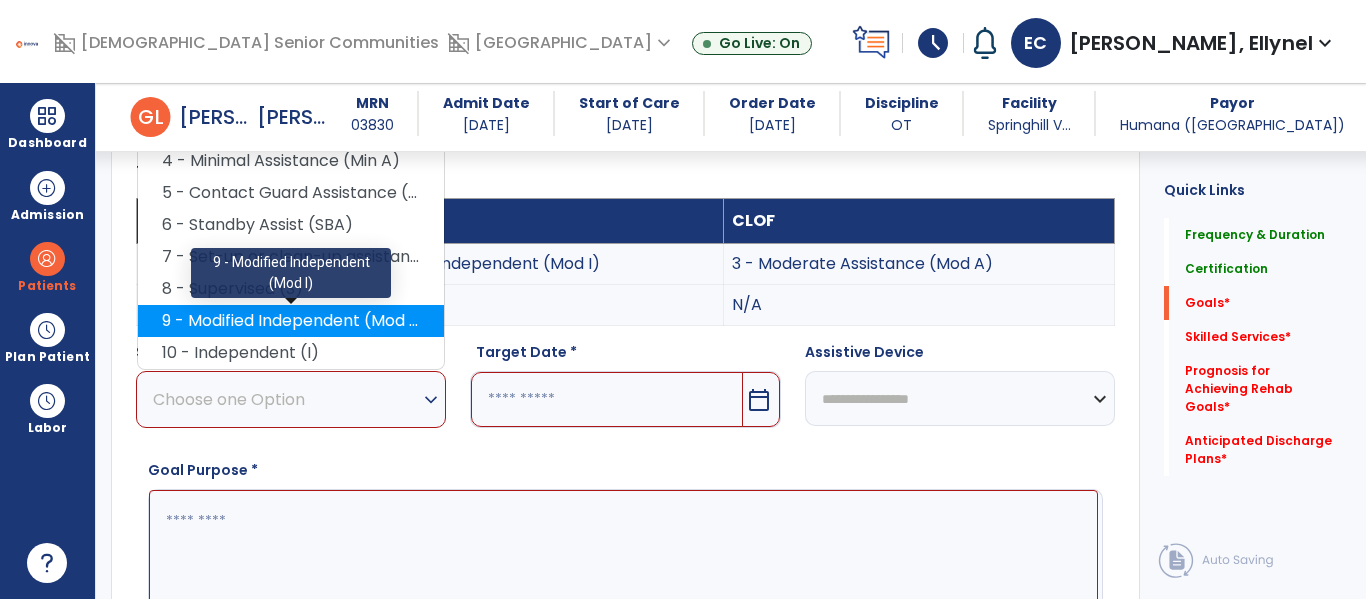 click on "9 - Modified Independent (Mod I)" at bounding box center (291, 321) 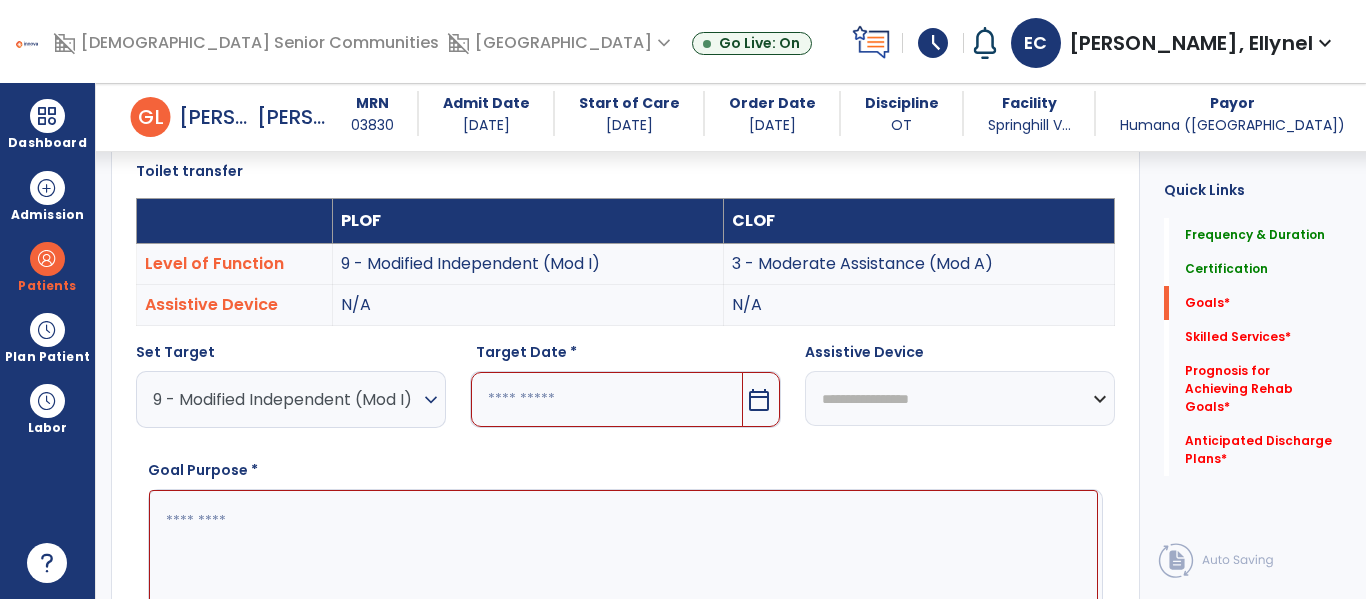 click at bounding box center (606, 399) 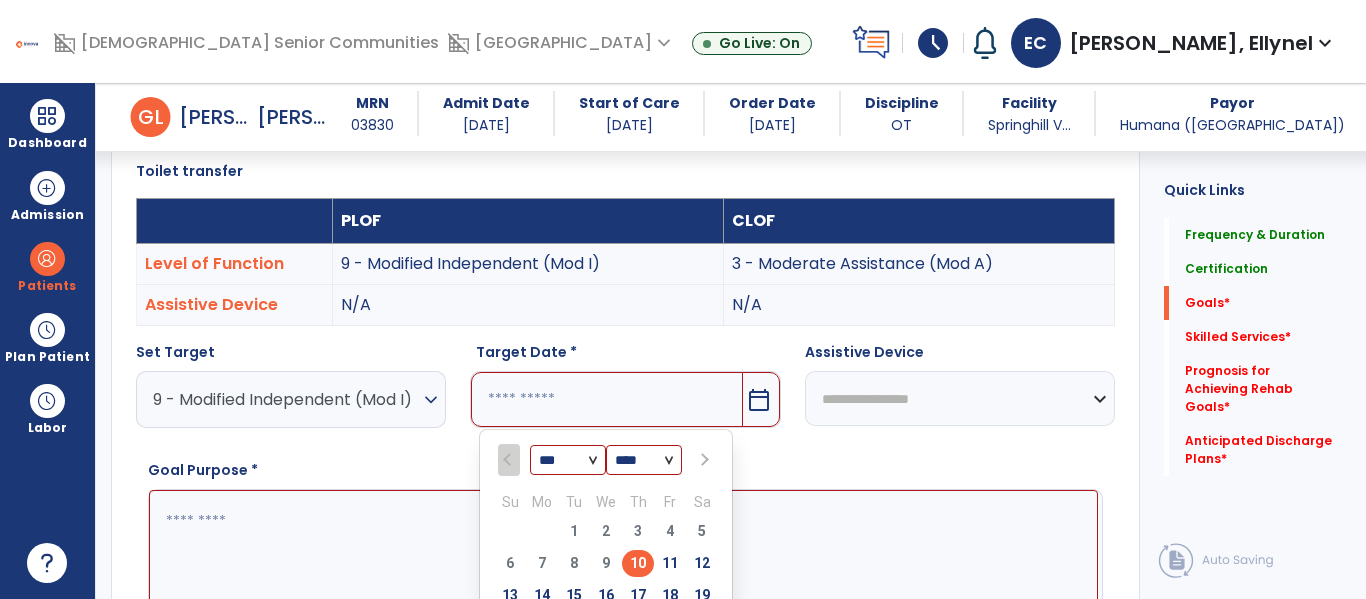 click at bounding box center (703, 460) 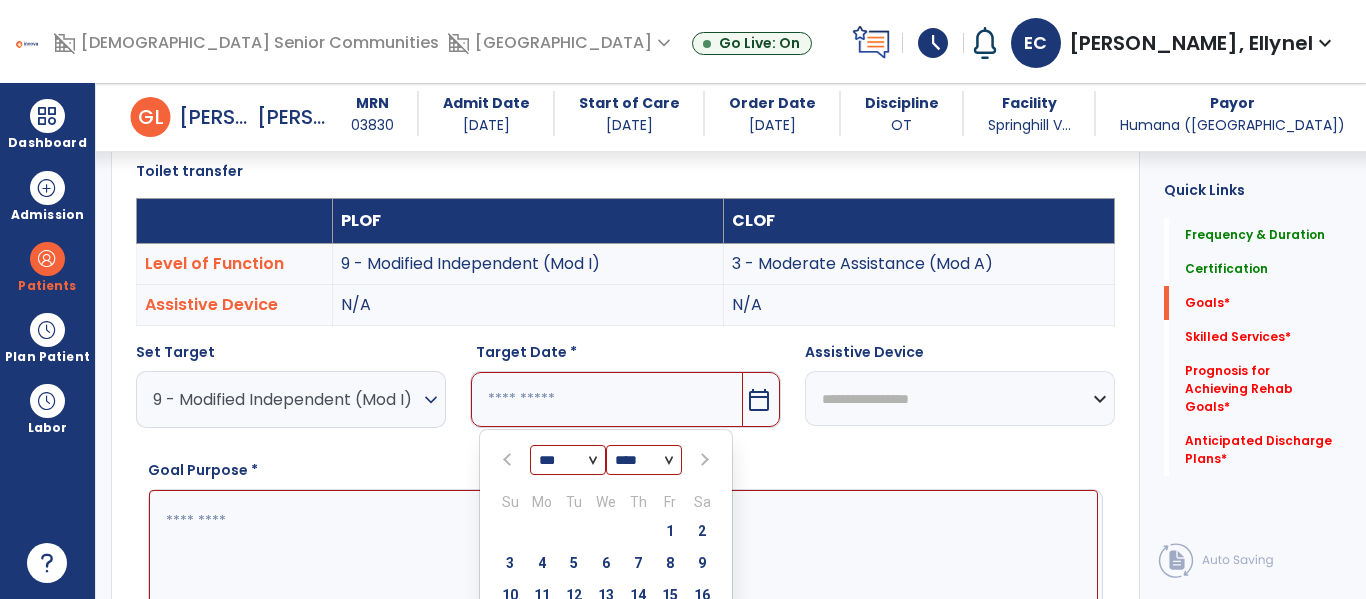 click at bounding box center [703, 460] 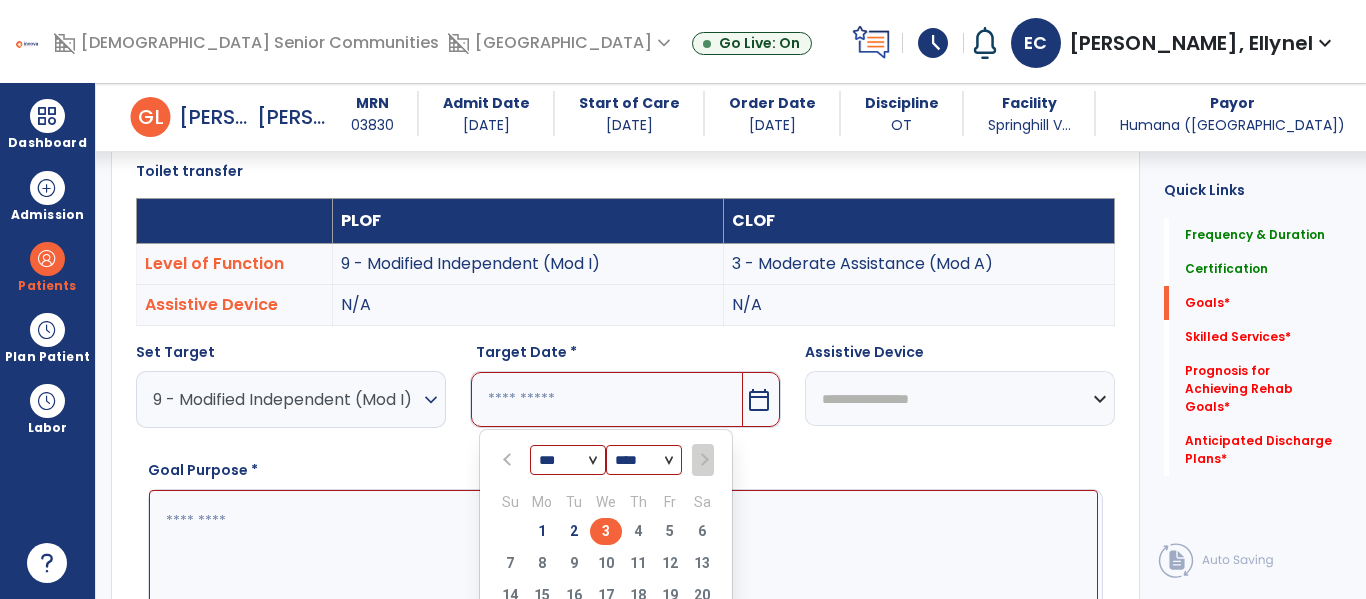 click on "3" at bounding box center [606, 531] 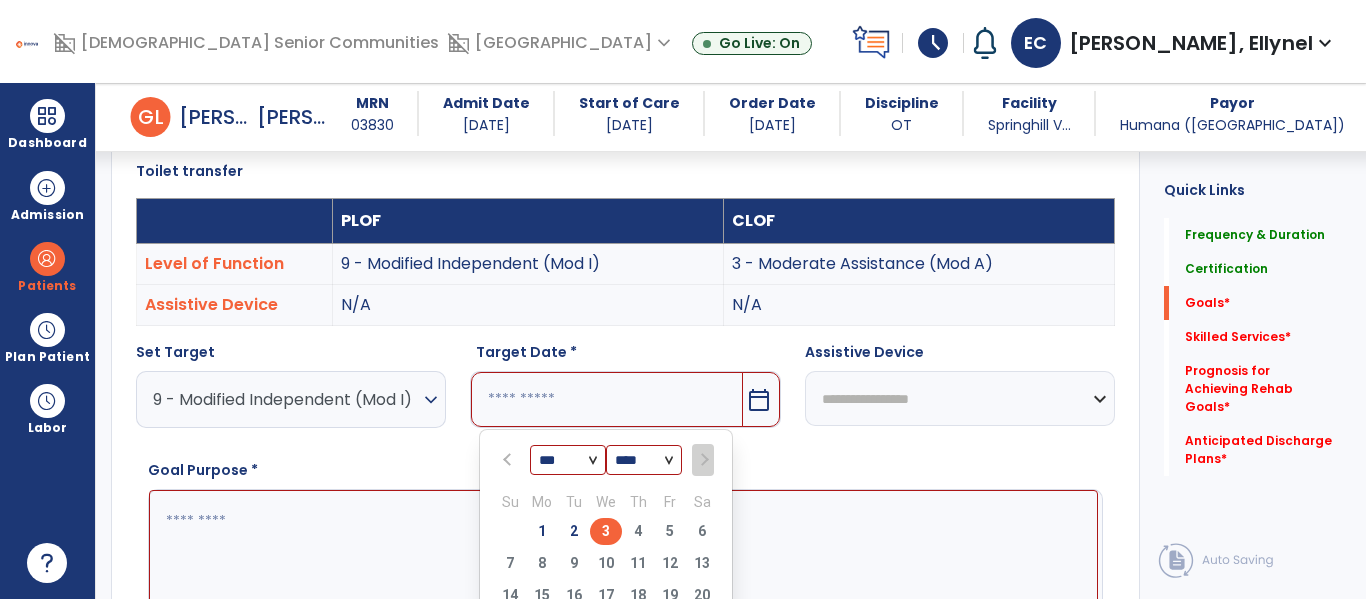 type on "********" 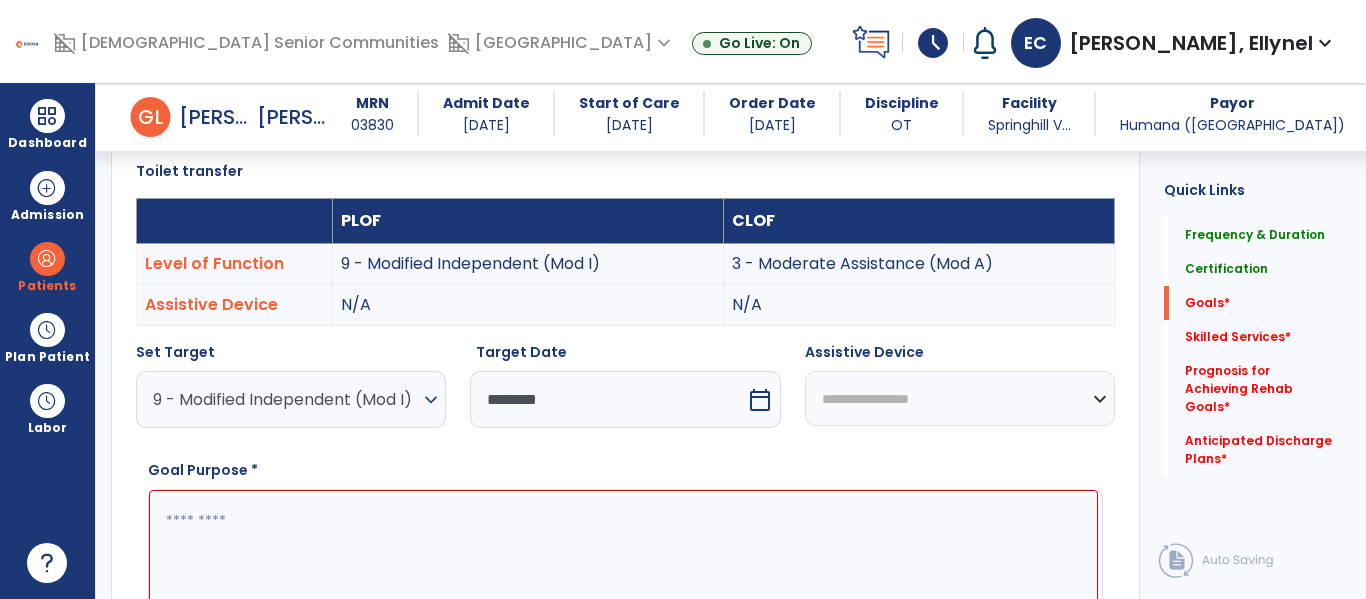 click at bounding box center [623, 565] 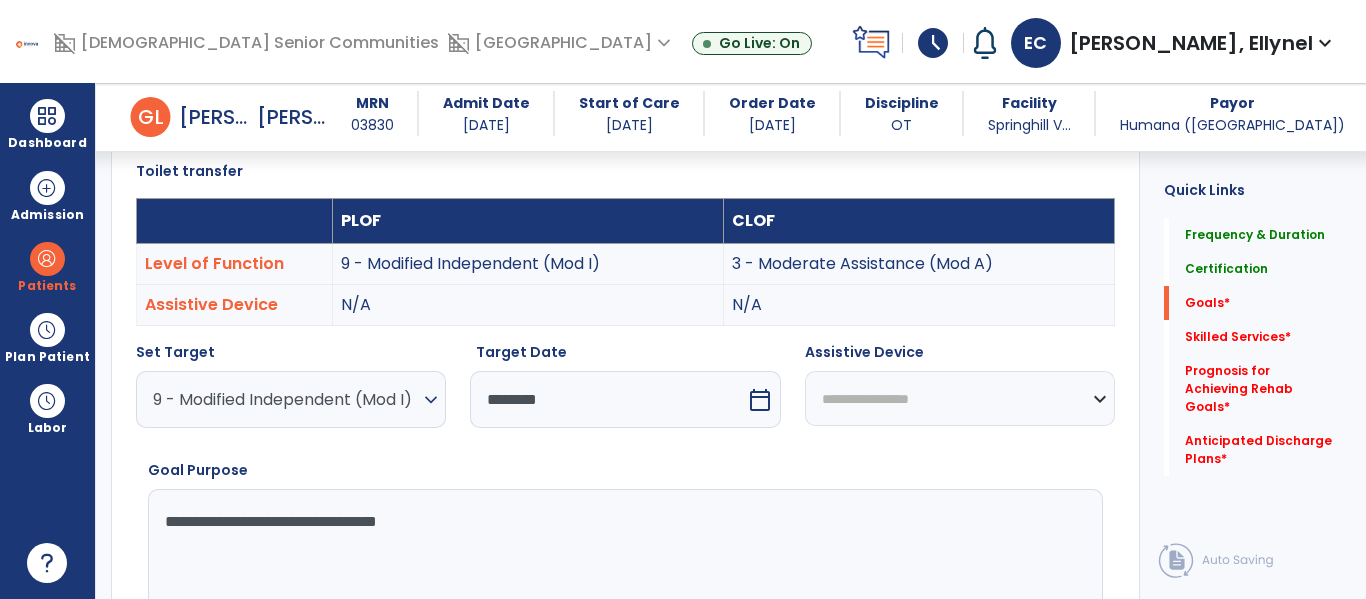 type on "**********" 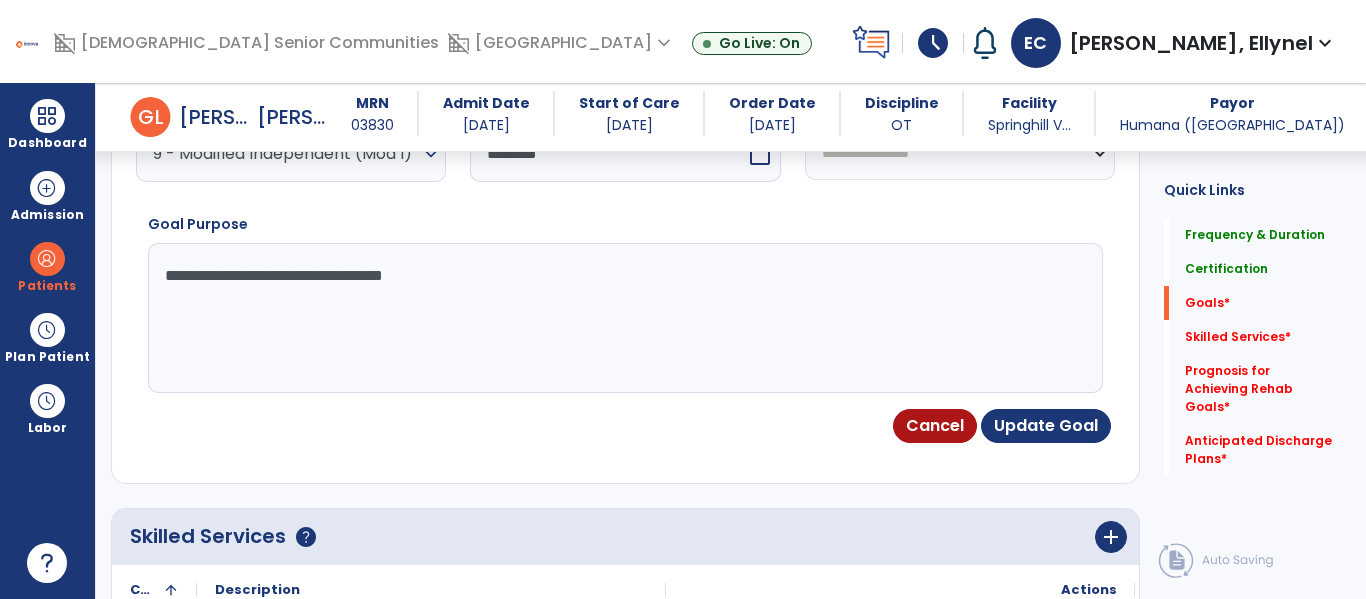 scroll, scrollTop: 866, scrollLeft: 0, axis: vertical 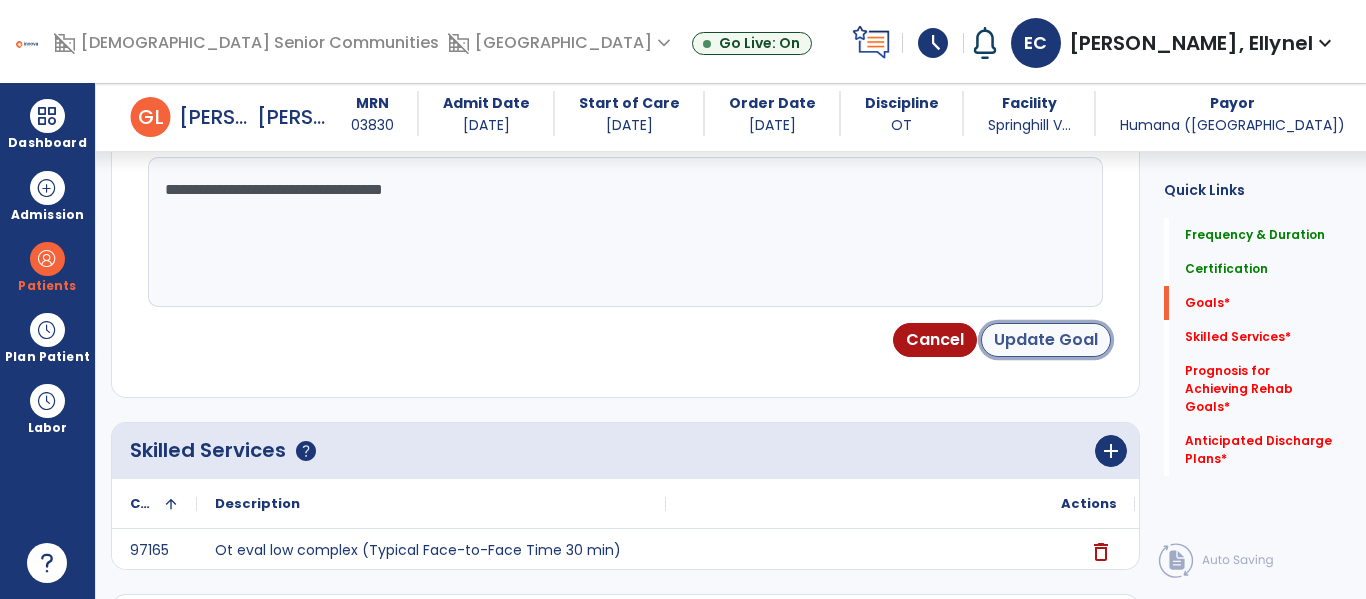 click on "Update Goal" at bounding box center (1046, 340) 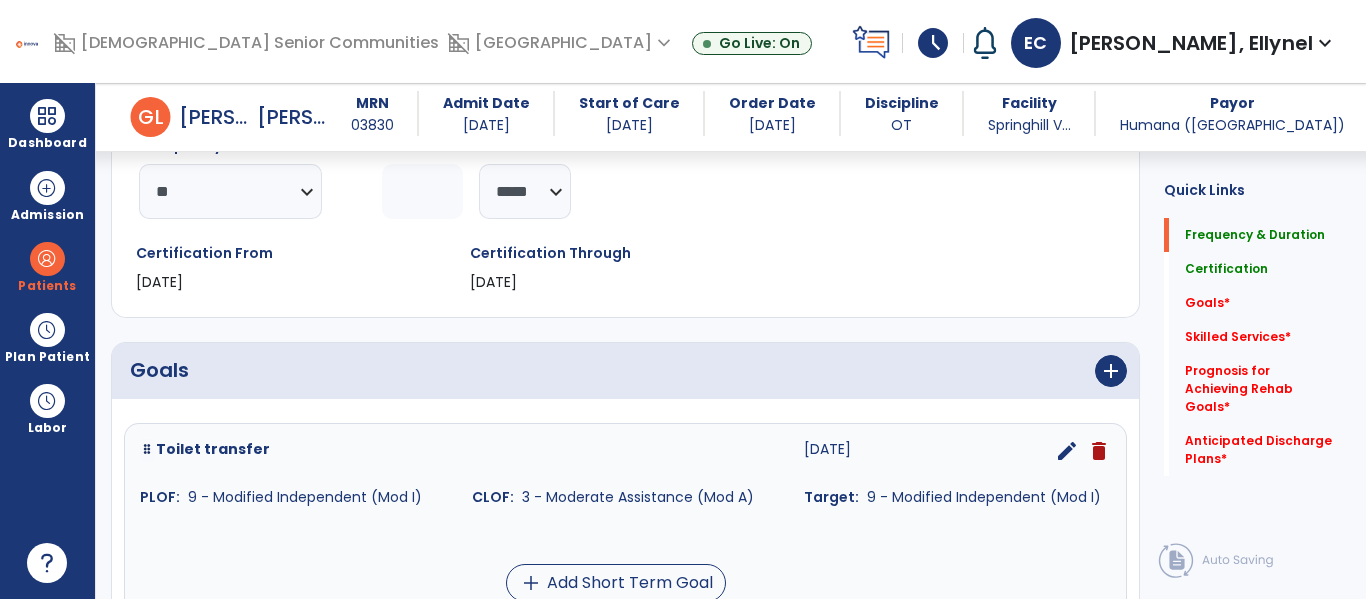 scroll, scrollTop: 276, scrollLeft: 0, axis: vertical 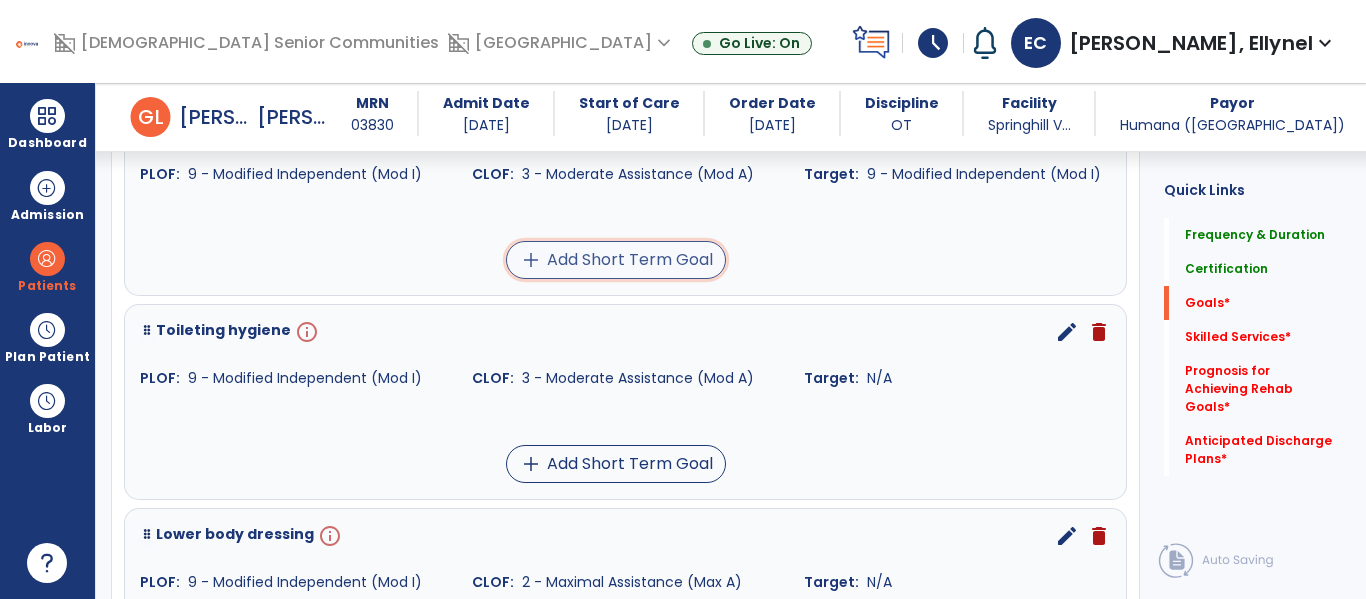 click on "add  Add Short Term Goal" at bounding box center (616, 260) 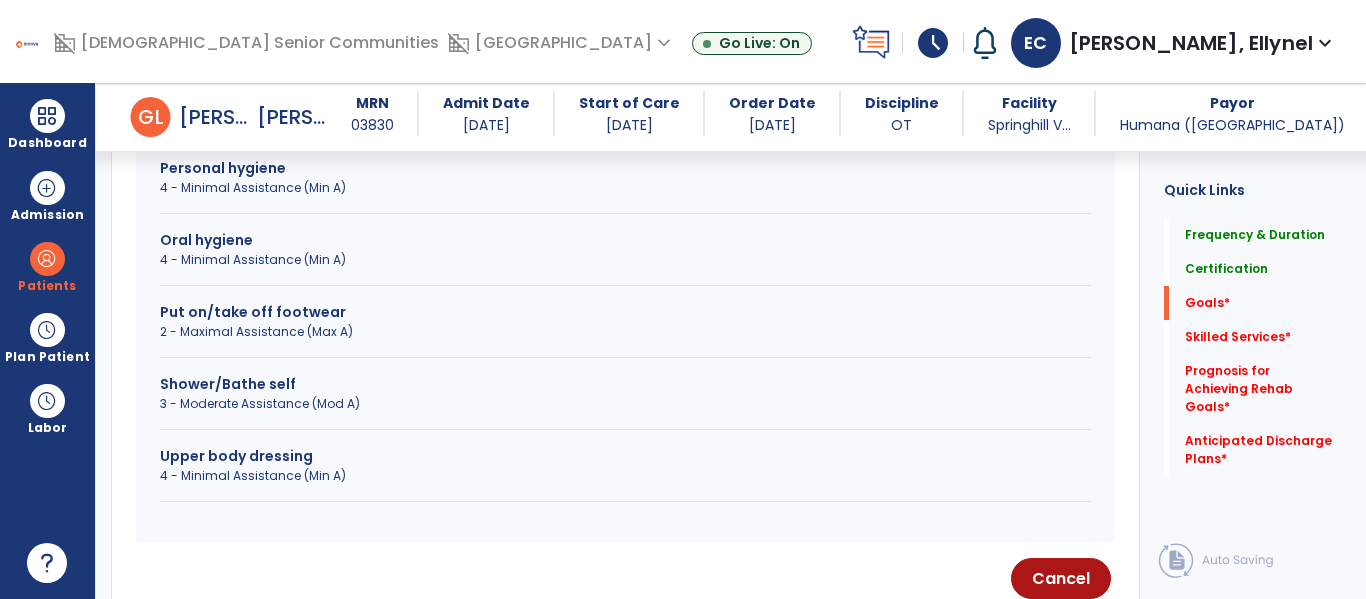 scroll, scrollTop: 460, scrollLeft: 0, axis: vertical 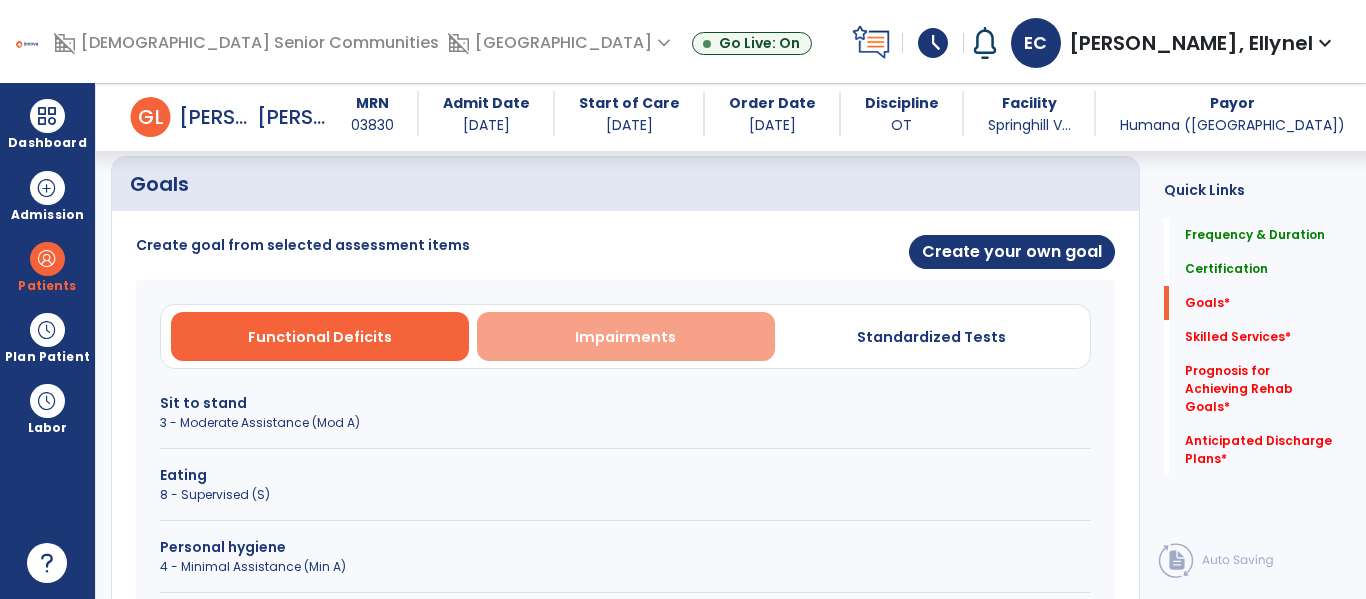 click on "Impairments" at bounding box center [625, 337] 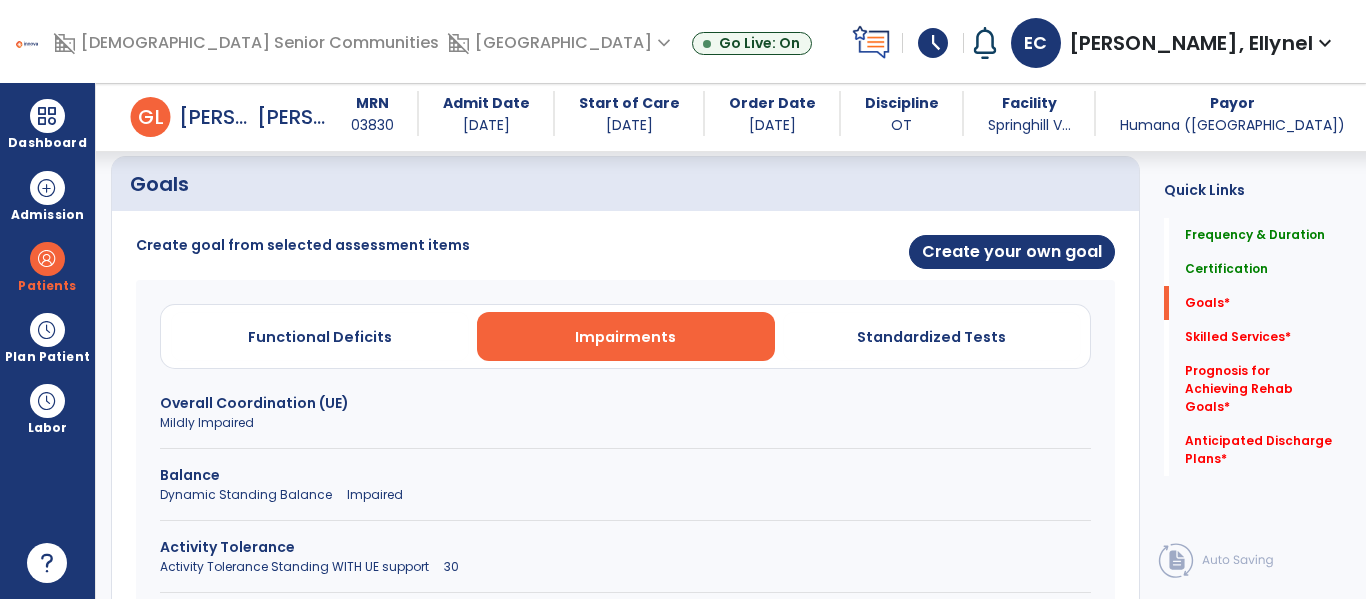 click on "Dynamic Standing Balance      Impaired" at bounding box center (625, 495) 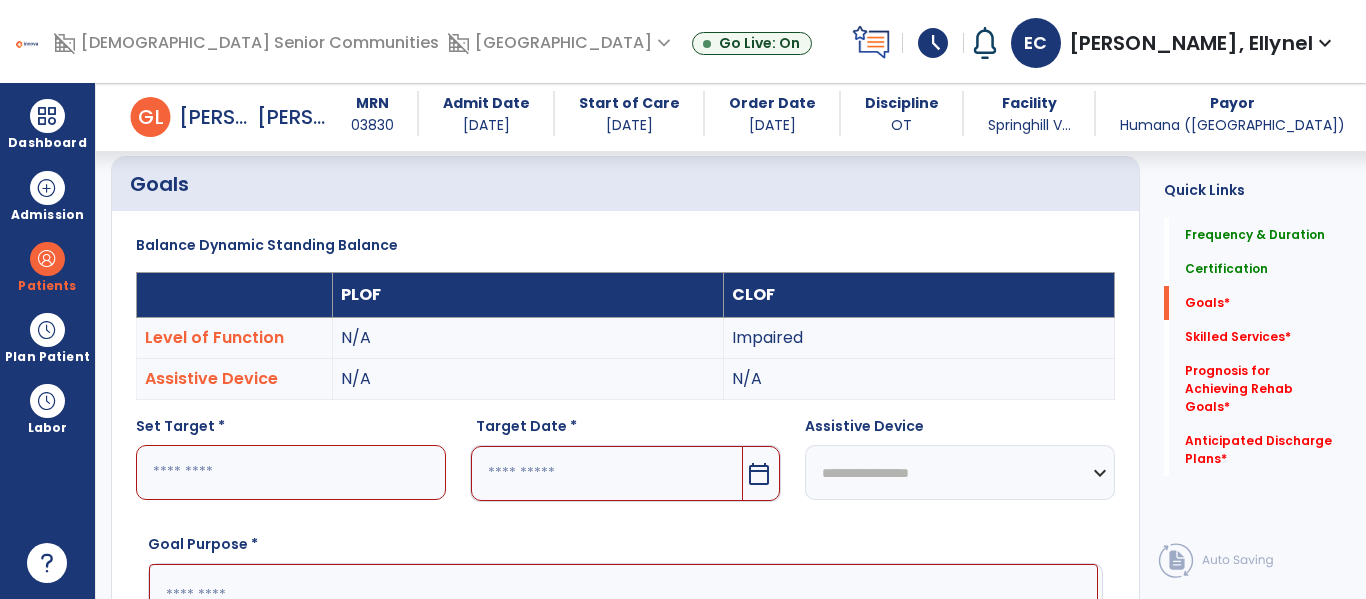 click at bounding box center [291, 472] 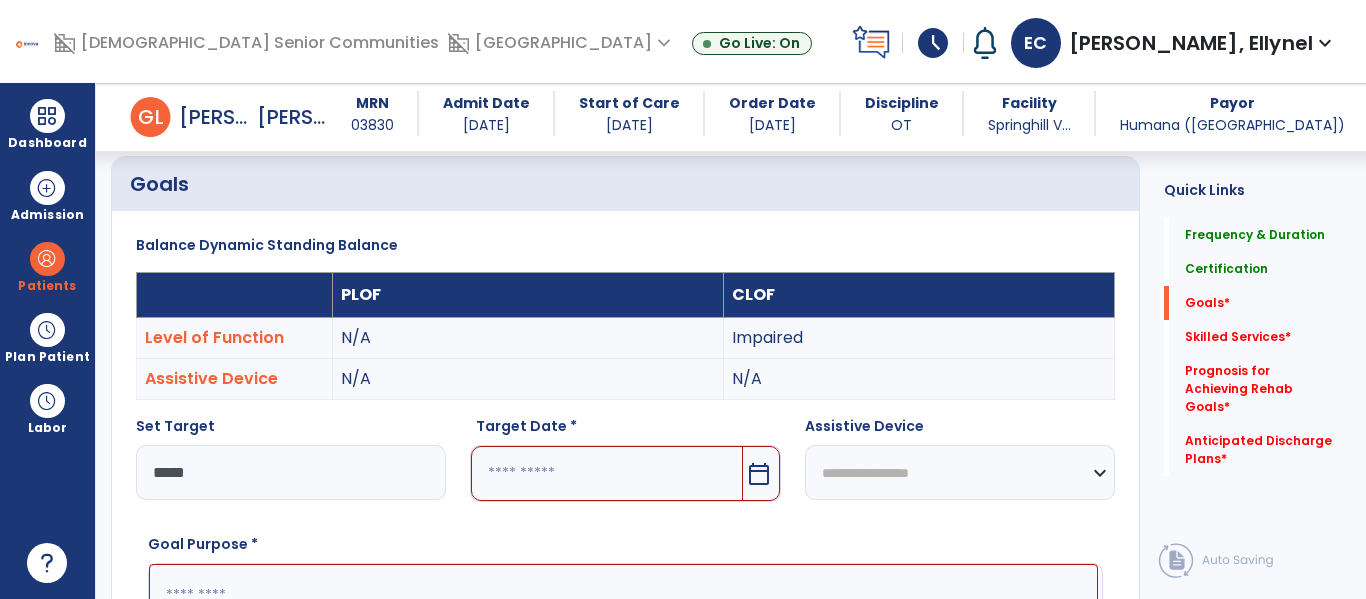 type on "****" 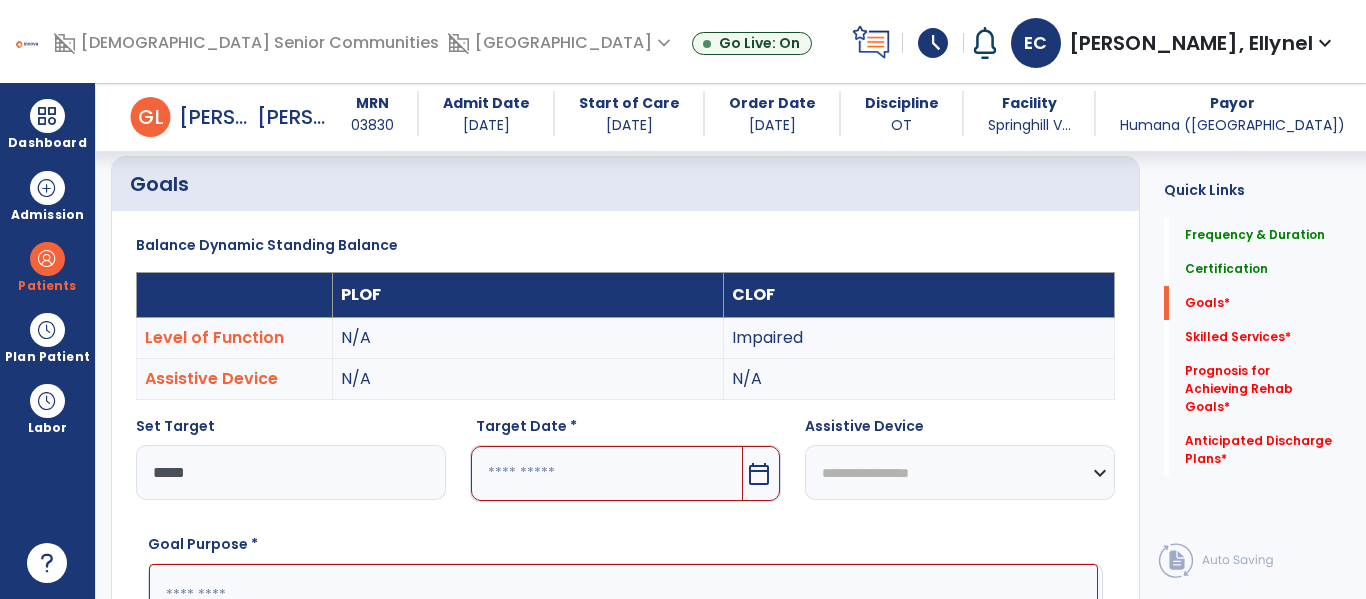 click at bounding box center (606, 473) 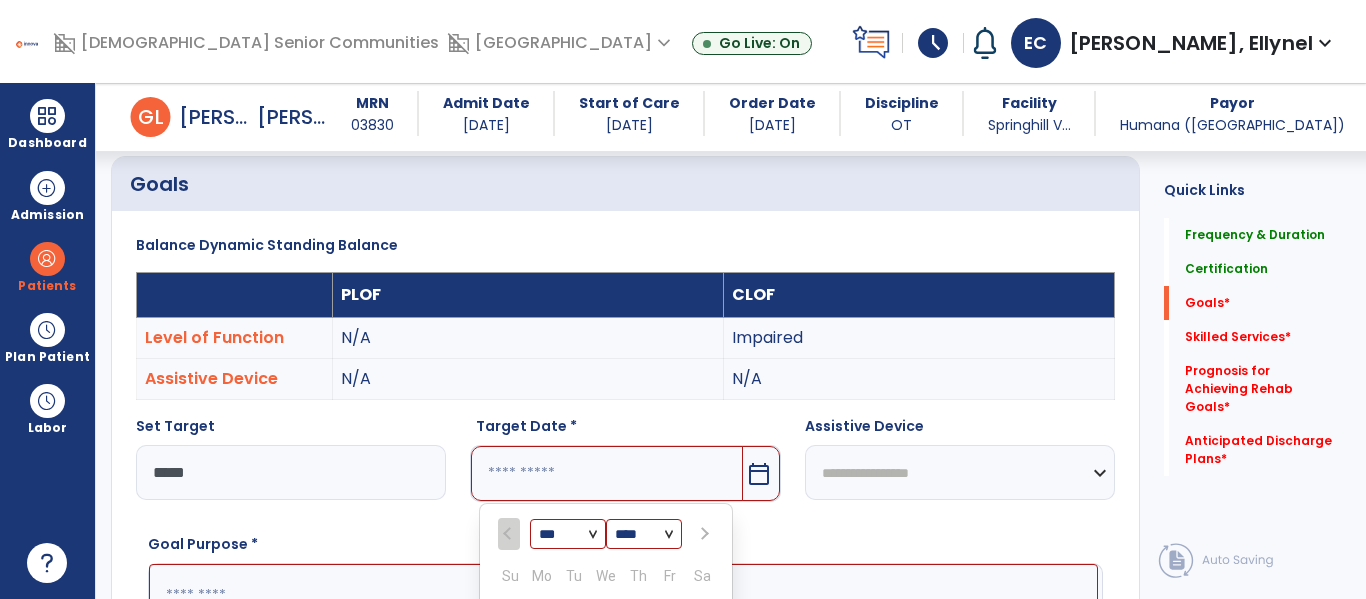 scroll, scrollTop: 760, scrollLeft: 0, axis: vertical 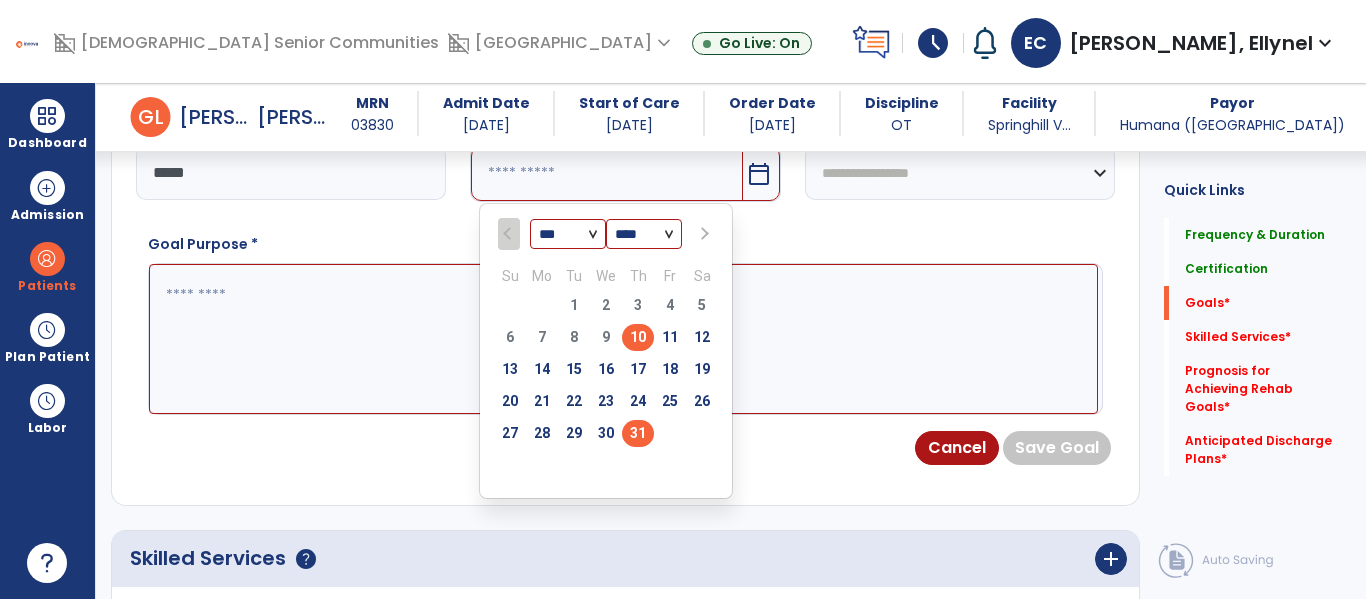 click on "31" at bounding box center (638, 433) 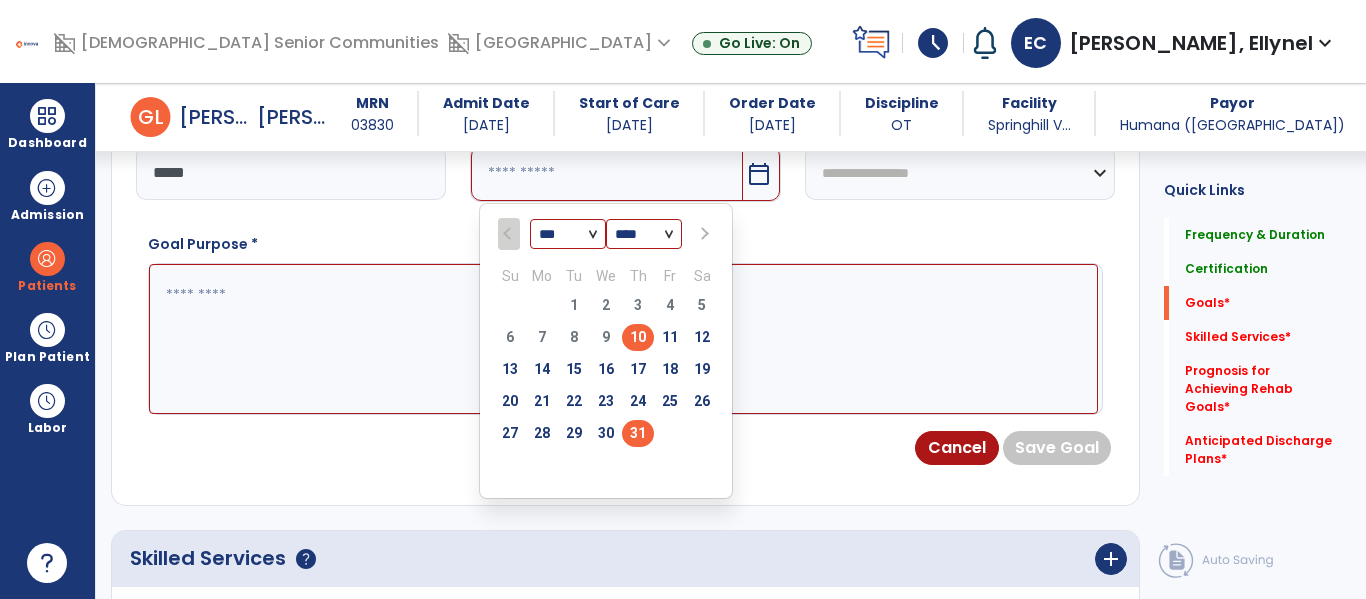 type on "*********" 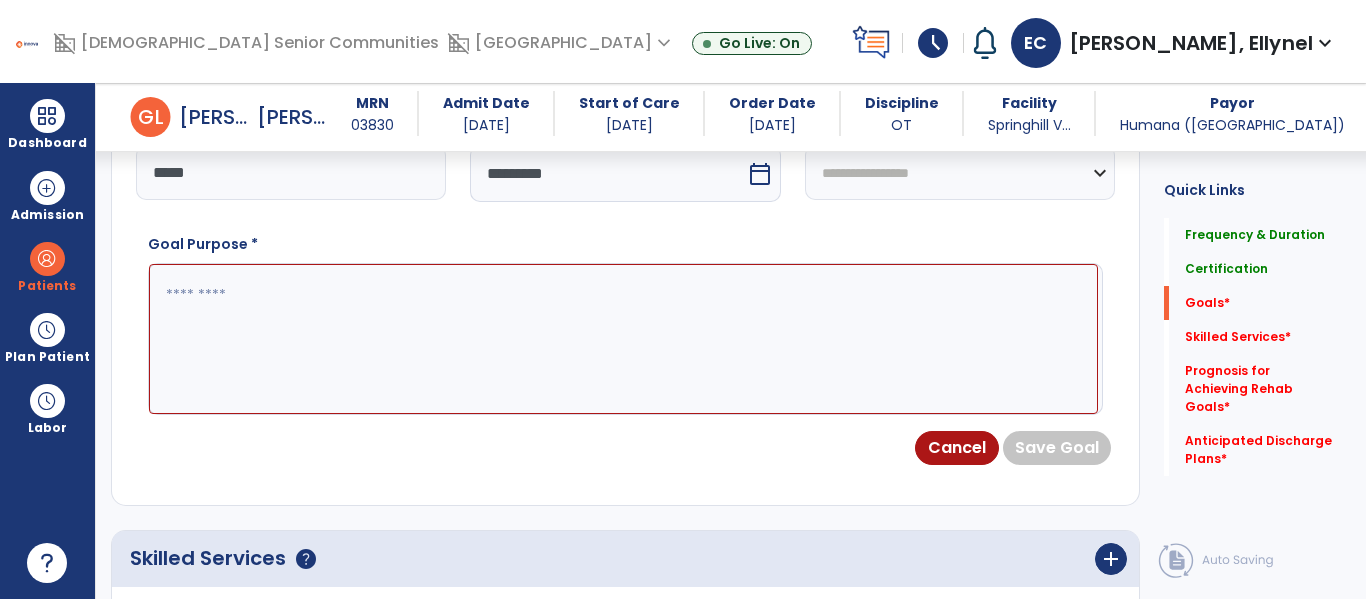 click at bounding box center [623, 339] 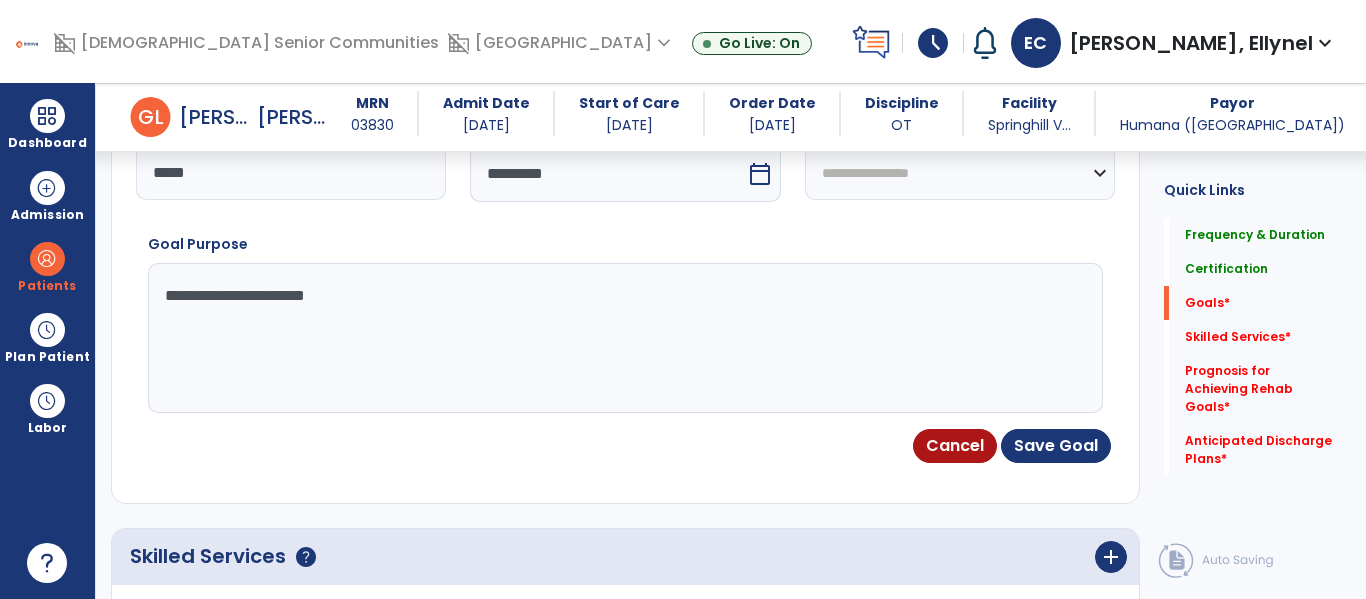 type on "**********" 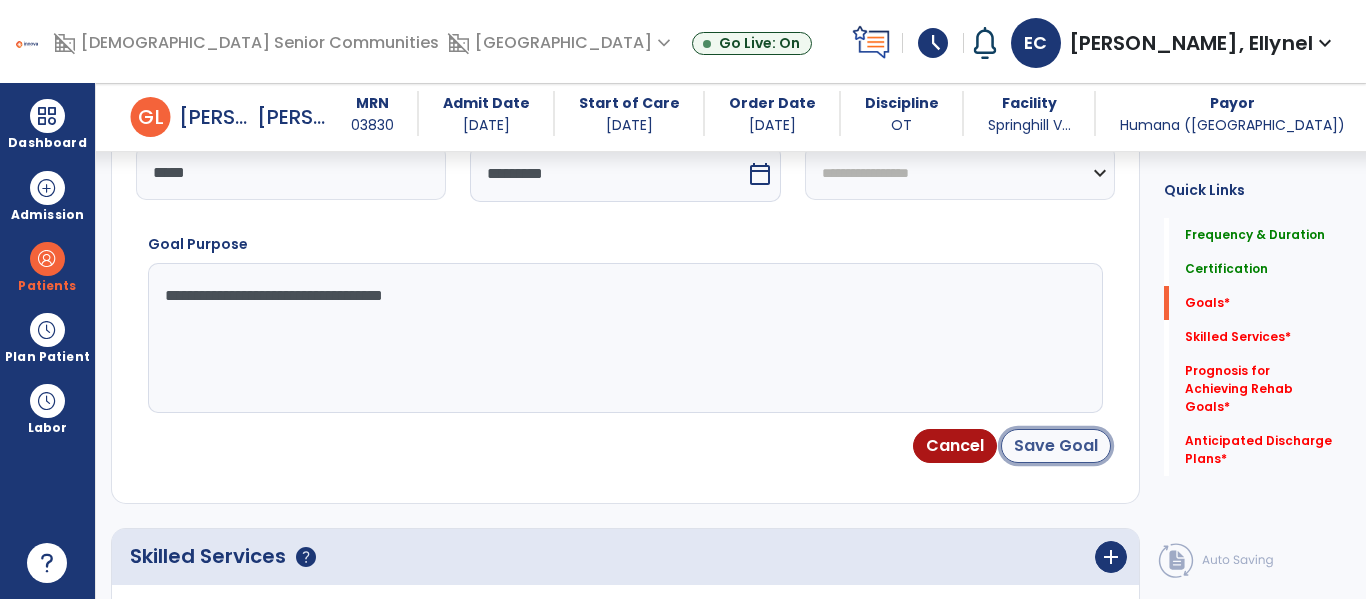 click on "Save Goal" at bounding box center [1056, 446] 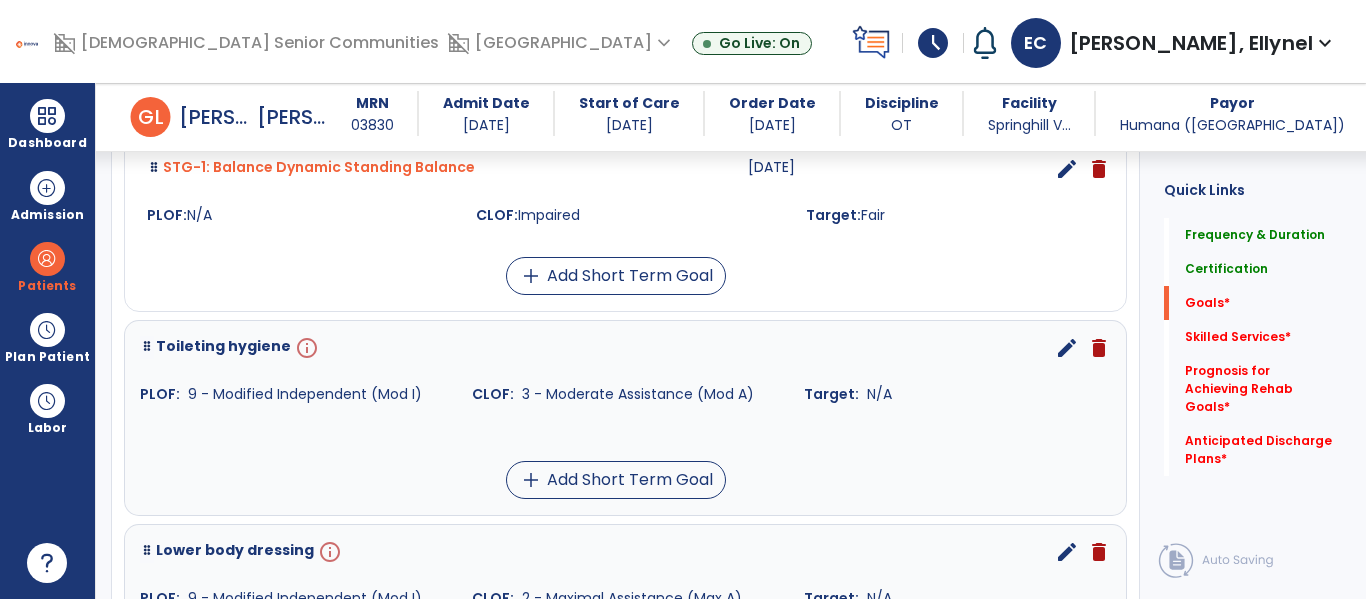 scroll, scrollTop: 672, scrollLeft: 0, axis: vertical 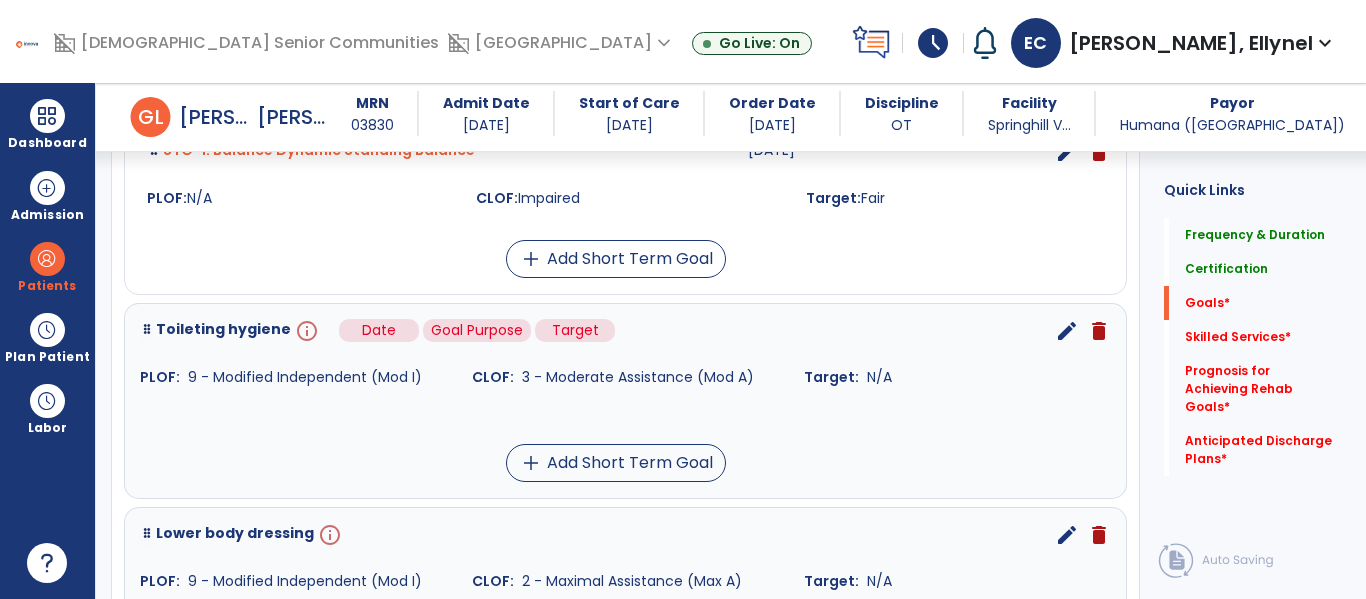 click on "info" at bounding box center [305, 331] 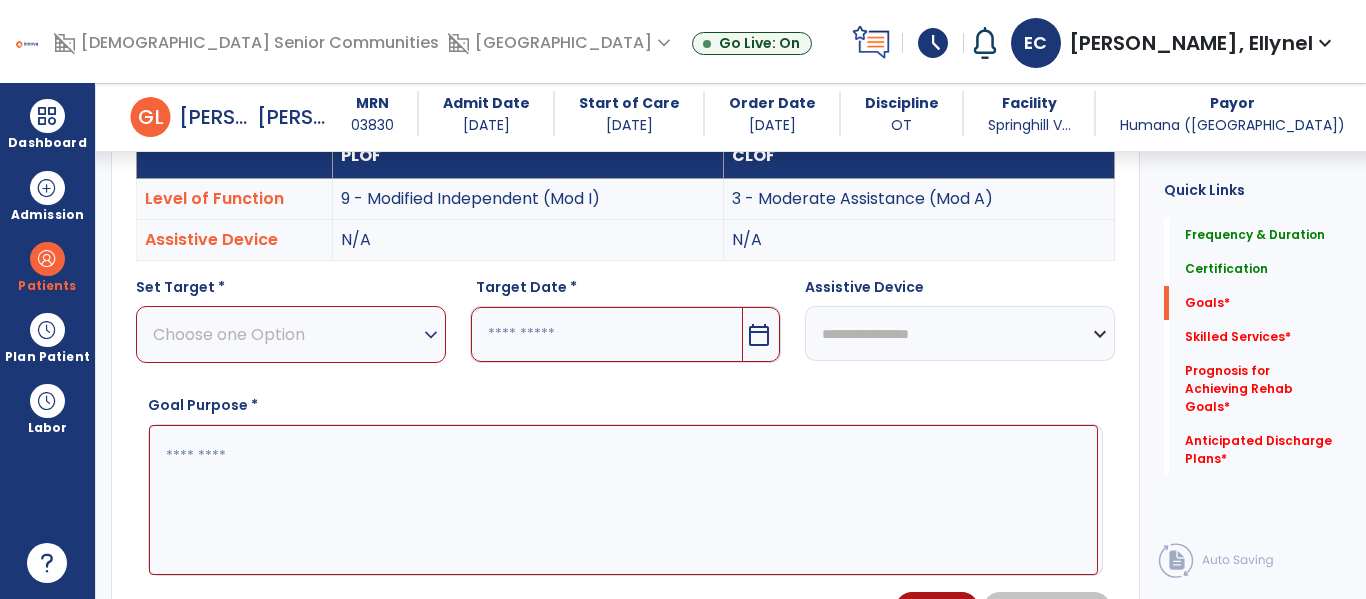 scroll, scrollTop: 534, scrollLeft: 0, axis: vertical 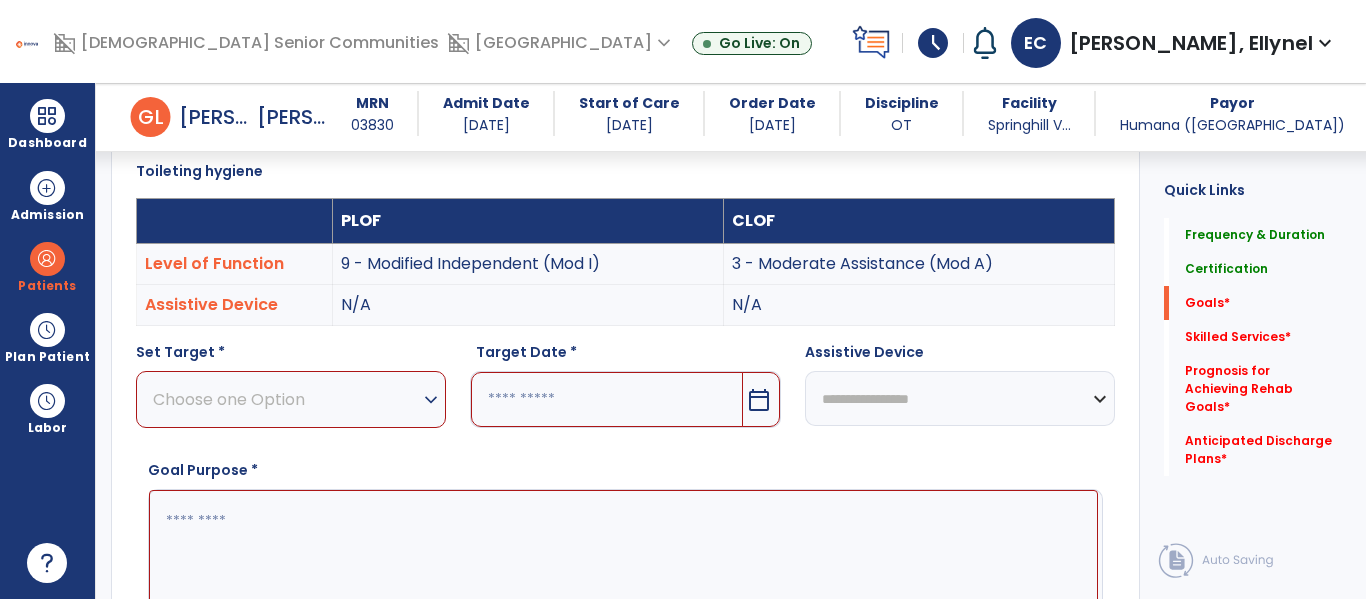 click on "Choose one Option" at bounding box center [286, 399] 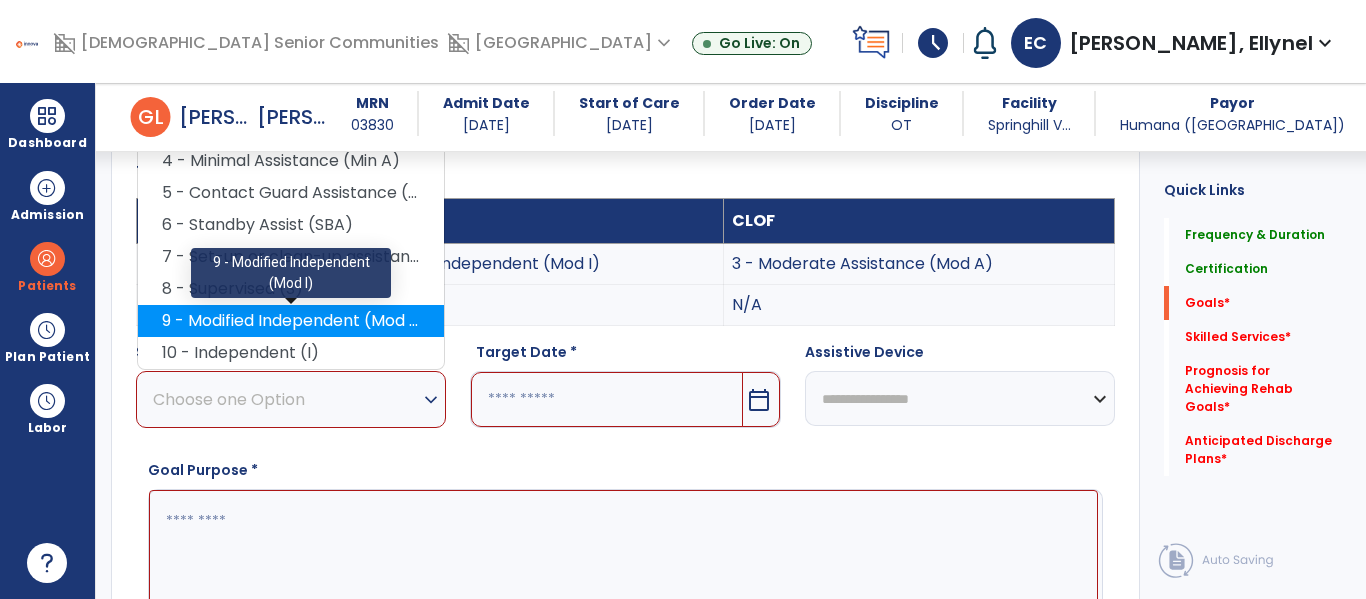 click on "9 - Modified Independent (Mod I)" at bounding box center [291, 321] 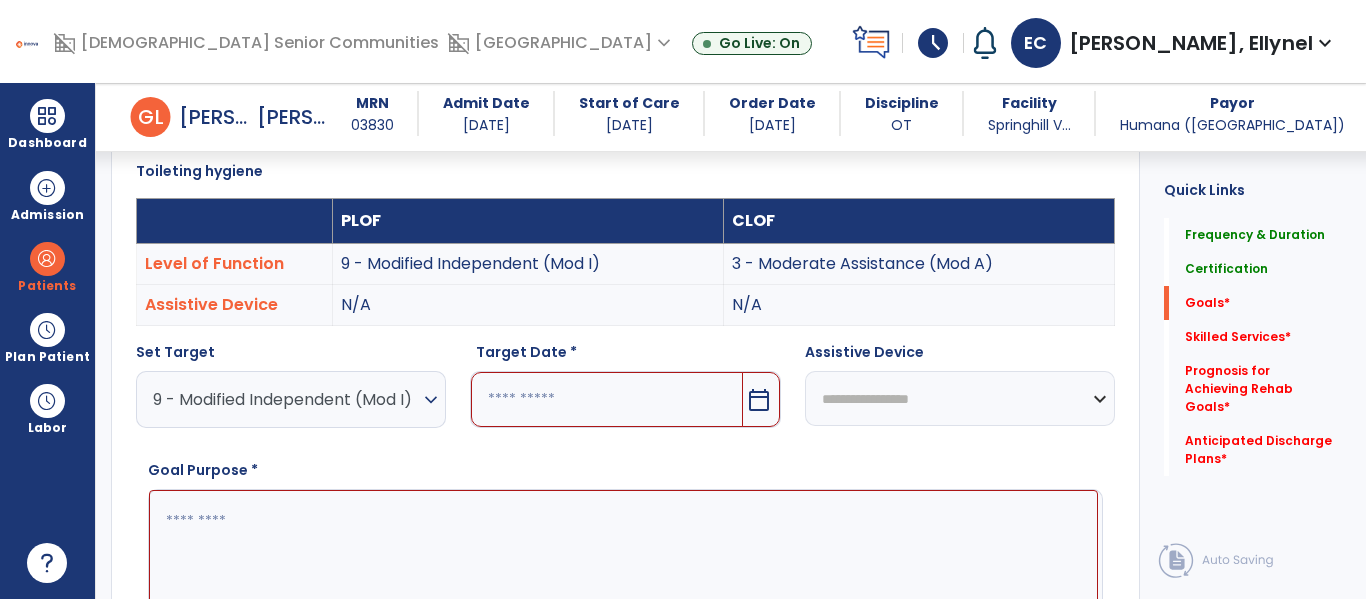 click at bounding box center (606, 399) 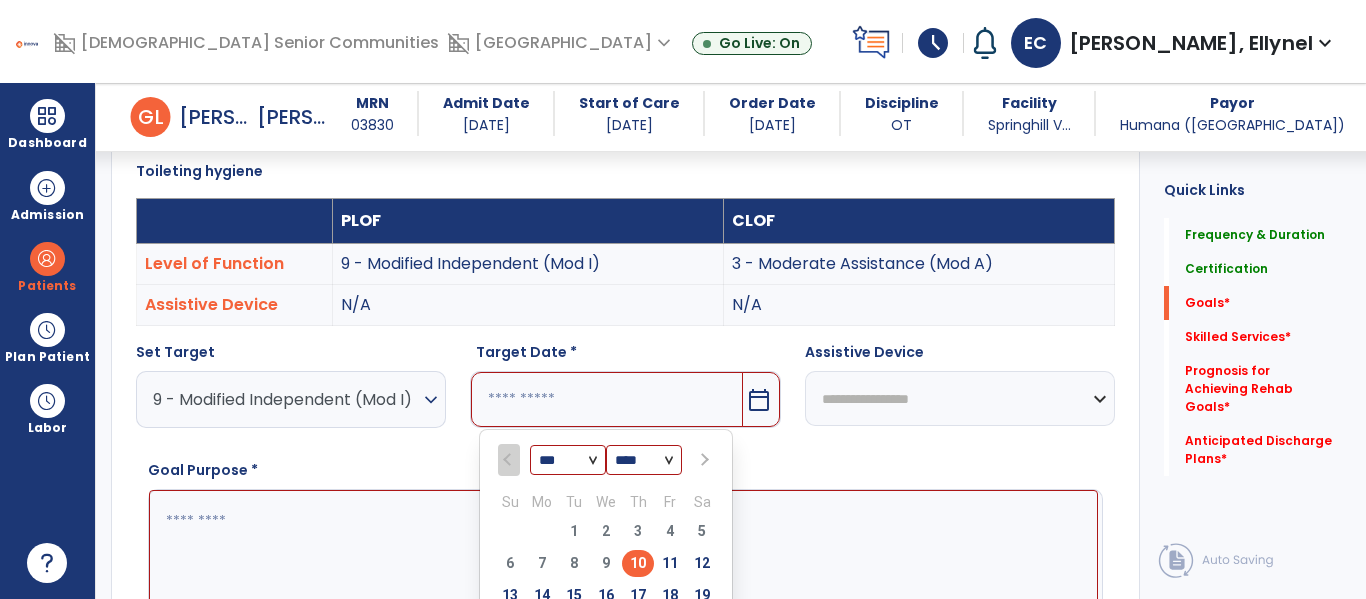 click at bounding box center (703, 460) 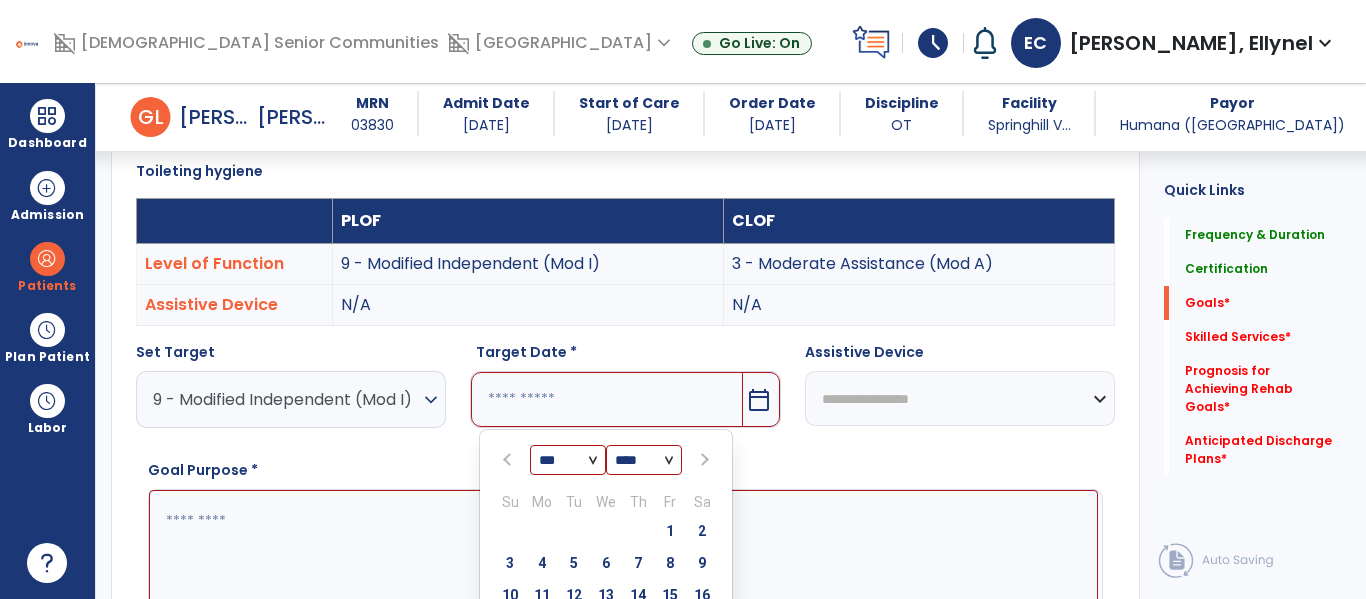 click at bounding box center (703, 460) 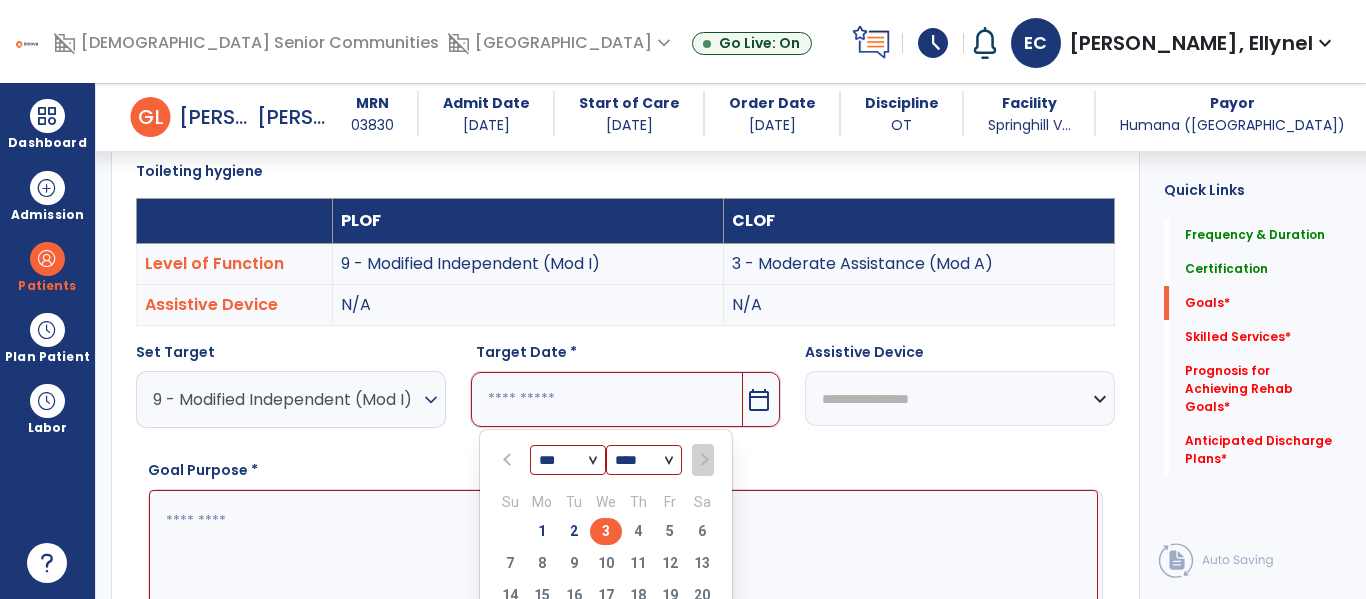 click on "3" at bounding box center (606, 531) 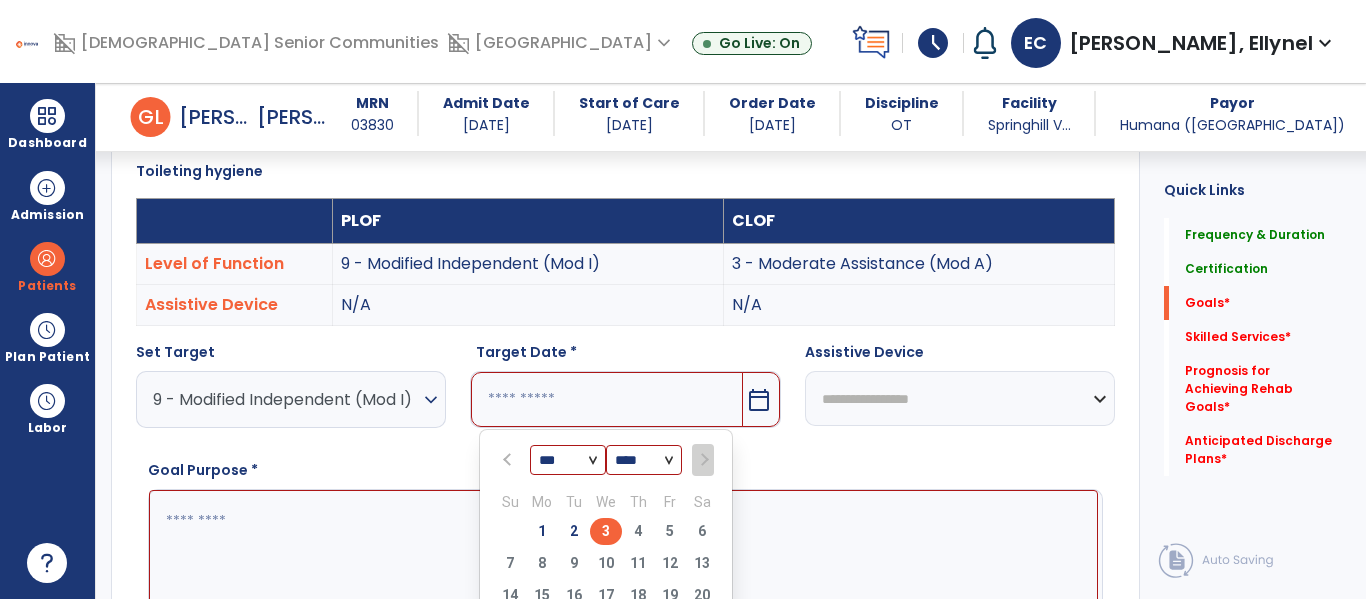 type on "********" 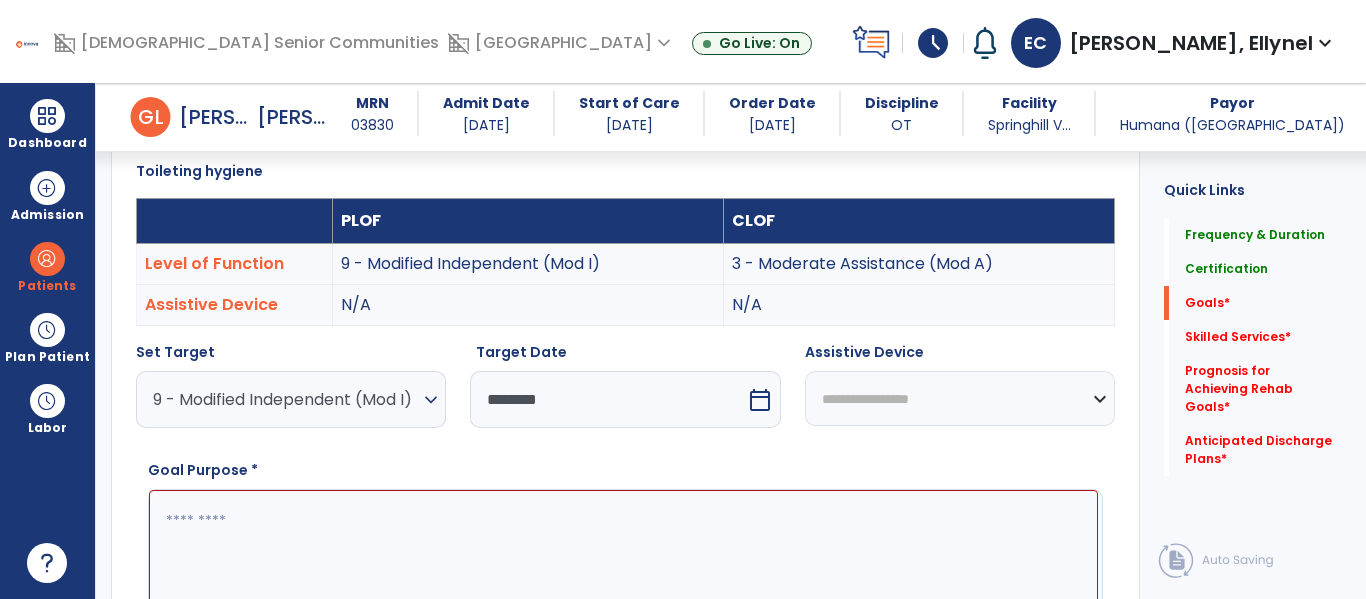 click at bounding box center [623, 565] 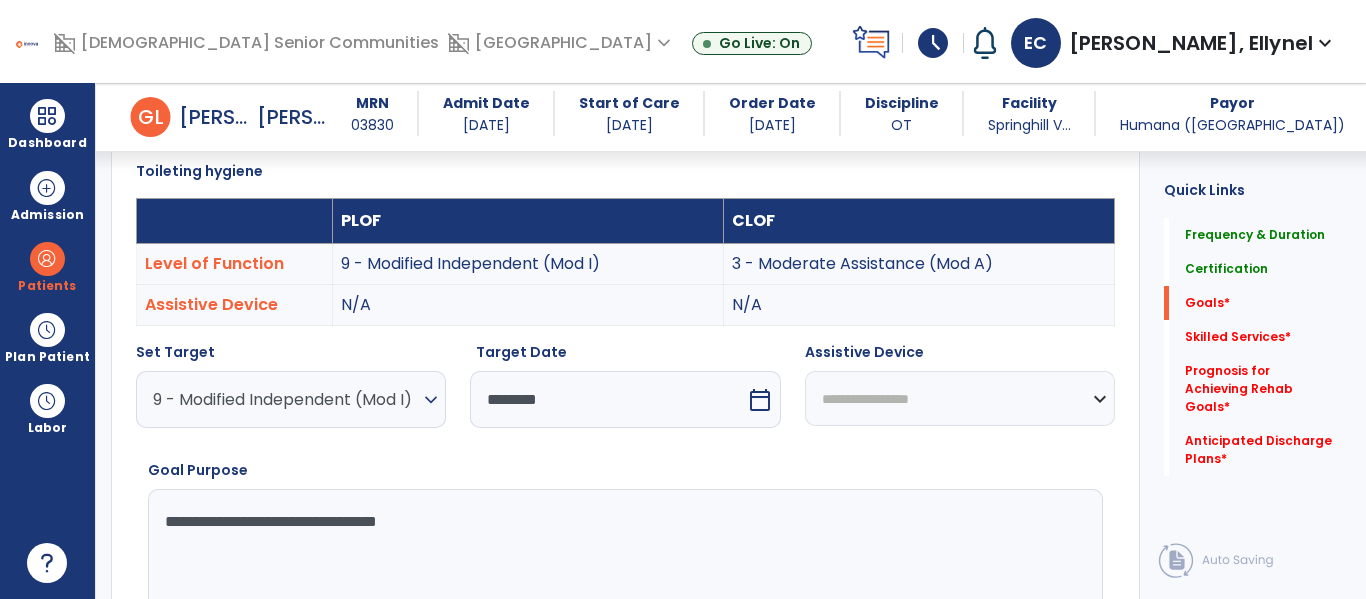 type on "**********" 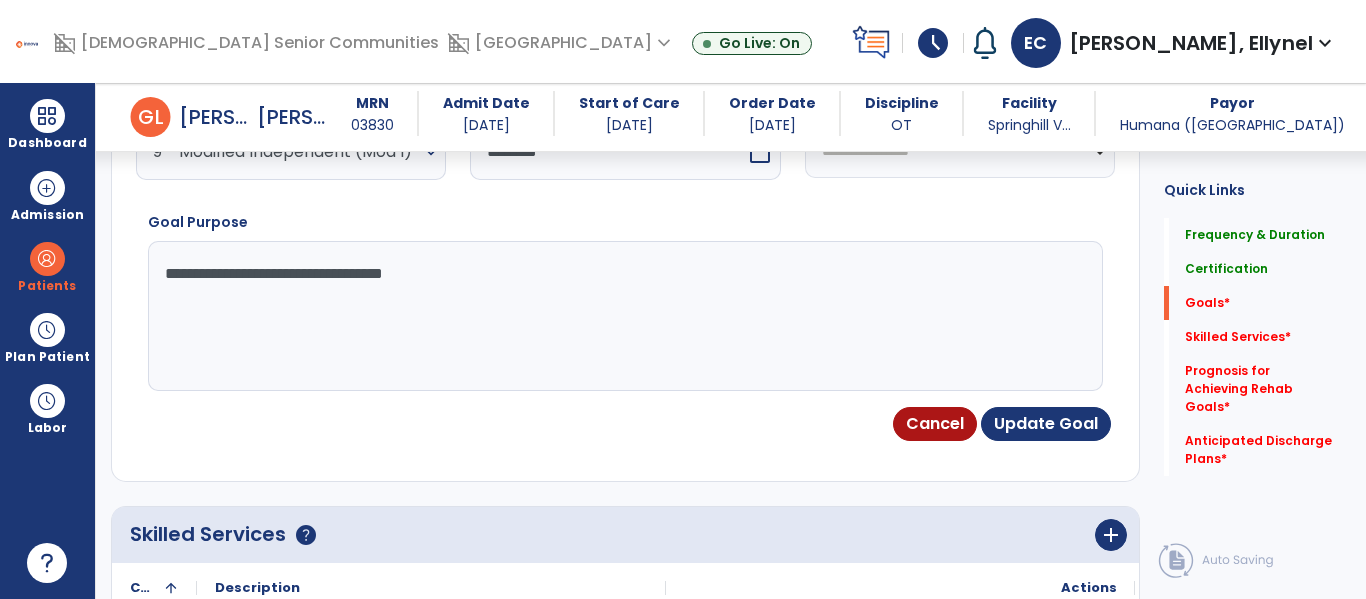 scroll, scrollTop: 792, scrollLeft: 0, axis: vertical 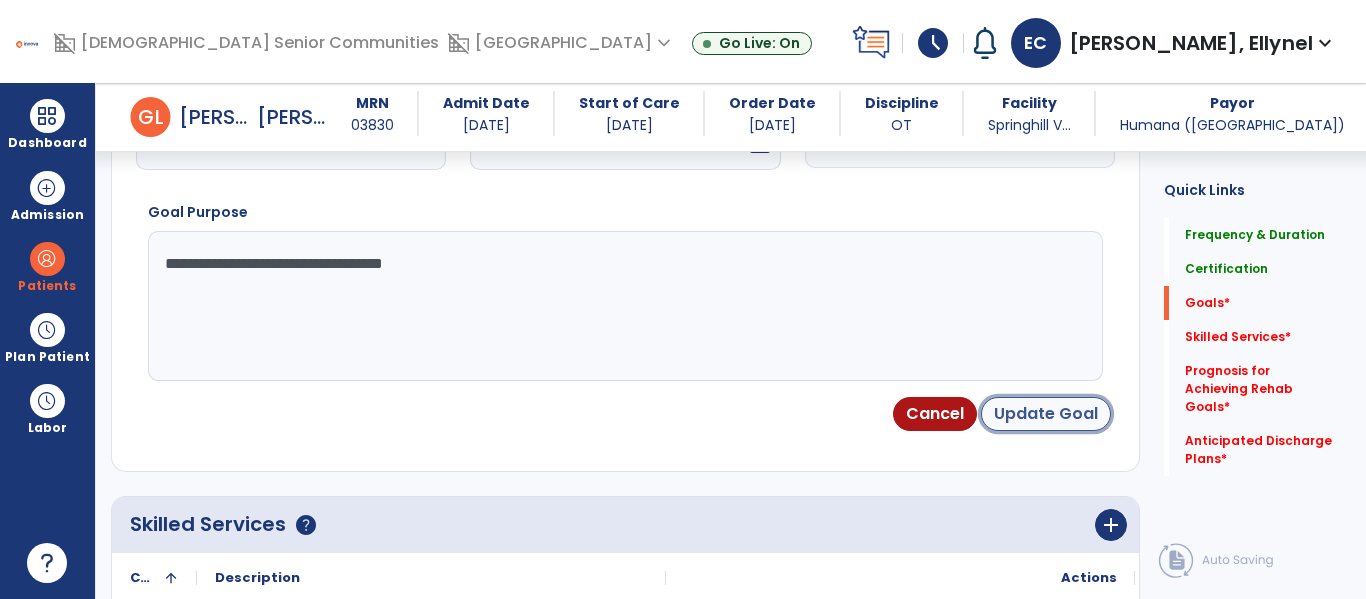 click on "Update Goal" at bounding box center [1046, 414] 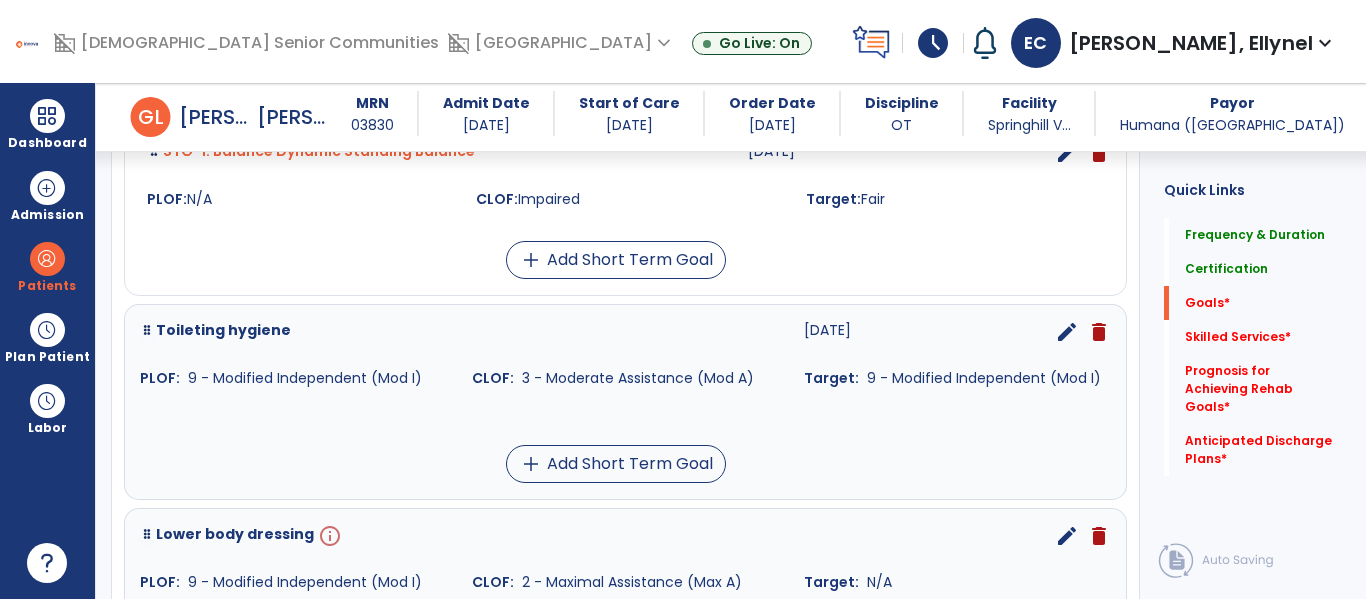 scroll, scrollTop: 679, scrollLeft: 0, axis: vertical 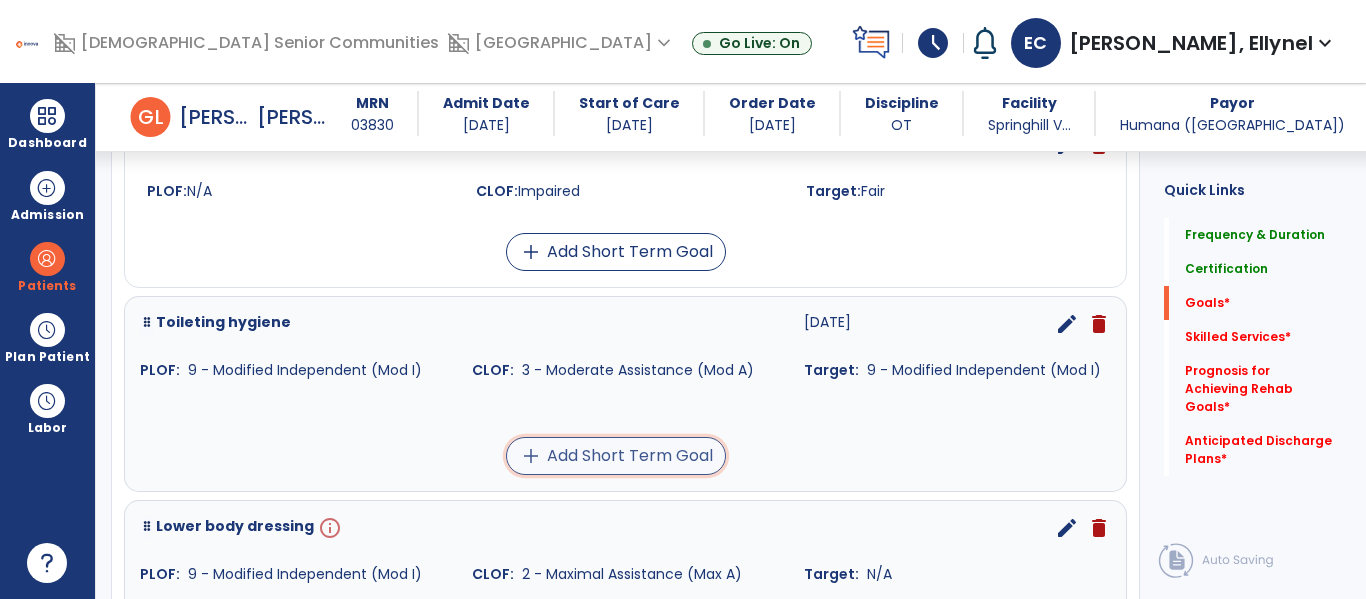 click on "add" at bounding box center [531, 456] 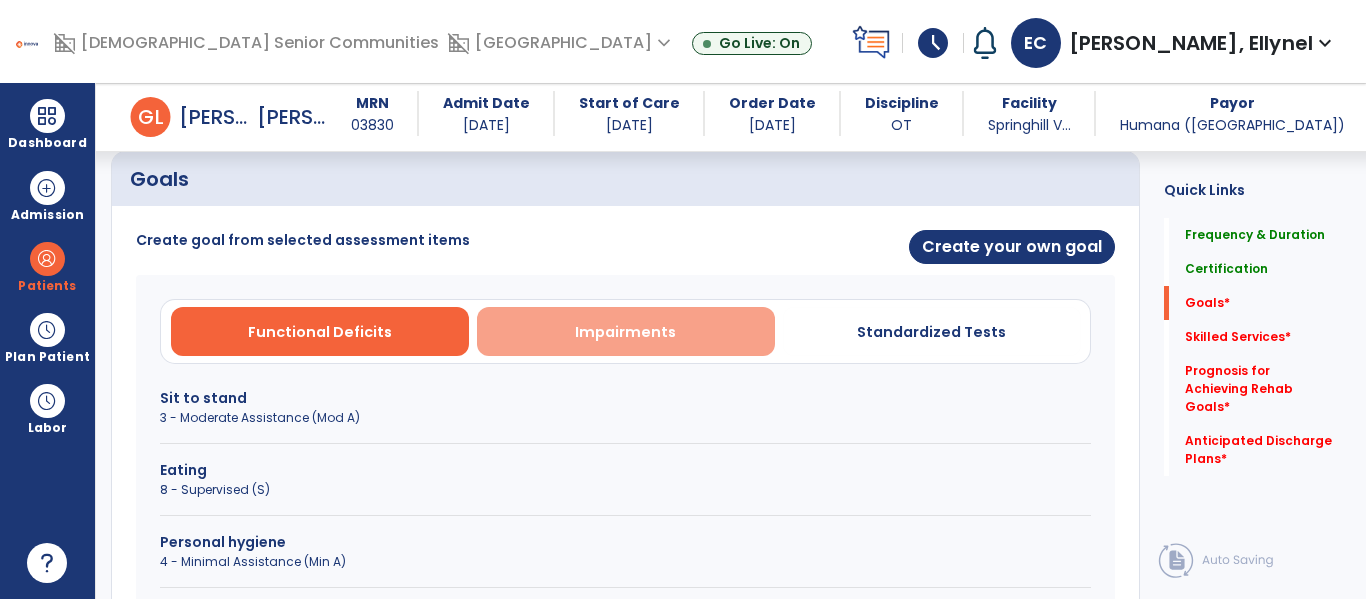 scroll, scrollTop: 440, scrollLeft: 0, axis: vertical 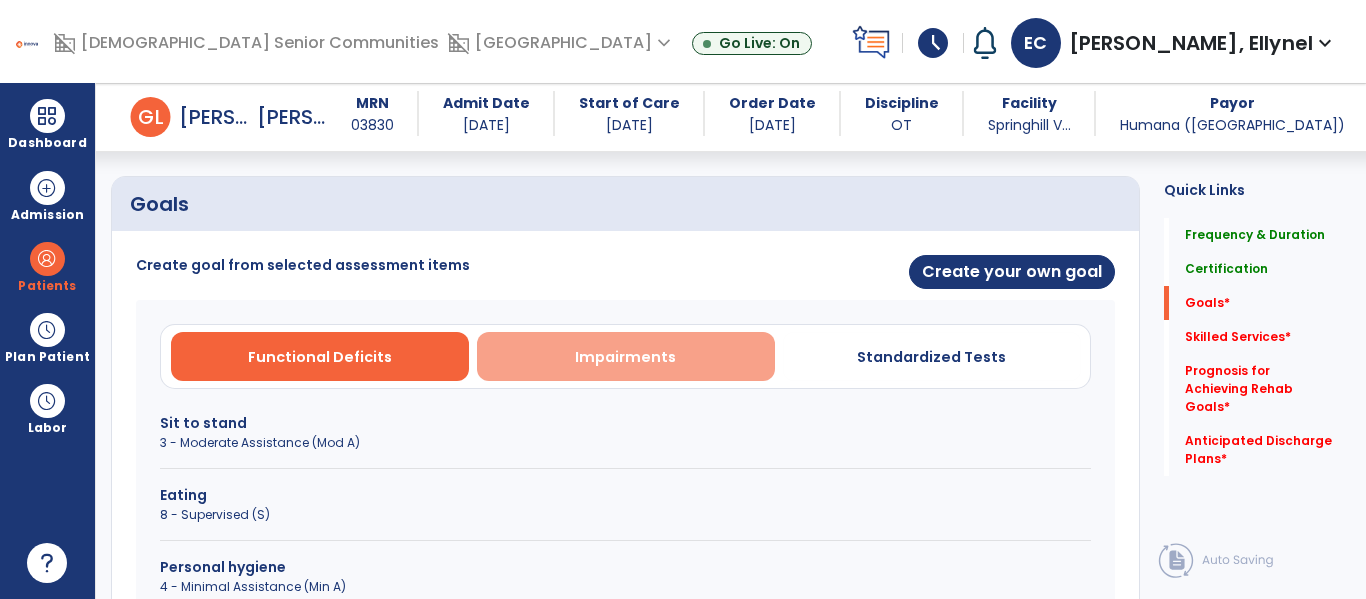 click on "Impairments" at bounding box center [625, 357] 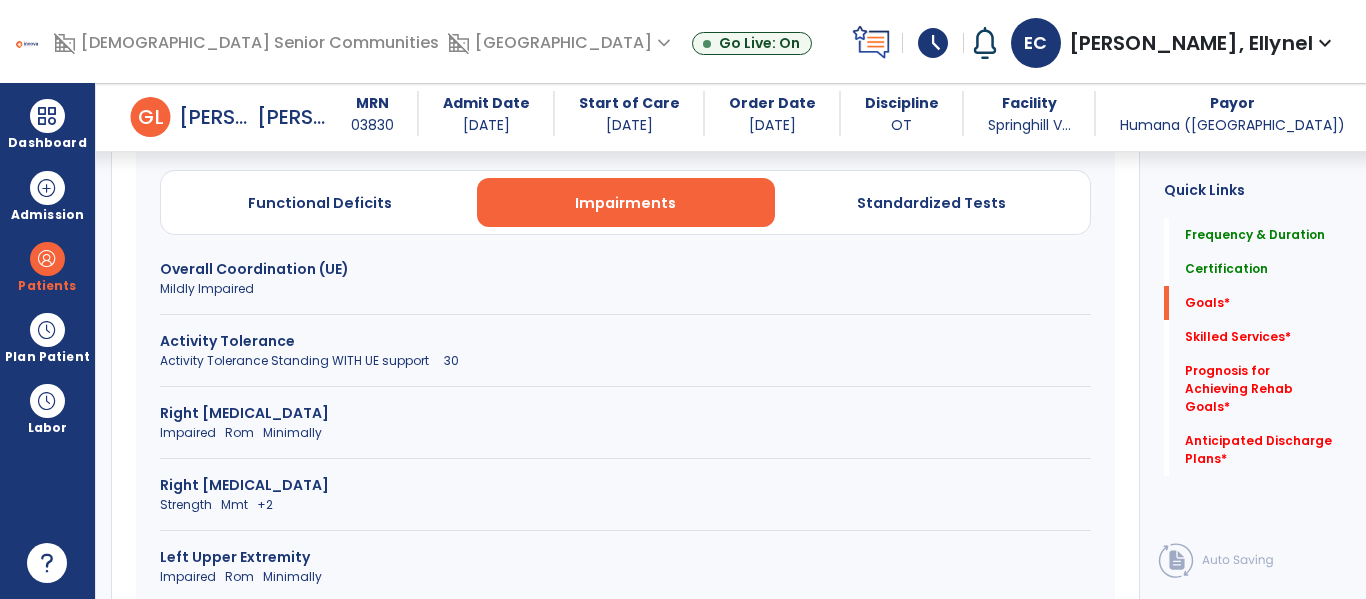 scroll, scrollTop: 595, scrollLeft: 0, axis: vertical 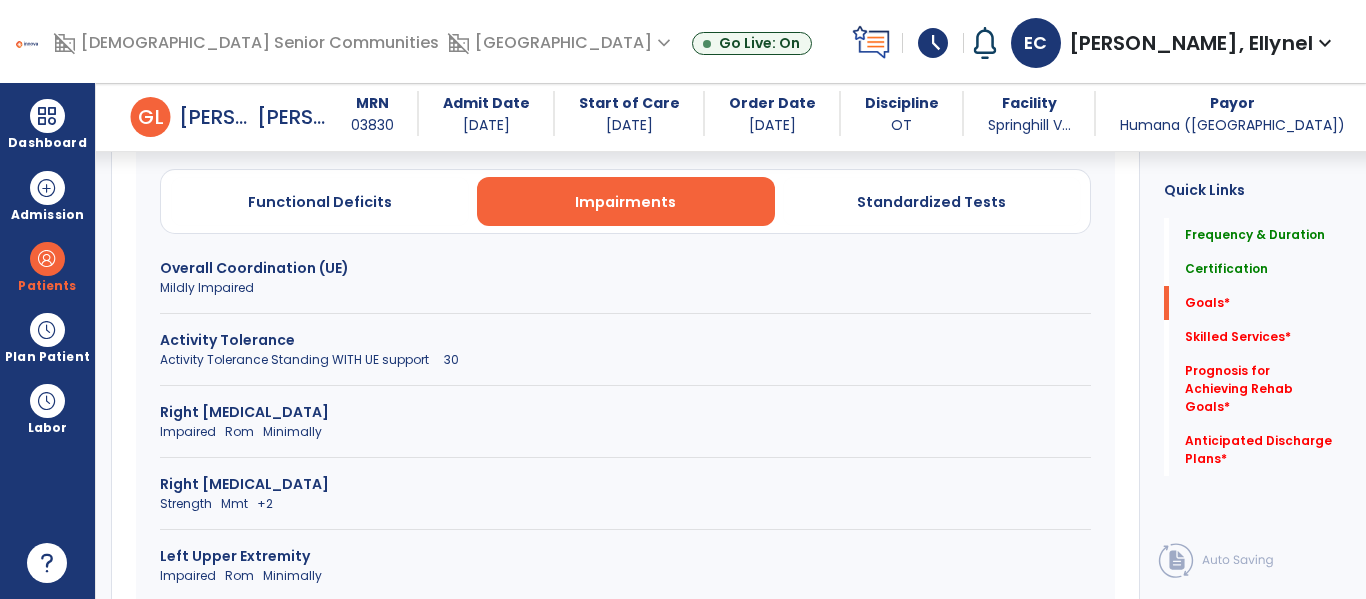click on "Overall Coordination (UE)" at bounding box center (625, 268) 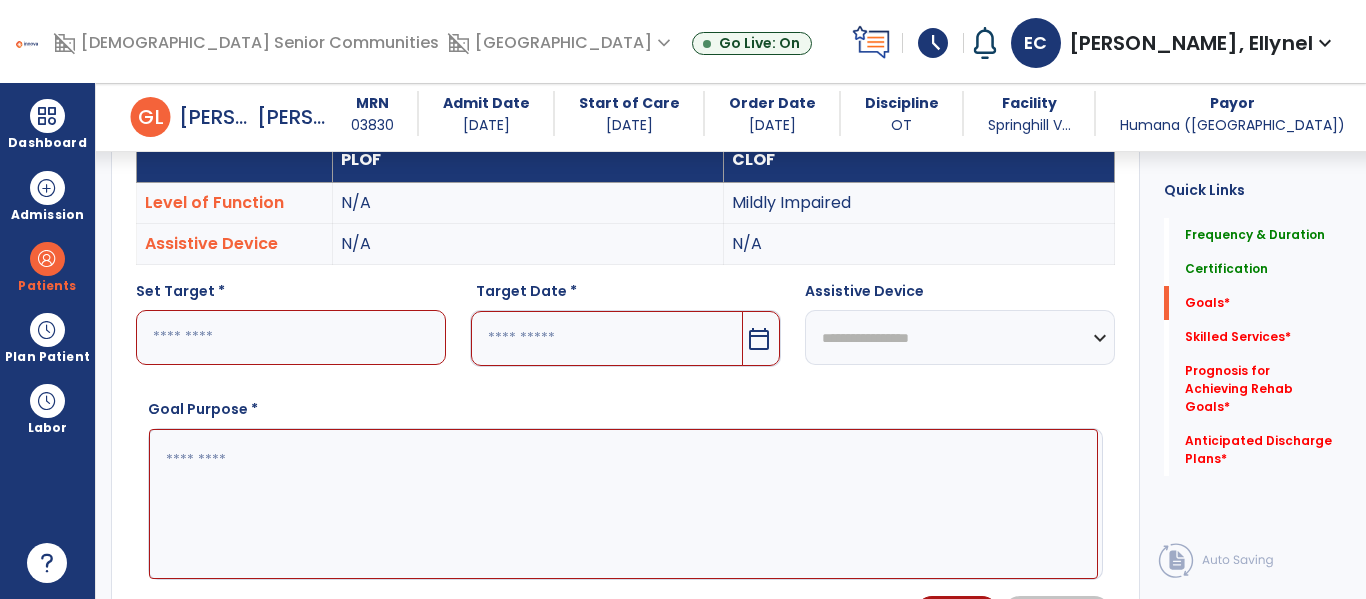 click at bounding box center [291, 337] 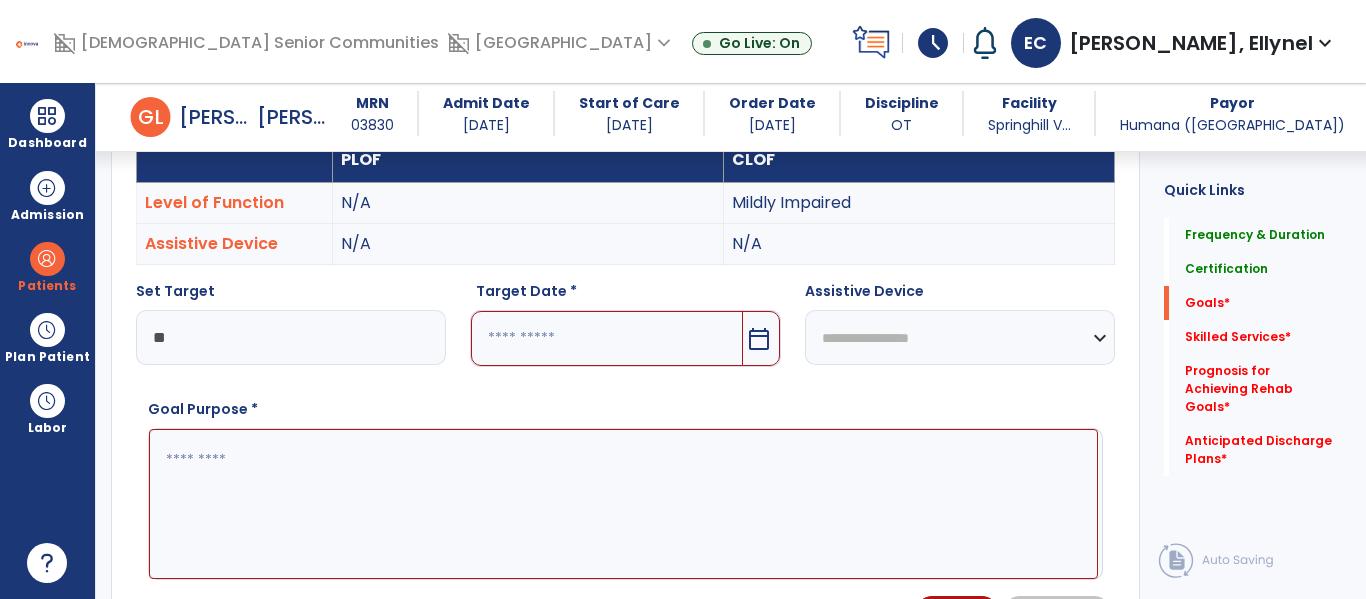 type on "*" 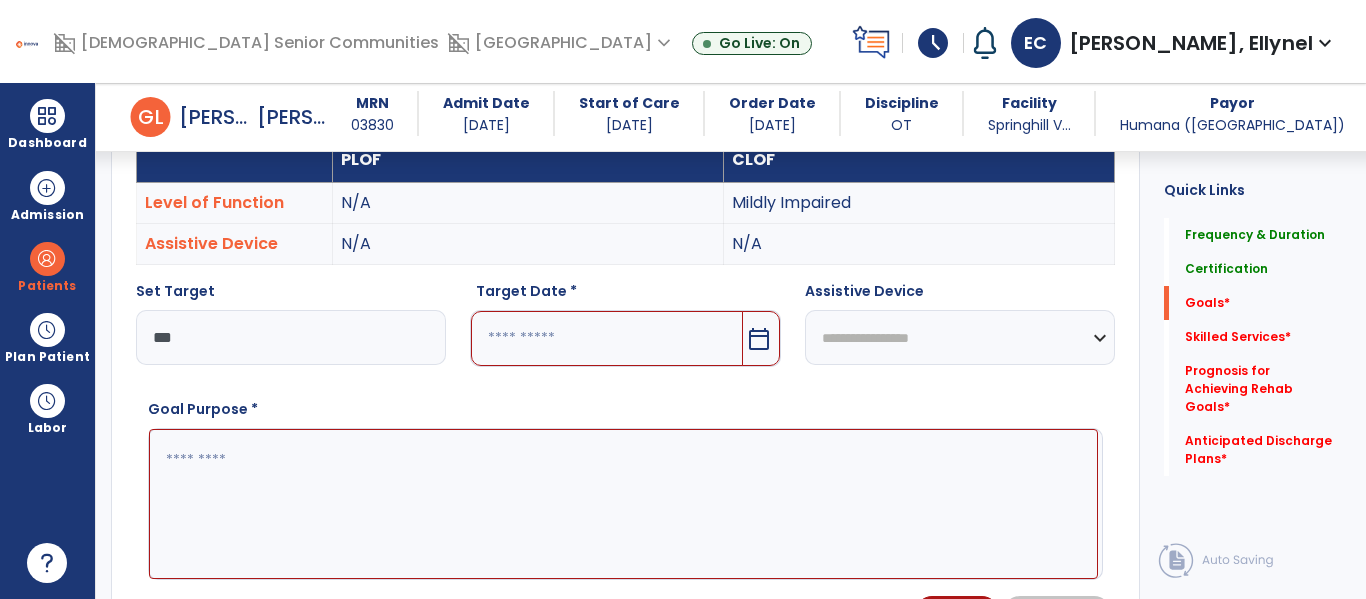type on "***" 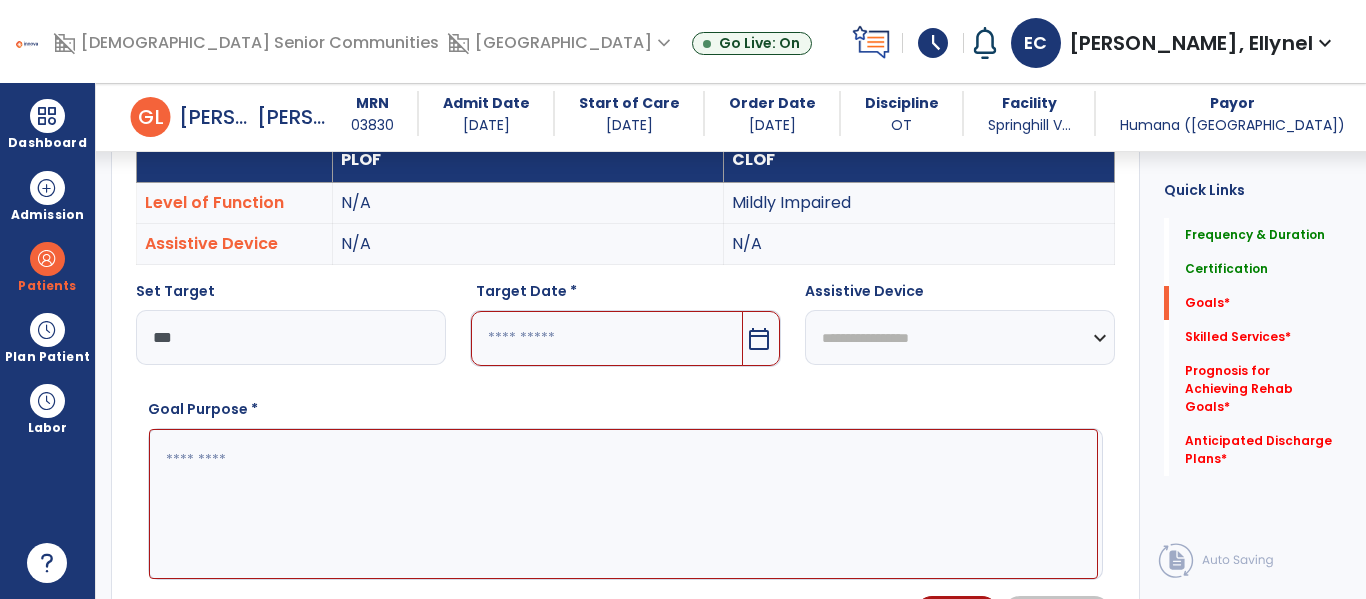 click at bounding box center (606, 338) 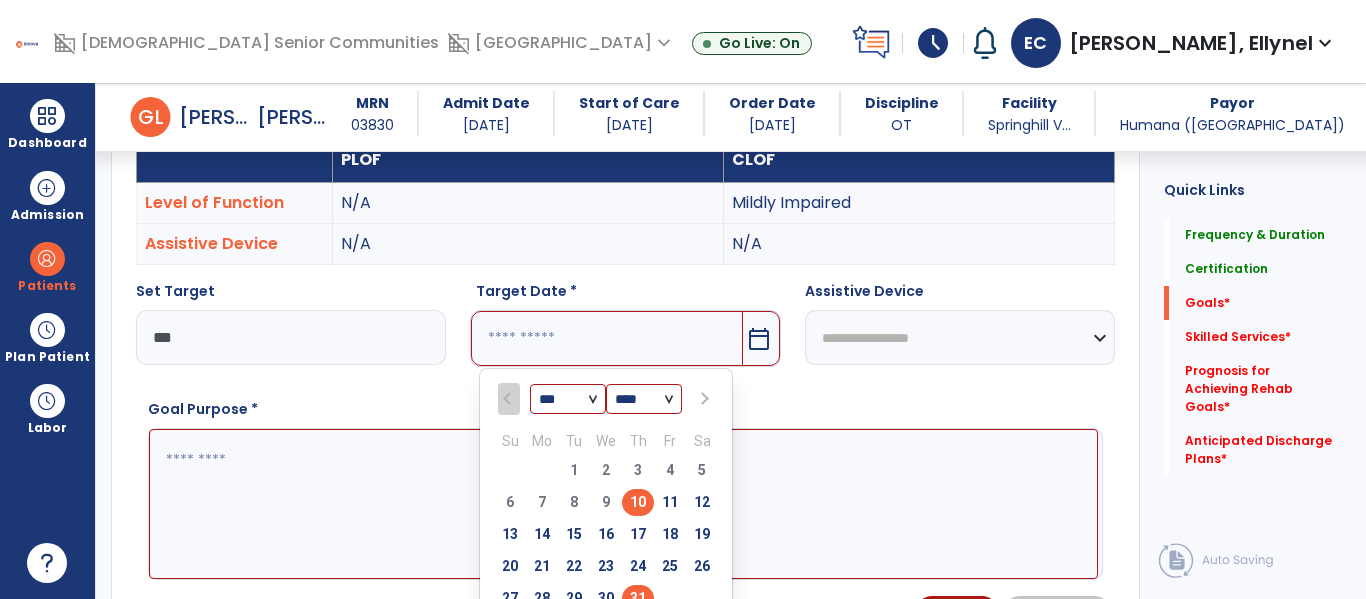 click on "31" at bounding box center (638, 598) 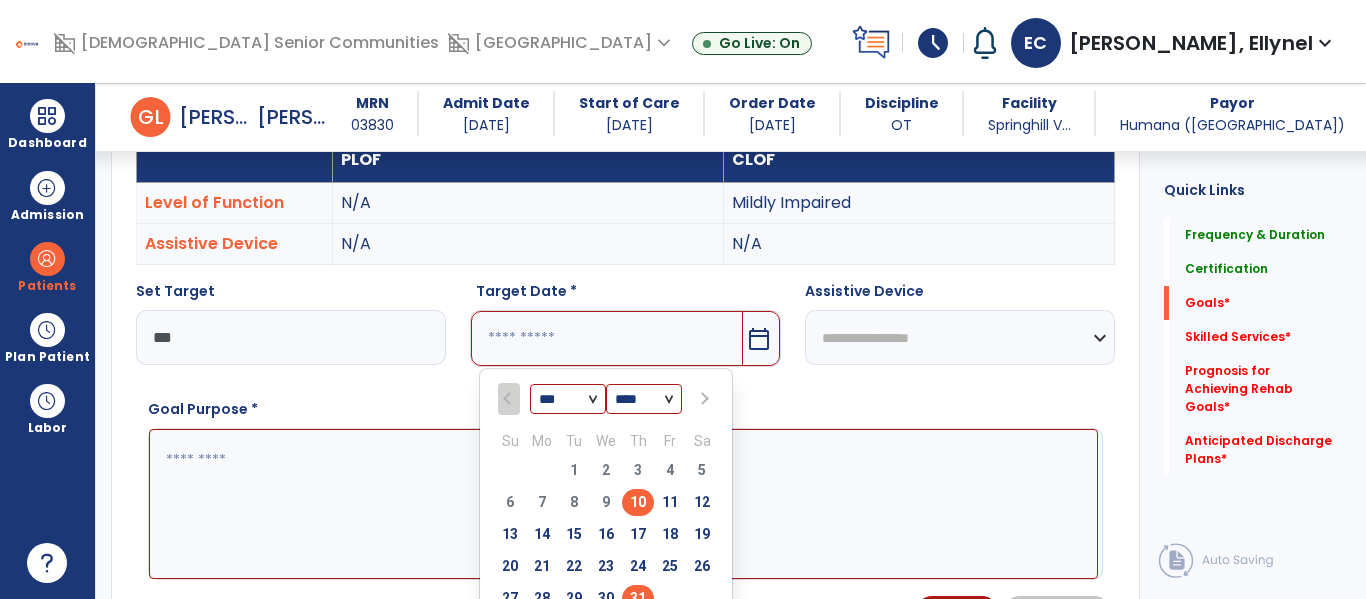 type on "*********" 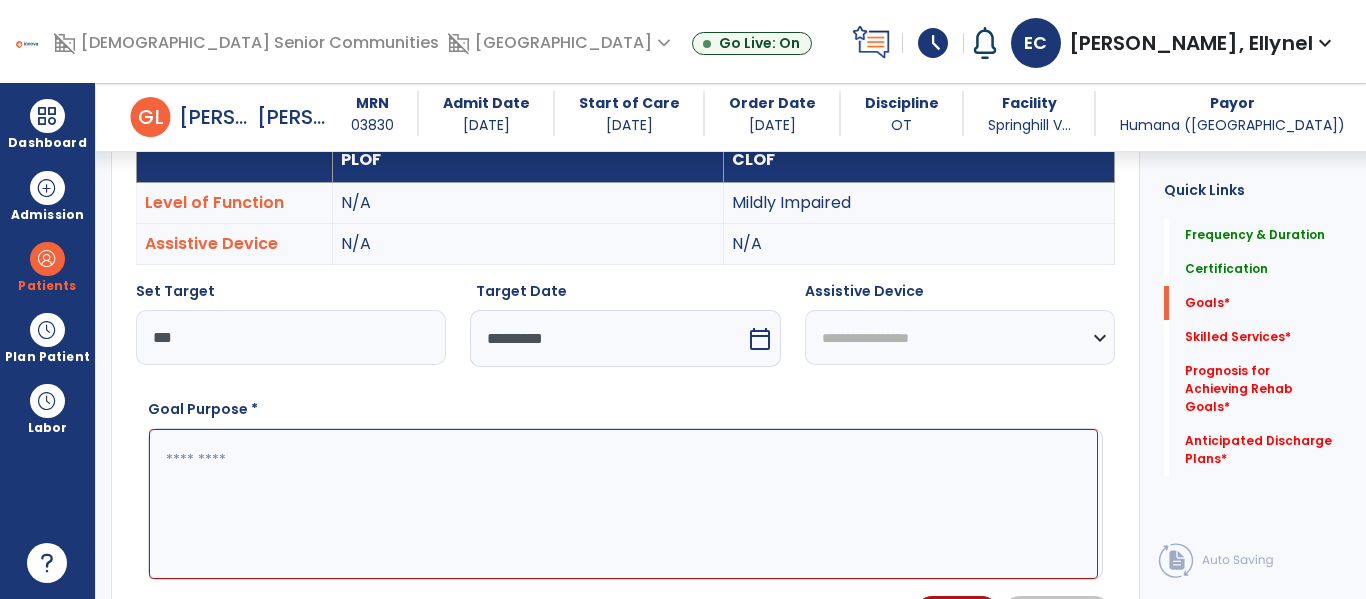 click at bounding box center [623, 504] 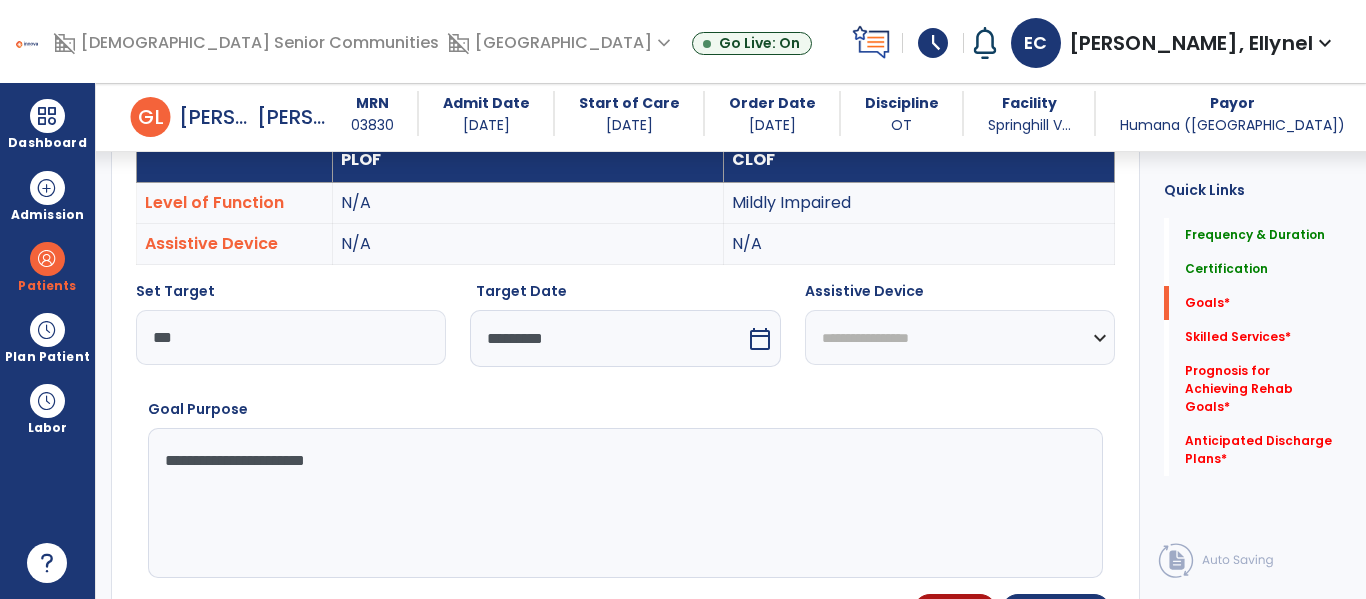 type on "**********" 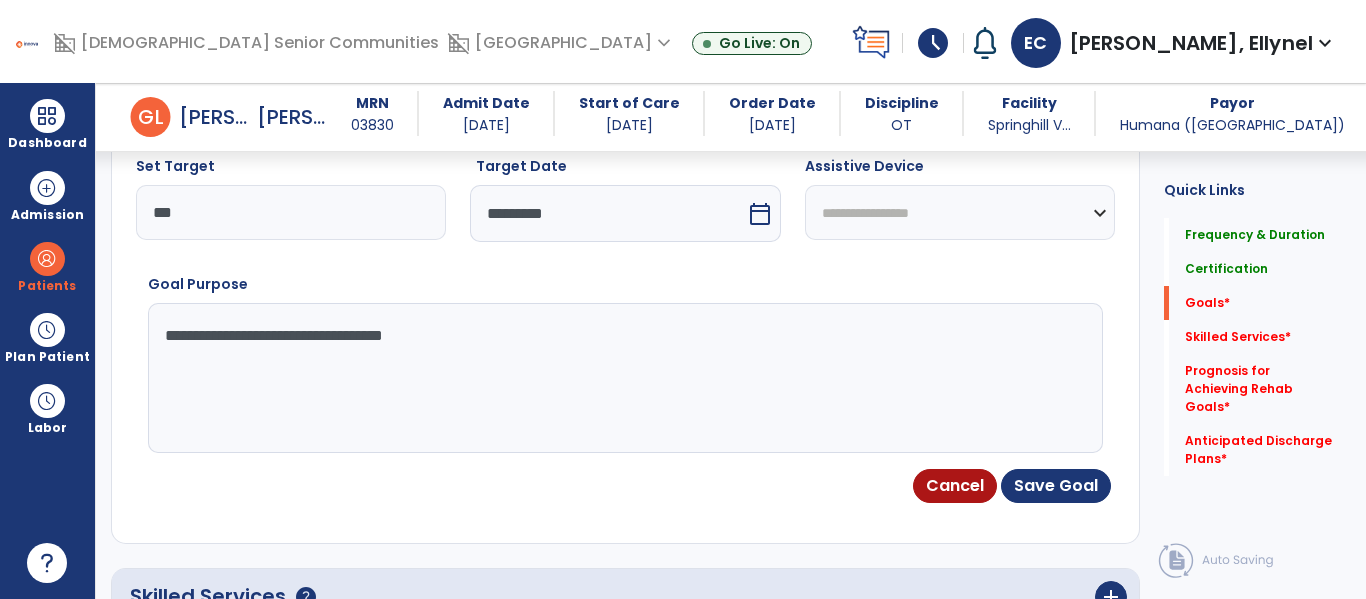 scroll, scrollTop: 727, scrollLeft: 0, axis: vertical 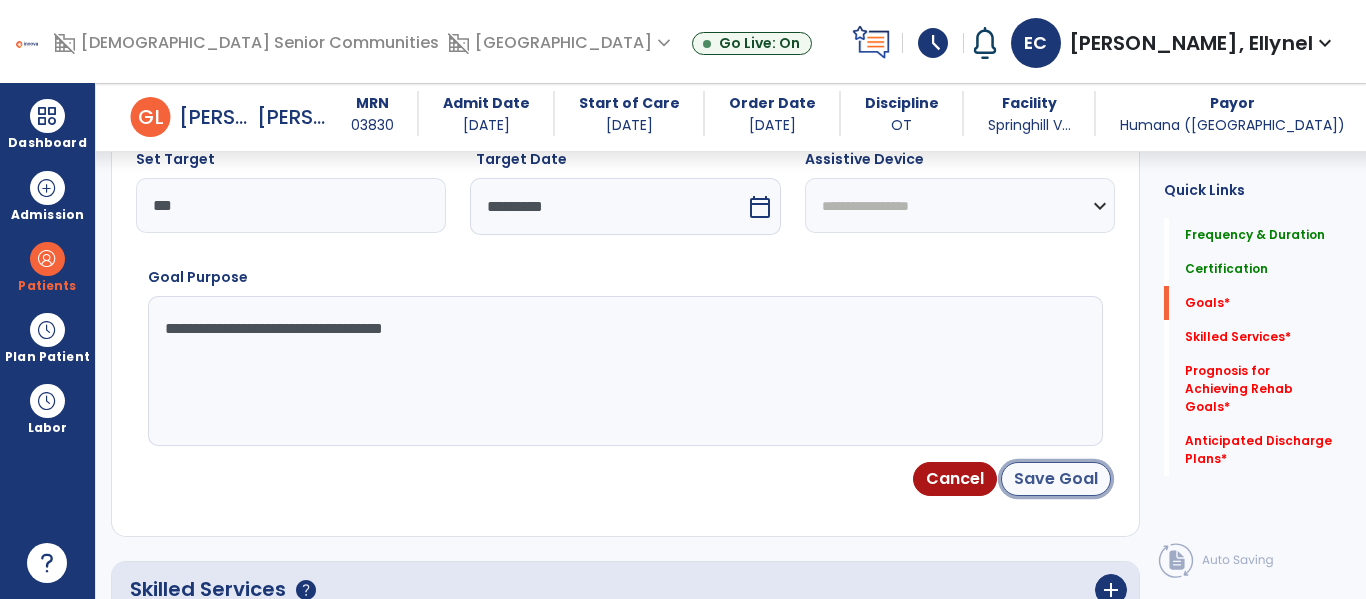 click on "Save Goal" at bounding box center [1056, 479] 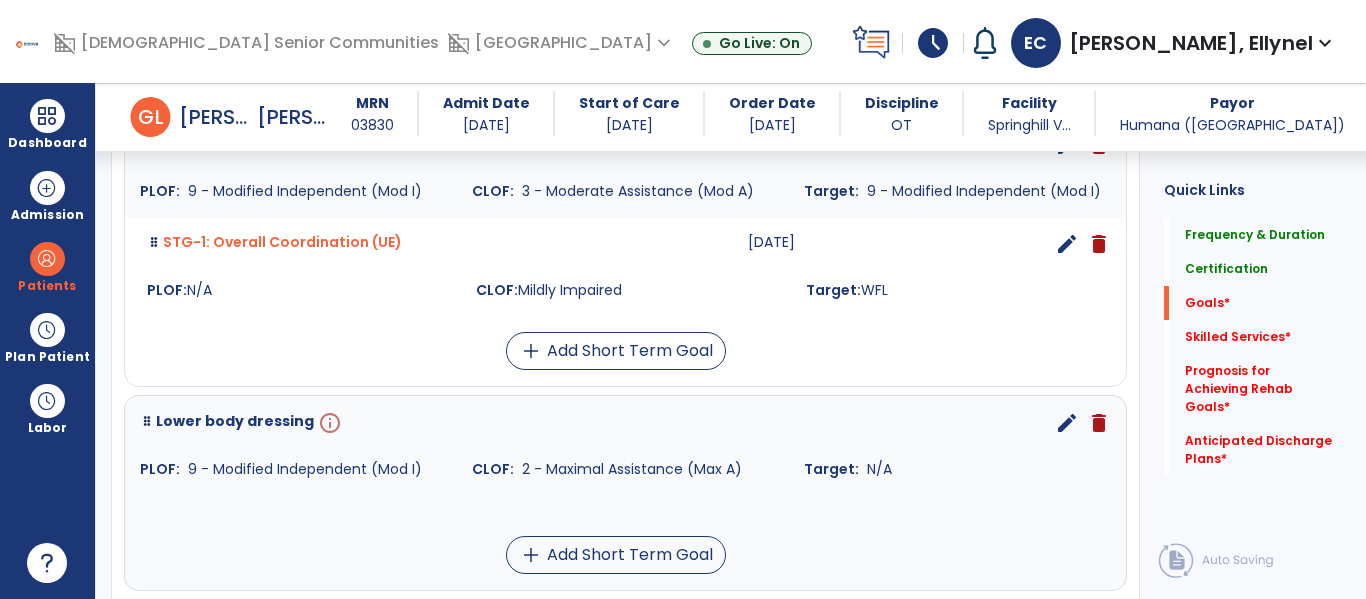 scroll, scrollTop: 863, scrollLeft: 0, axis: vertical 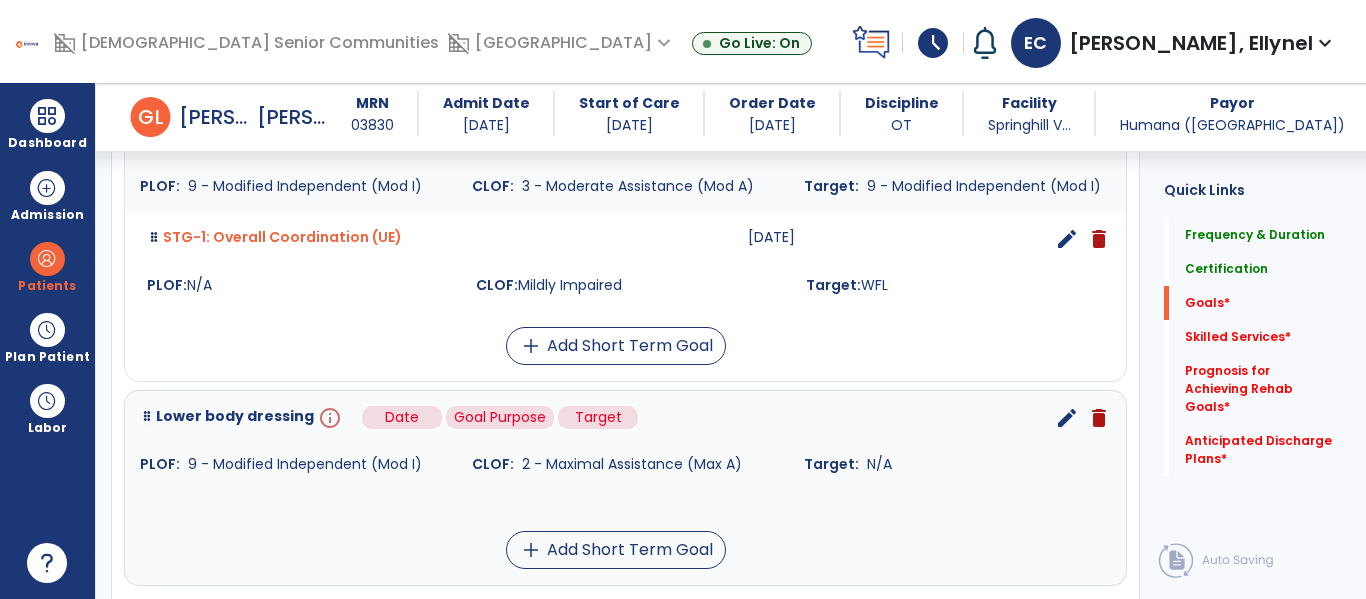 click on "info" at bounding box center [328, 418] 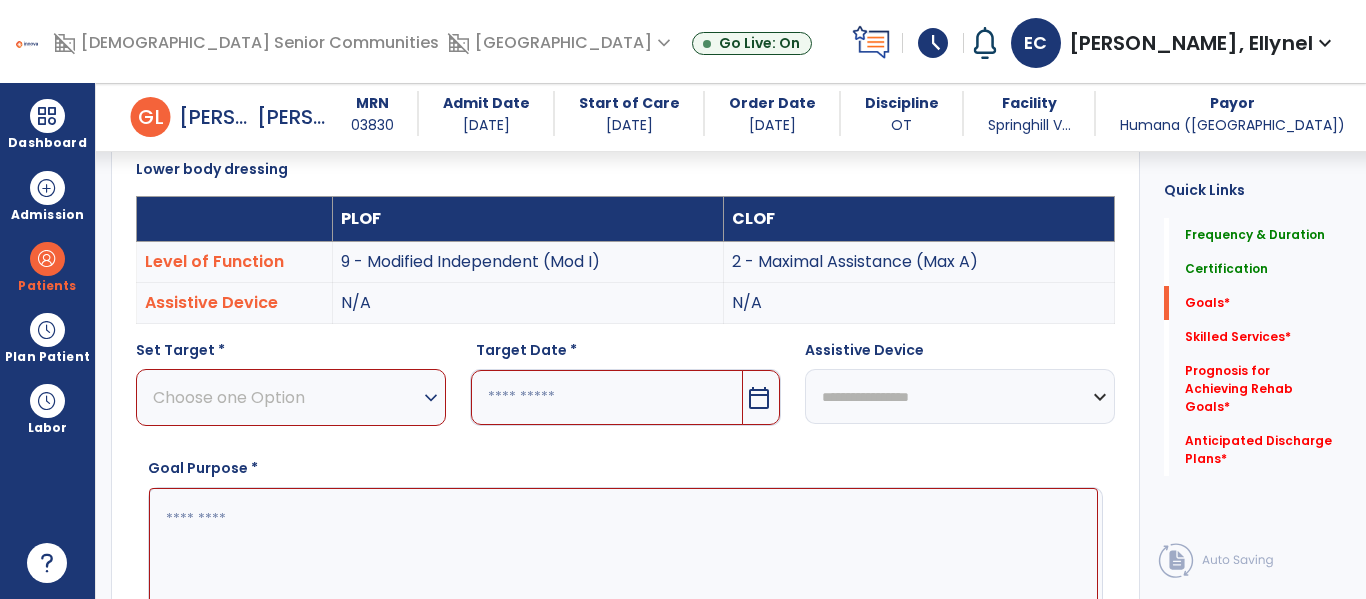 scroll, scrollTop: 534, scrollLeft: 0, axis: vertical 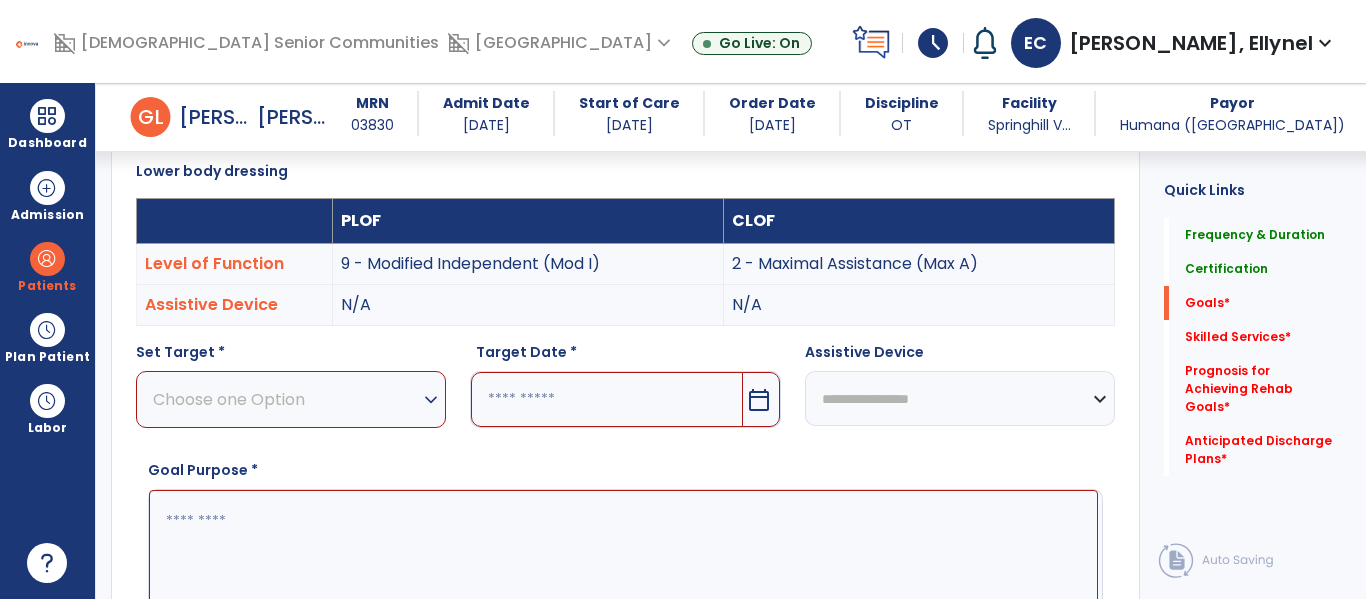 click on "Choose one Option" at bounding box center (286, 399) 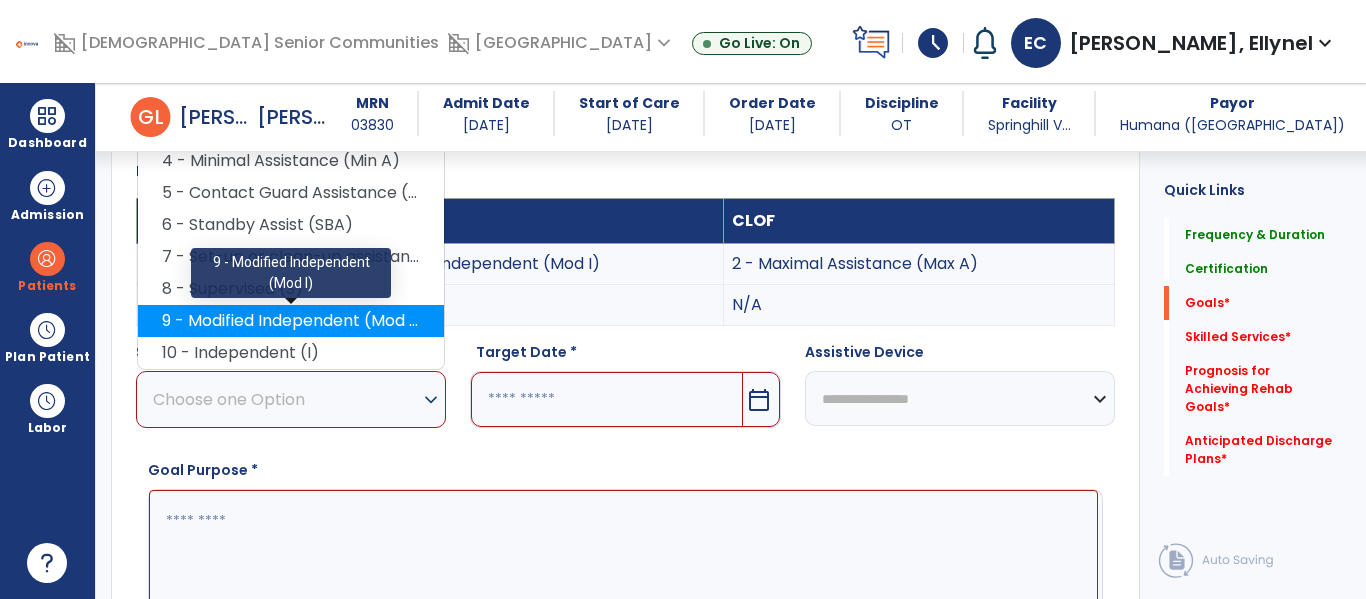 click on "9 - Modified Independent (Mod I)" at bounding box center [291, 321] 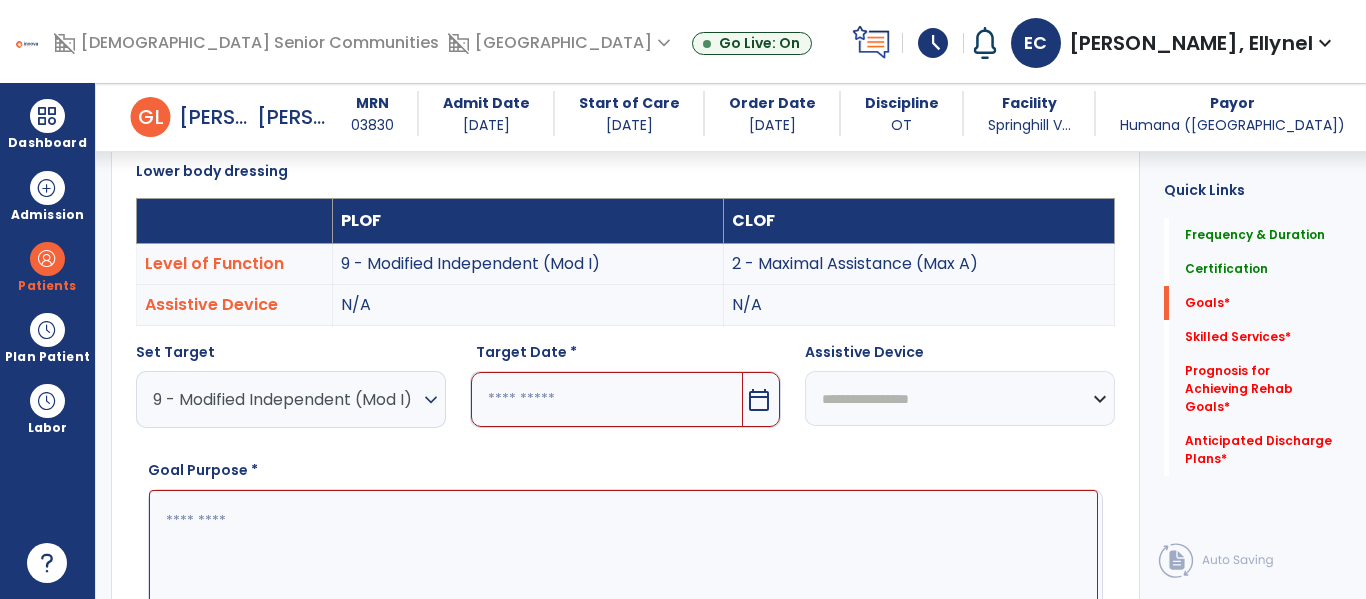 click at bounding box center (606, 399) 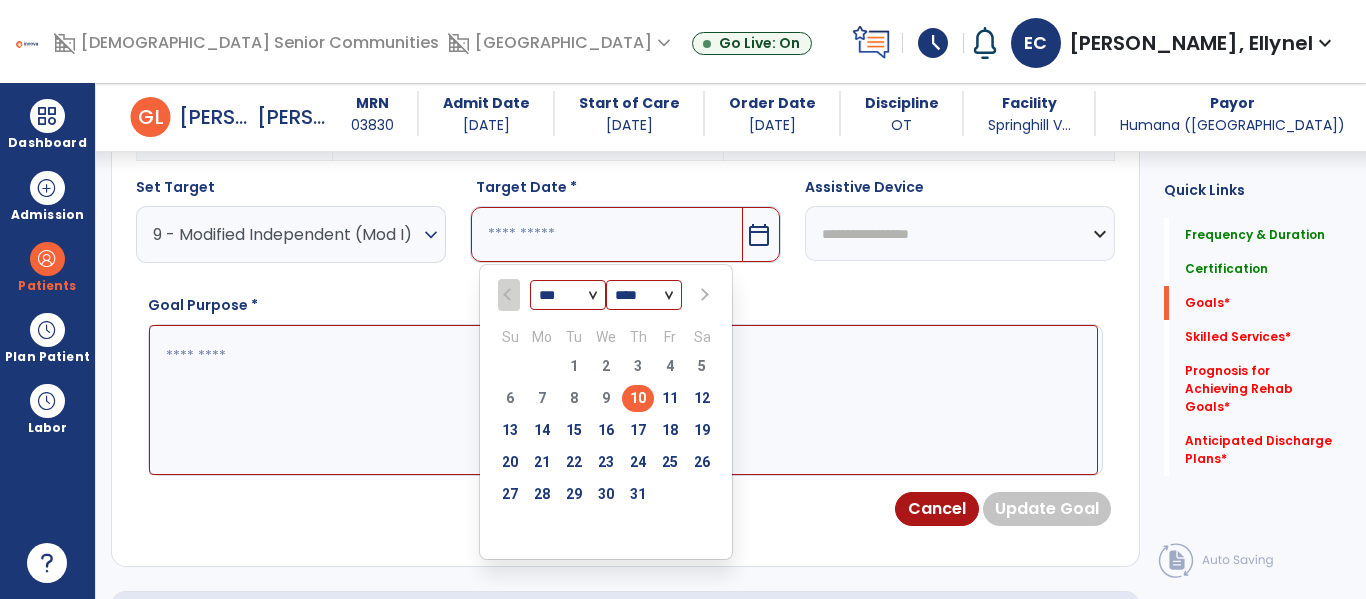 scroll, scrollTop: 701, scrollLeft: 0, axis: vertical 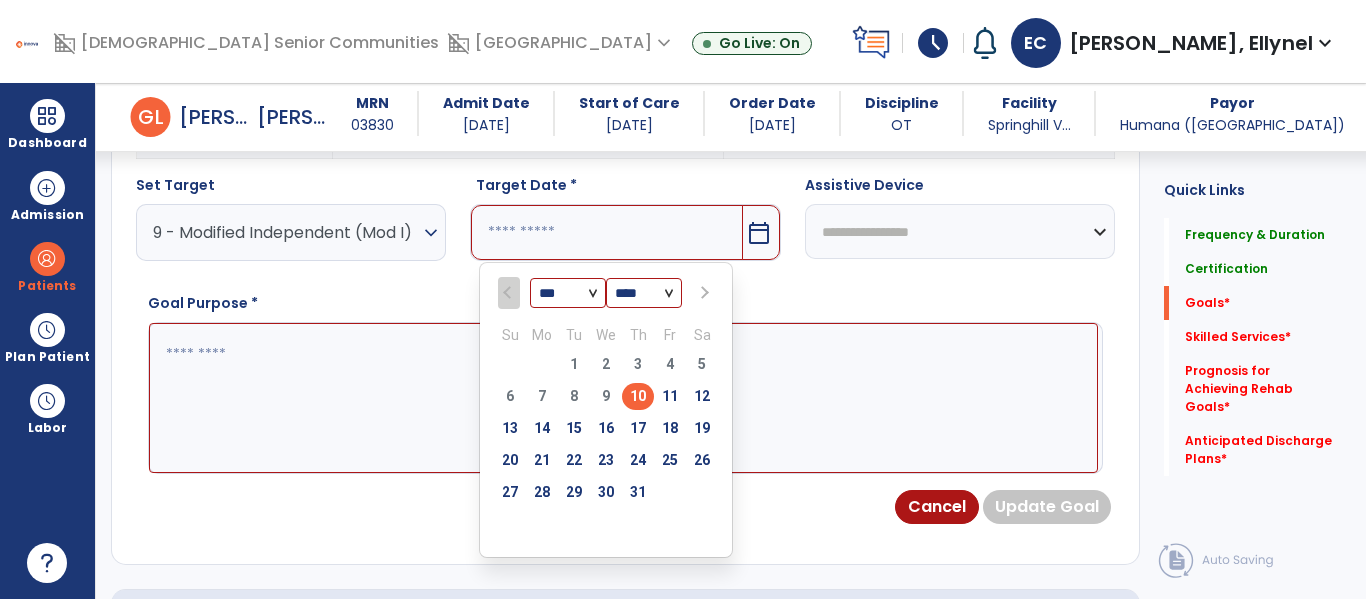 click at bounding box center [704, 293] 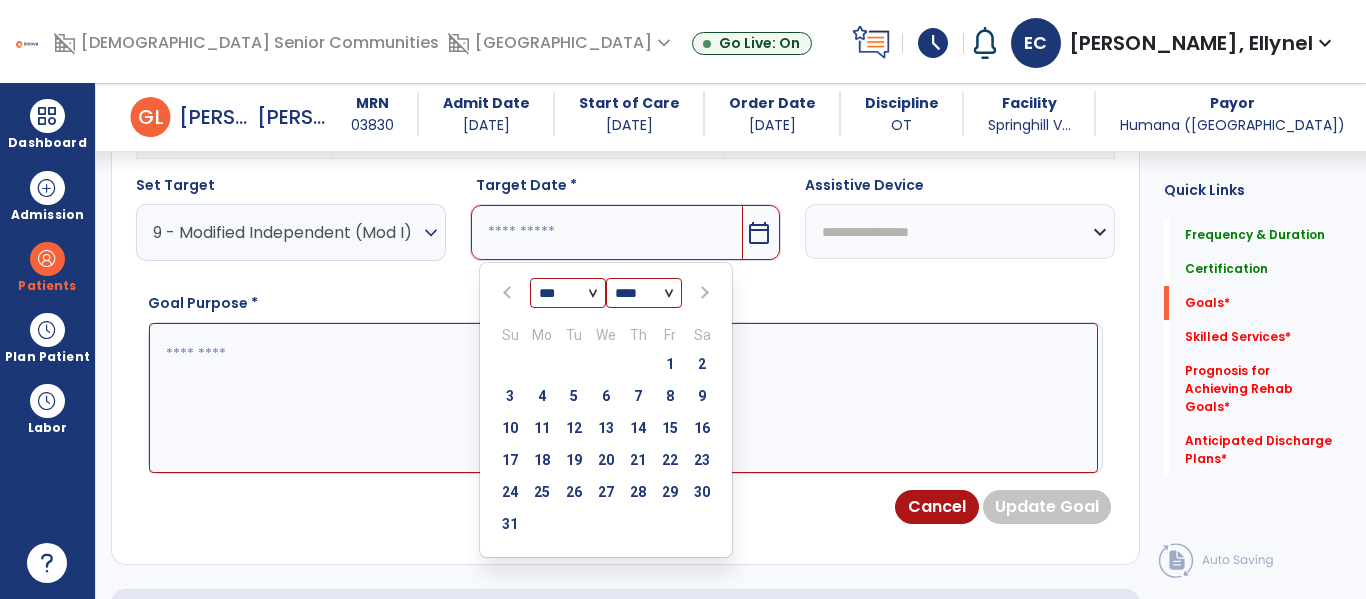 click at bounding box center [704, 293] 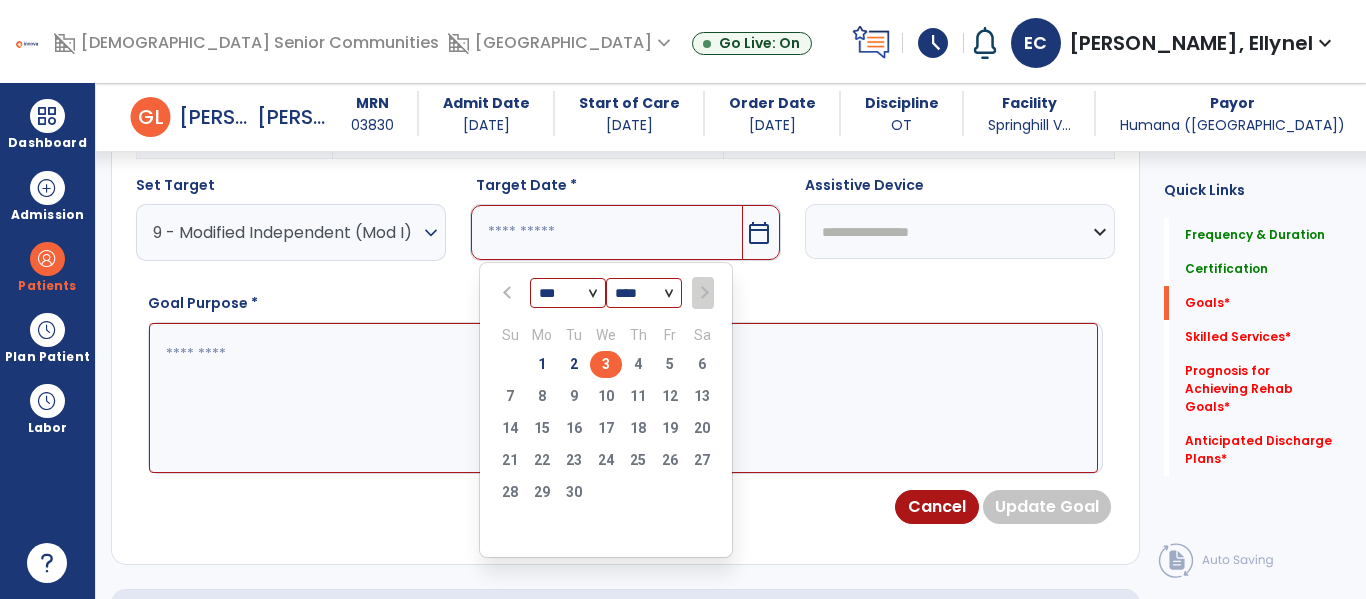 click on "3" at bounding box center (606, 364) 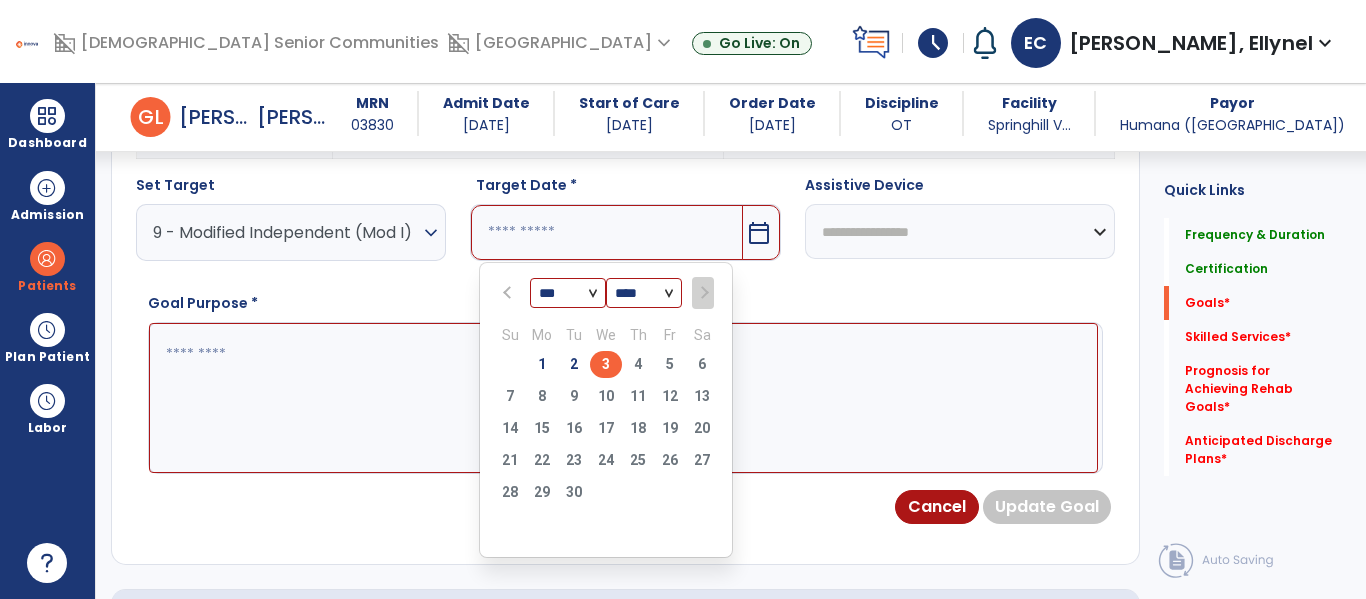 type on "********" 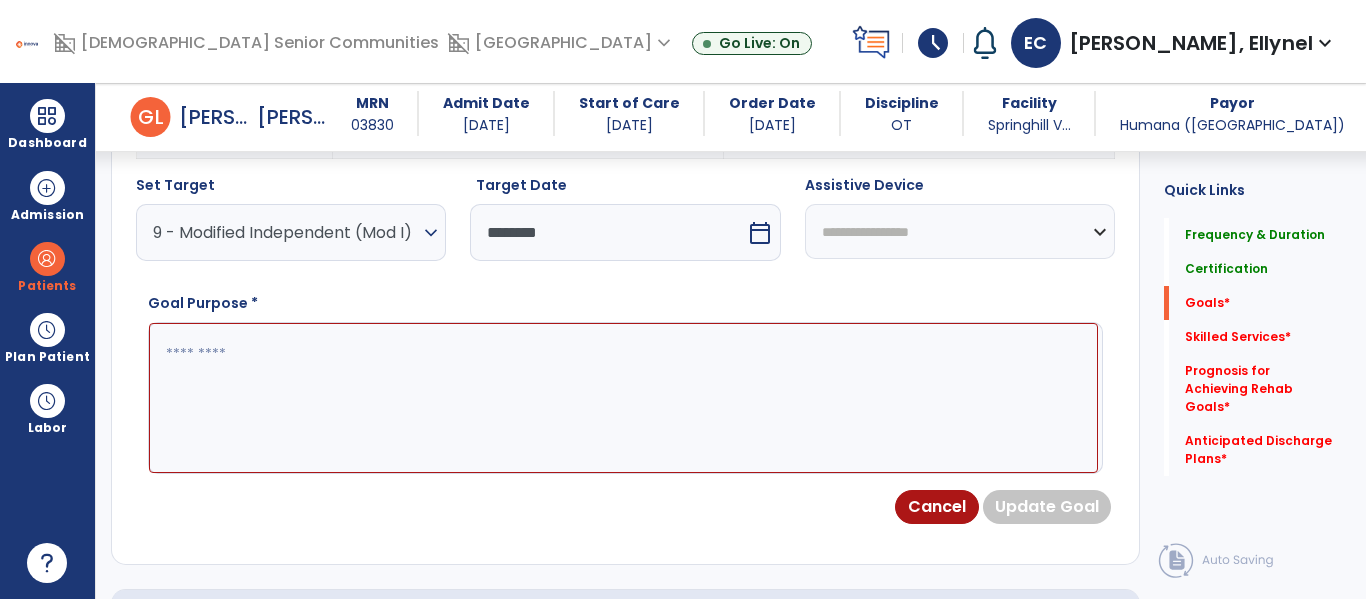 click at bounding box center (623, 398) 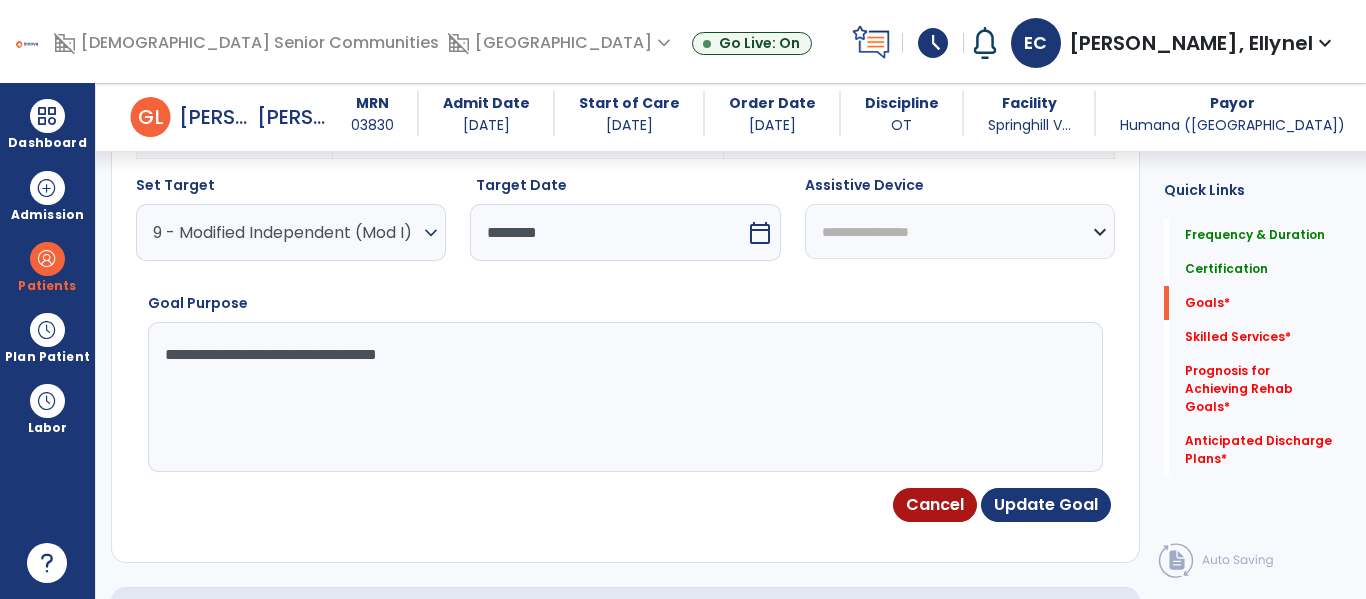 type on "**********" 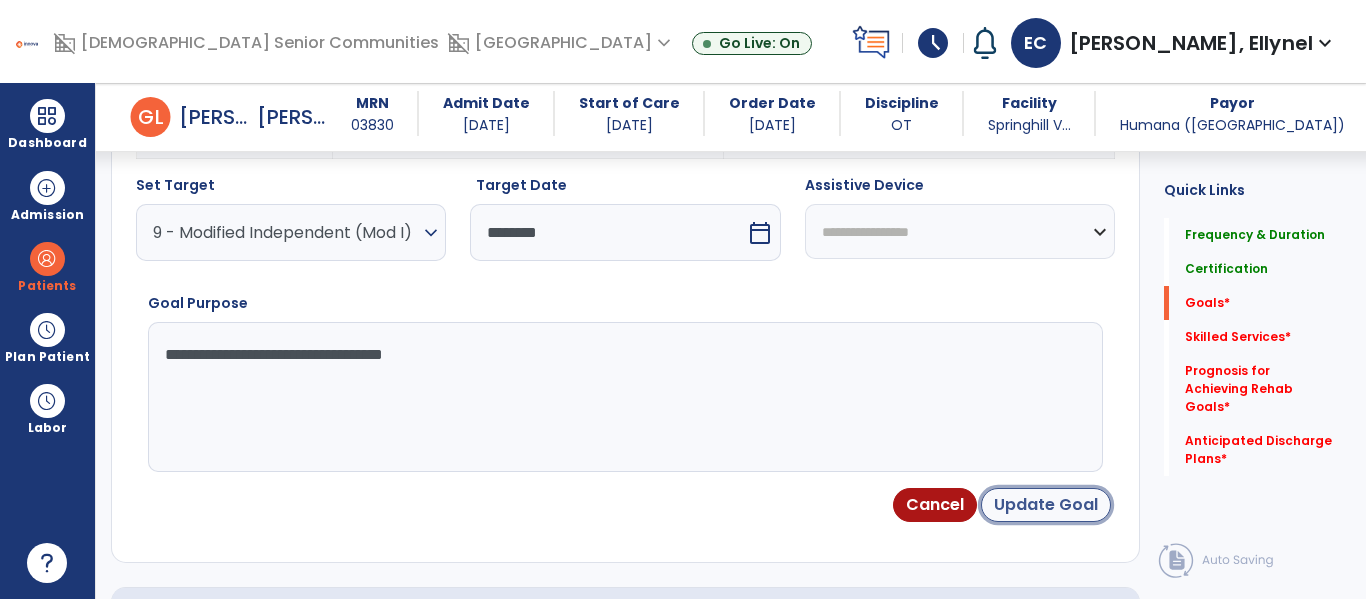 click on "Update Goal" at bounding box center (1046, 505) 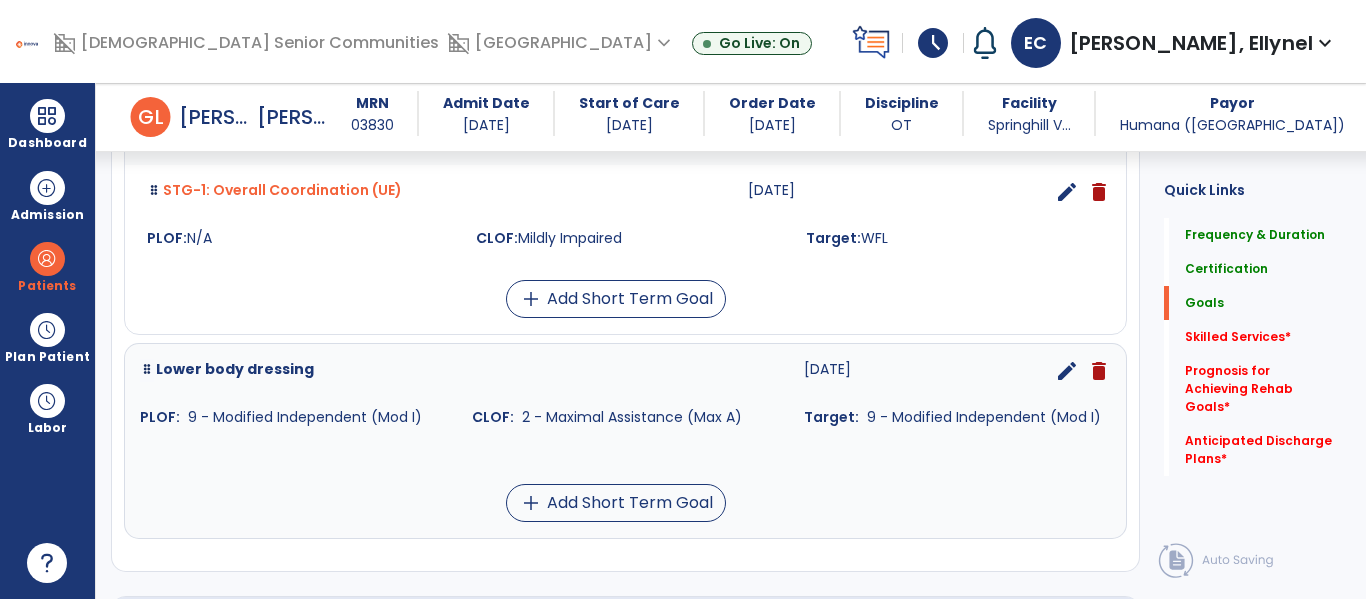 scroll, scrollTop: 908, scrollLeft: 0, axis: vertical 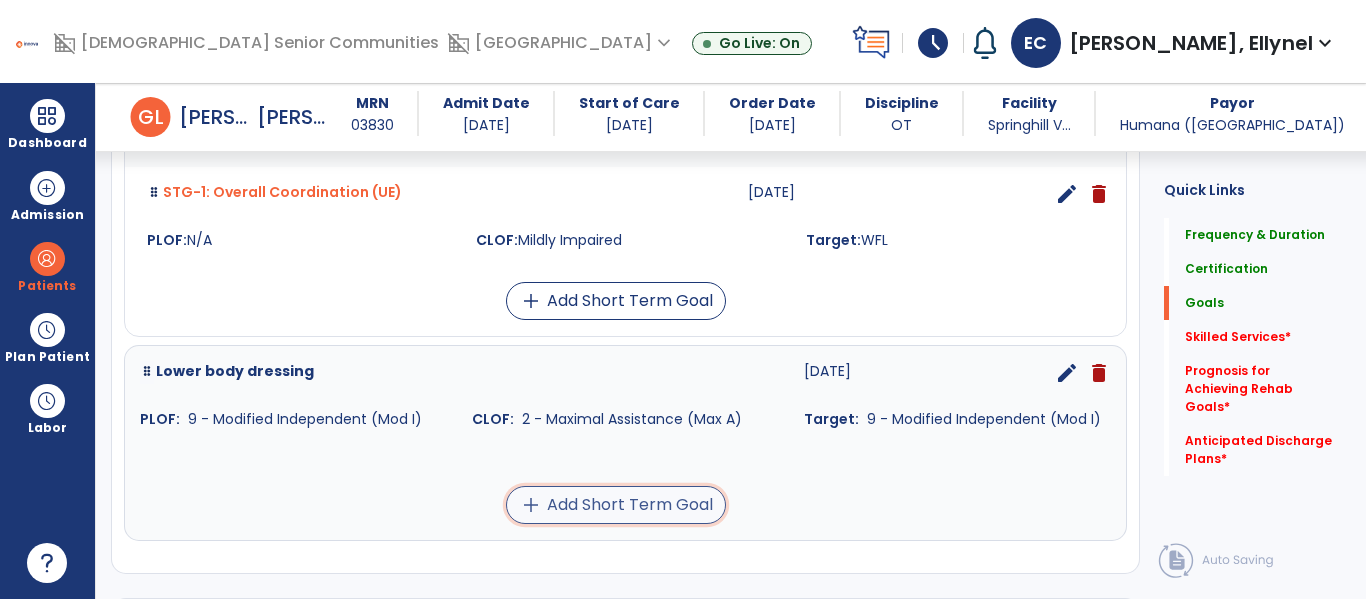 click on "add  Add Short Term Goal" at bounding box center [616, 505] 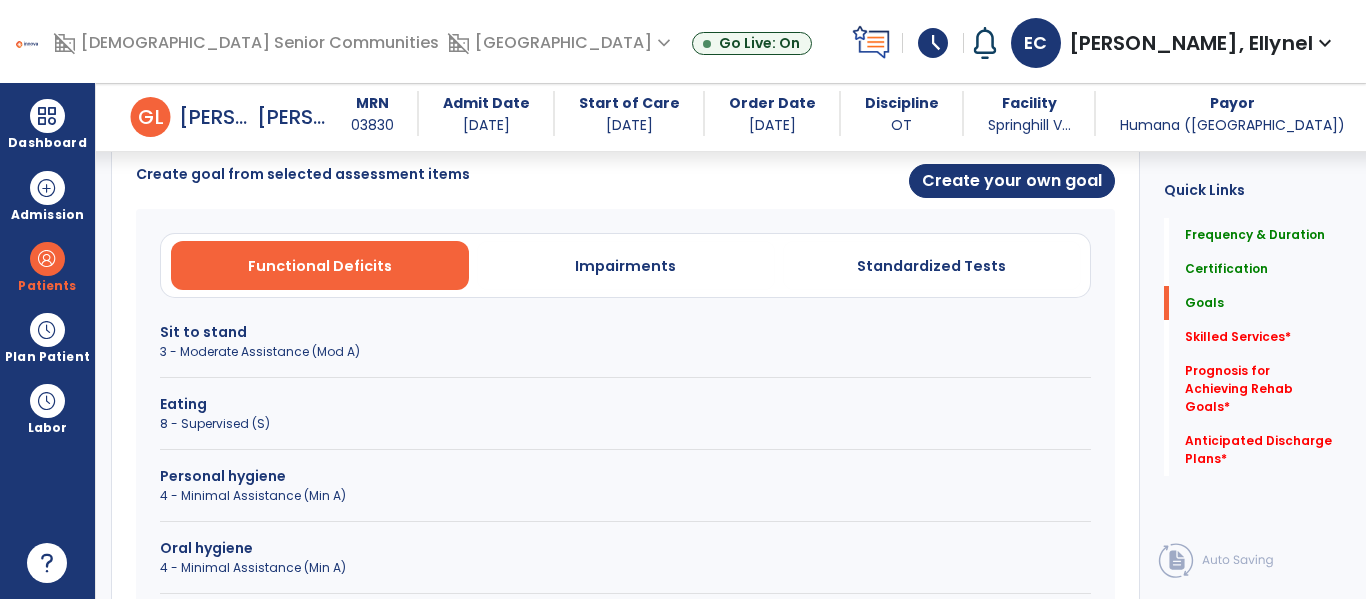scroll, scrollTop: 527, scrollLeft: 0, axis: vertical 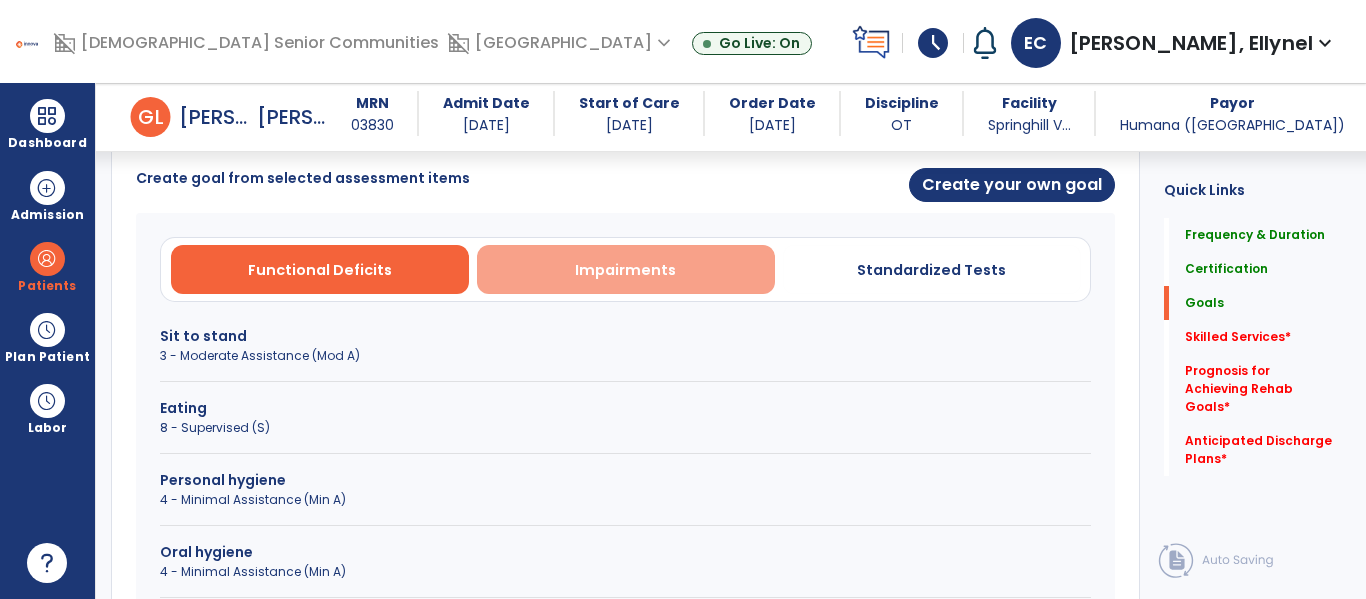 click on "Impairments" at bounding box center (625, 270) 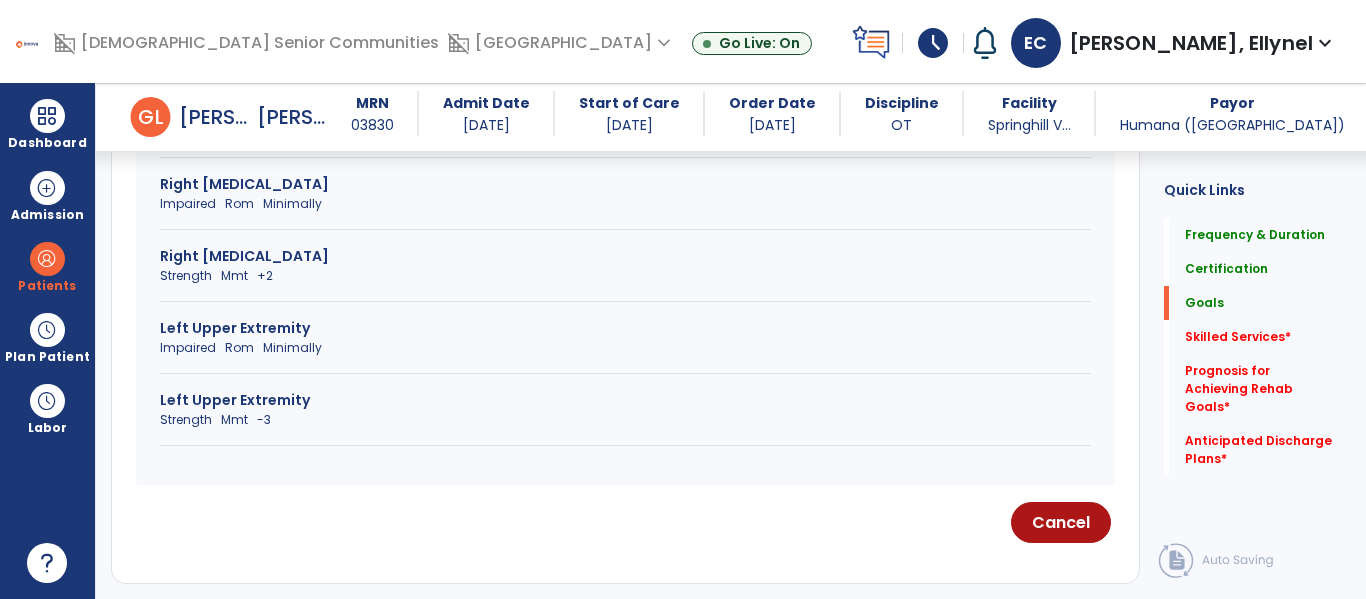 scroll, scrollTop: 621, scrollLeft: 0, axis: vertical 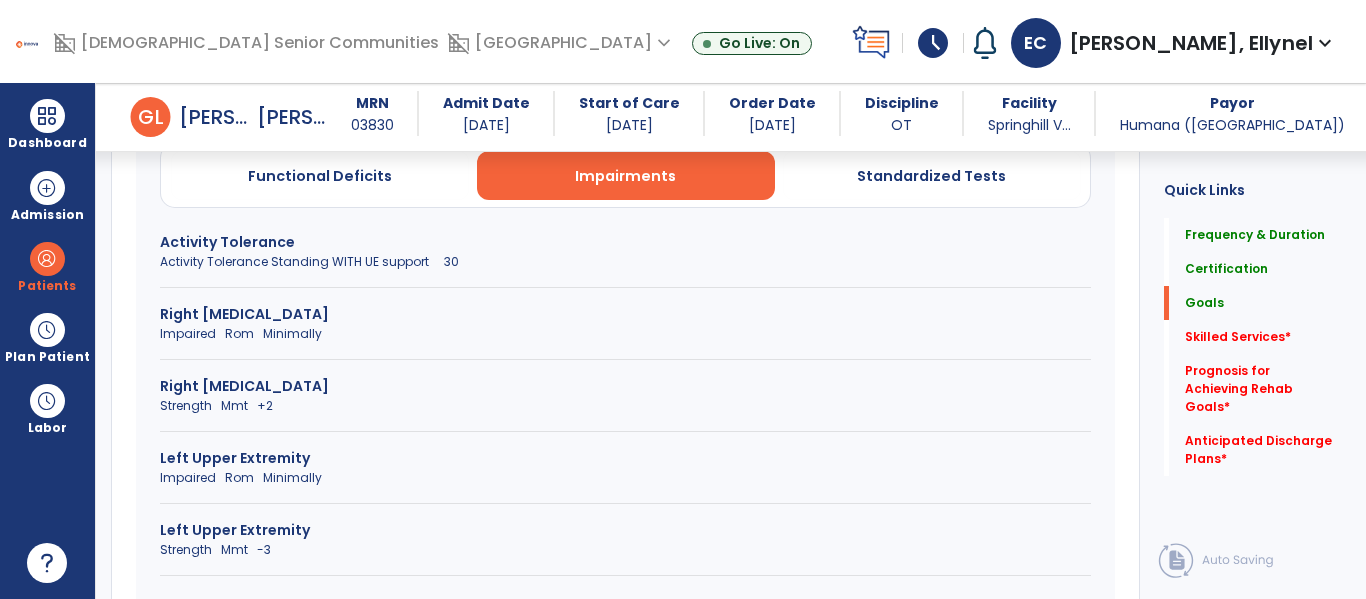 click on "Activity Tolerance Standing WITH UE support      30" at bounding box center [625, 262] 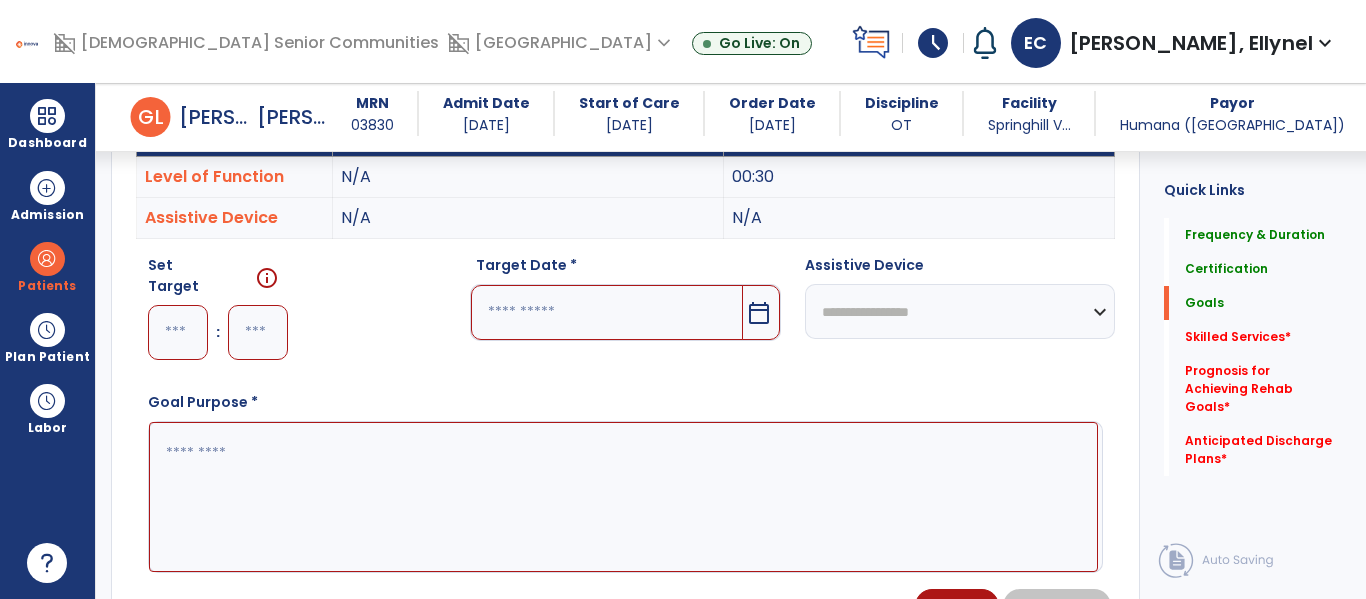 click at bounding box center [178, 332] 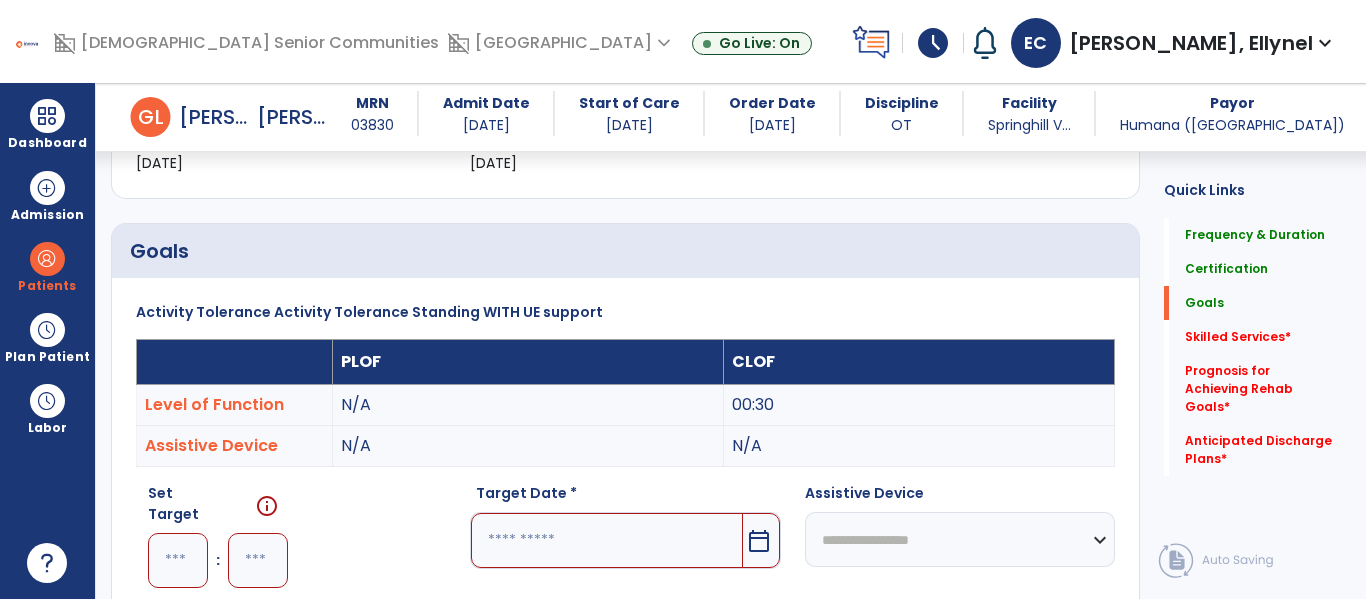 scroll, scrollTop: 464, scrollLeft: 0, axis: vertical 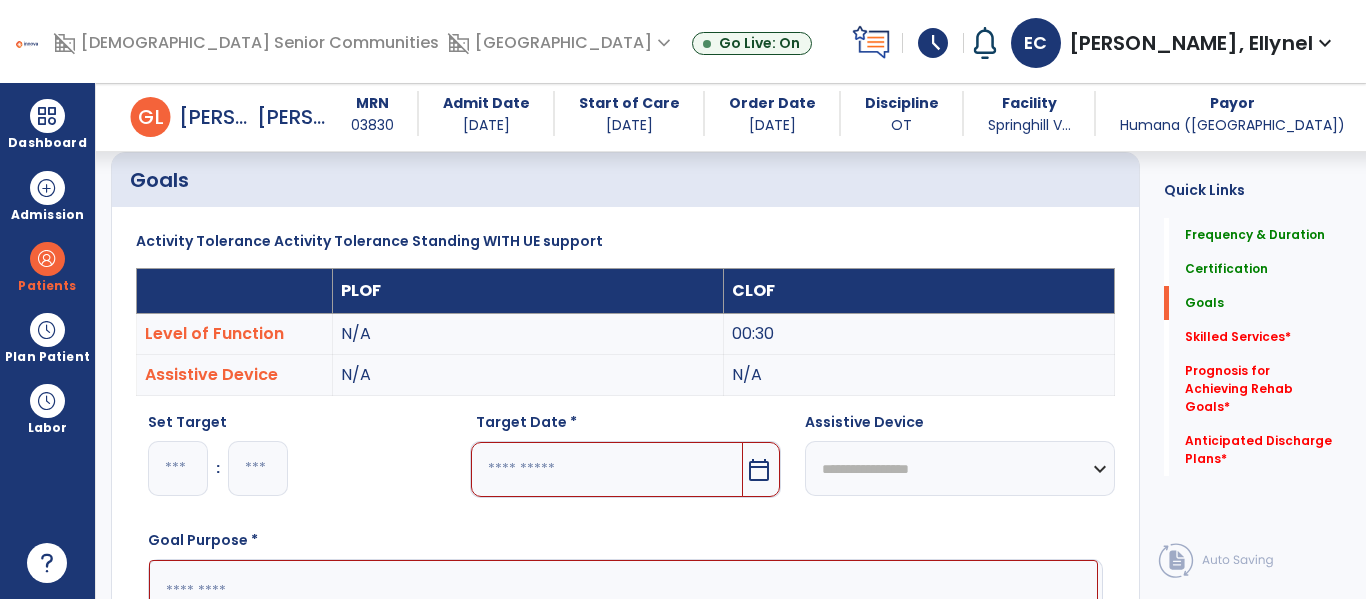 type on "*" 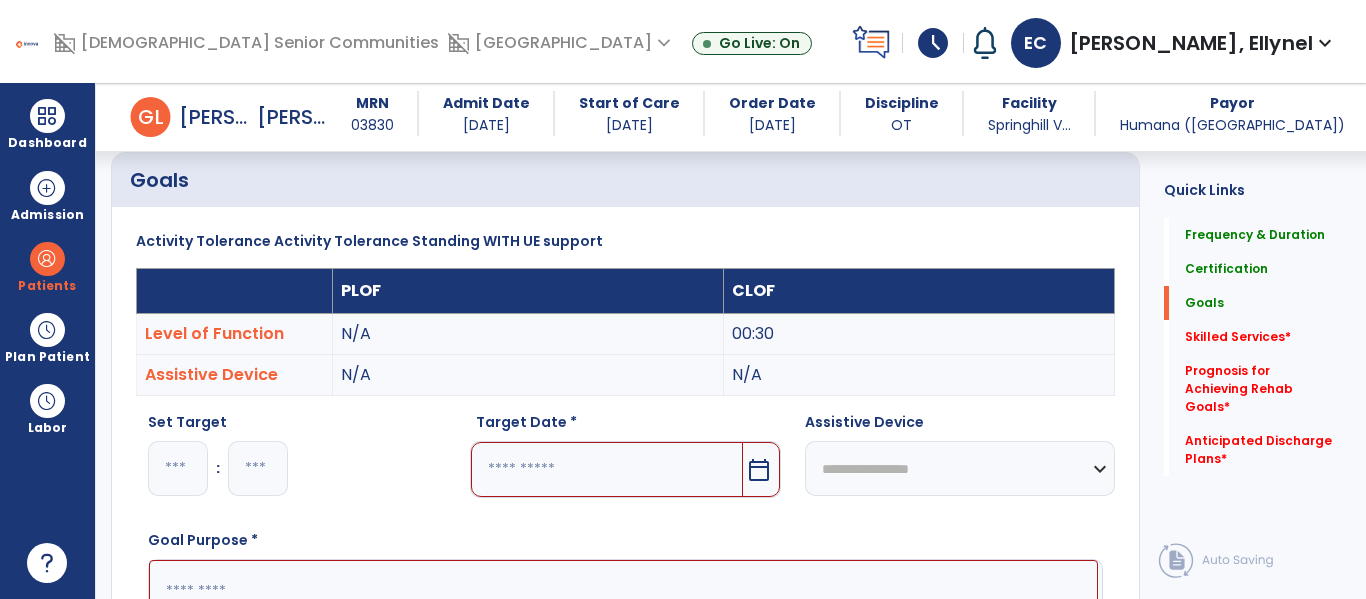click at bounding box center [606, 469] 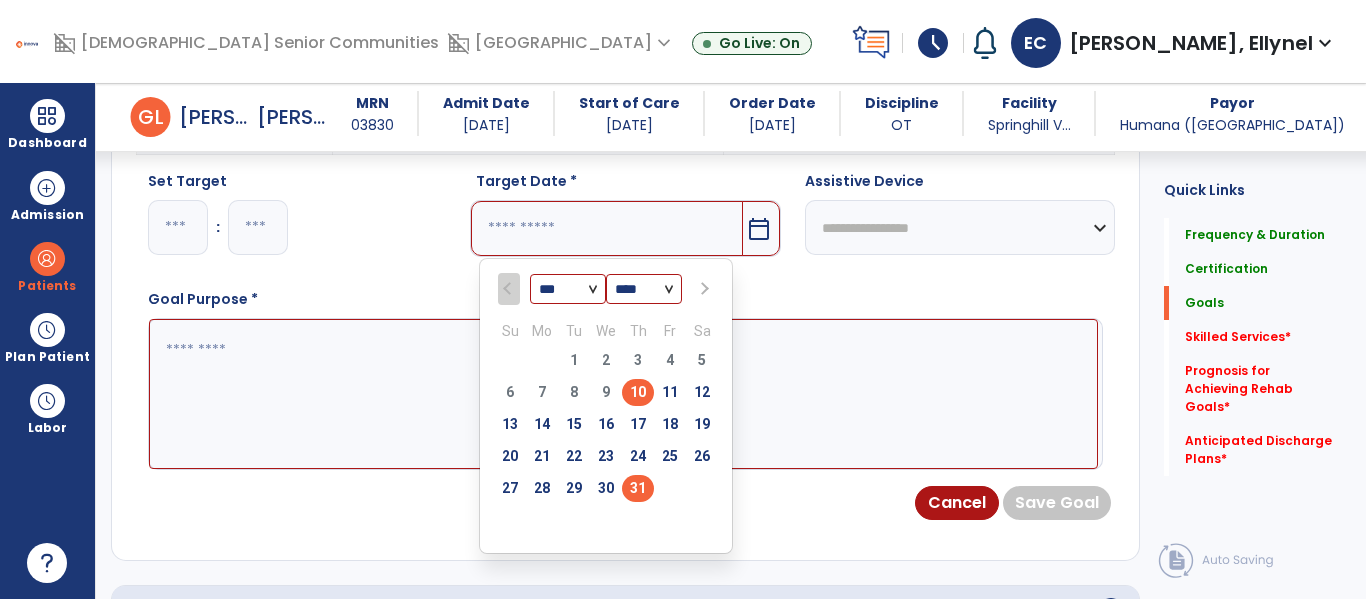 scroll, scrollTop: 709, scrollLeft: 0, axis: vertical 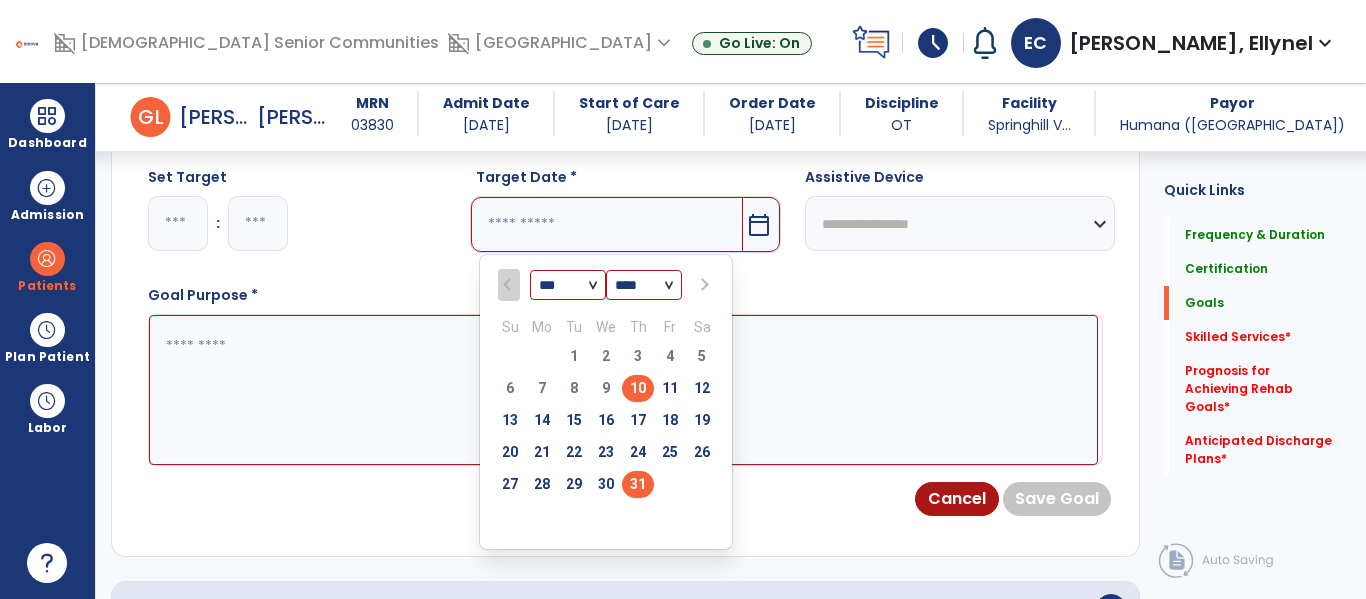 click on "31" at bounding box center (638, 484) 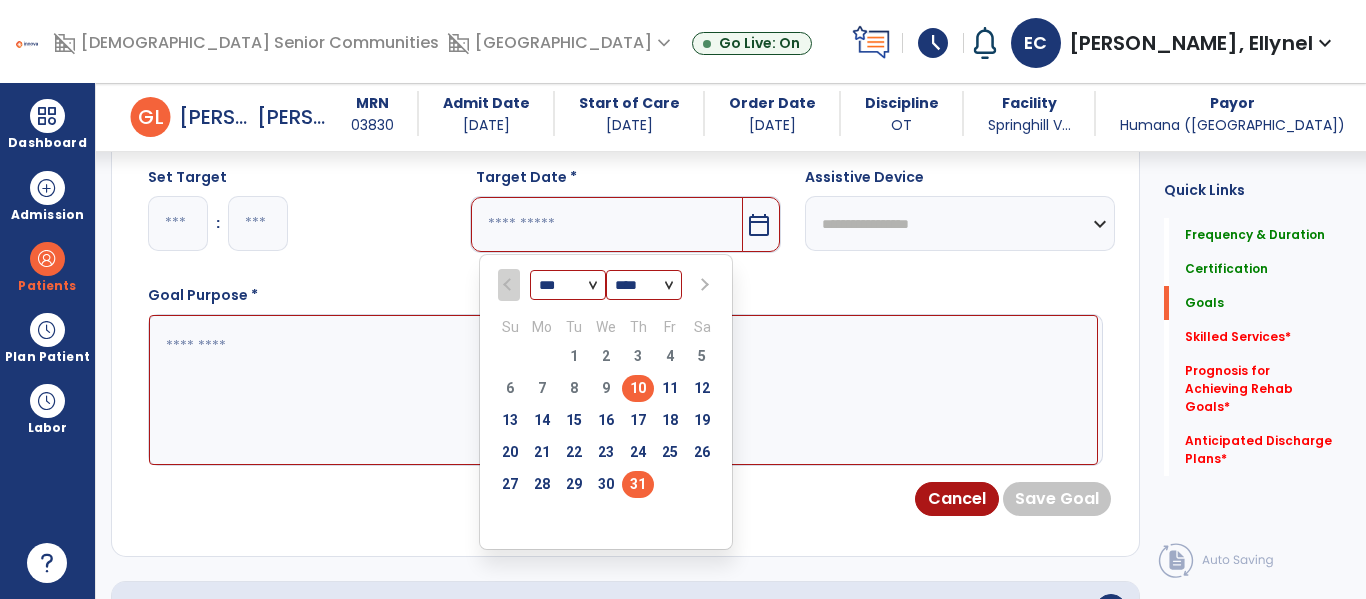 type on "*********" 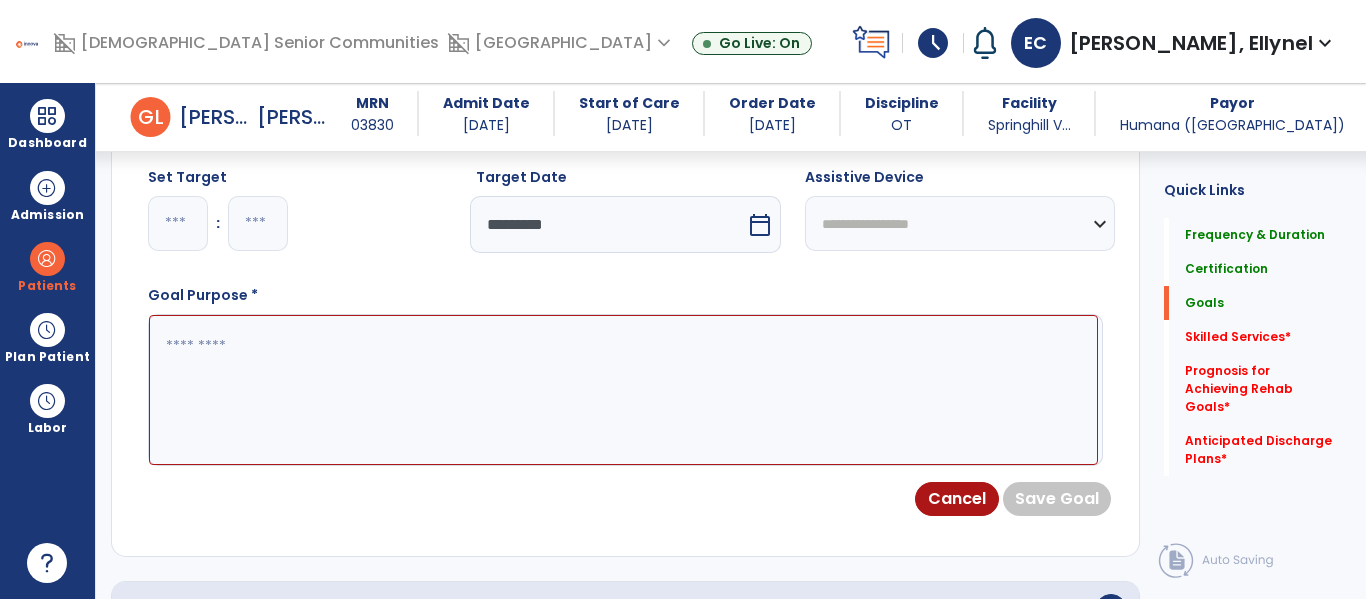 click at bounding box center (623, 390) 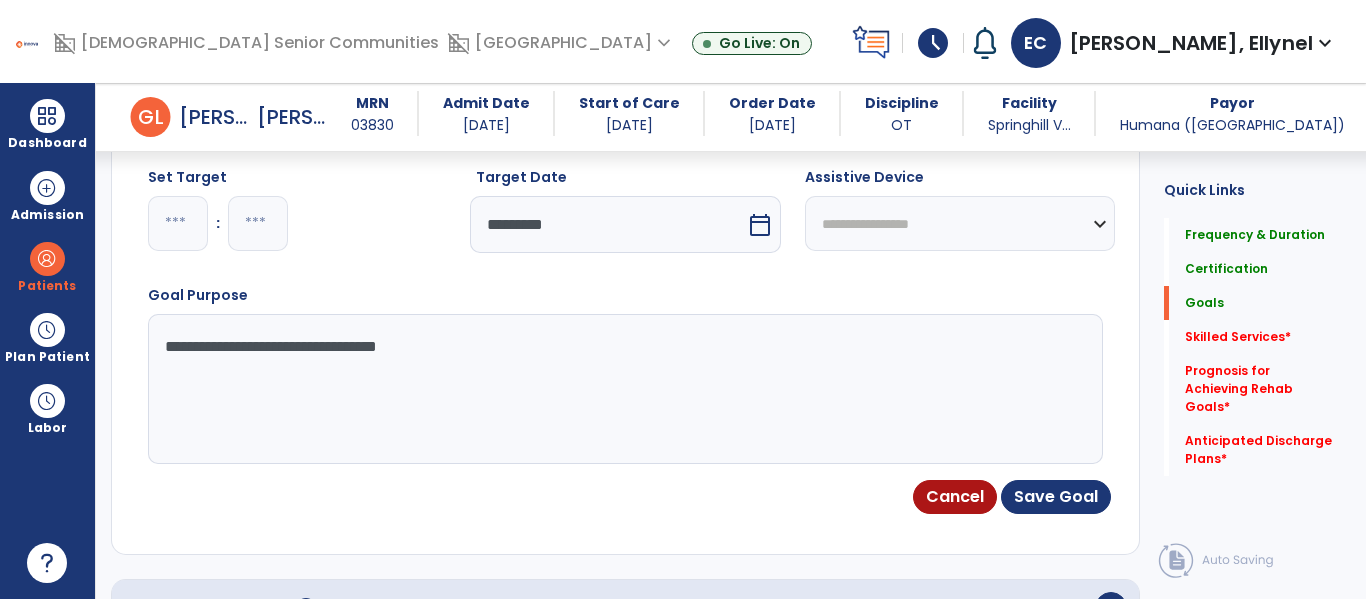 type on "**********" 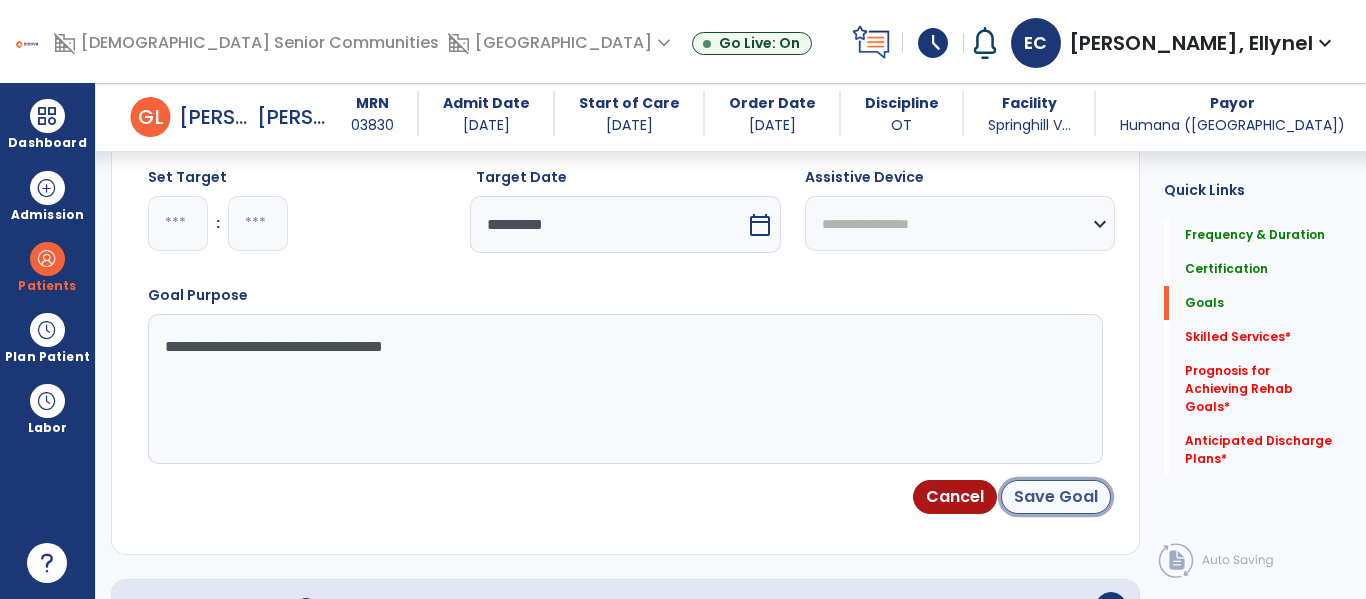 click on "Save Goal" at bounding box center [1056, 497] 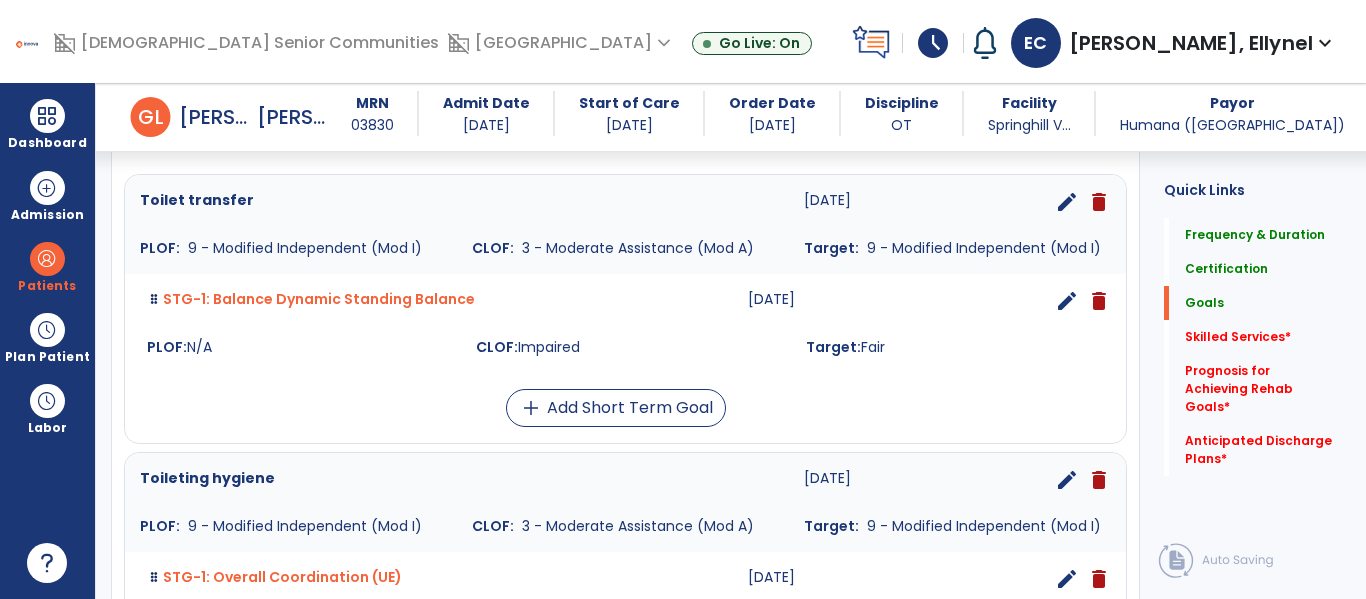 scroll, scrollTop: 0, scrollLeft: 0, axis: both 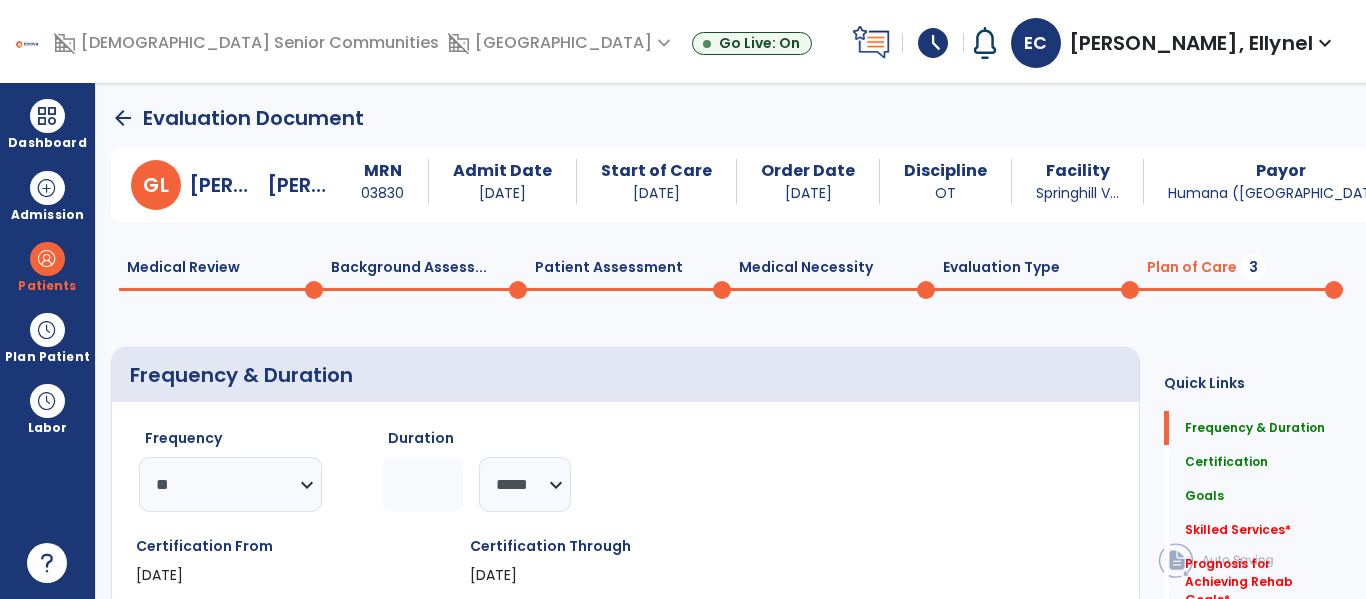 click 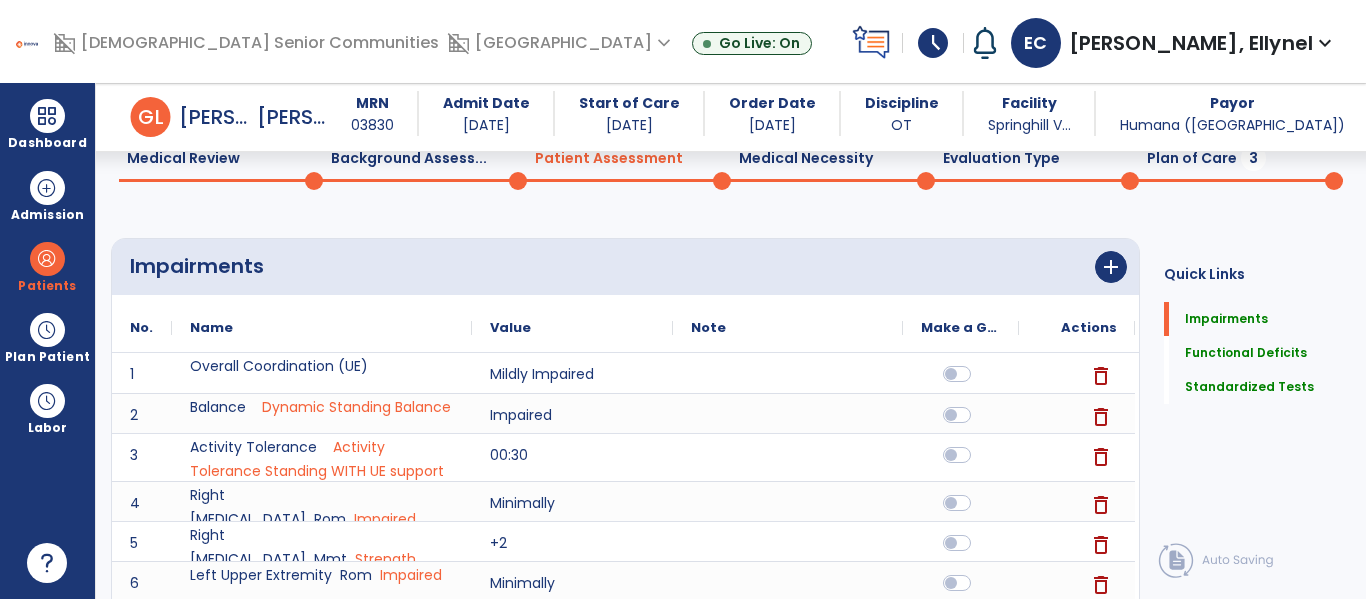 scroll, scrollTop: 87, scrollLeft: 0, axis: vertical 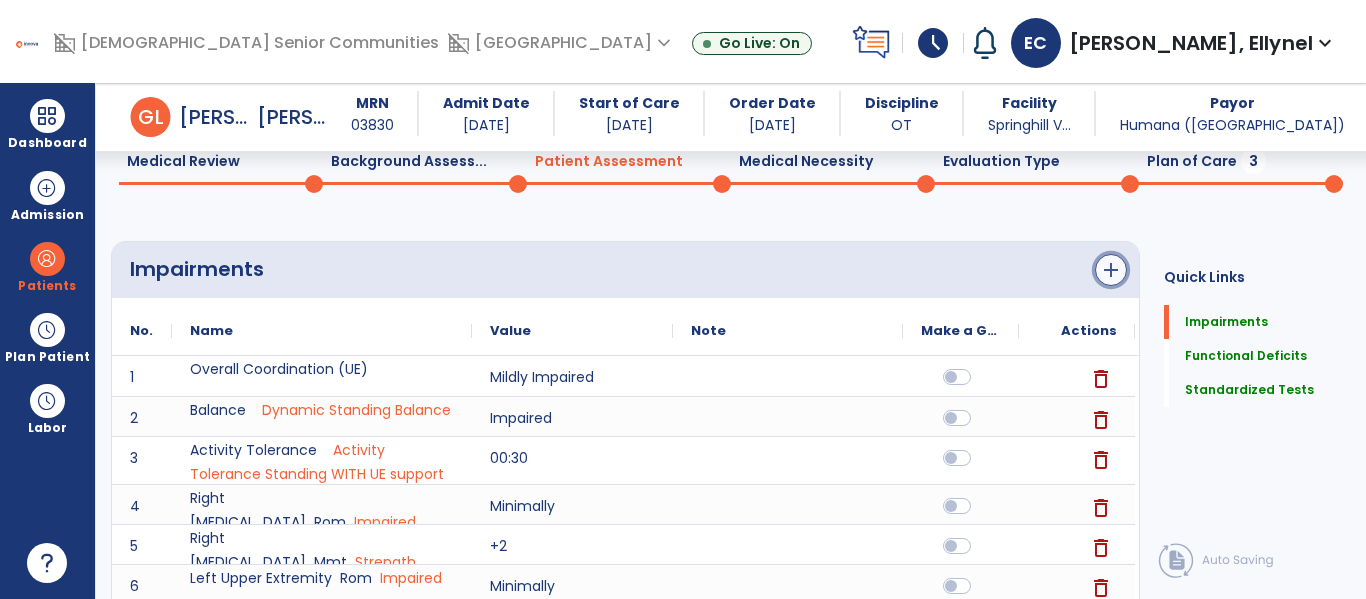 click on "add" 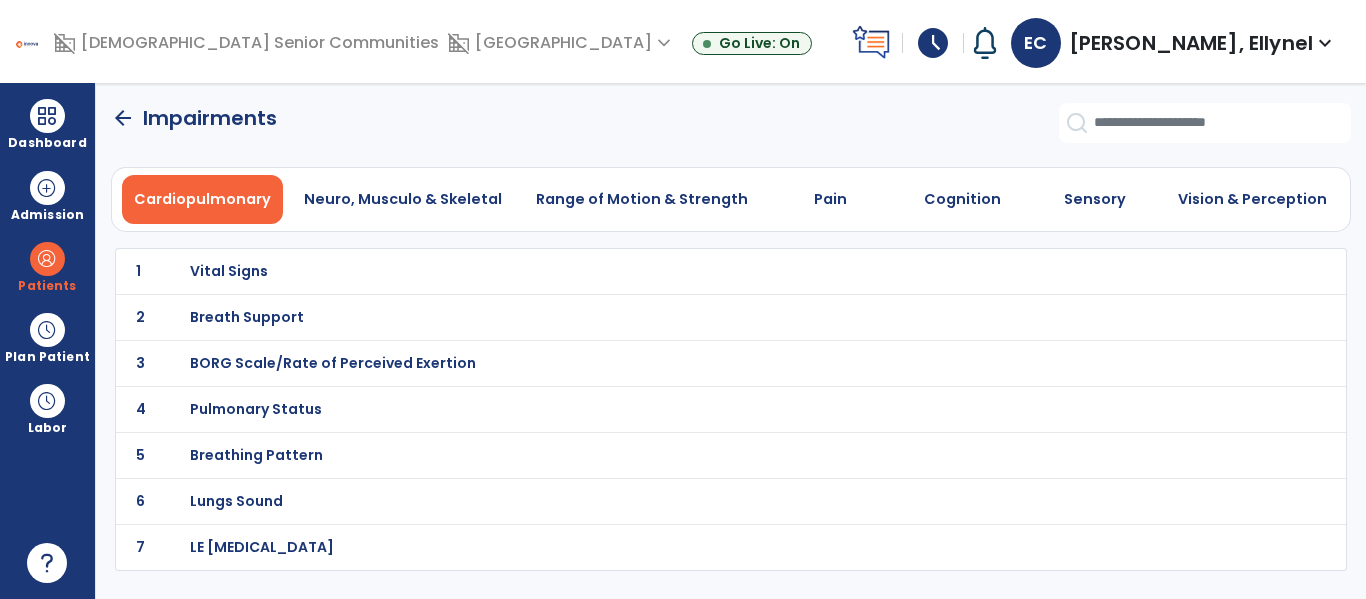 scroll, scrollTop: 0, scrollLeft: 0, axis: both 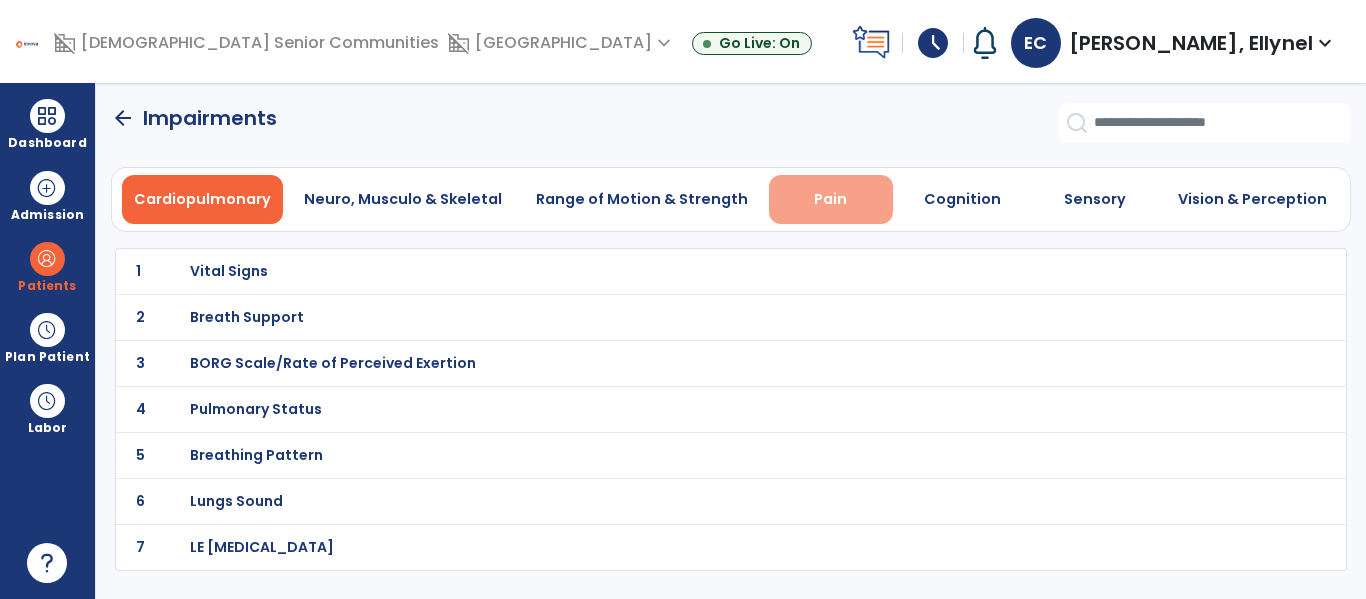 click on "Pain" at bounding box center (830, 199) 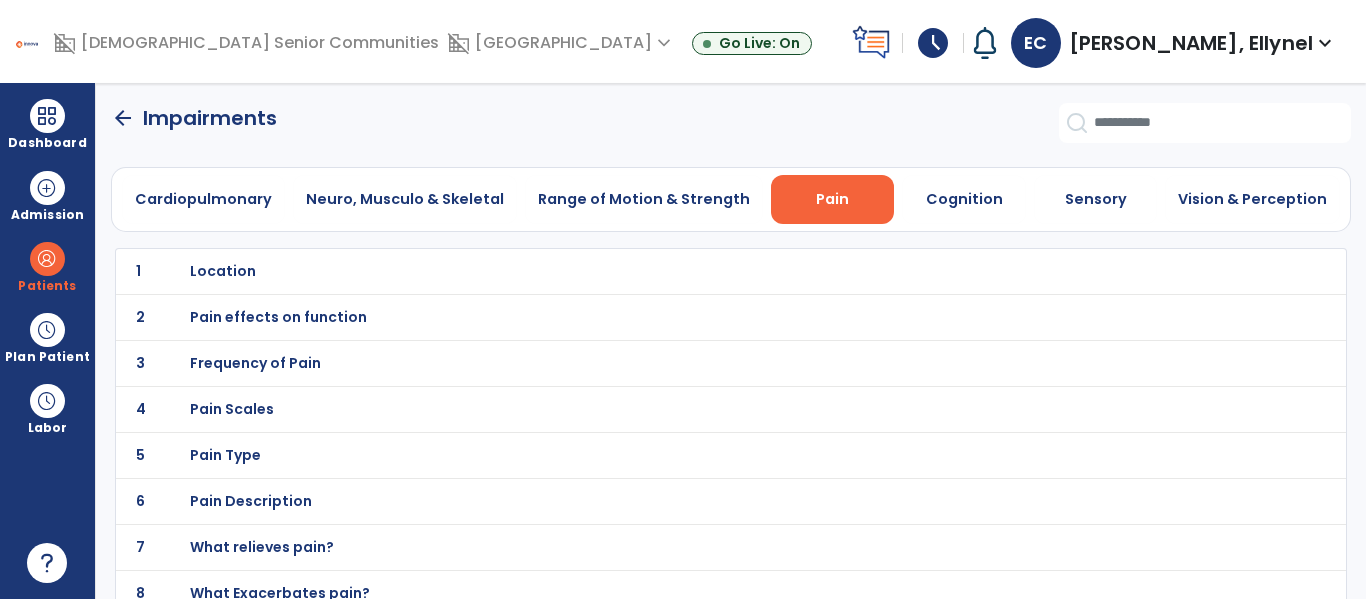 click on "Location" at bounding box center [687, 271] 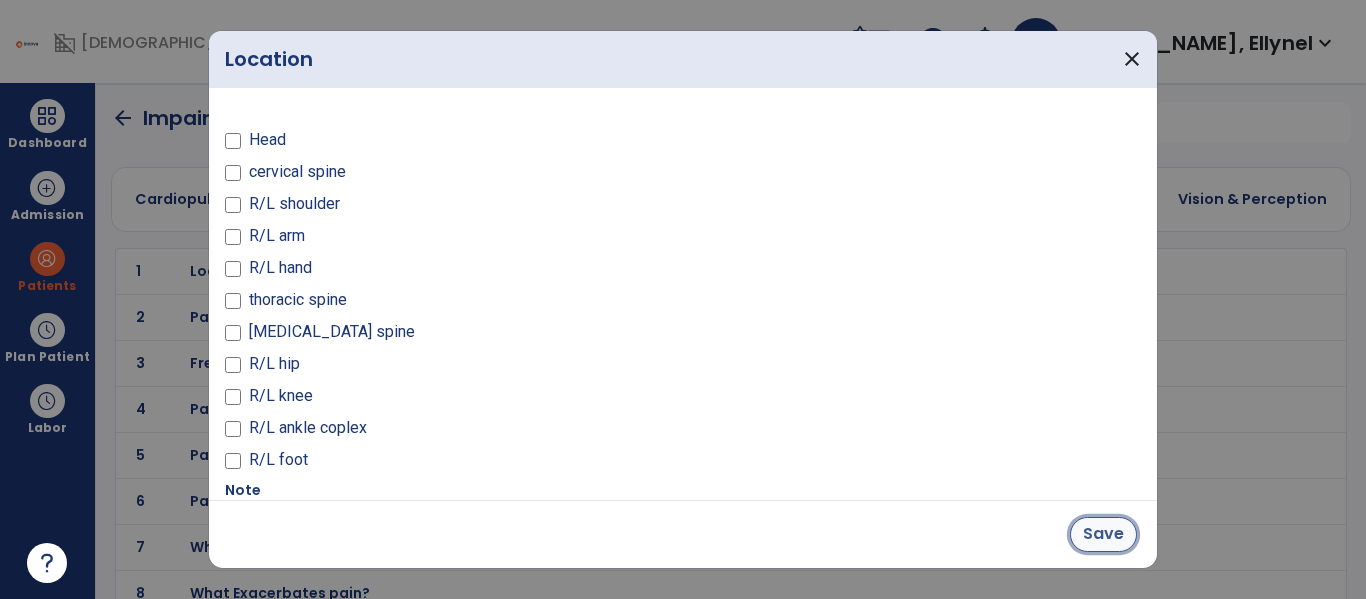 click on "Save" at bounding box center (1103, 534) 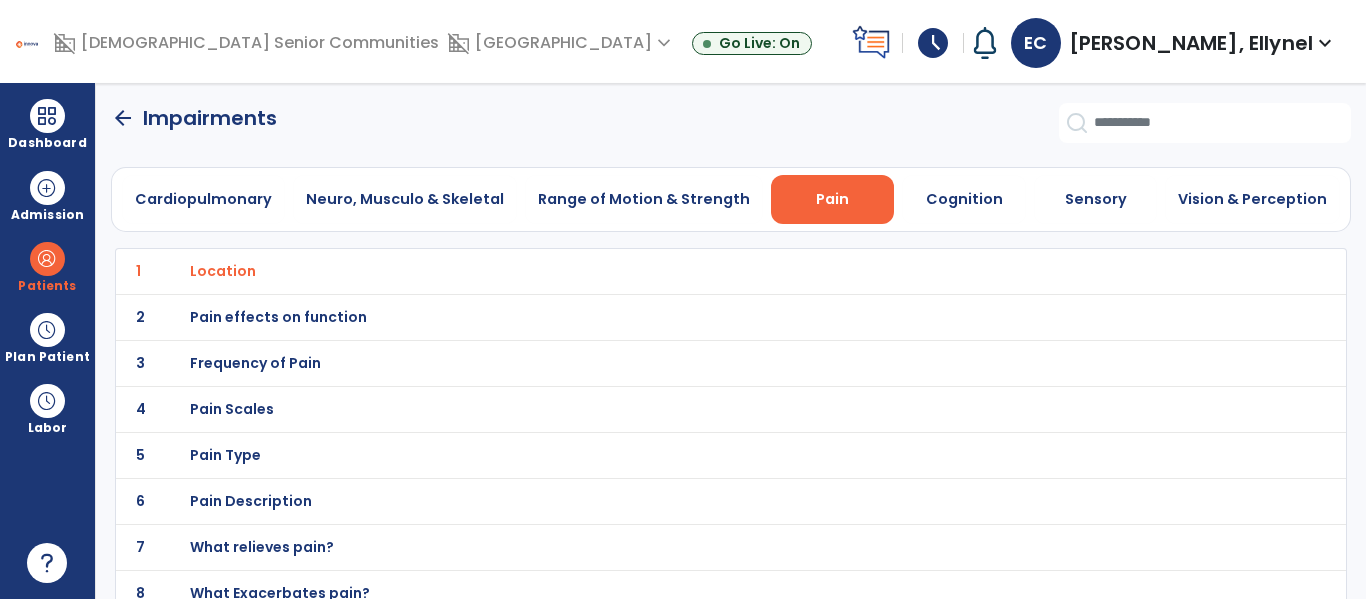 click on "arrow_back" 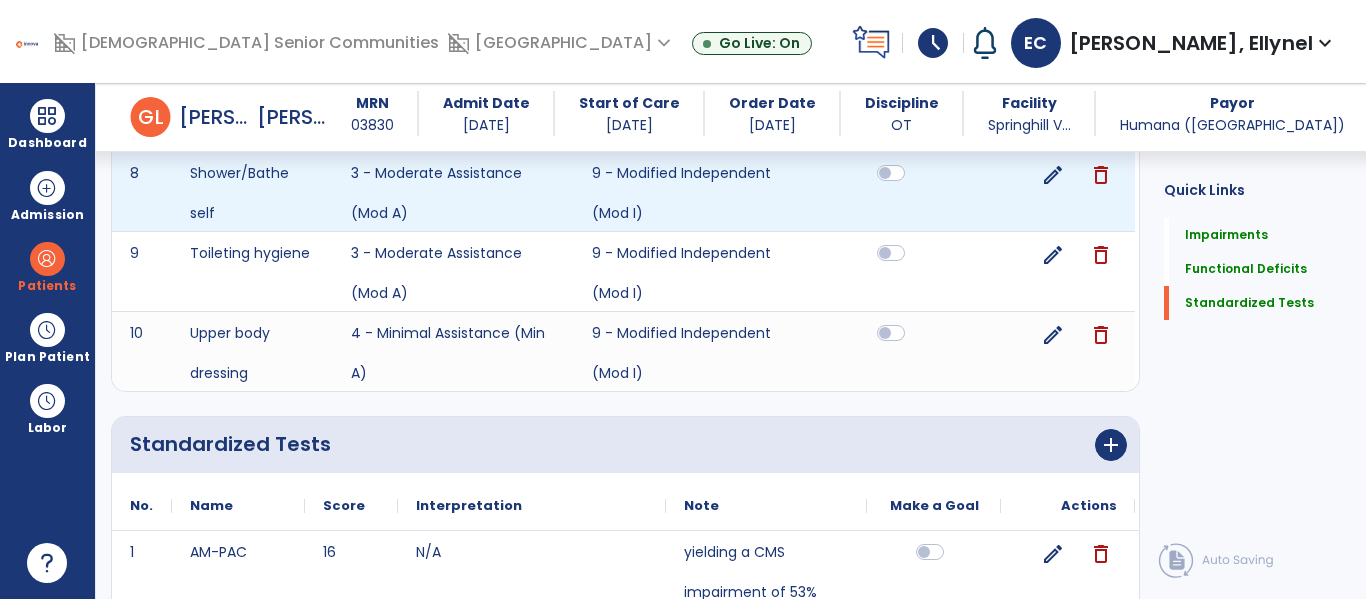 scroll, scrollTop: 1403, scrollLeft: 0, axis: vertical 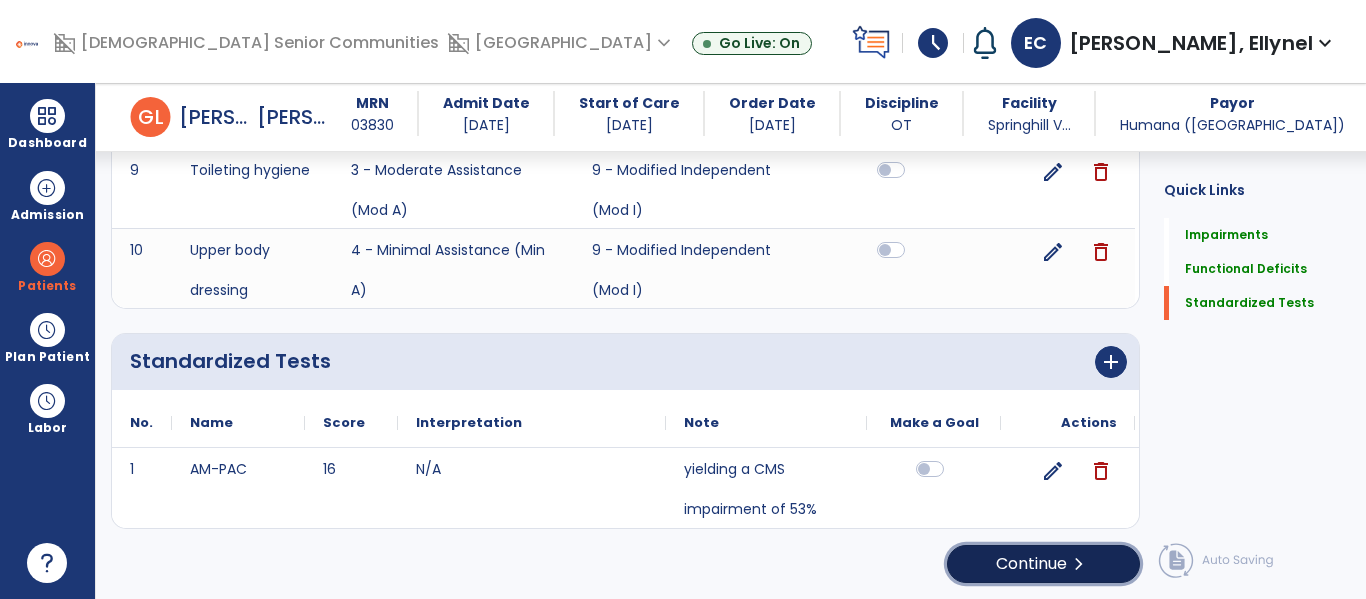 click on "Continue  chevron_right" 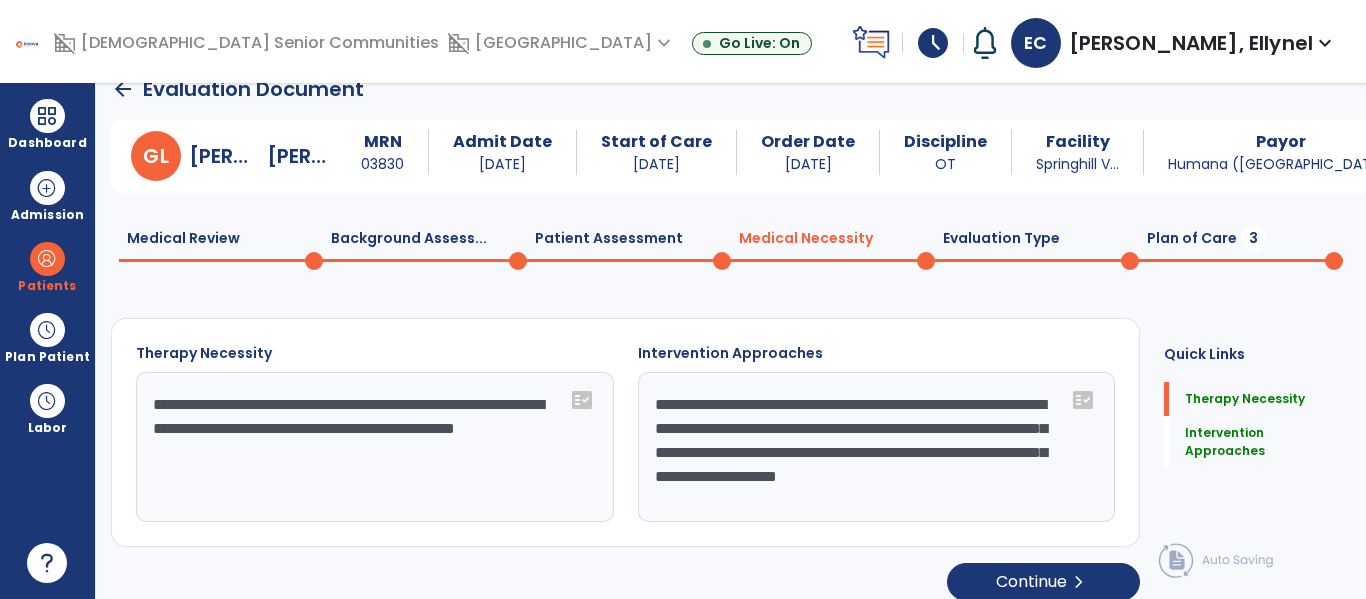 scroll, scrollTop: 47, scrollLeft: 0, axis: vertical 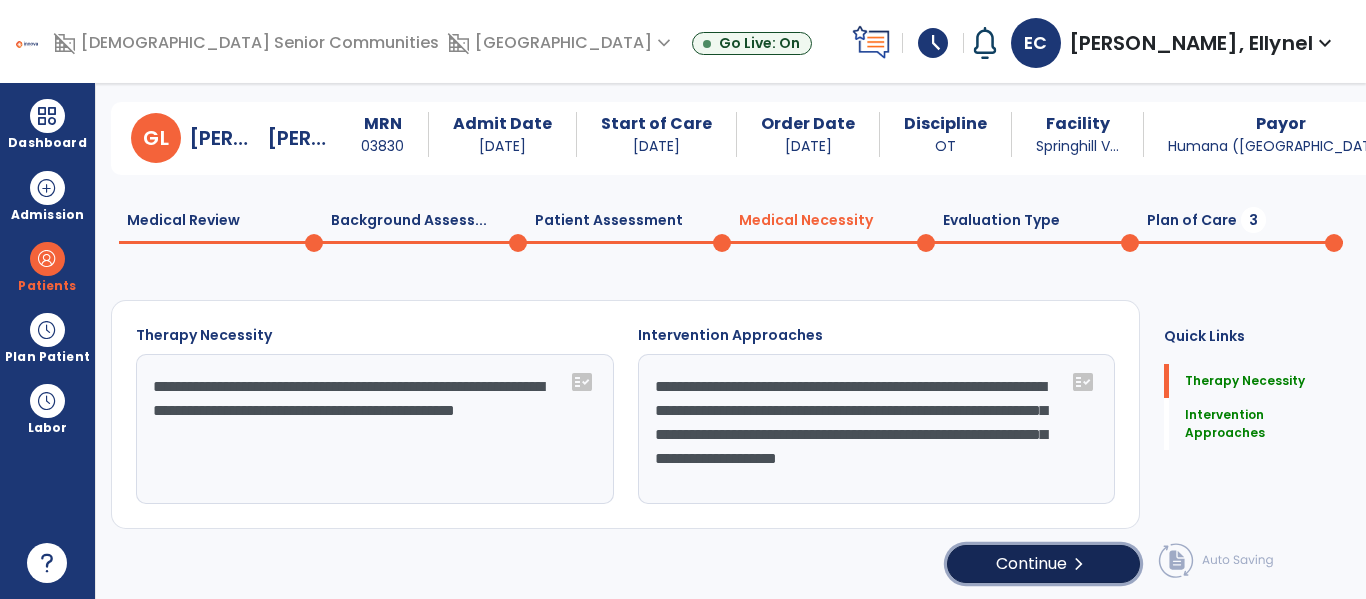click on "Continue  chevron_right" 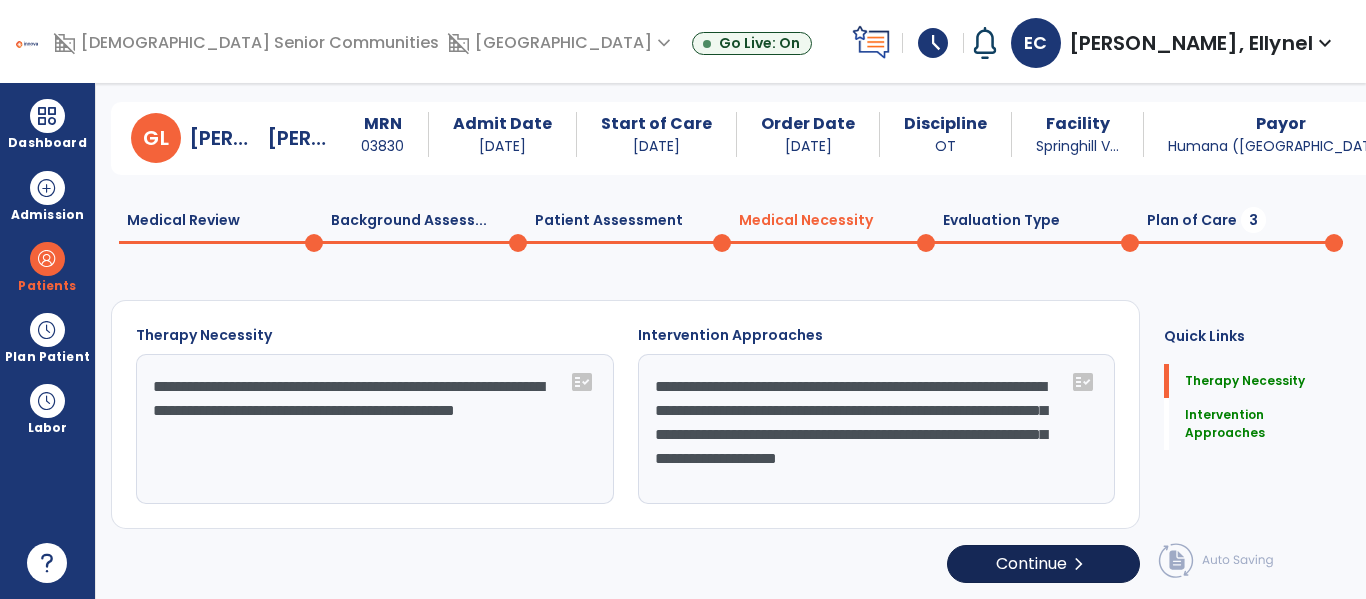 select on "**********" 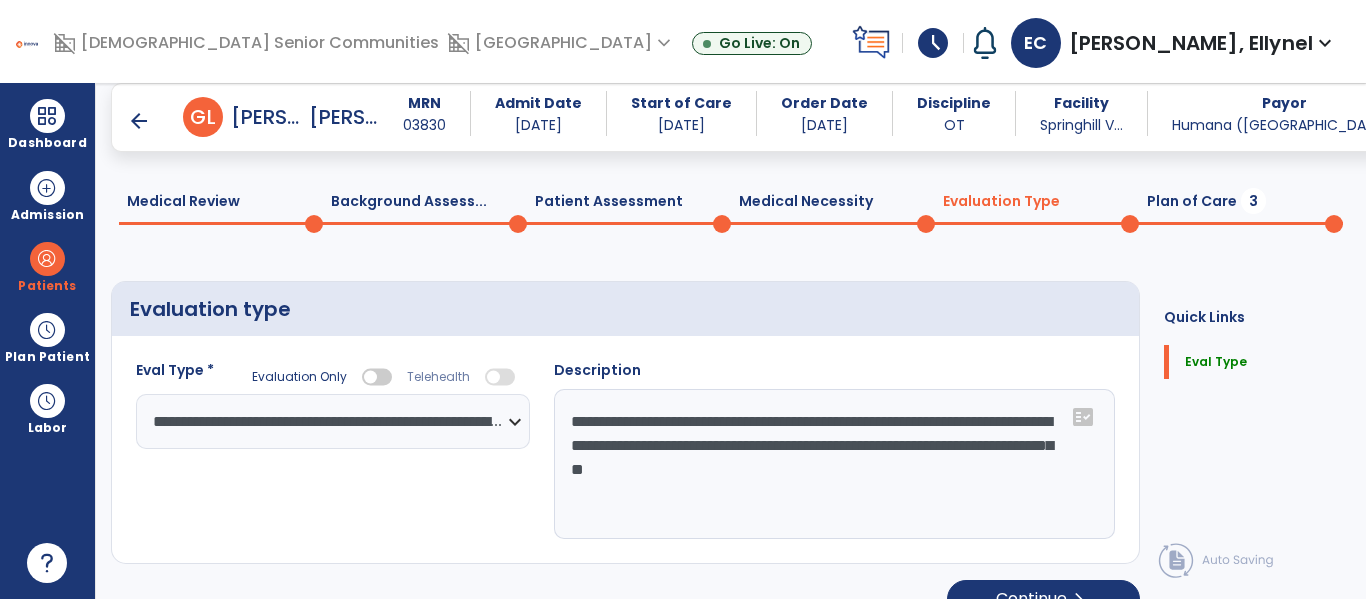 scroll, scrollTop: 82, scrollLeft: 0, axis: vertical 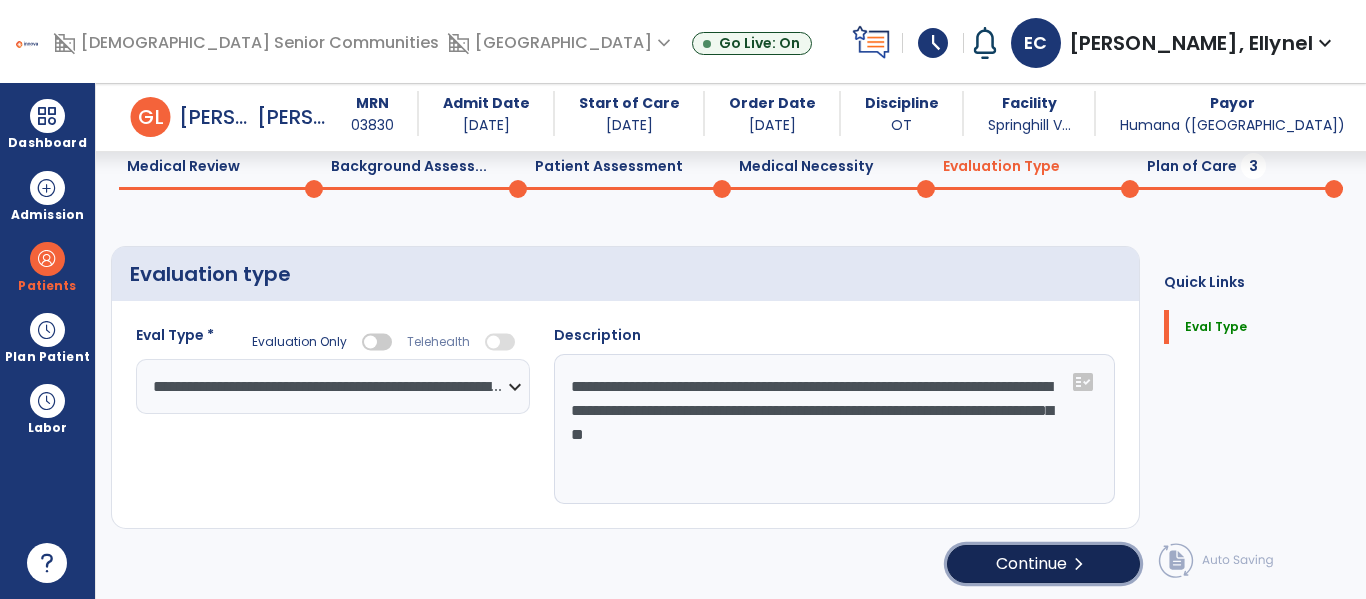 click on "Continue  chevron_right" 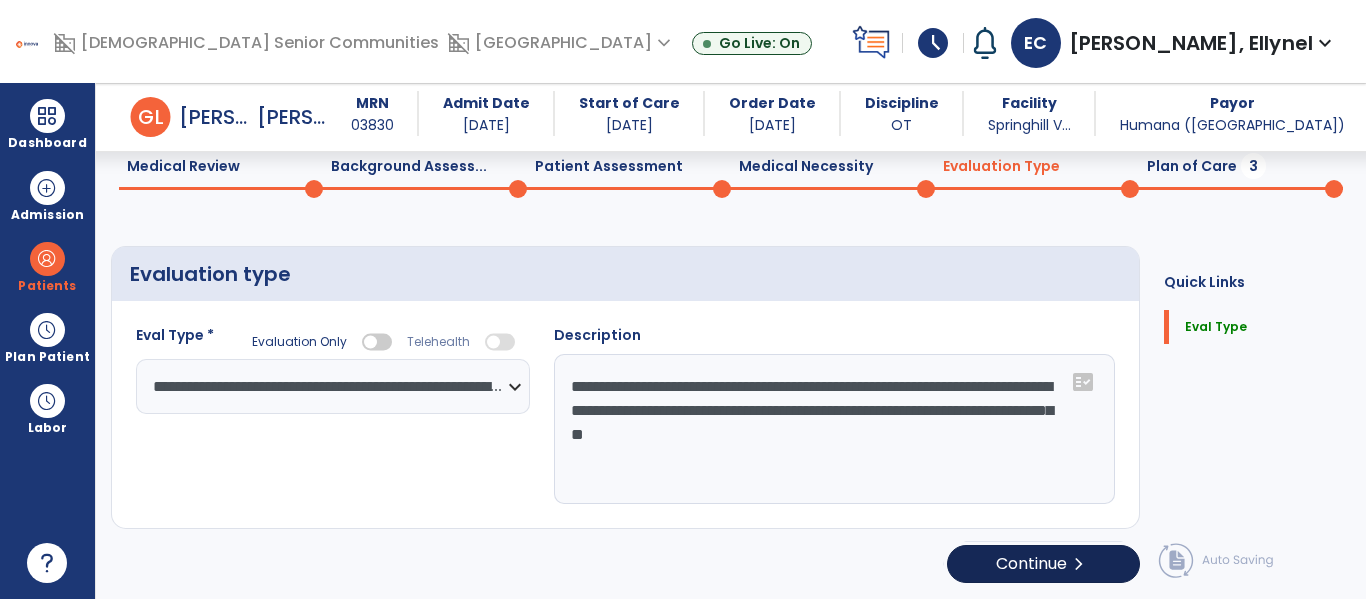 select on "**" 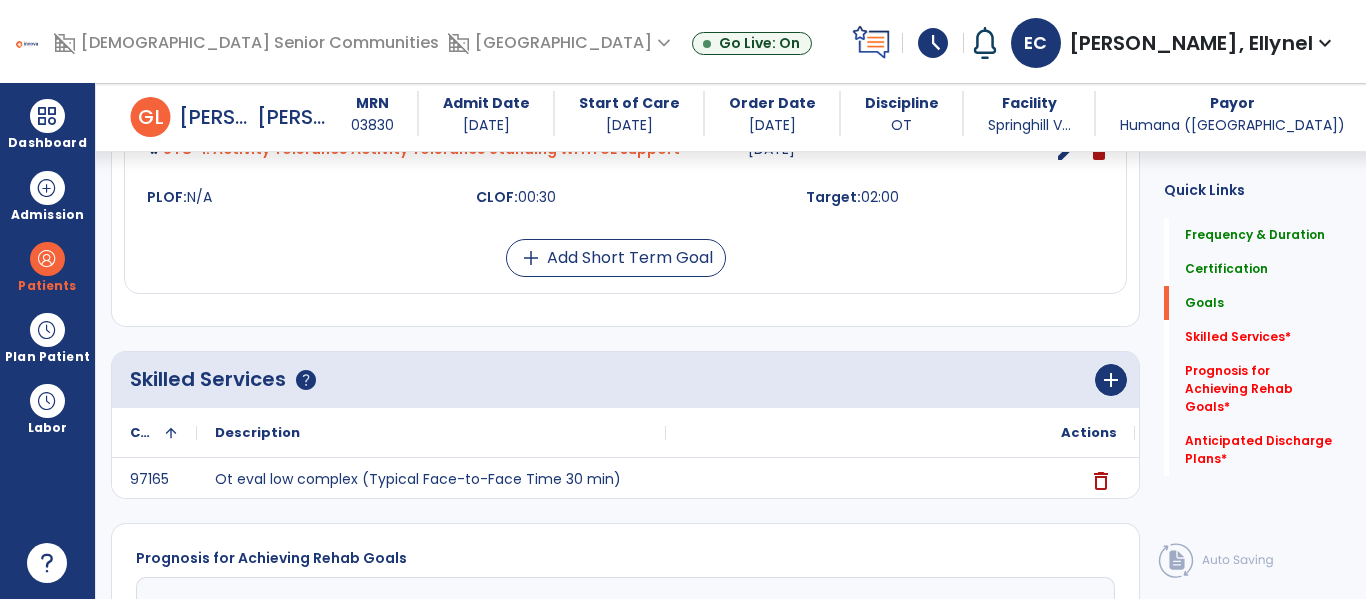 scroll, scrollTop: 1231, scrollLeft: 0, axis: vertical 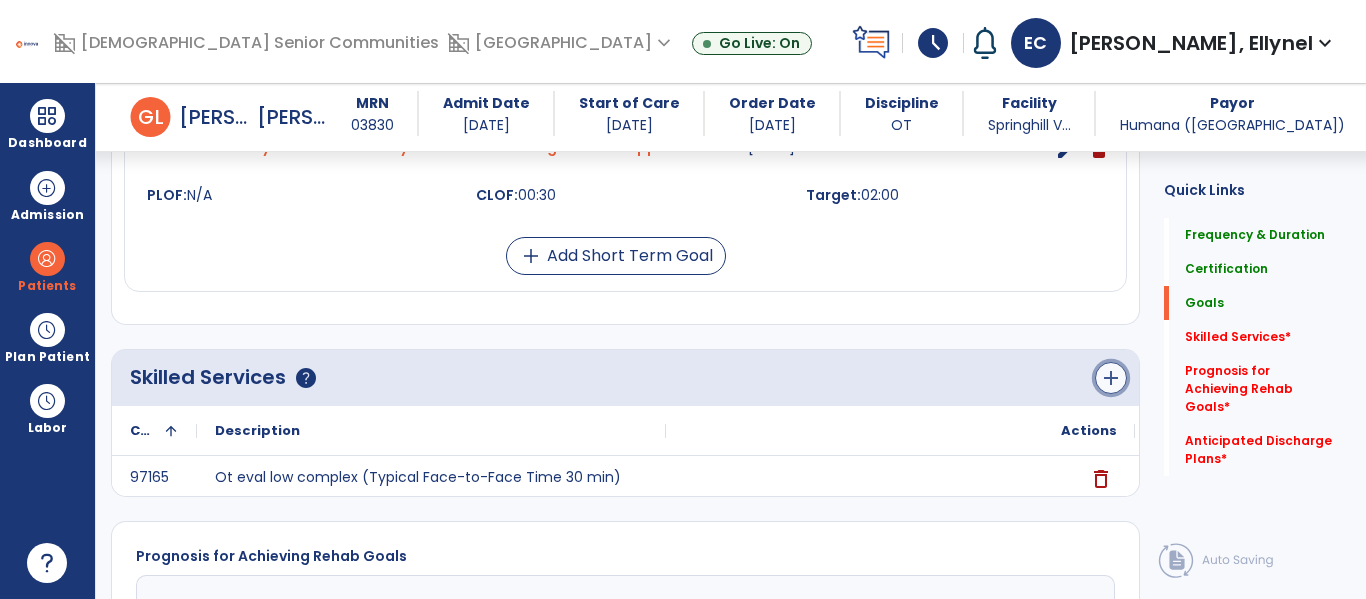 click on "add" 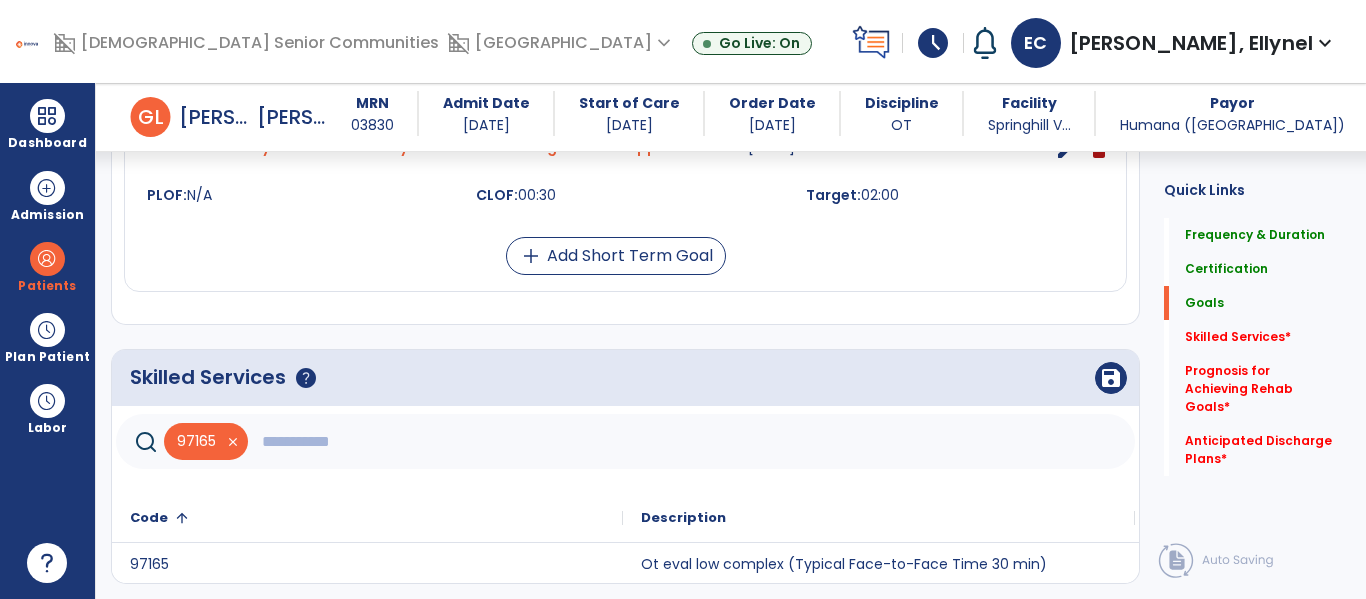 click 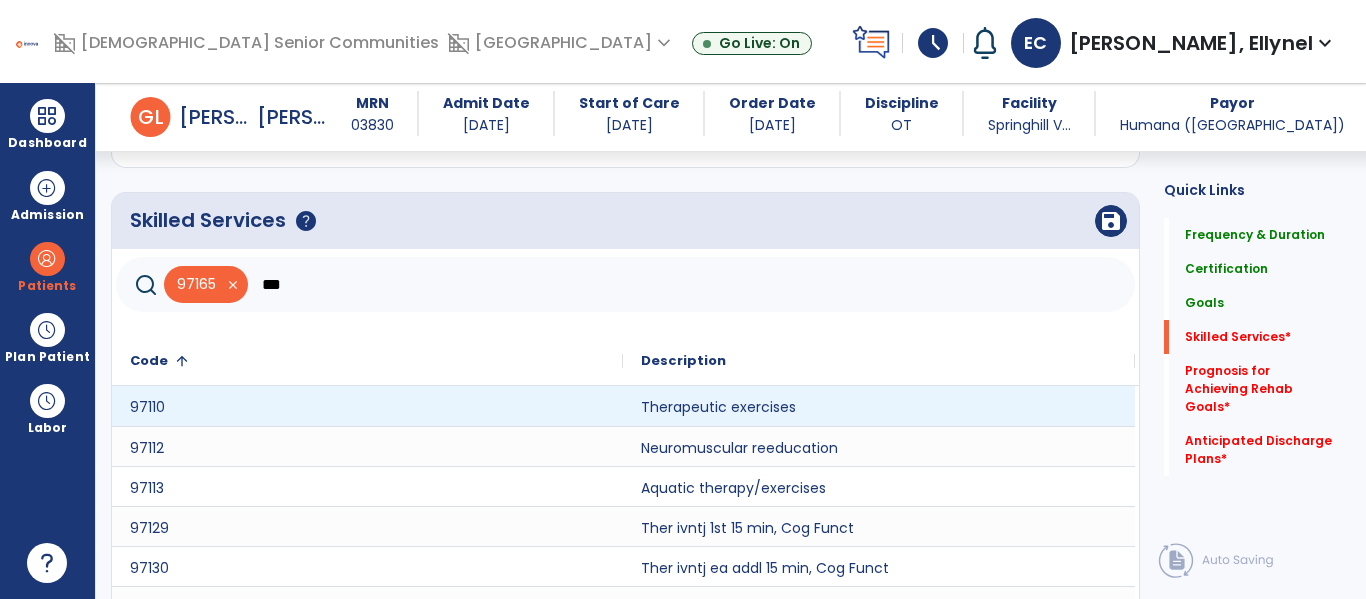 scroll, scrollTop: 1383, scrollLeft: 0, axis: vertical 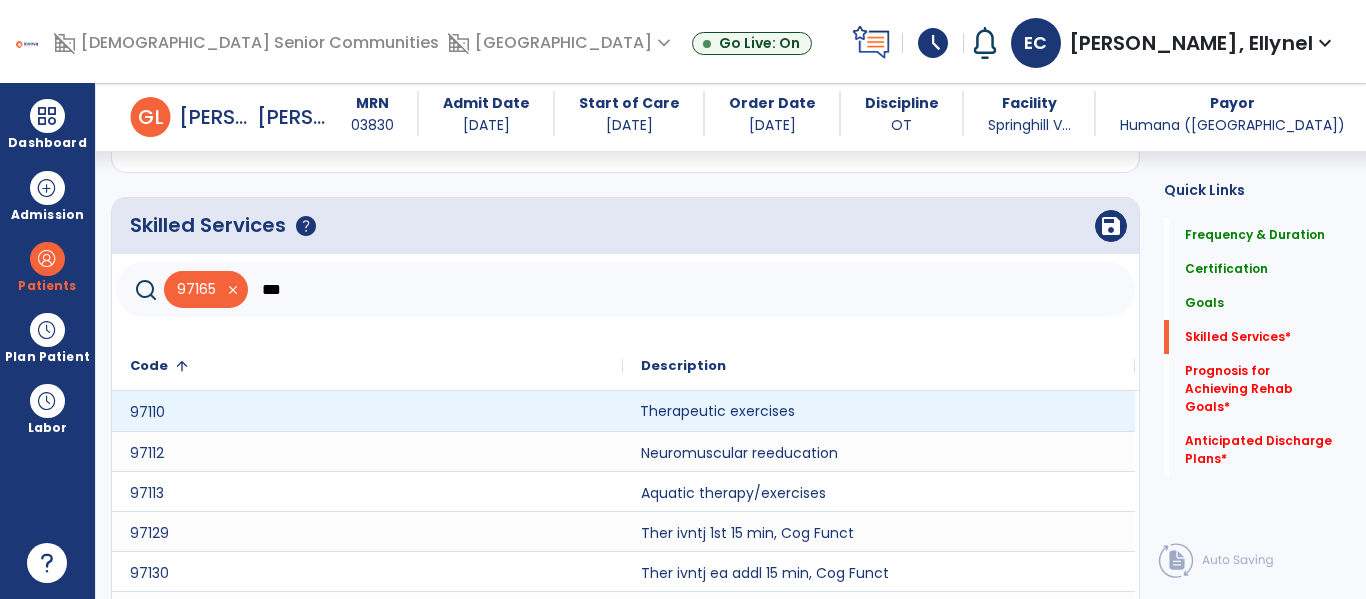click on "Therapeutic exercises" 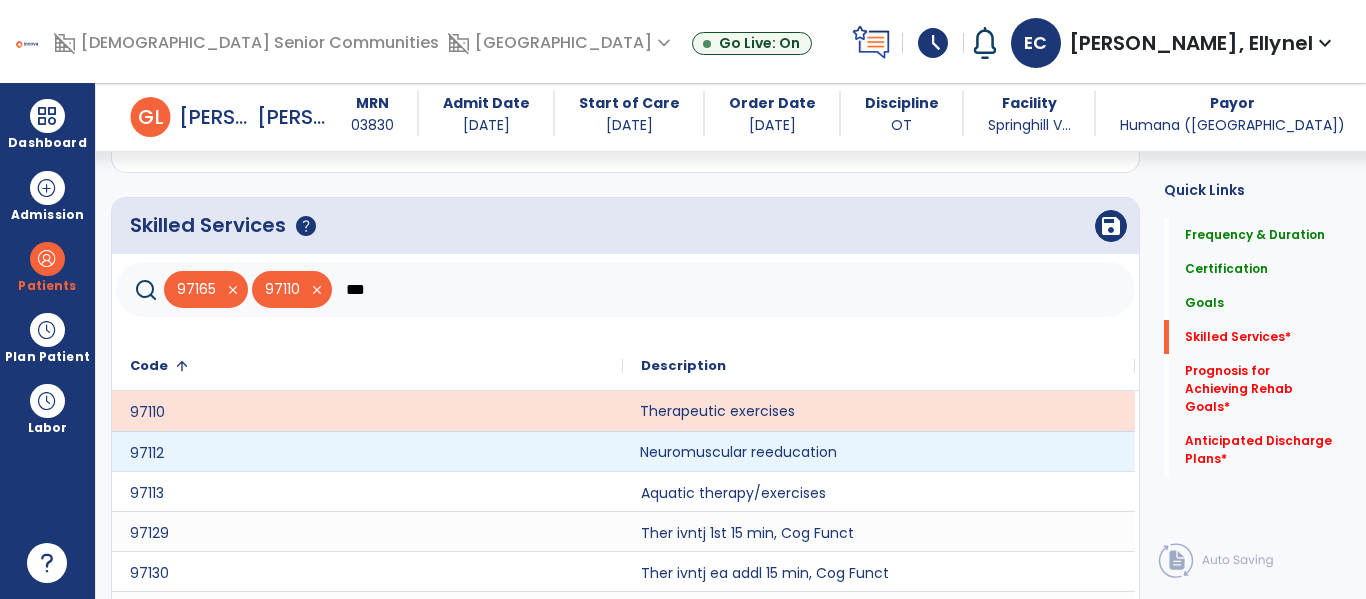 click on "Neuromuscular reeducation" 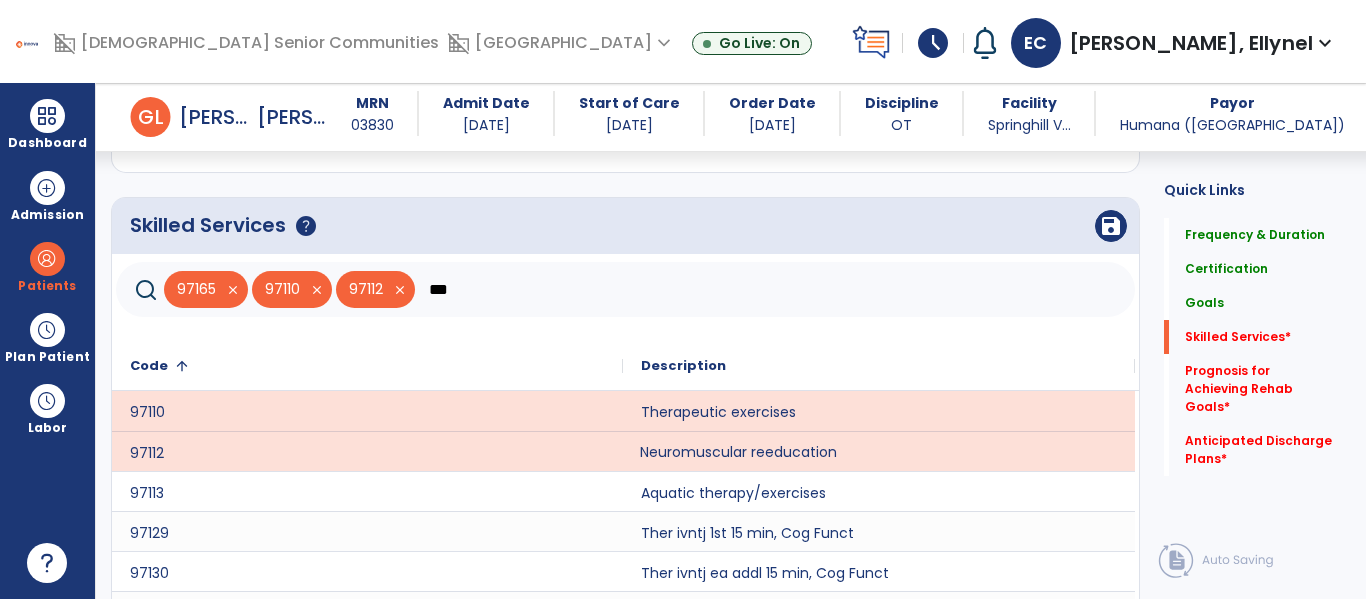 scroll, scrollTop: 1557, scrollLeft: 0, axis: vertical 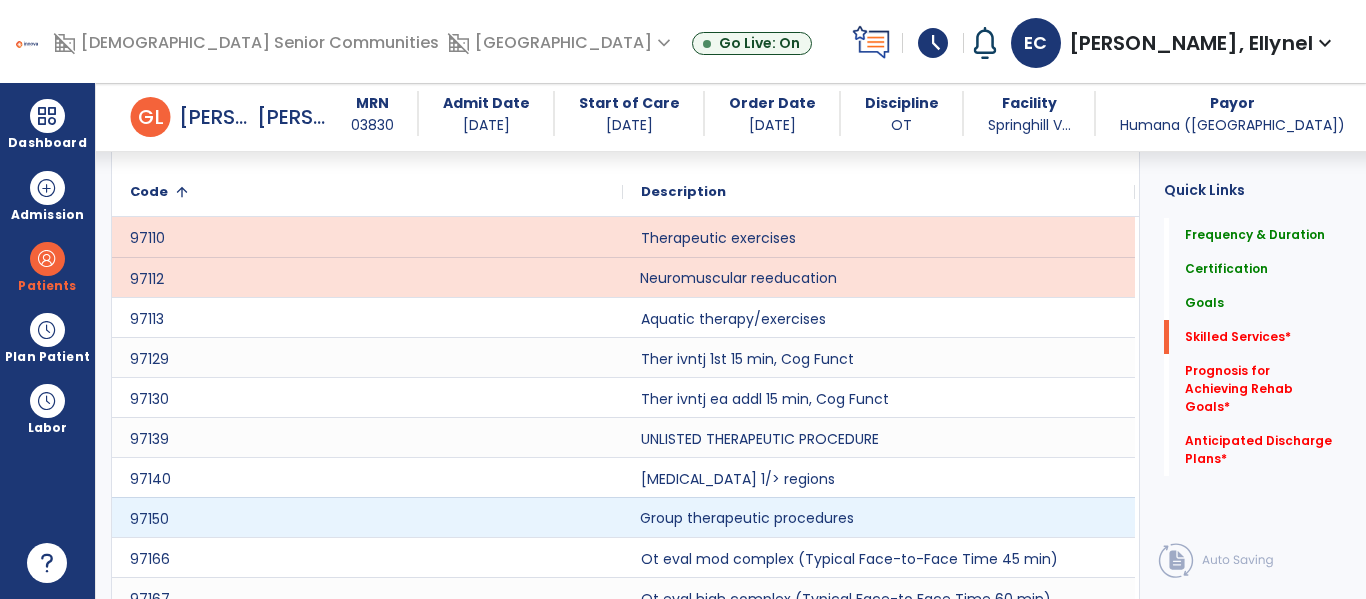 click on "Group therapeutic procedures" 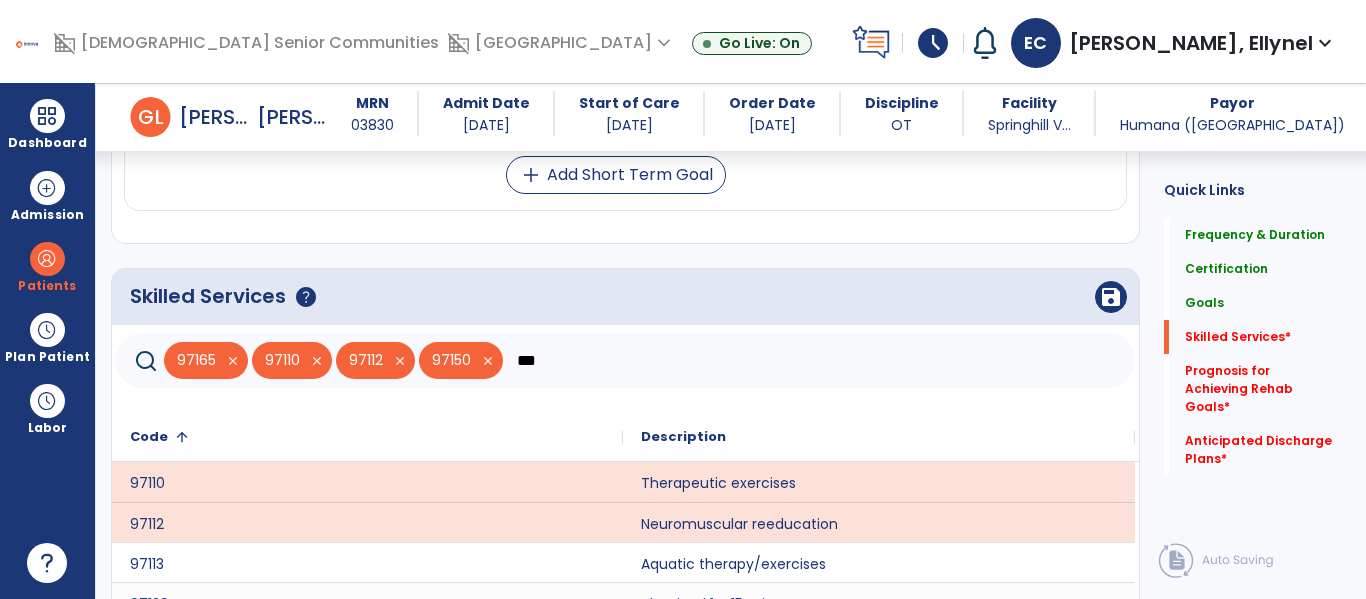 scroll, scrollTop: 1261, scrollLeft: 0, axis: vertical 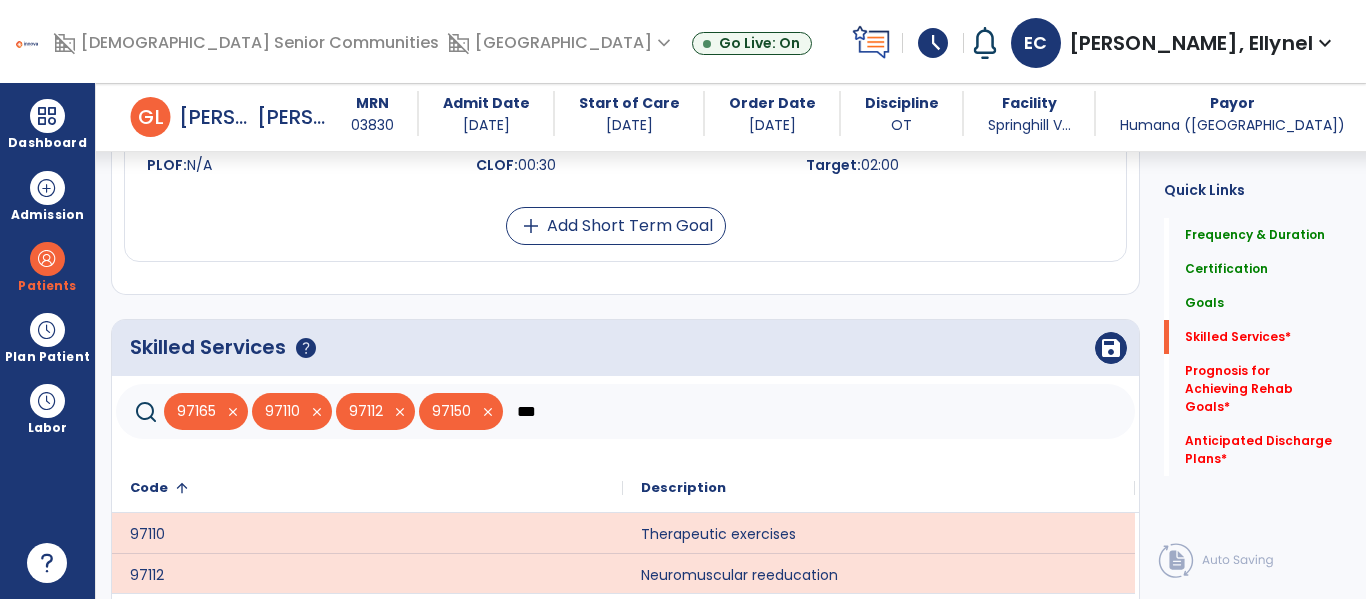click on "***" 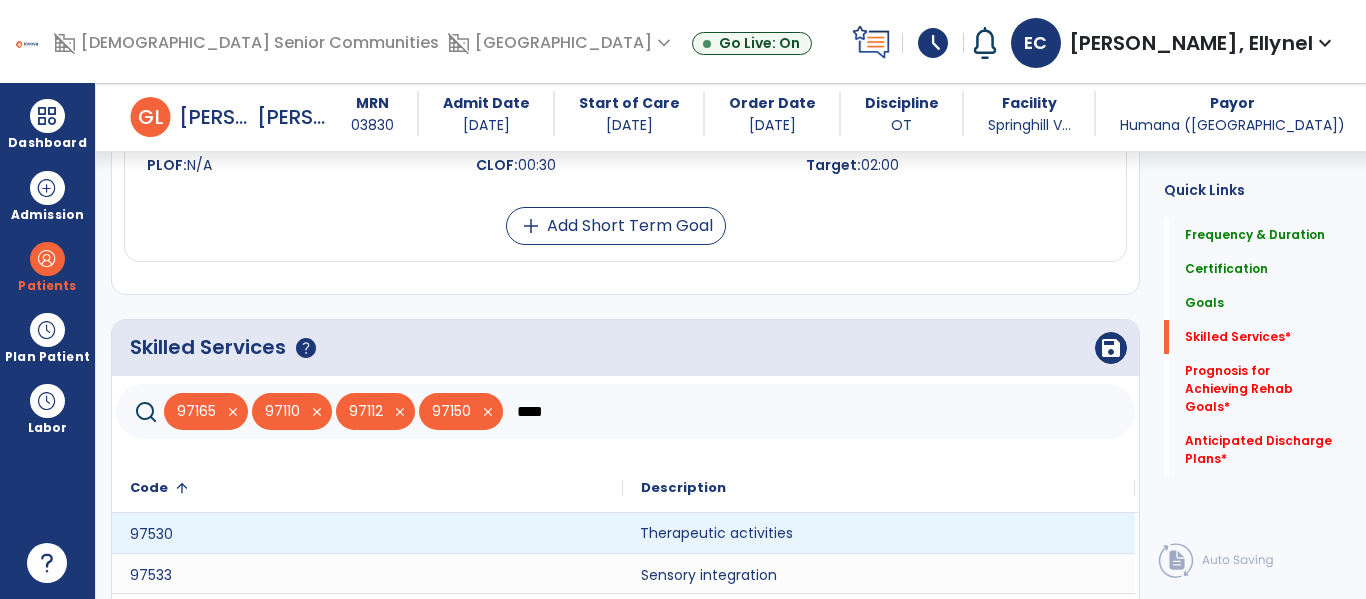 click on "Therapeutic activities" 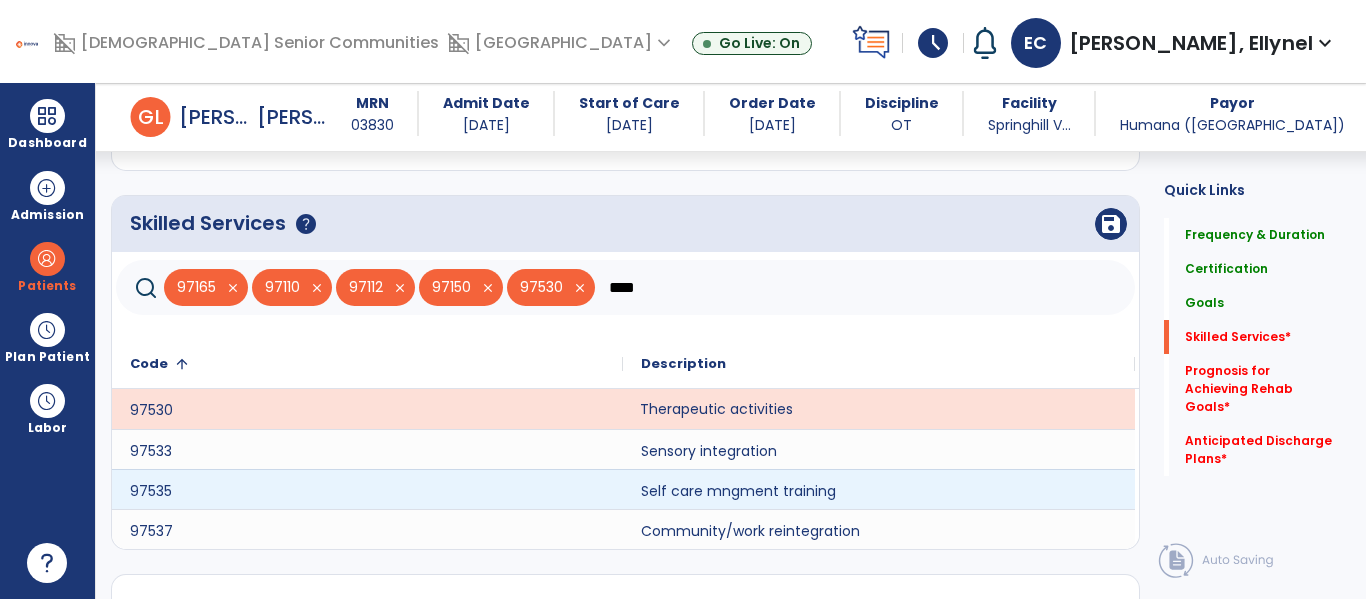scroll, scrollTop: 1386, scrollLeft: 0, axis: vertical 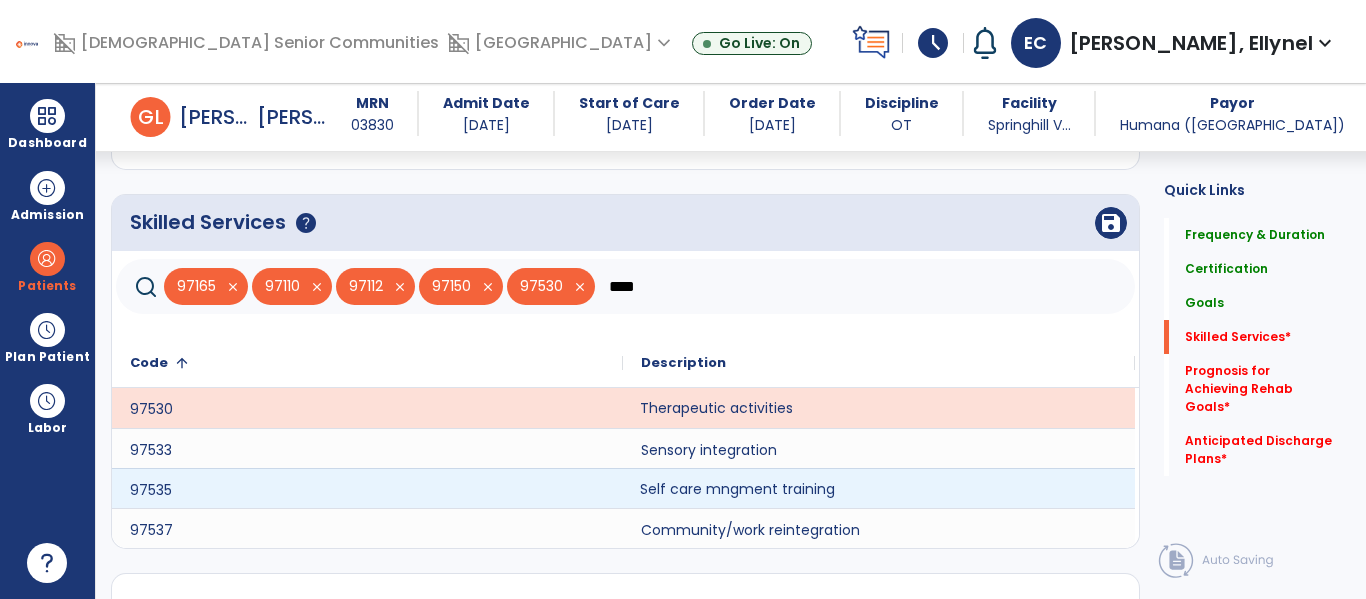 click on "Self care mngment training" 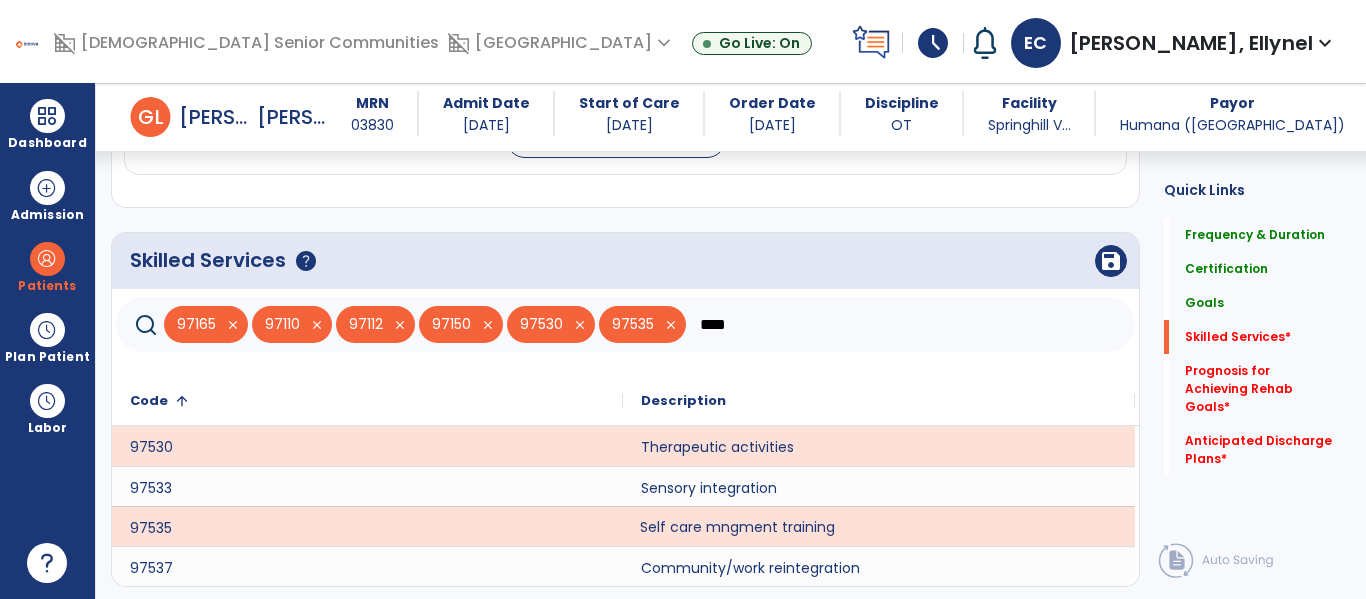scroll, scrollTop: 1295, scrollLeft: 0, axis: vertical 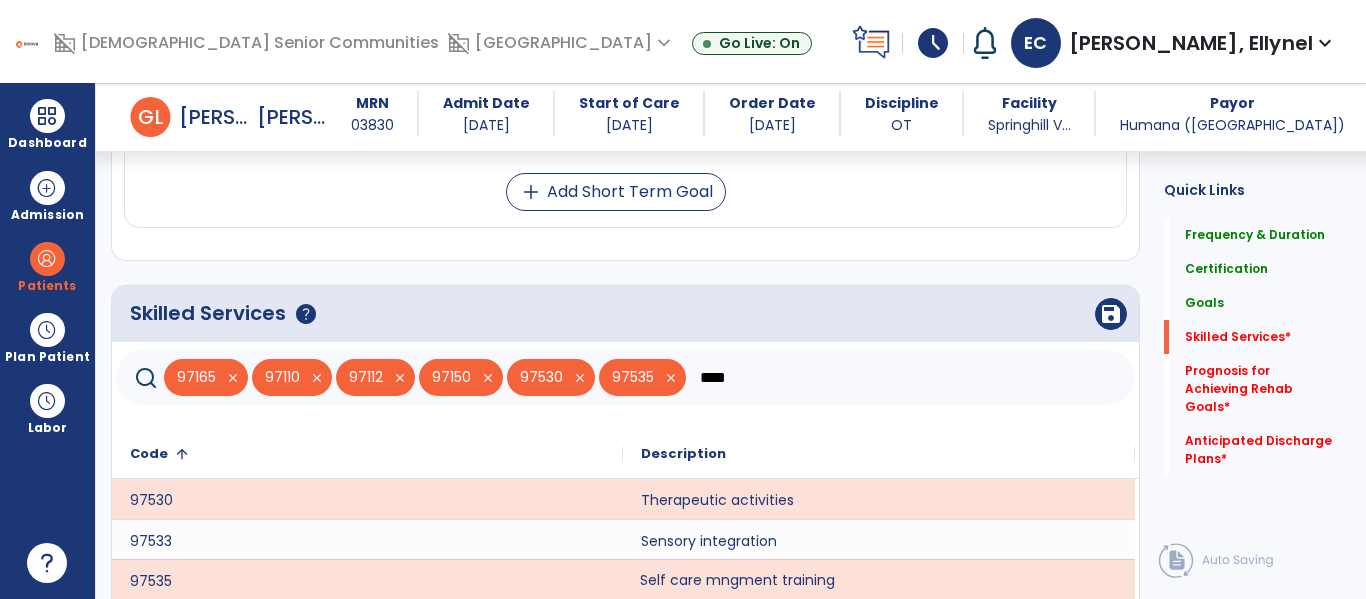 click on "****" 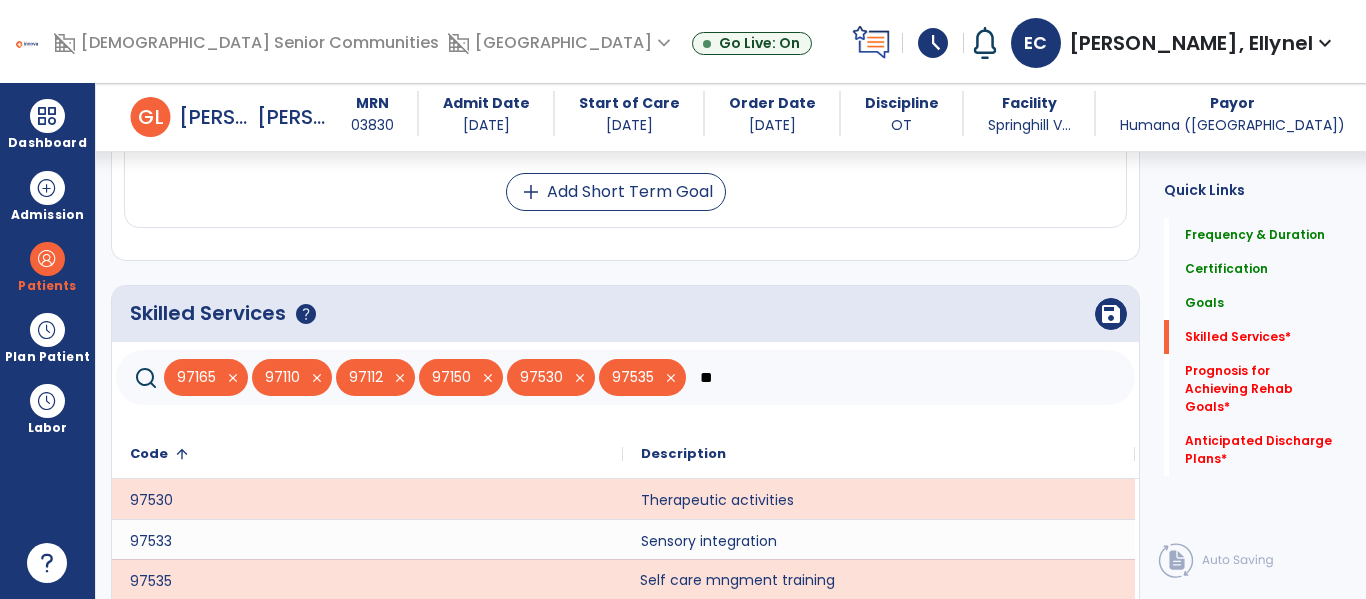 type on "*" 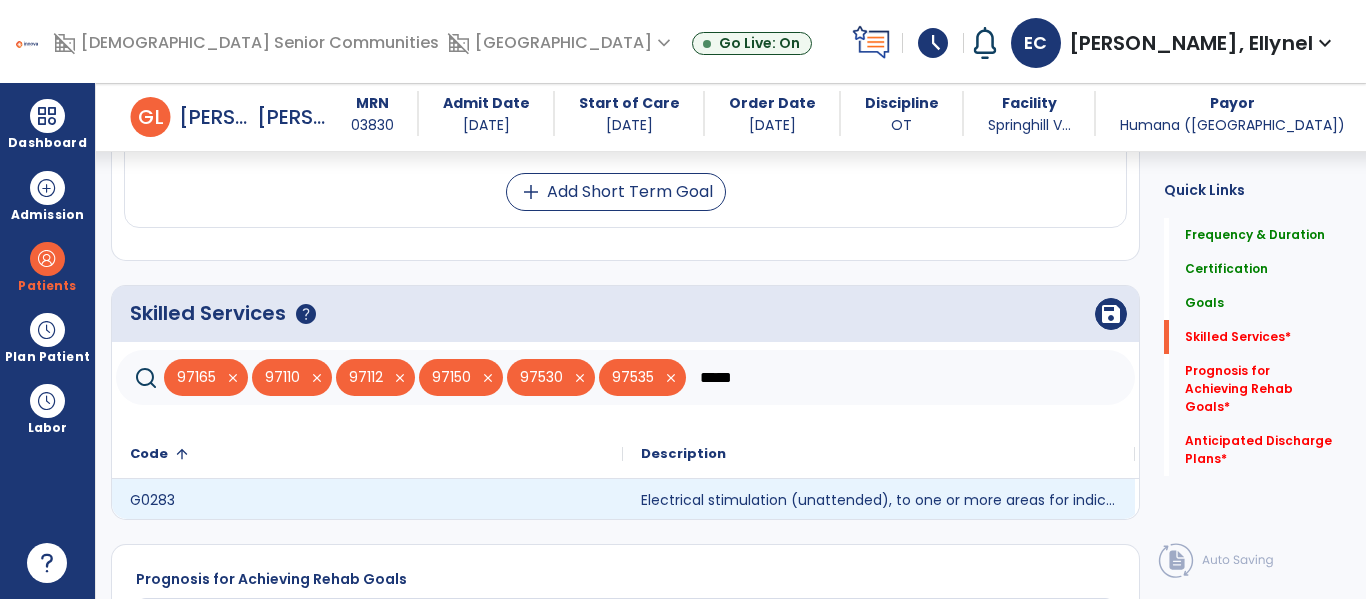 type on "*****" 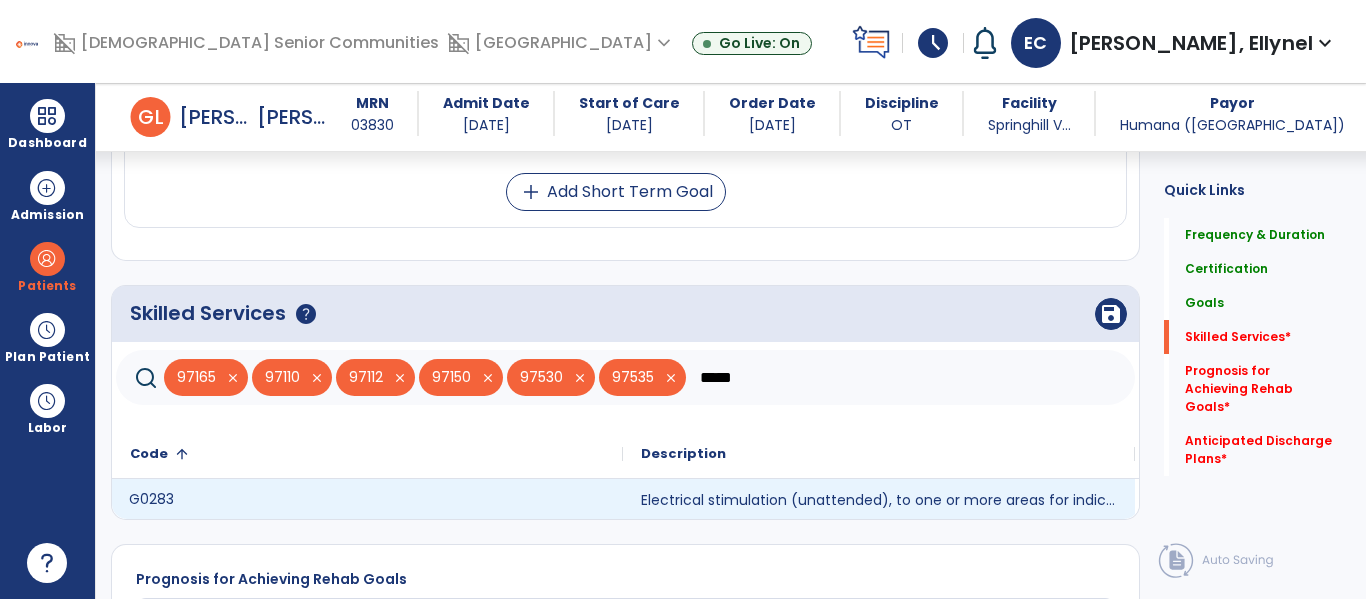 click on "G0283" 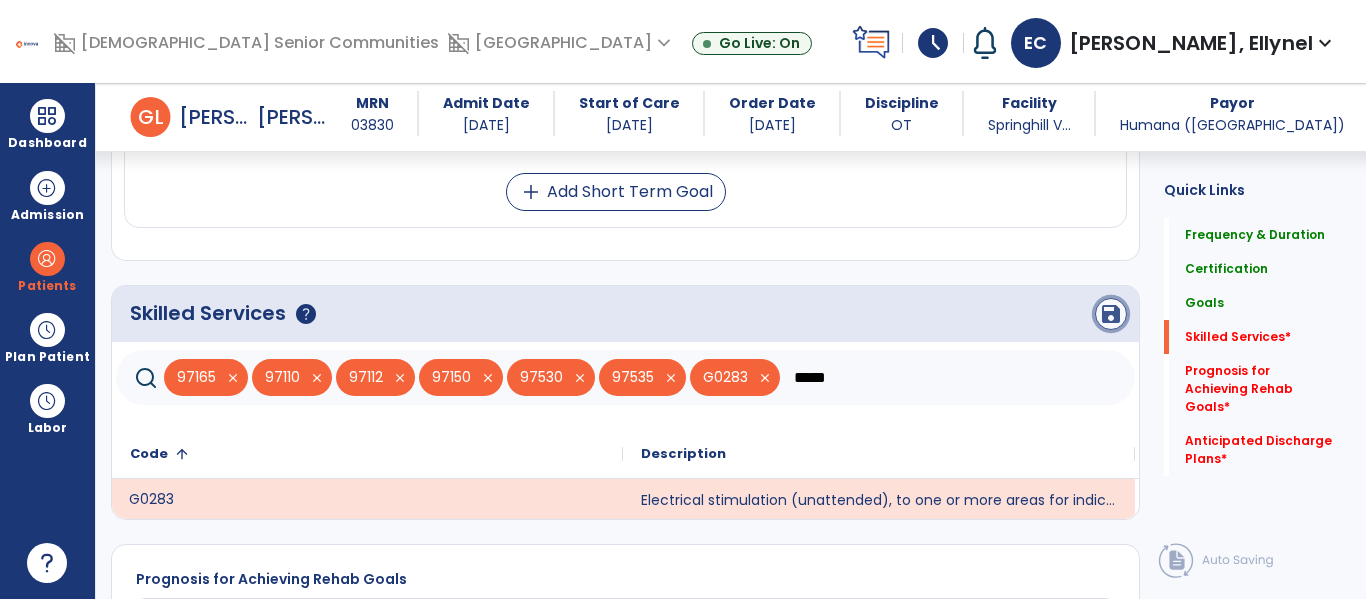 click on "save" 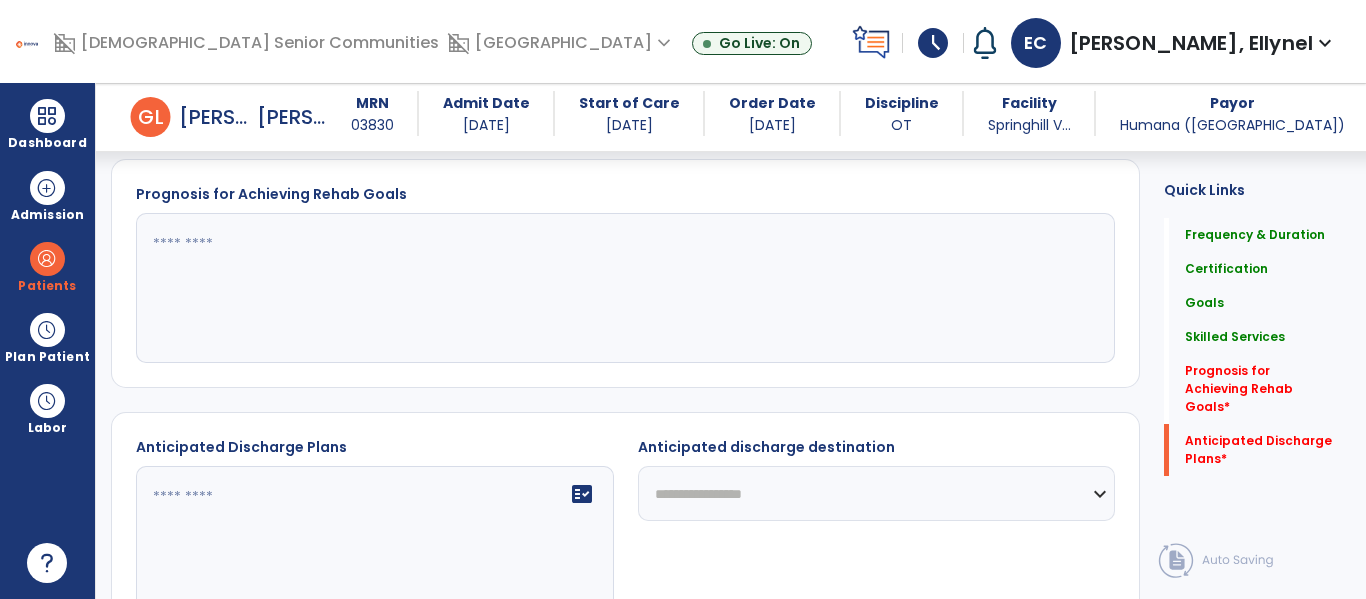 scroll, scrollTop: 1854, scrollLeft: 0, axis: vertical 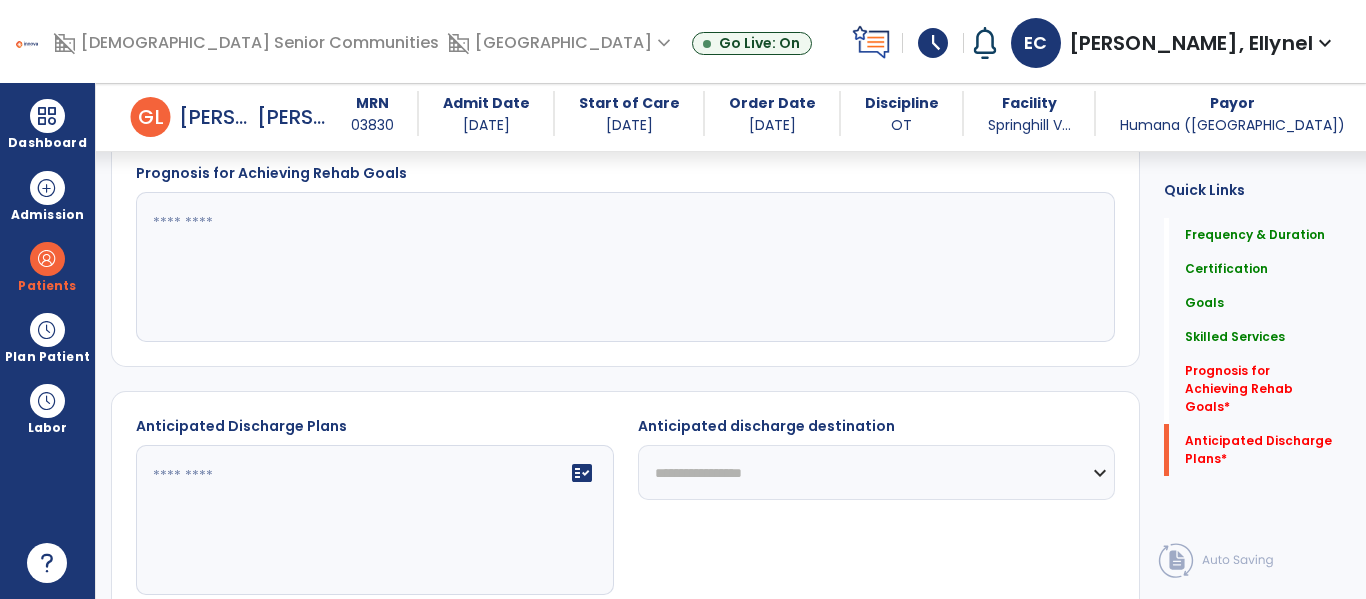 click 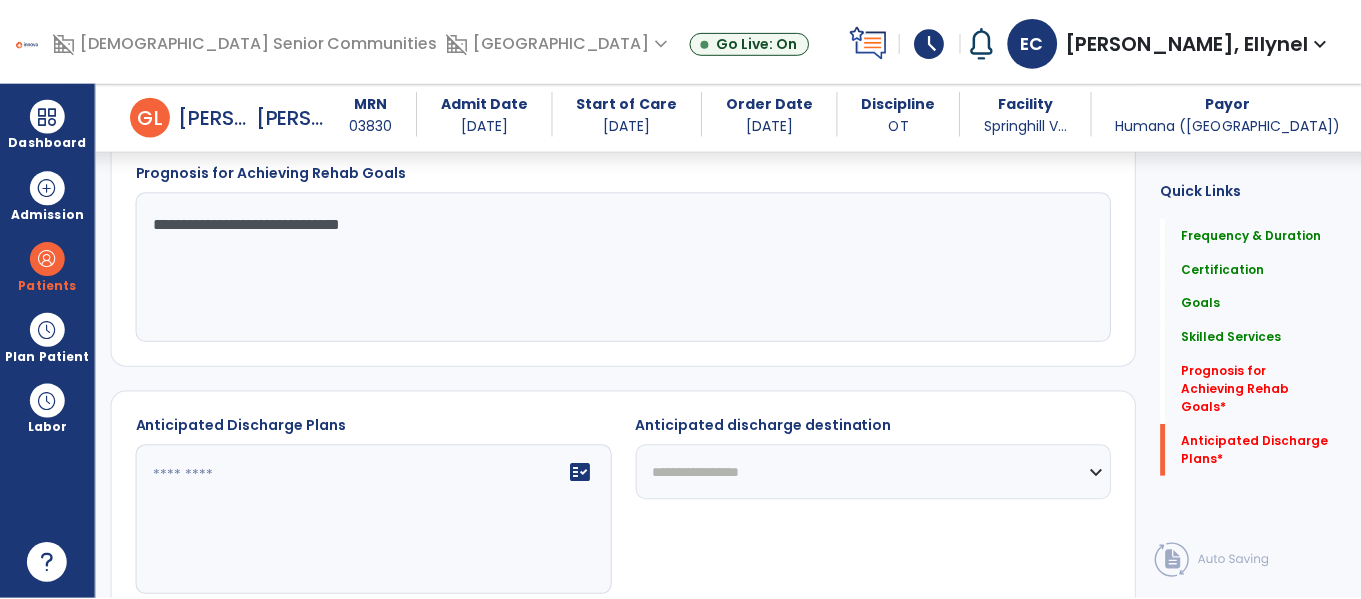 scroll, scrollTop: 1971, scrollLeft: 0, axis: vertical 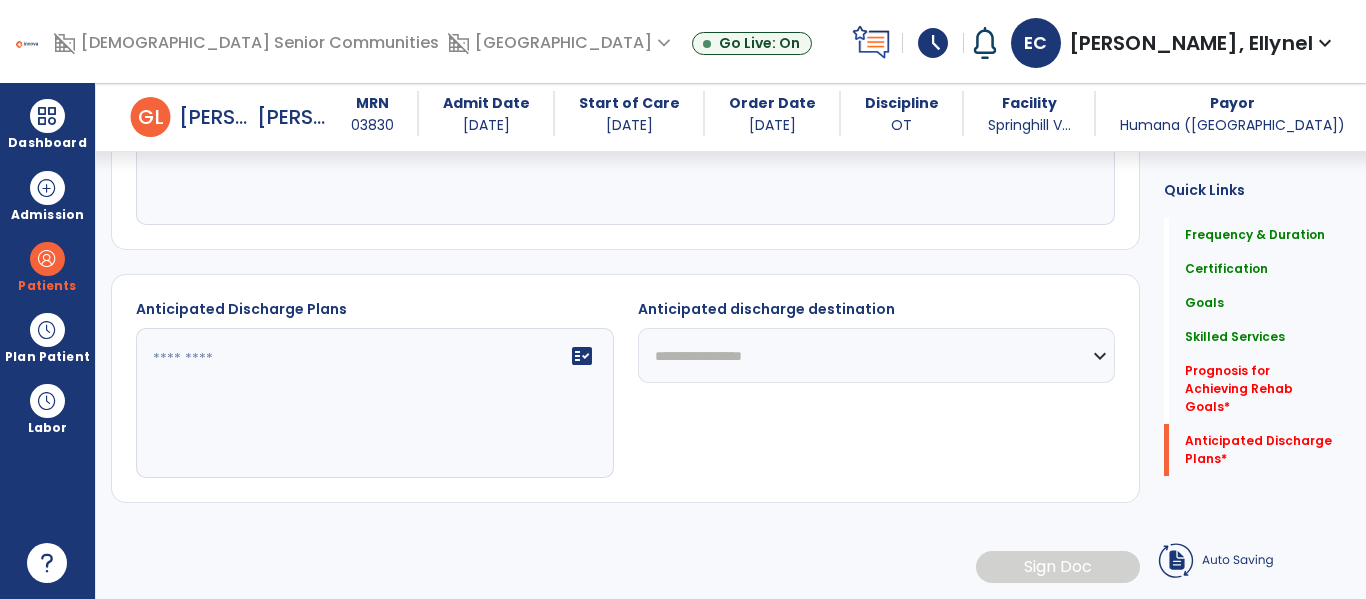 type on "**********" 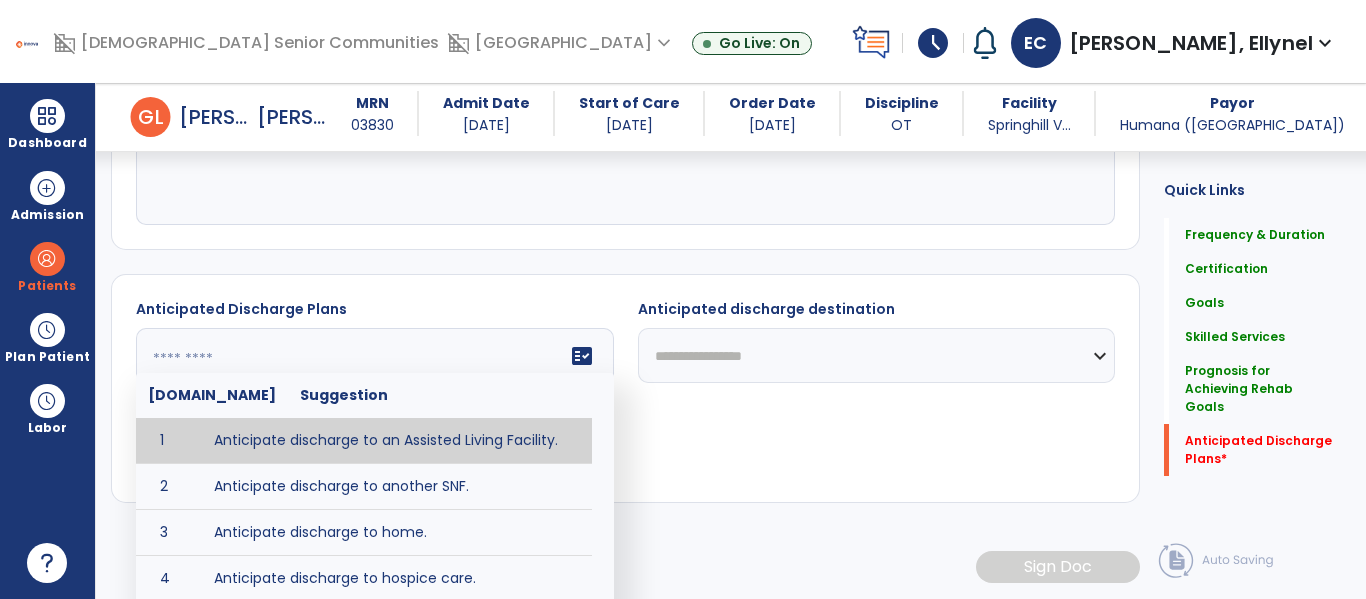 type on "**********" 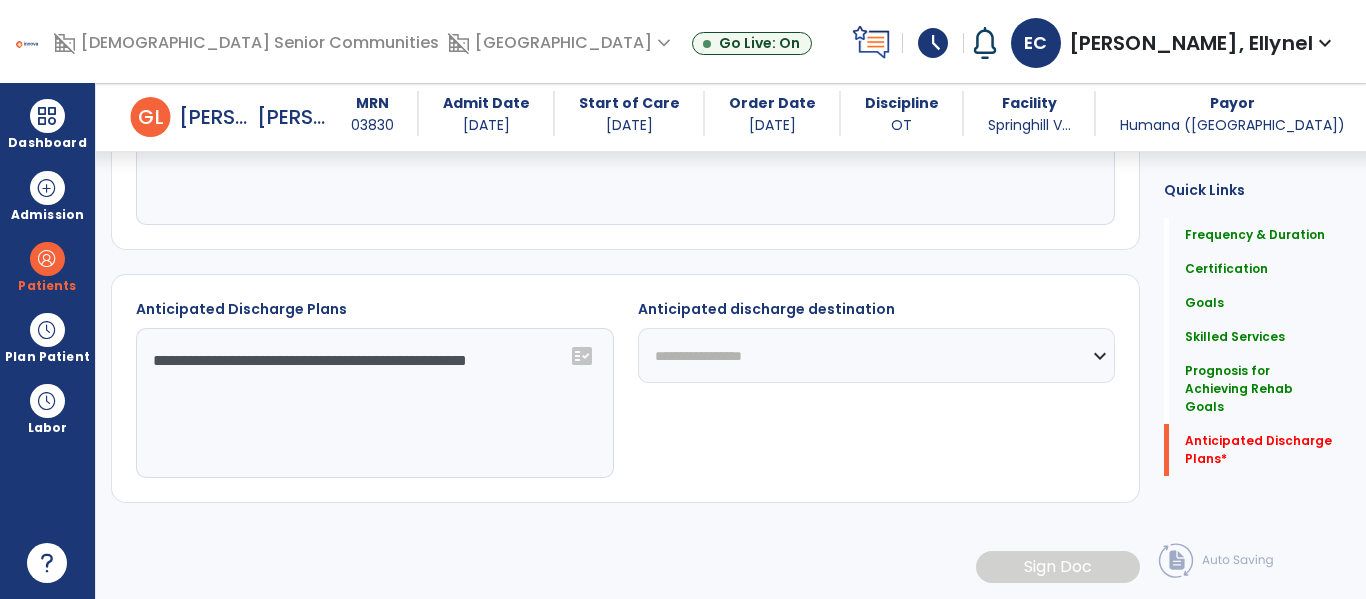 click on "**********" 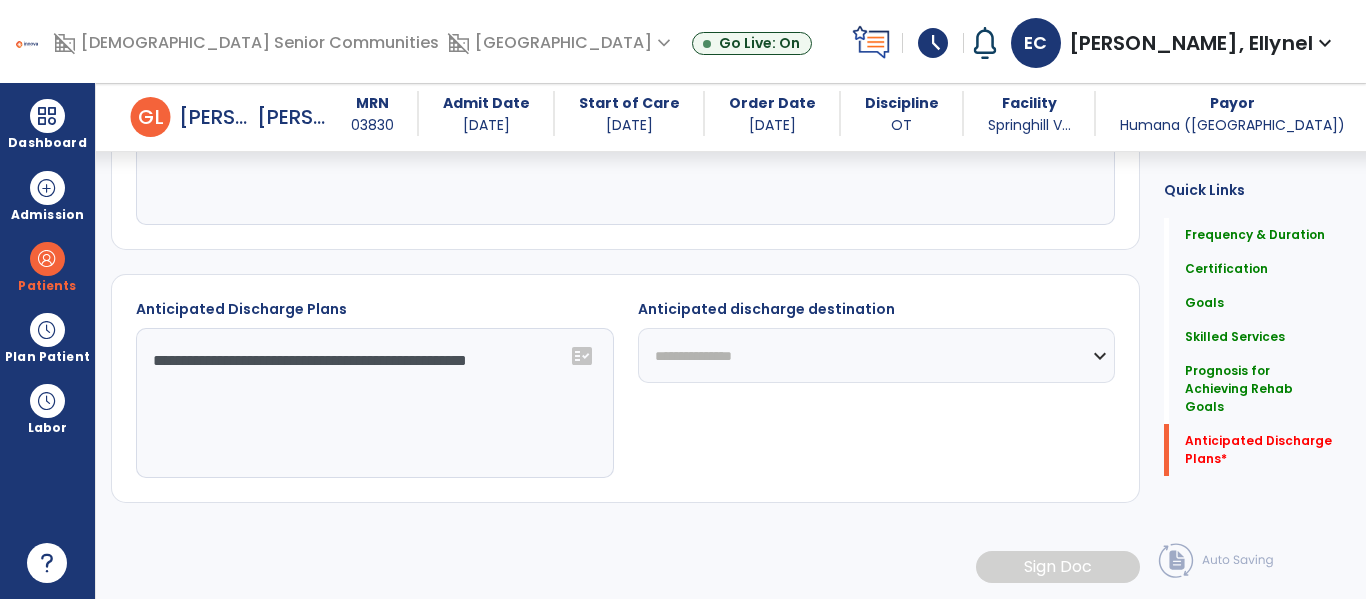 click on "**********" 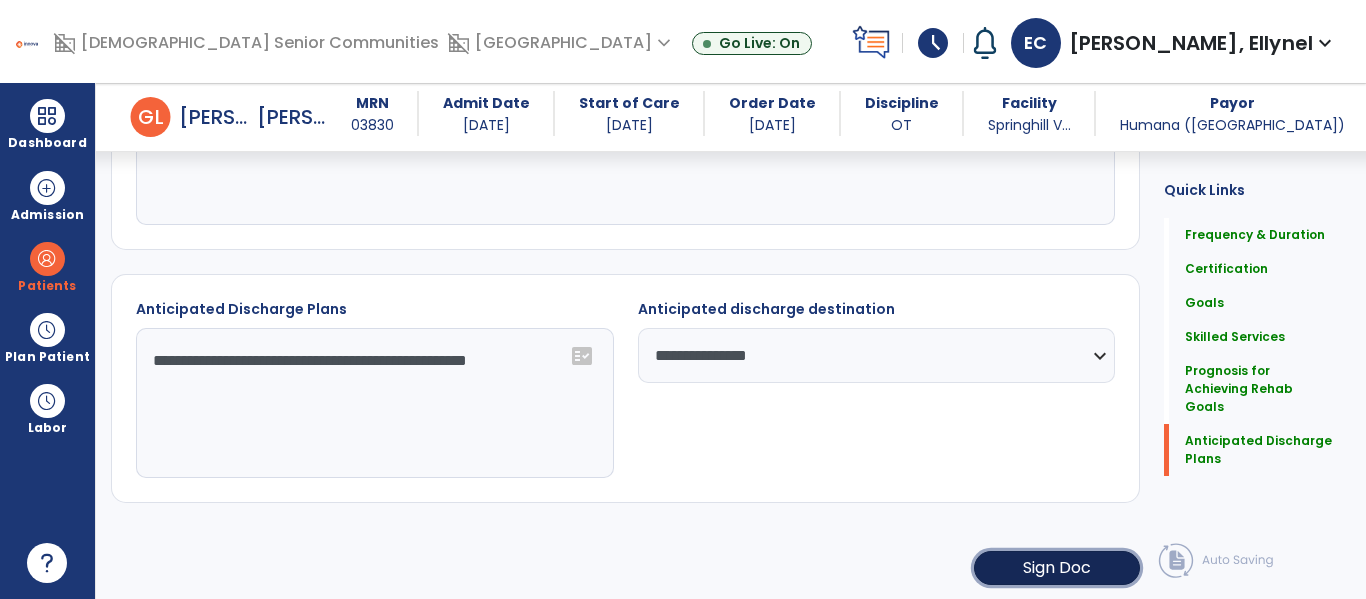 click on "Sign Doc" 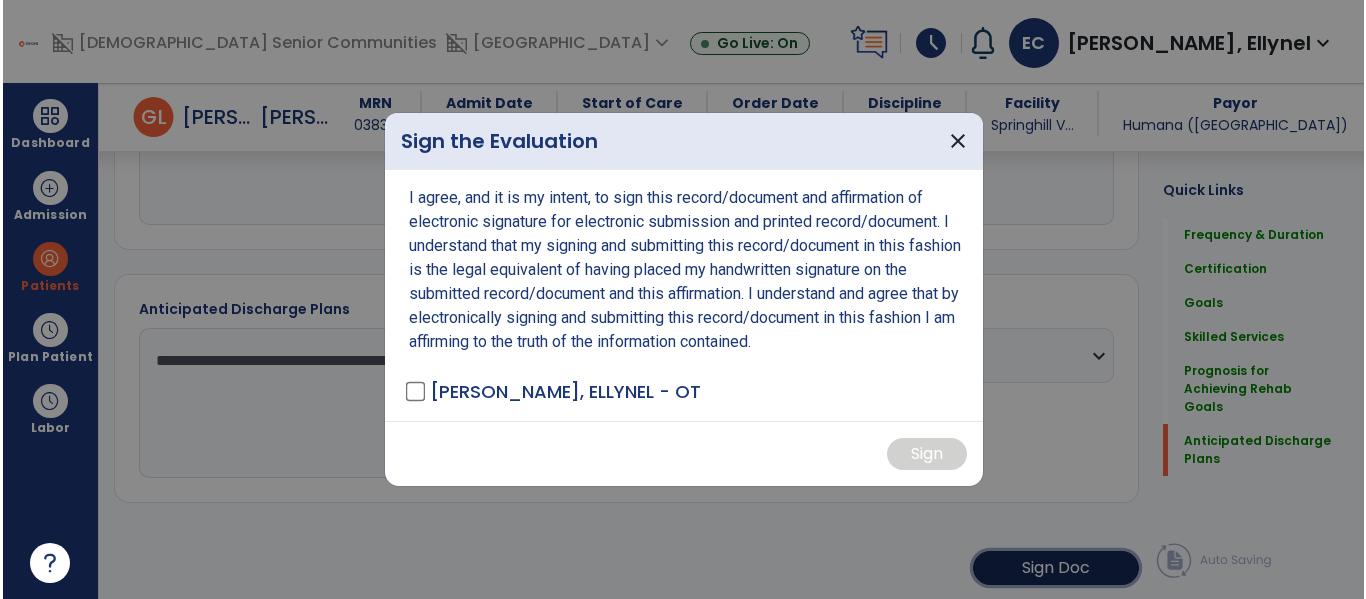 scroll, scrollTop: 1971, scrollLeft: 0, axis: vertical 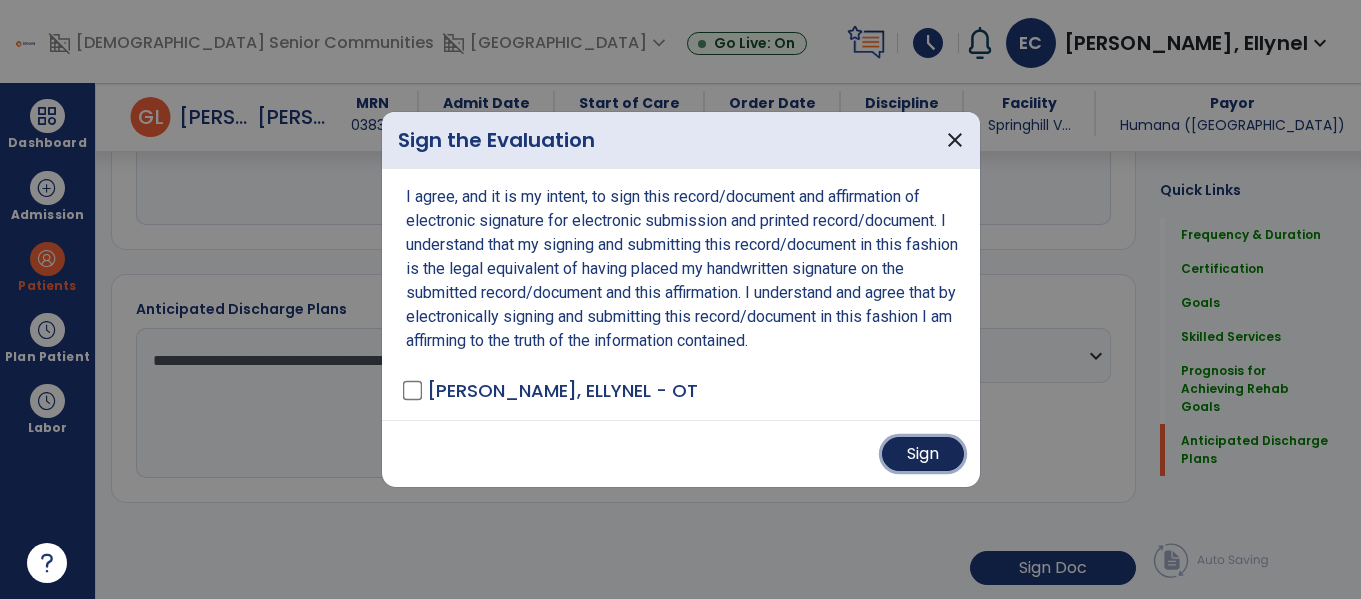 click on "Sign" at bounding box center [923, 454] 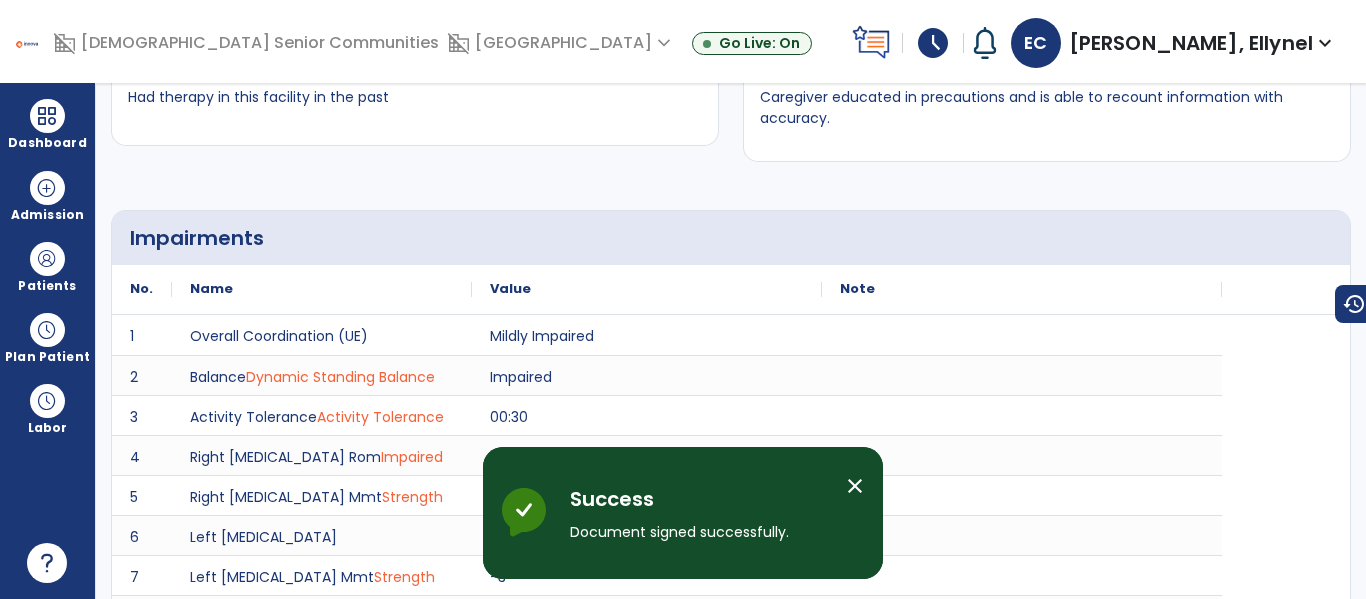 scroll, scrollTop: 0, scrollLeft: 0, axis: both 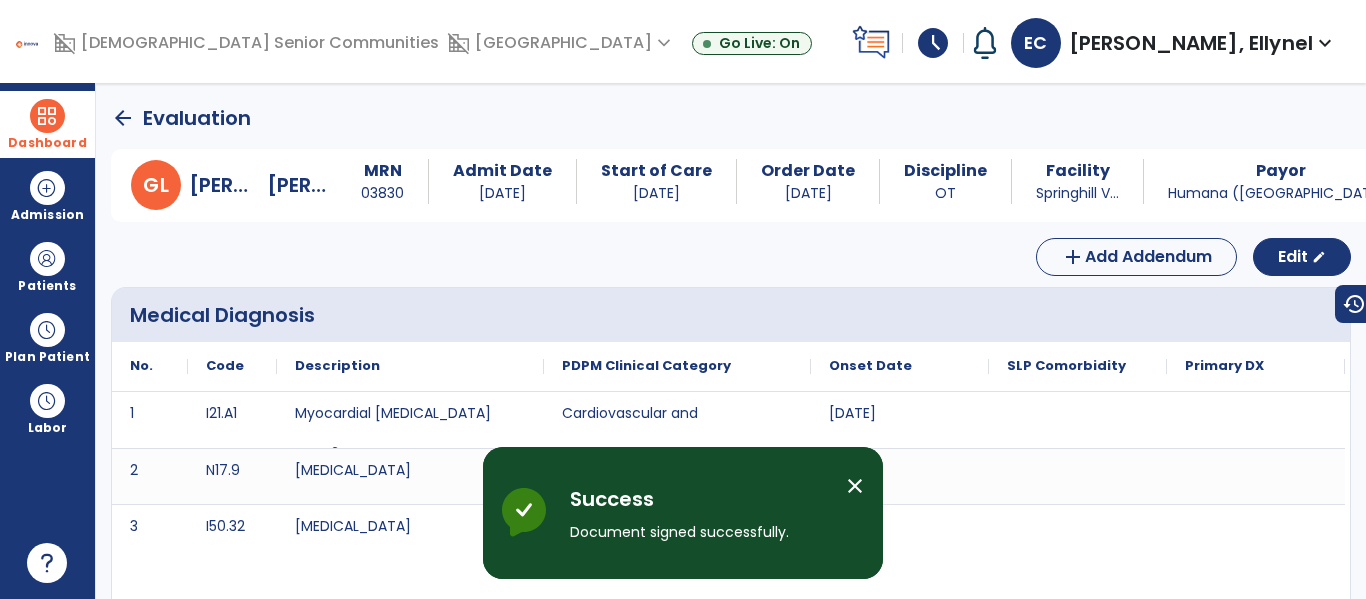 click at bounding box center [47, 116] 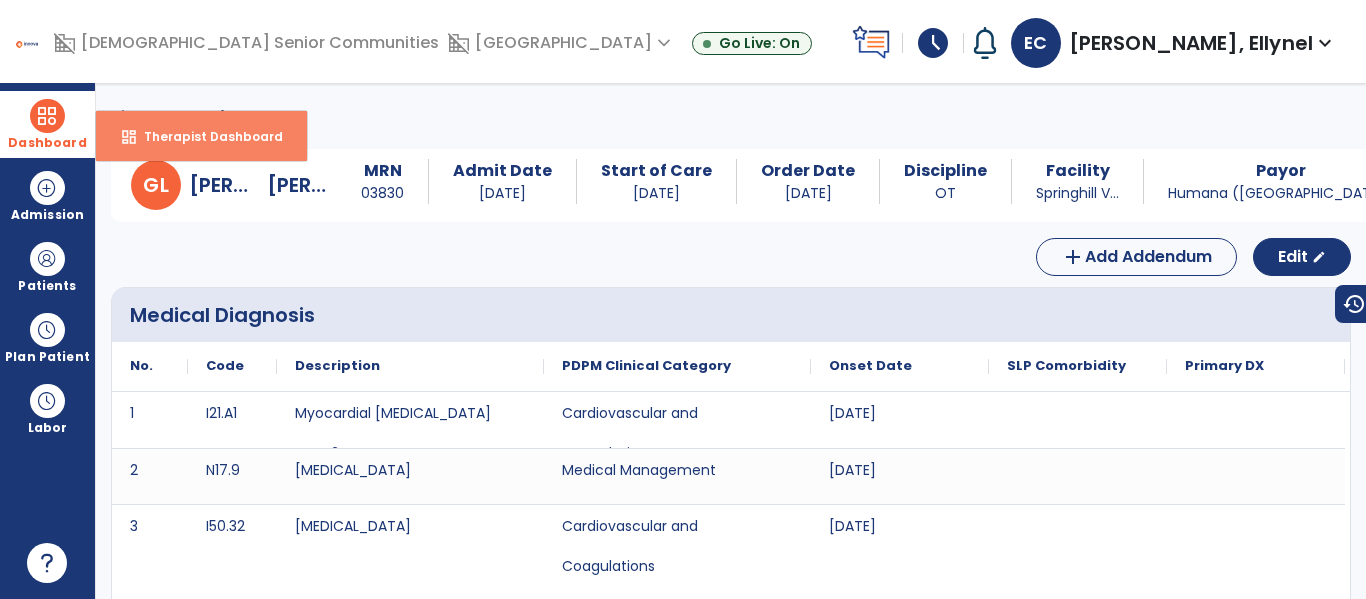 click on "Therapist Dashboard" at bounding box center (205, 136) 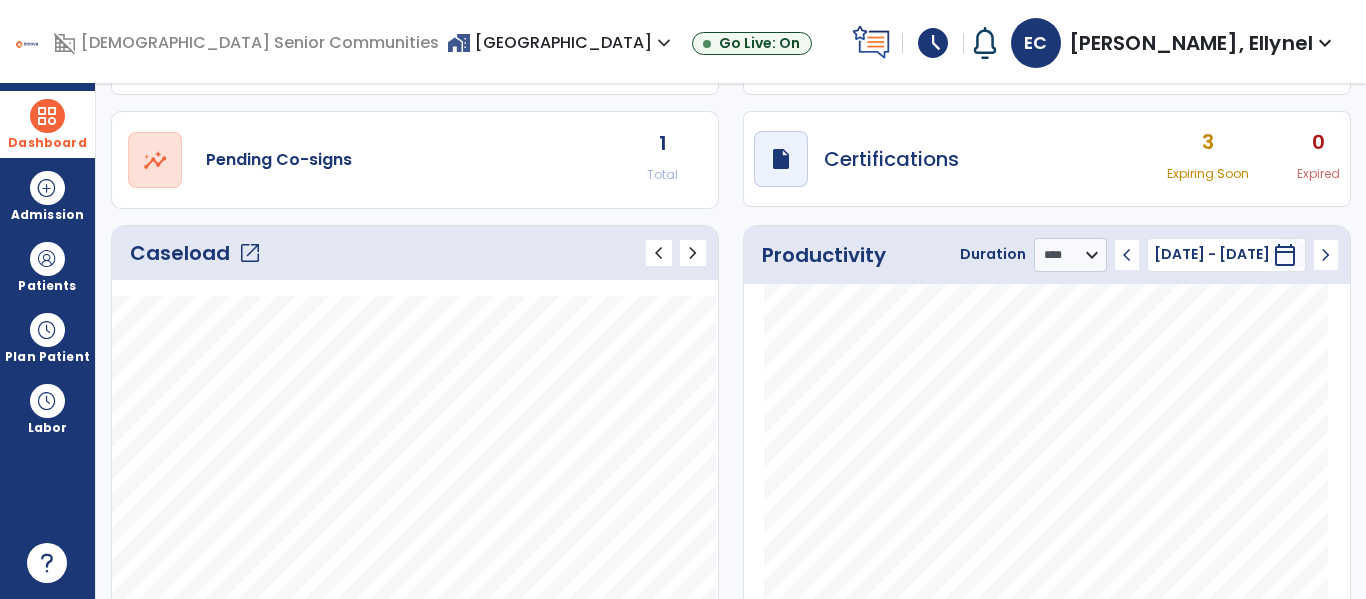 scroll, scrollTop: 0, scrollLeft: 0, axis: both 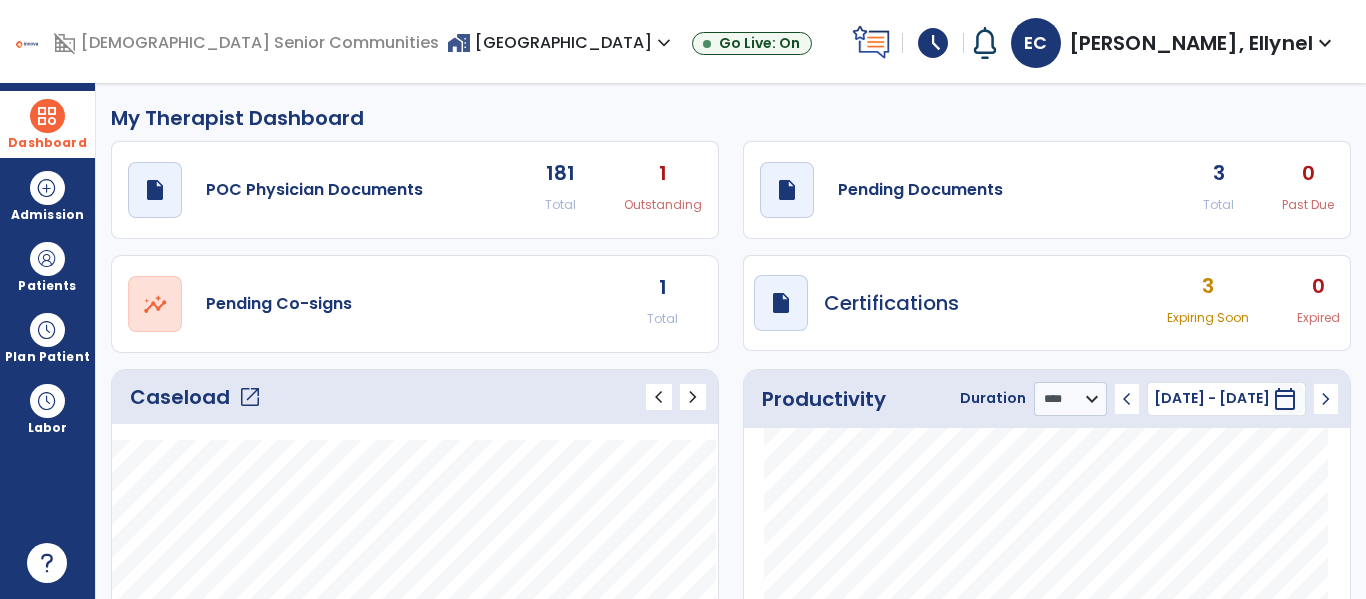 click on "Caseload   open_in_new" 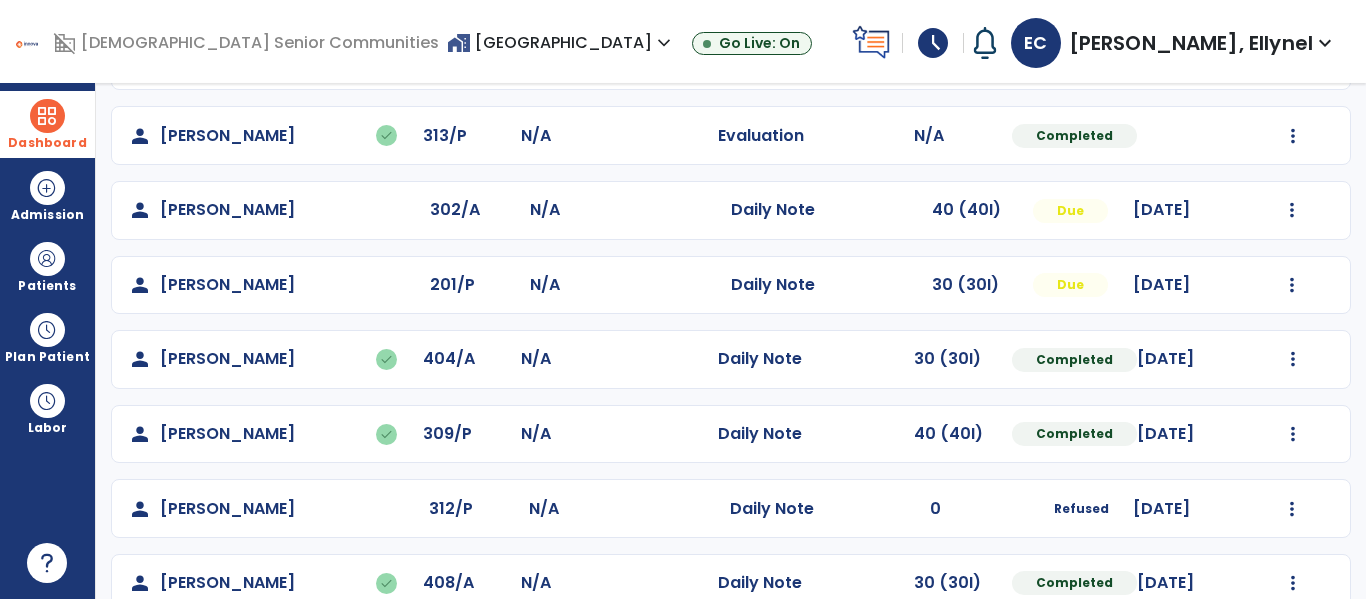 scroll, scrollTop: 408, scrollLeft: 0, axis: vertical 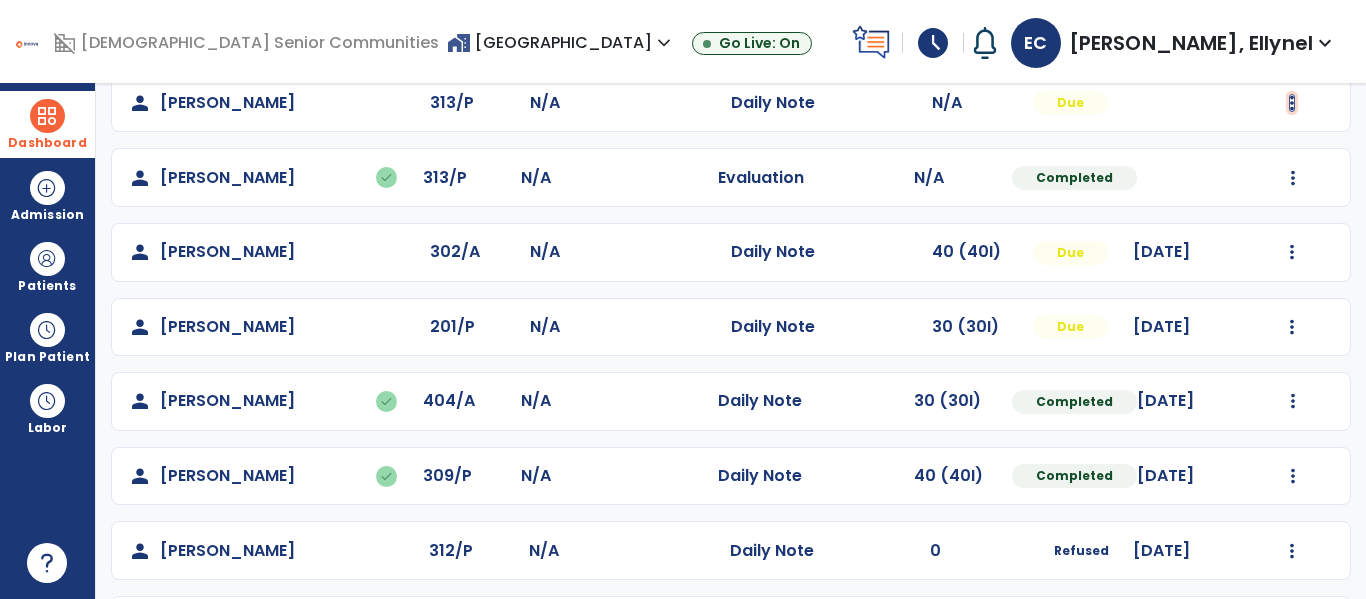 click at bounding box center (1293, -120) 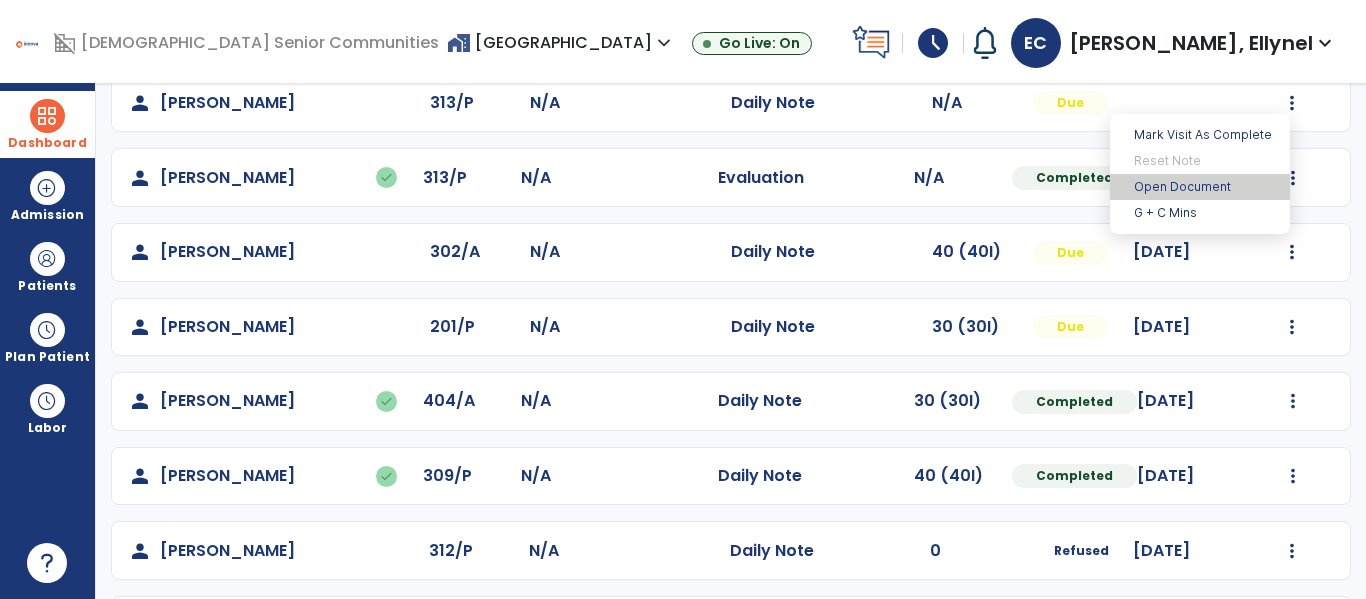 click on "Open Document" at bounding box center (1200, 187) 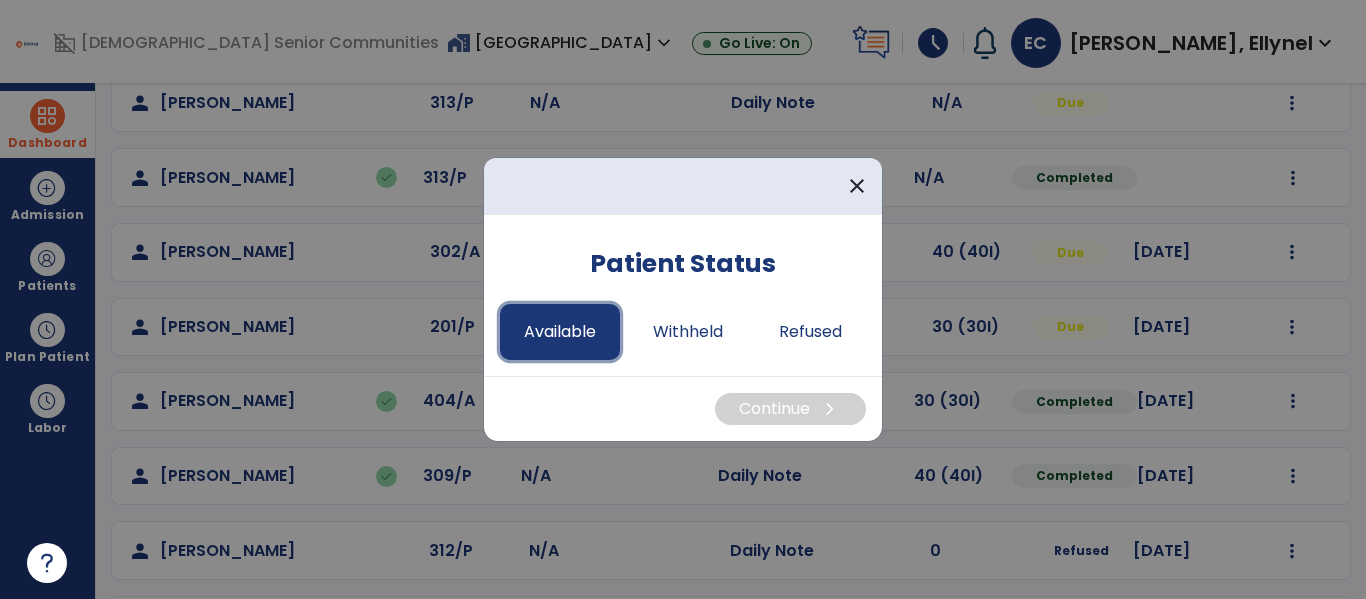 click on "Available" at bounding box center (560, 332) 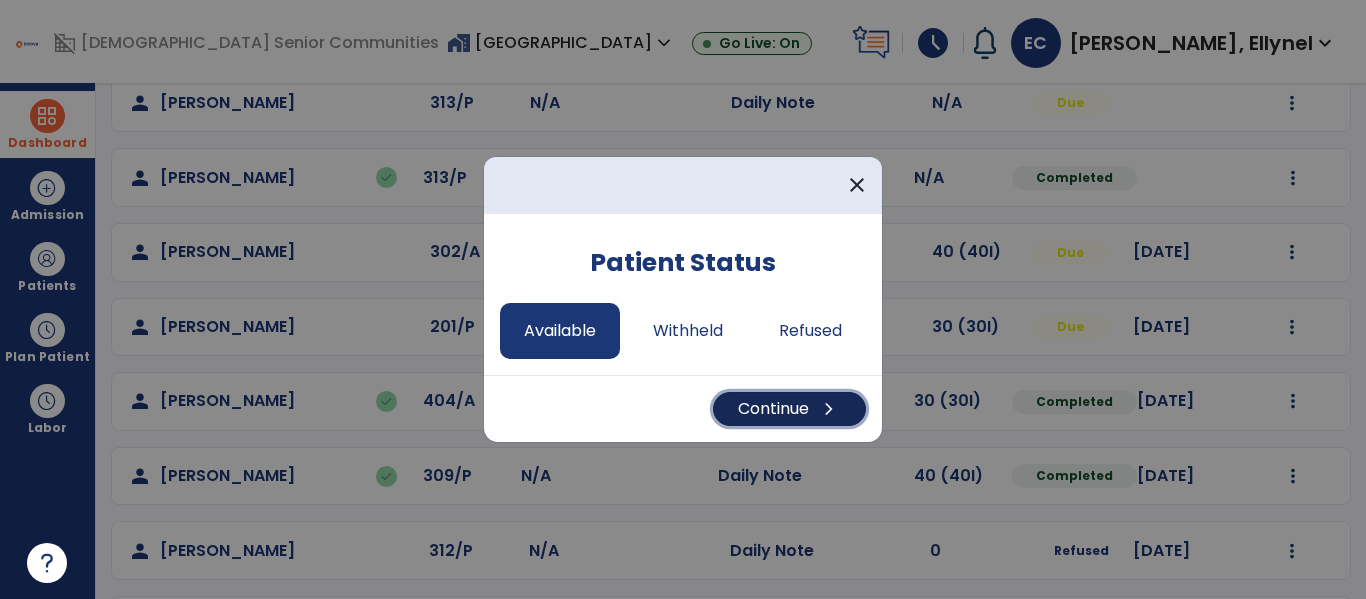 click on "Continue   chevron_right" at bounding box center (789, 409) 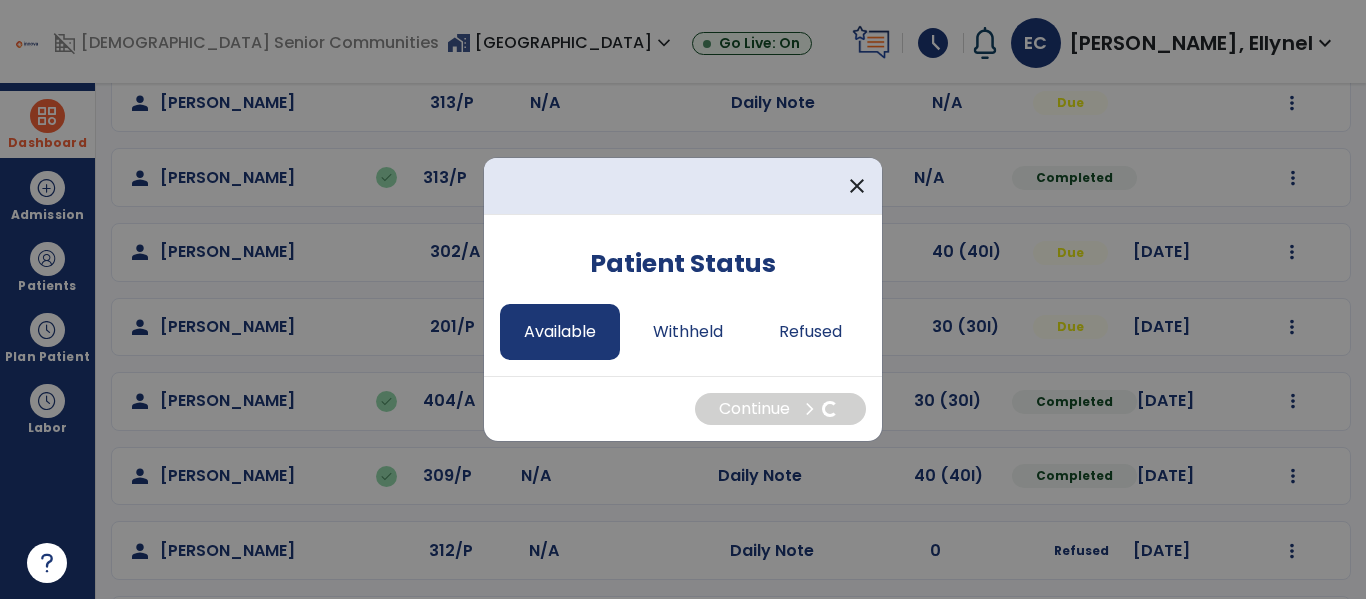 select on "*" 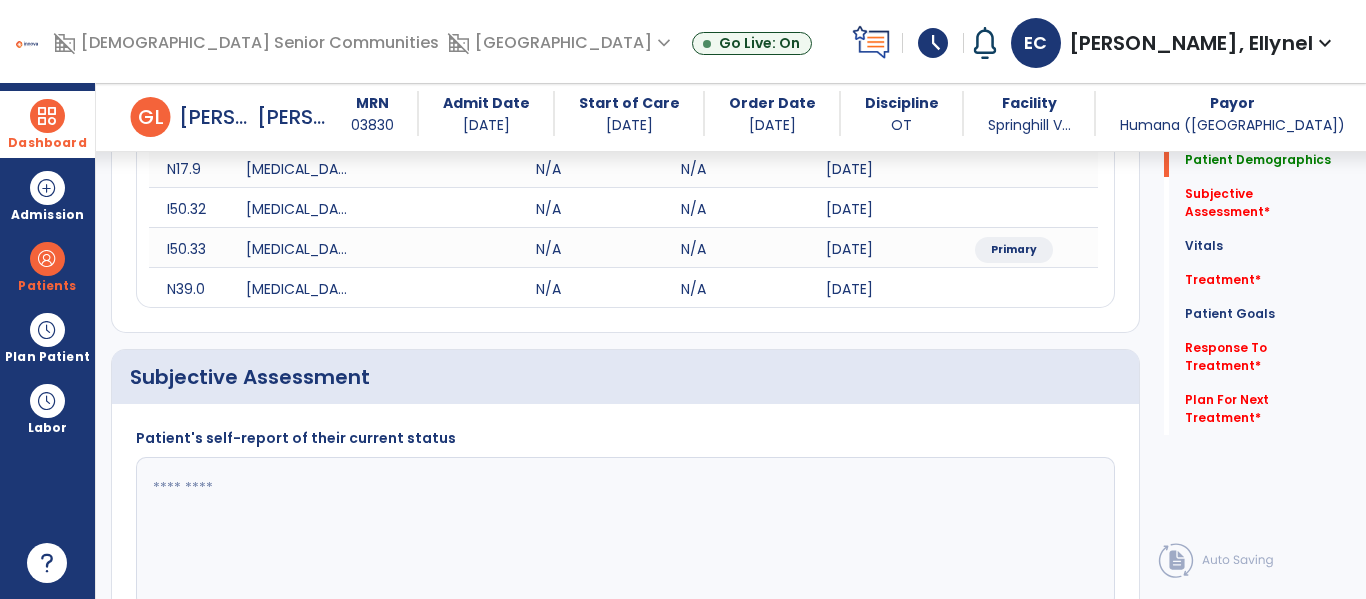 scroll, scrollTop: 354, scrollLeft: 0, axis: vertical 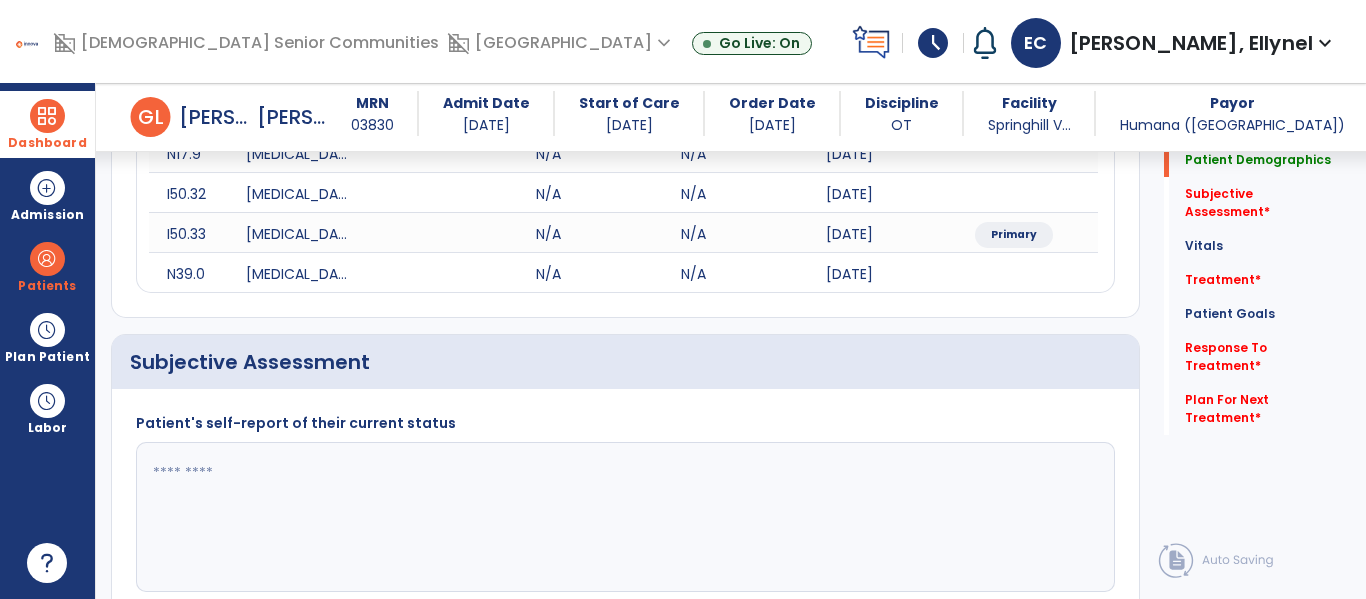 click 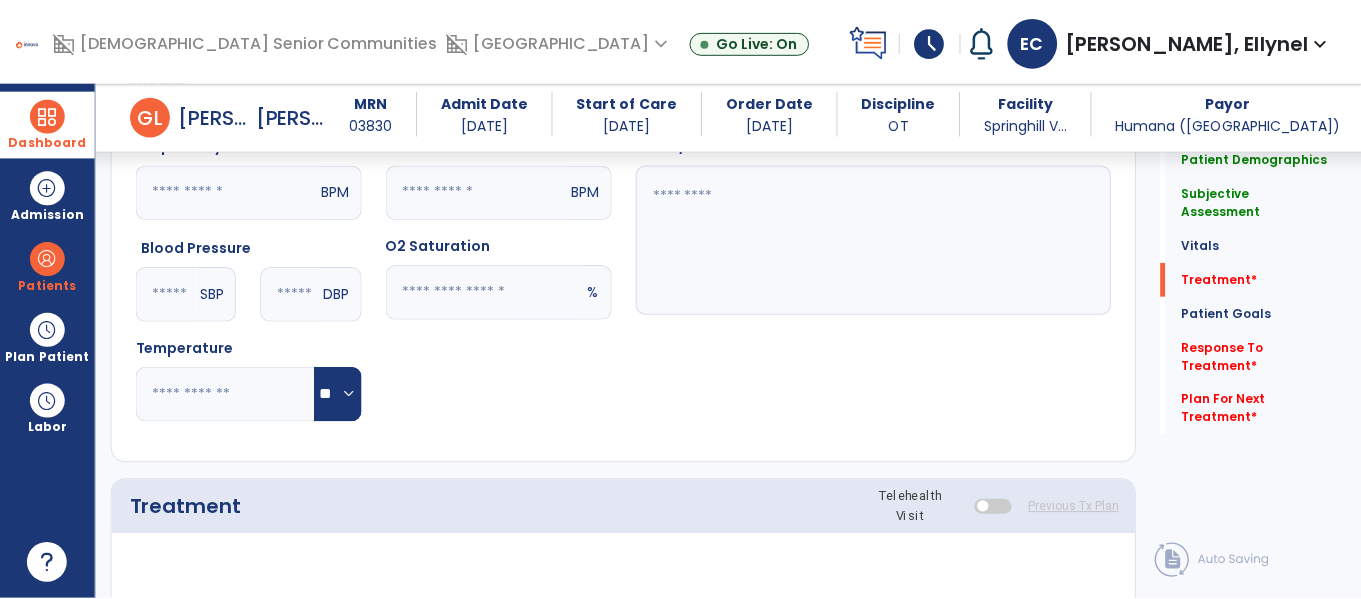 scroll, scrollTop: 1262, scrollLeft: 0, axis: vertical 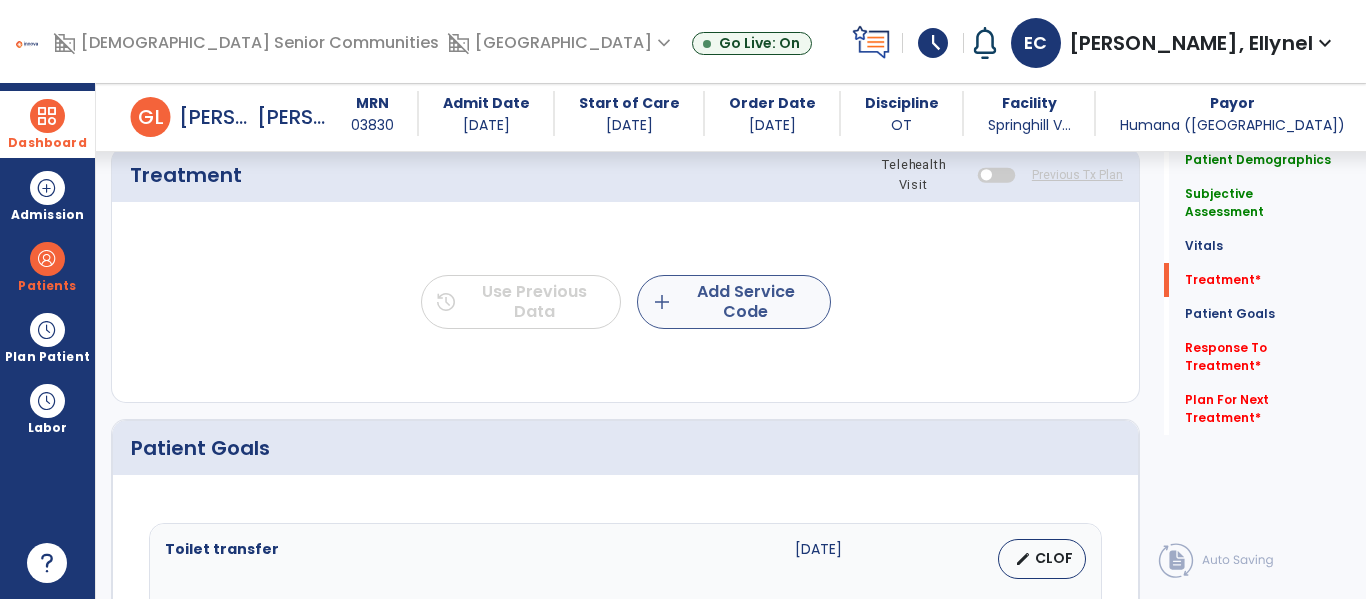 type on "**********" 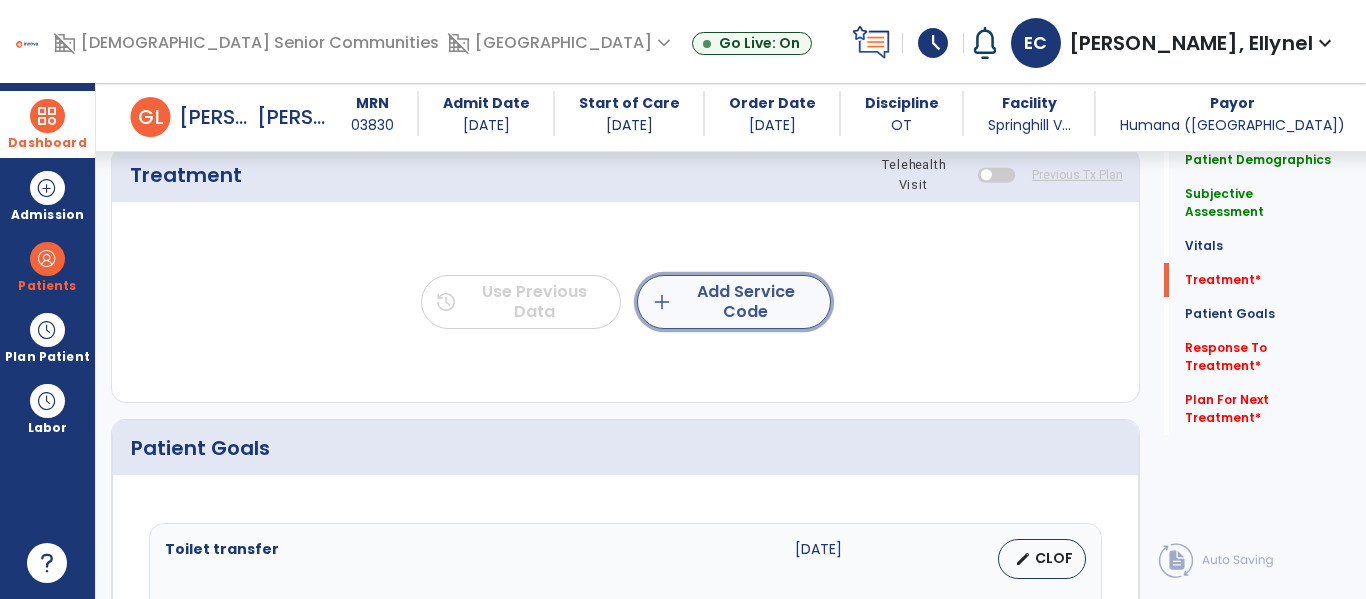 click on "add  Add Service Code" 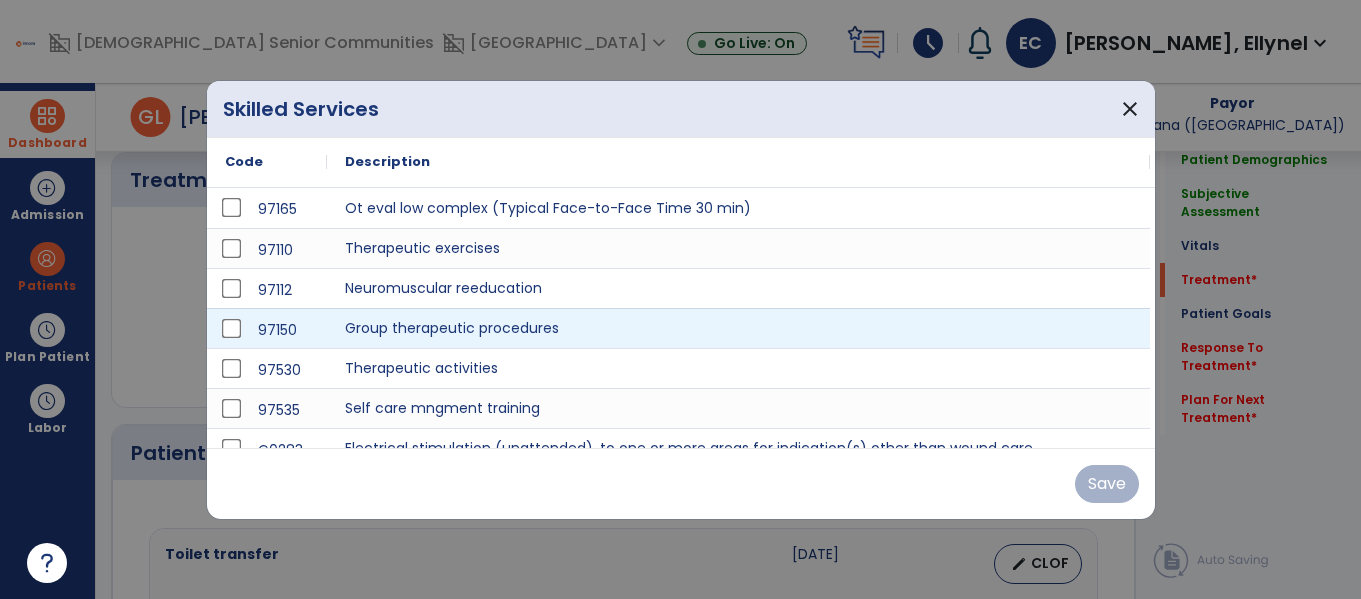scroll, scrollTop: 1262, scrollLeft: 0, axis: vertical 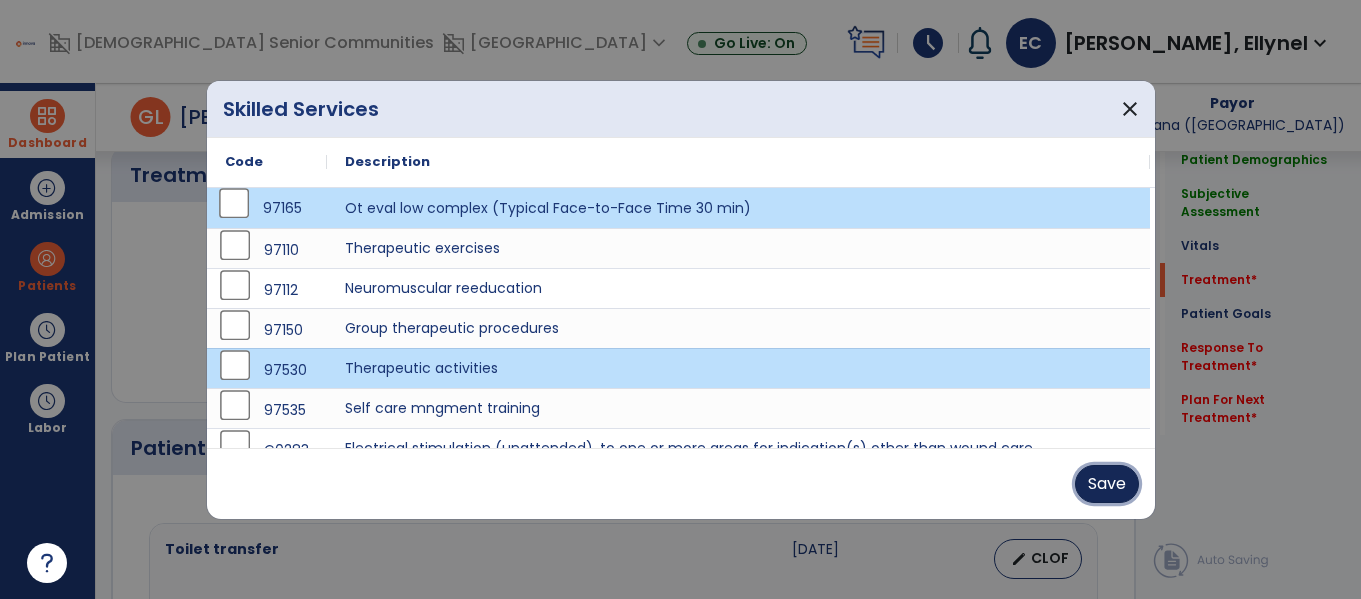 click on "Save" at bounding box center (1107, 484) 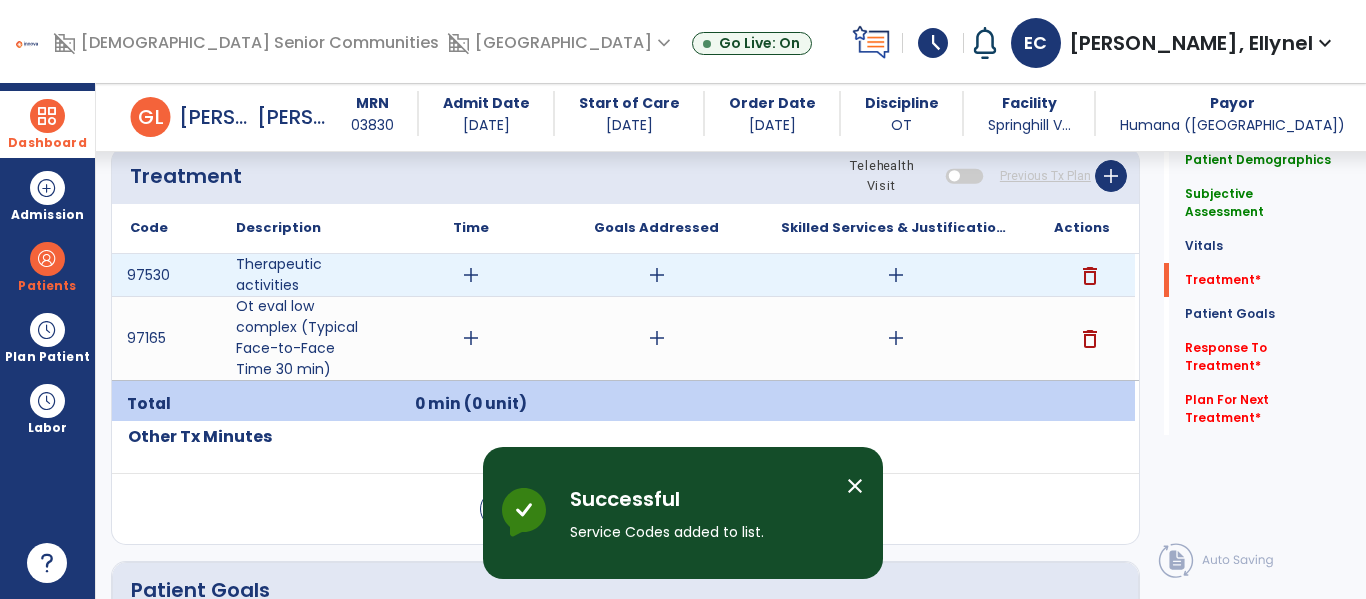 click on "add" at bounding box center [471, 275] 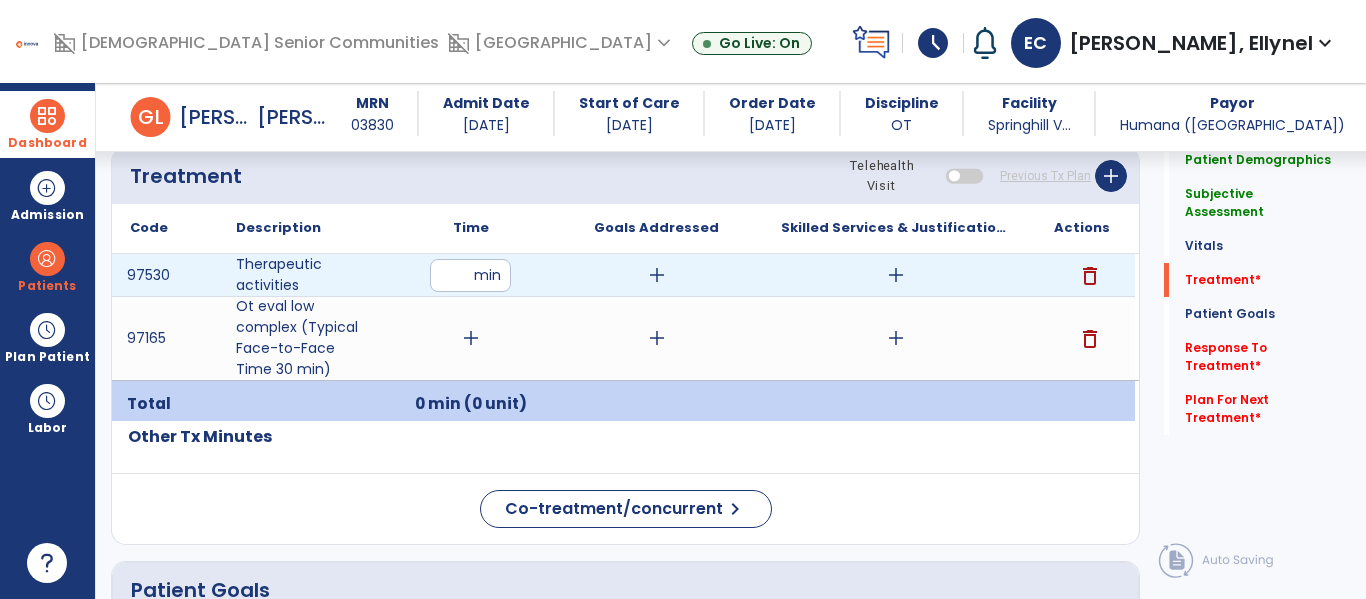 type on "*" 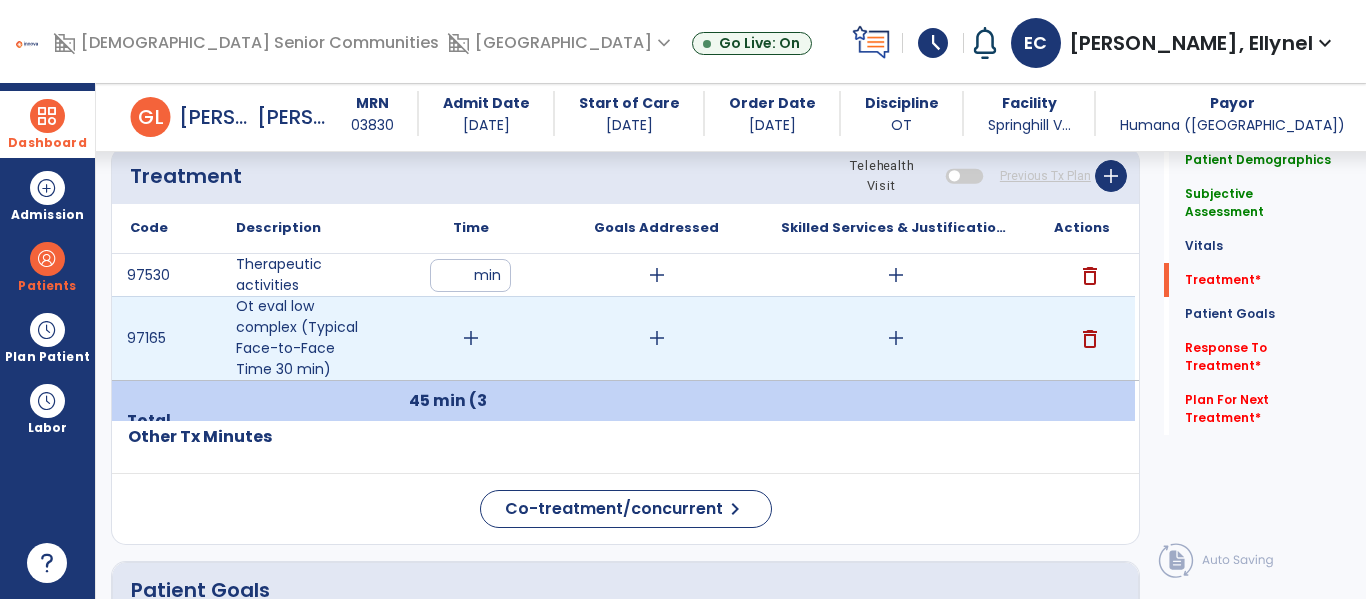 click on "add" at bounding box center [471, 338] 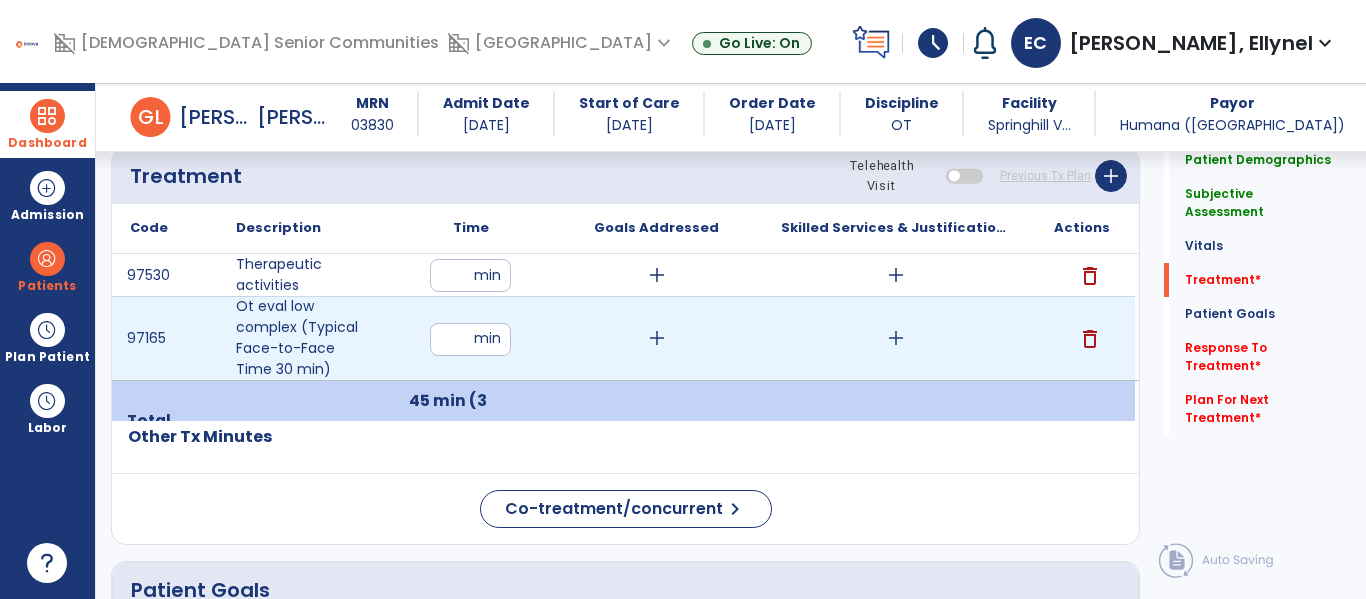 type on "**" 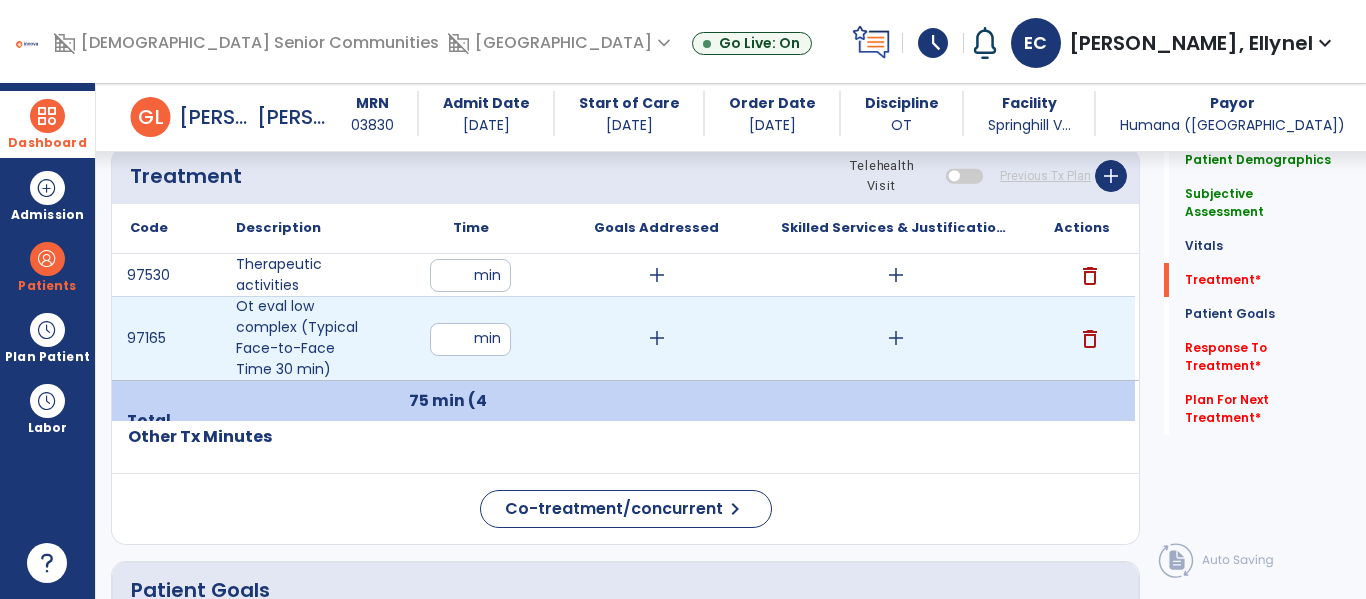 click on "add" at bounding box center (896, 338) 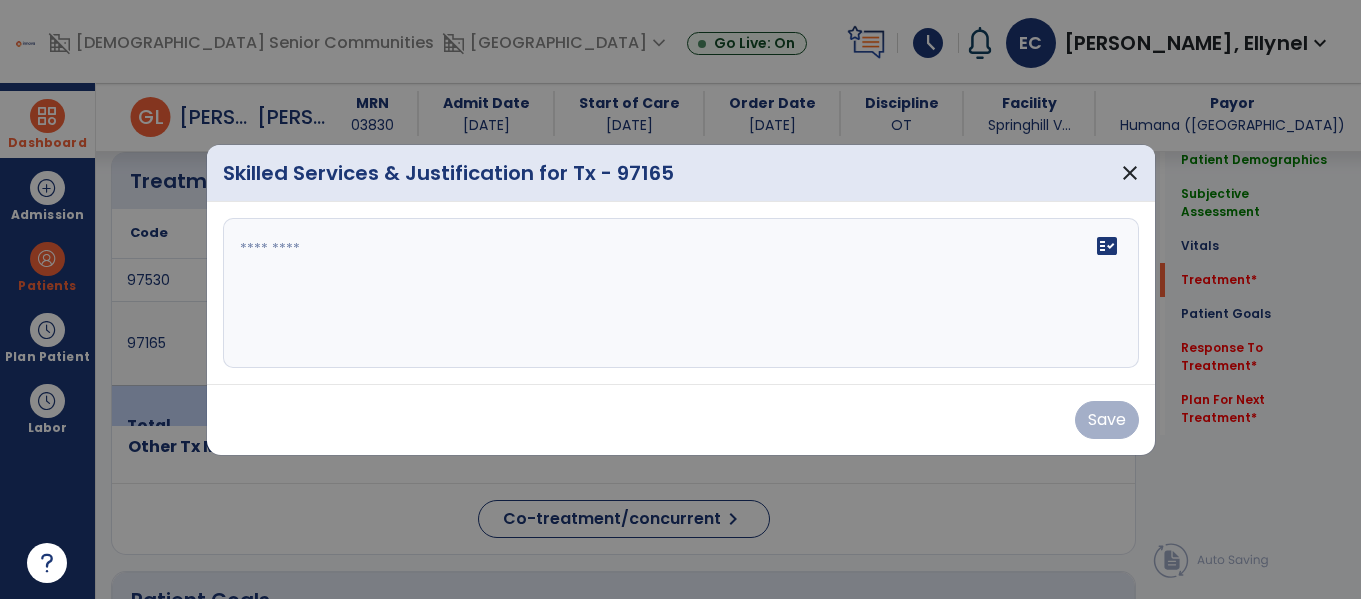 scroll, scrollTop: 1262, scrollLeft: 0, axis: vertical 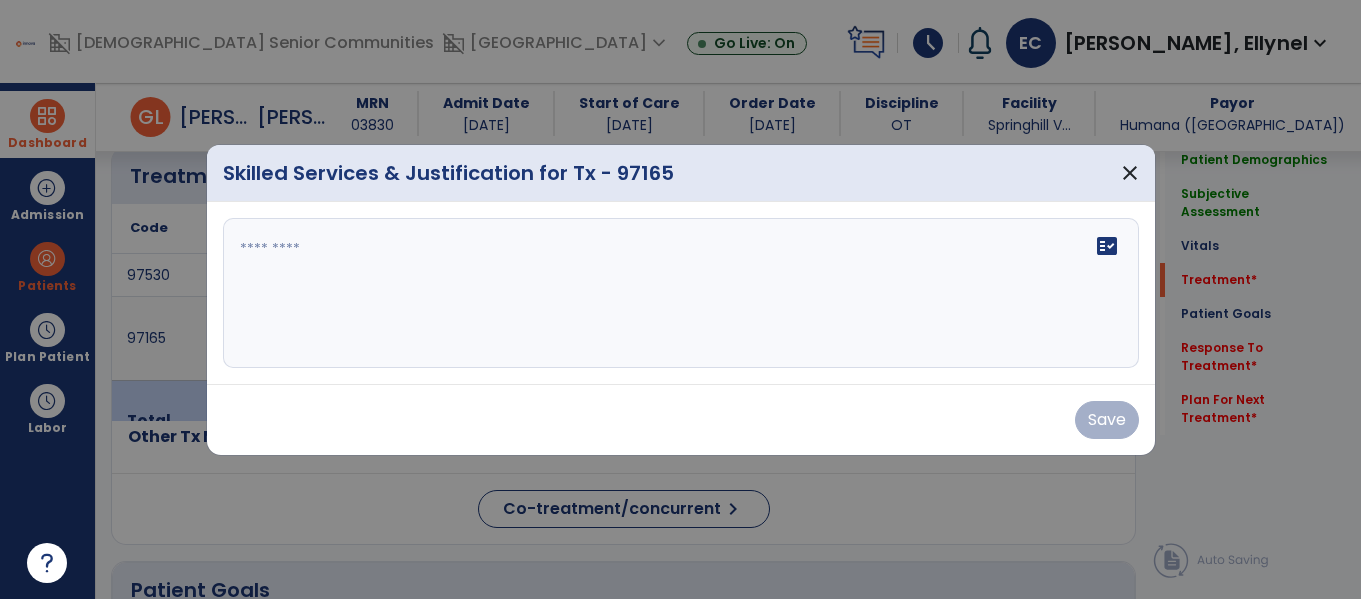 click at bounding box center [681, 293] 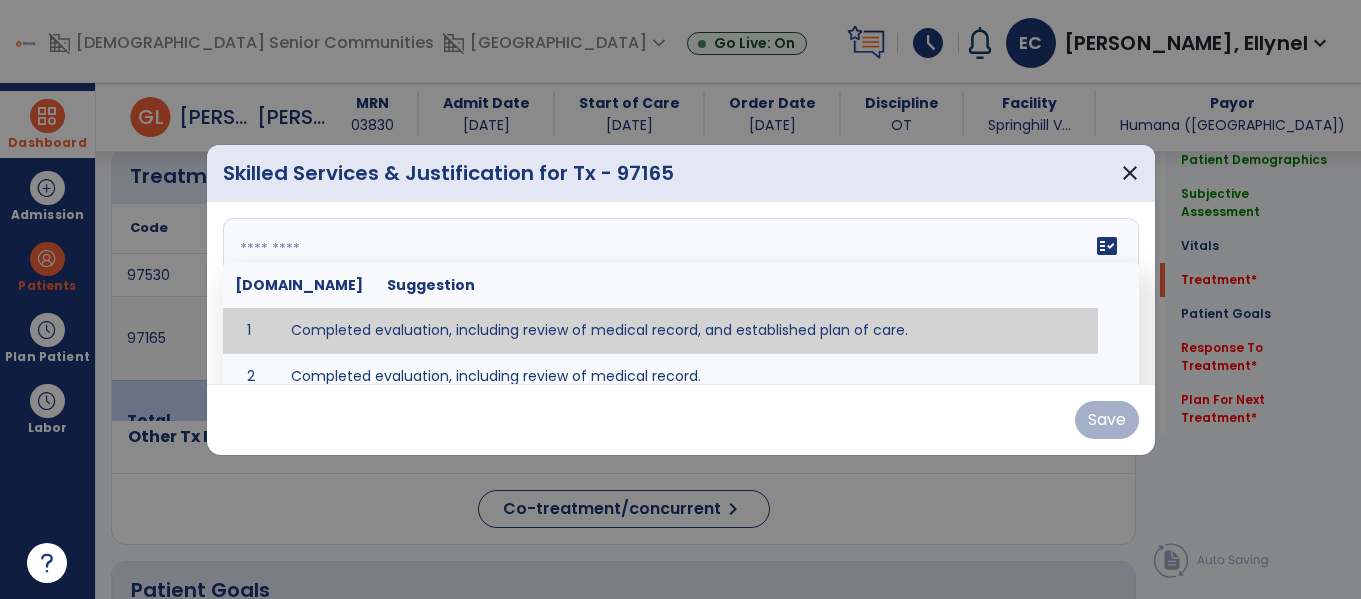 type on "**********" 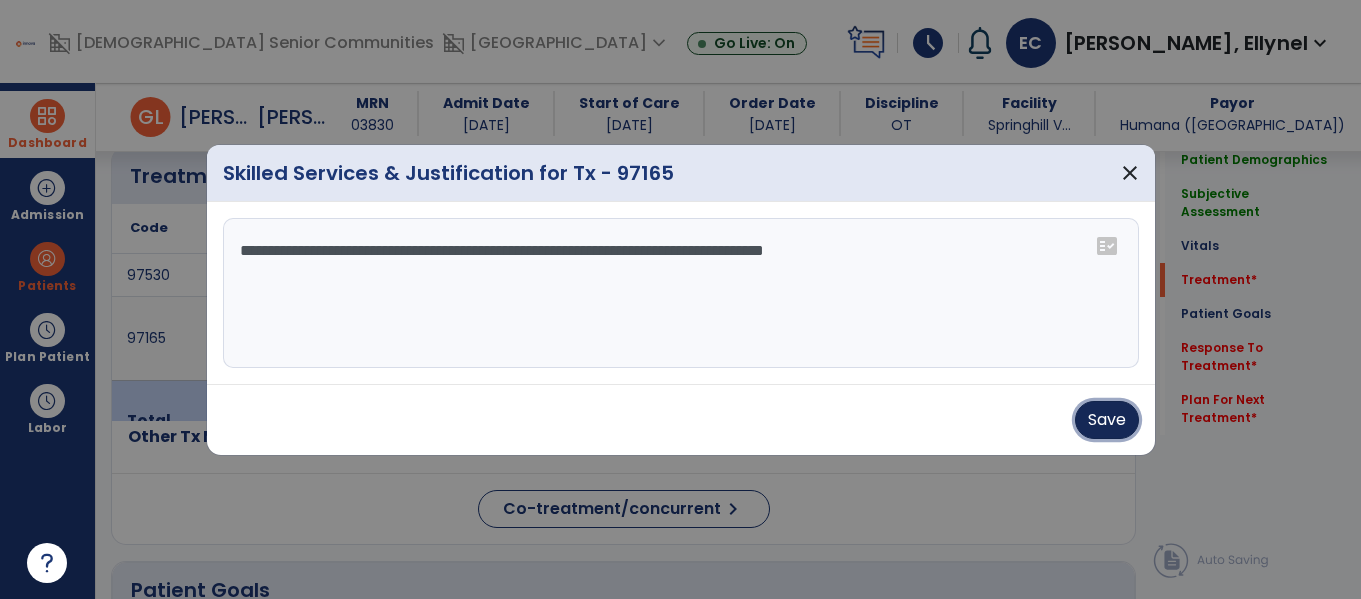 click on "Save" at bounding box center (1107, 420) 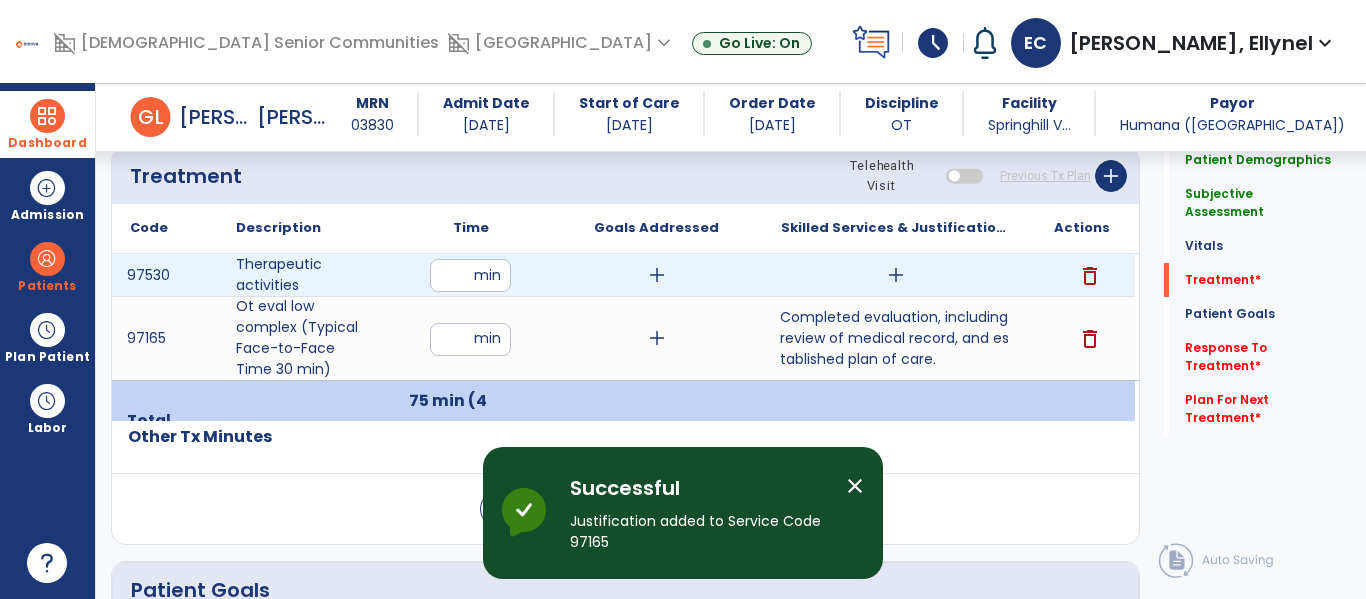 click on "add" at bounding box center [896, 275] 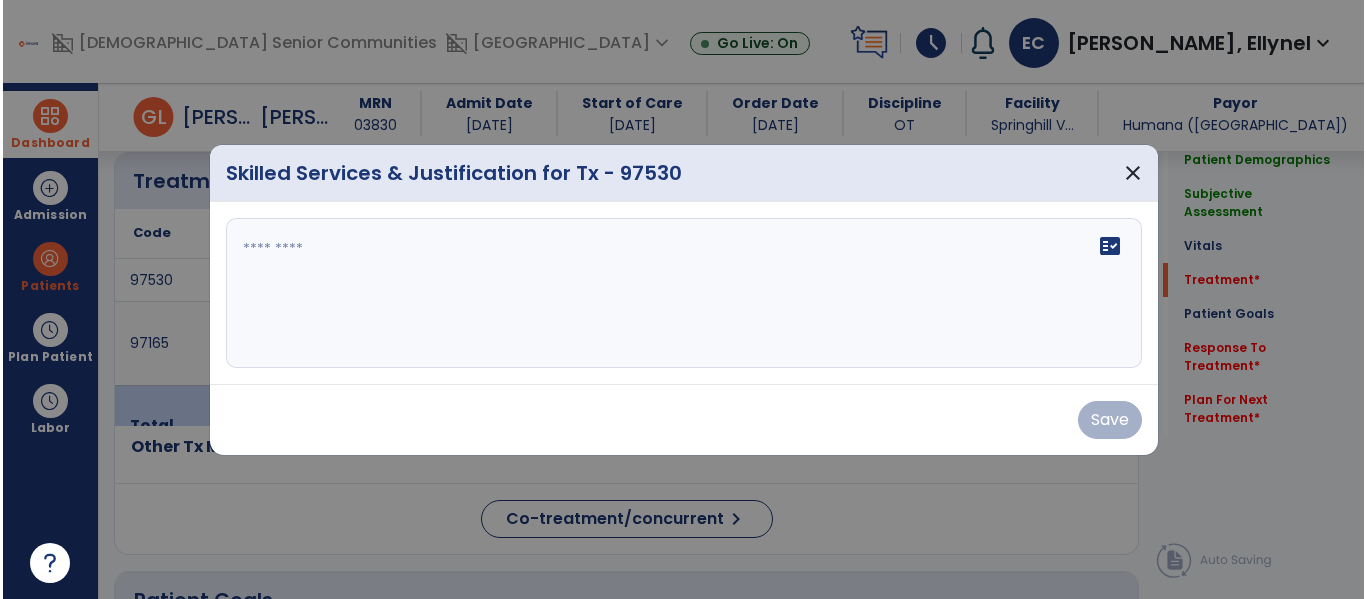 scroll, scrollTop: 1262, scrollLeft: 0, axis: vertical 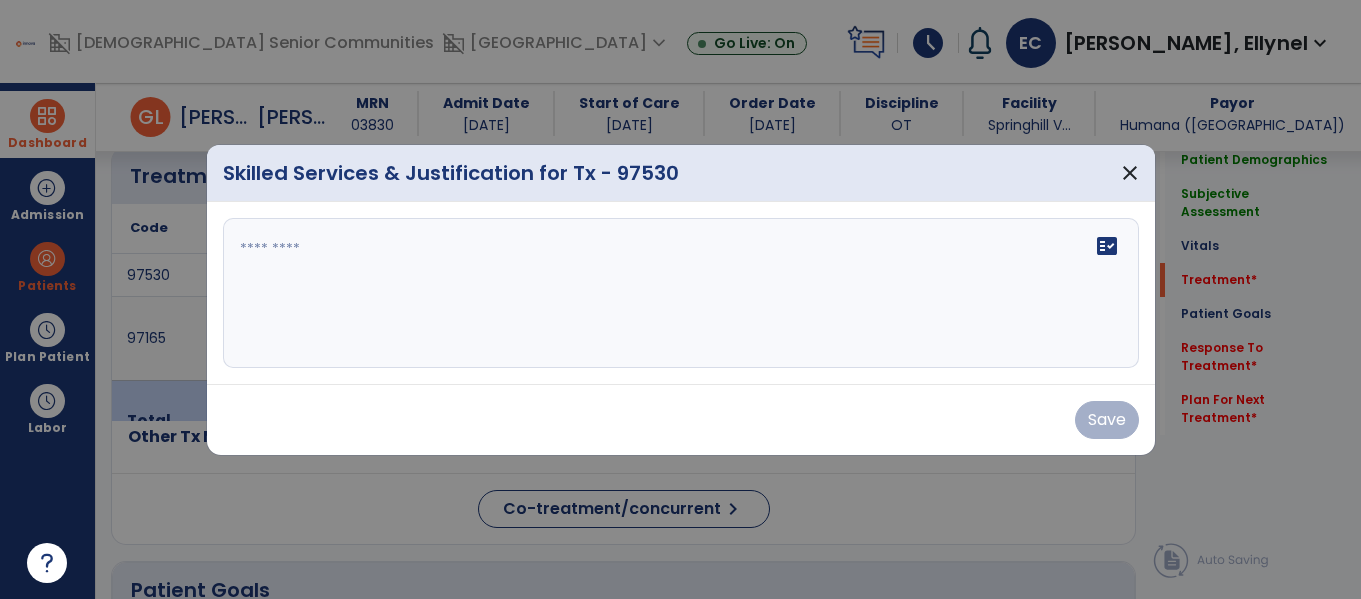 click at bounding box center [681, 293] 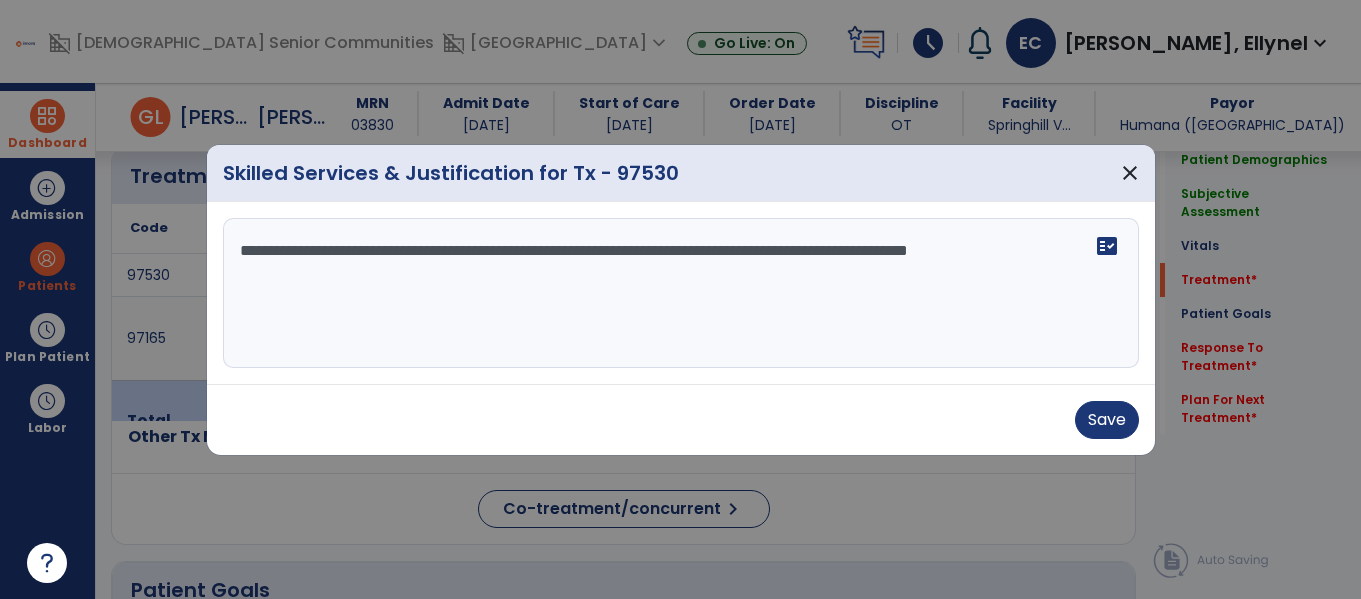type on "**********" 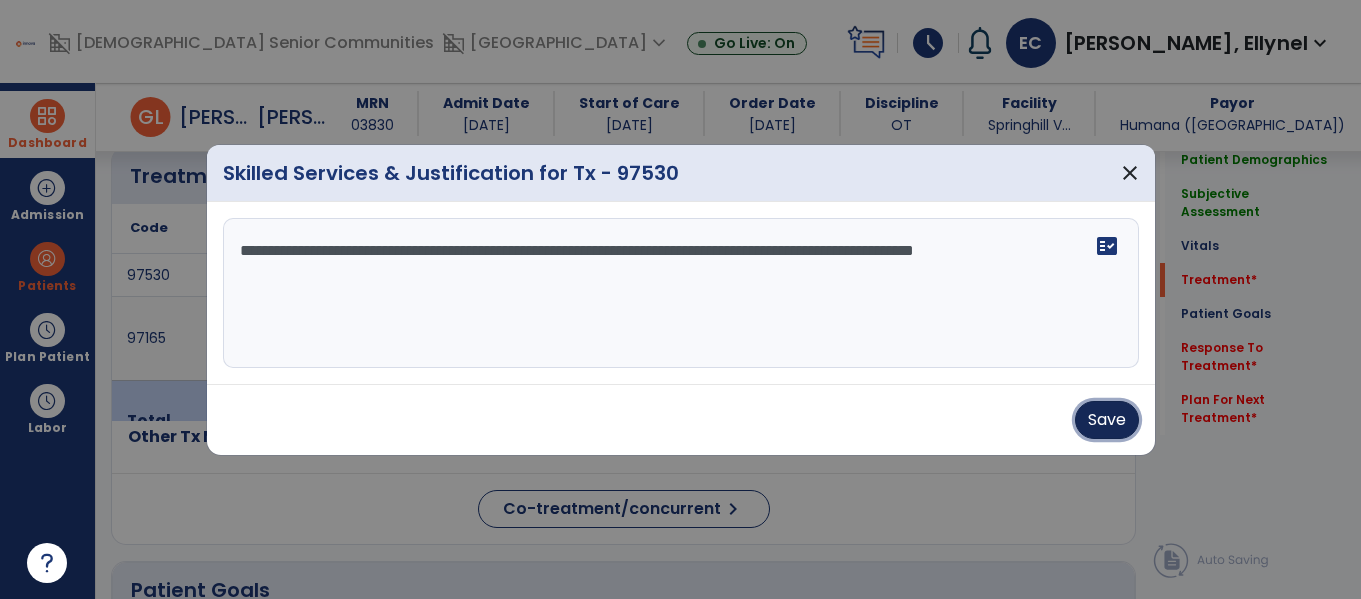 click on "Save" at bounding box center (1107, 420) 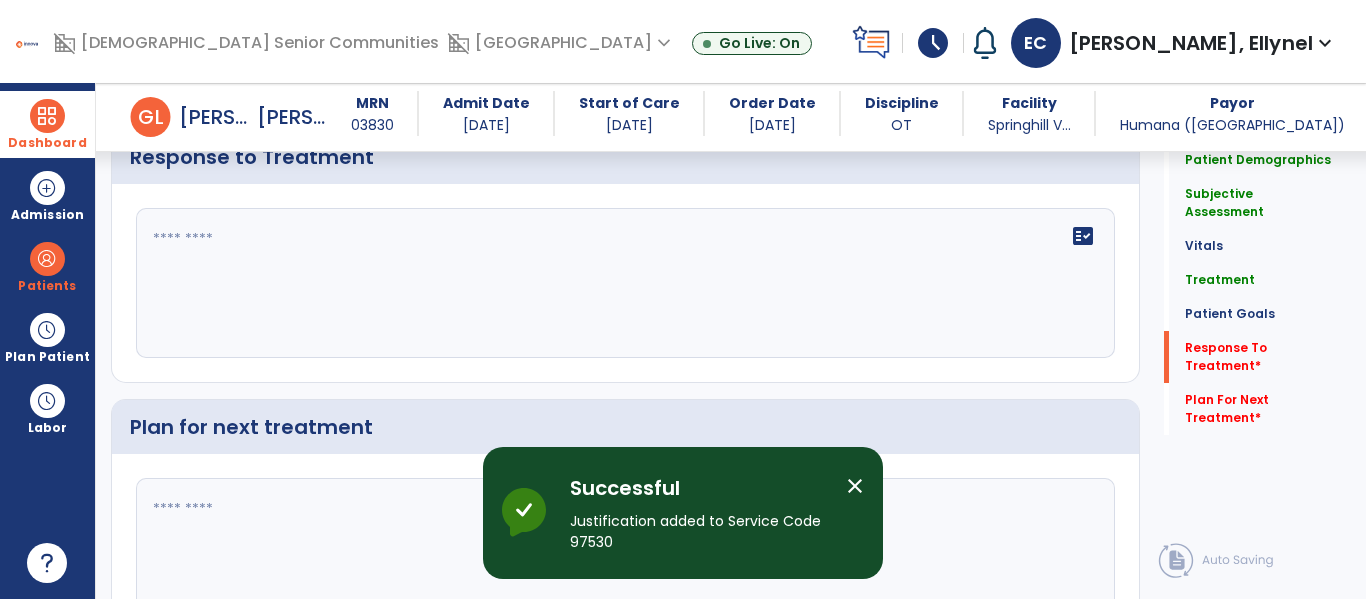 scroll, scrollTop: 2787, scrollLeft: 0, axis: vertical 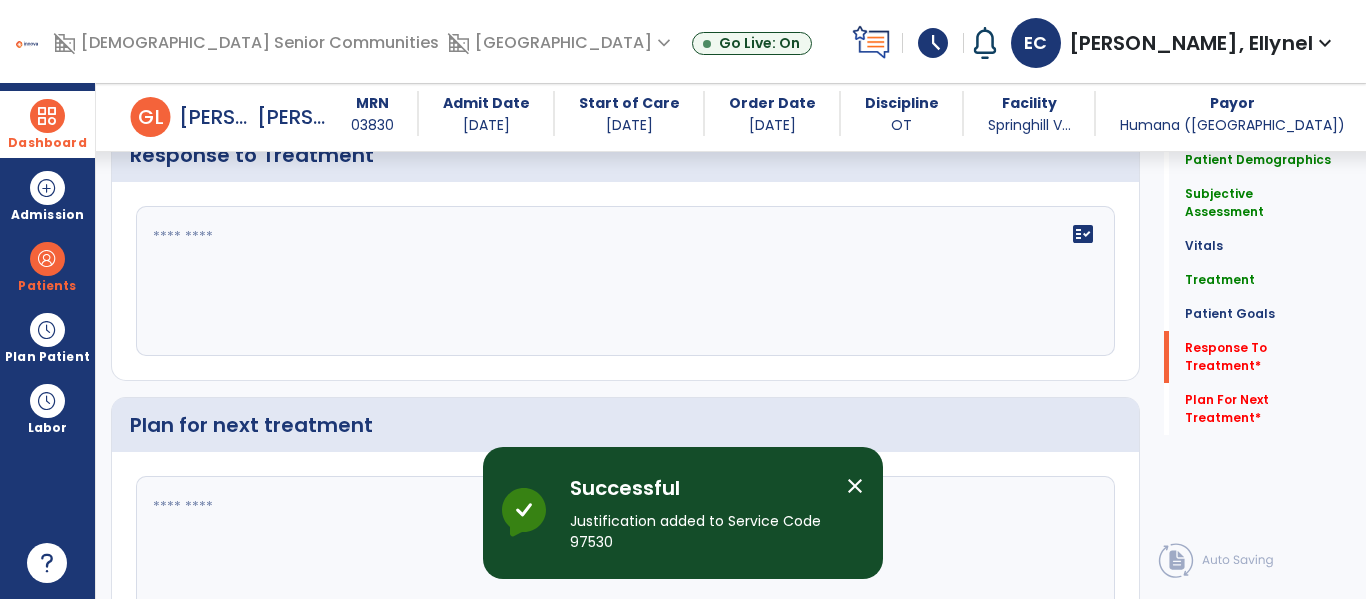 click on "fact_check" 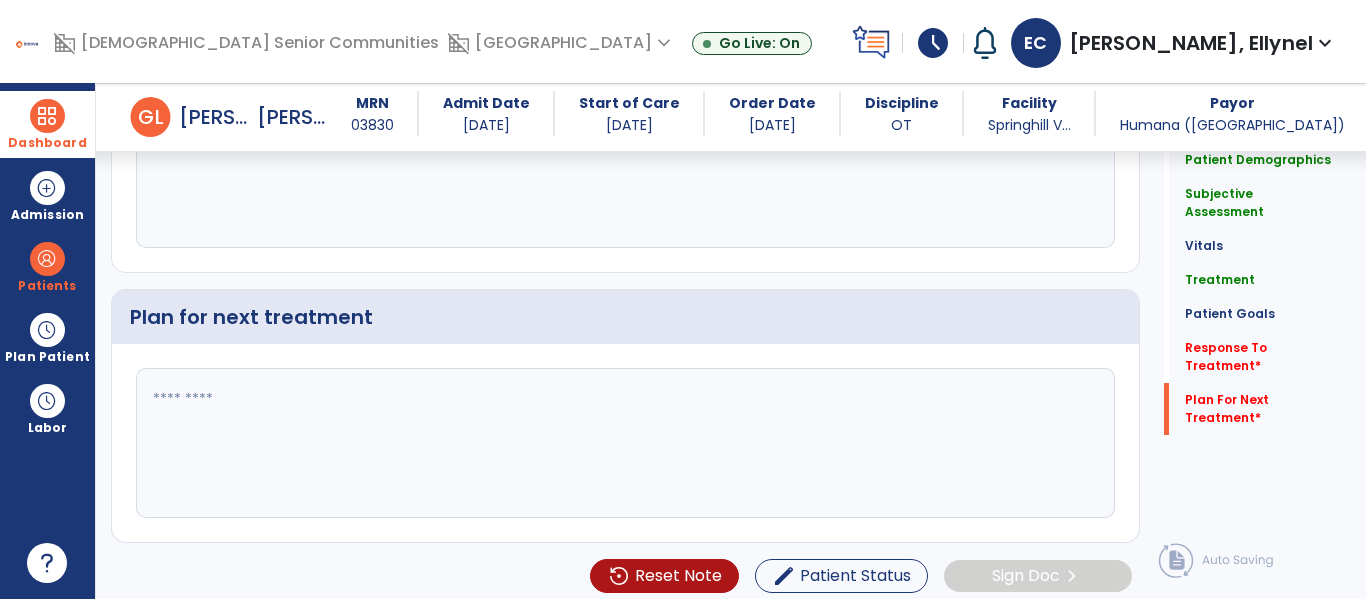 scroll, scrollTop: 2905, scrollLeft: 0, axis: vertical 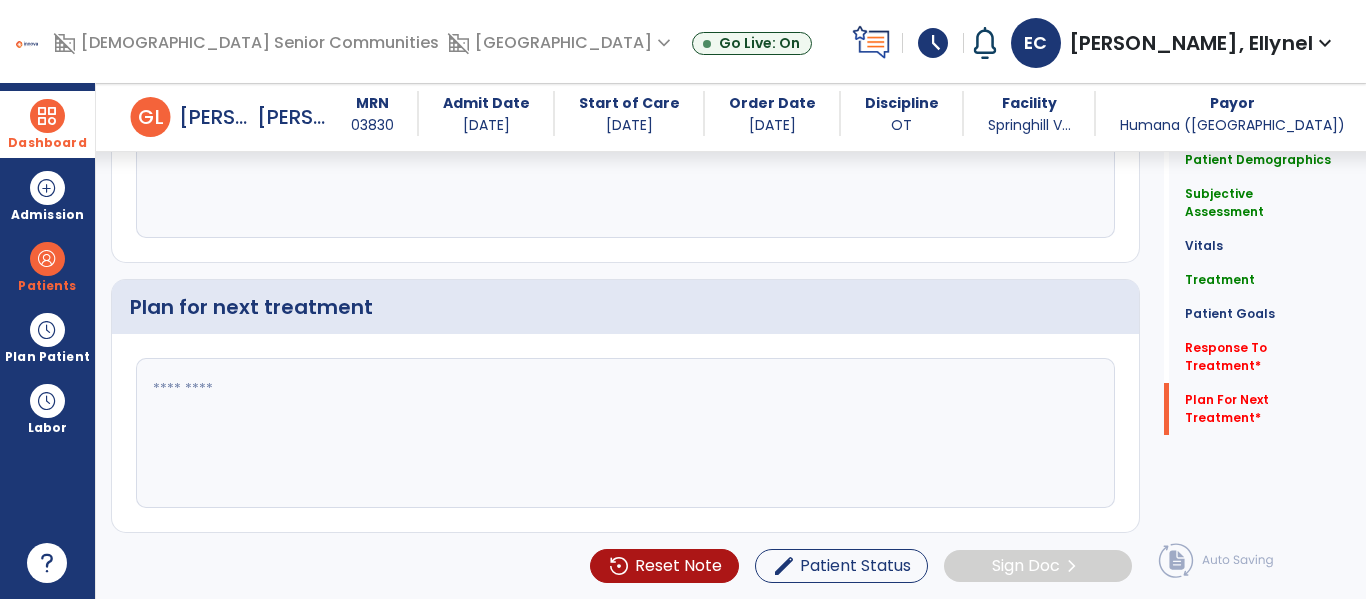 type on "**********" 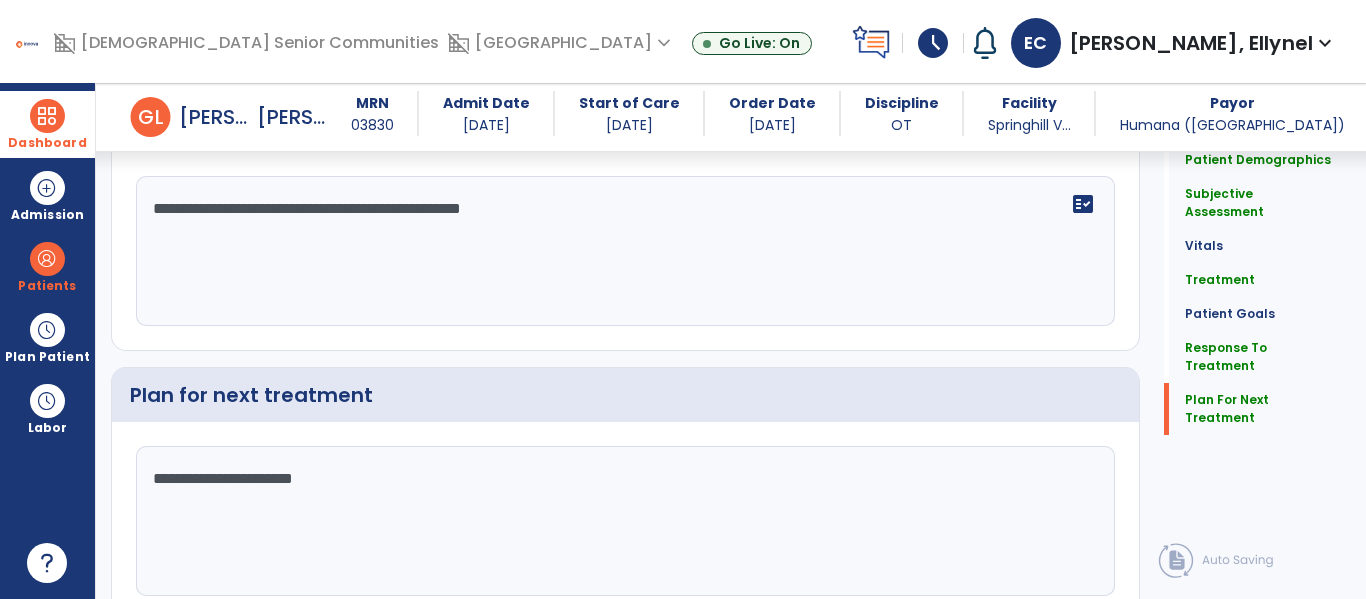 scroll, scrollTop: 2905, scrollLeft: 0, axis: vertical 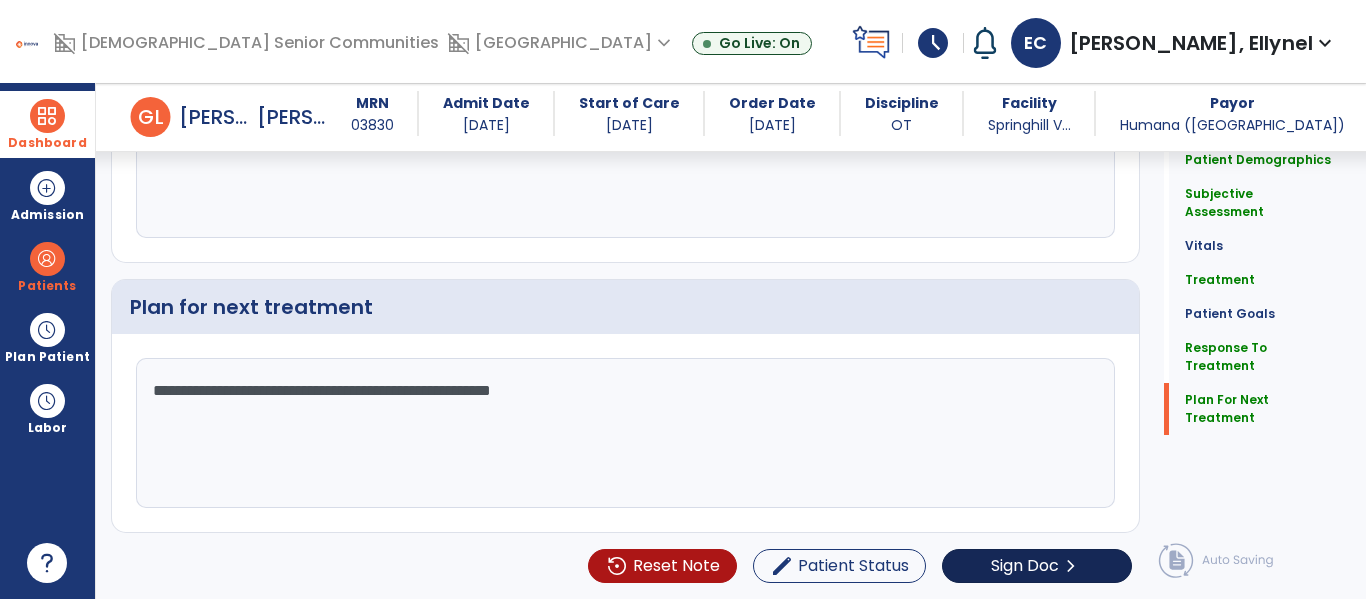 type on "**********" 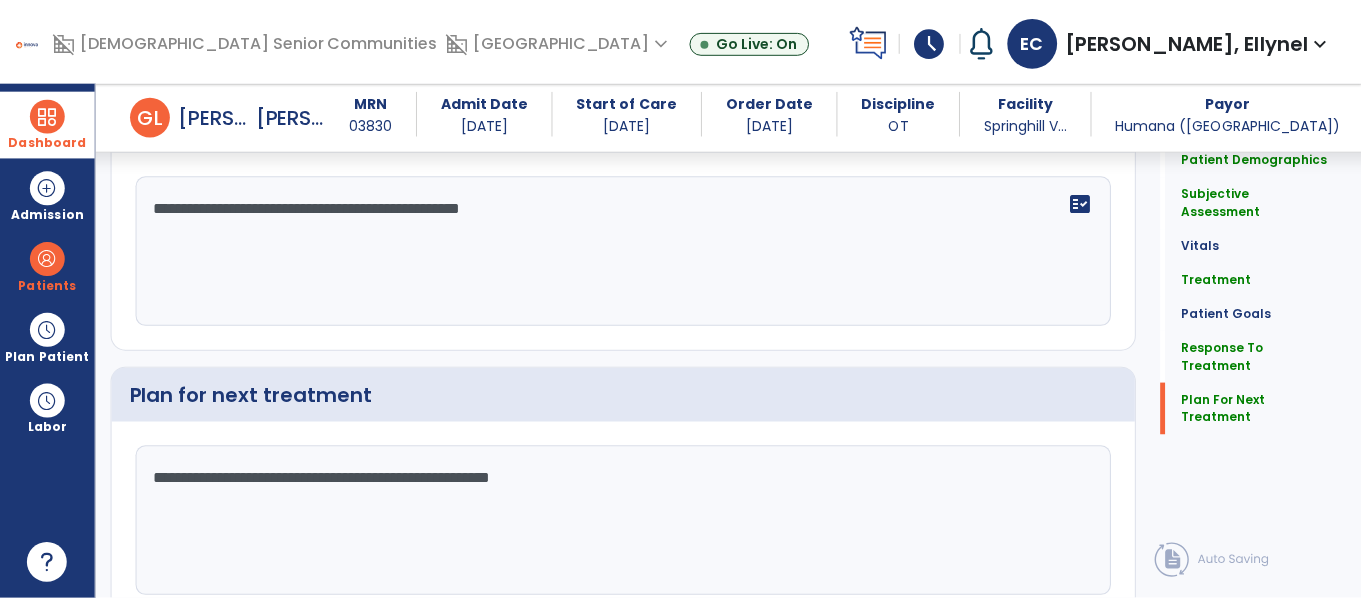 scroll, scrollTop: 2905, scrollLeft: 0, axis: vertical 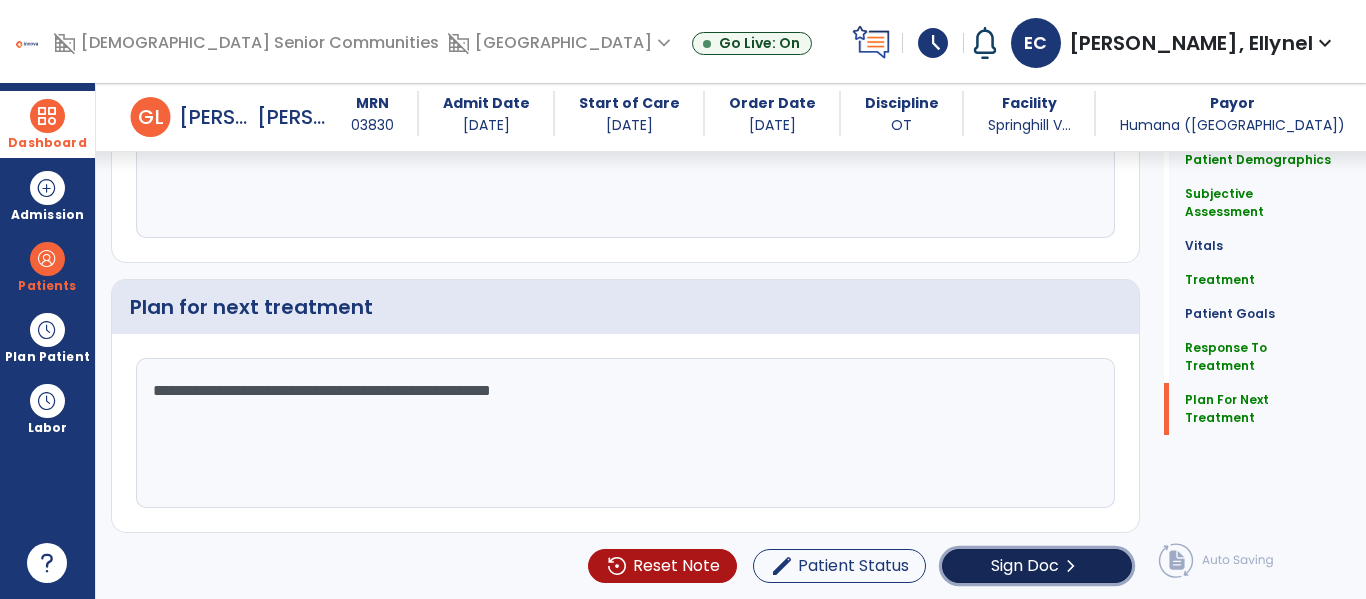click on "Sign Doc" 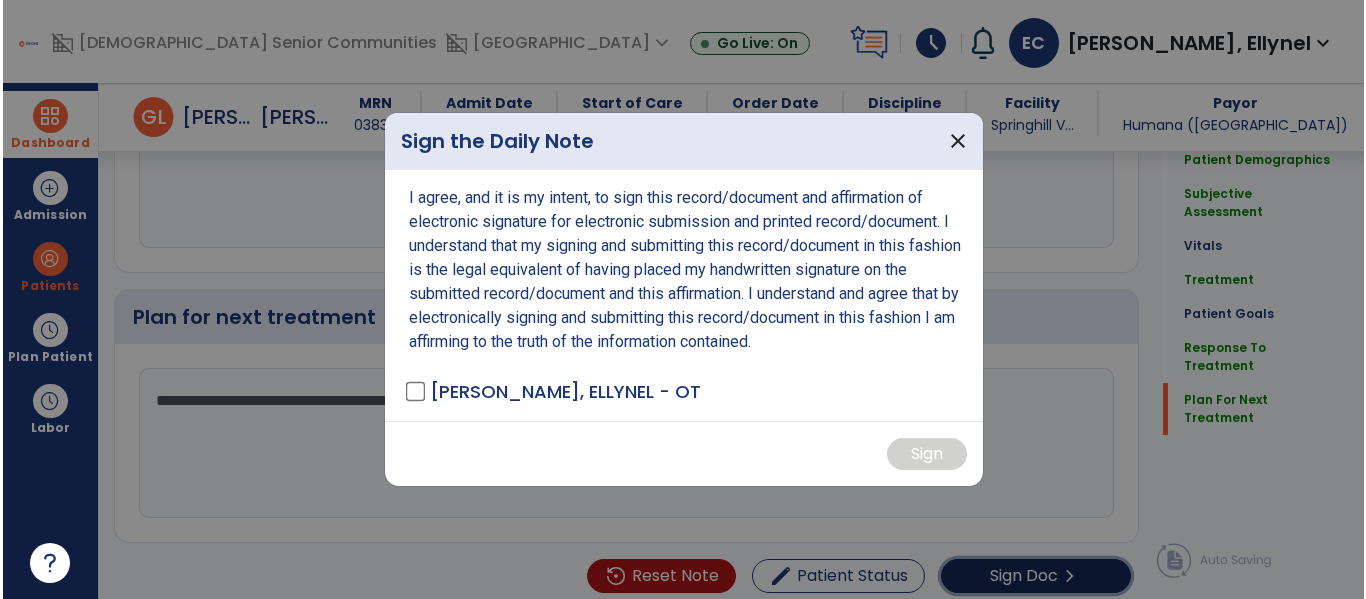 scroll, scrollTop: 2905, scrollLeft: 0, axis: vertical 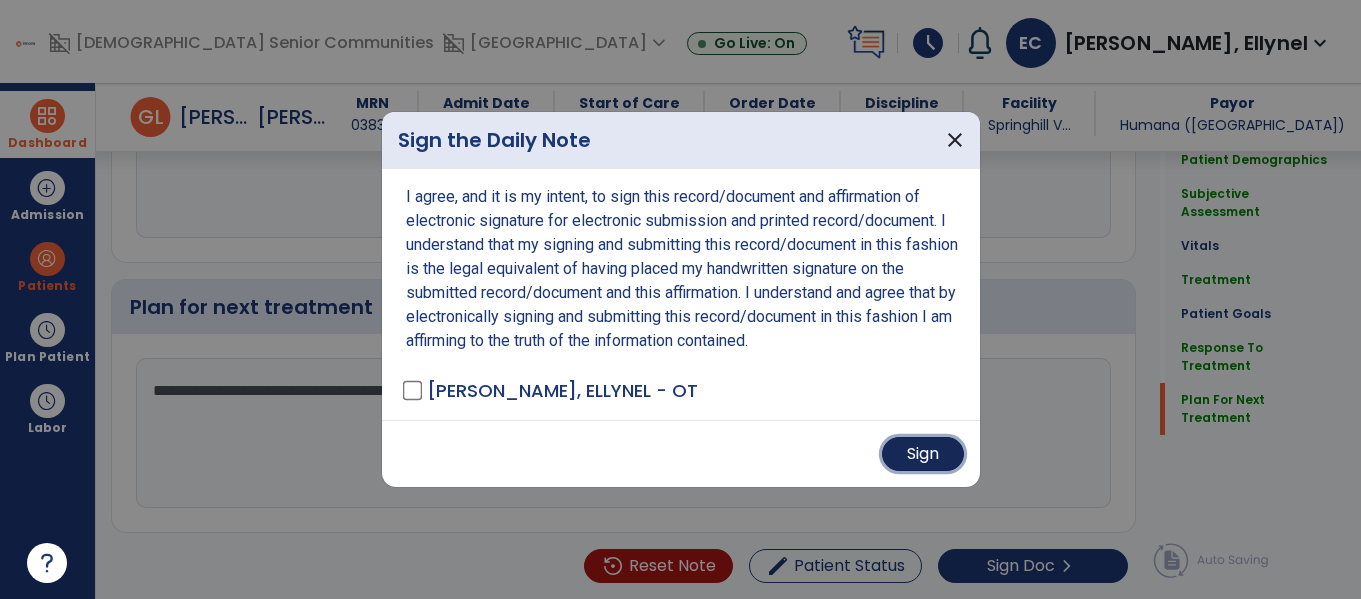 click on "Sign" at bounding box center [923, 454] 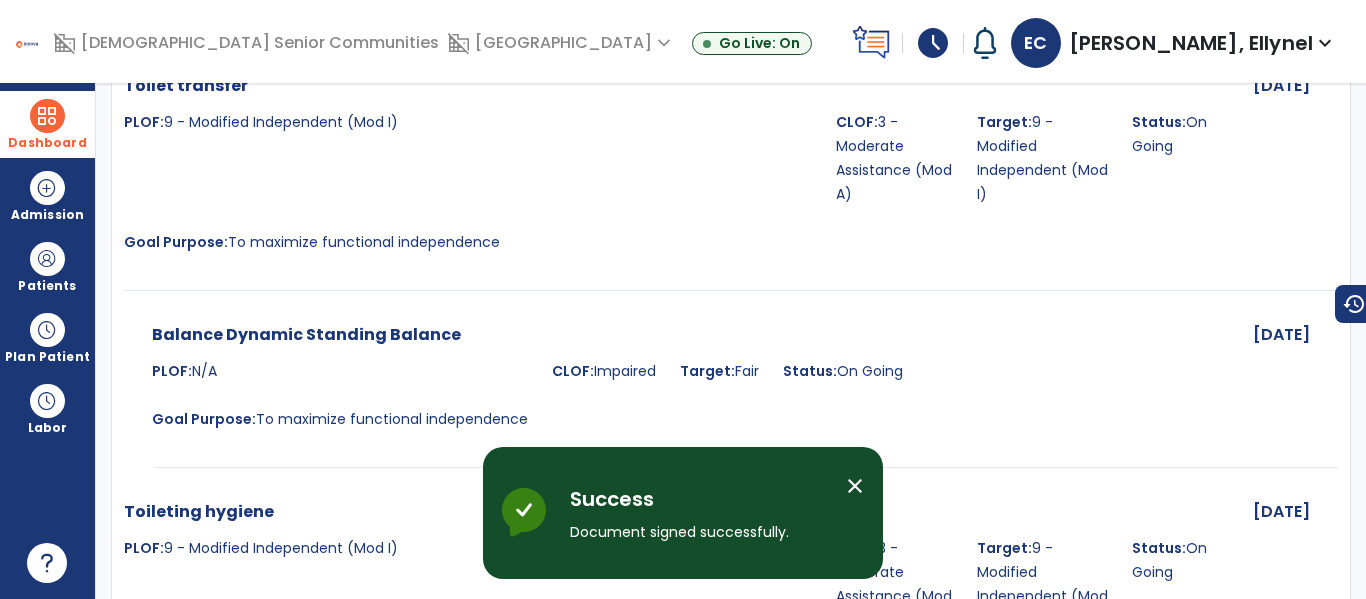 scroll, scrollTop: 0, scrollLeft: 0, axis: both 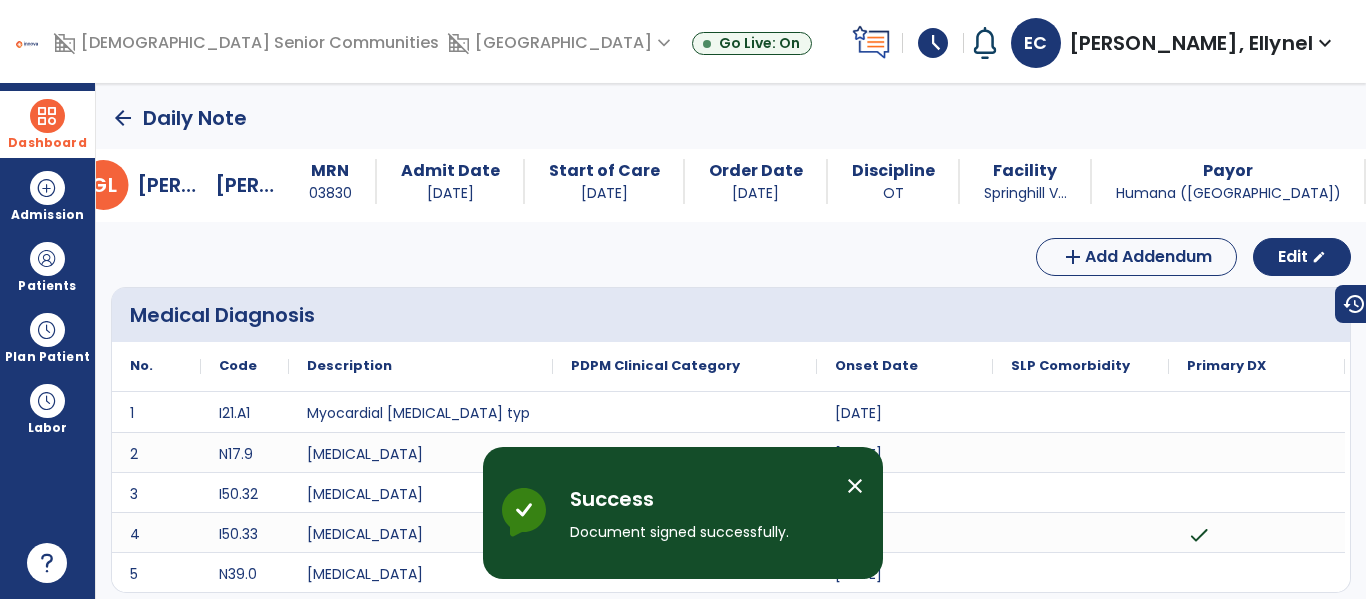 click on "arrow_back" 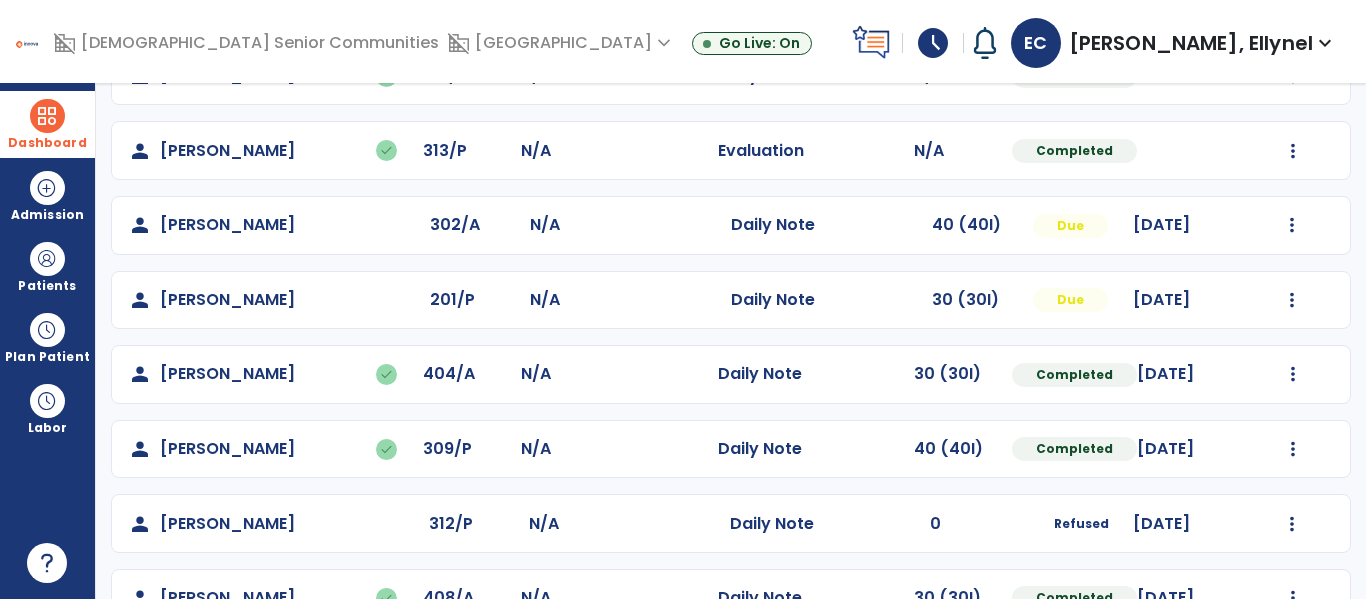 scroll, scrollTop: 379, scrollLeft: 0, axis: vertical 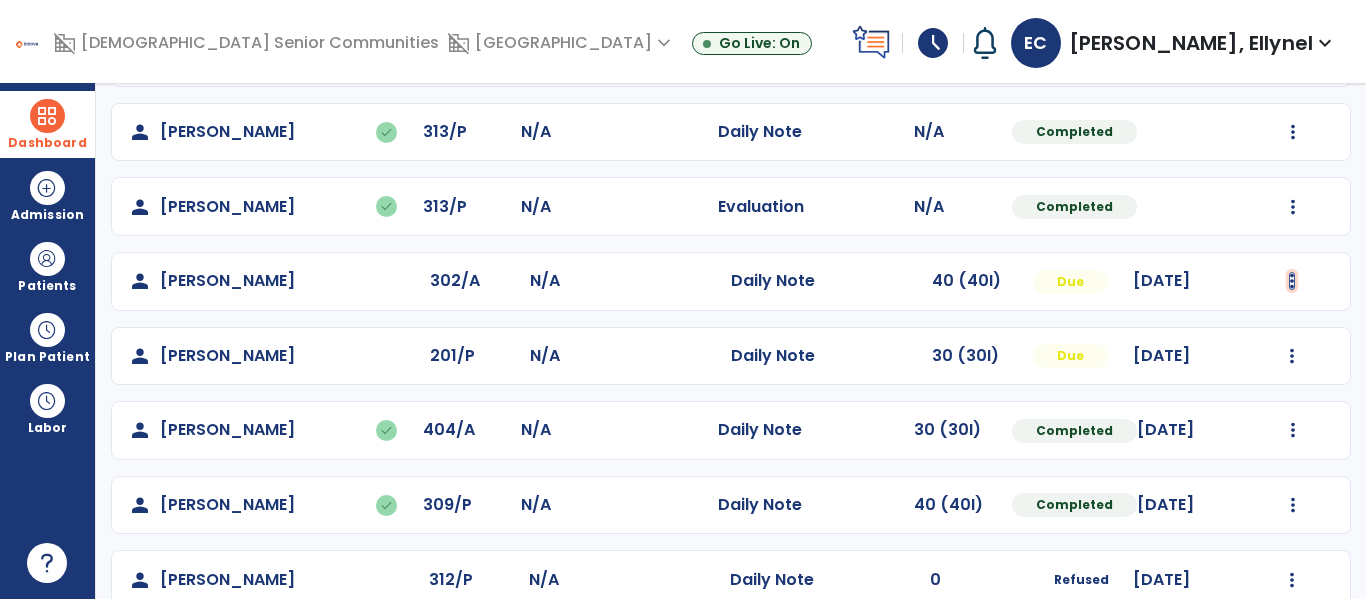 click at bounding box center (1293, -91) 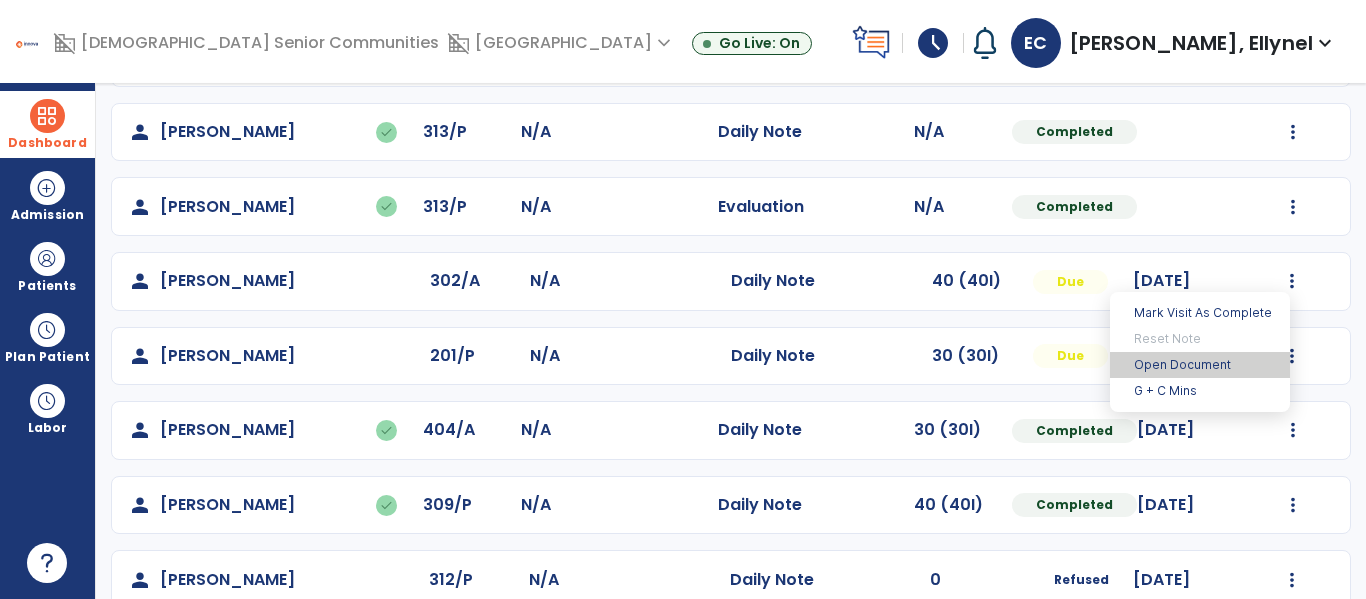 click on "Open Document" at bounding box center (1200, 365) 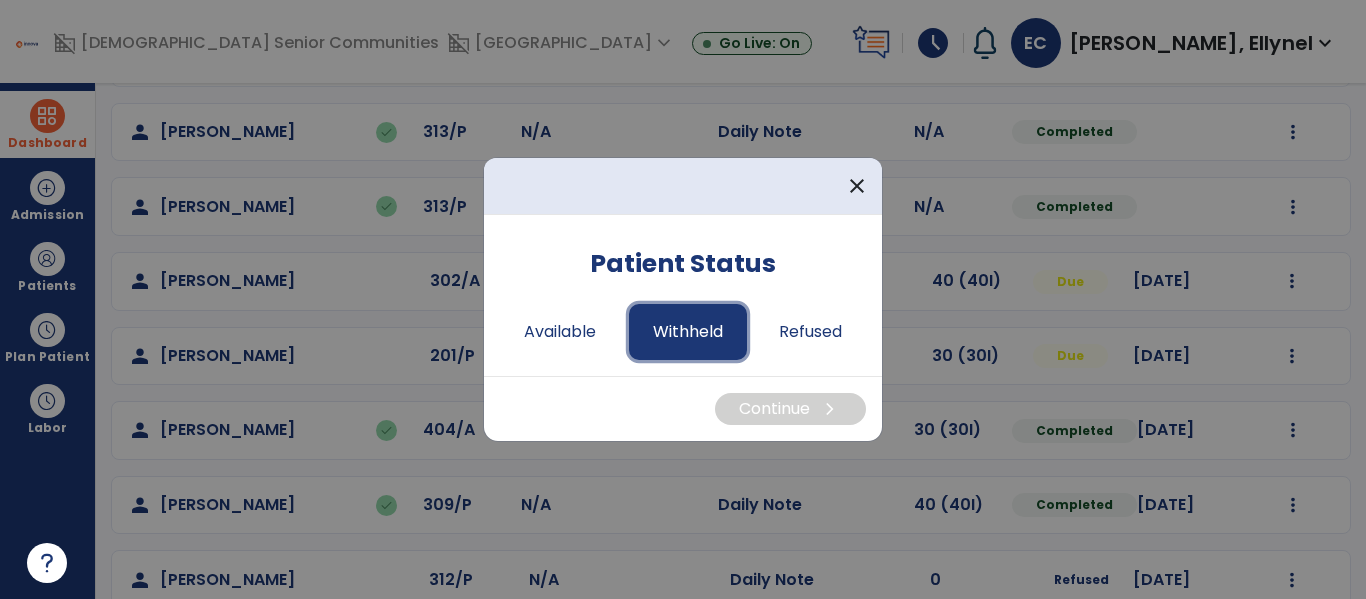 click on "Withheld" at bounding box center [688, 332] 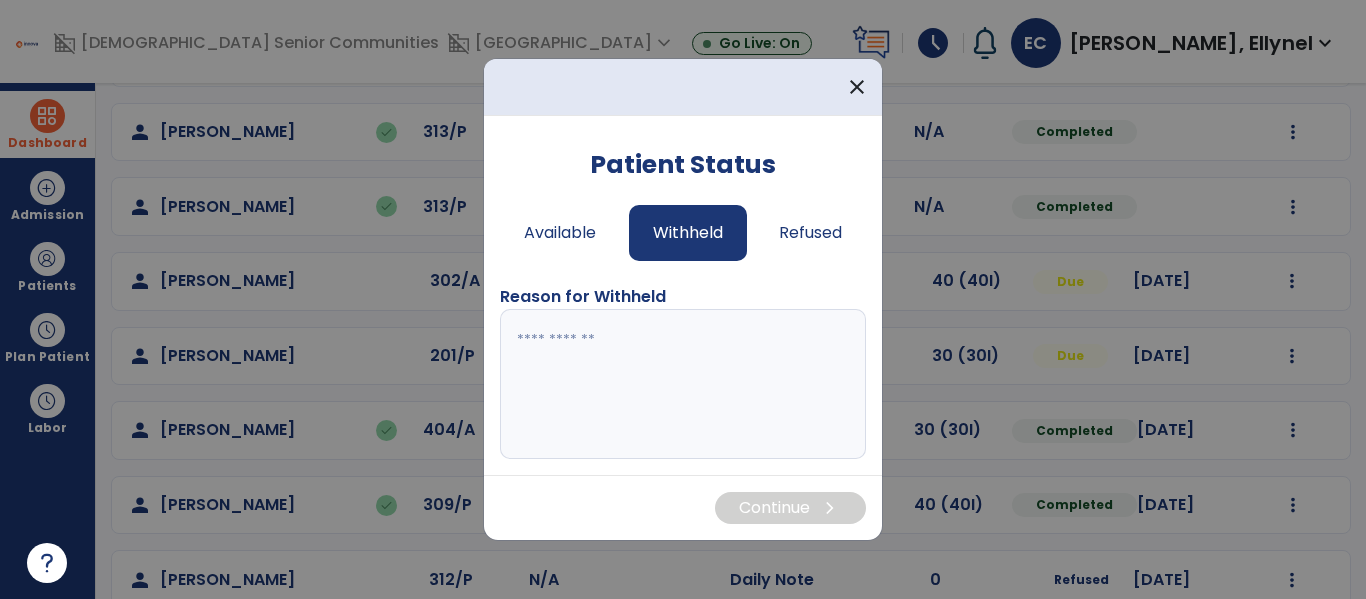 click at bounding box center (683, 384) 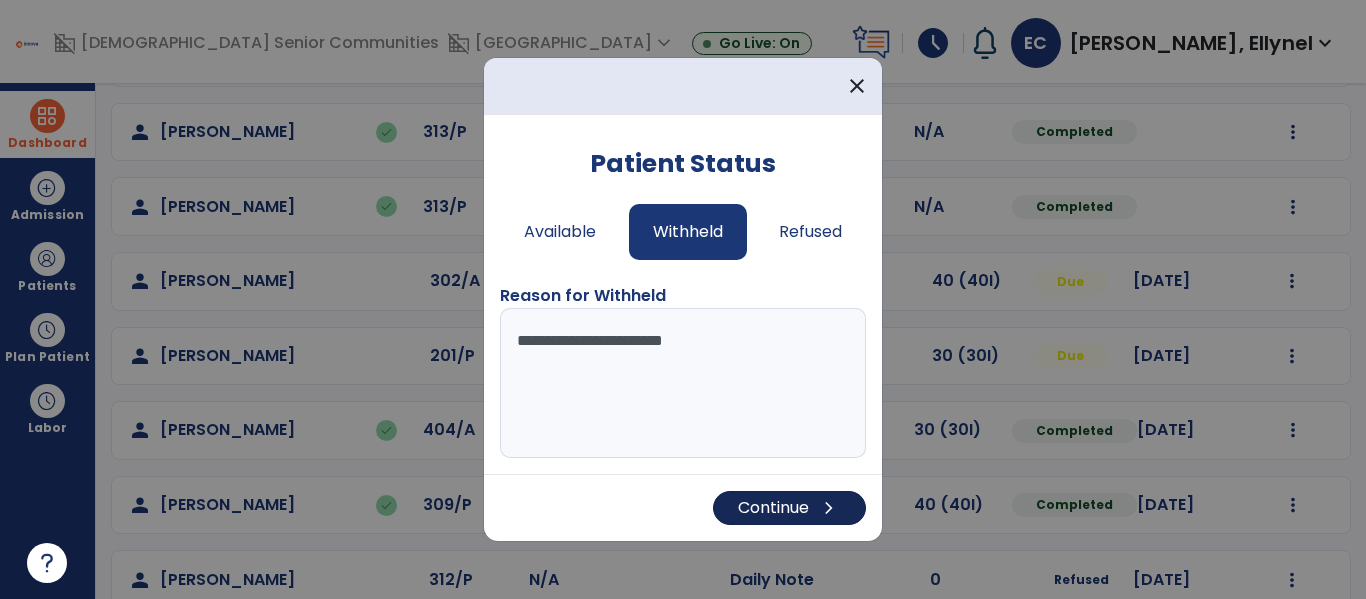 type on "**********" 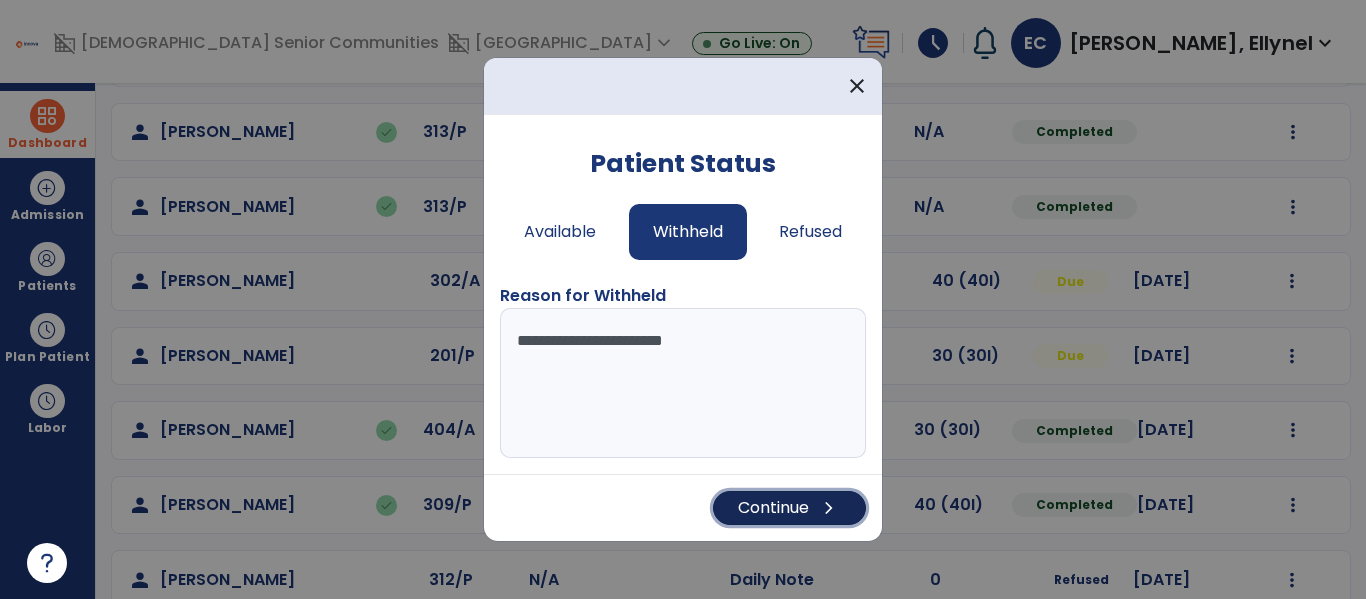 click on "Continue   chevron_right" at bounding box center (789, 508) 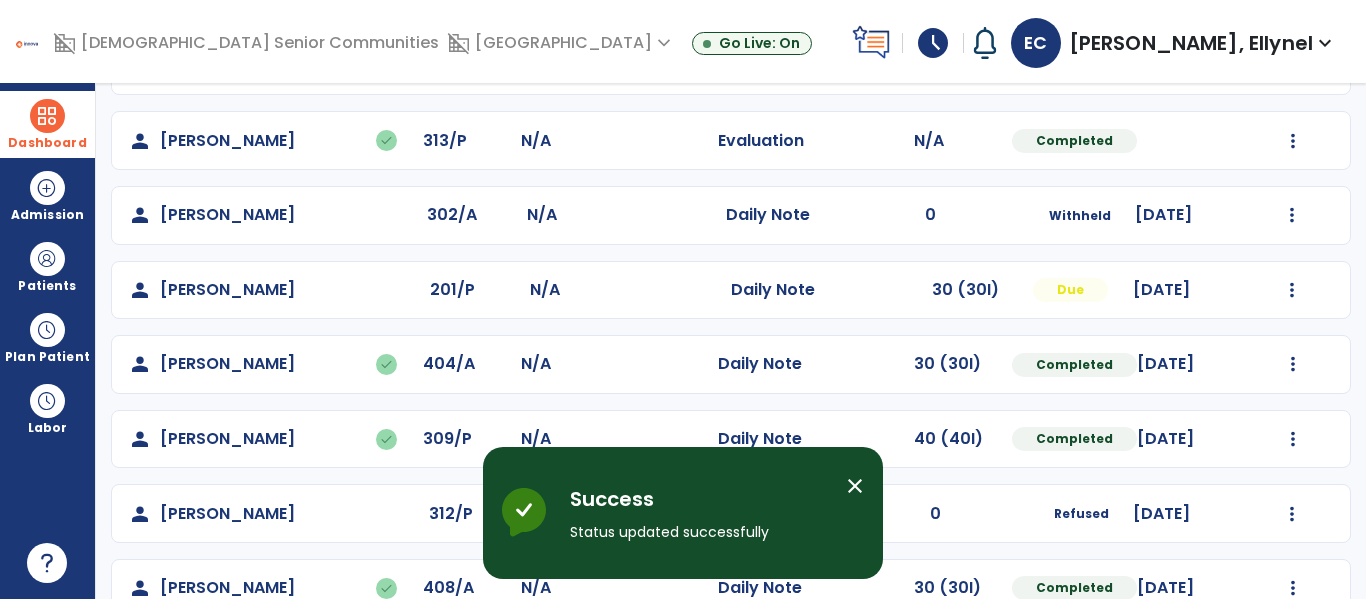 scroll, scrollTop: 448, scrollLeft: 0, axis: vertical 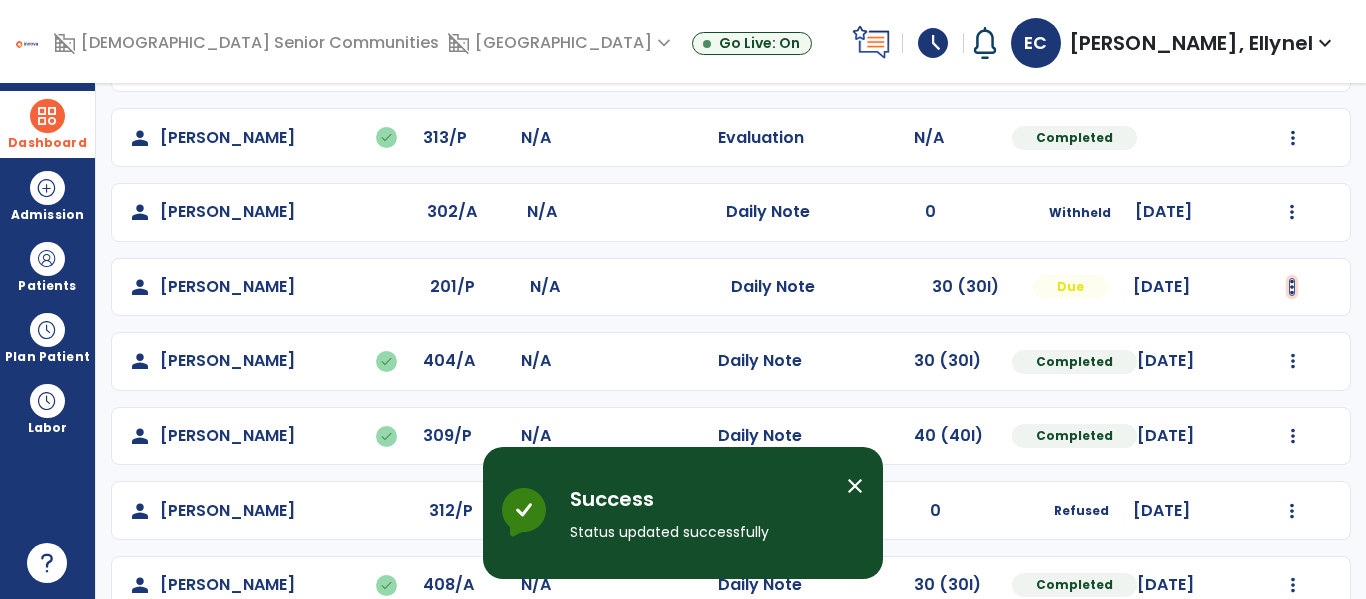 click at bounding box center [1293, -160] 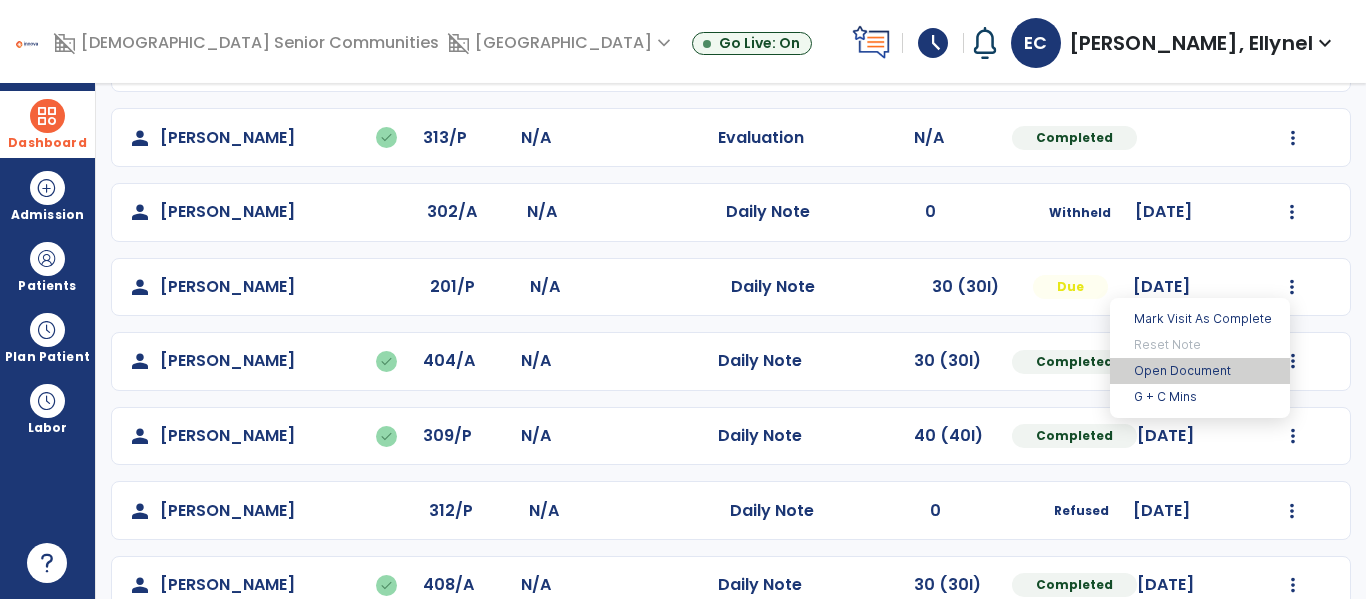 click on "Open Document" at bounding box center [1200, 371] 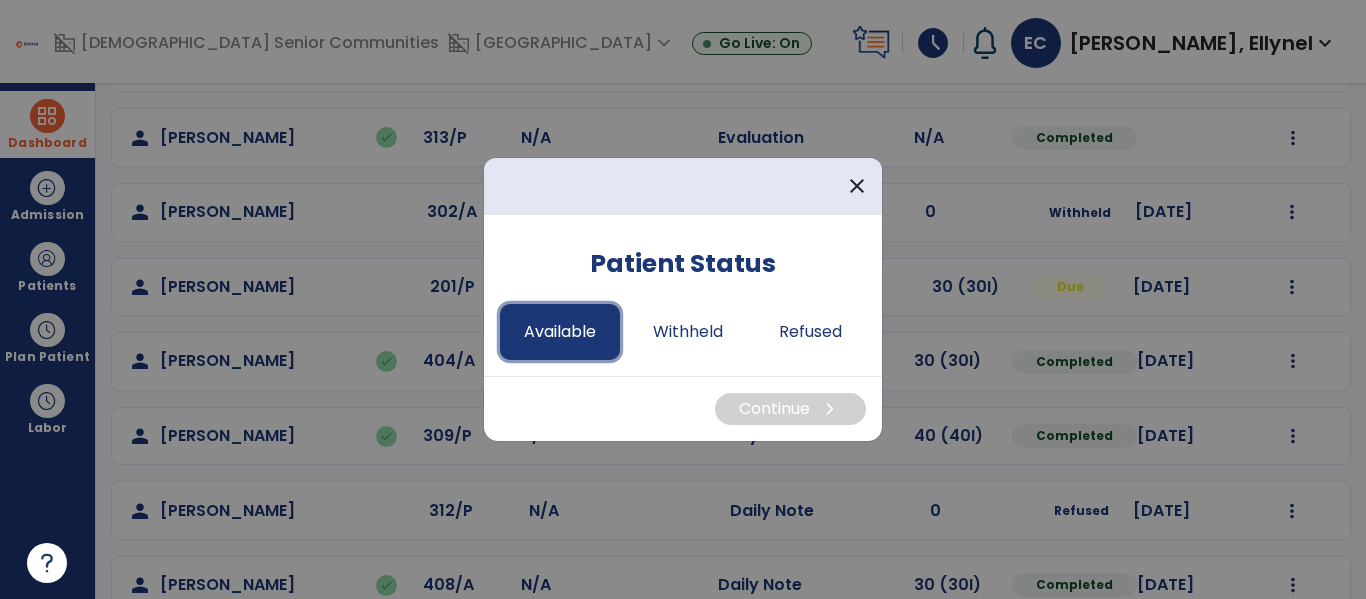 click on "Available" at bounding box center [560, 332] 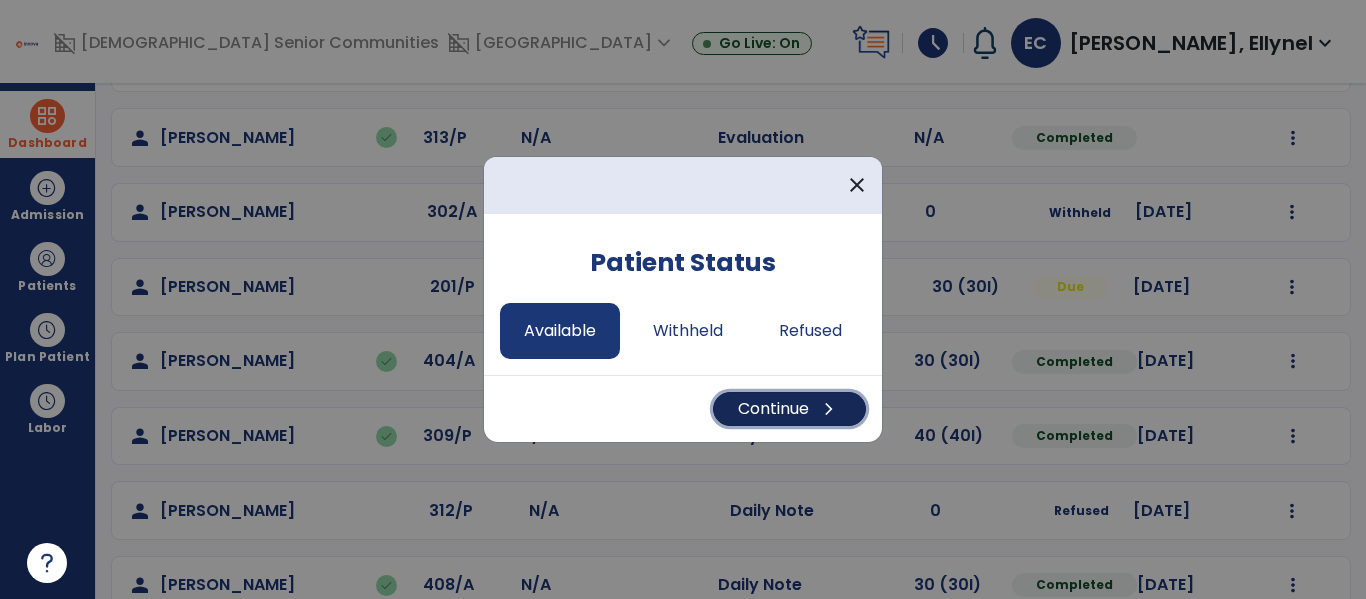 click on "Continue   chevron_right" at bounding box center (789, 409) 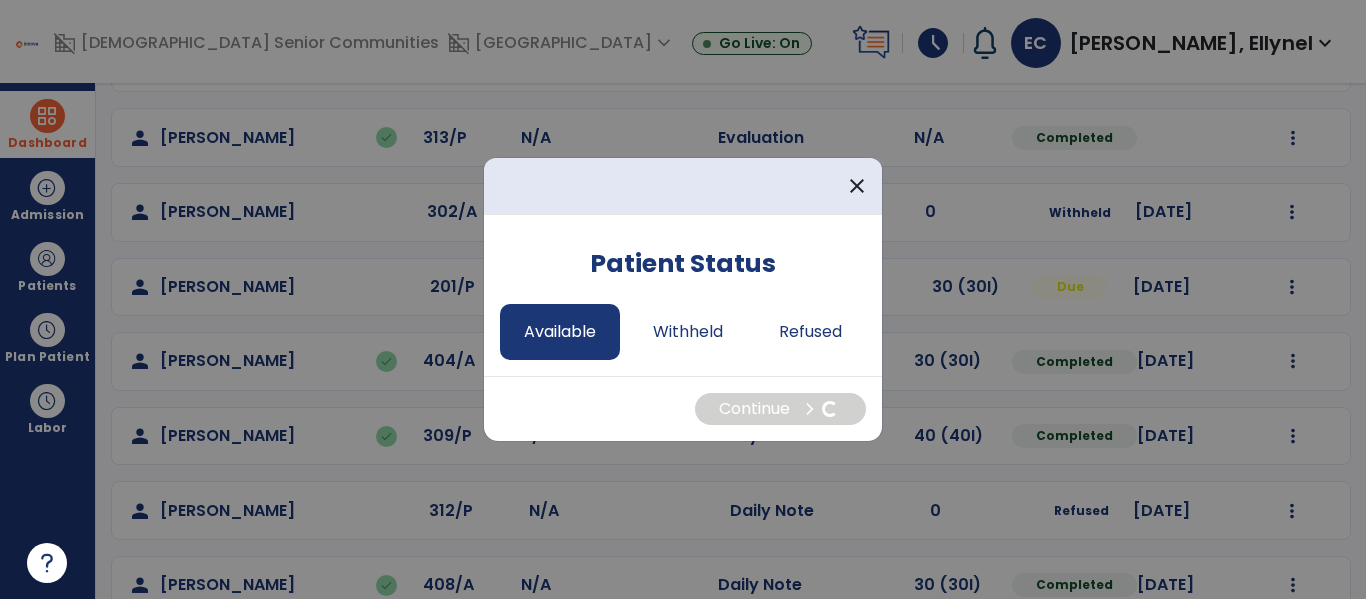 select on "*" 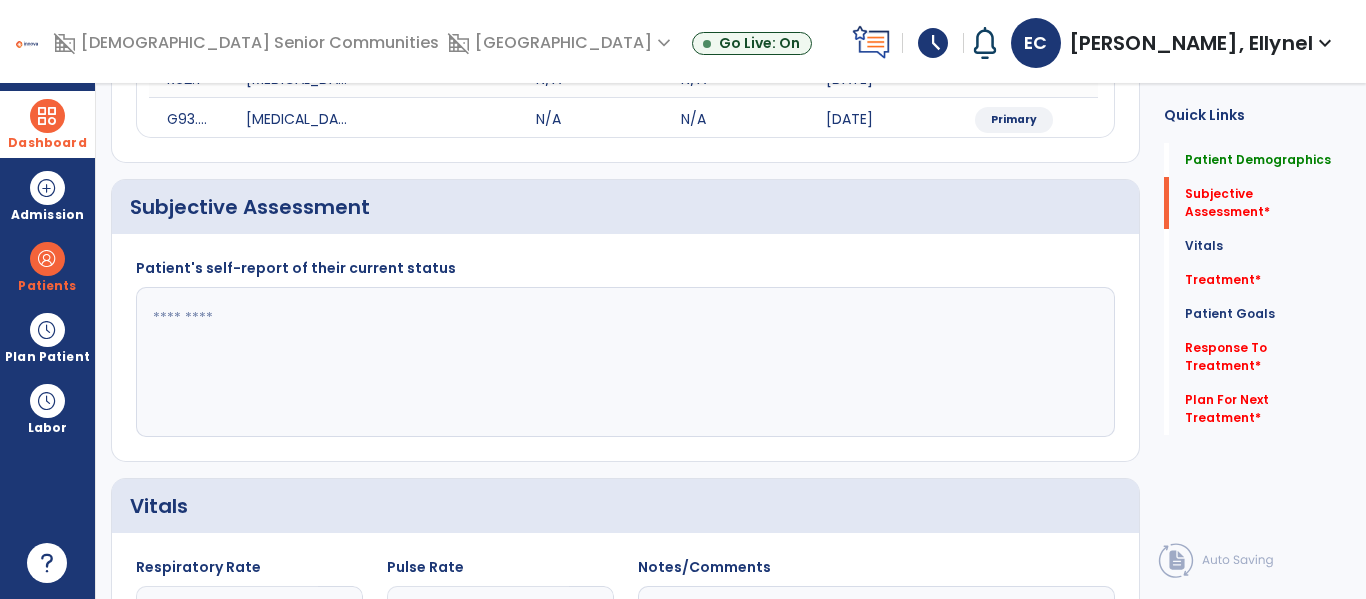 click 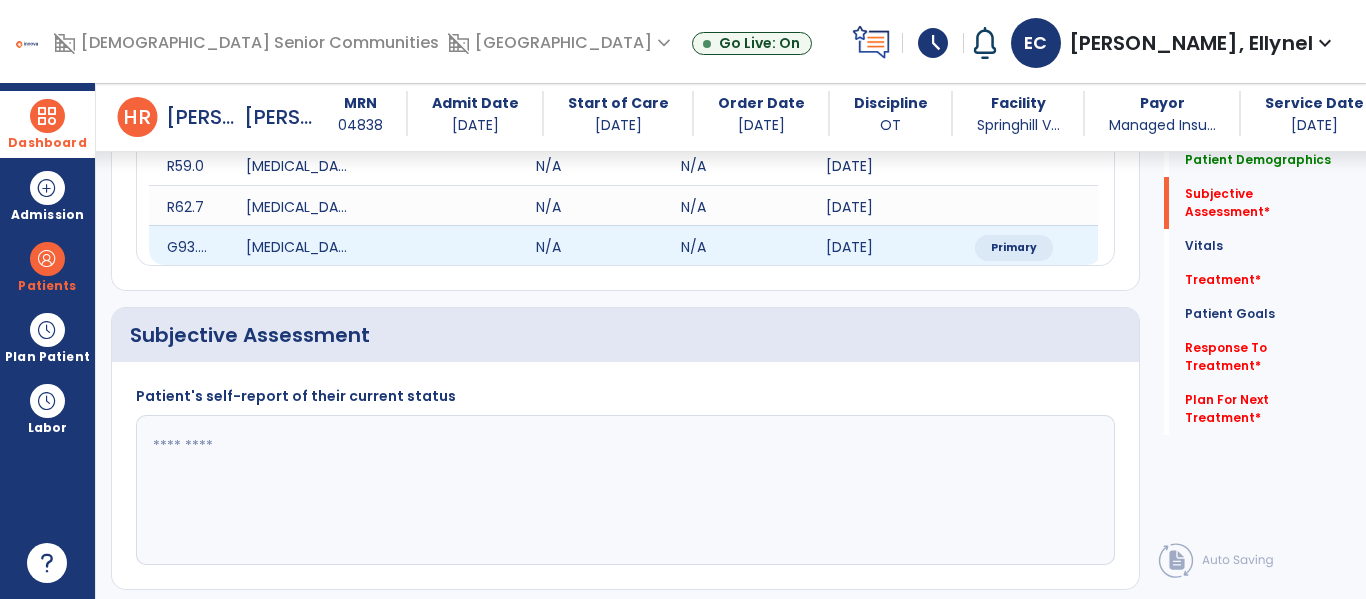 scroll, scrollTop: 322, scrollLeft: 0, axis: vertical 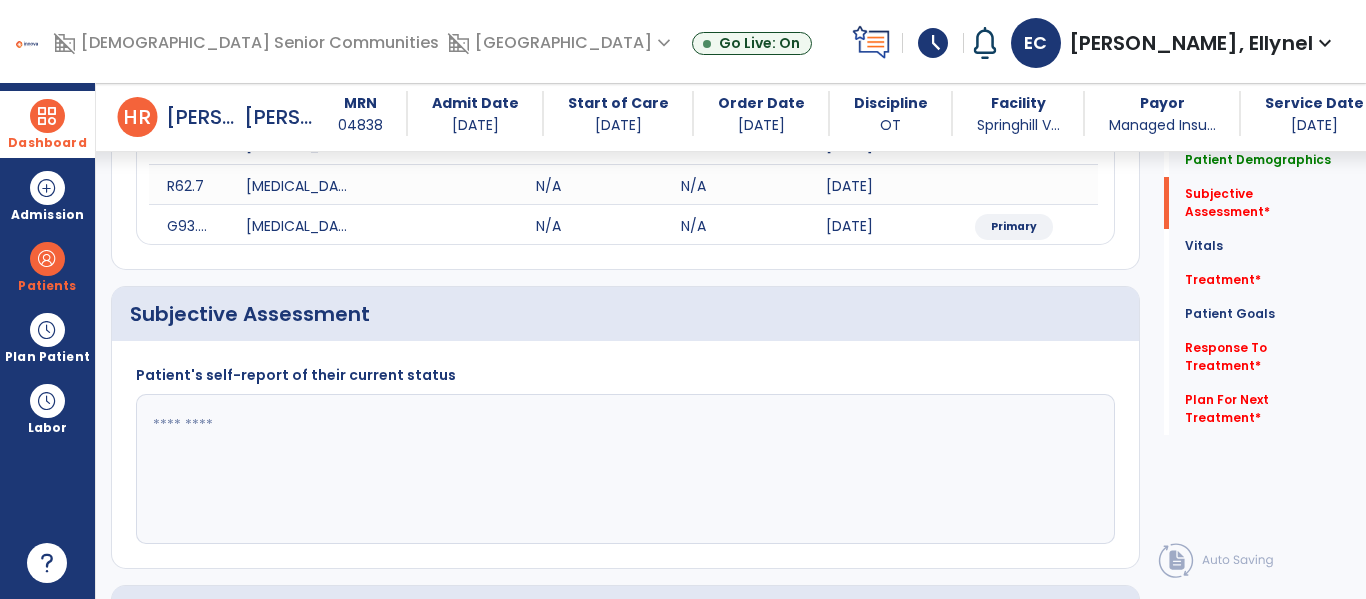 click 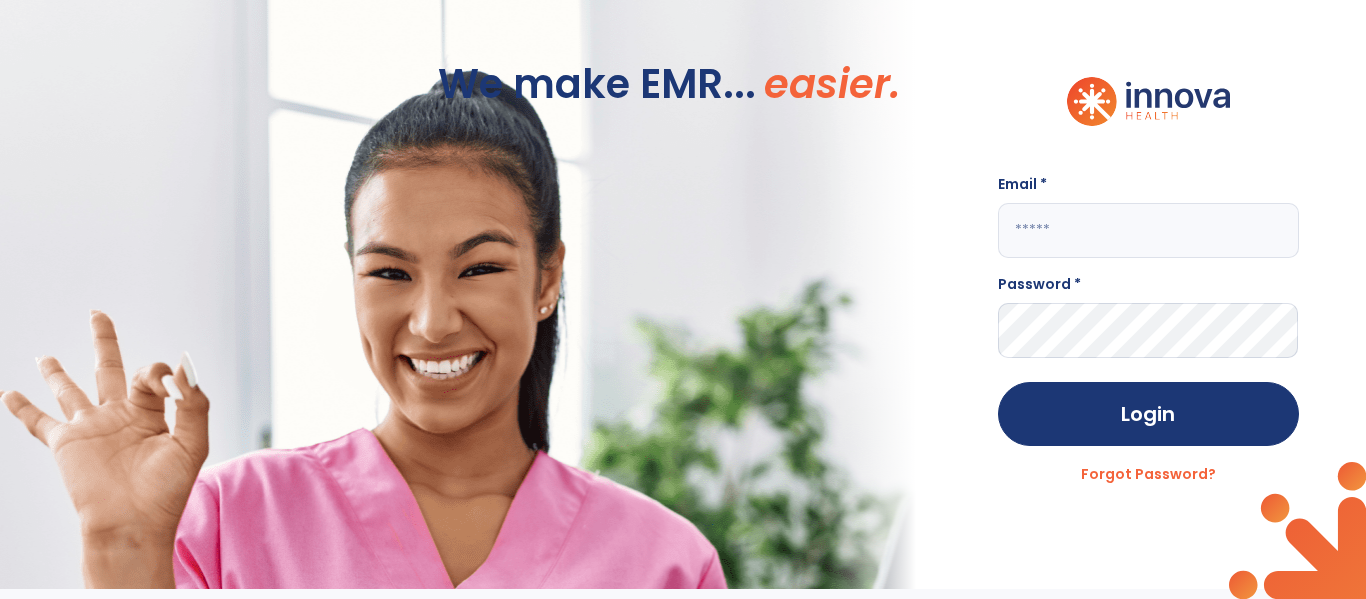 scroll, scrollTop: 0, scrollLeft: 0, axis: both 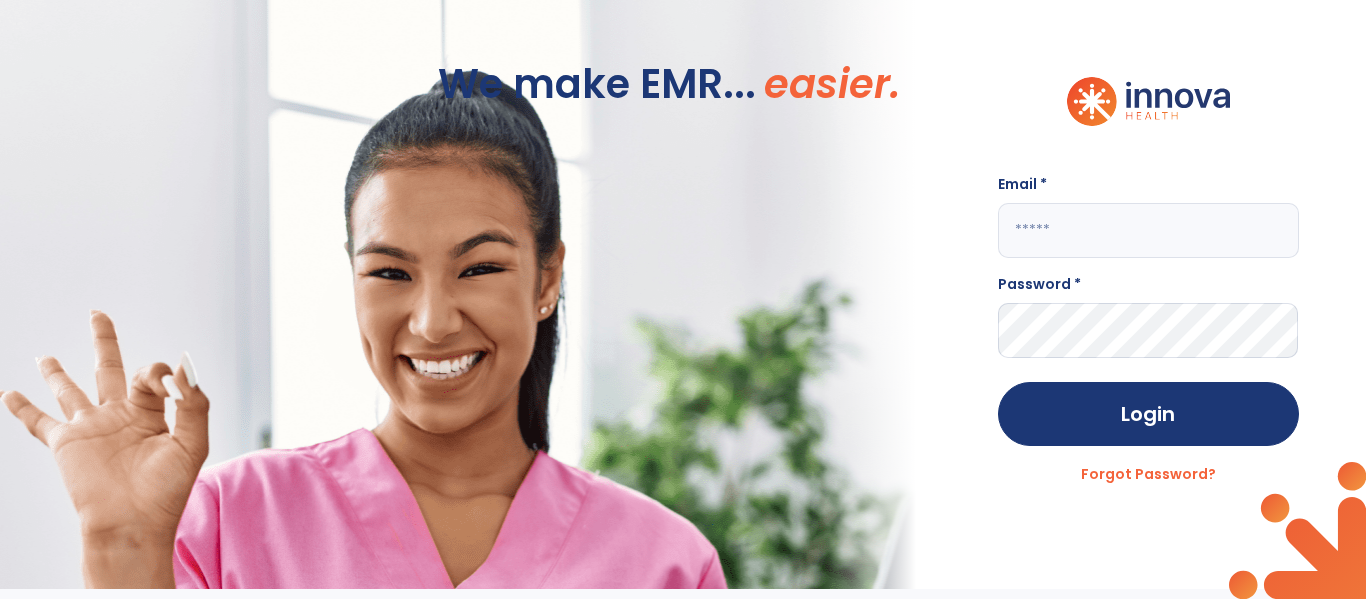 click 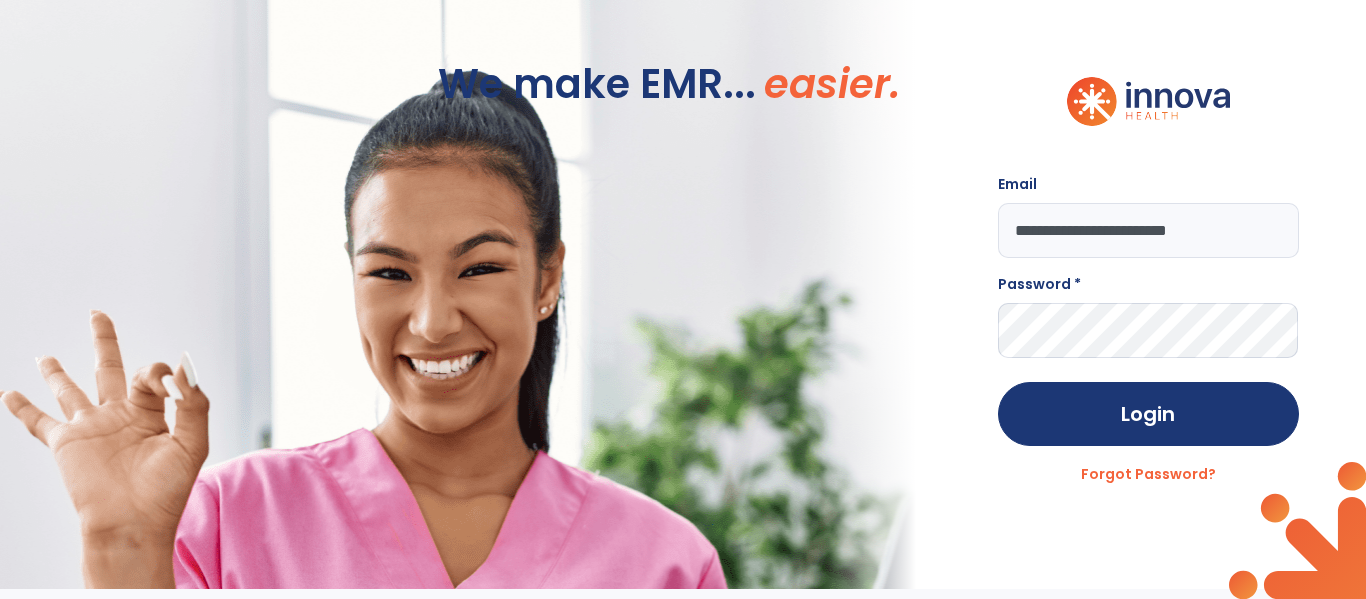 type on "**********" 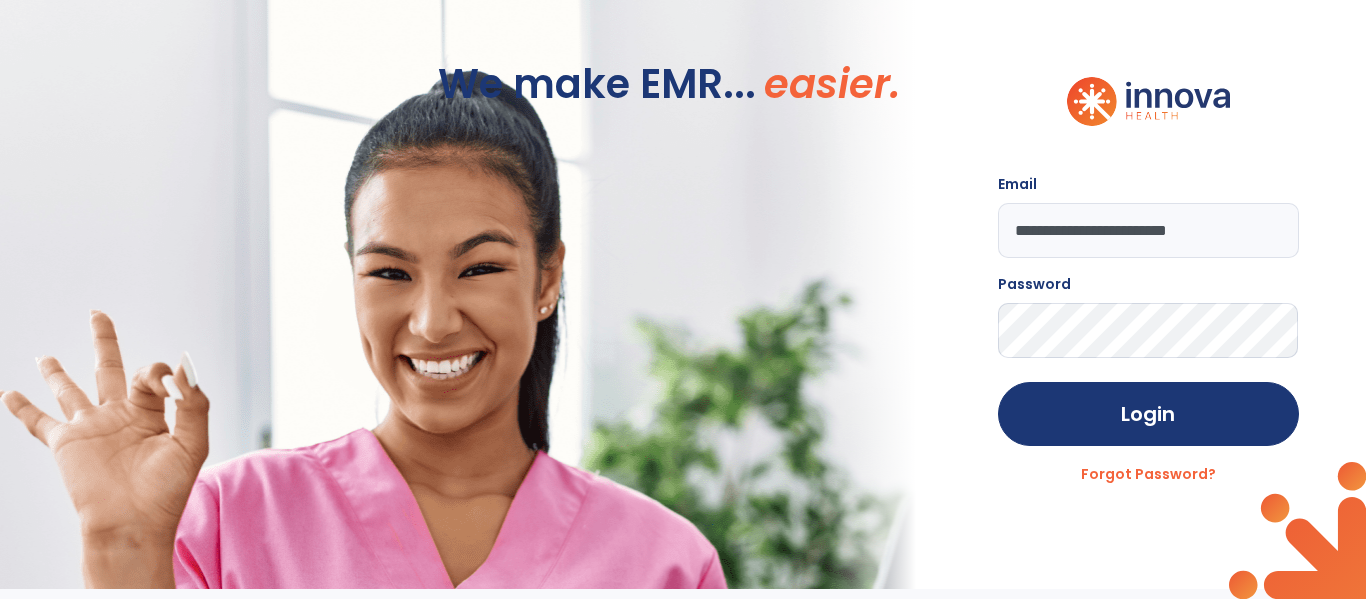click on "Login" 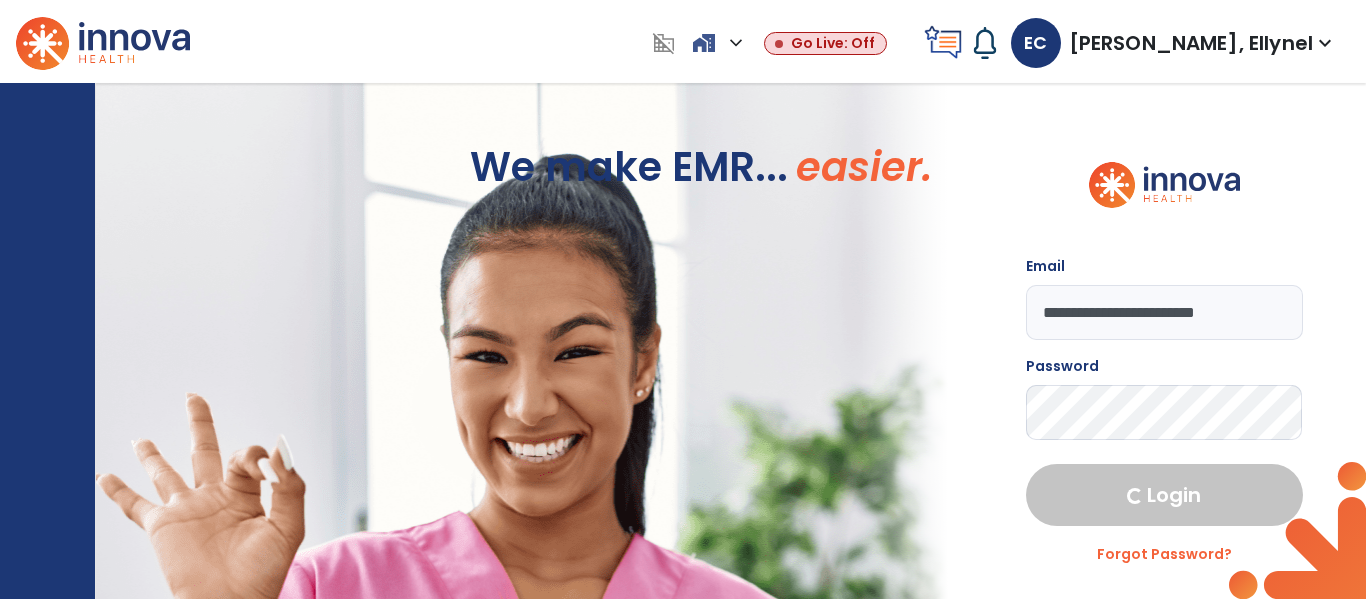 select on "****" 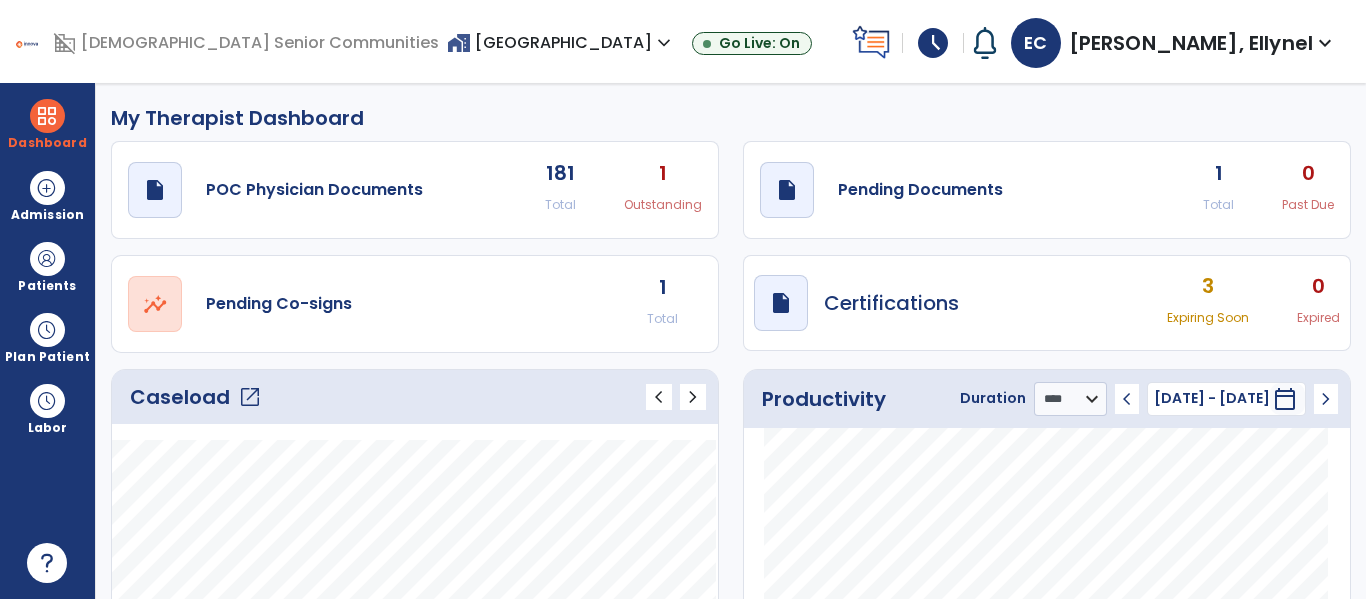 click on "Caseload   open_in_new" 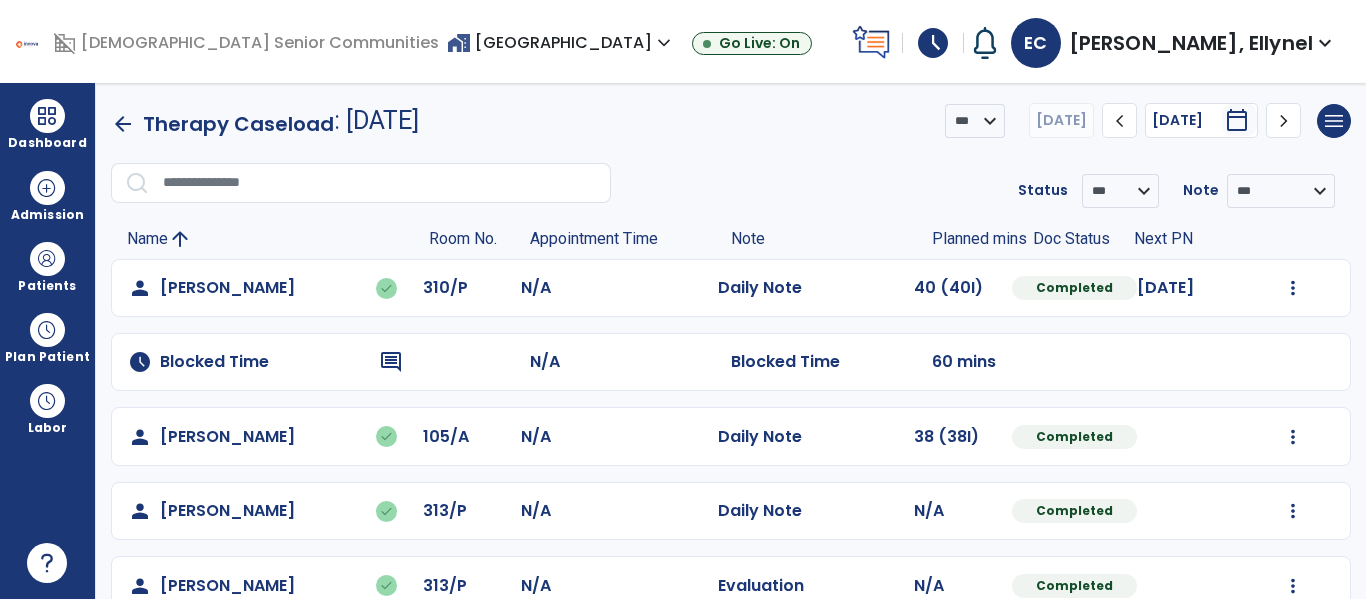 scroll, scrollTop: 562, scrollLeft: 0, axis: vertical 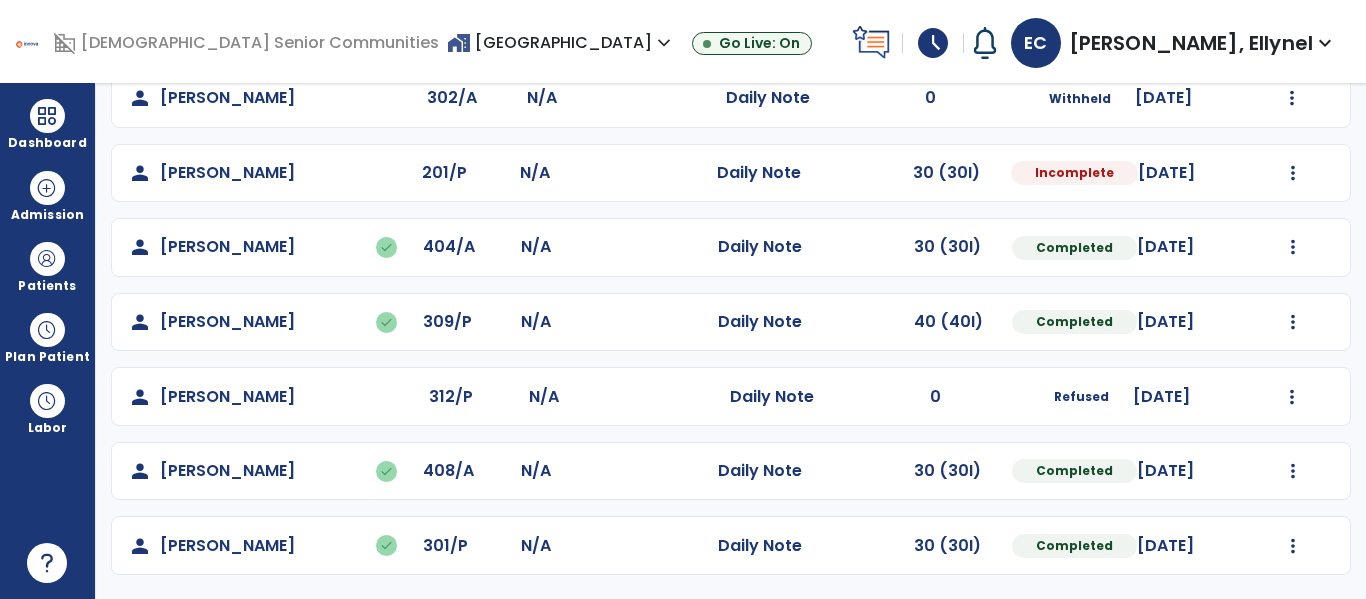 click on "Mark Visit As Complete   Reset Note   Open Document   G + C Mins" 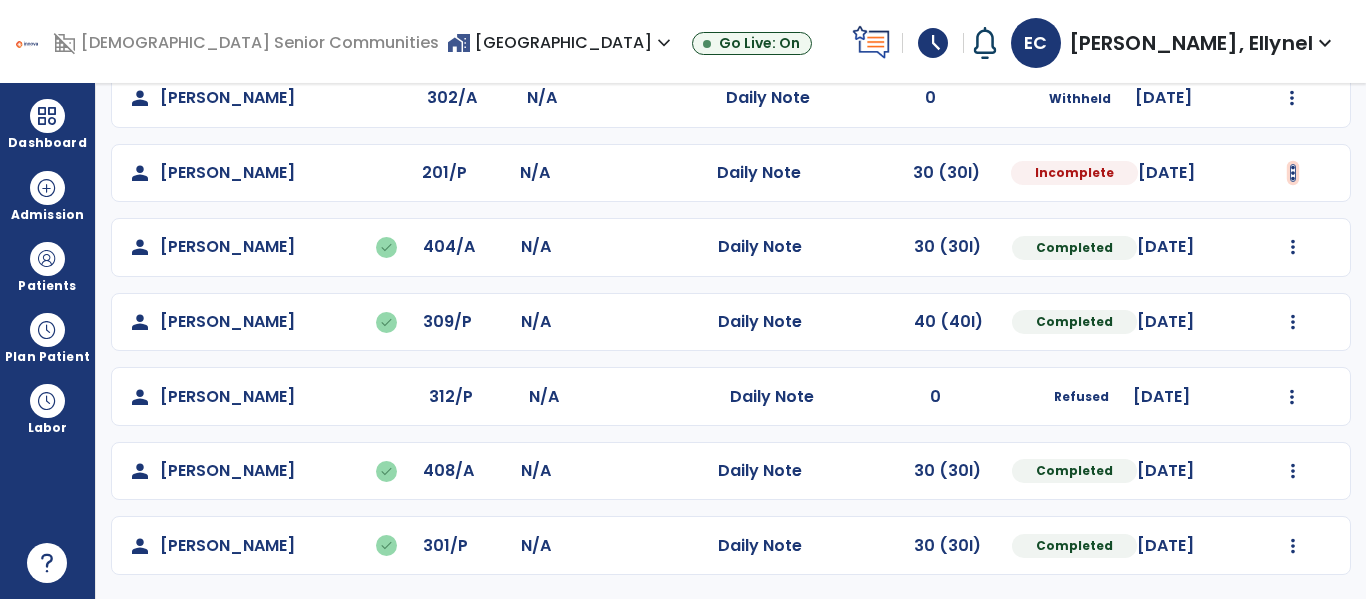 click at bounding box center (1293, -274) 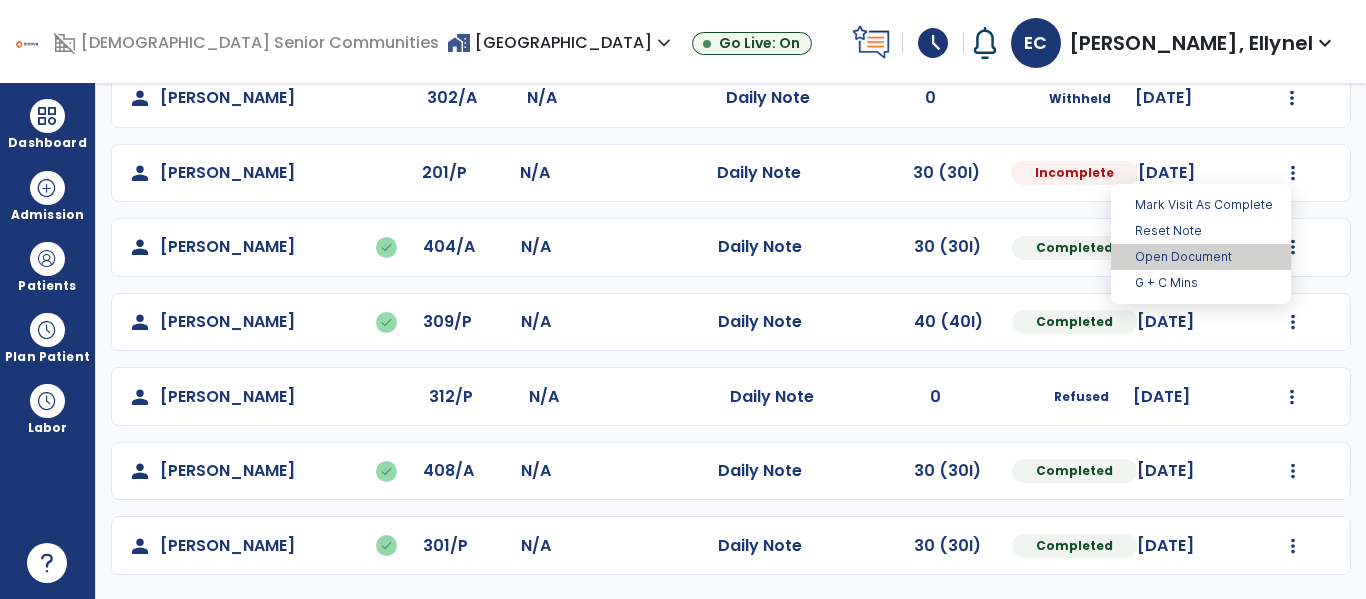 click on "Open Document" at bounding box center (1201, 257) 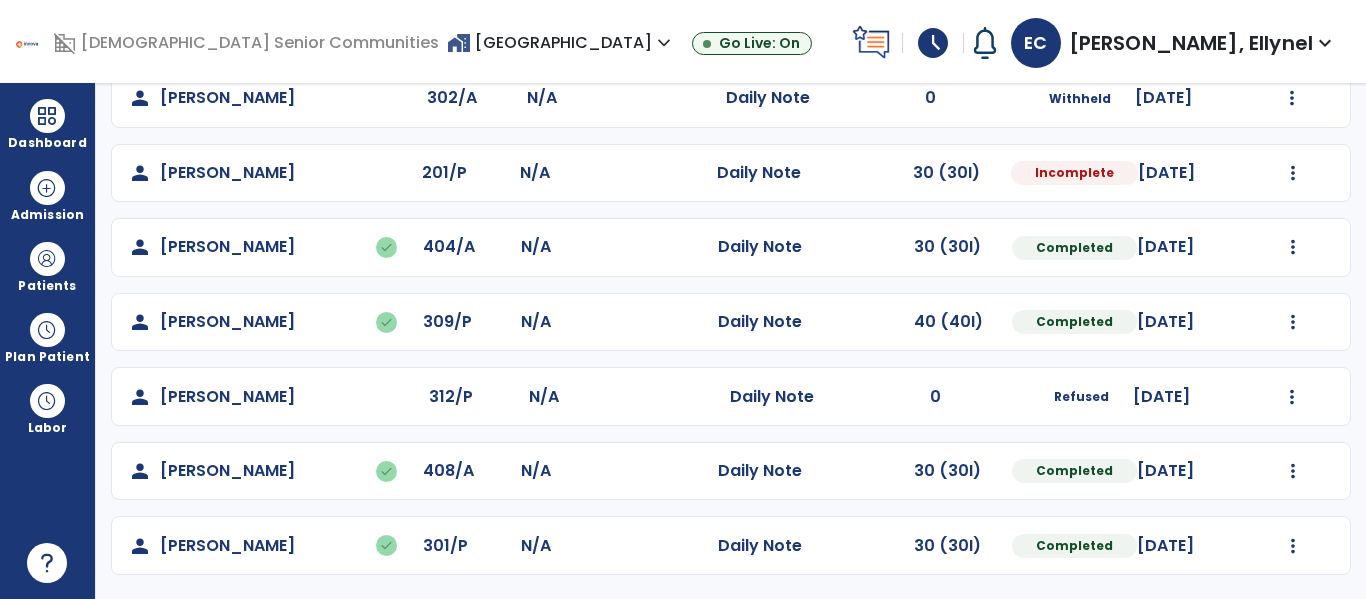 select on "*" 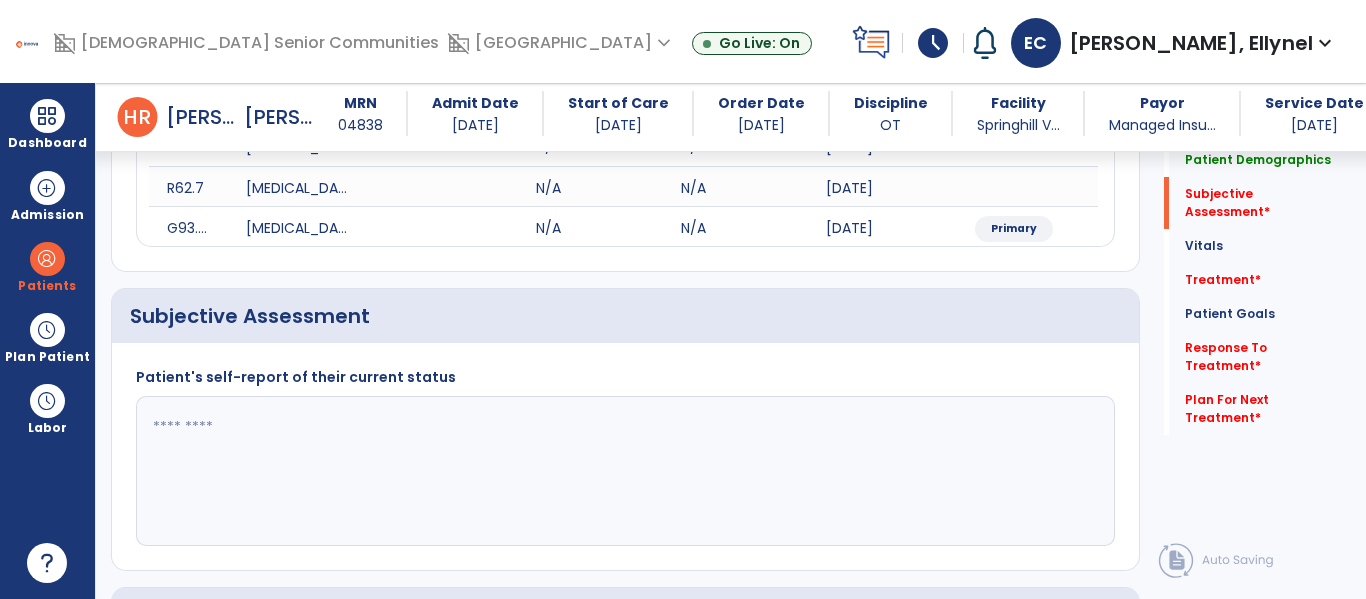 scroll, scrollTop: 299, scrollLeft: 0, axis: vertical 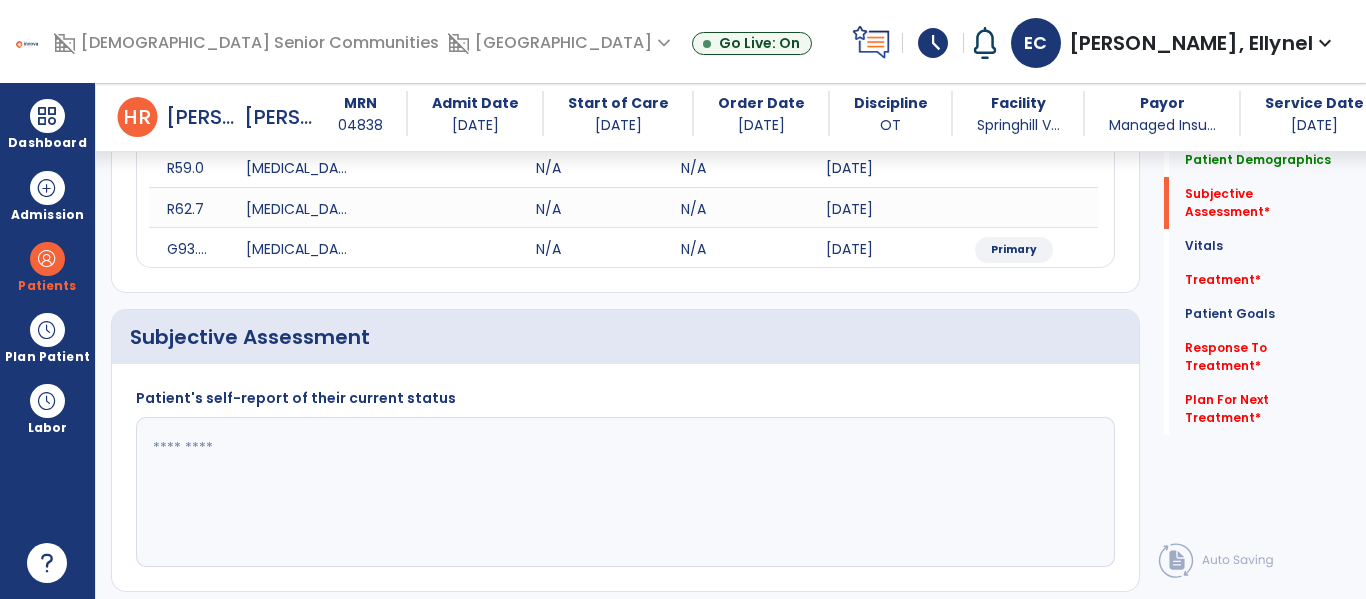 click 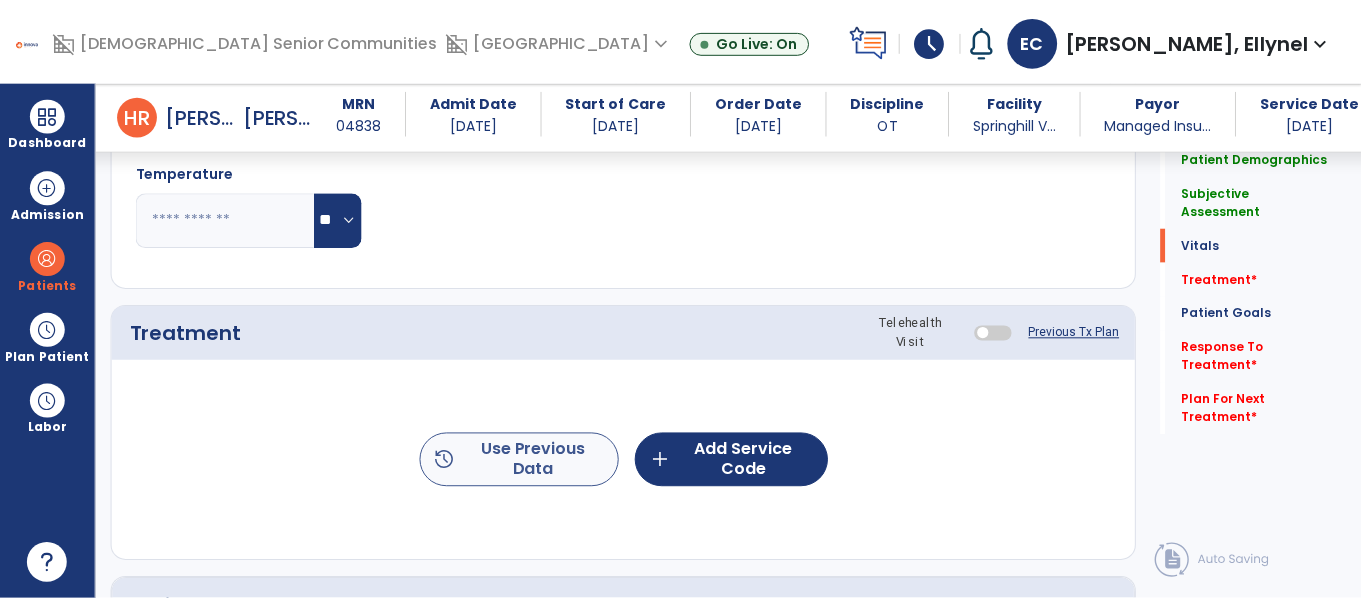 scroll, scrollTop: 1029, scrollLeft: 0, axis: vertical 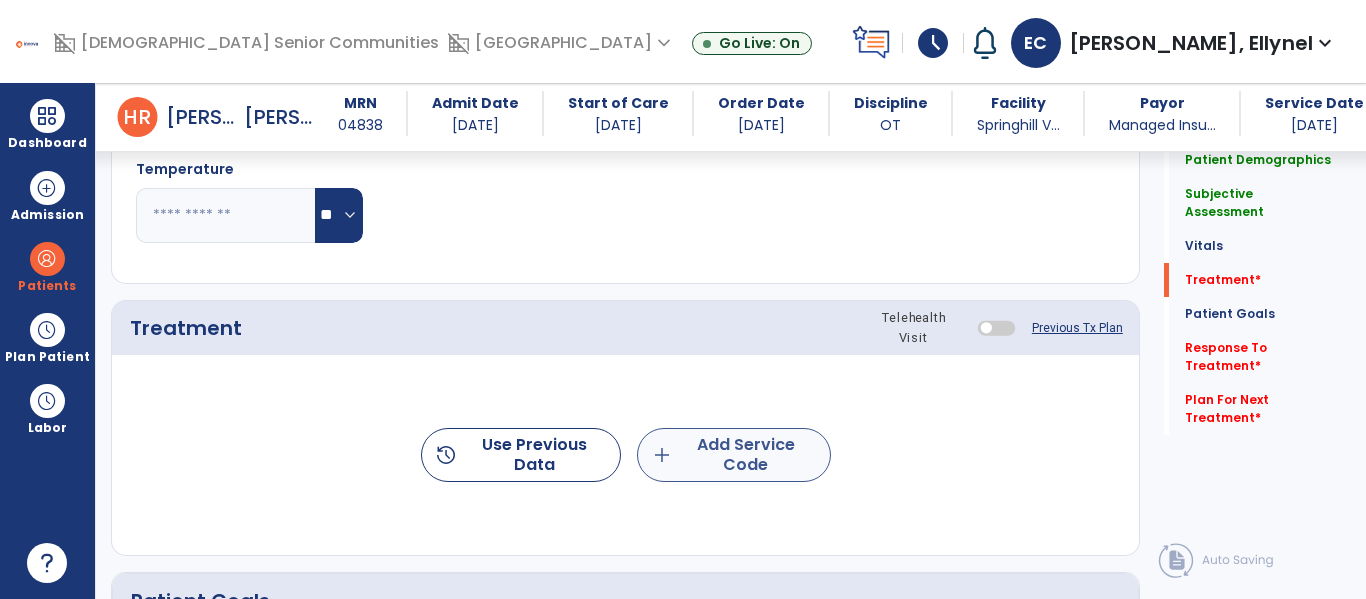 type on "**********" 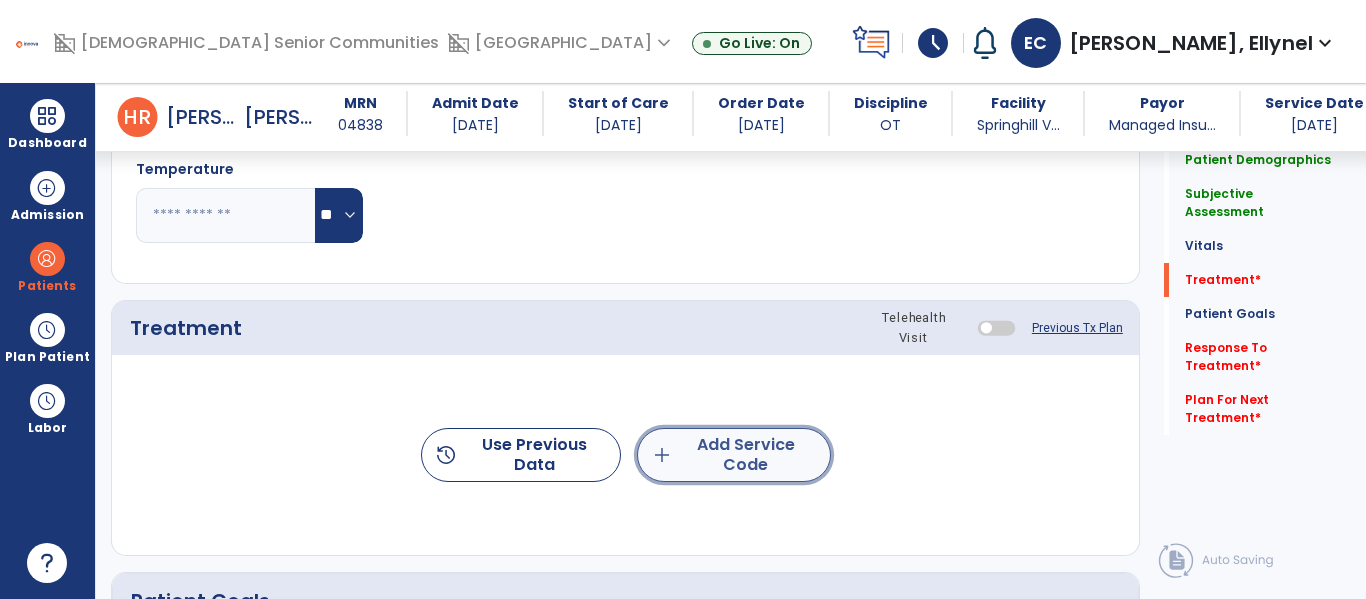 click on "add  Add Service Code" 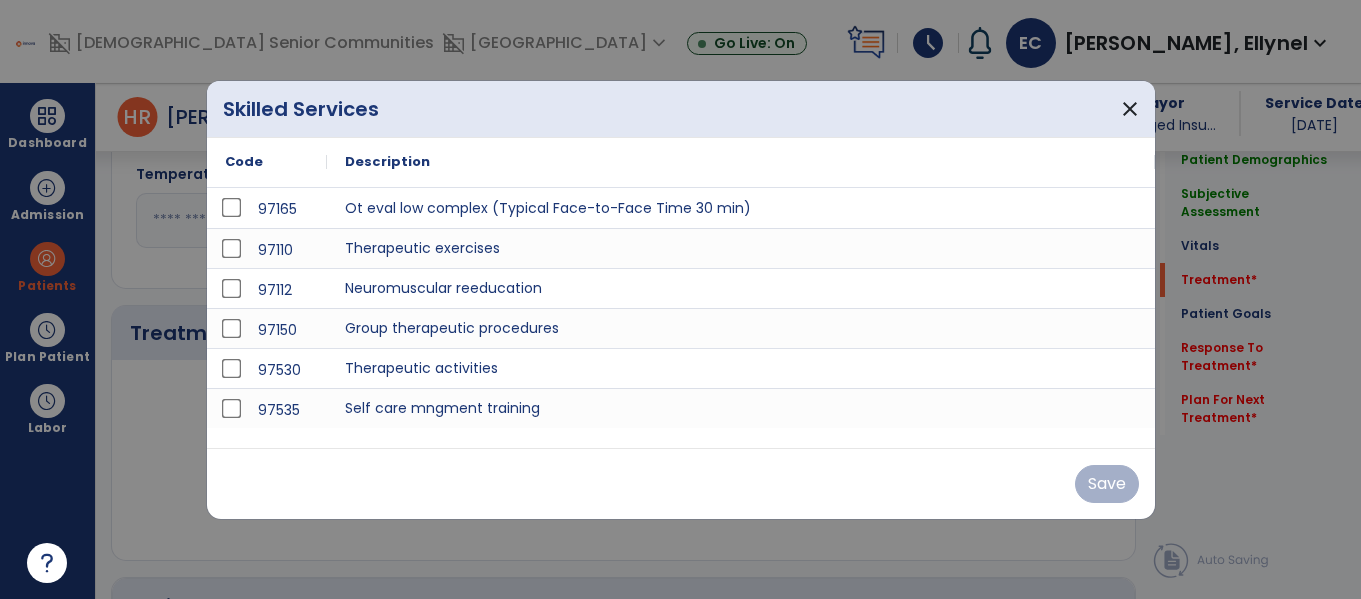 scroll, scrollTop: 1029, scrollLeft: 0, axis: vertical 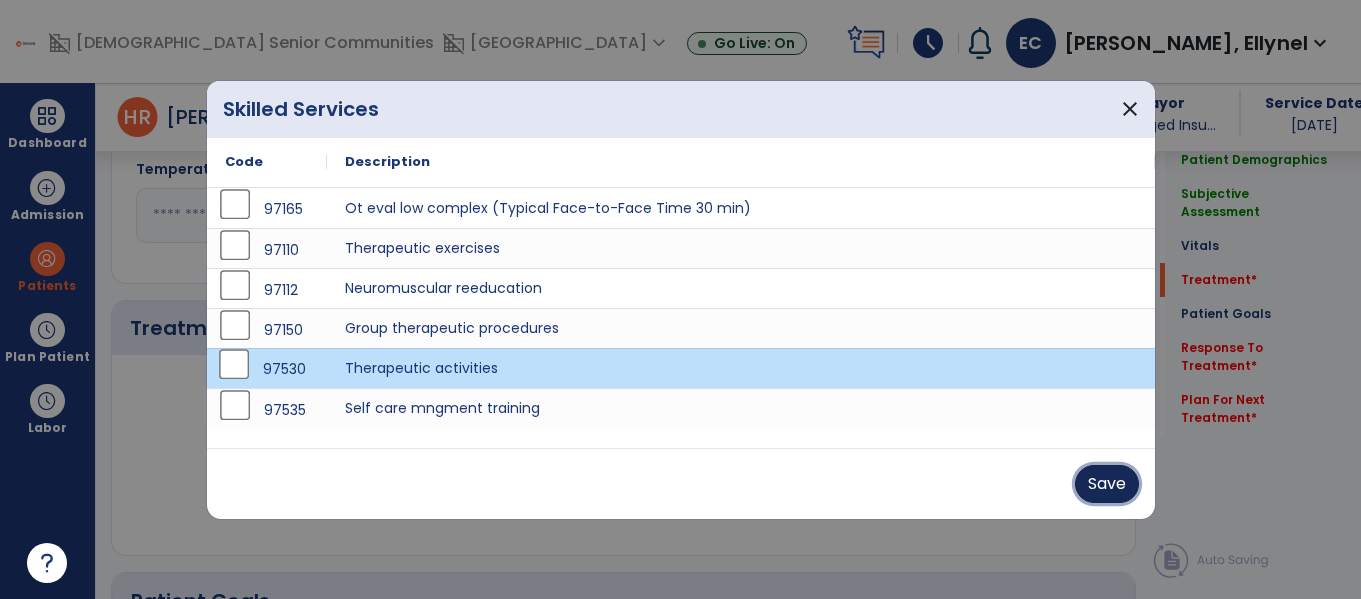 click on "Save" at bounding box center [1107, 484] 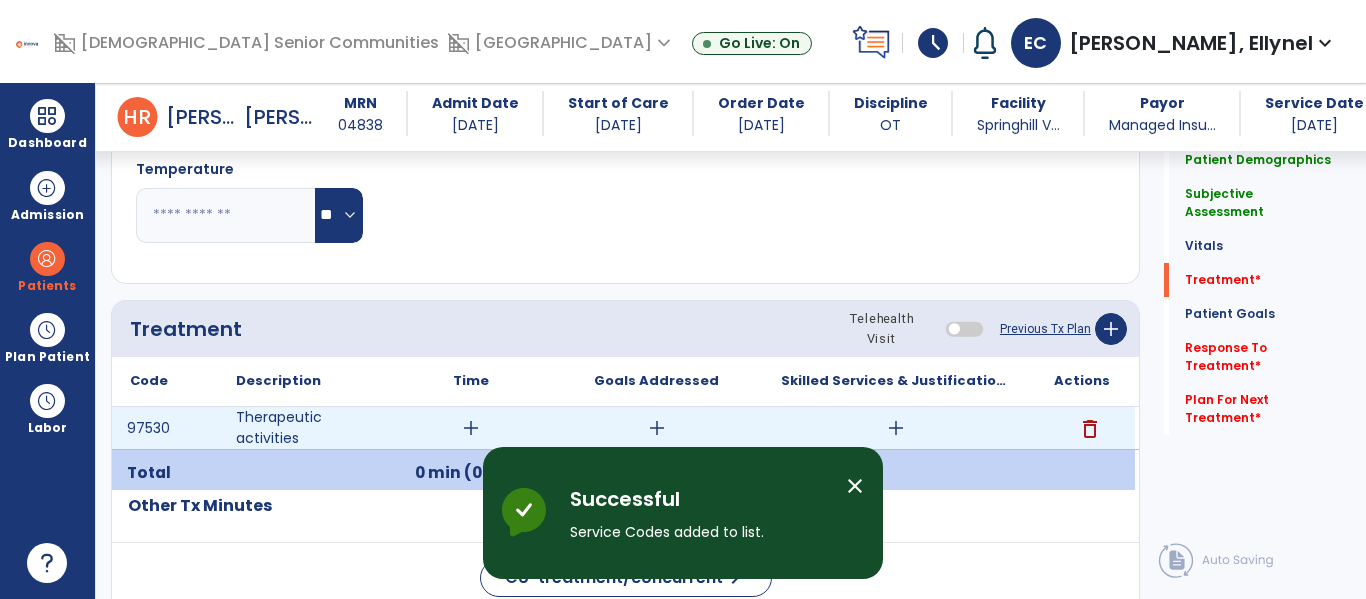 click on "add" at bounding box center [471, 428] 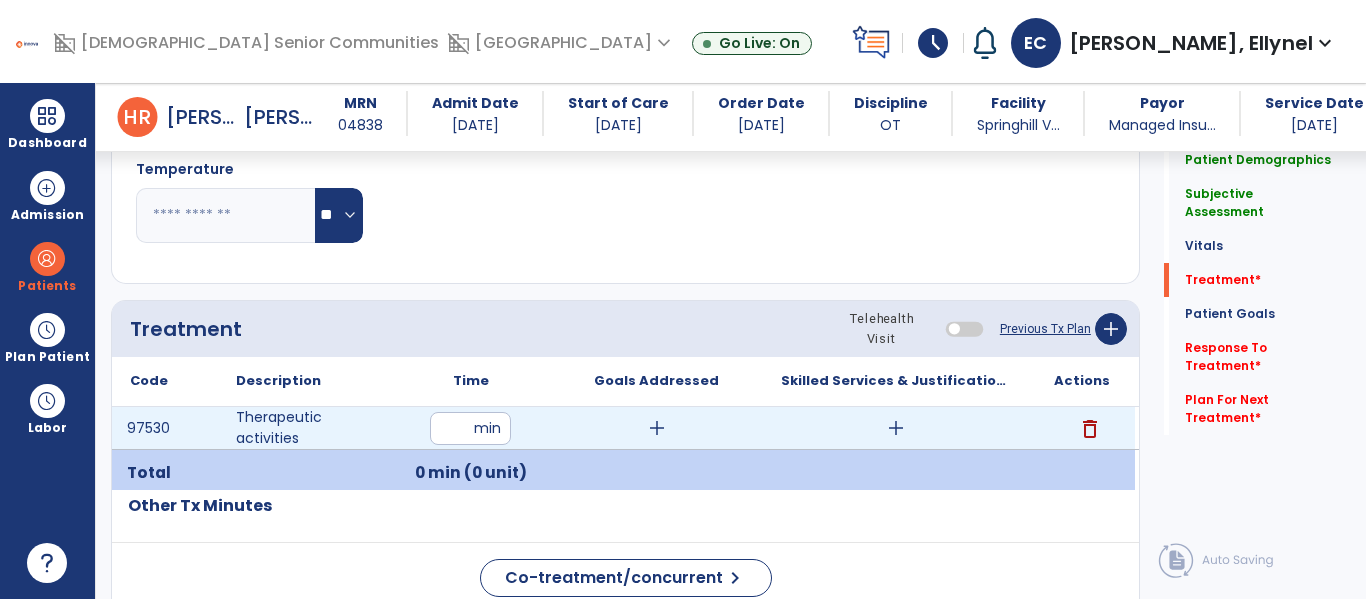 type on "**" 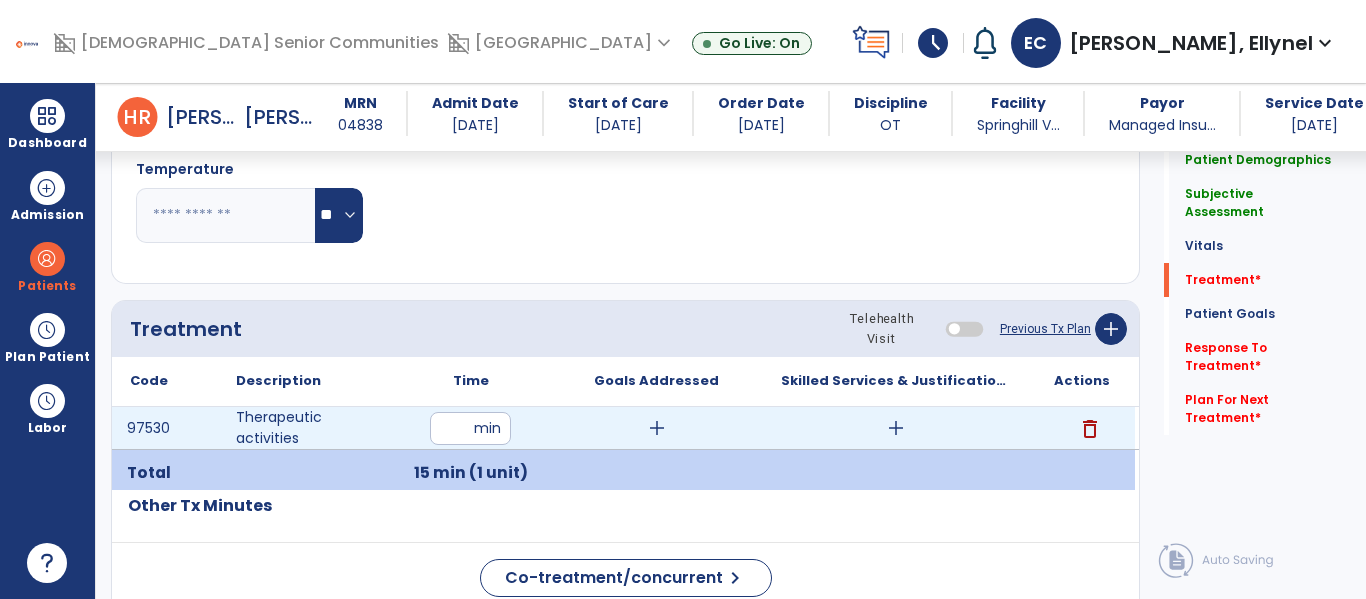 click on "add" at bounding box center (896, 428) 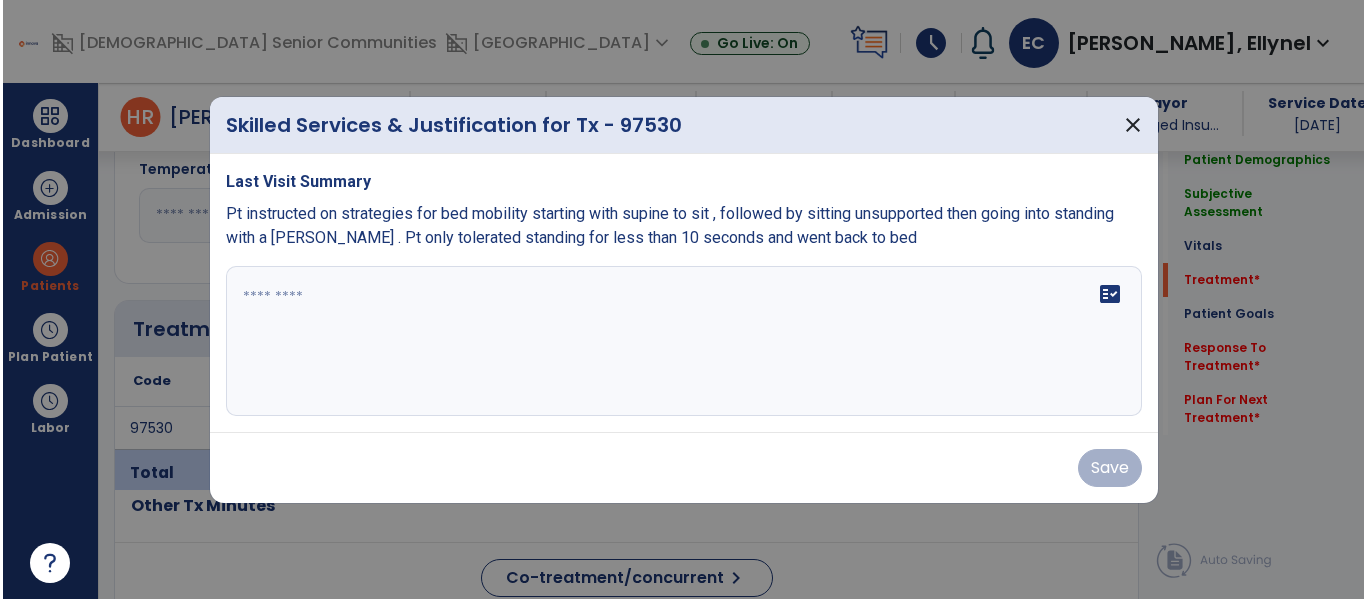 scroll, scrollTop: 1029, scrollLeft: 0, axis: vertical 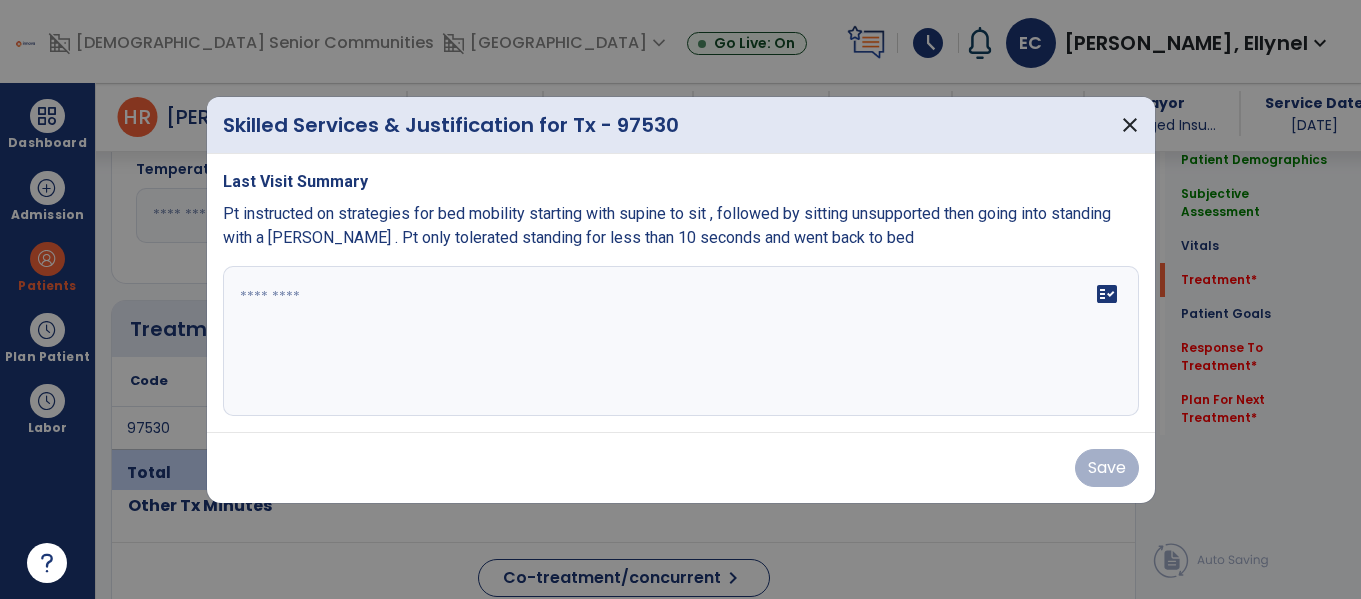 click on "fact_check" at bounding box center [681, 341] 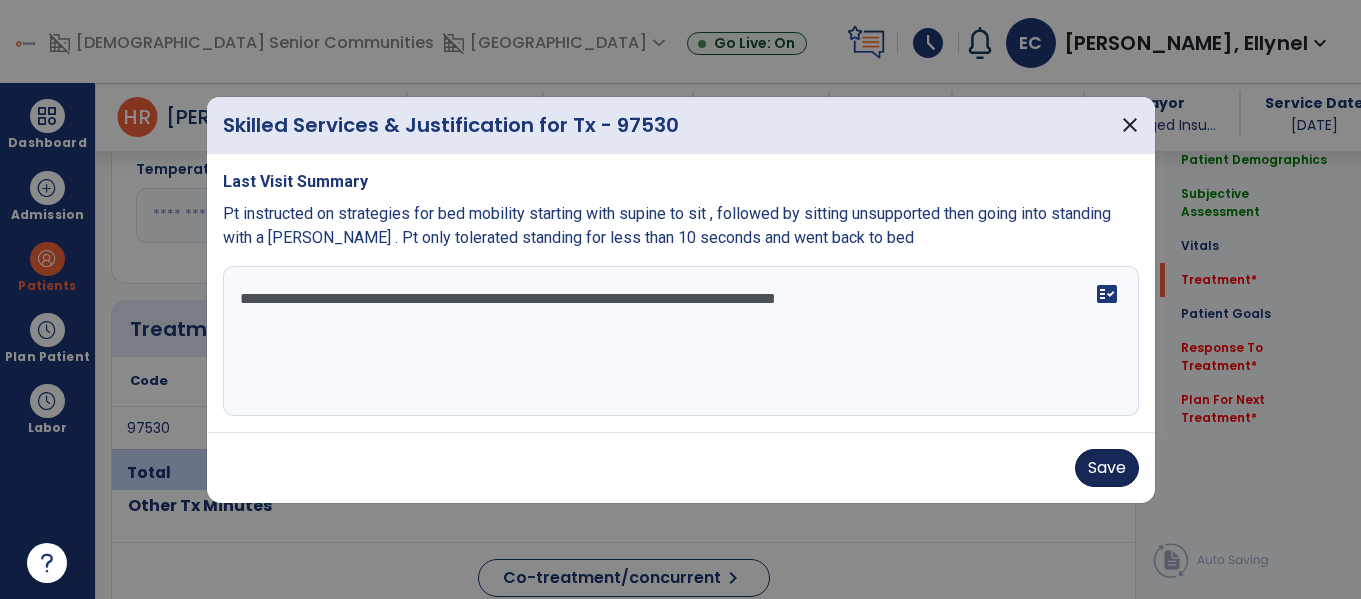 type on "**********" 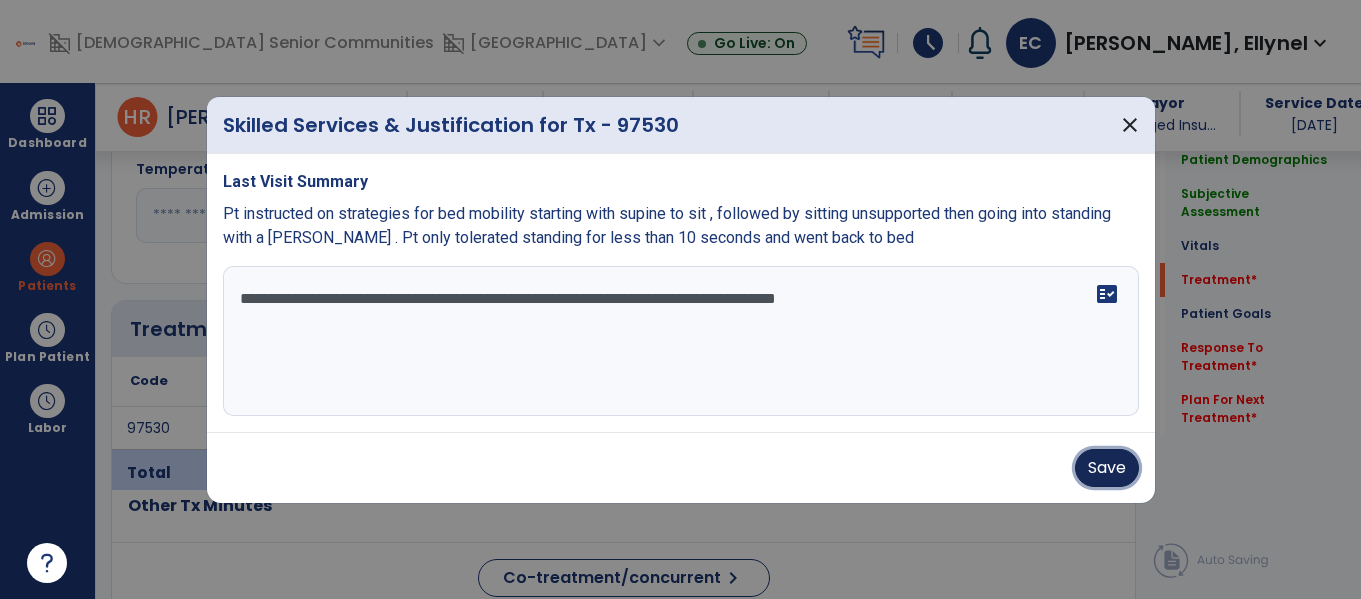 click on "Save" at bounding box center (1107, 468) 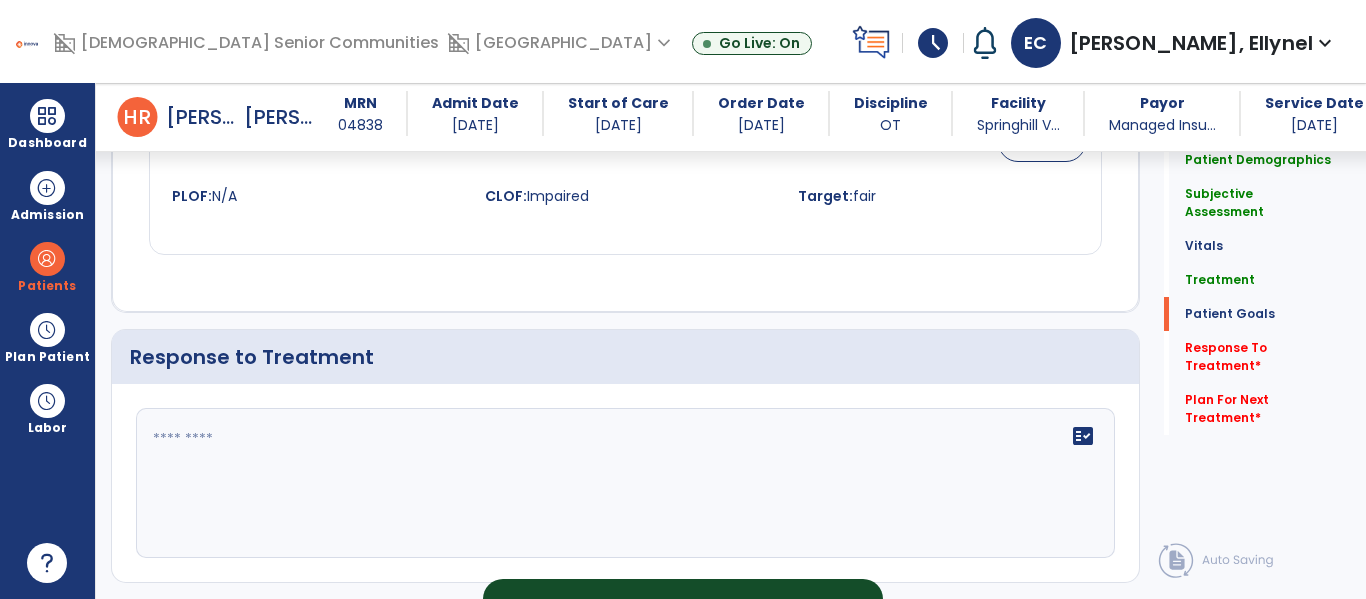 scroll, scrollTop: 2831, scrollLeft: 0, axis: vertical 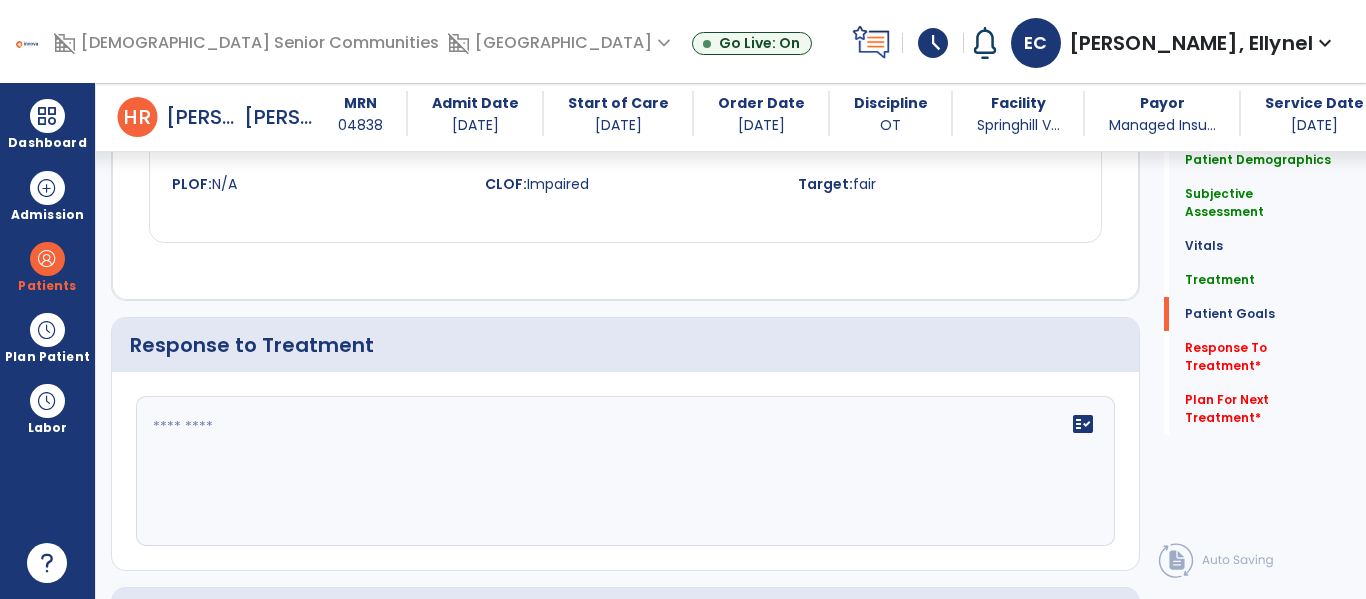 click on "fact_check" 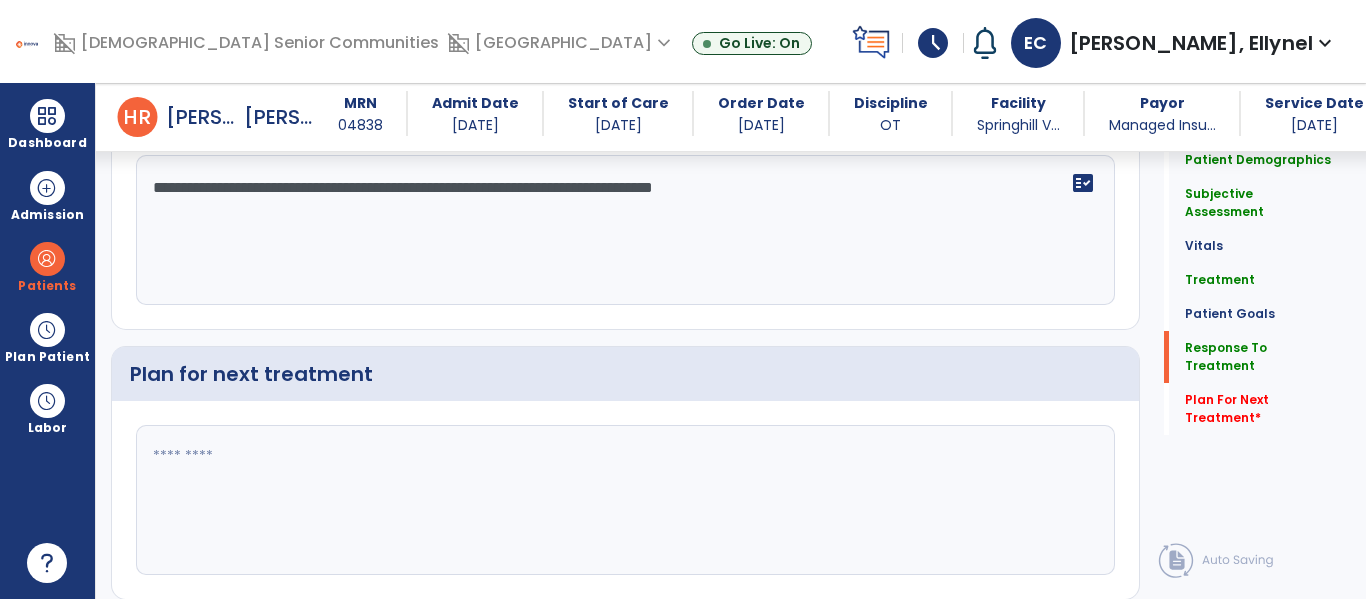 scroll, scrollTop: 3074, scrollLeft: 0, axis: vertical 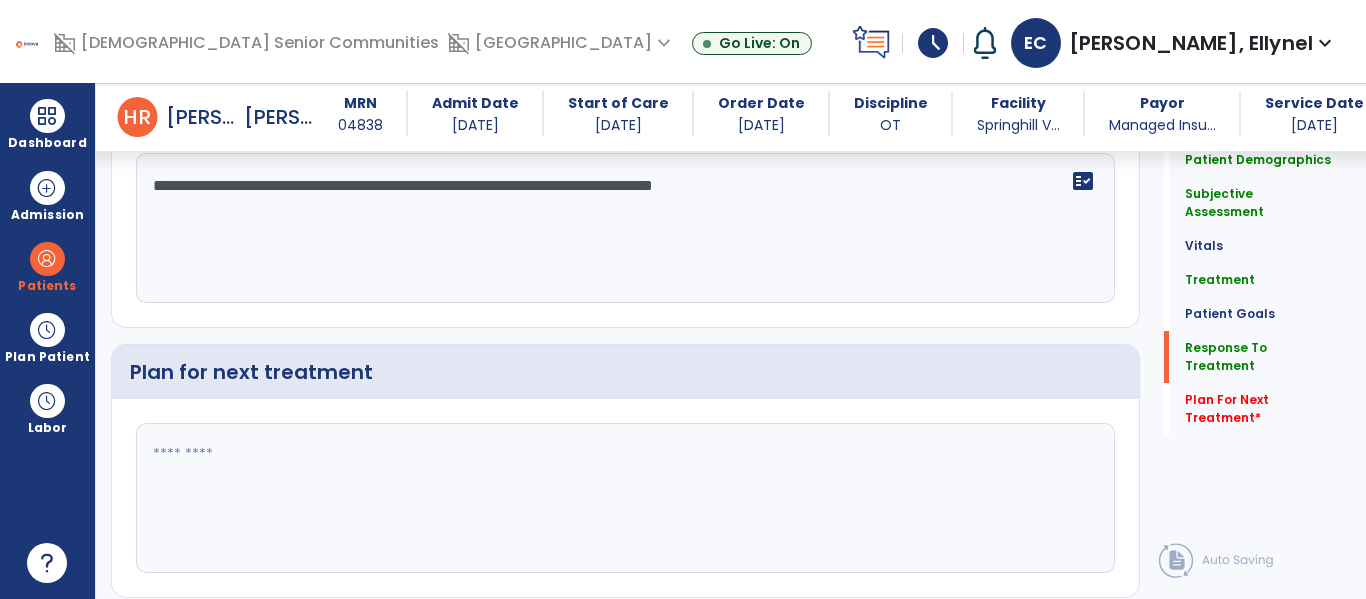 type on "**********" 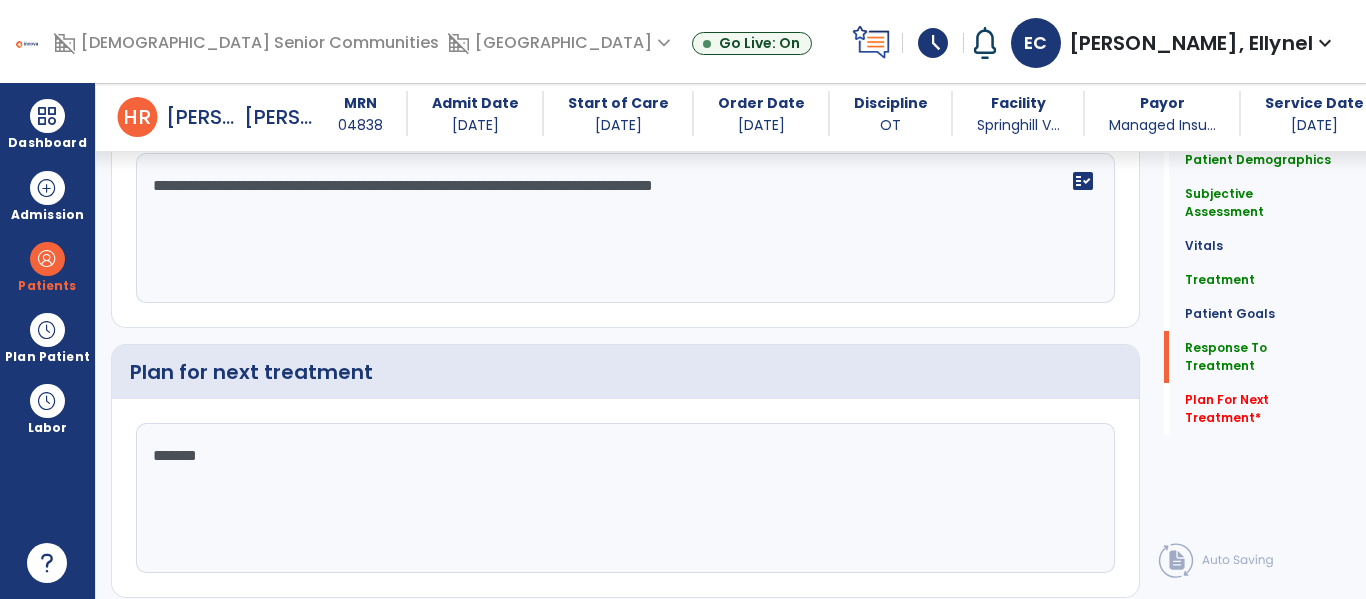 type on "********" 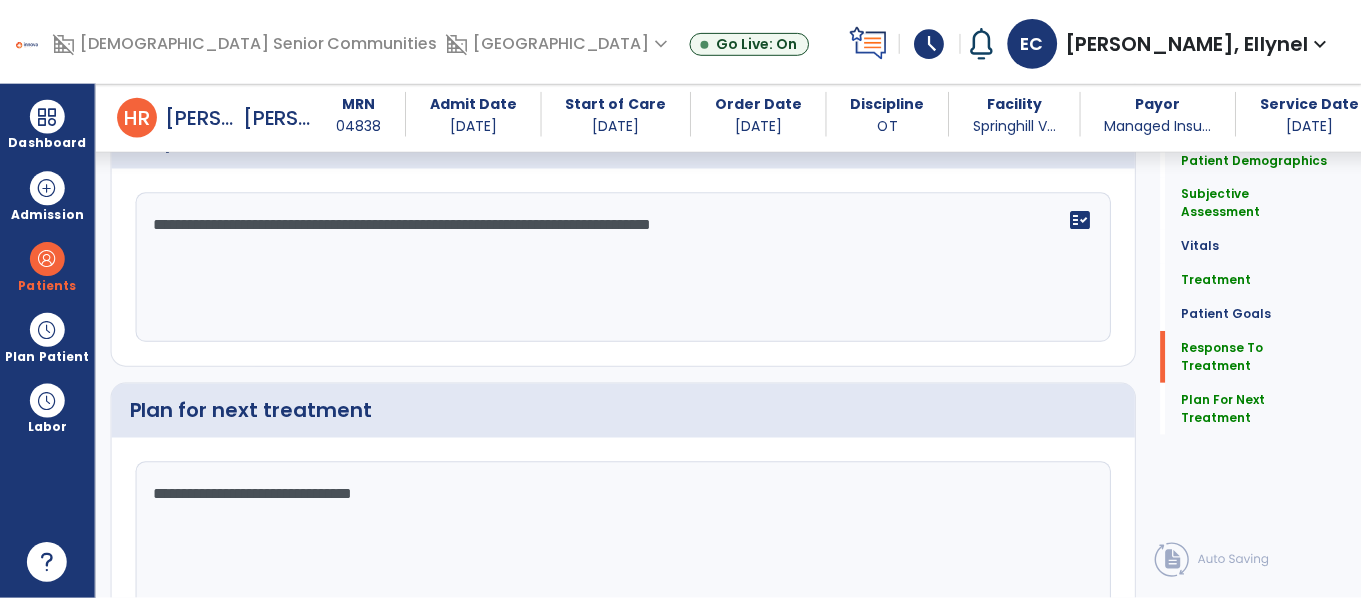 scroll, scrollTop: 3137, scrollLeft: 0, axis: vertical 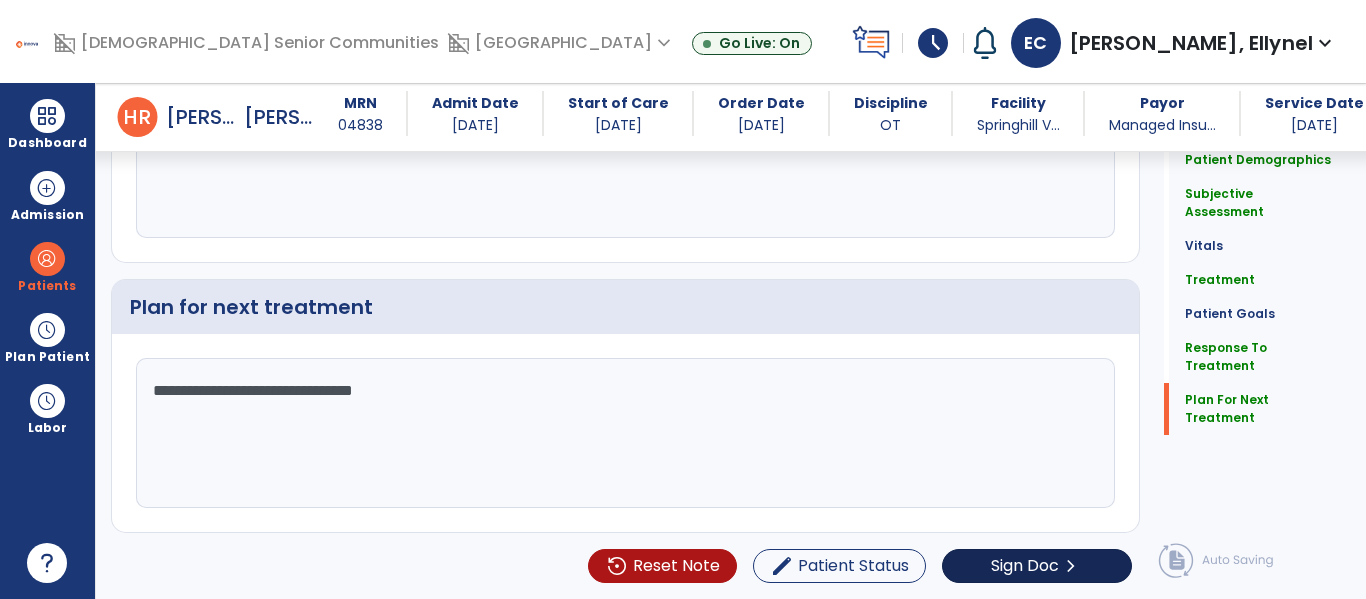 type on "**********" 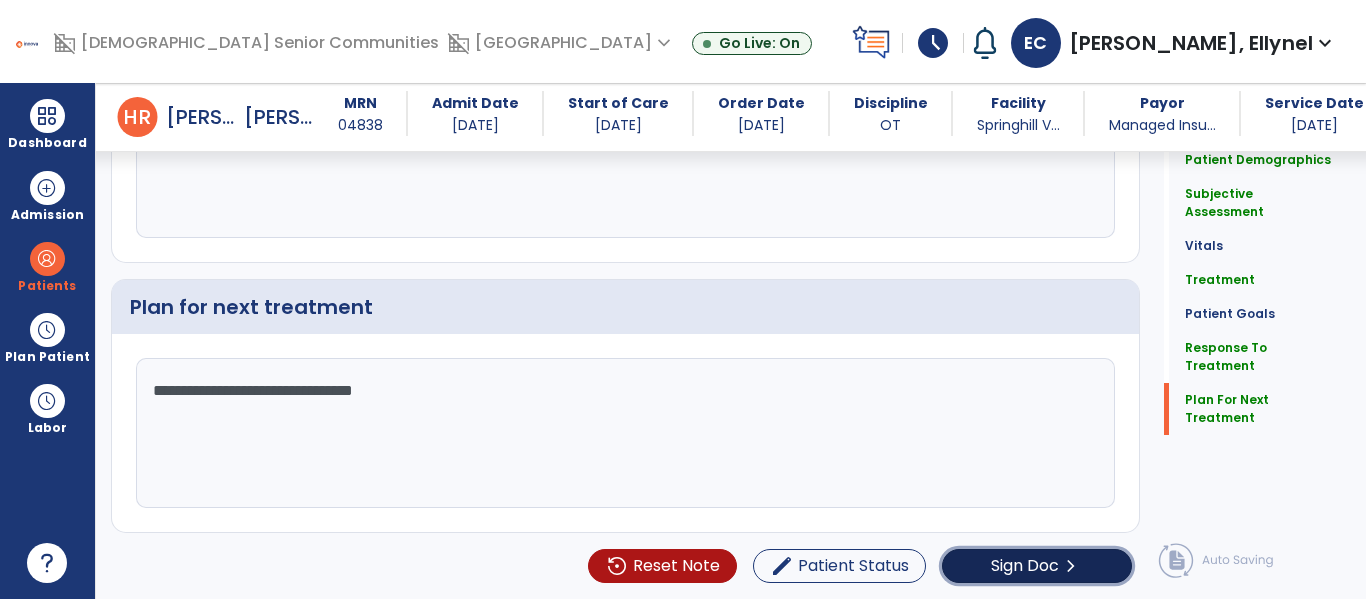 click on "Sign Doc" 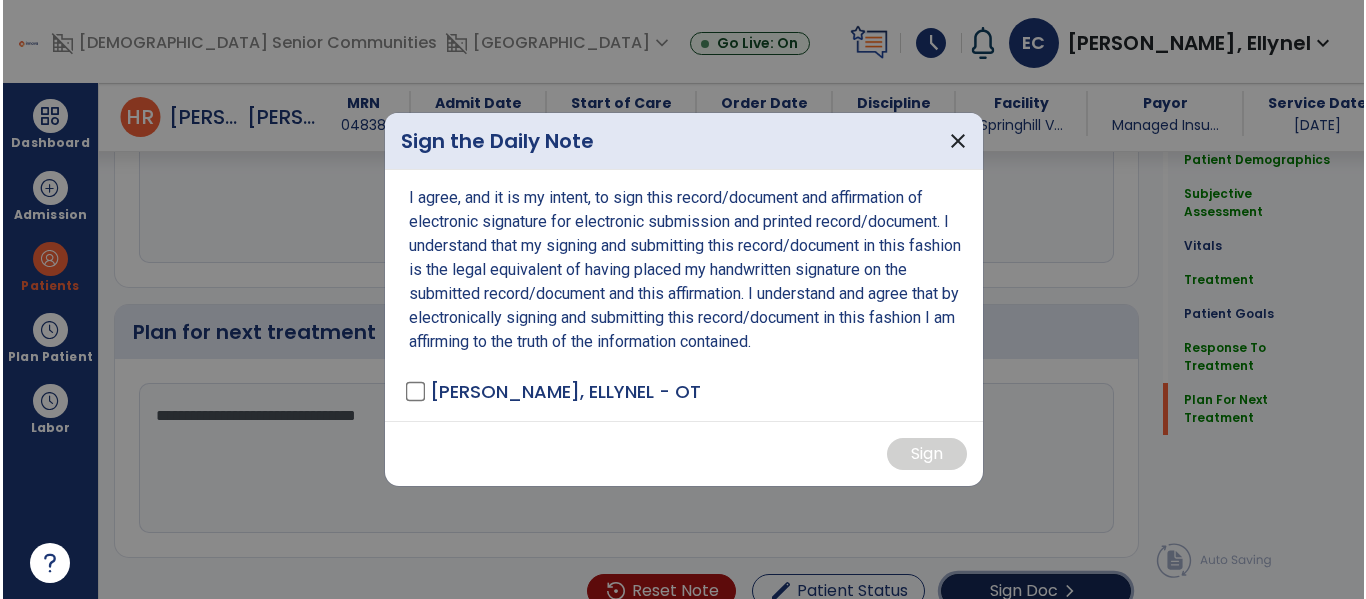 scroll, scrollTop: 3137, scrollLeft: 0, axis: vertical 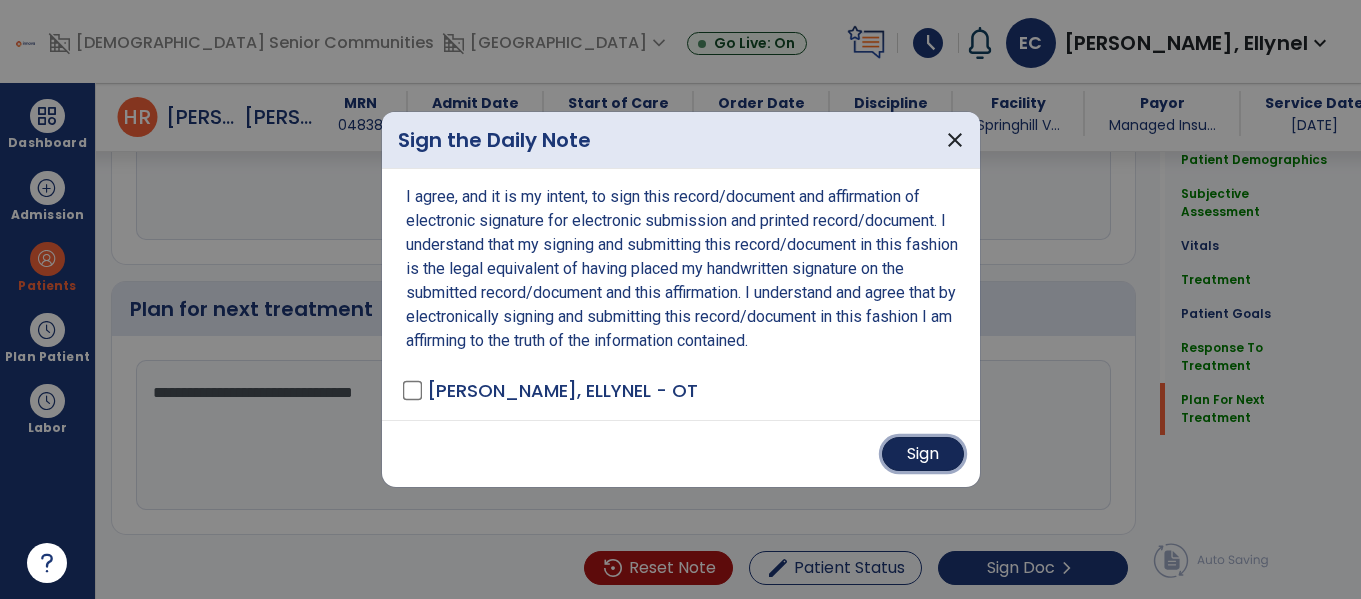 click on "Sign" at bounding box center [923, 454] 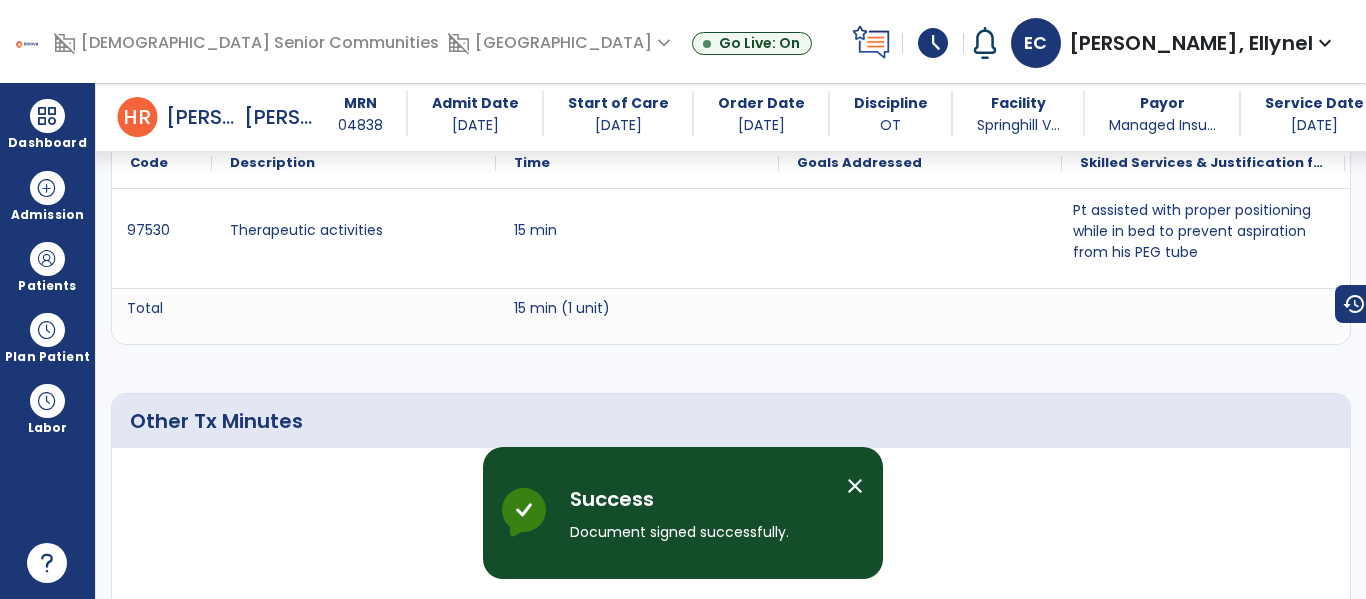 scroll, scrollTop: 430, scrollLeft: 0, axis: vertical 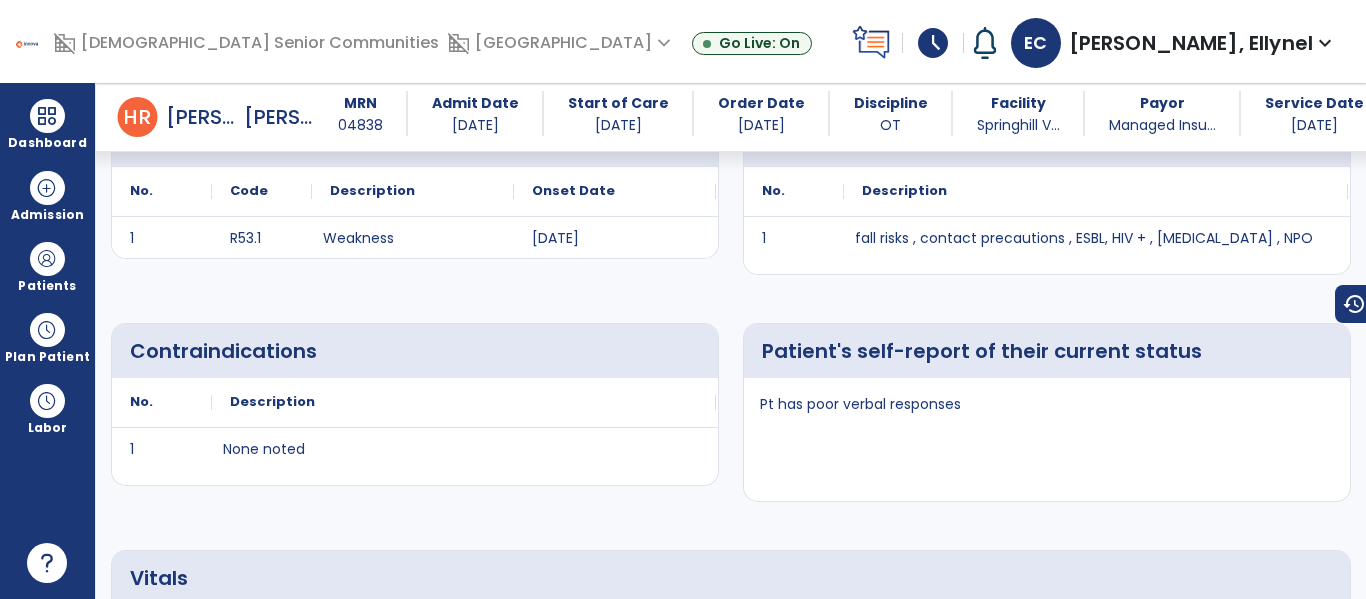 click on "schedule" at bounding box center (933, 43) 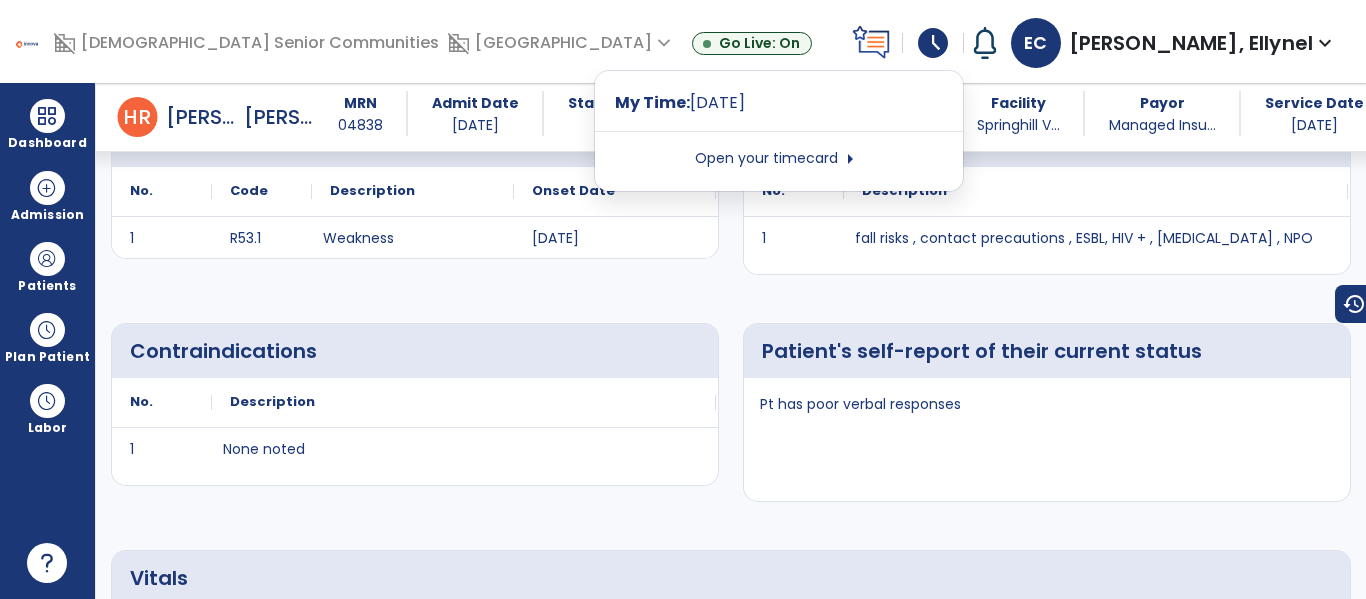 click on "Open your timecard  arrow_right" at bounding box center [779, 159] 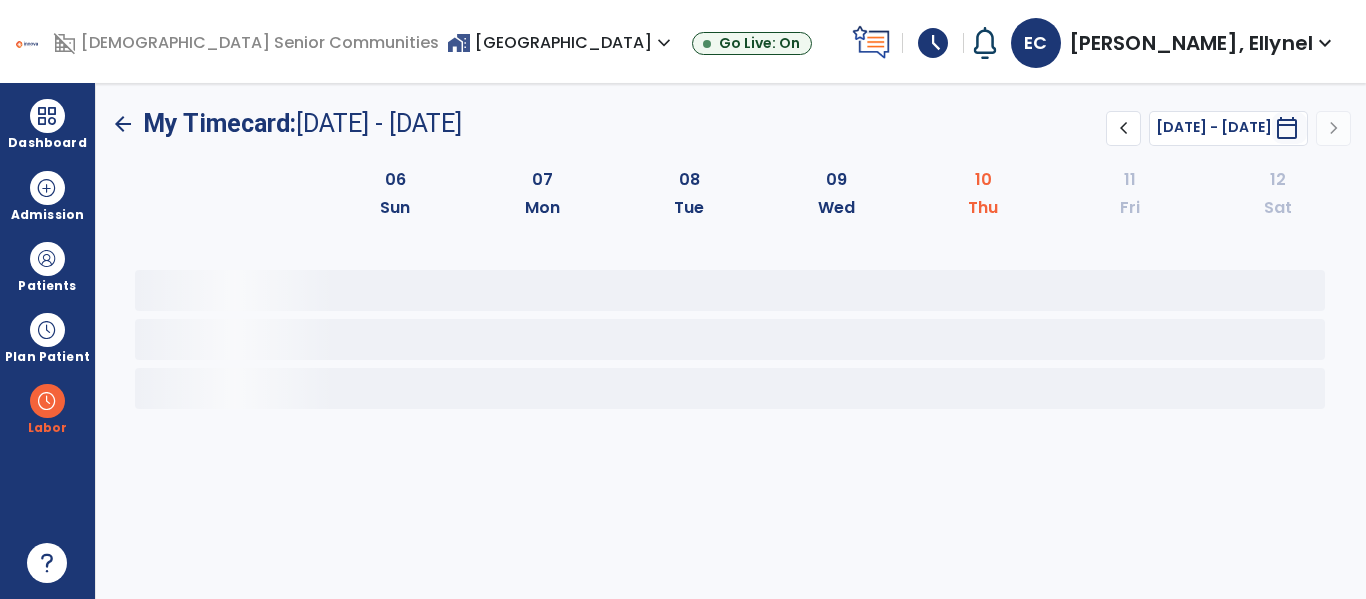 scroll, scrollTop: 0, scrollLeft: 0, axis: both 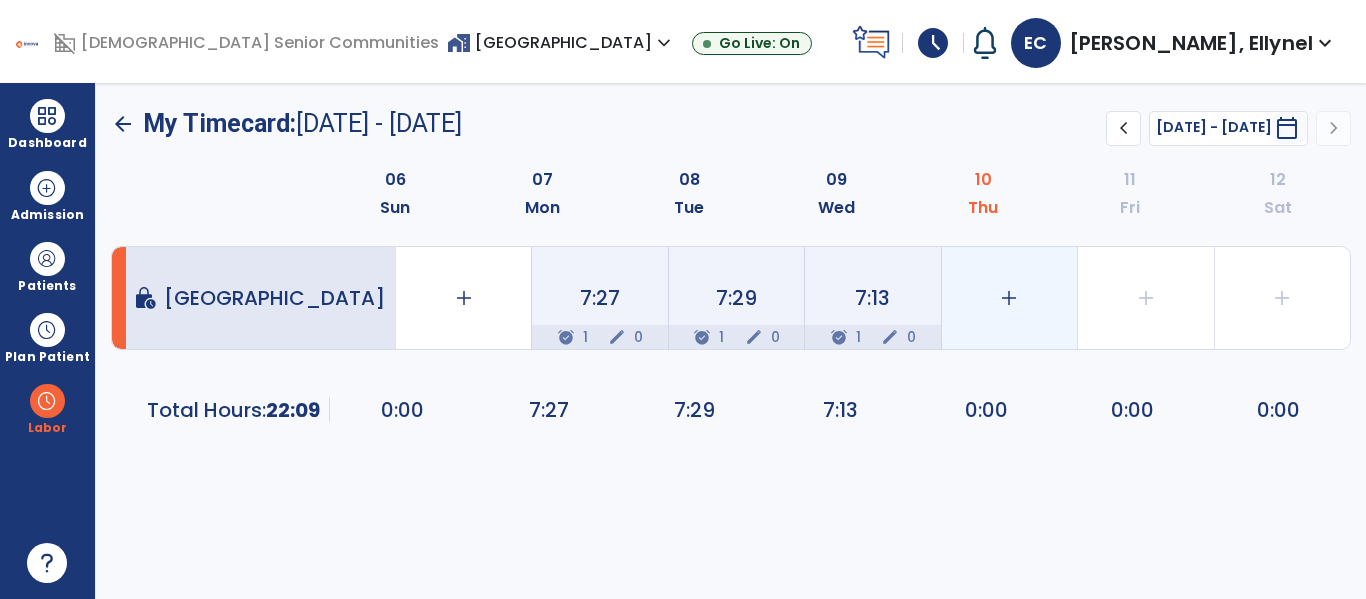 click on "add" 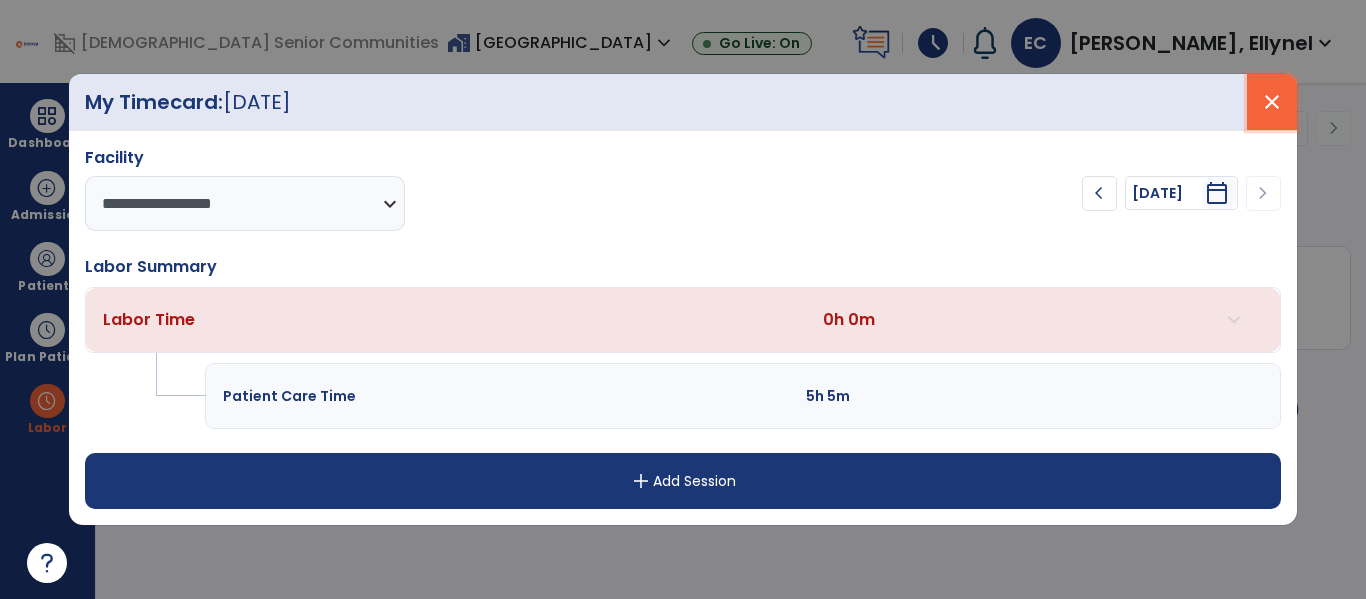 click on "close" at bounding box center (1272, 102) 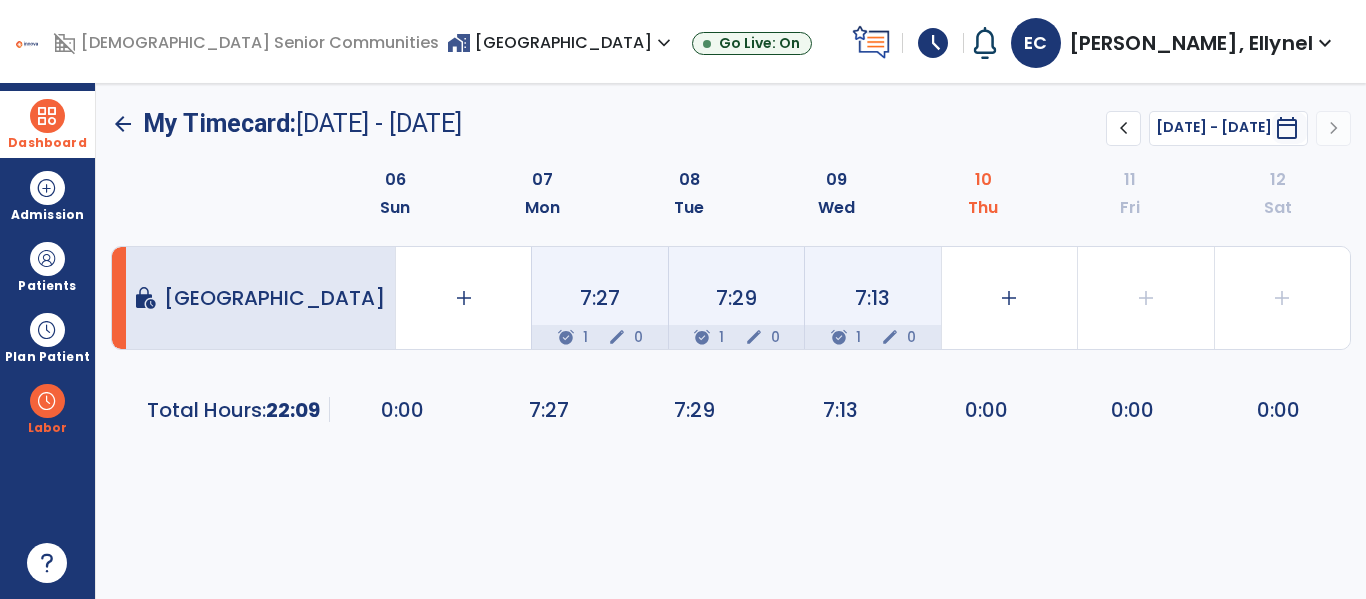 click at bounding box center [47, 116] 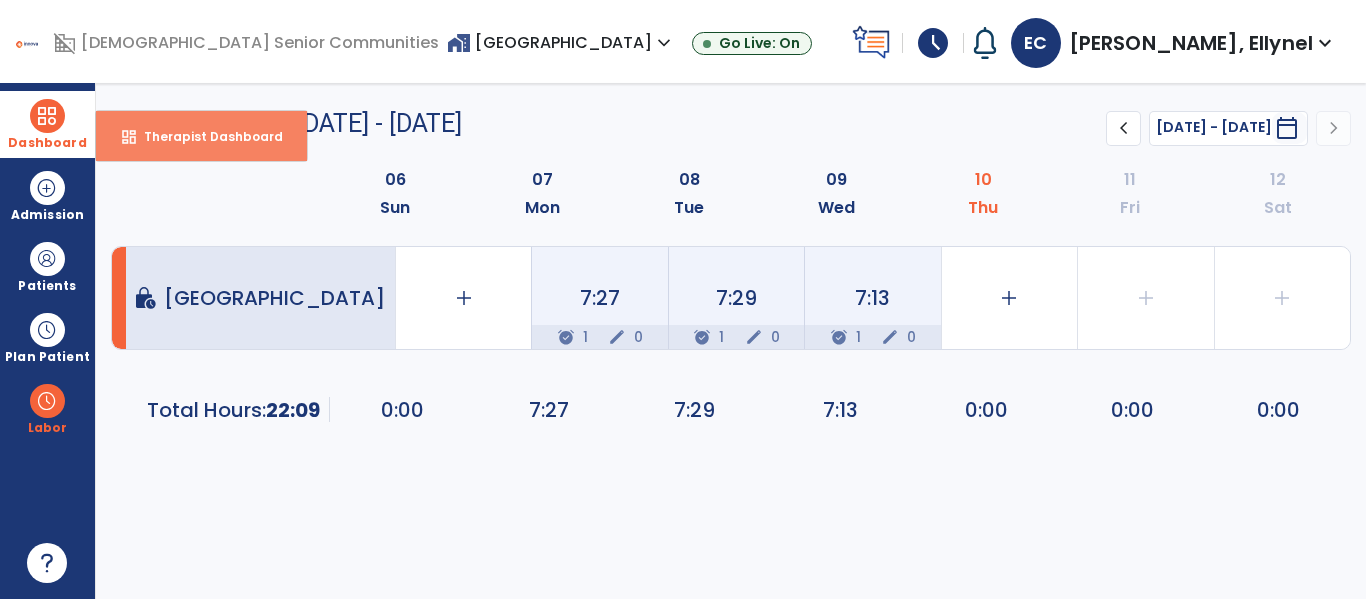 click on "Therapist Dashboard" at bounding box center (205, 136) 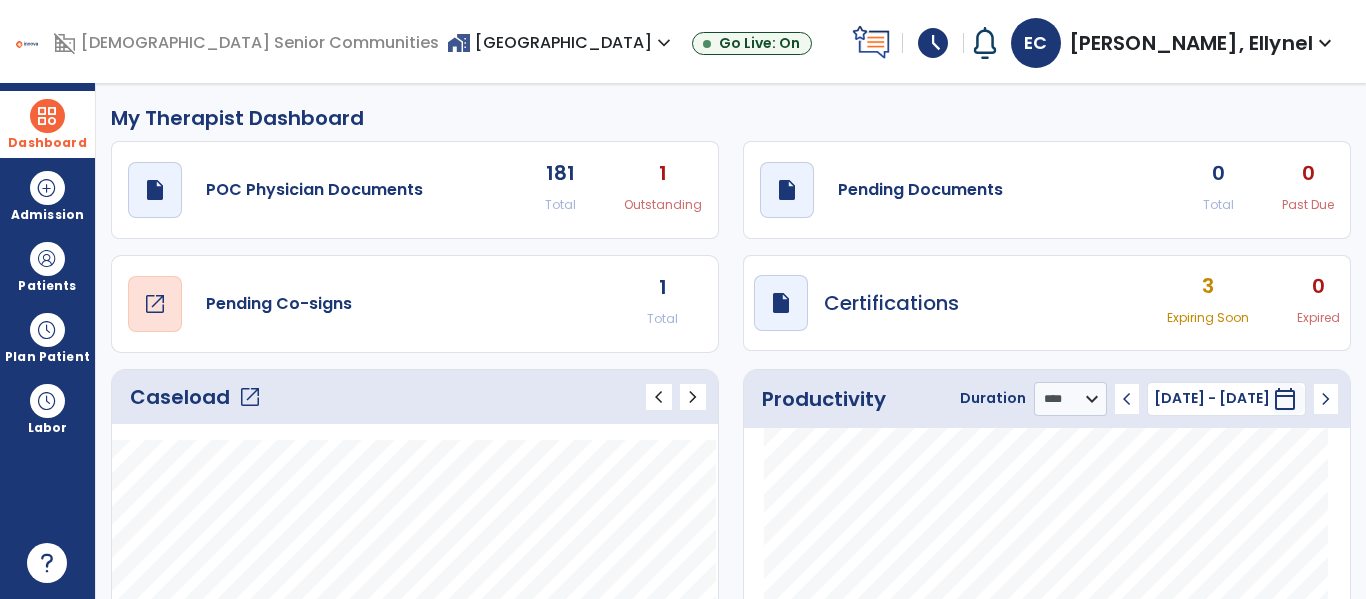 click on "Pending Co-signs" 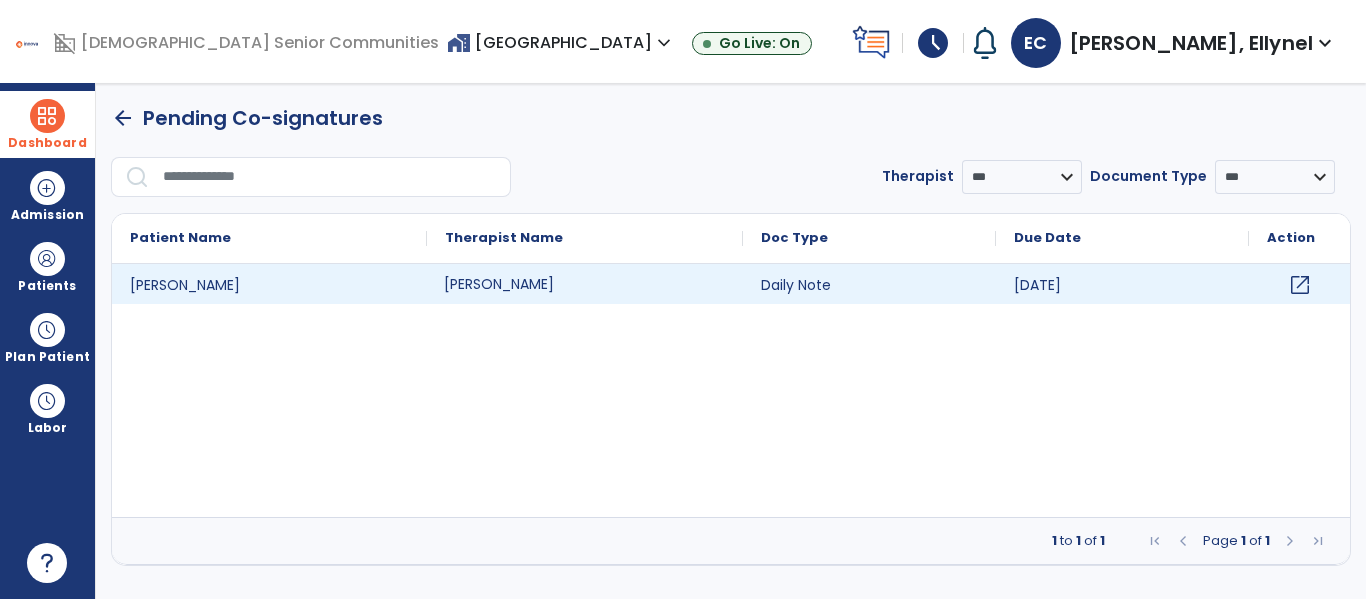 click on "[PERSON_NAME]" 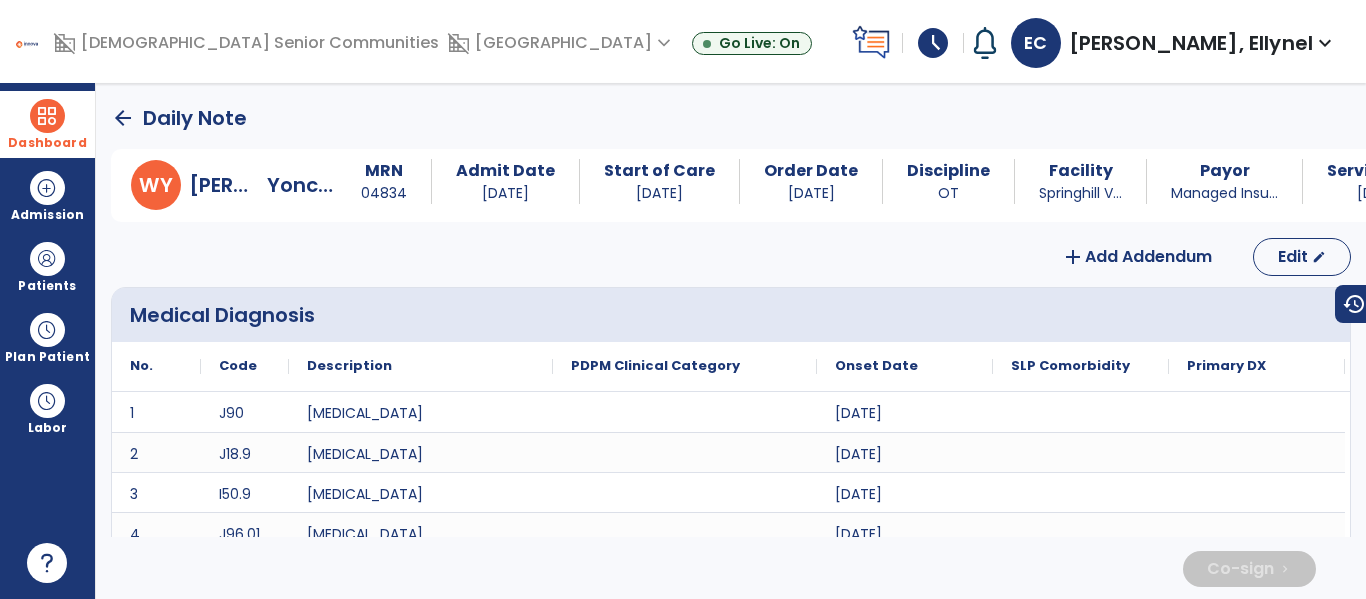 scroll, scrollTop: 881, scrollLeft: 0, axis: vertical 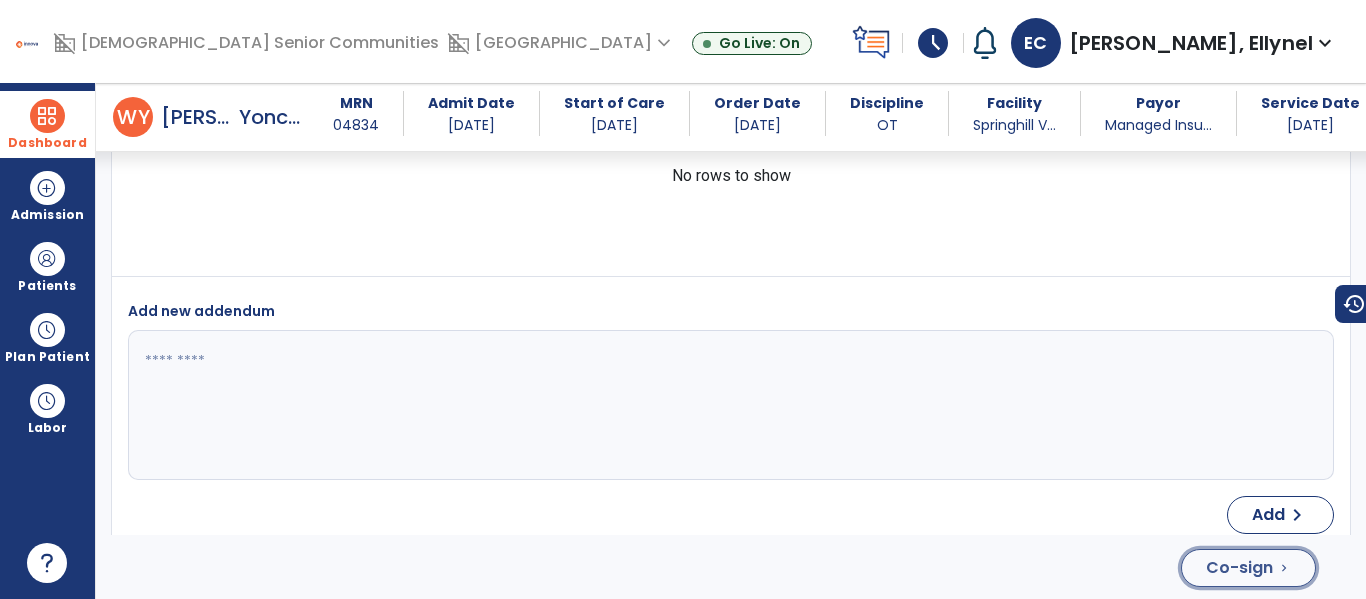 click on "Co-sign" 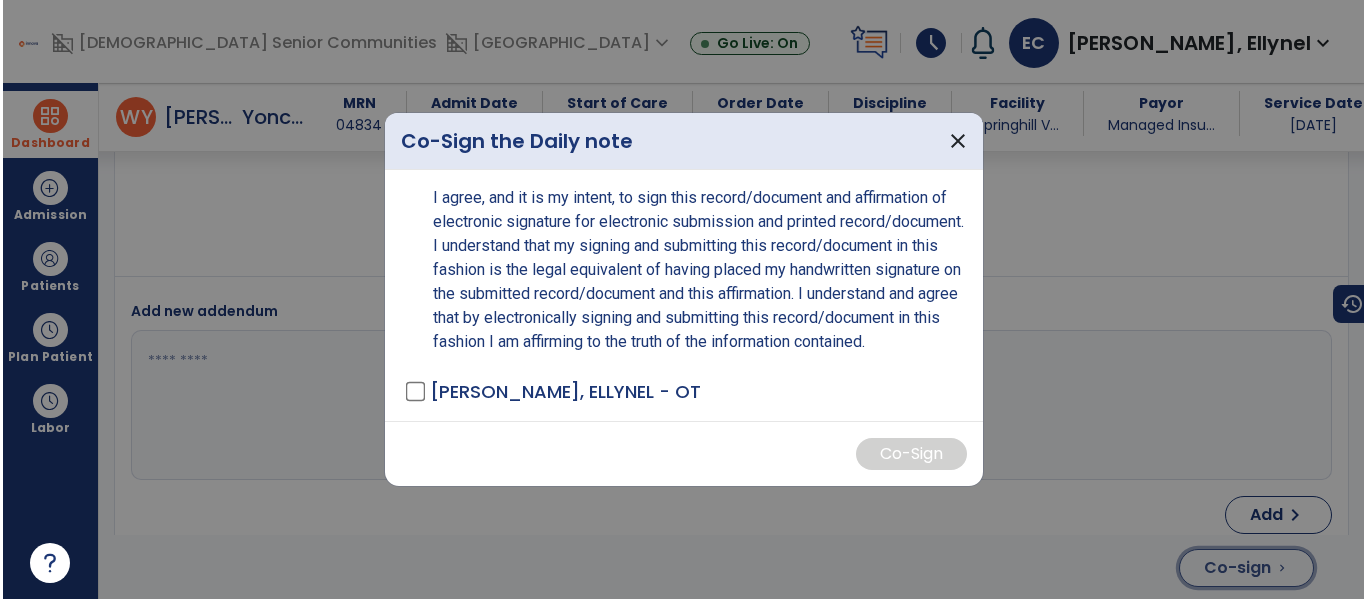scroll, scrollTop: 3739, scrollLeft: 0, axis: vertical 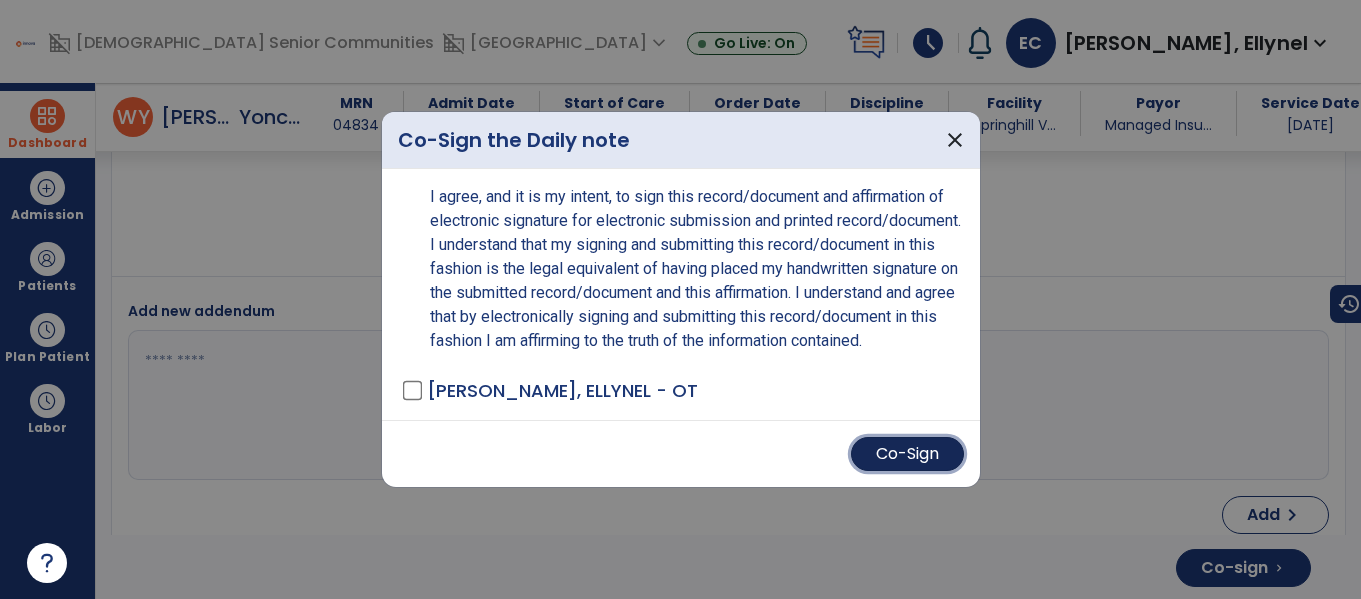 click on "Co-Sign" at bounding box center (907, 454) 